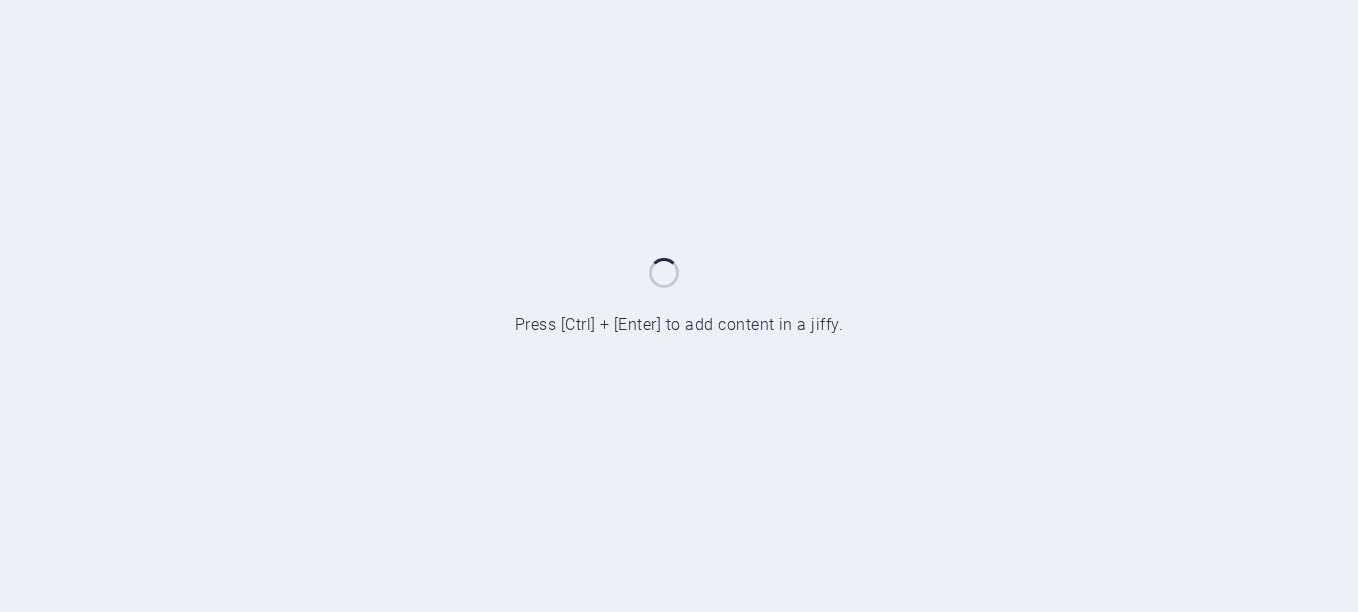 scroll, scrollTop: 0, scrollLeft: 0, axis: both 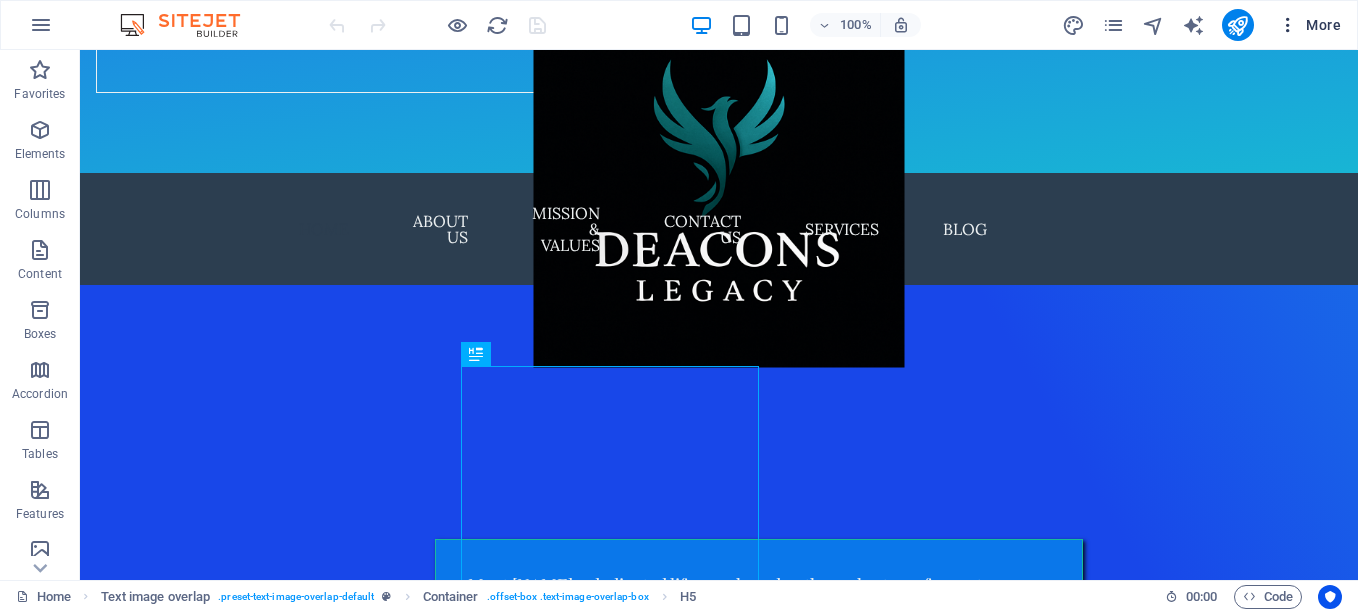click at bounding box center [1288, 25] 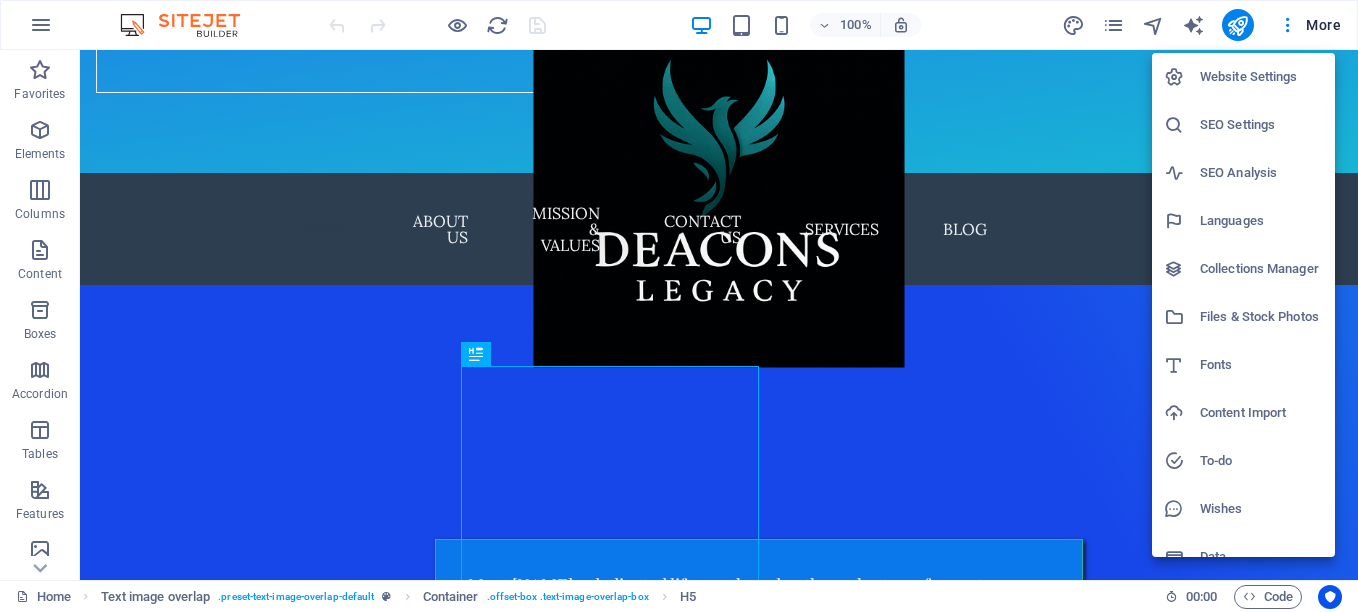 click on "Files & Stock Photos" at bounding box center (1261, 317) 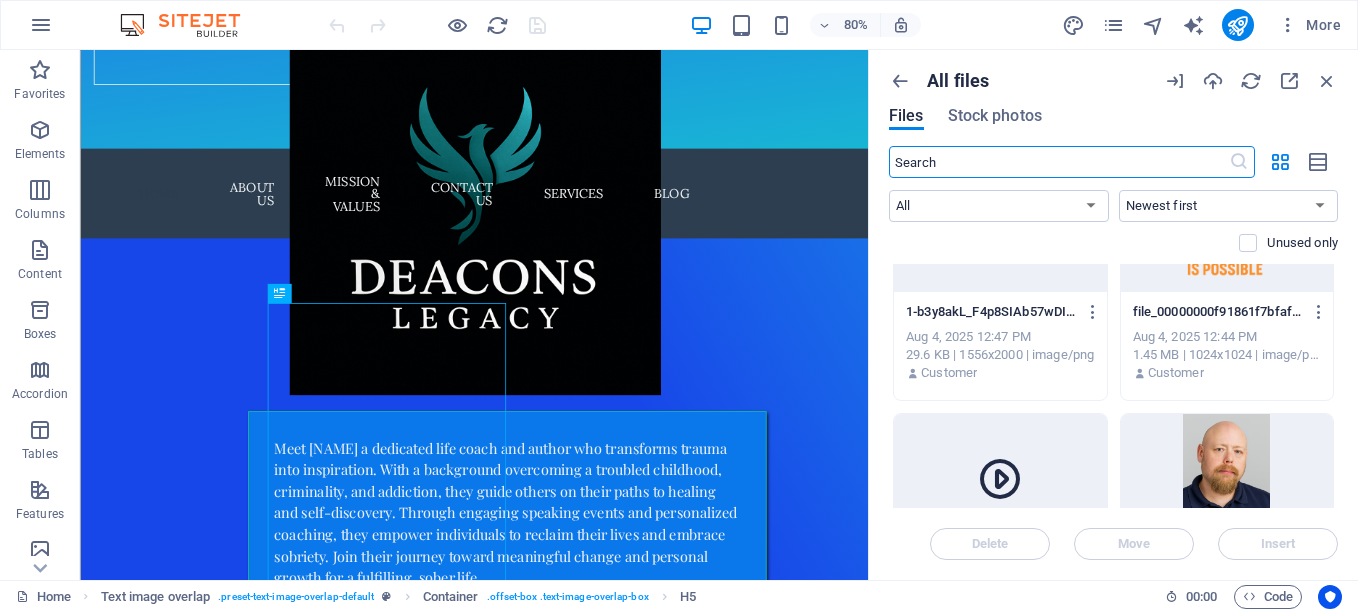 scroll, scrollTop: 0, scrollLeft: 0, axis: both 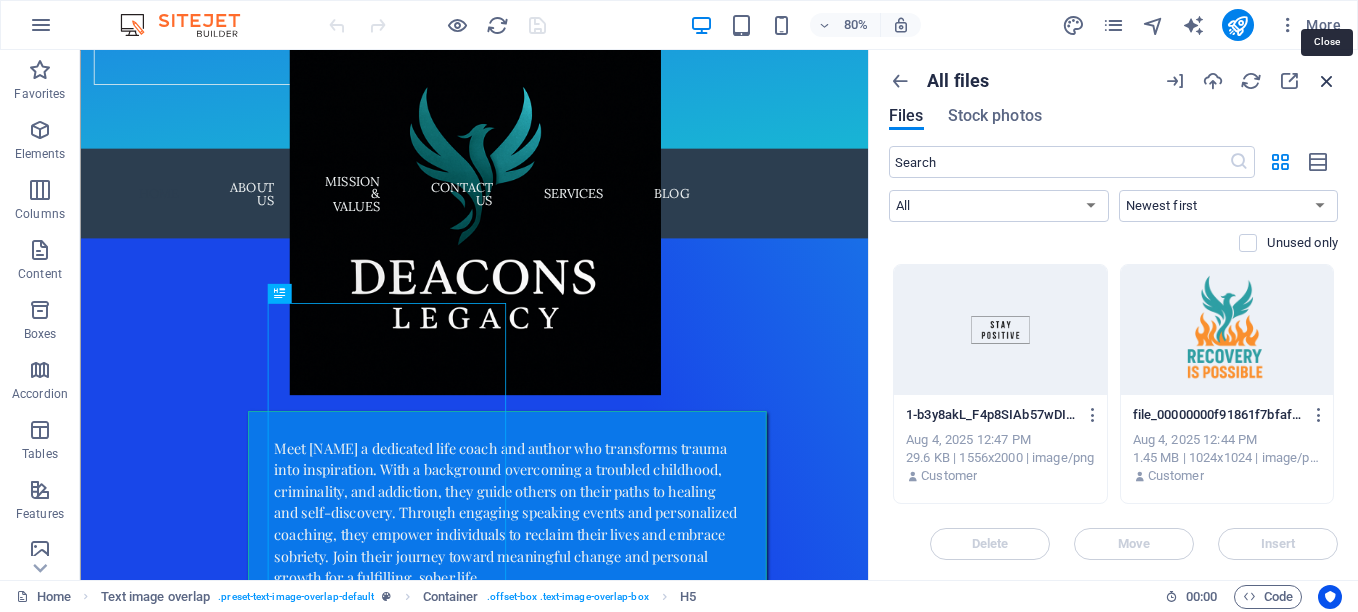 click at bounding box center (1327, 81) 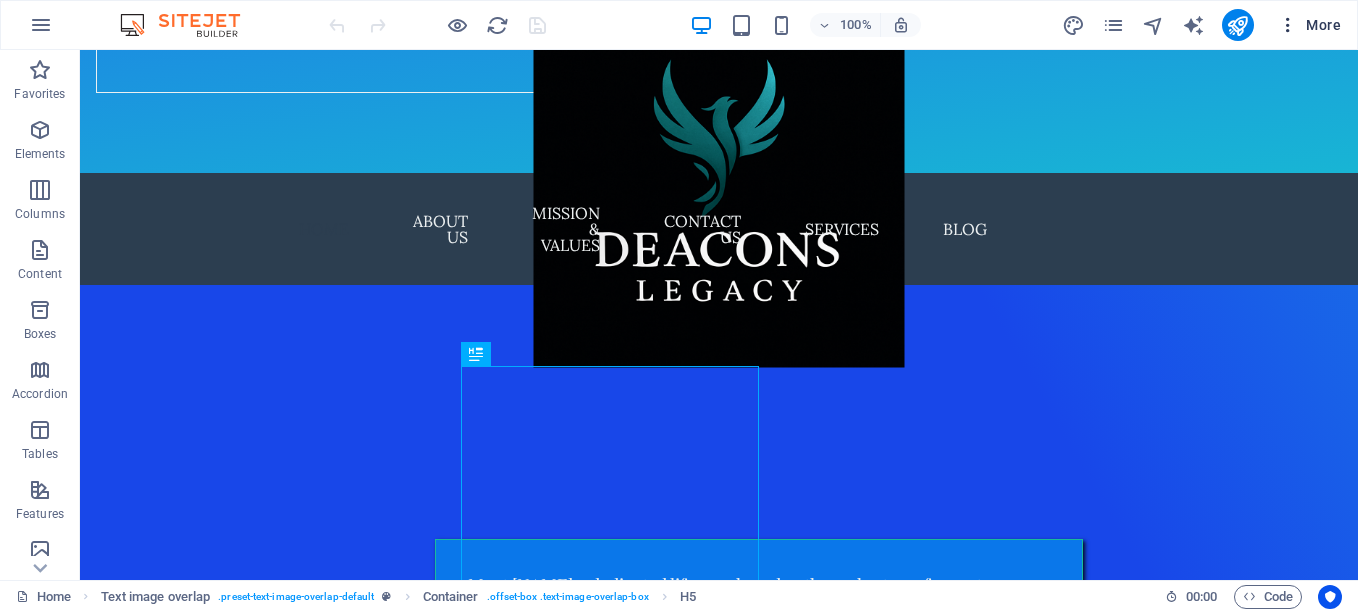 click at bounding box center (1288, 25) 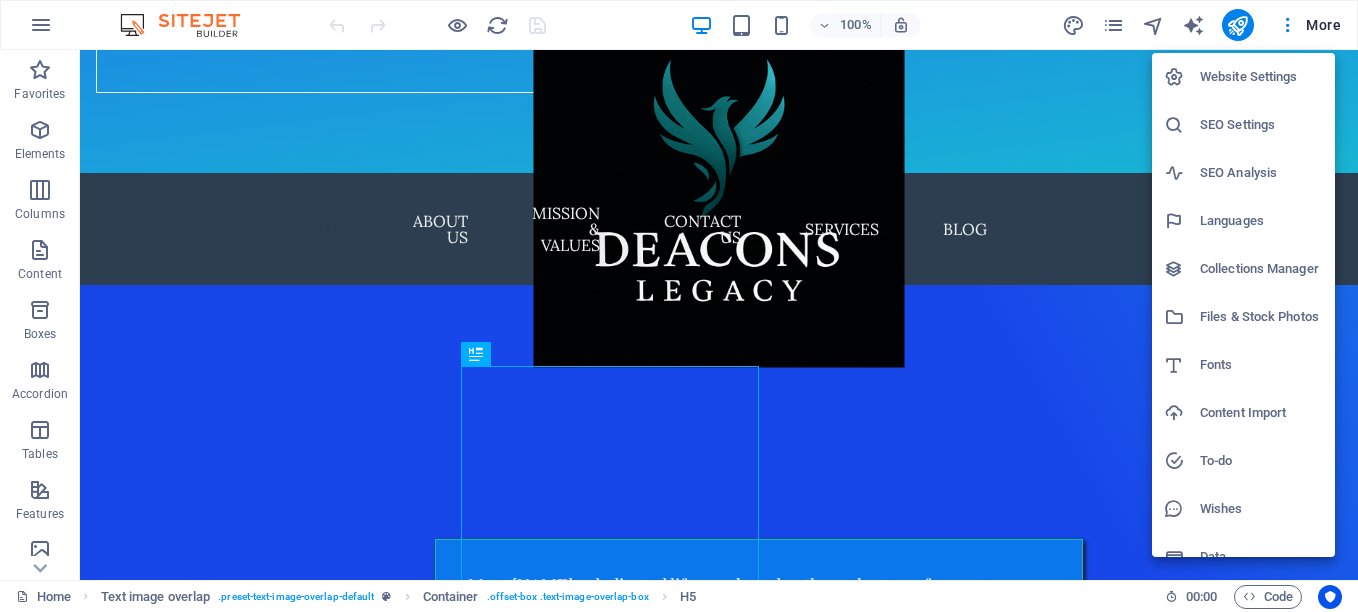 drag, startPoint x: 1351, startPoint y: 215, endPoint x: 1357, endPoint y: 291, distance: 76.23647 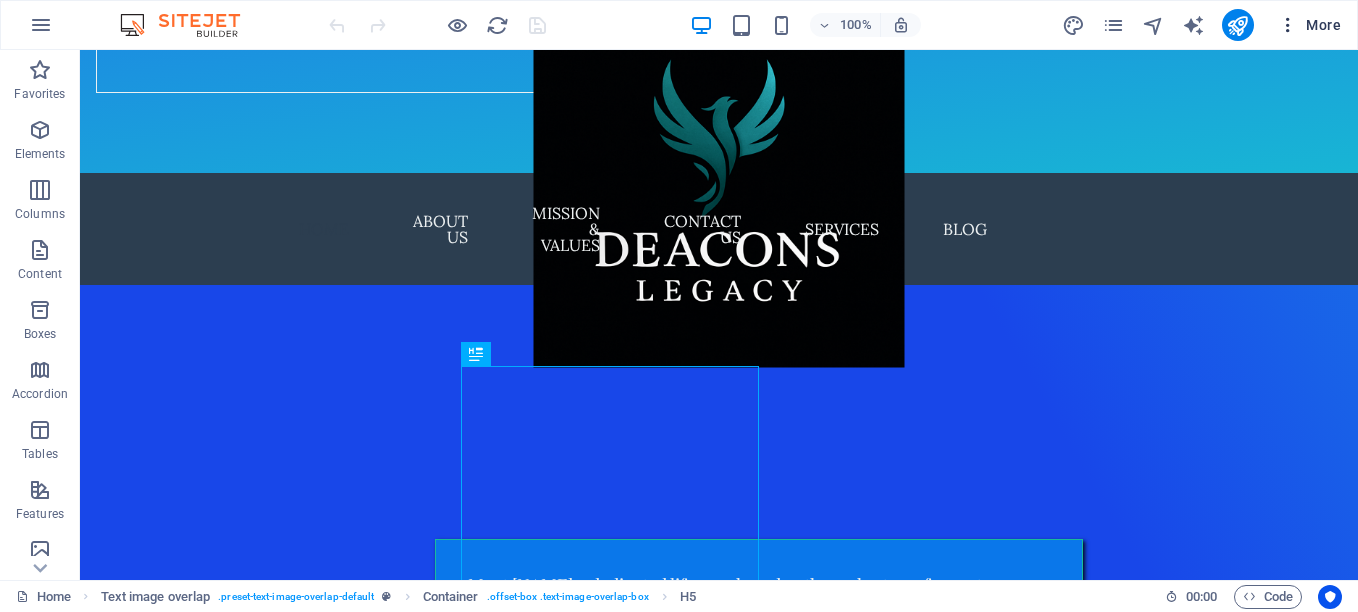 click at bounding box center (1288, 25) 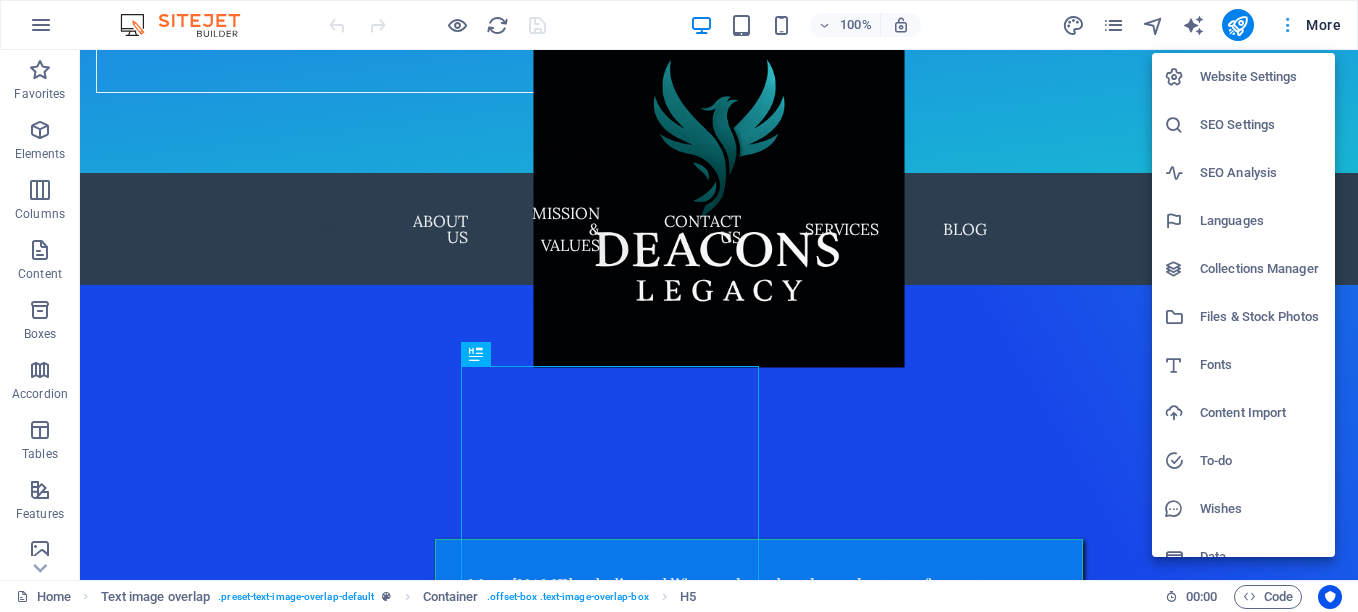 type 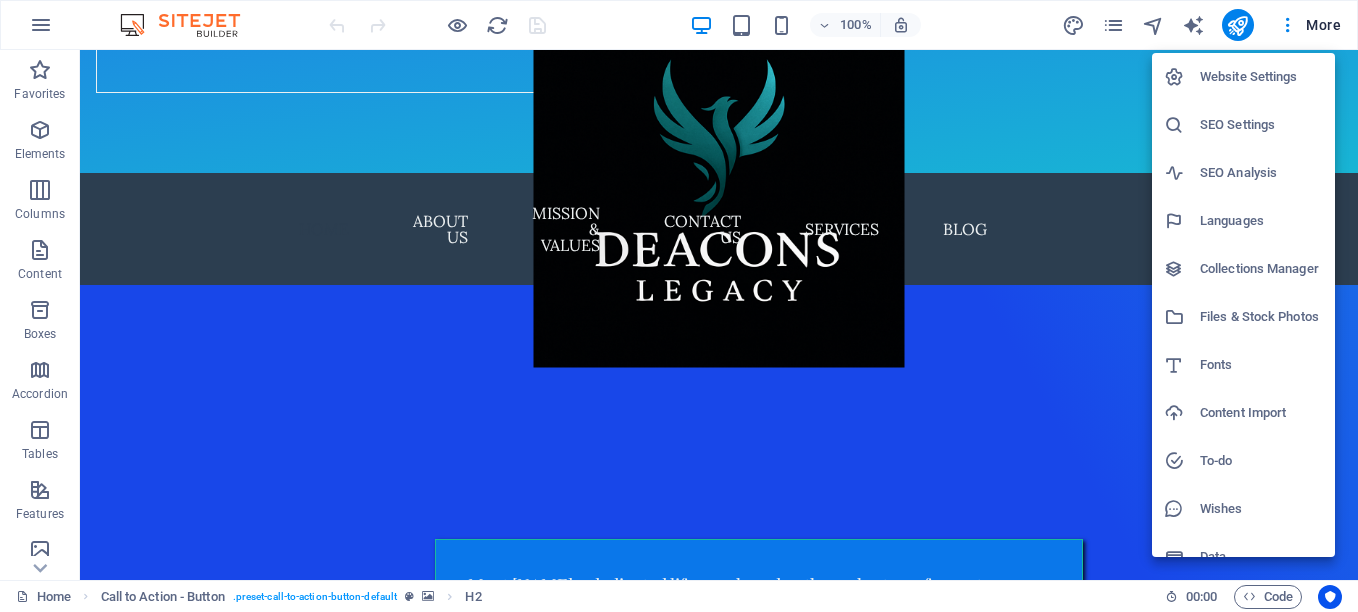 type 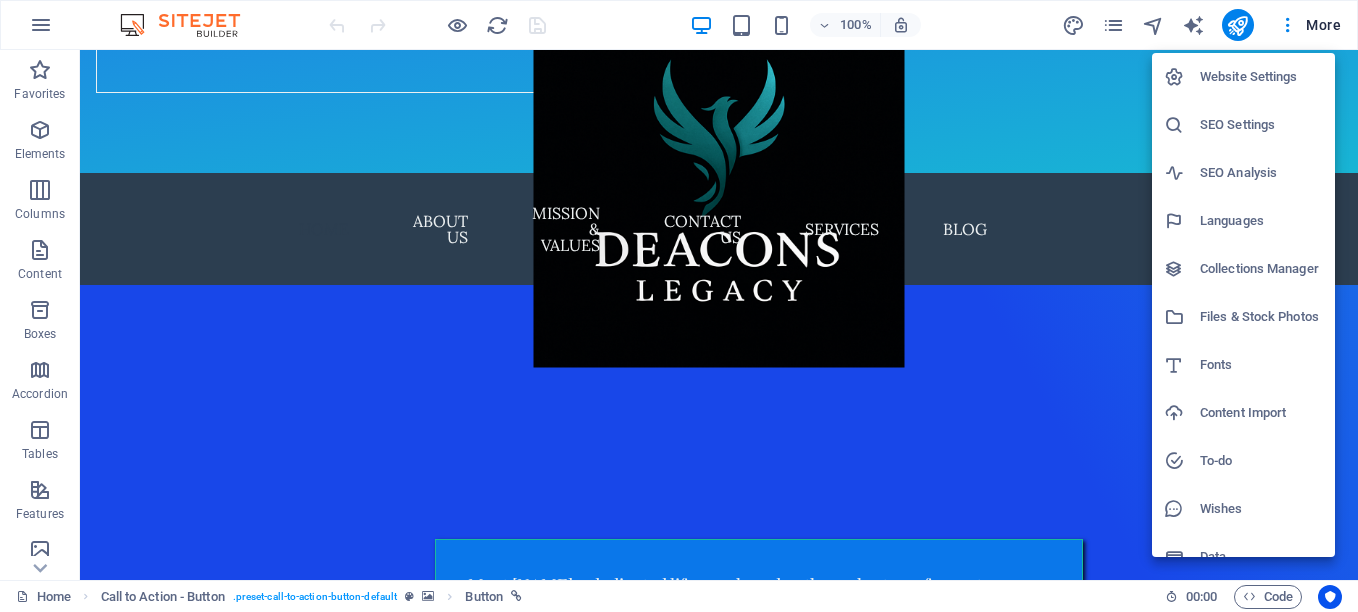 click on "SEO Settings" at bounding box center [1261, 125] 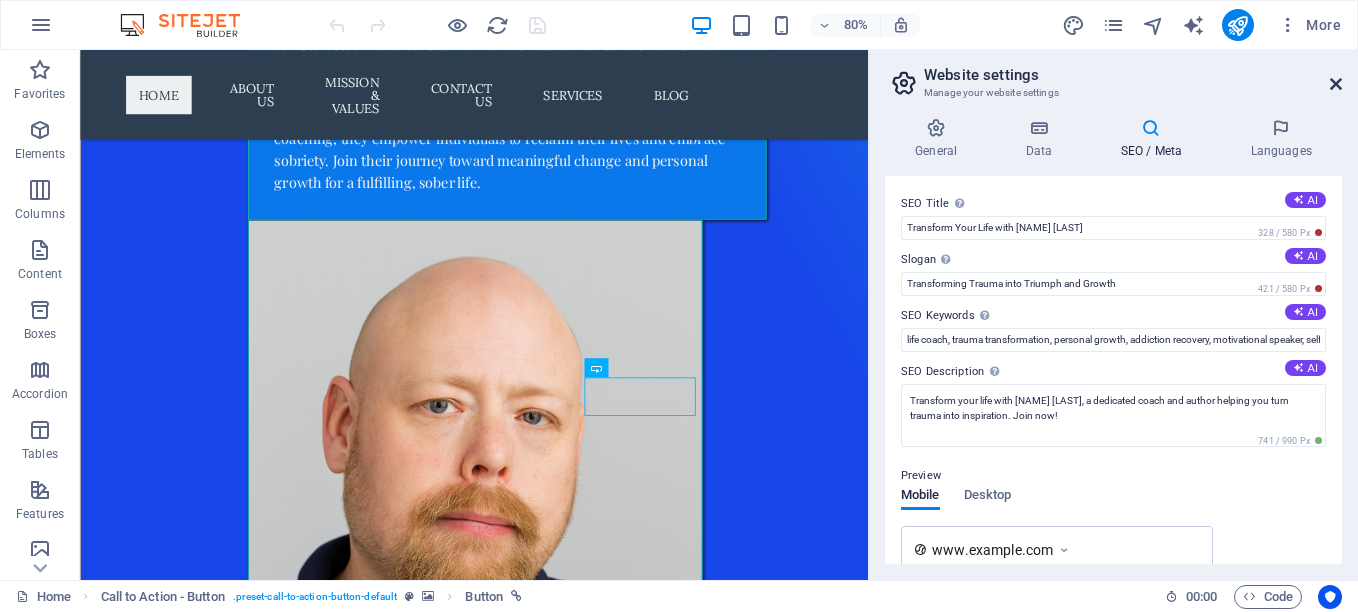 click at bounding box center [1336, 84] 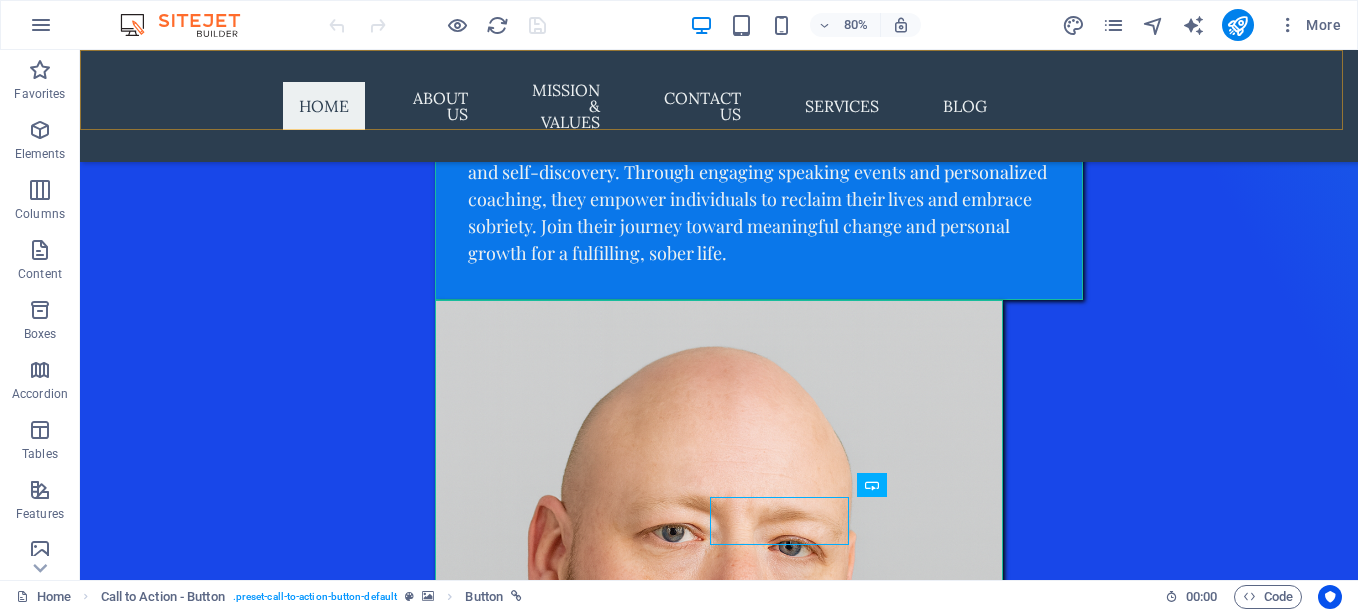 scroll, scrollTop: 557, scrollLeft: 0, axis: vertical 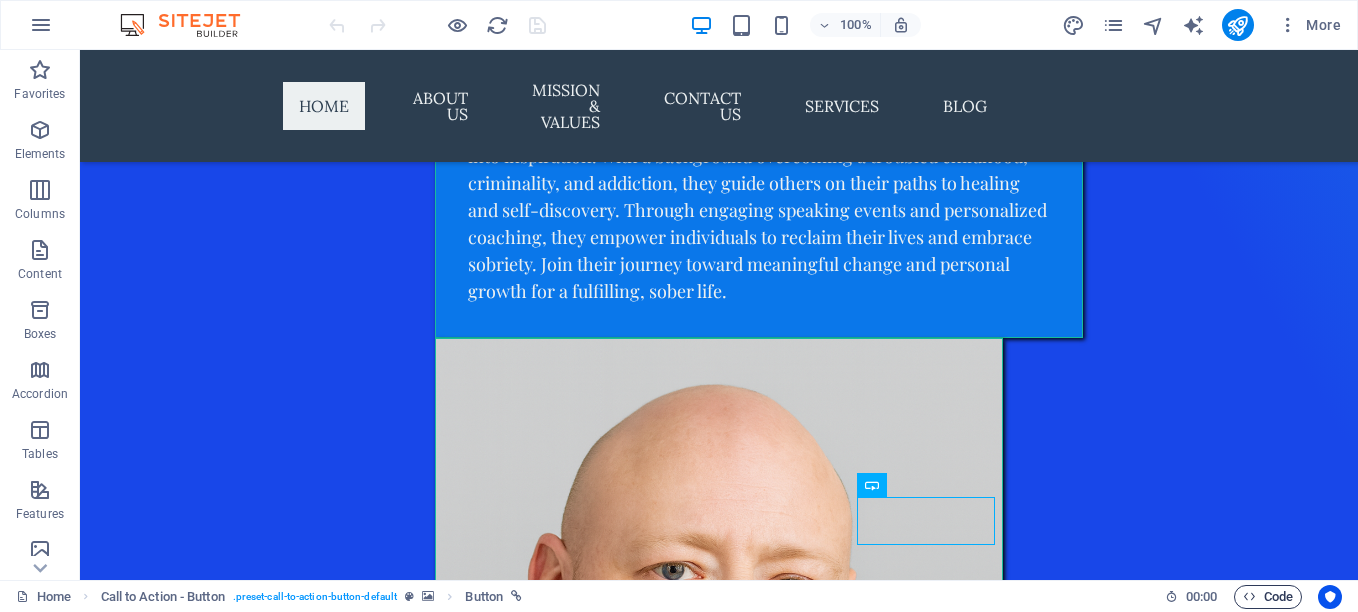 click on "Code" at bounding box center [1268, 597] 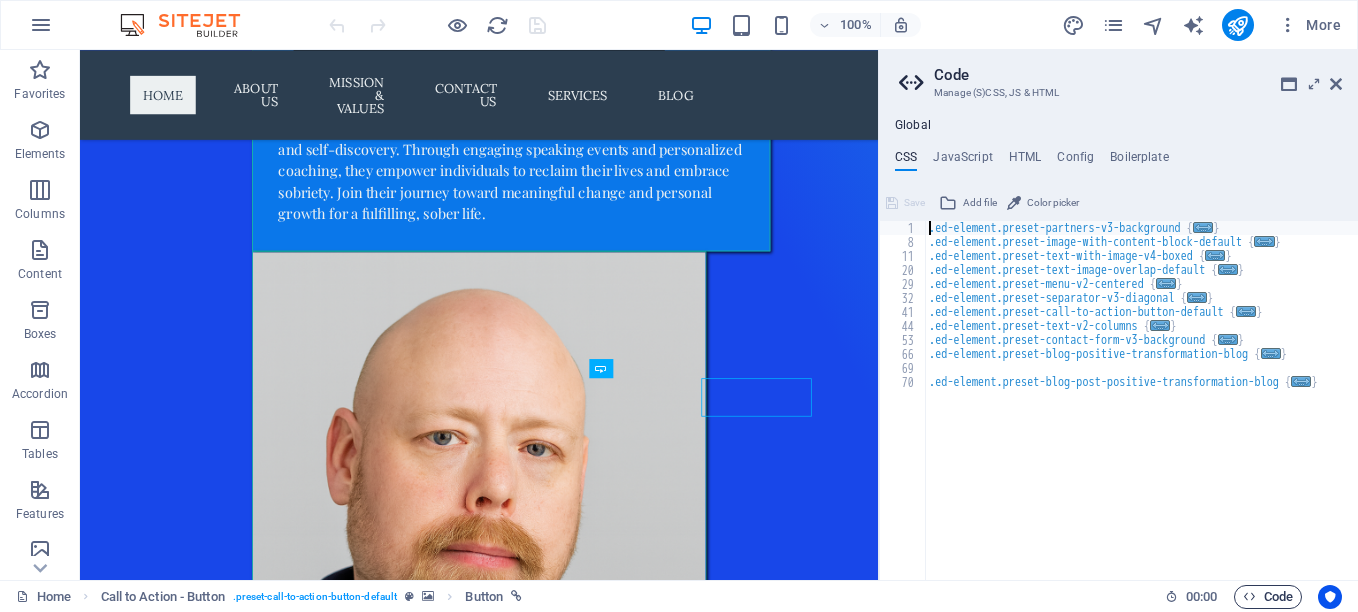 scroll, scrollTop: 594, scrollLeft: 0, axis: vertical 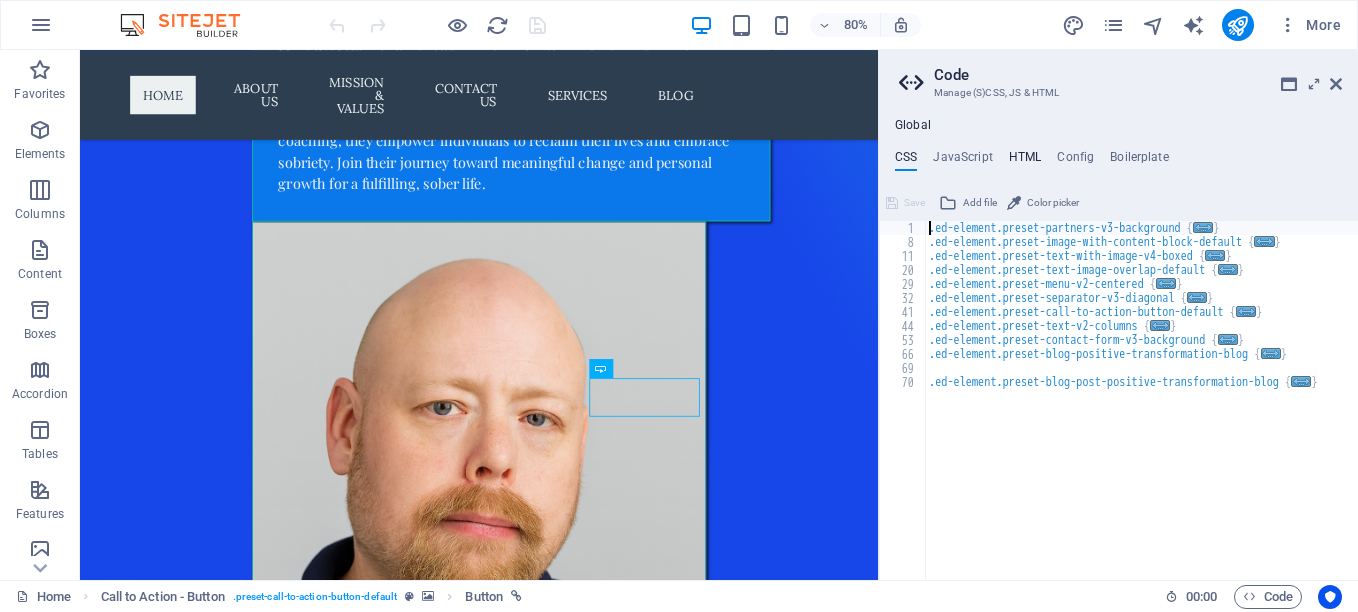 click on "HTML" at bounding box center [1025, 161] 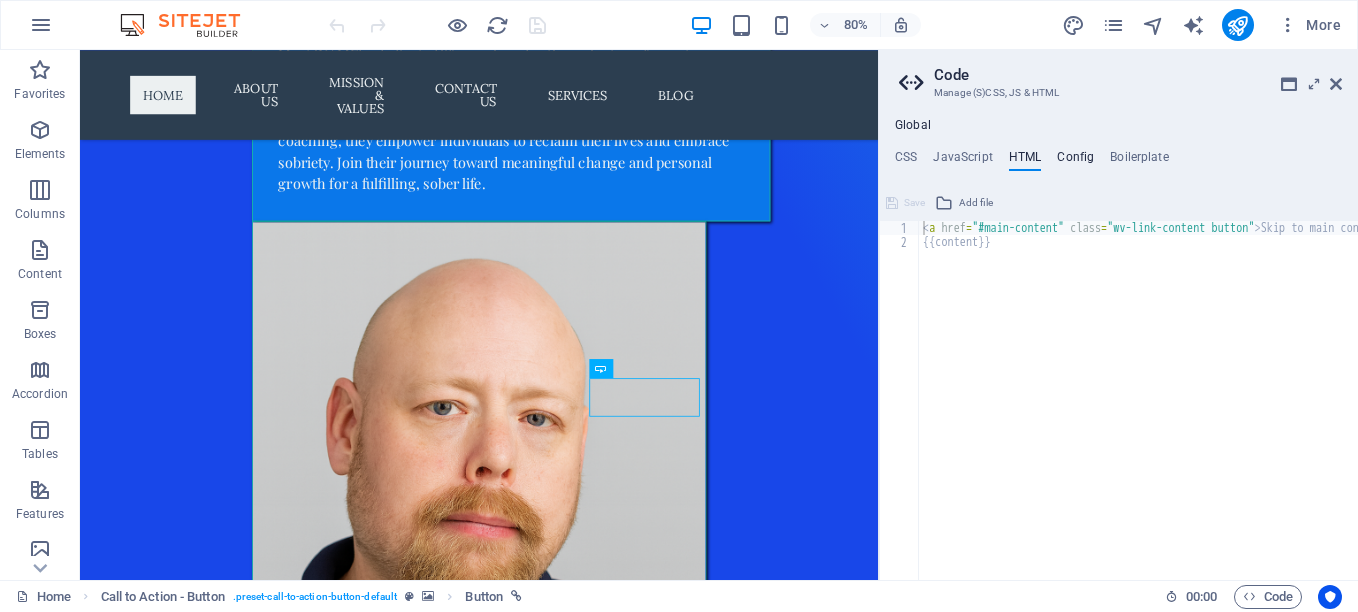 click on "Config" at bounding box center (1075, 161) 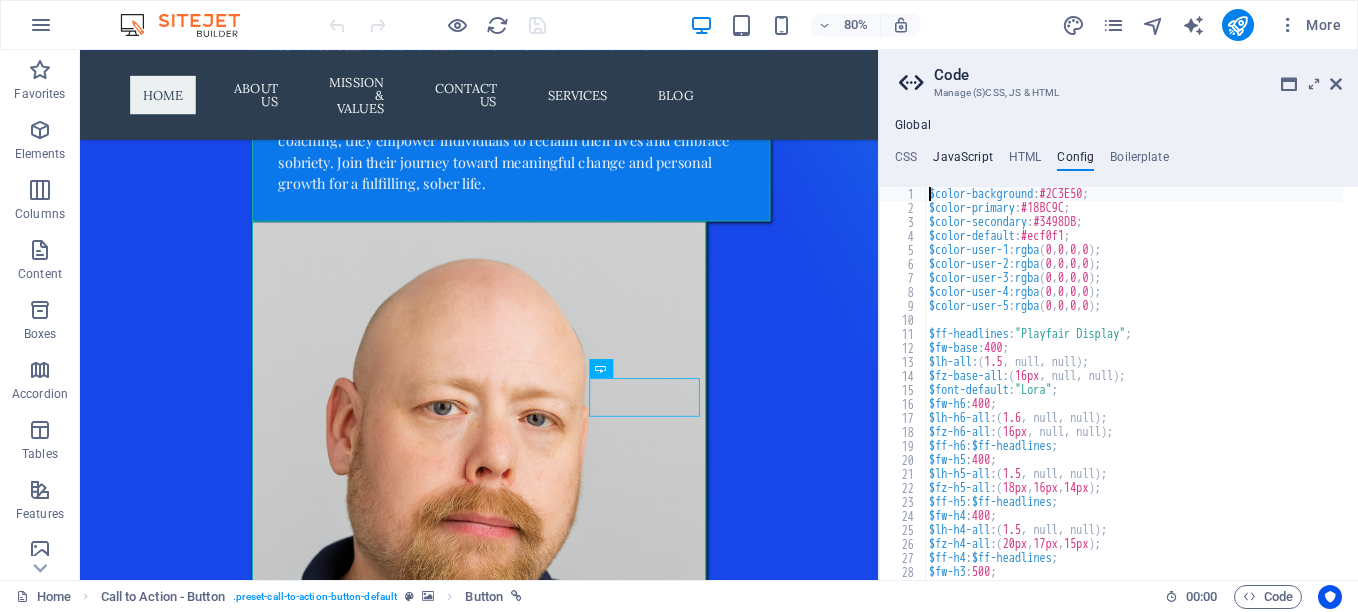 click on "JavaScript" at bounding box center (962, 161) 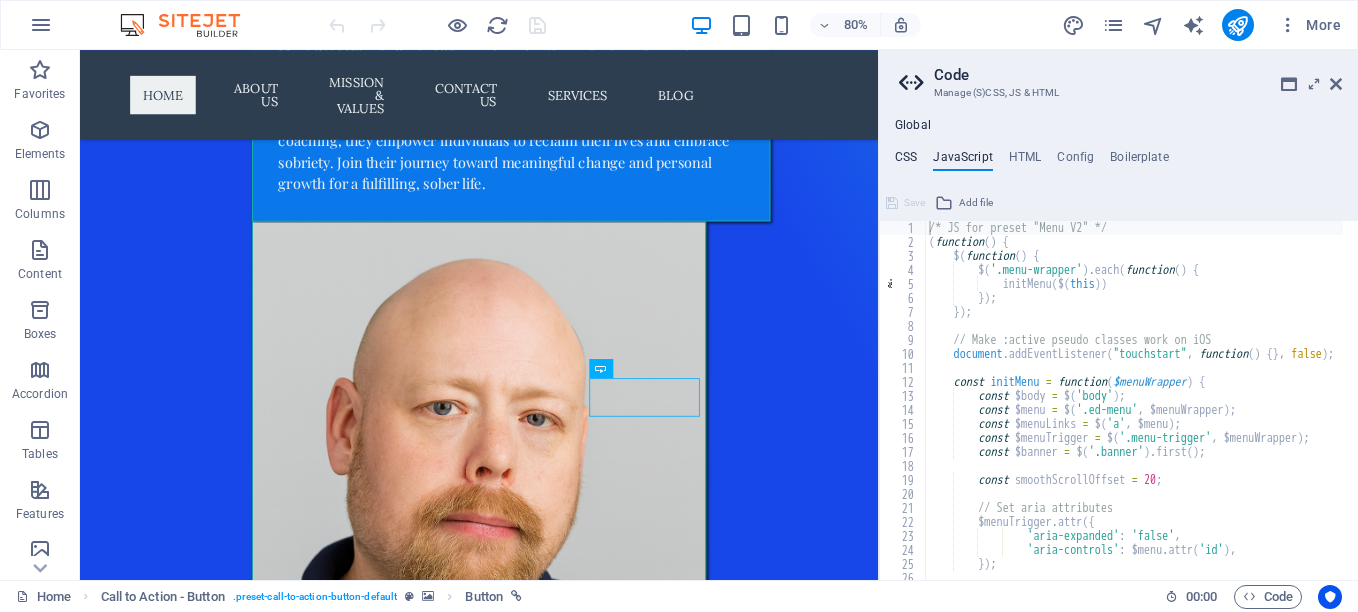 click on "CSS" at bounding box center (906, 161) 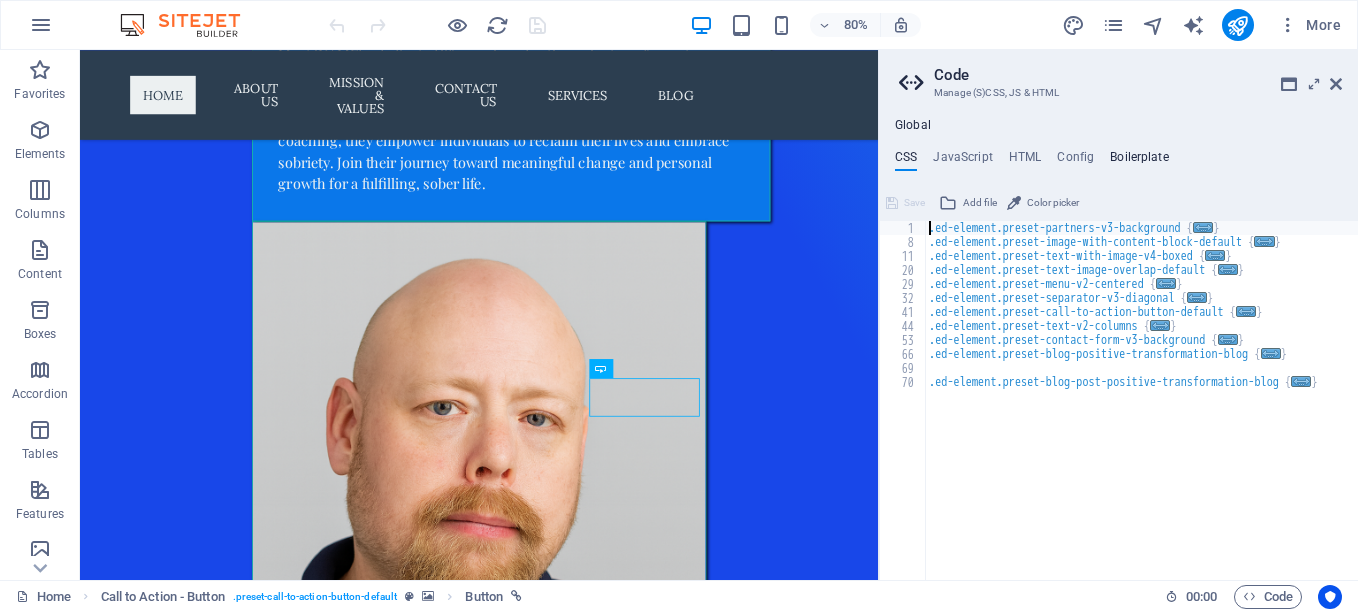 click on "Boilerplate" at bounding box center (1139, 161) 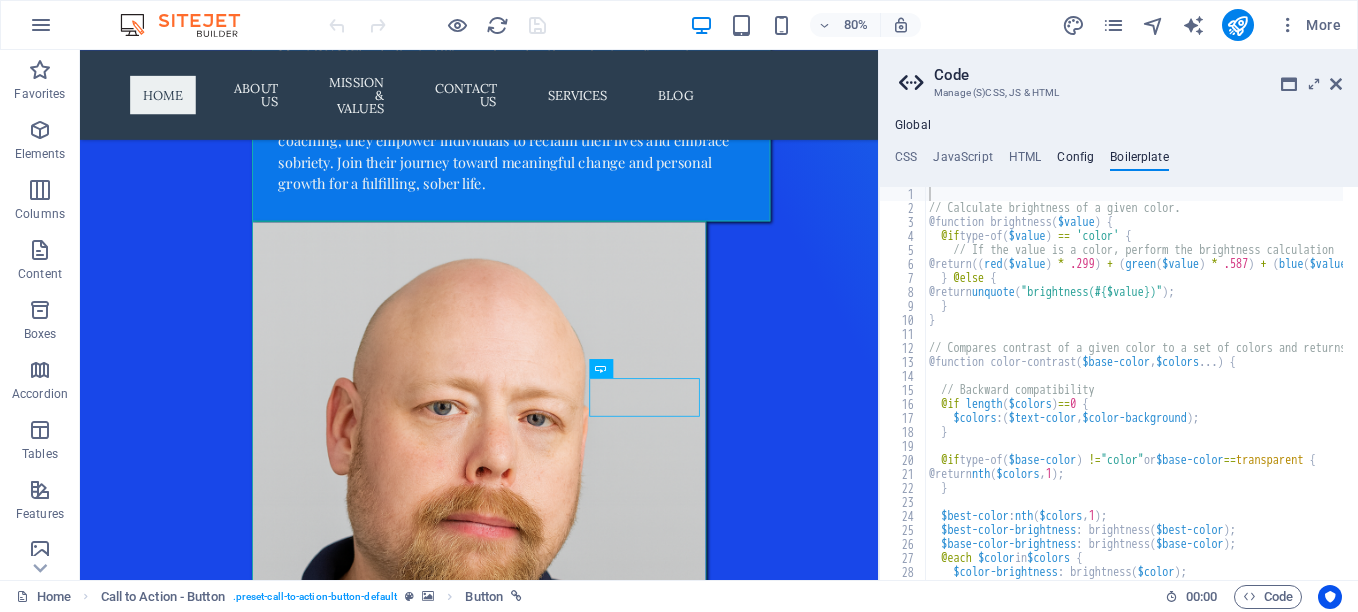 click on "Config" at bounding box center (1075, 161) 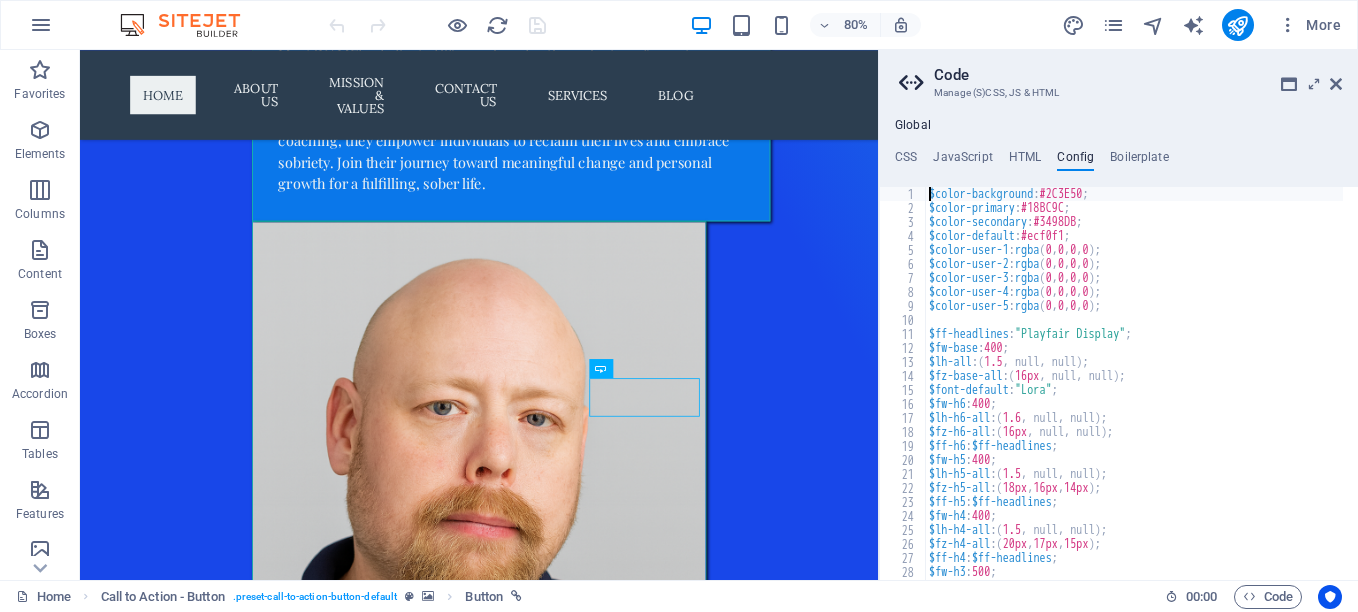 drag, startPoint x: 920, startPoint y: 193, endPoint x: 1013, endPoint y: 276, distance: 124.65151 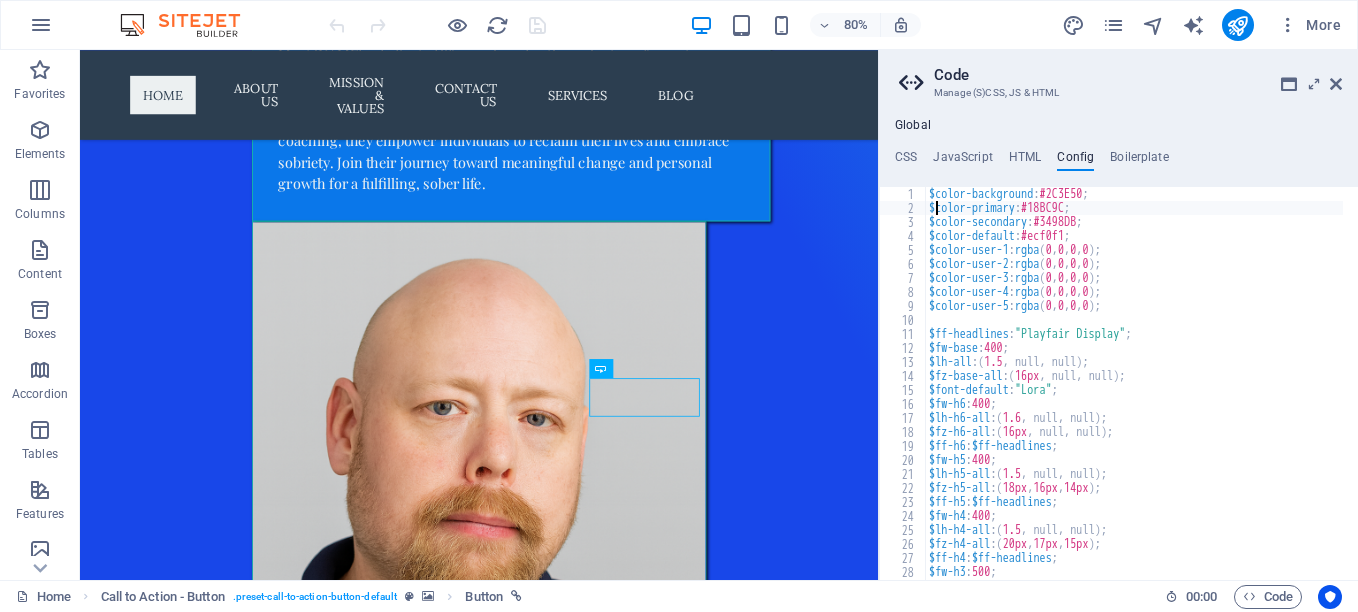 type on "}
}" 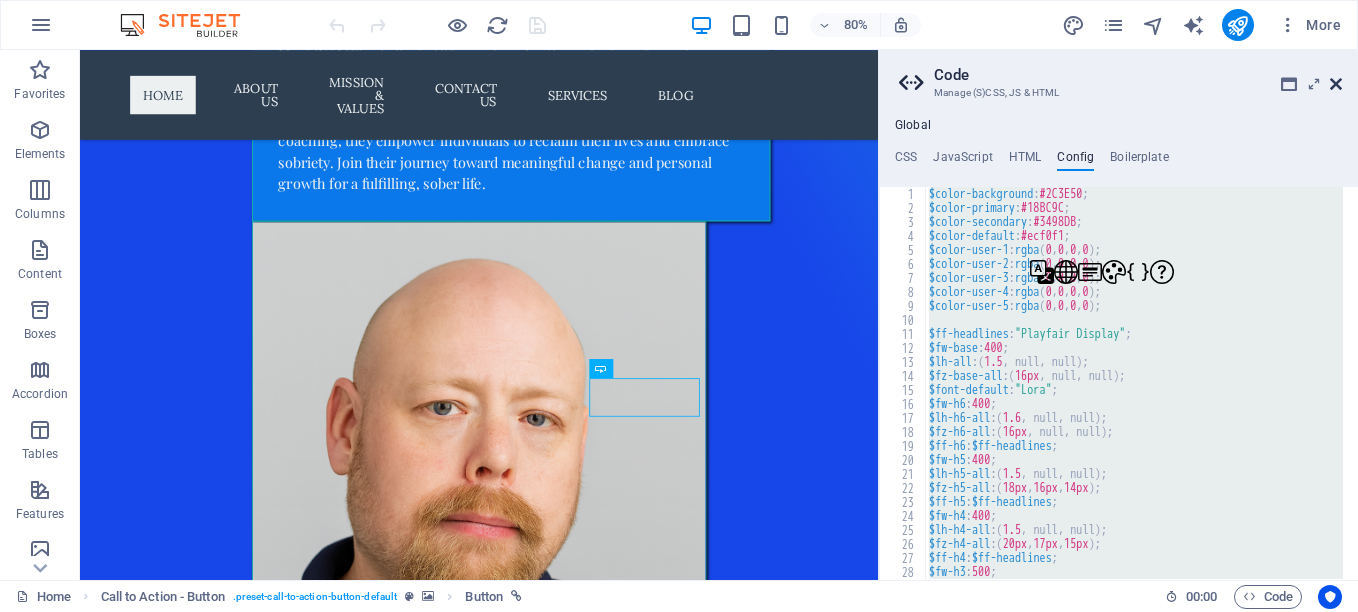 click at bounding box center [1336, 84] 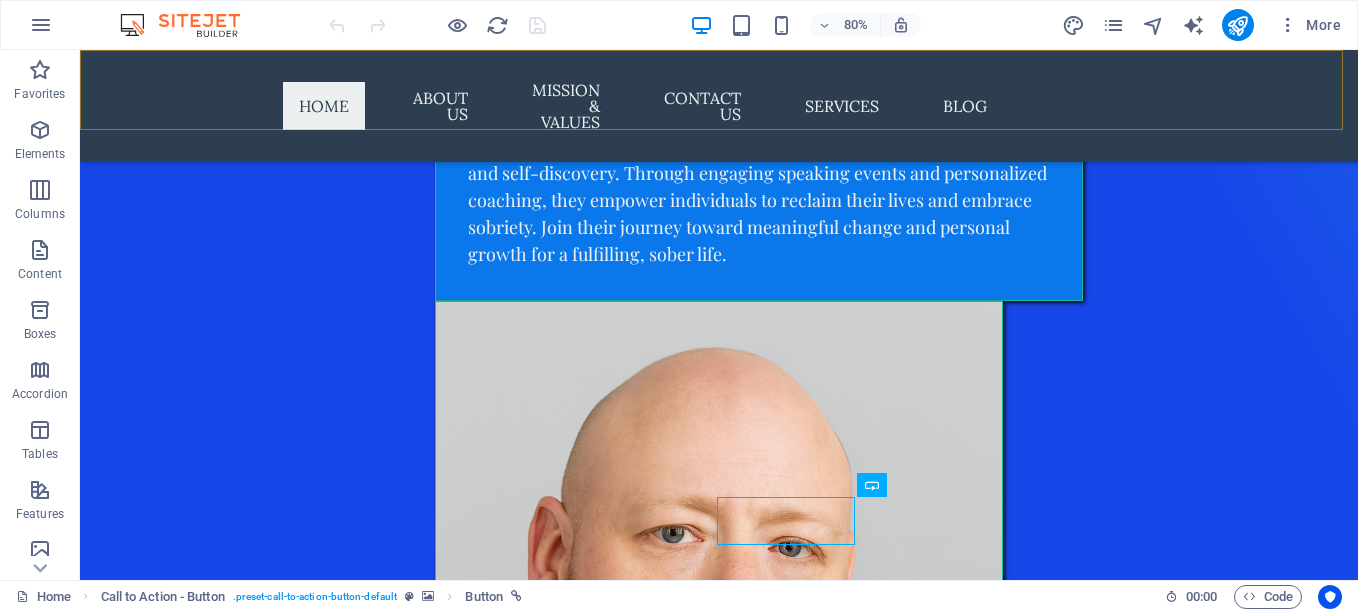 scroll, scrollTop: 557, scrollLeft: 0, axis: vertical 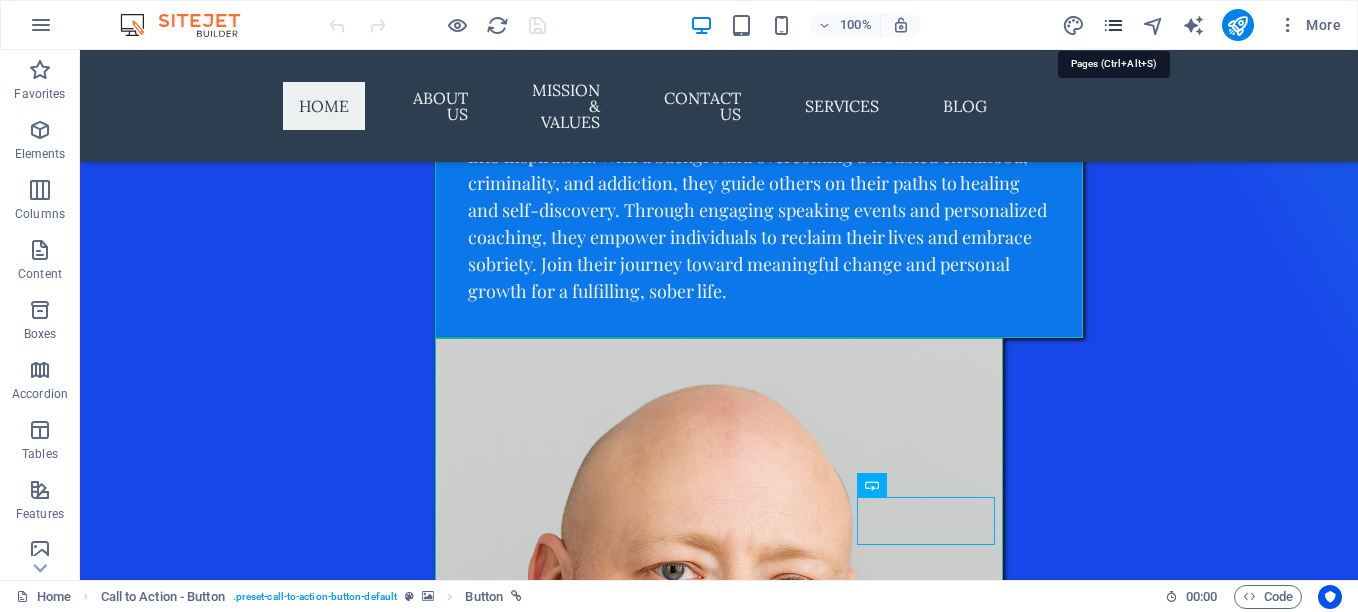 click at bounding box center (1113, 25) 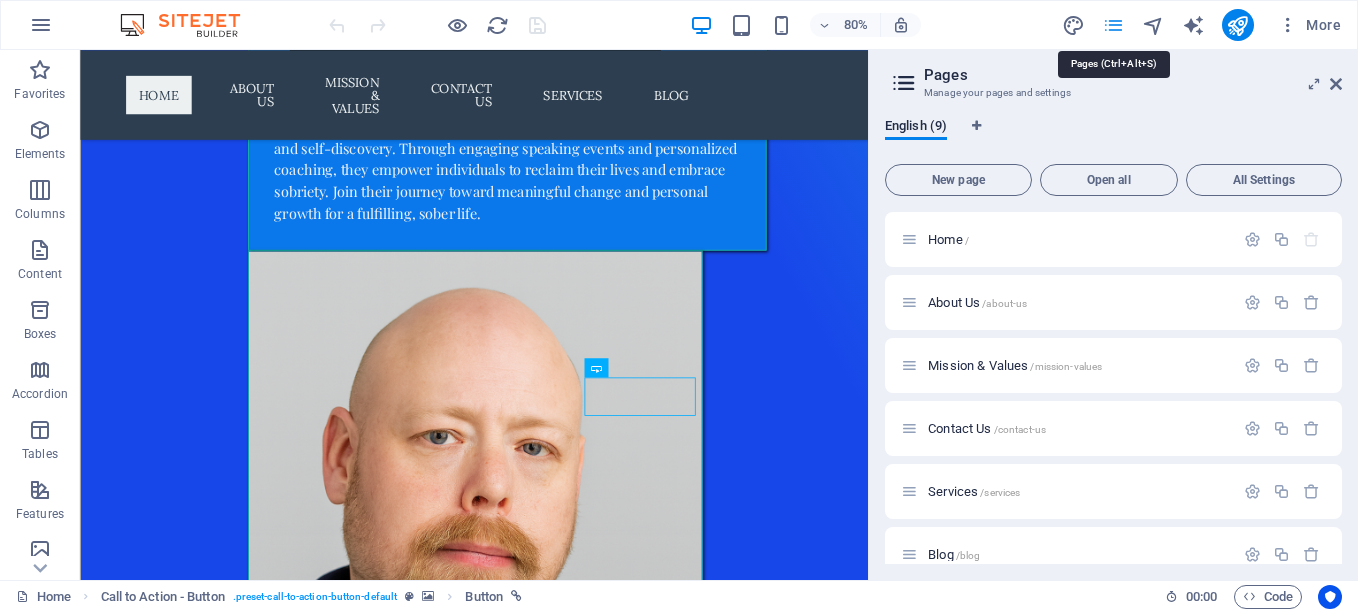 scroll, scrollTop: 595, scrollLeft: 0, axis: vertical 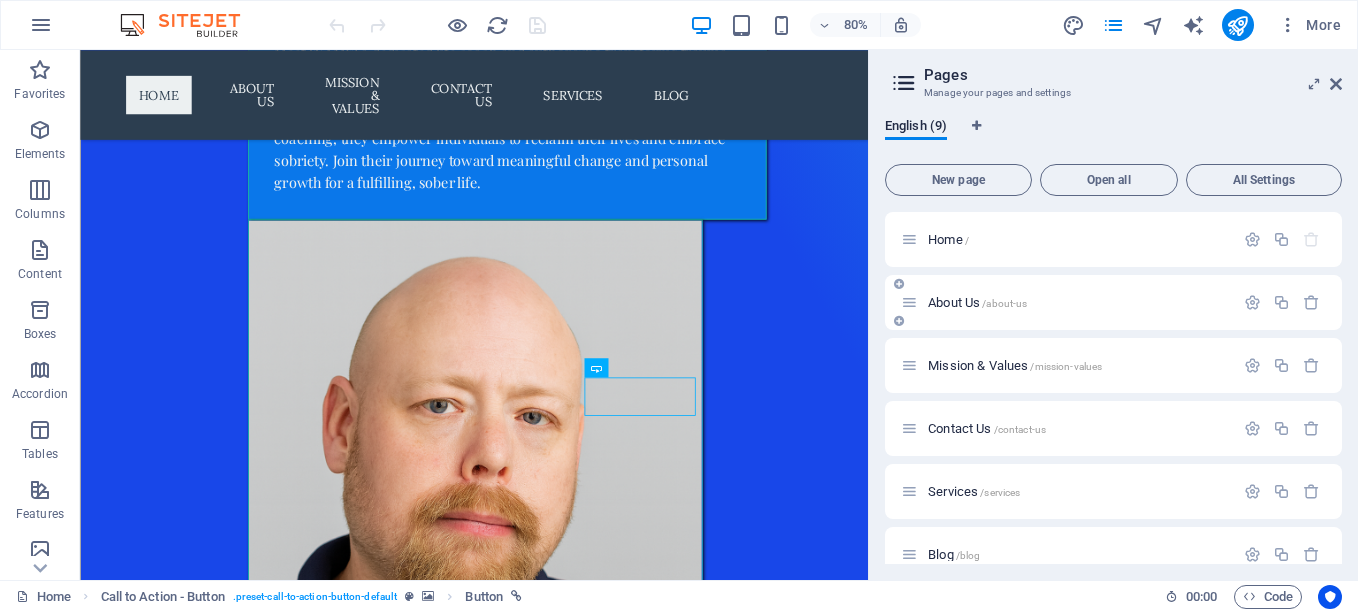 click on "About Us /about-us" at bounding box center [977, 302] 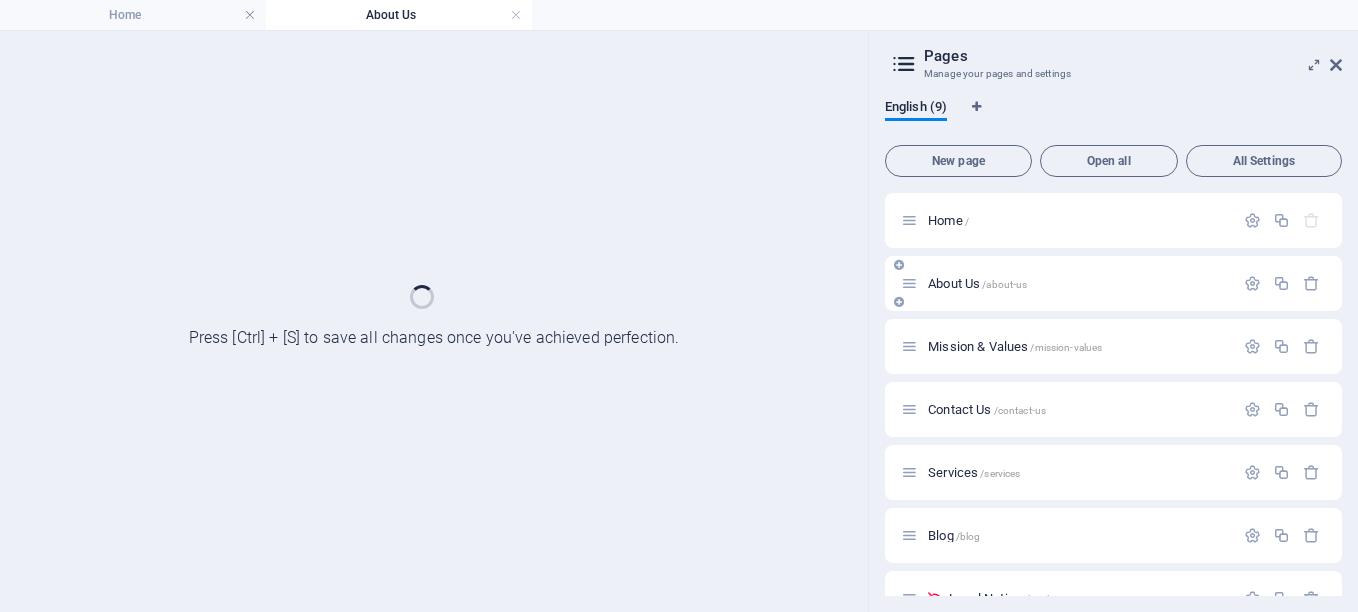 scroll, scrollTop: 0, scrollLeft: 0, axis: both 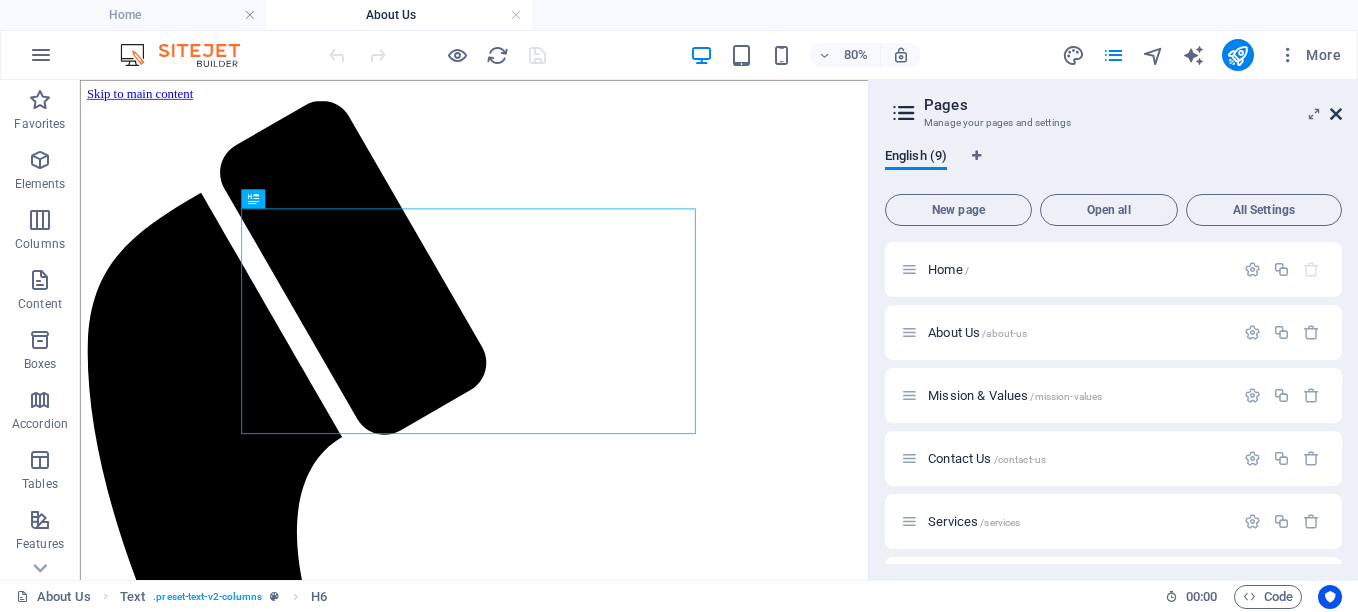 click at bounding box center [1336, 114] 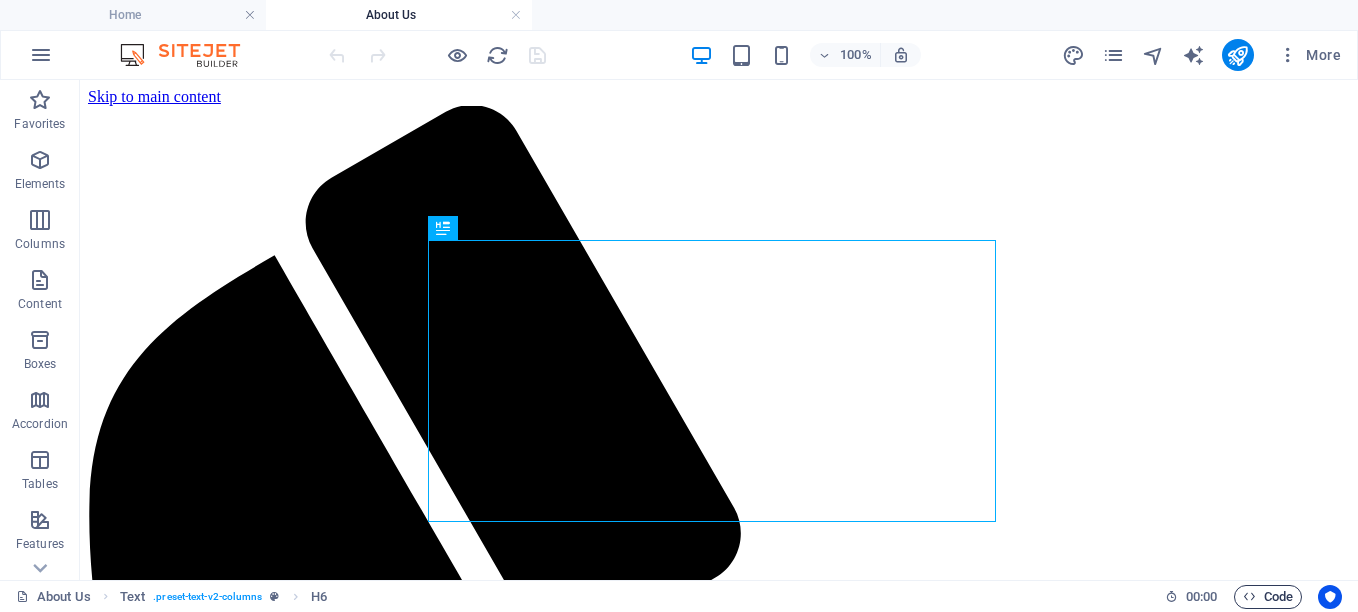 click on "Code" at bounding box center [1268, 597] 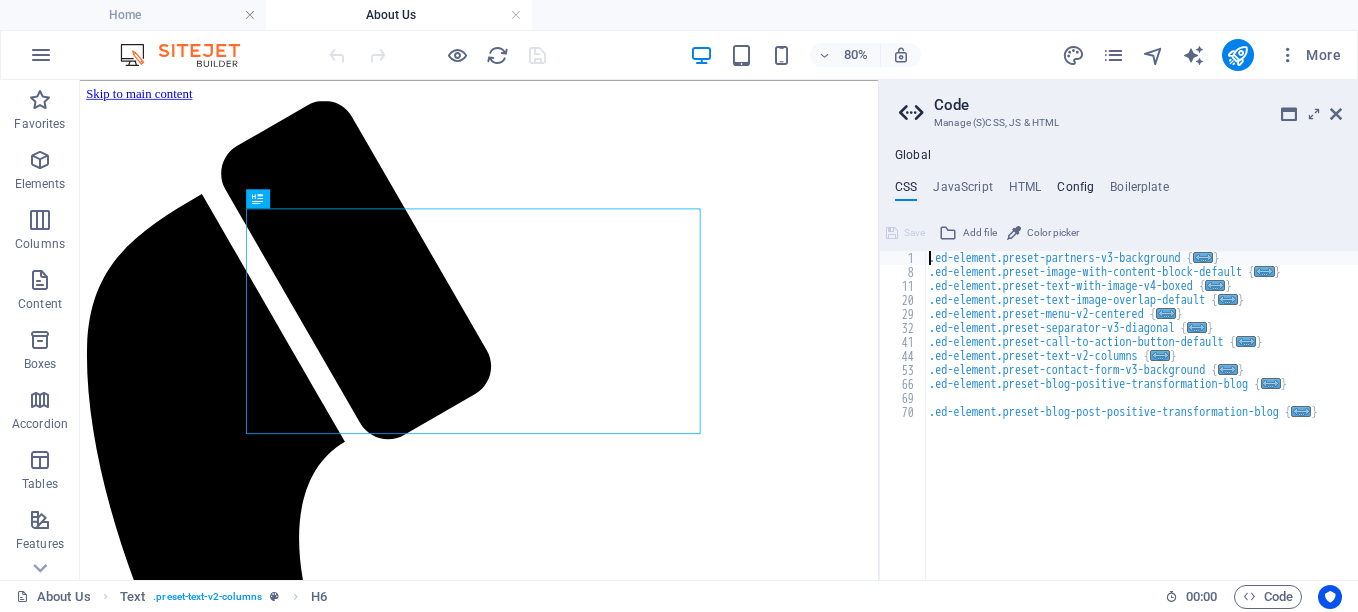 click on "Config" at bounding box center [1075, 191] 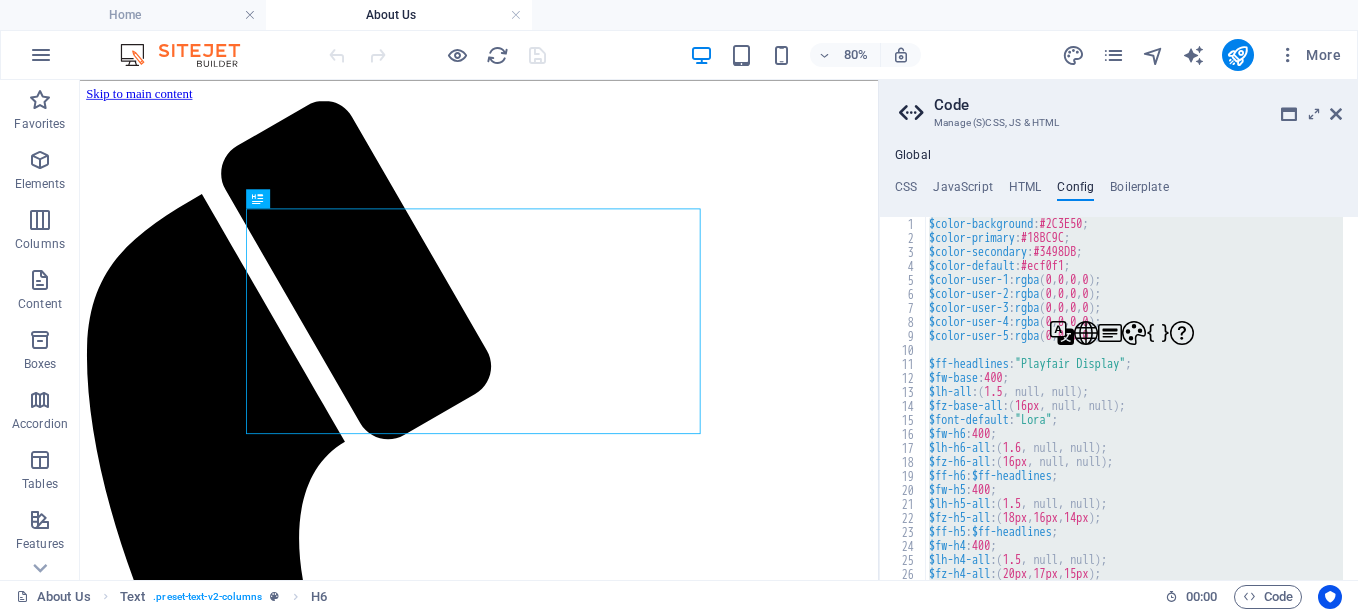 paste 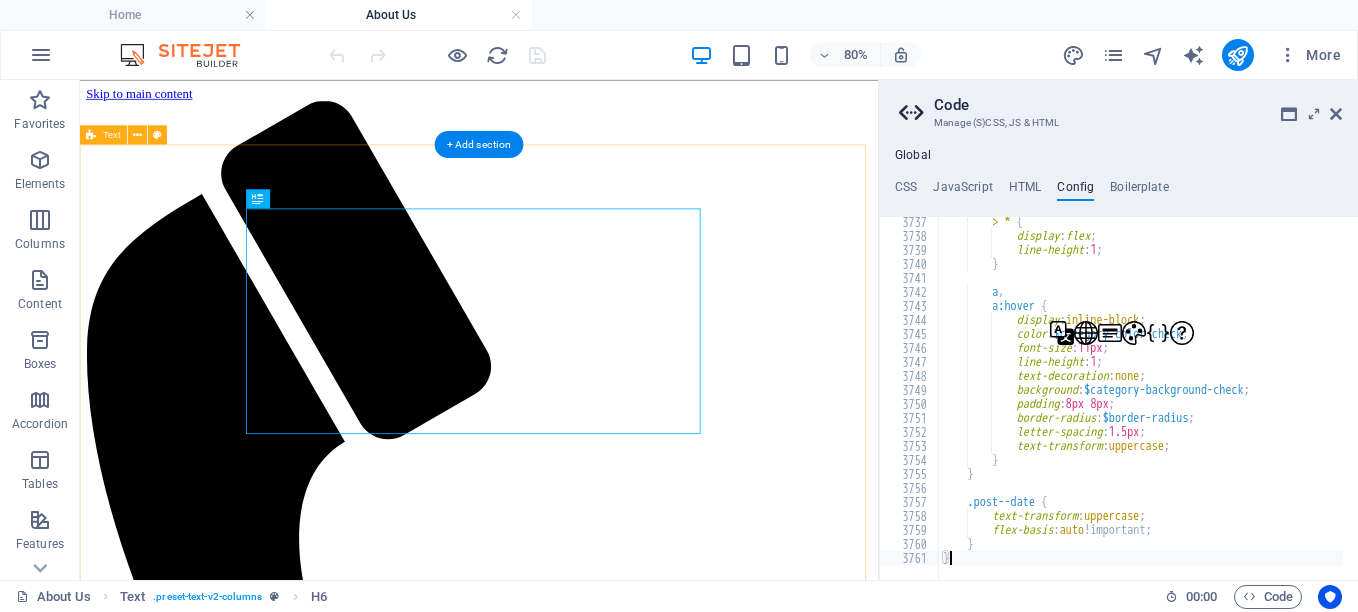 scroll, scrollTop: 32420, scrollLeft: 0, axis: vertical 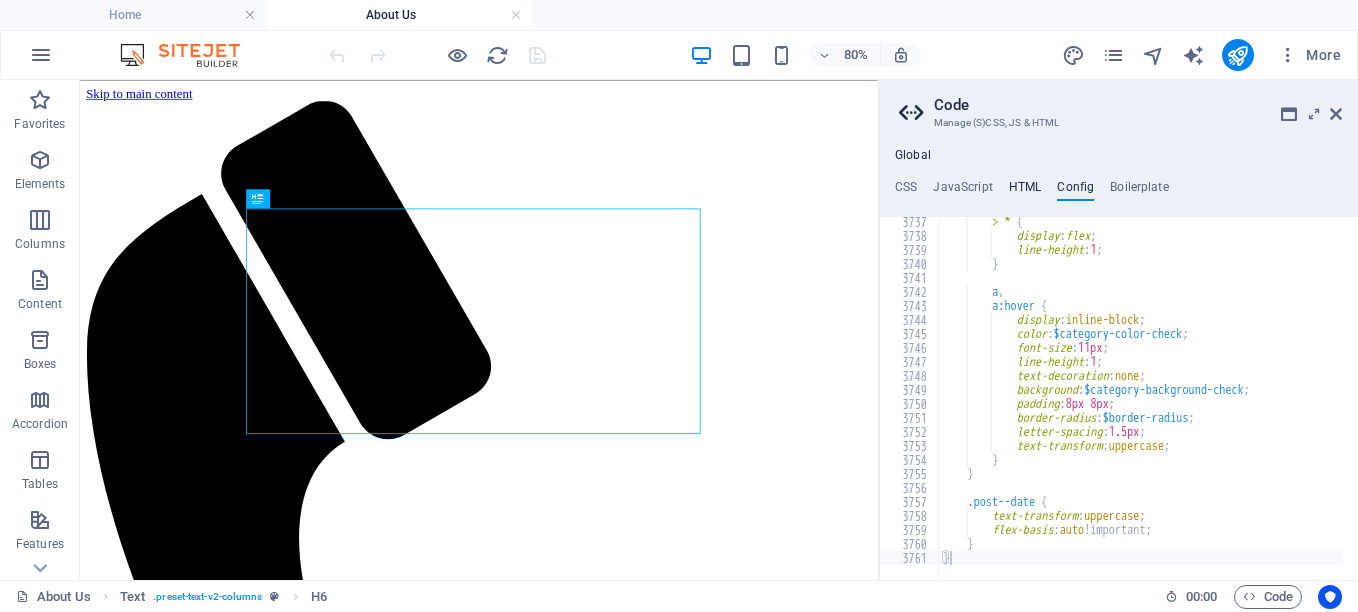 click on "HTML" at bounding box center (1025, 191) 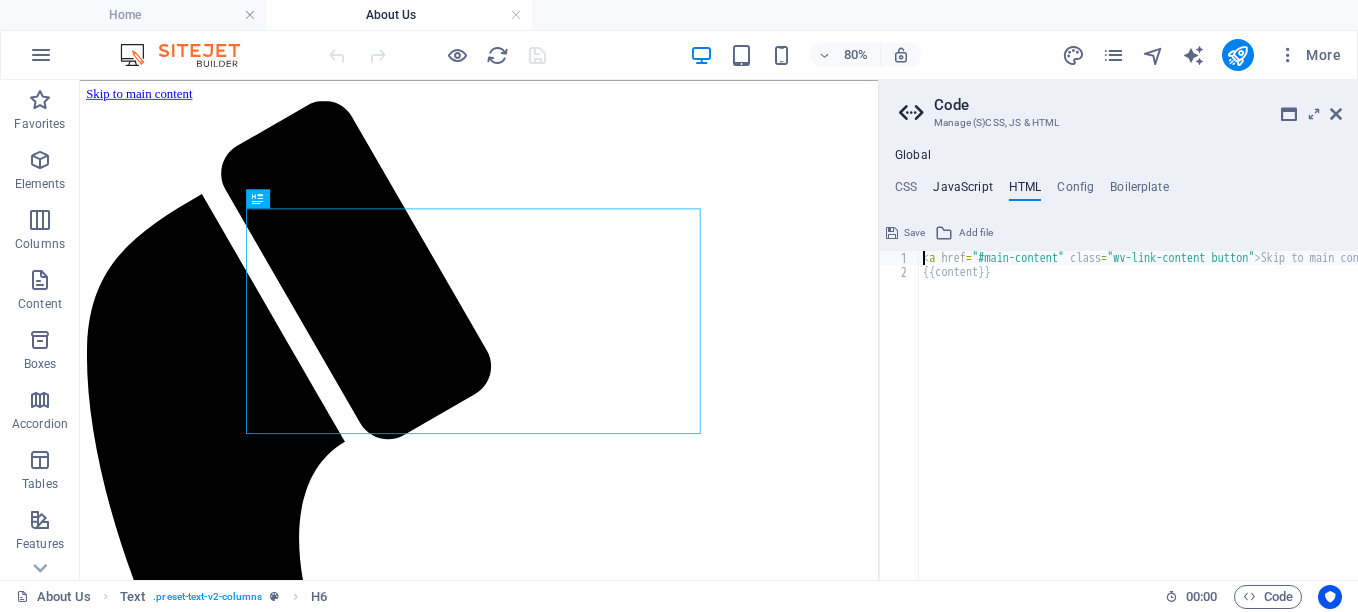 click on "JavaScript" at bounding box center [962, 191] 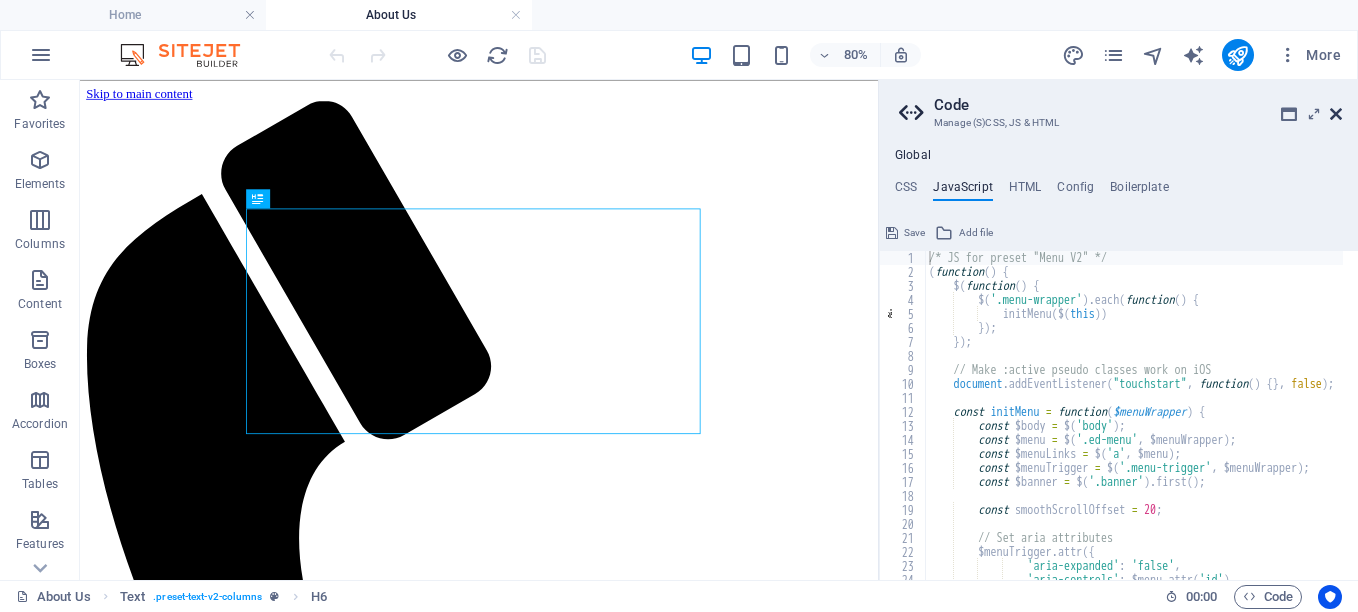 click at bounding box center (1336, 114) 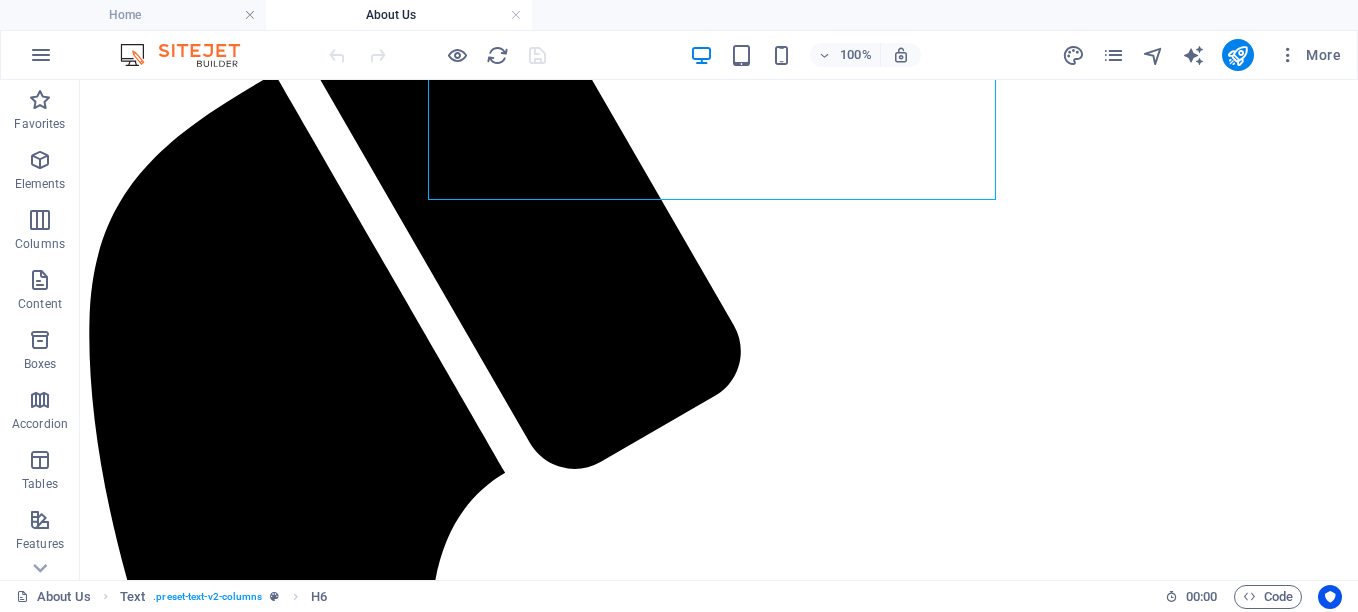 scroll, scrollTop: 0, scrollLeft: 0, axis: both 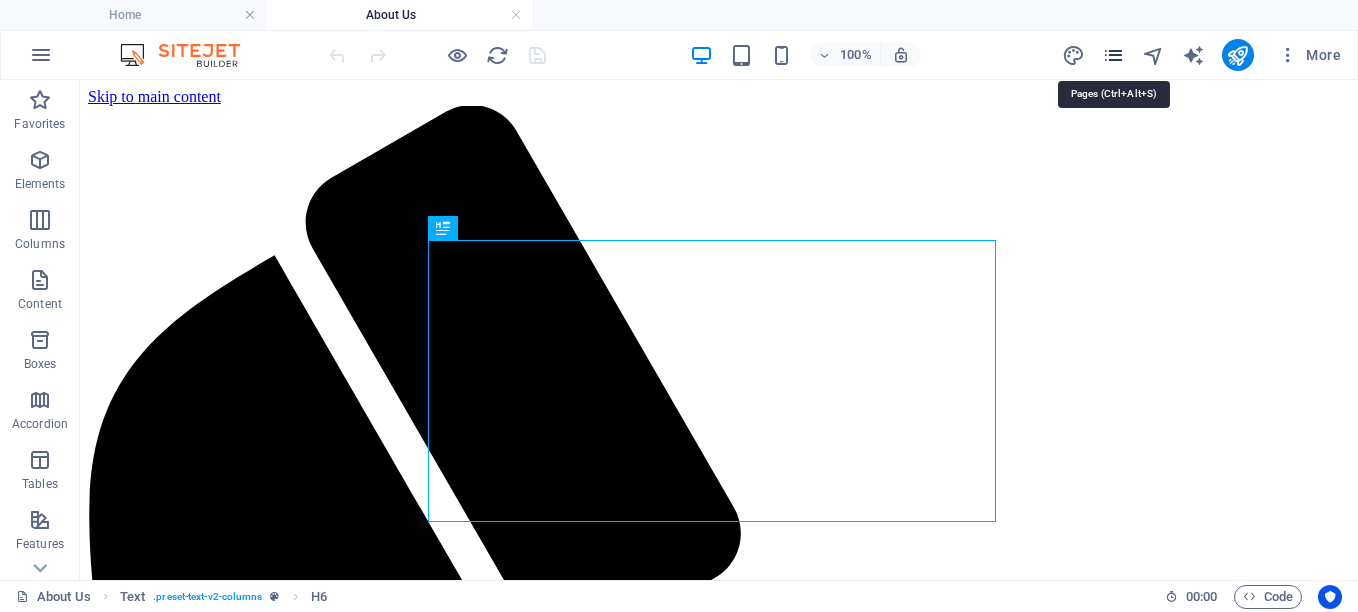click at bounding box center (1113, 55) 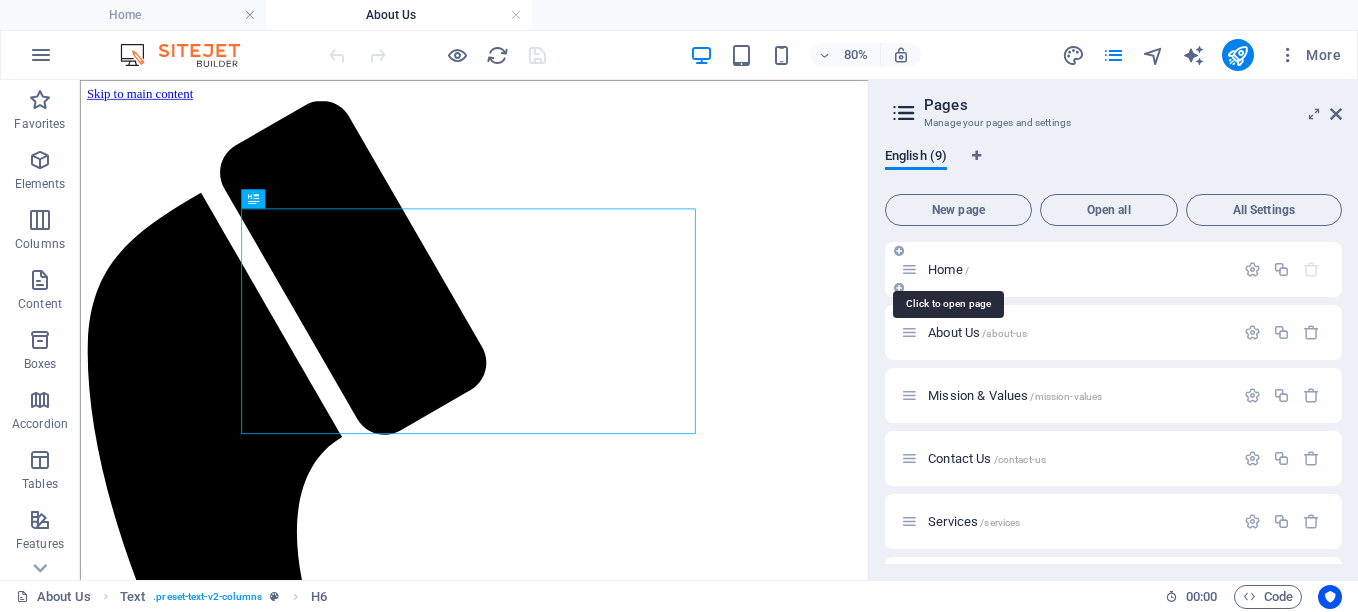 click on "Home /" at bounding box center [948, 269] 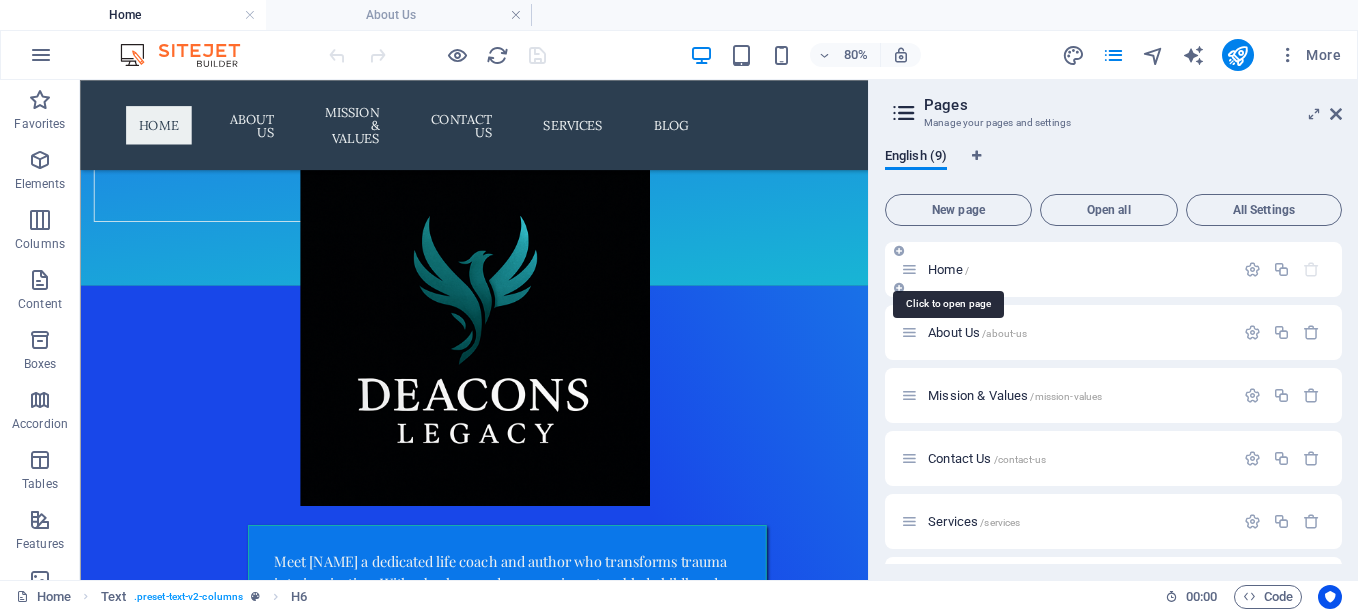scroll, scrollTop: 518, scrollLeft: 0, axis: vertical 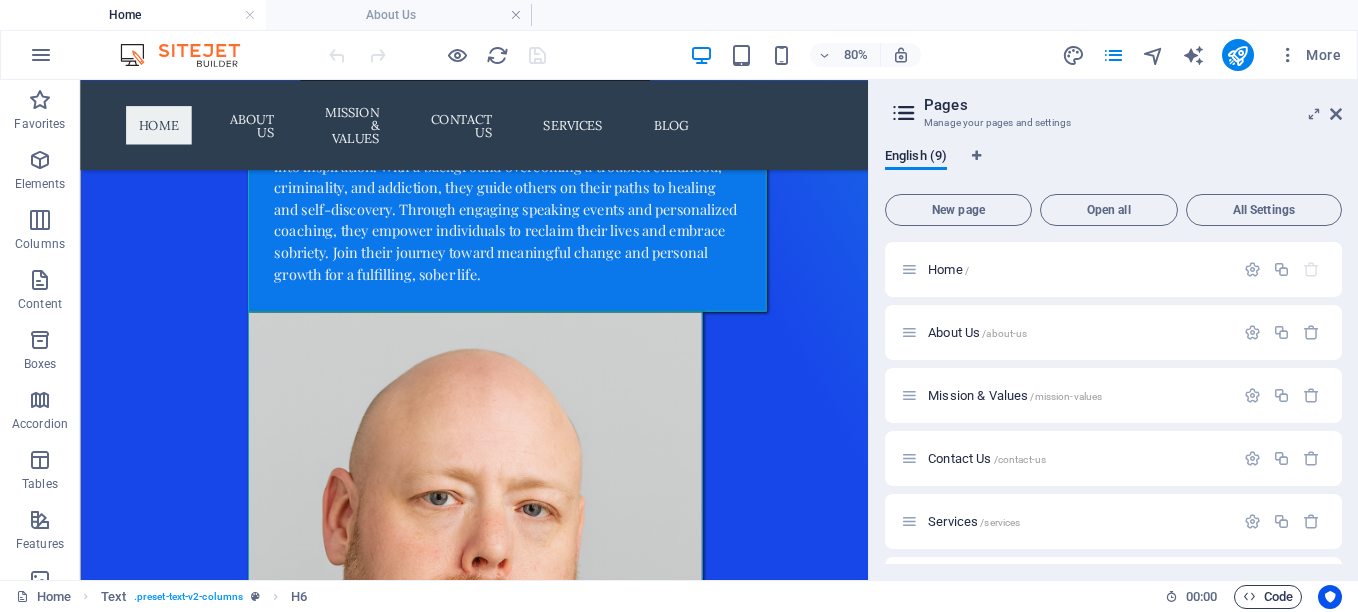 drag, startPoint x: 1333, startPoint y: 111, endPoint x: 1272, endPoint y: 591, distance: 483.8605 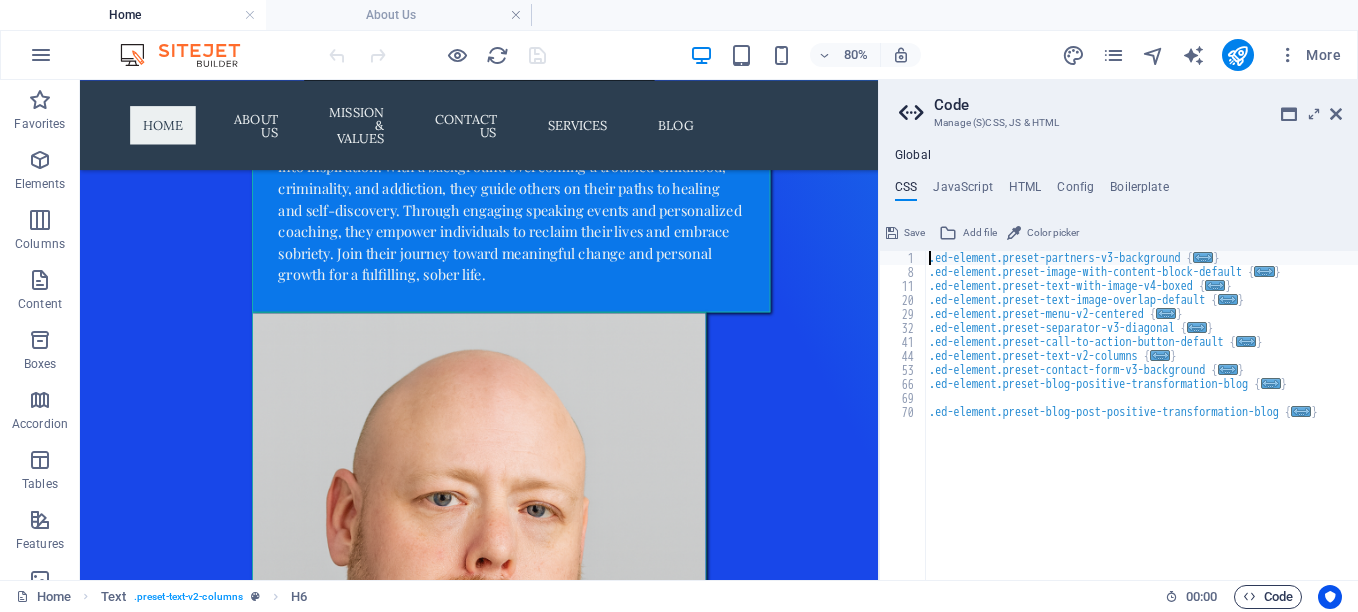 scroll, scrollTop: 517, scrollLeft: 0, axis: vertical 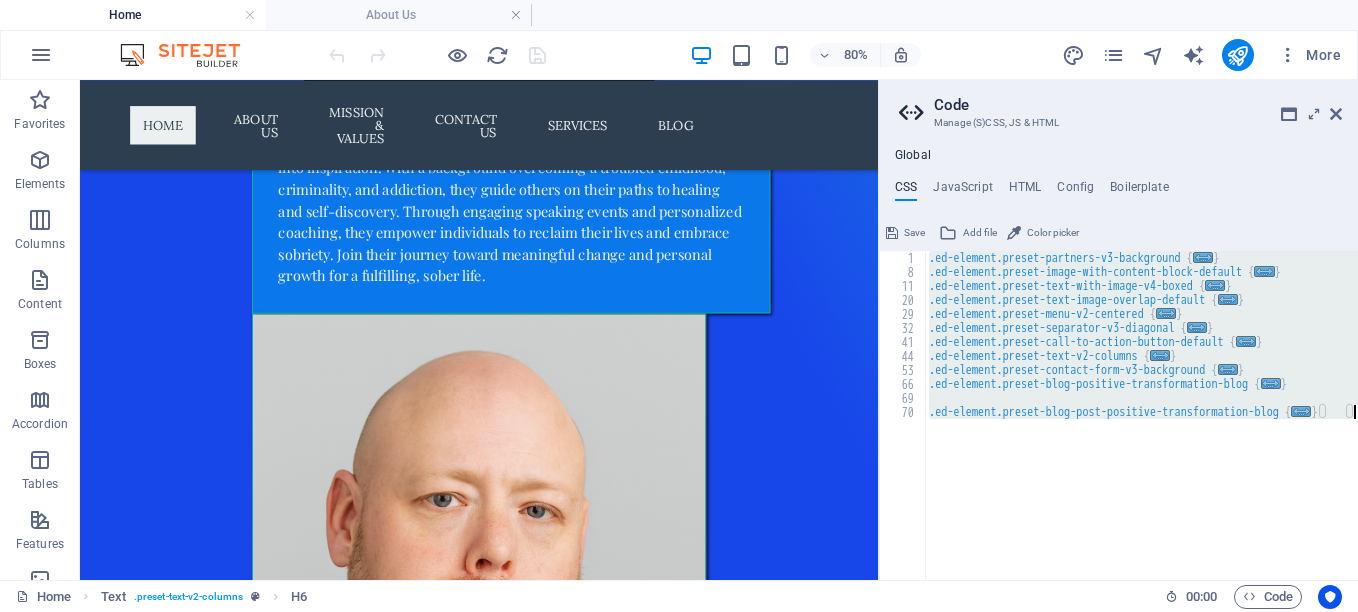 drag, startPoint x: 907, startPoint y: 257, endPoint x: 1048, endPoint y: 468, distance: 253.7755 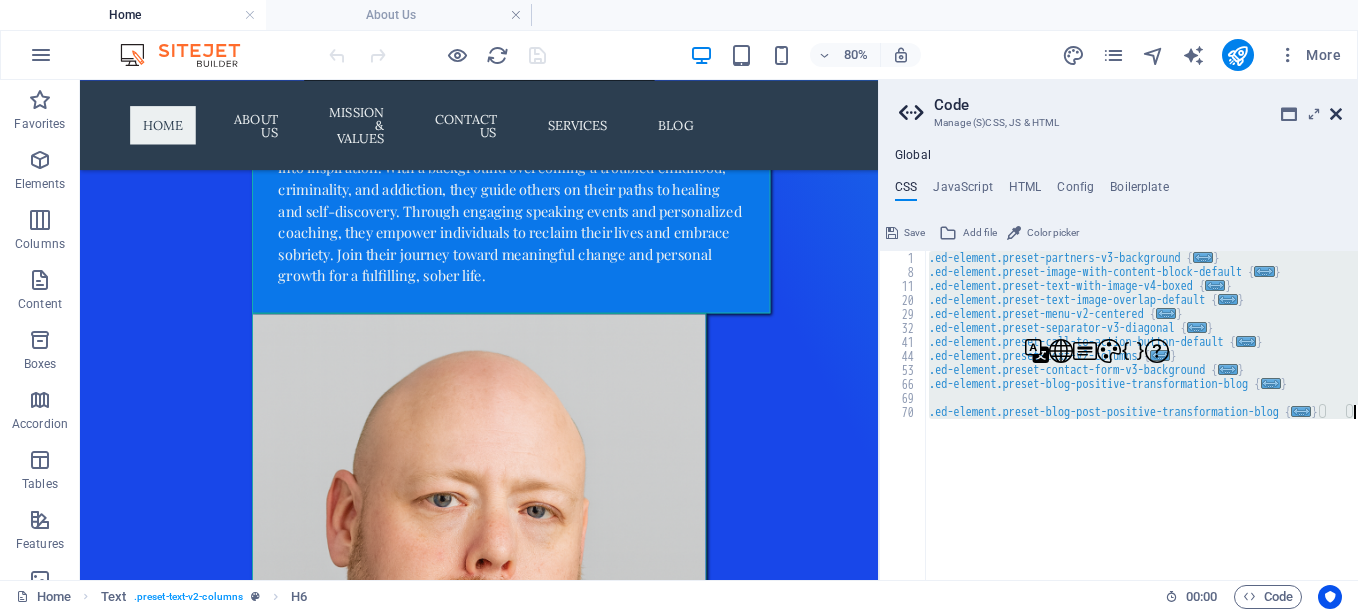 click at bounding box center (1336, 114) 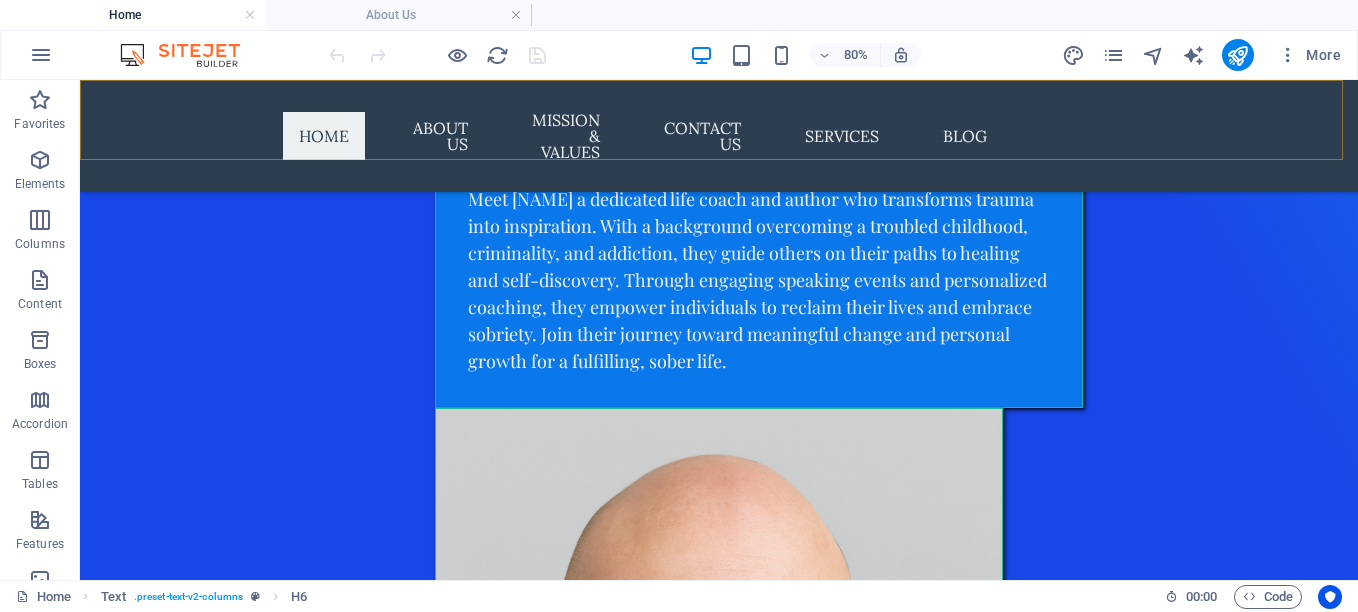 scroll, scrollTop: 480, scrollLeft: 0, axis: vertical 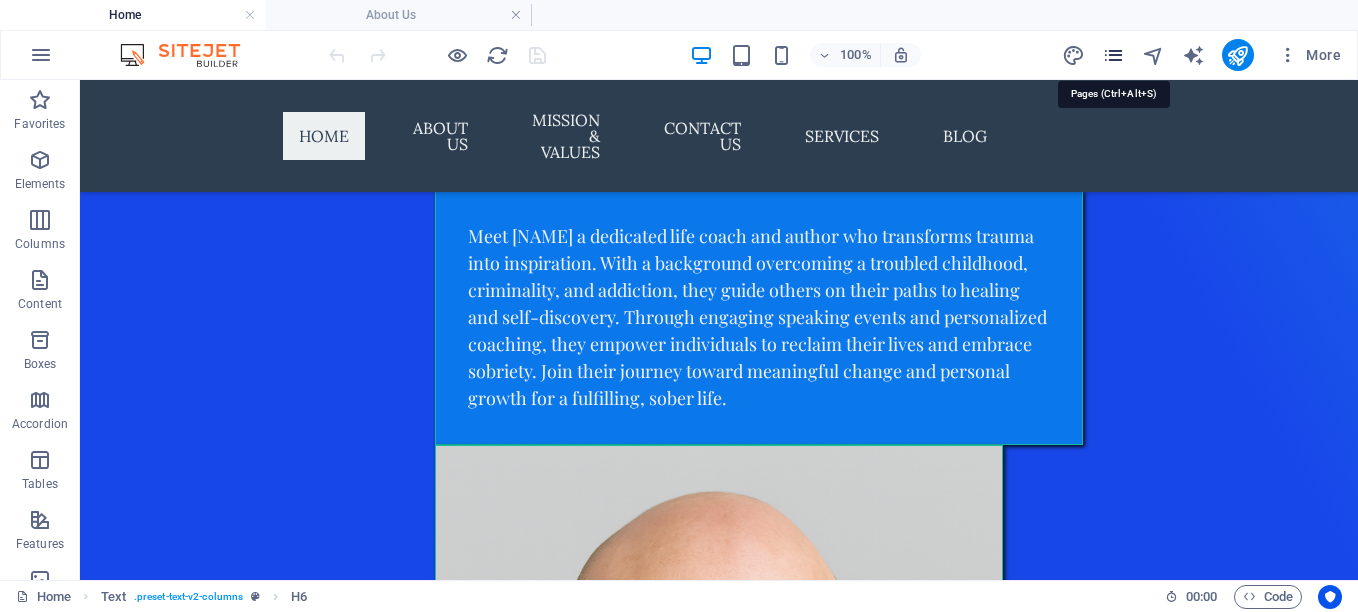 click at bounding box center [1113, 55] 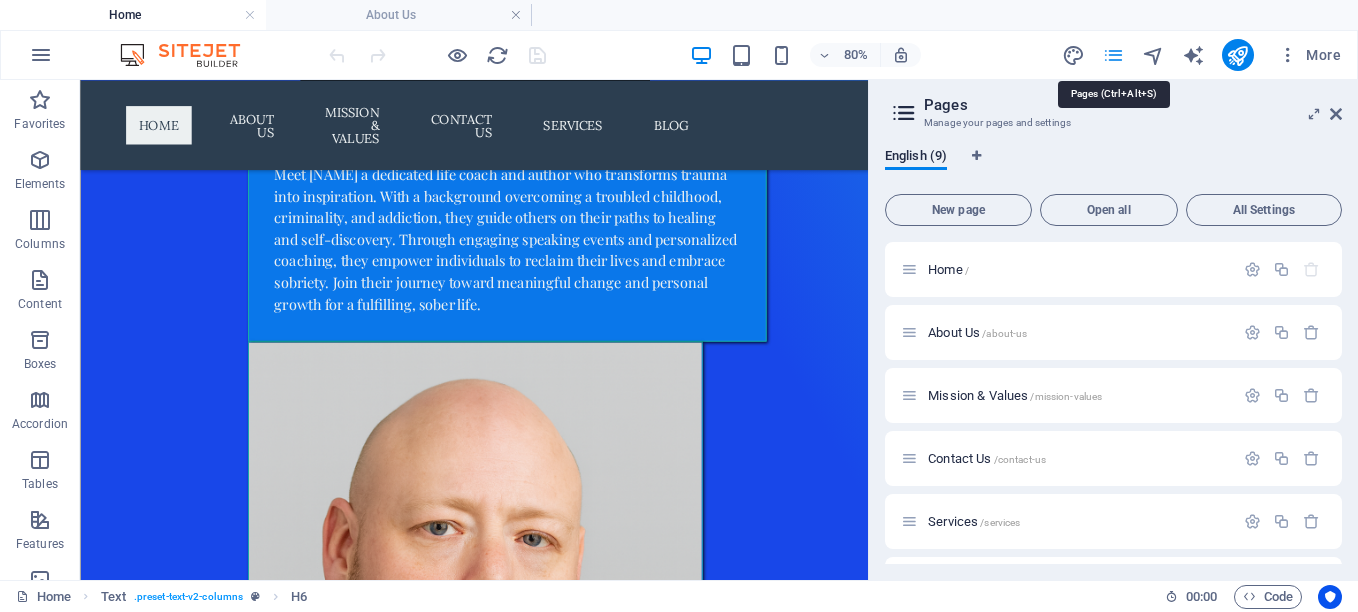 scroll, scrollTop: 518, scrollLeft: 0, axis: vertical 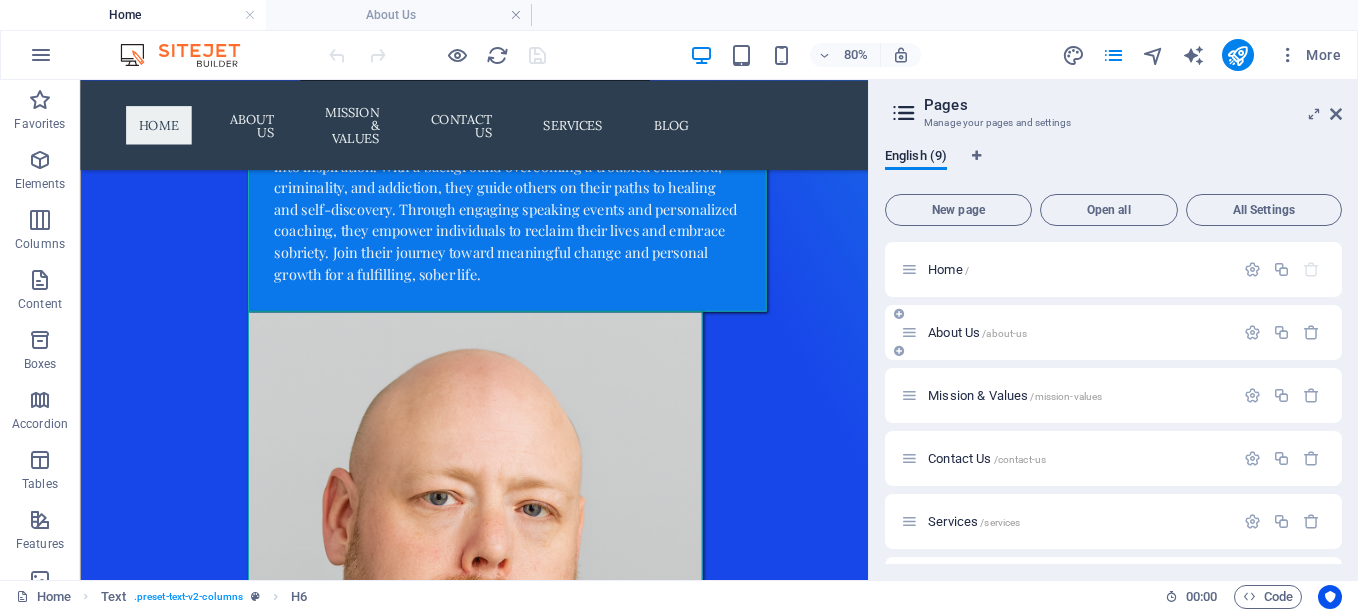 click on "About Us /about-us" at bounding box center (977, 332) 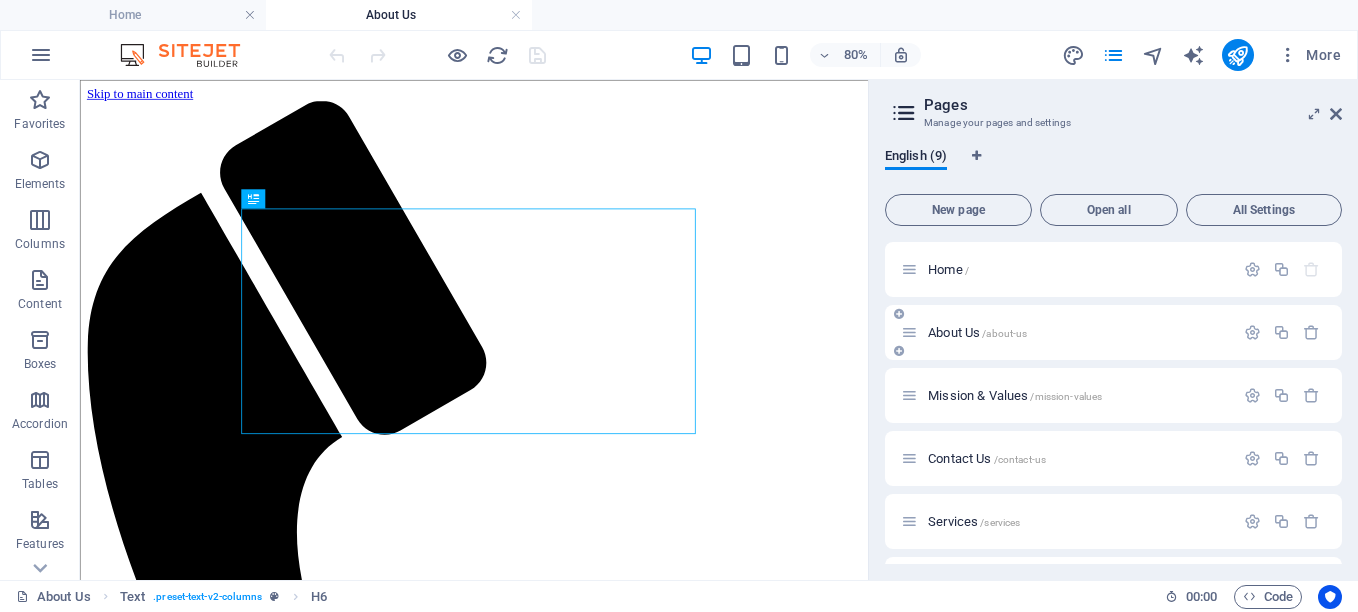 scroll, scrollTop: 0, scrollLeft: 0, axis: both 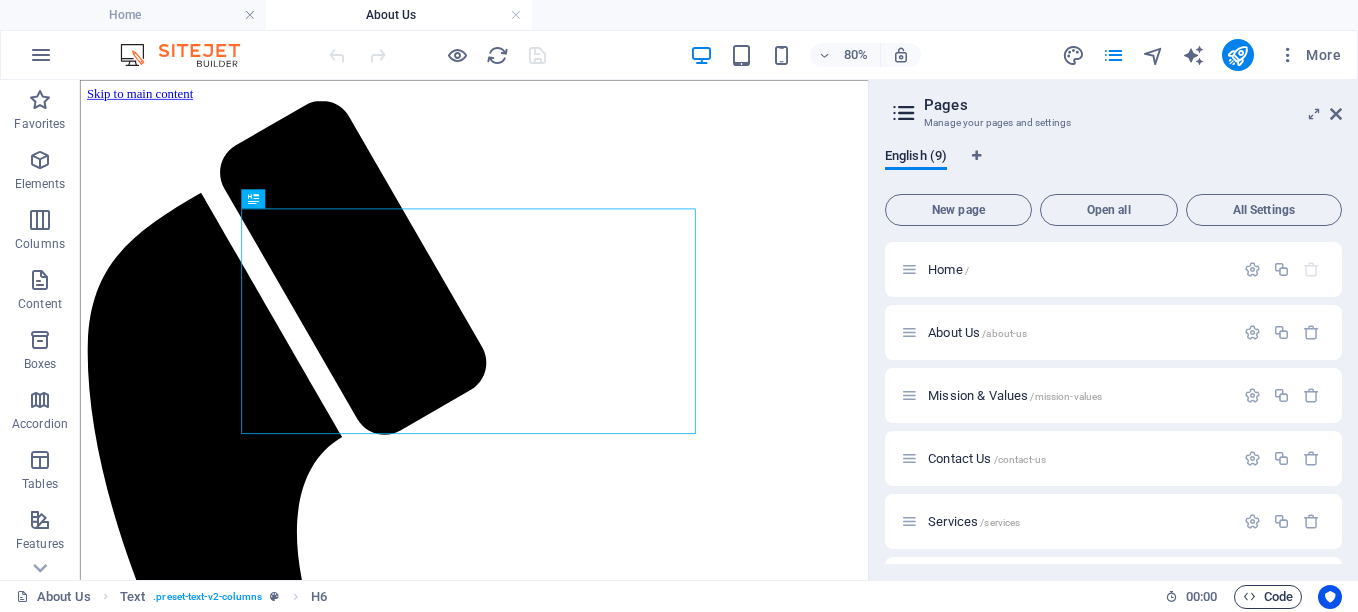 click on "Code" at bounding box center [1268, 597] 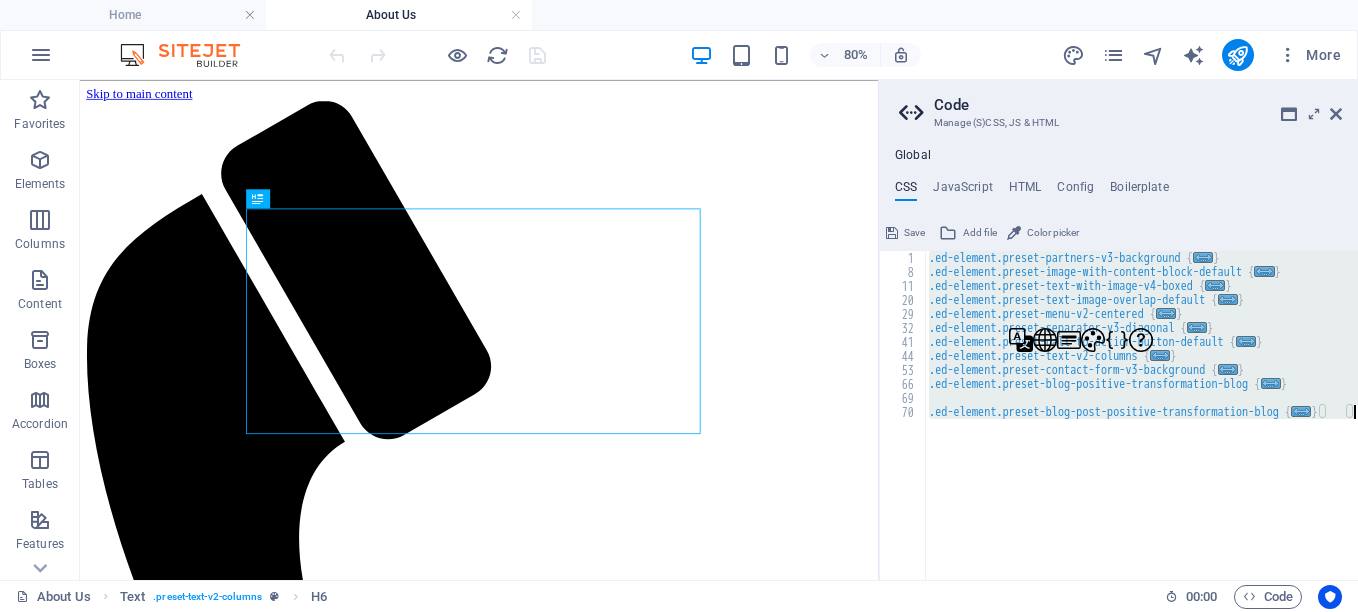 type on "}" 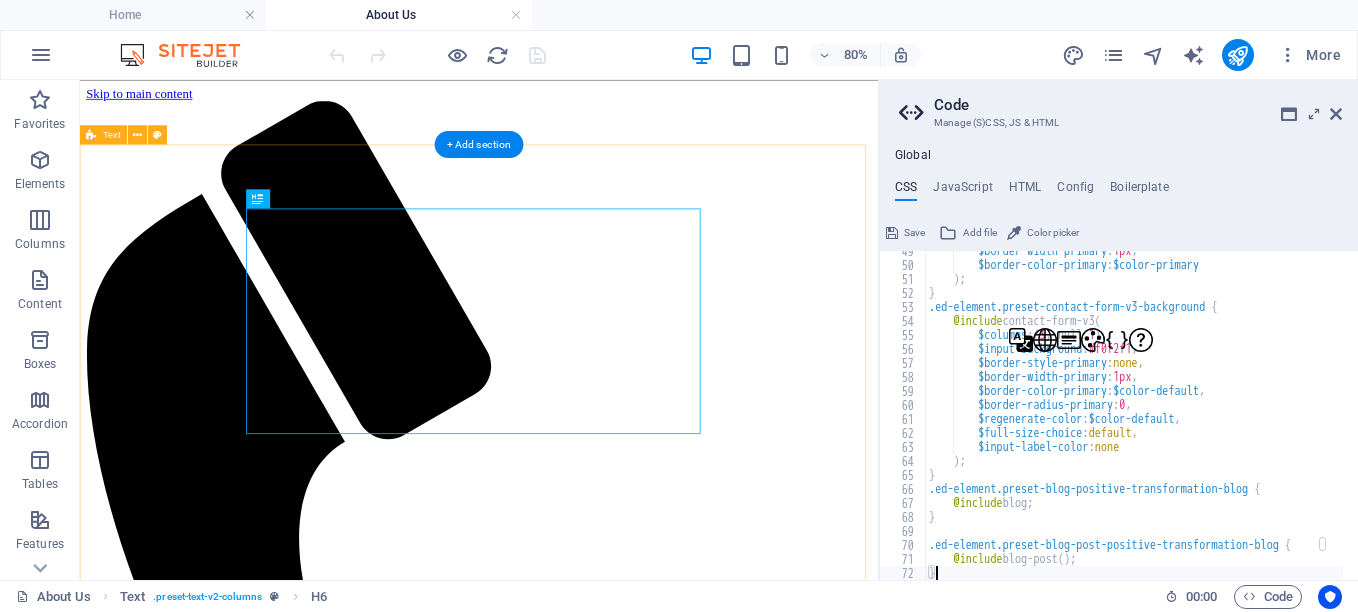 scroll, scrollTop: 679, scrollLeft: 0, axis: vertical 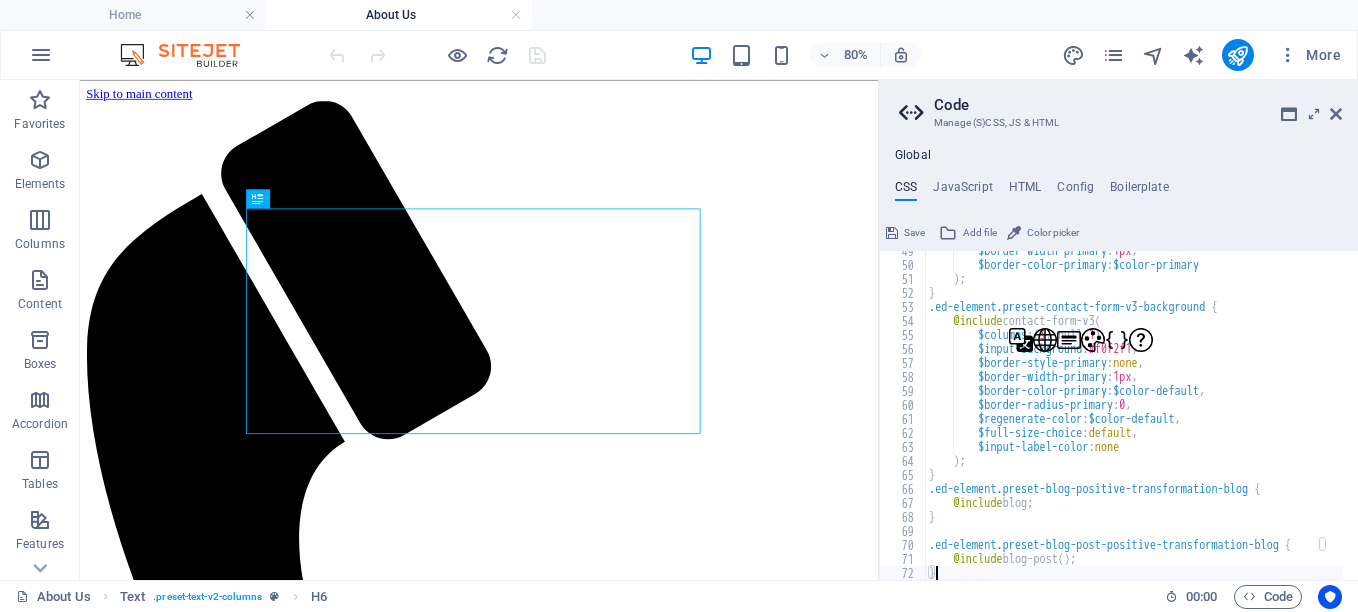 click on "Deacons Legacy Home About Us Favorites Elements Columns Content Boxes Accordion Tables Features Images Slider Header Footer Forms Marketing Collections
Drag here to replace the existing content. Press “Ctrl” if you want to create a new element.
Container   H5   Text image overlap   Container   Menu   Menu Bar   Logos   Image   Image   Call to Action - Button   H2   Call to Action - Button   Button 80% More Home Text . preset-text-v2-columns H6 00 : 00 Code Favorites Elements Columns Content Boxes Accordion Tables Features Images Slider Header Footer Forms Marketing Collections
Drag here to replace the existing content. Press “Ctrl” if you want to create a new element.
H6   Text   Reference 80% More About Us Text . preset-text-v2-columns H6 00 : 00 Code Code Manage (S)CSS, JS & HTML Global CSS JavaScript HTML Config Boilerplate } 49 50 51 52 53 54 55 56 57 )" at bounding box center [679, 306] 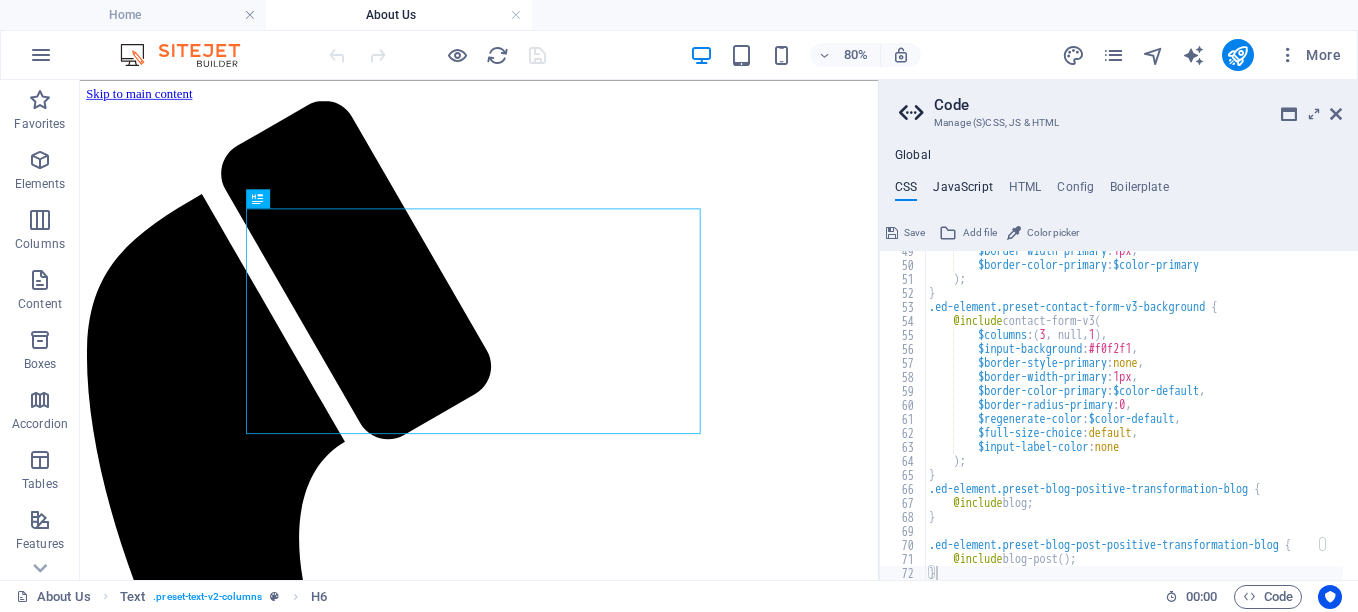 click on "JavaScript" at bounding box center (962, 191) 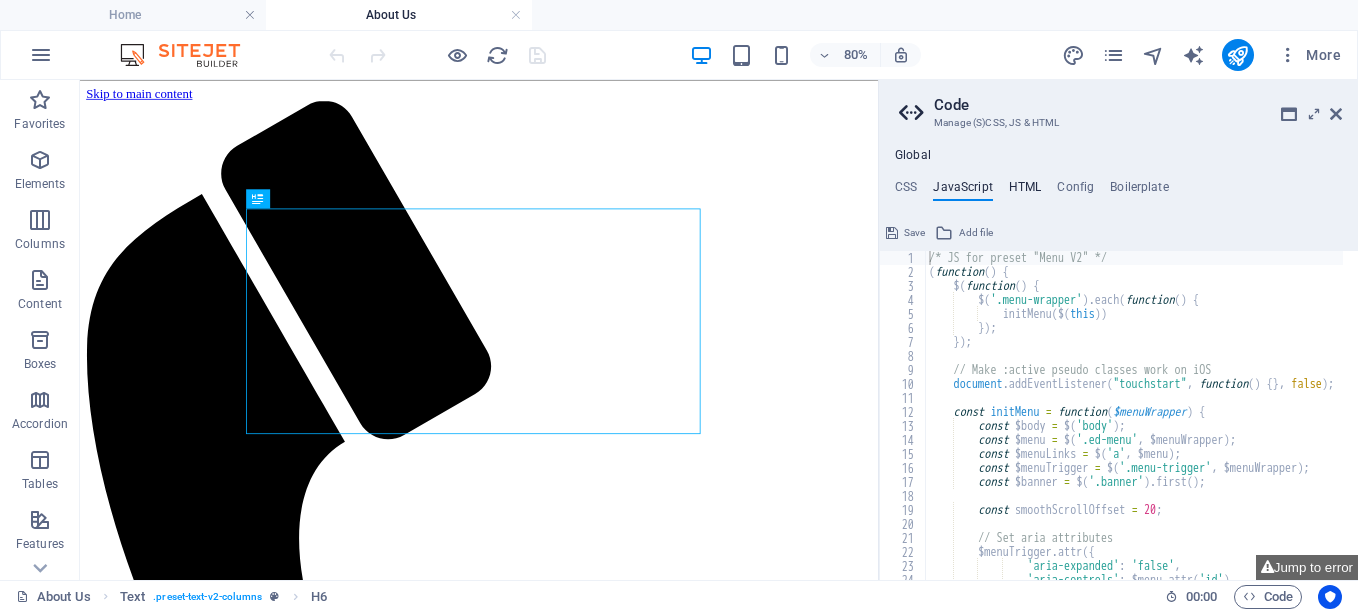 click on "HTML" at bounding box center [1025, 191] 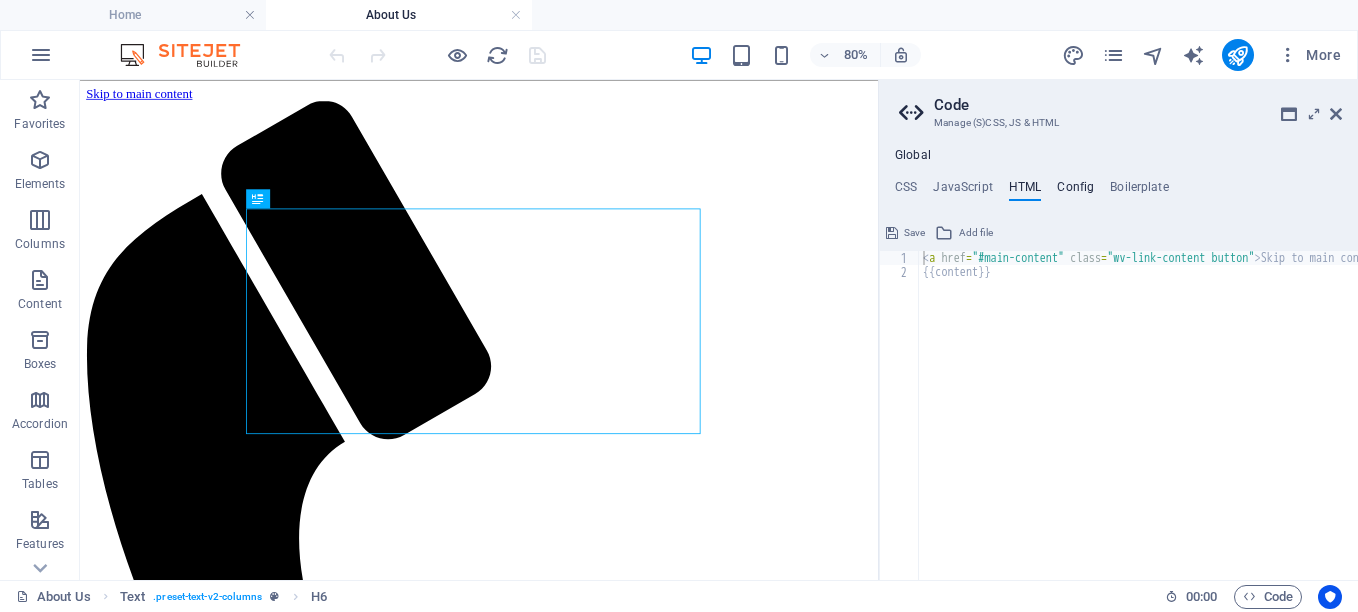 click on "Config" at bounding box center (1075, 191) 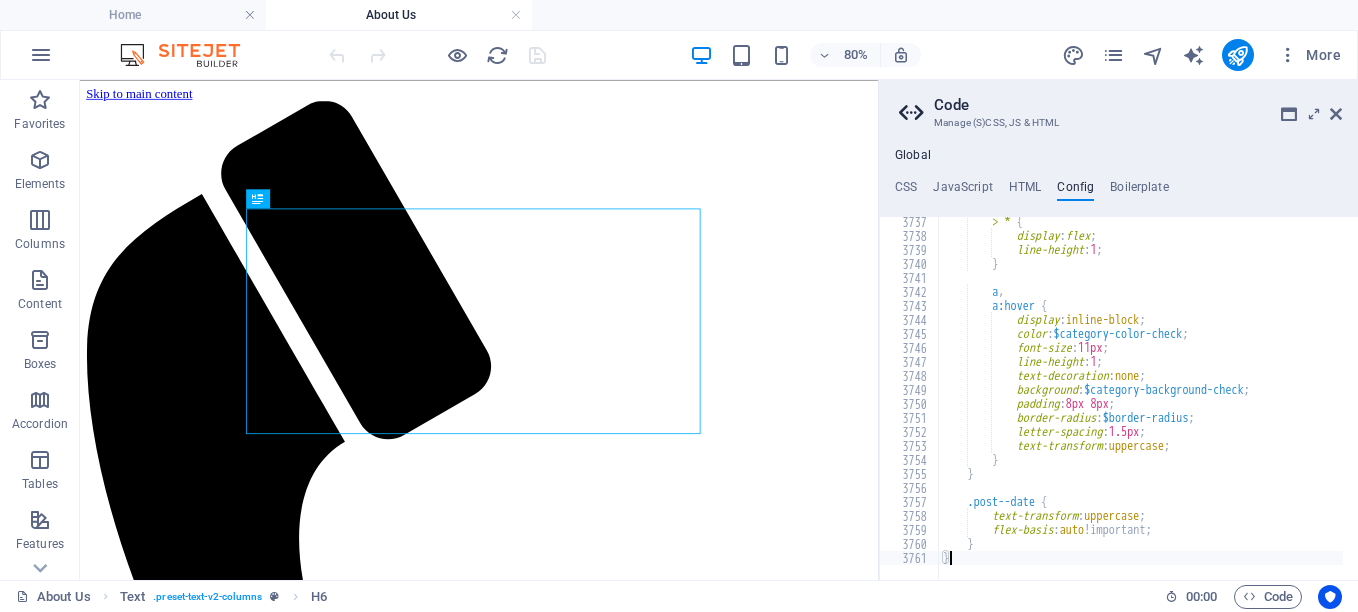 drag, startPoint x: 1354, startPoint y: 249, endPoint x: 968, endPoint y: 327, distance: 393.80197 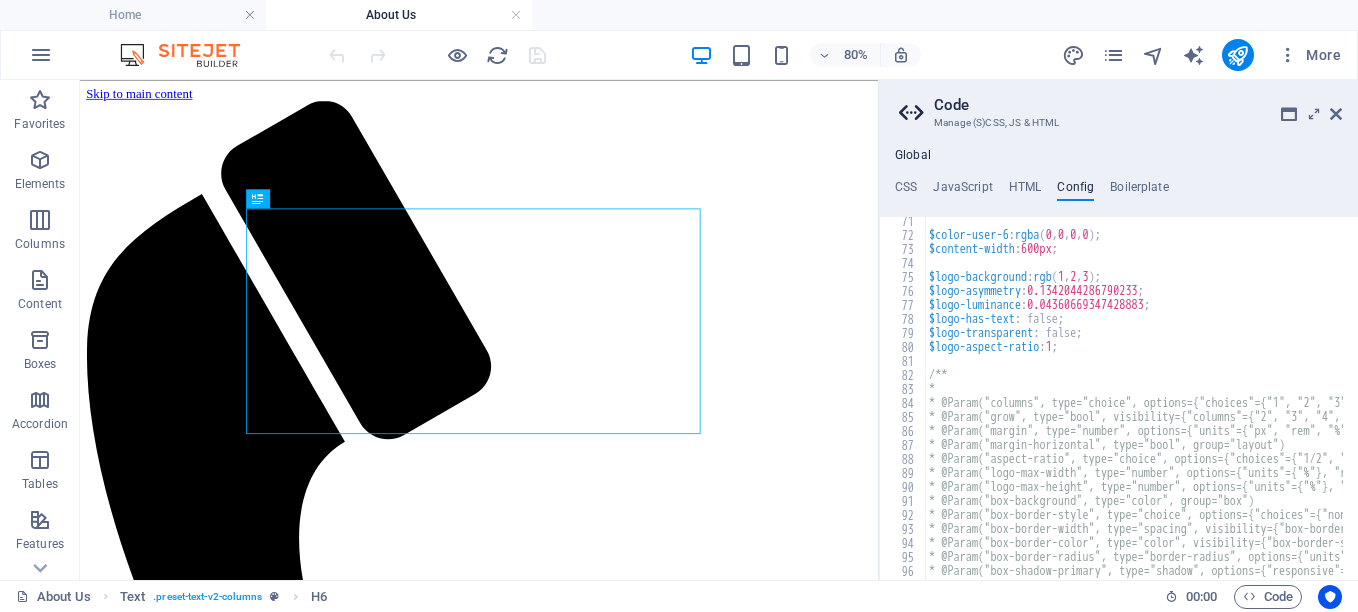 scroll, scrollTop: 914, scrollLeft: 0, axis: vertical 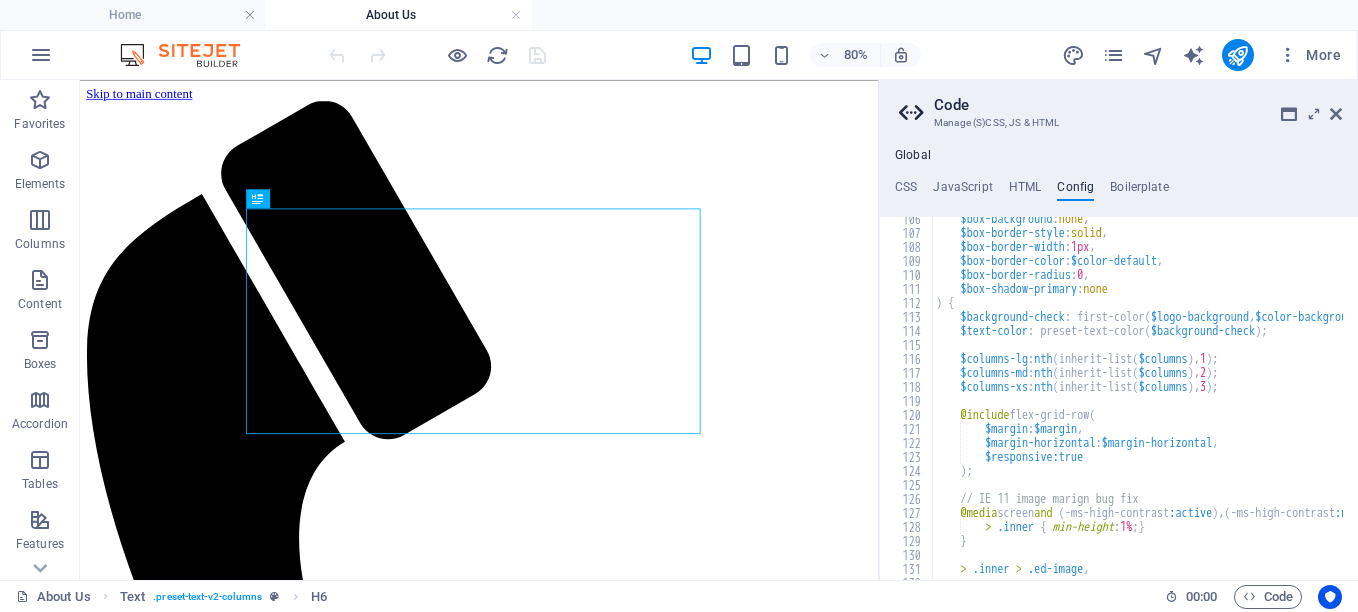 type on "$box-border-color: $color-default," 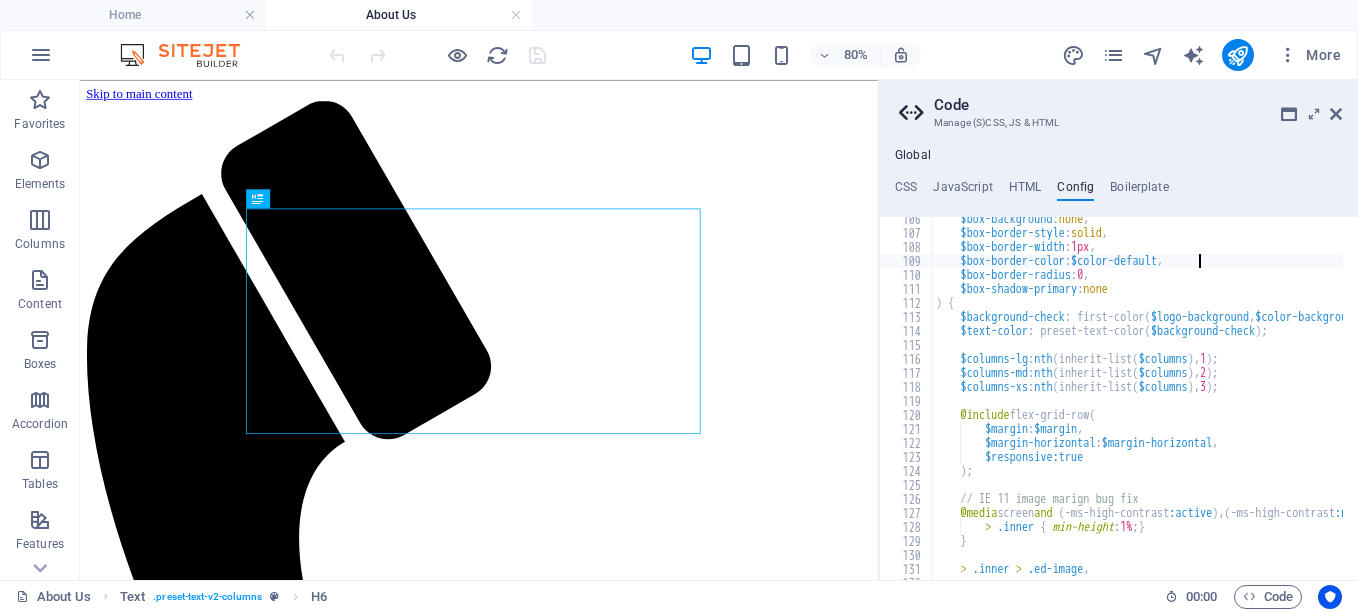 drag, startPoint x: 1353, startPoint y: 268, endPoint x: 1201, endPoint y: 125, distance: 208.69356 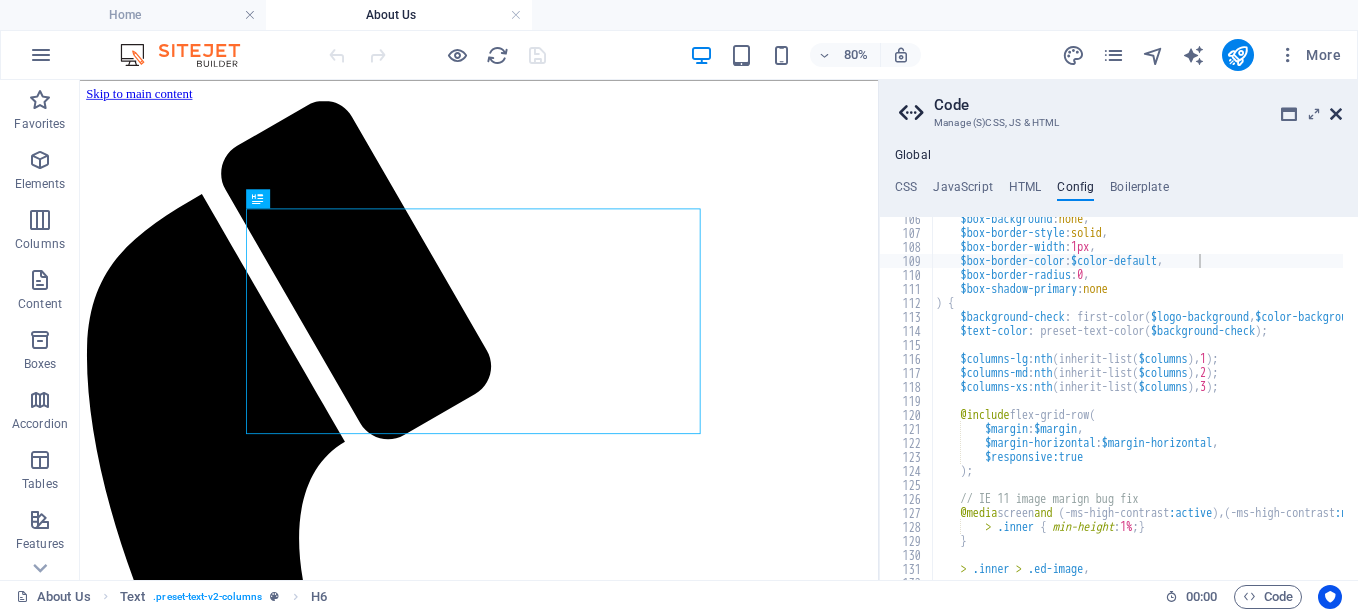 click at bounding box center [1336, 114] 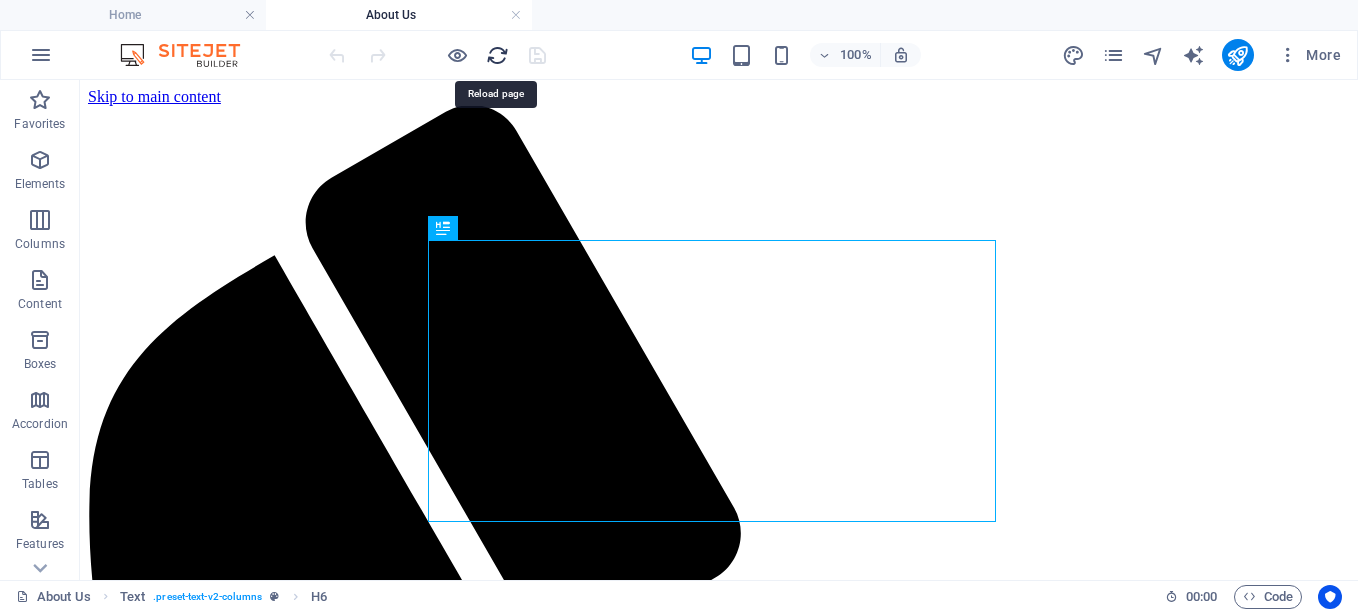click at bounding box center [497, 55] 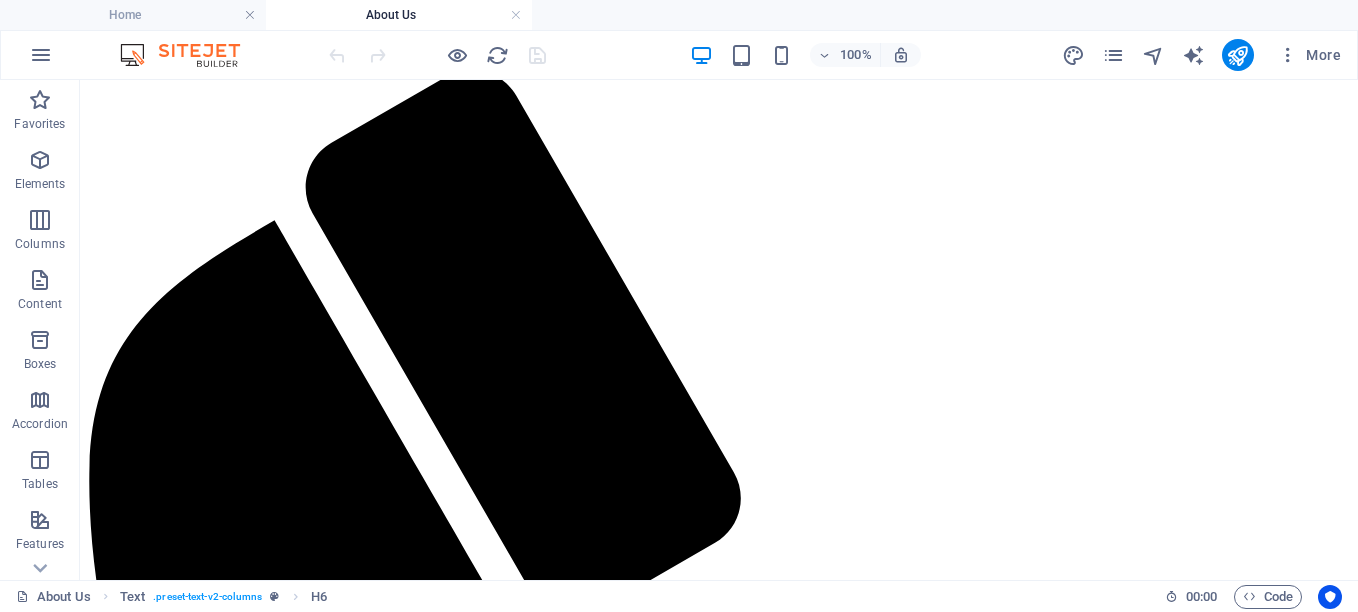 scroll, scrollTop: 0, scrollLeft: 0, axis: both 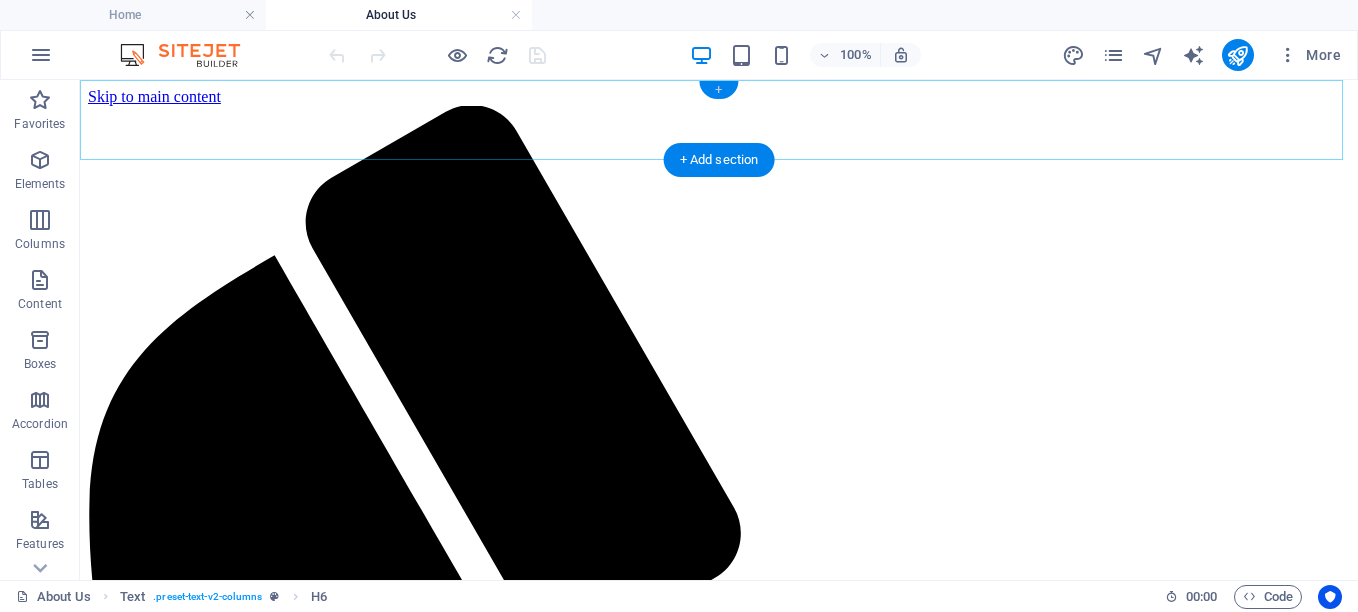drag, startPoint x: 711, startPoint y: 91, endPoint x: 248, endPoint y: 24, distance: 467.8226 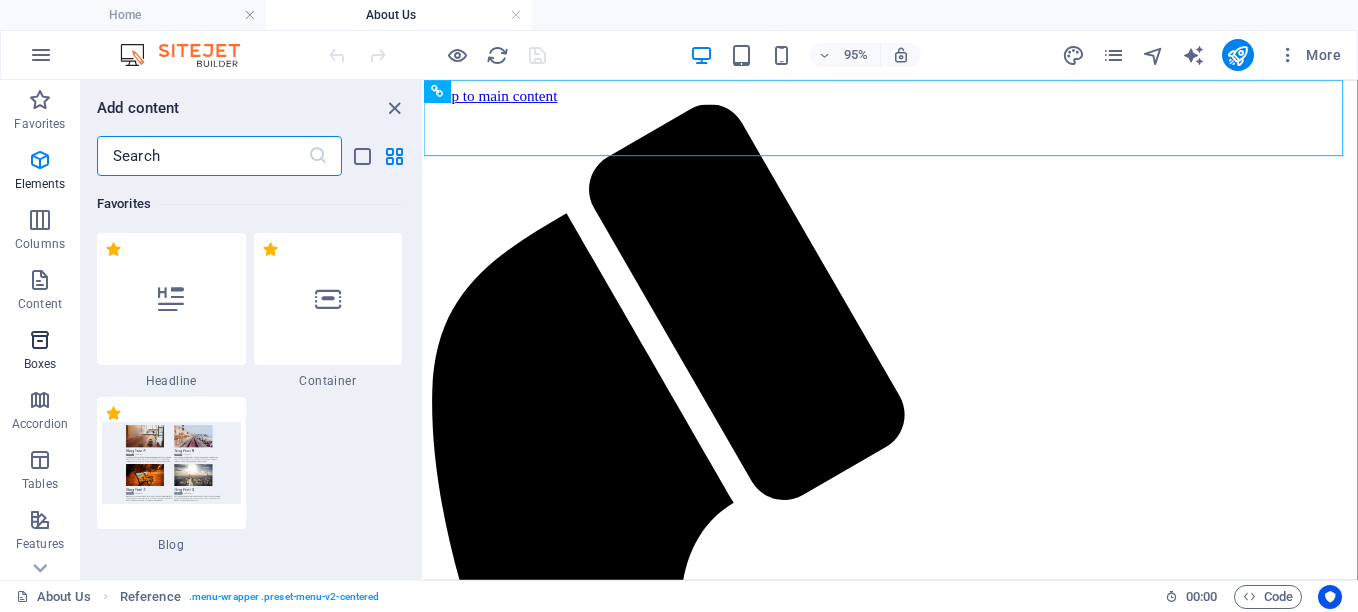 scroll, scrollTop: 3663, scrollLeft: 0, axis: vertical 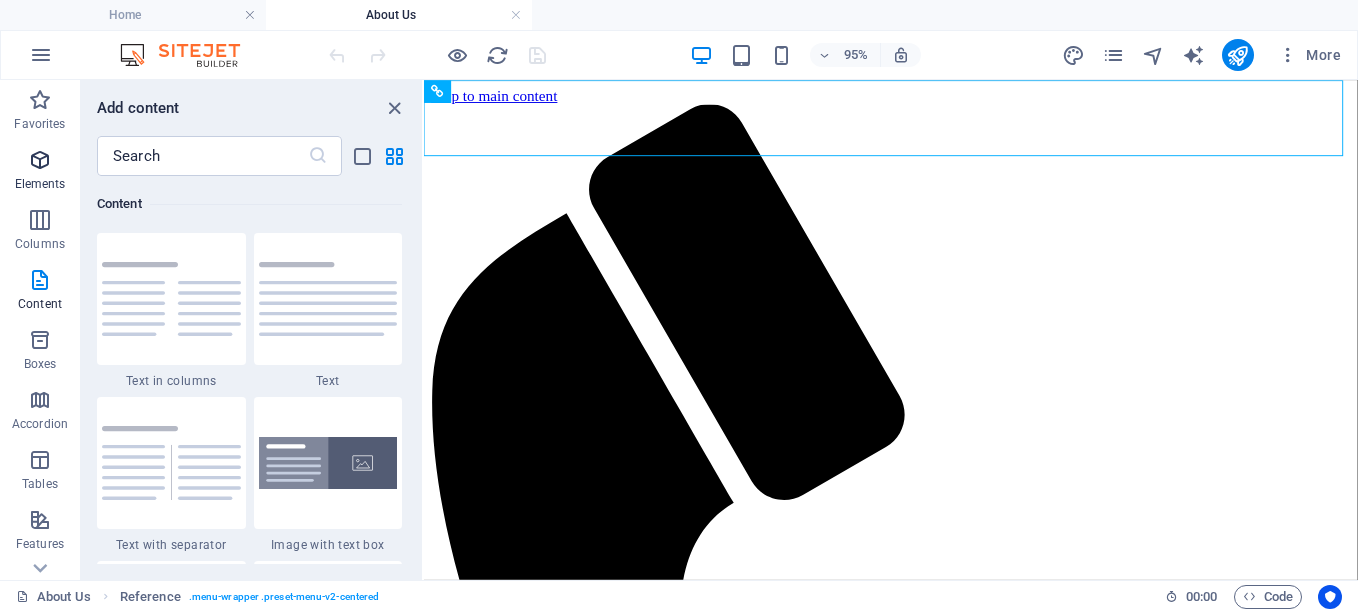 click on "Elements" at bounding box center [40, 172] 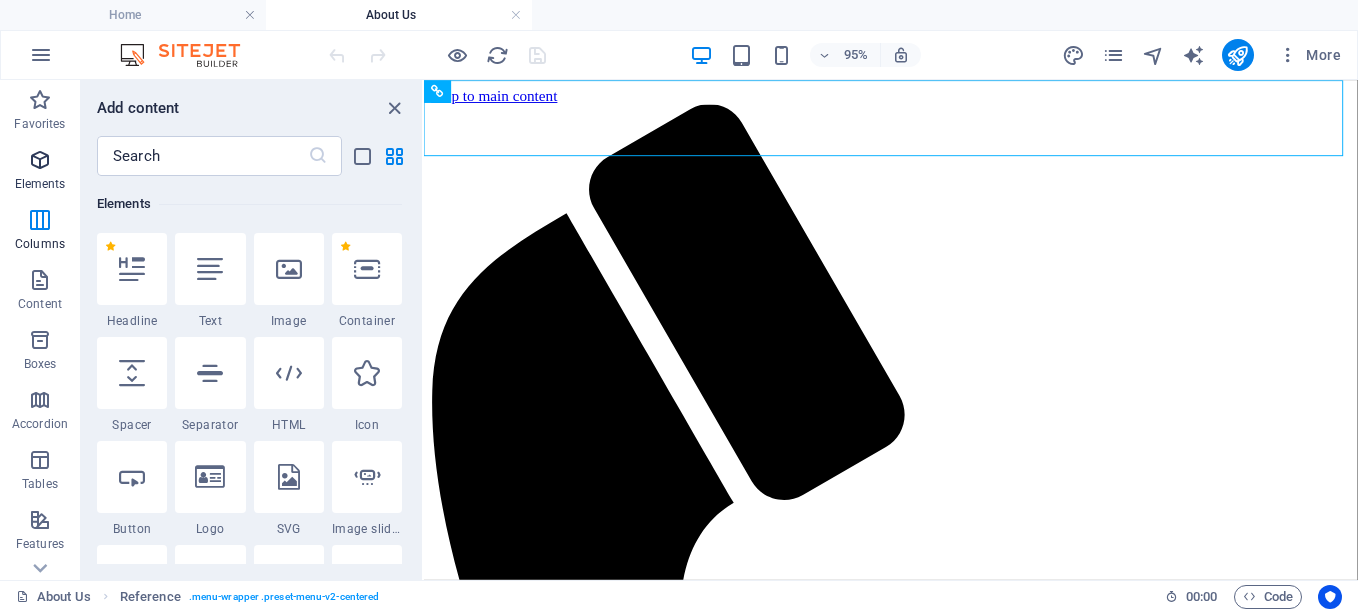 scroll, scrollTop: 377, scrollLeft: 0, axis: vertical 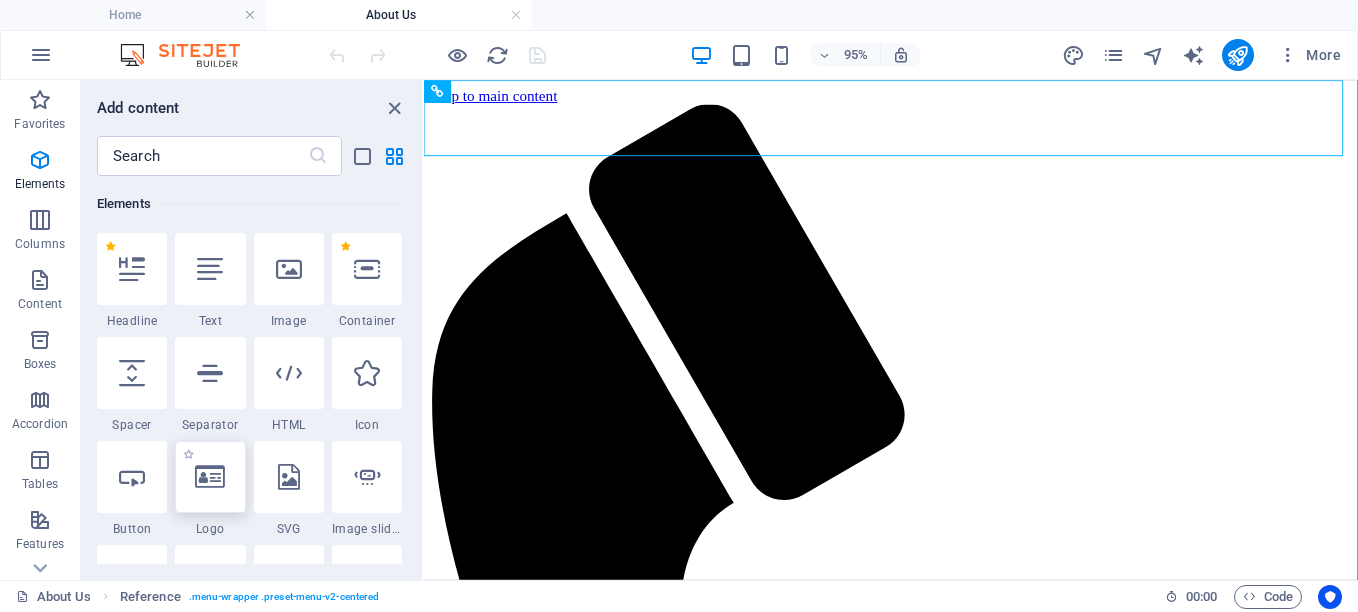 click at bounding box center [210, 477] 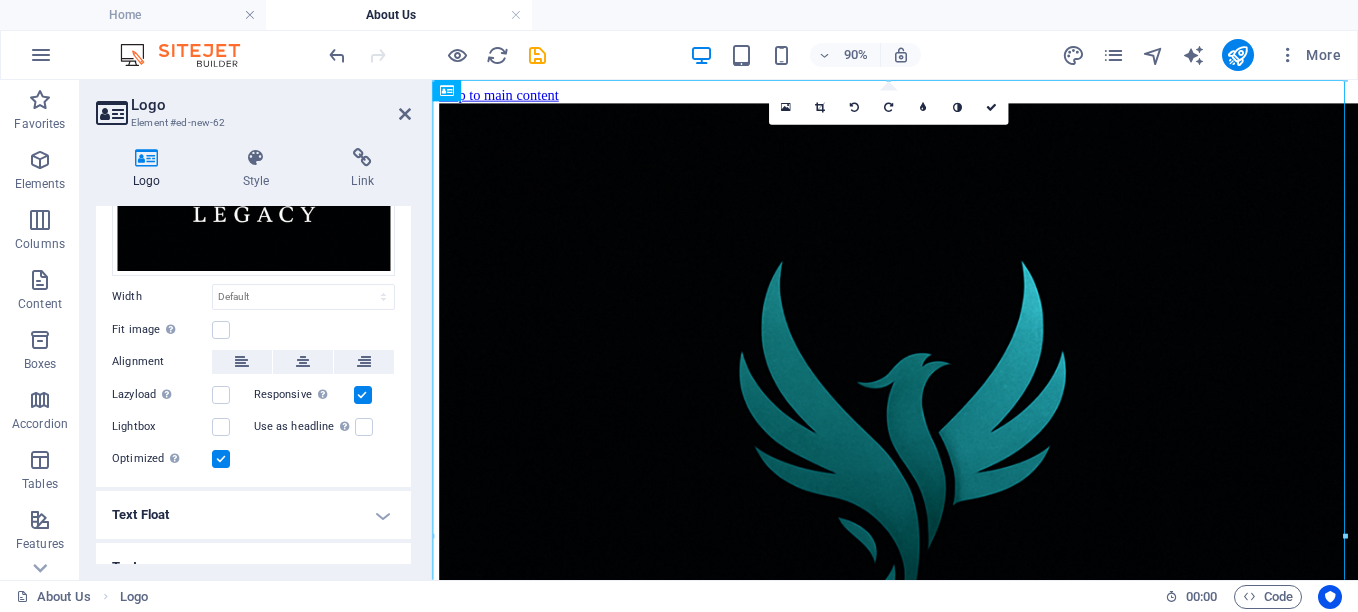 scroll, scrollTop: 321, scrollLeft: 0, axis: vertical 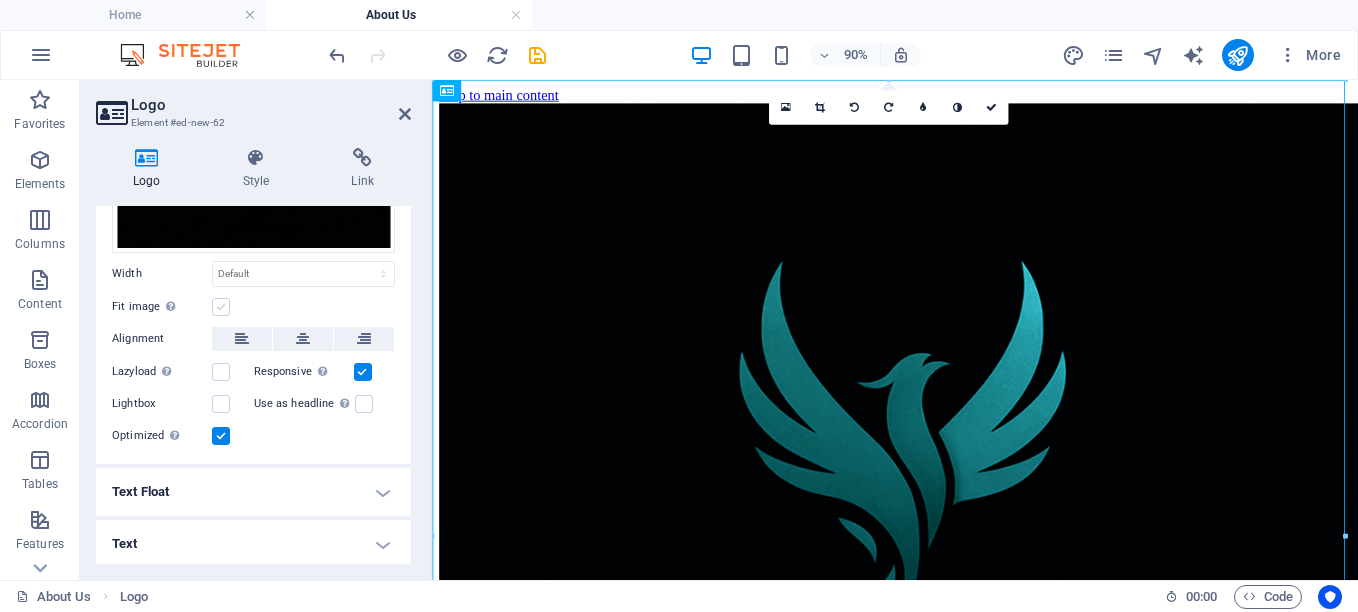 click at bounding box center [221, 307] 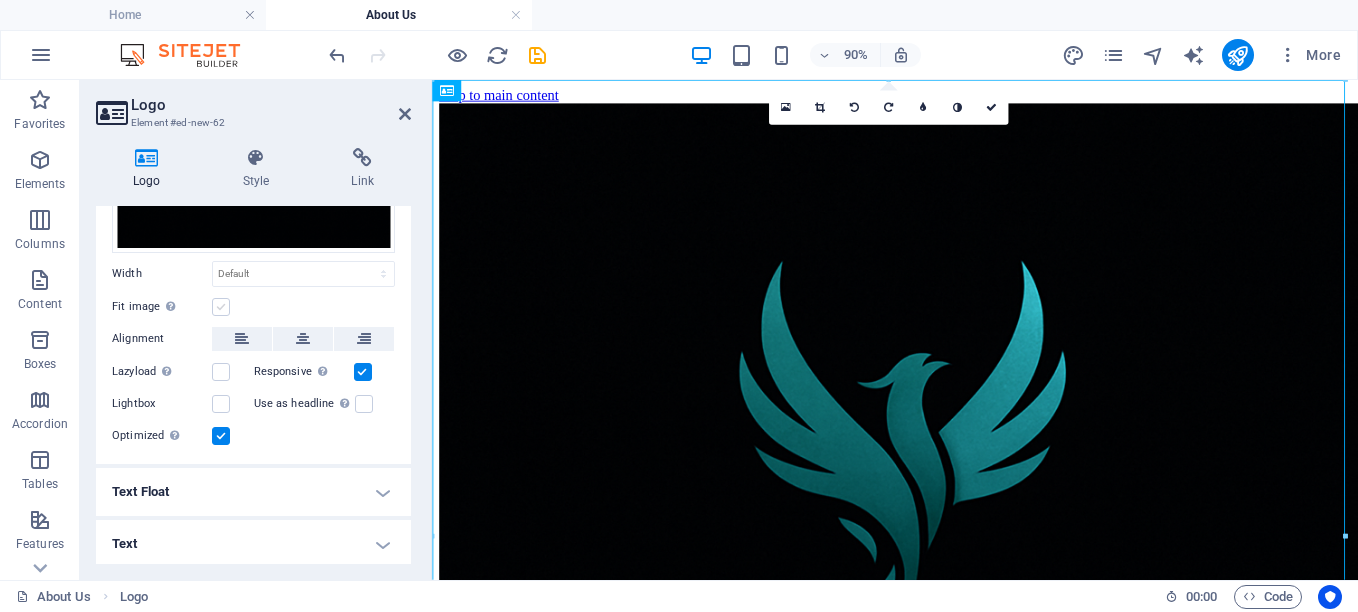 click on "Fit image Automatically fit image to a fixed width and height" at bounding box center [0, 0] 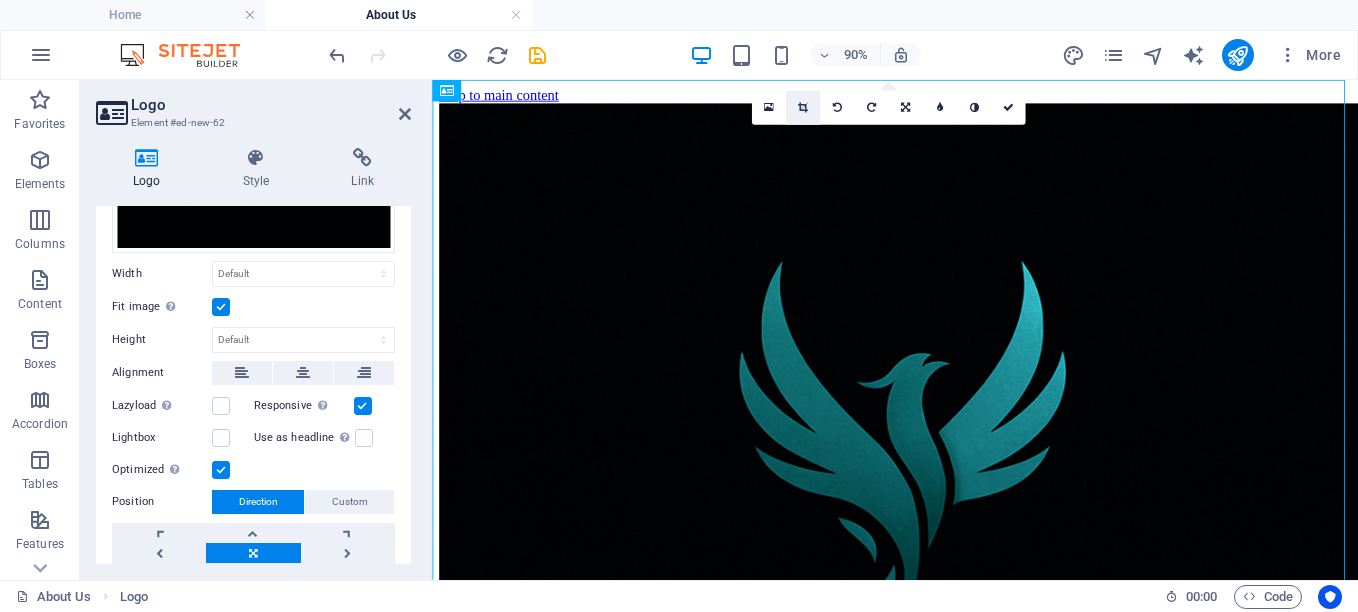 click at bounding box center (803, 108) 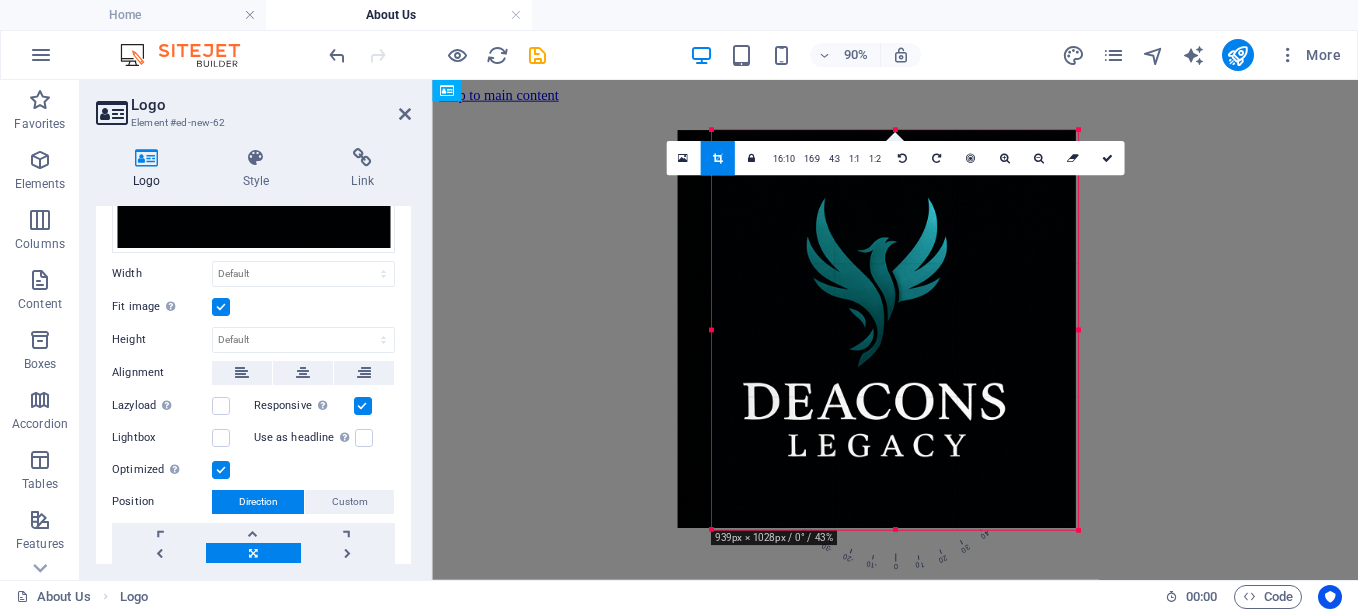 drag, startPoint x: 694, startPoint y: 526, endPoint x: 927, endPoint y: 598, distance: 243.87086 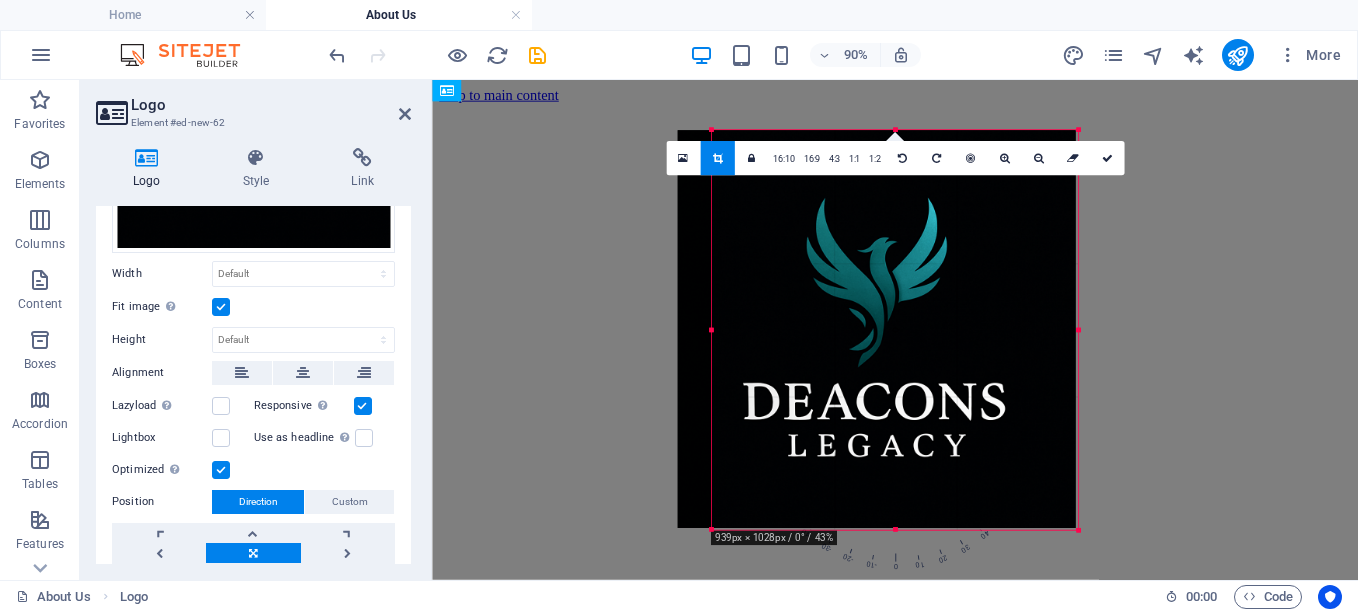 click on "180 170 160 150 140 130 120 110 100 90 80 70 60 50 40 30 20 10 0 -10 -20 -30 -40 -50 -60 -70 -80 -90 -100 -110 -120 -130 -140 -150 -160 -170 939px × 1028px / 0° / 43% 16:10 16:9 4:3 1:1 1:2 0" at bounding box center (895, 330) 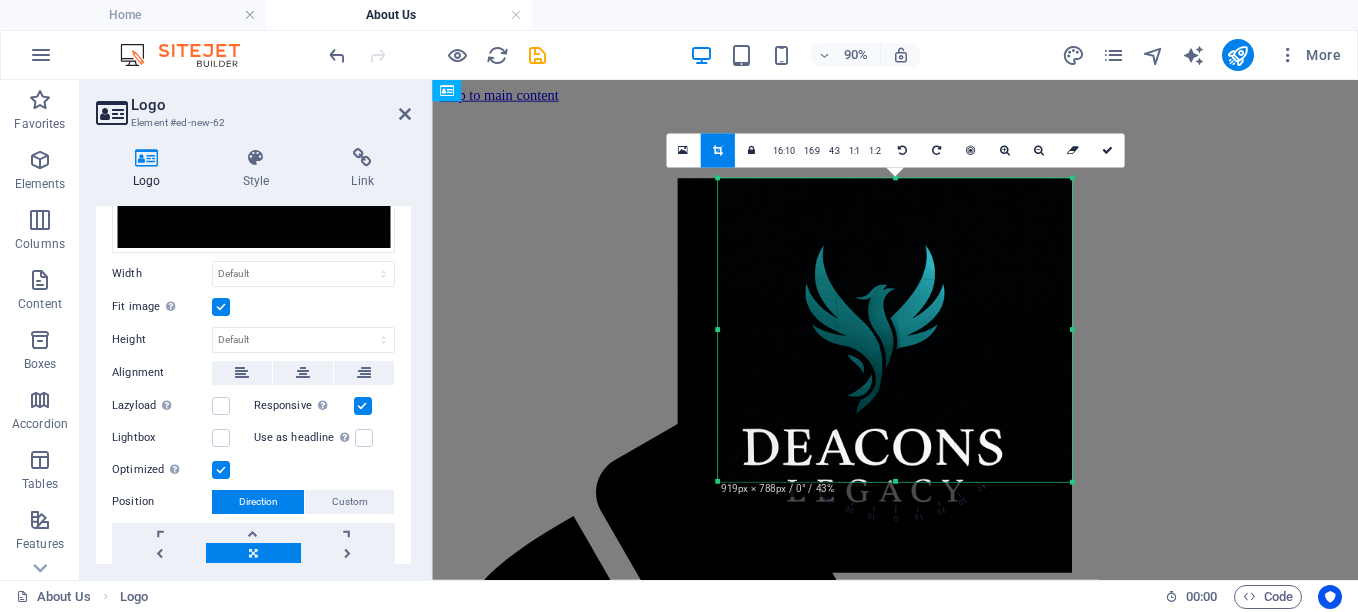 drag, startPoint x: 895, startPoint y: 526, endPoint x: 871, endPoint y: 383, distance: 145 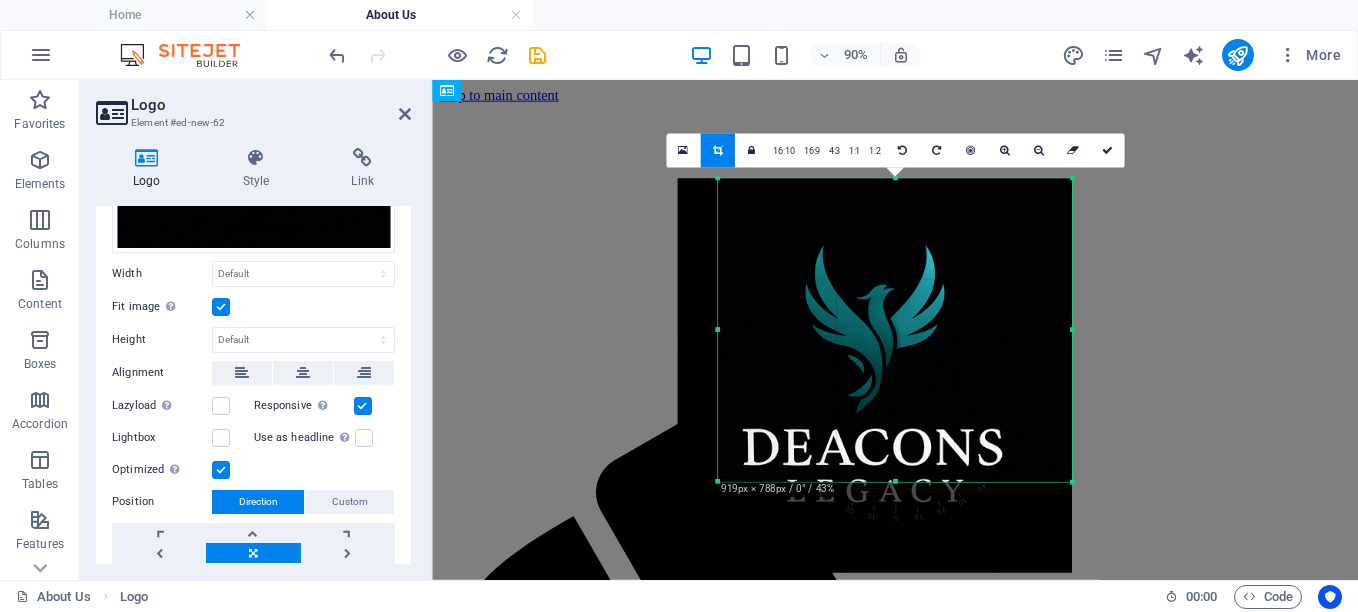 click on "180 170 160 150 140 130 120 110 100 90 80 70 60 50 40 30 20 10 0 -10 -20 -30 -40 -50 -60 -70 -80 -90 -100 -110 -120 -130 -140 -150 -160 -170 919px × 788px / 0° / 43% 16:10 16:9 4:3 1:1 1:2 0" at bounding box center (895, 329) 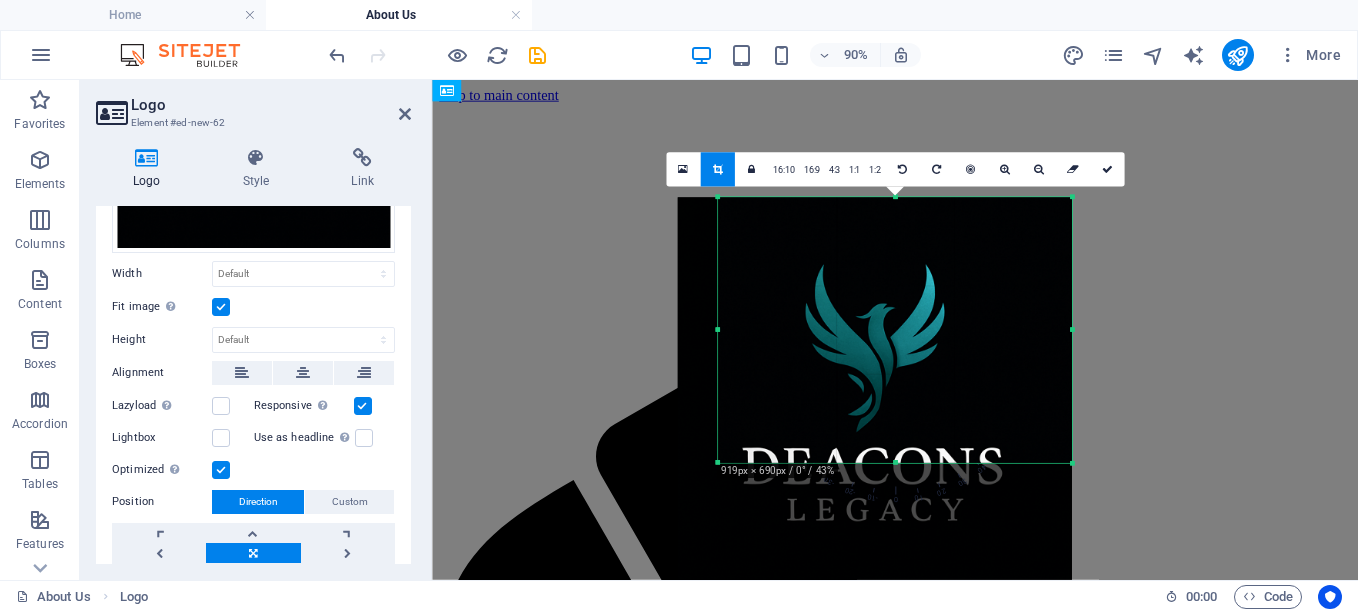 drag, startPoint x: 916, startPoint y: 393, endPoint x: 898, endPoint y: 392, distance: 18.027756 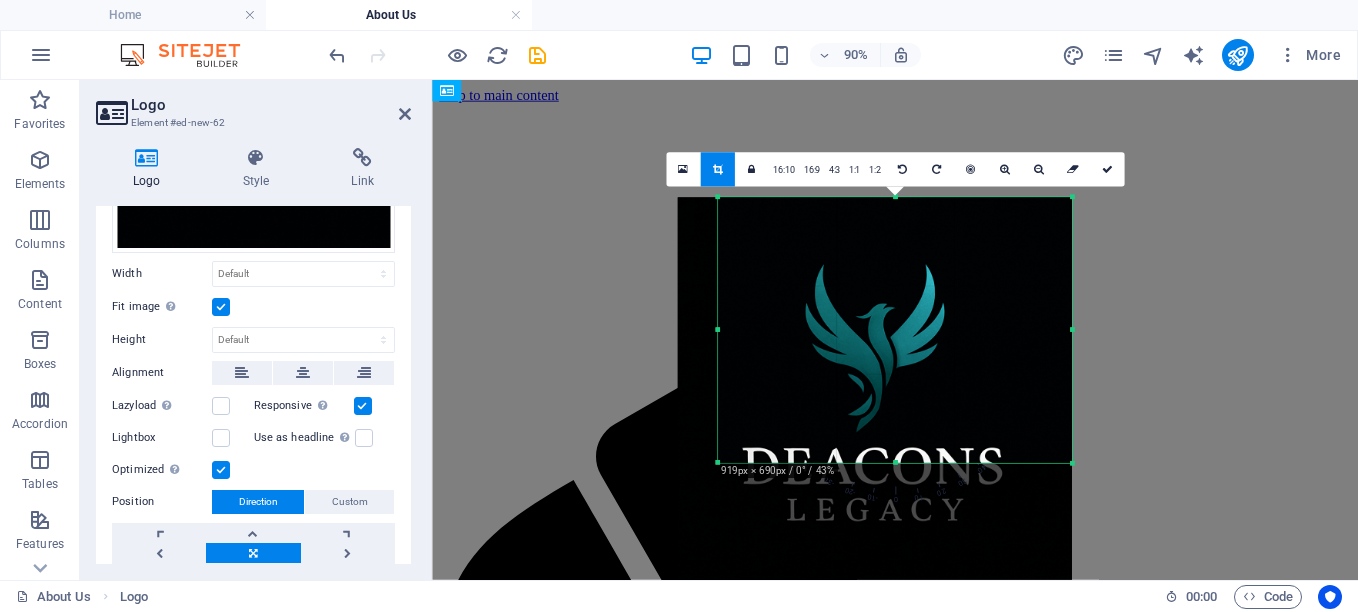 click at bounding box center (875, 394) 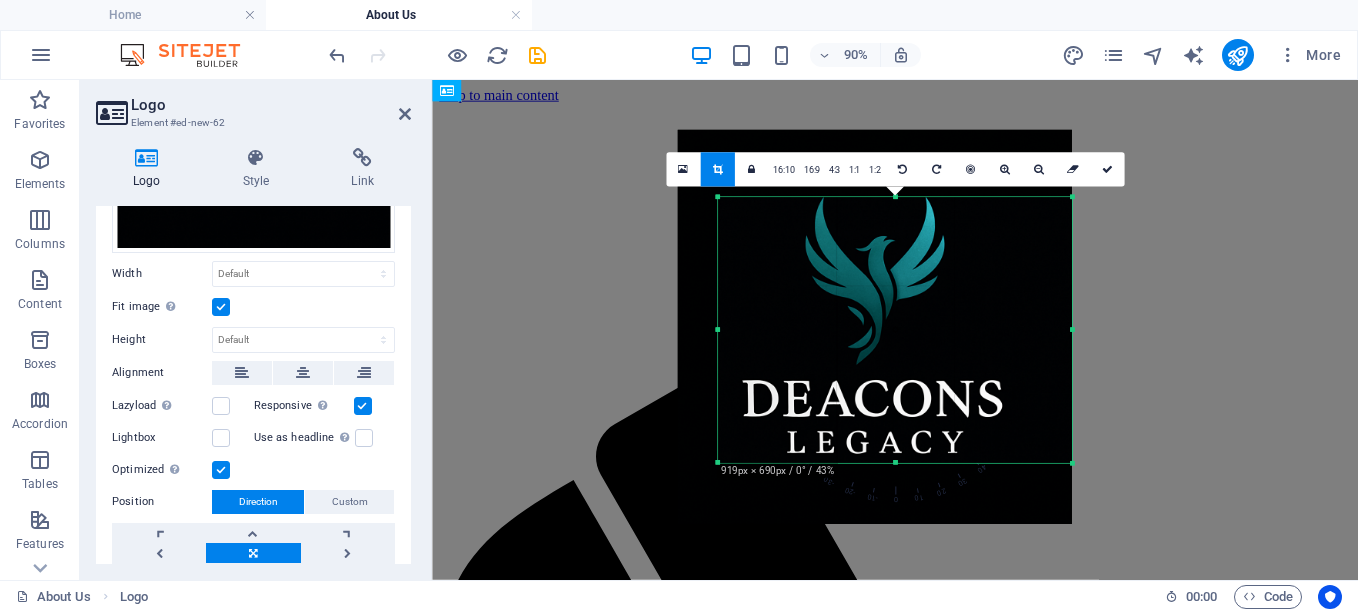 drag, startPoint x: 898, startPoint y: 392, endPoint x: 896, endPoint y: 309, distance: 83.02409 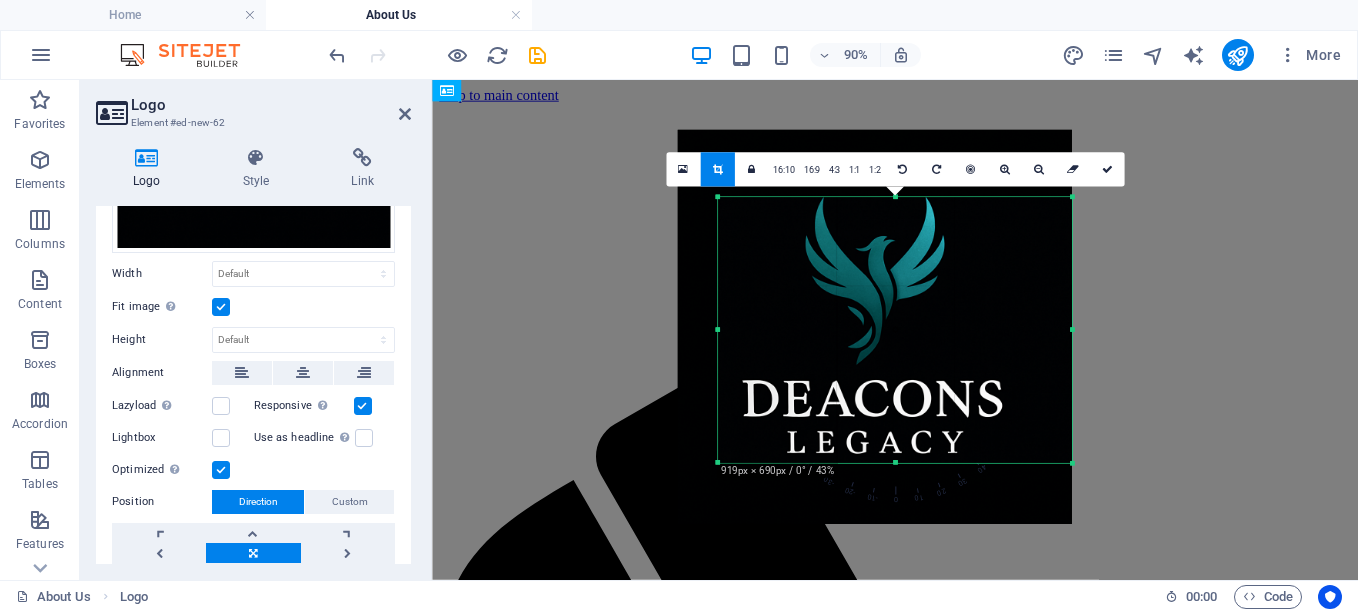 click at bounding box center (875, 327) 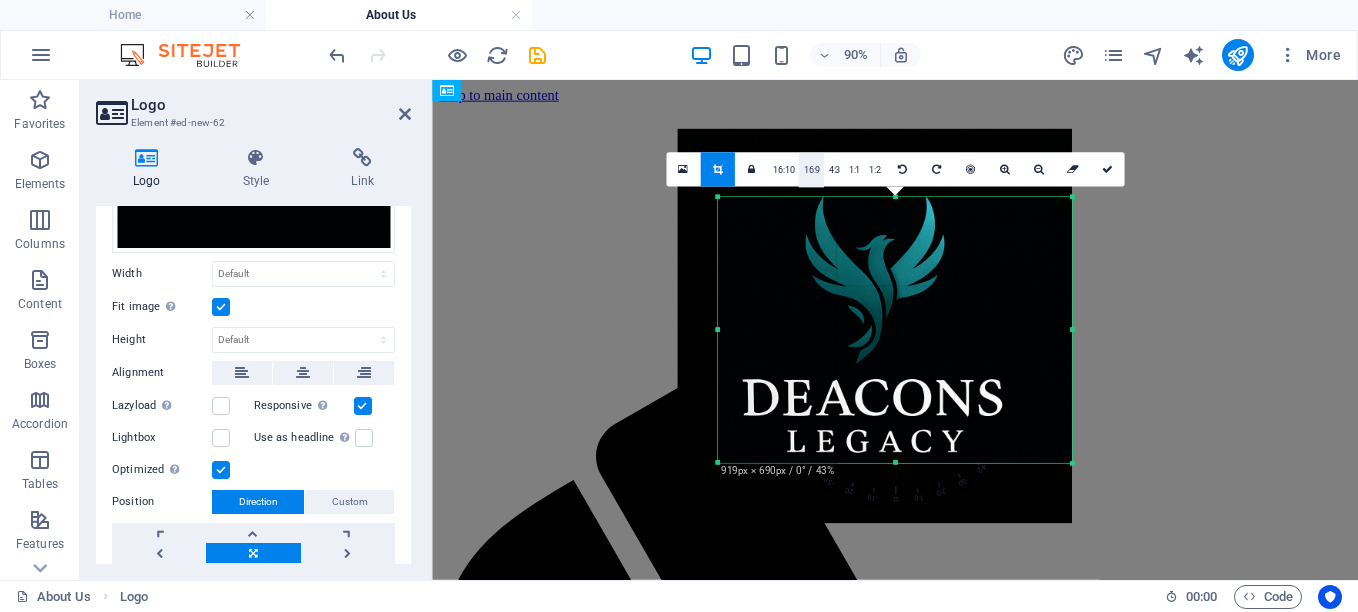 click on "16:9" at bounding box center (811, 170) 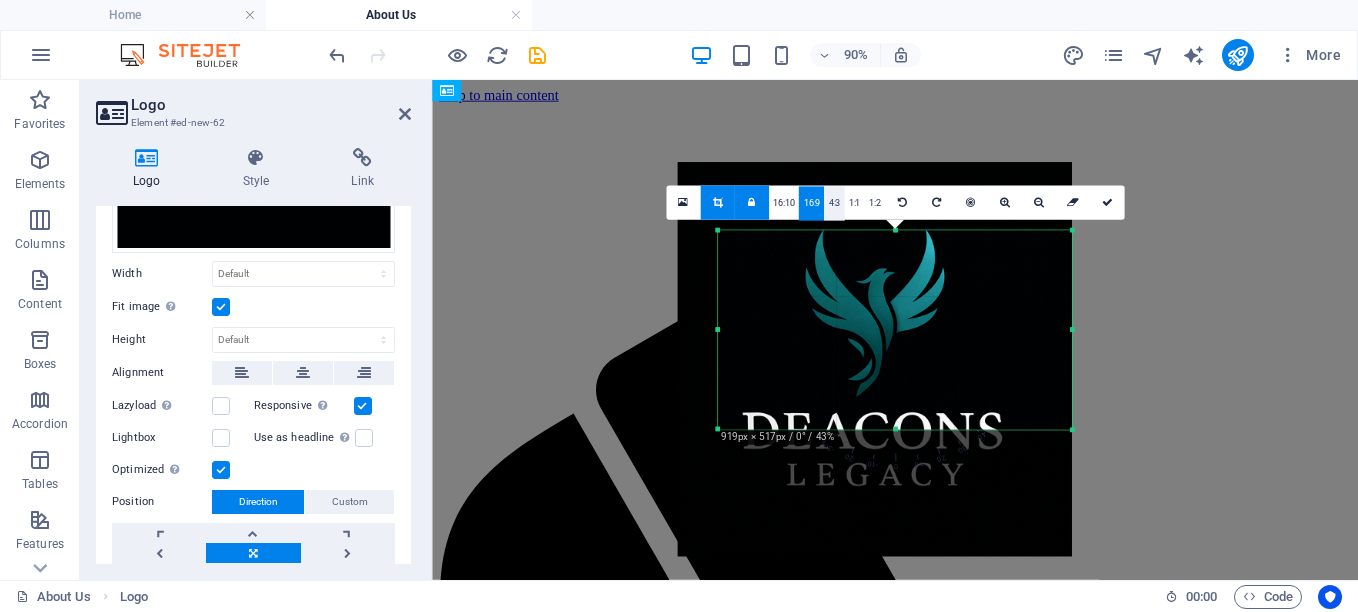 click on "4:3" at bounding box center (834, 203) 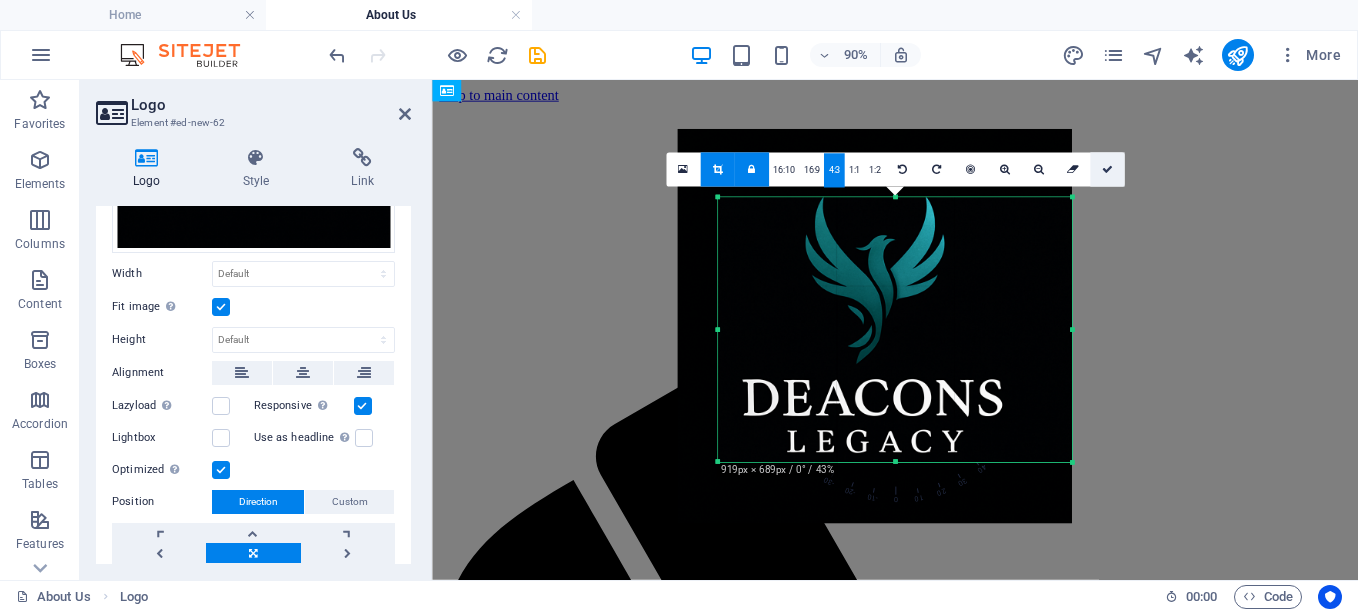 click at bounding box center [1106, 169] 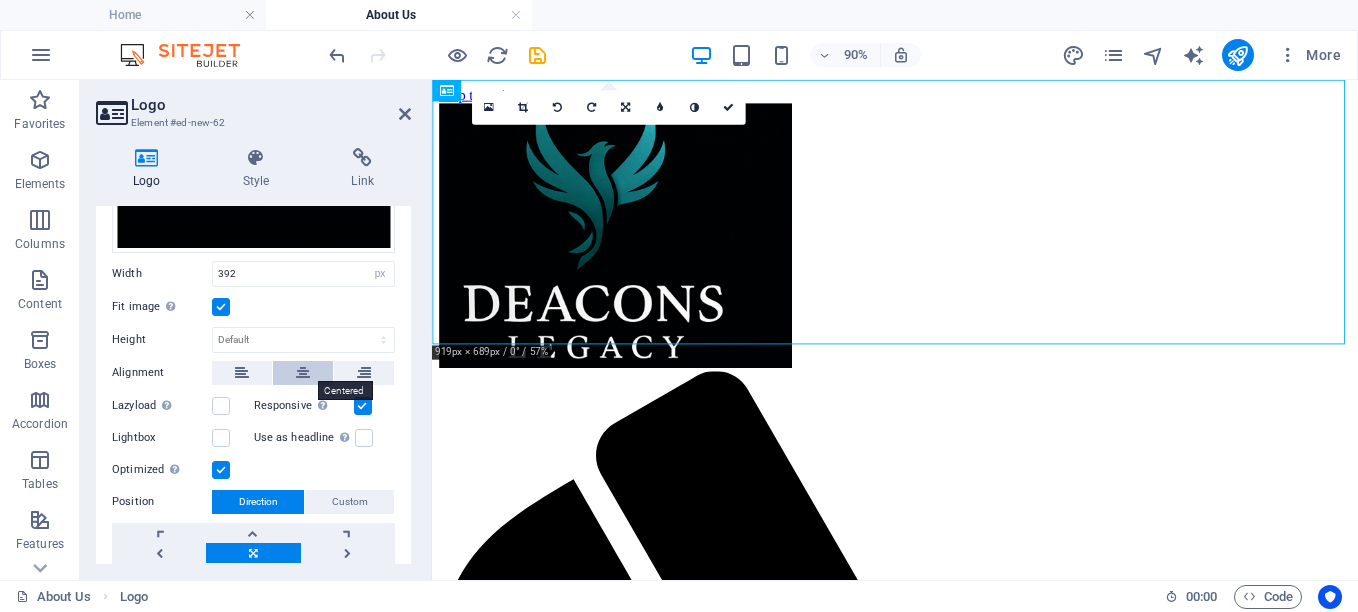 click at bounding box center (303, 373) 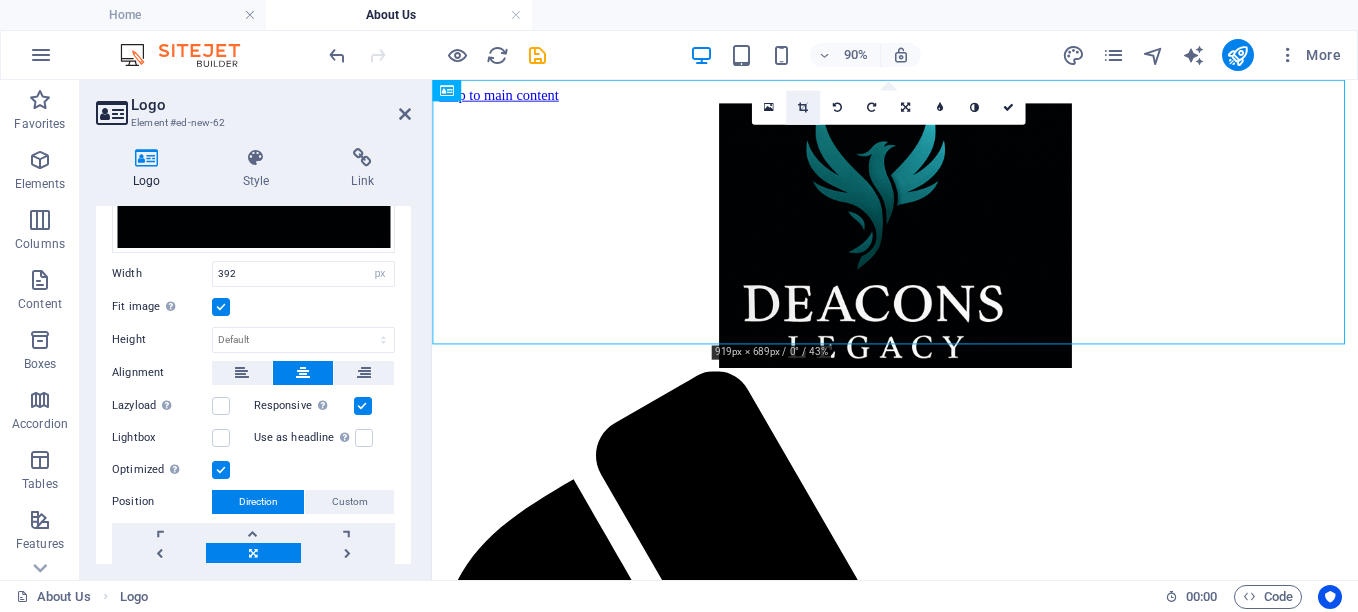 click at bounding box center (803, 108) 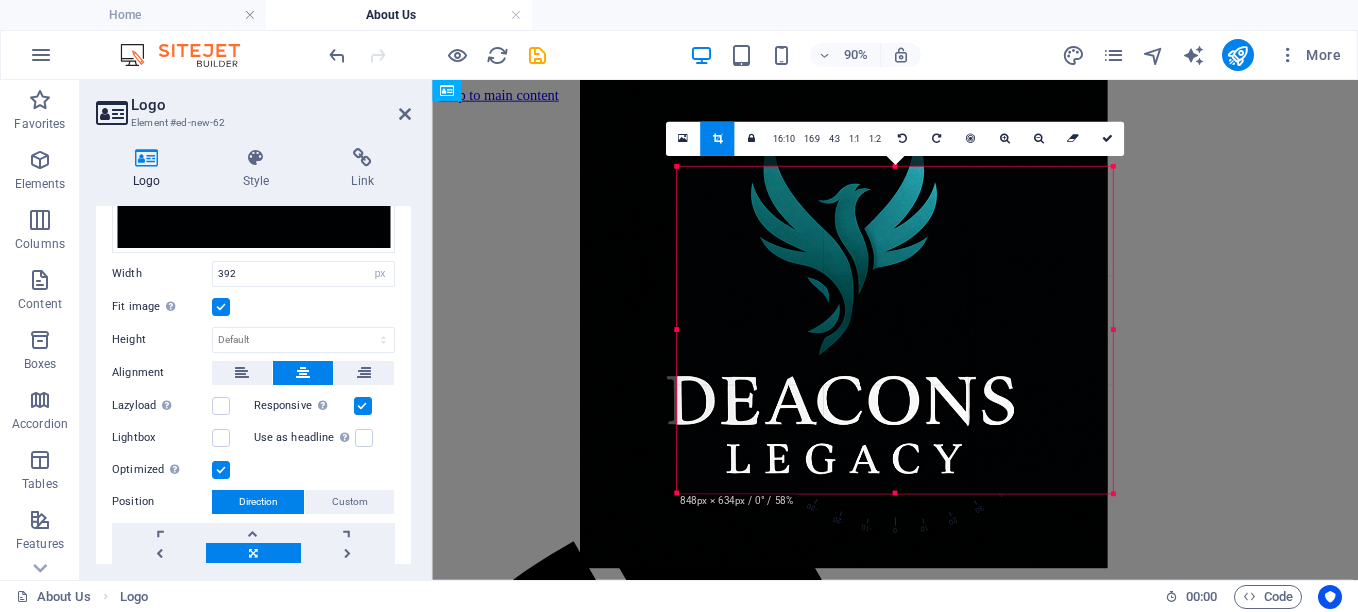drag, startPoint x: 652, startPoint y: 149, endPoint x: 699, endPoint y: 185, distance: 59.20304 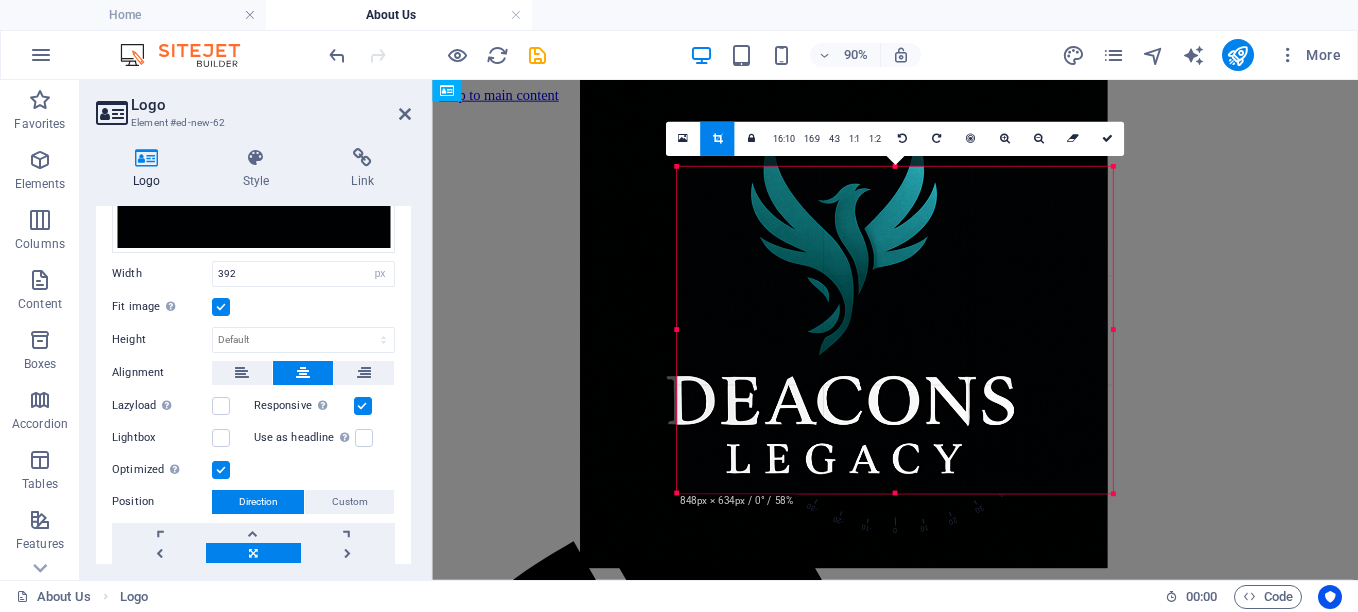 click on "180 170 160 150 140 130 120 110 100 90 80 70 60 50 40 30 20 10 0 -10 -20 -30 -40 -50 -60 -70 -80 -90 -100 -110 -120 -130 -140 -150 -160 -170 848px × 634px / 0° / 58% 16:10 16:9 4:3 1:1 1:2 0" at bounding box center (895, 330) 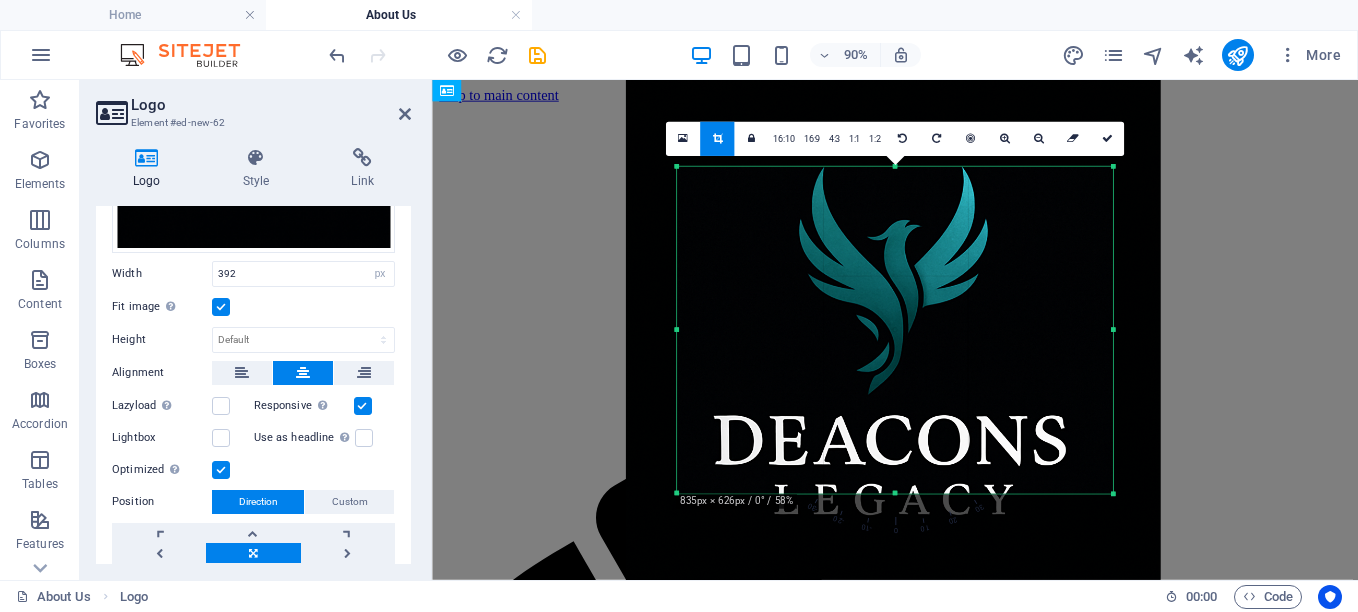 drag, startPoint x: 793, startPoint y: 220, endPoint x: 834, endPoint y: 246, distance: 48.548943 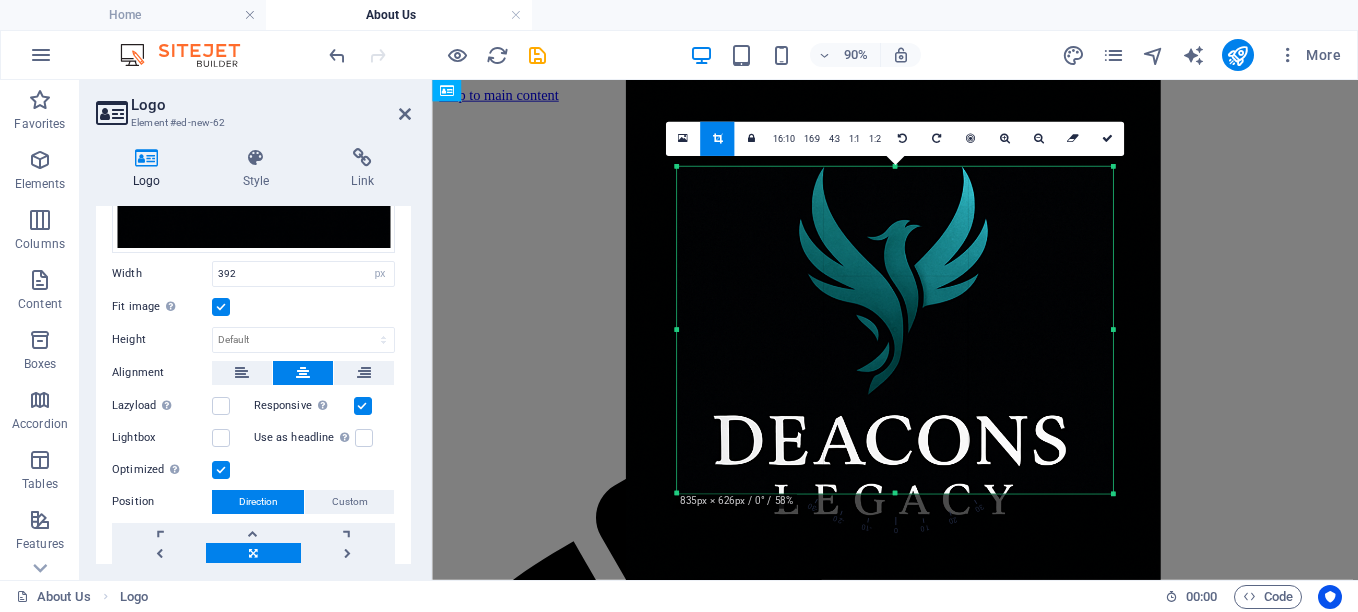 click at bounding box center (892, 343) 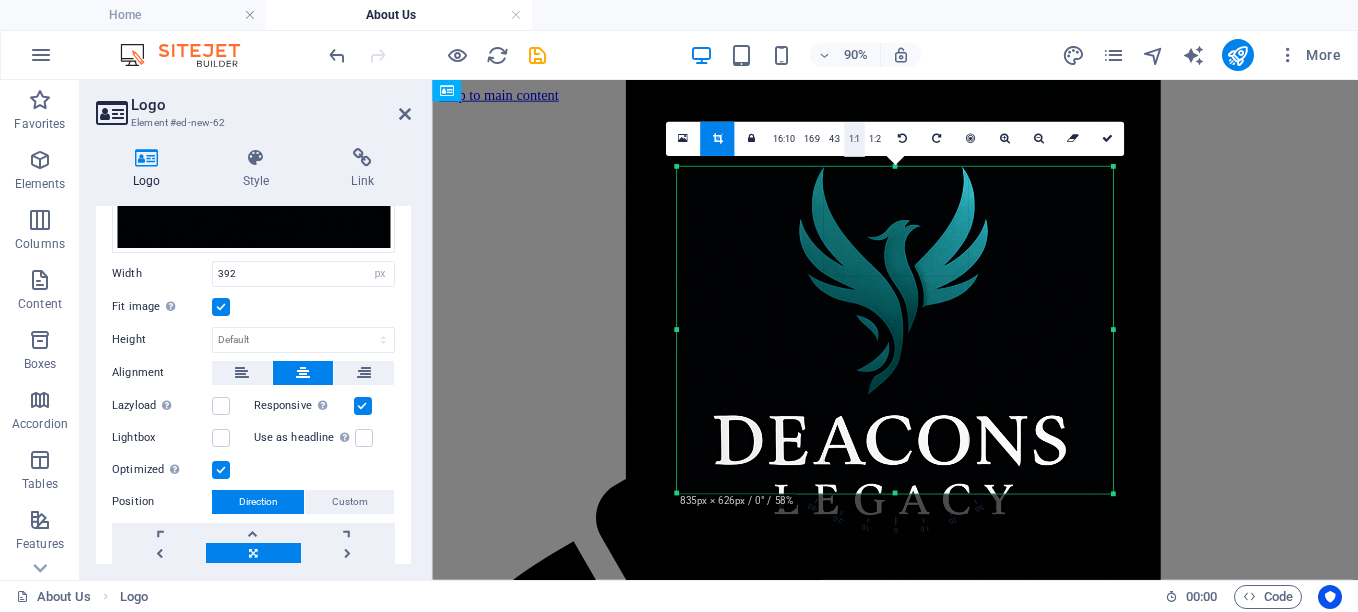 click on "1:1" at bounding box center [854, 140] 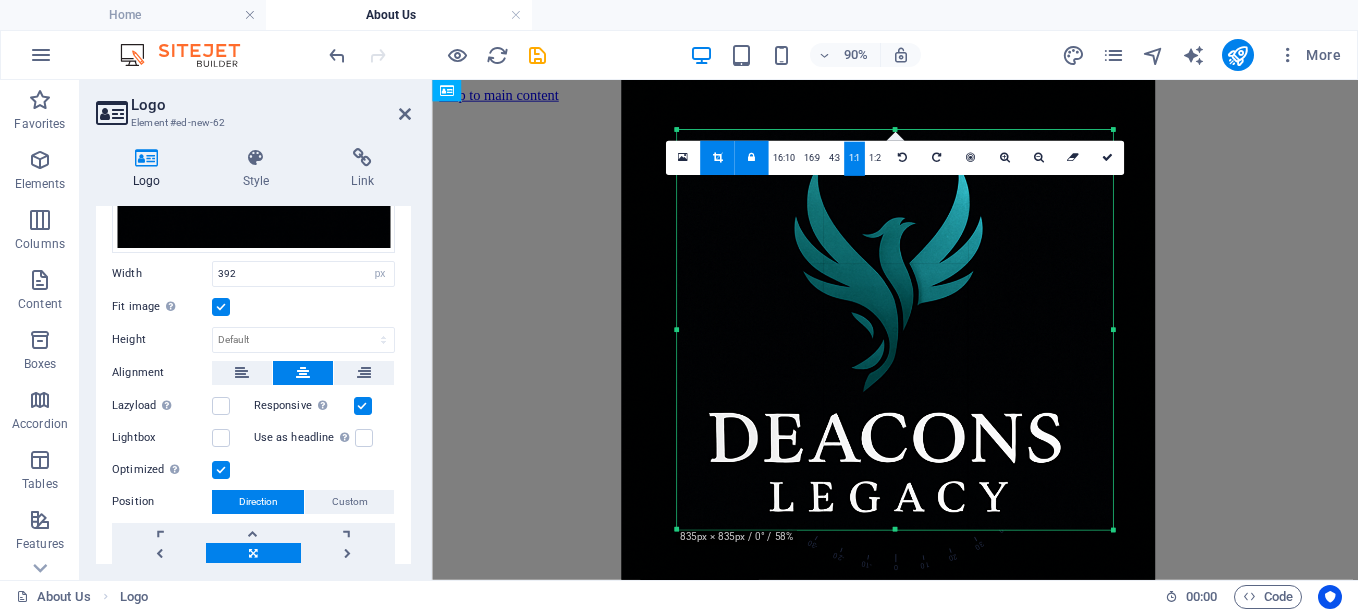 drag, startPoint x: 876, startPoint y: 227, endPoint x: 865, endPoint y: 255, distance: 30.083218 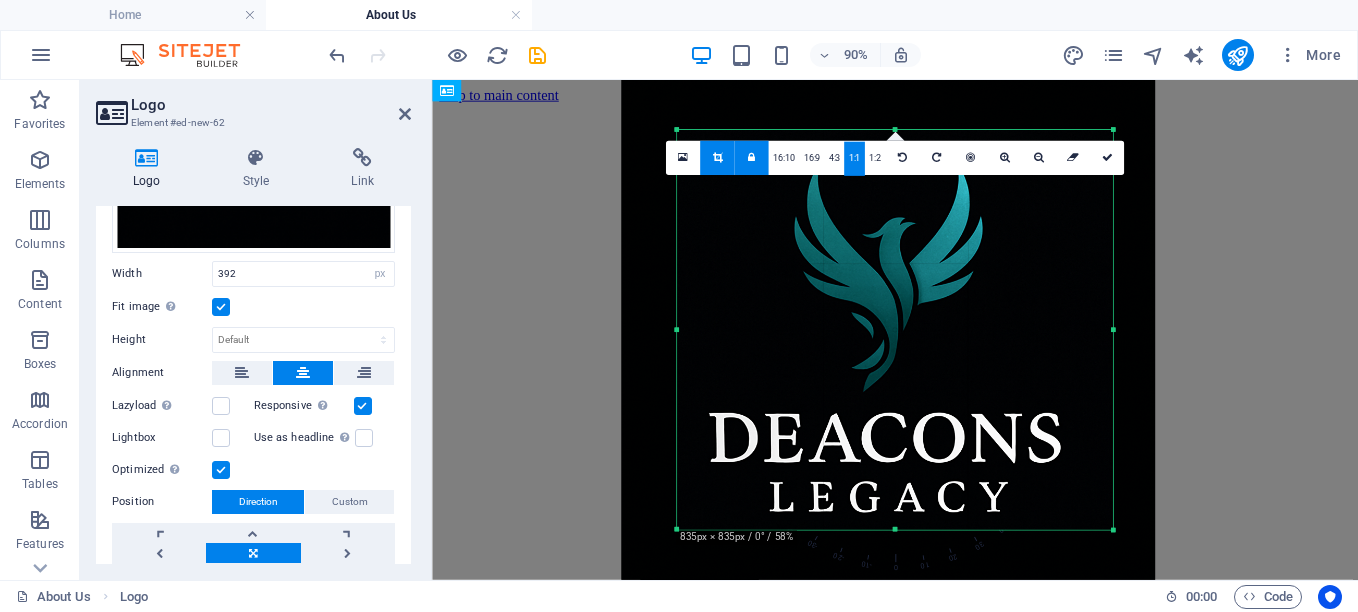 click at bounding box center [888, 341] 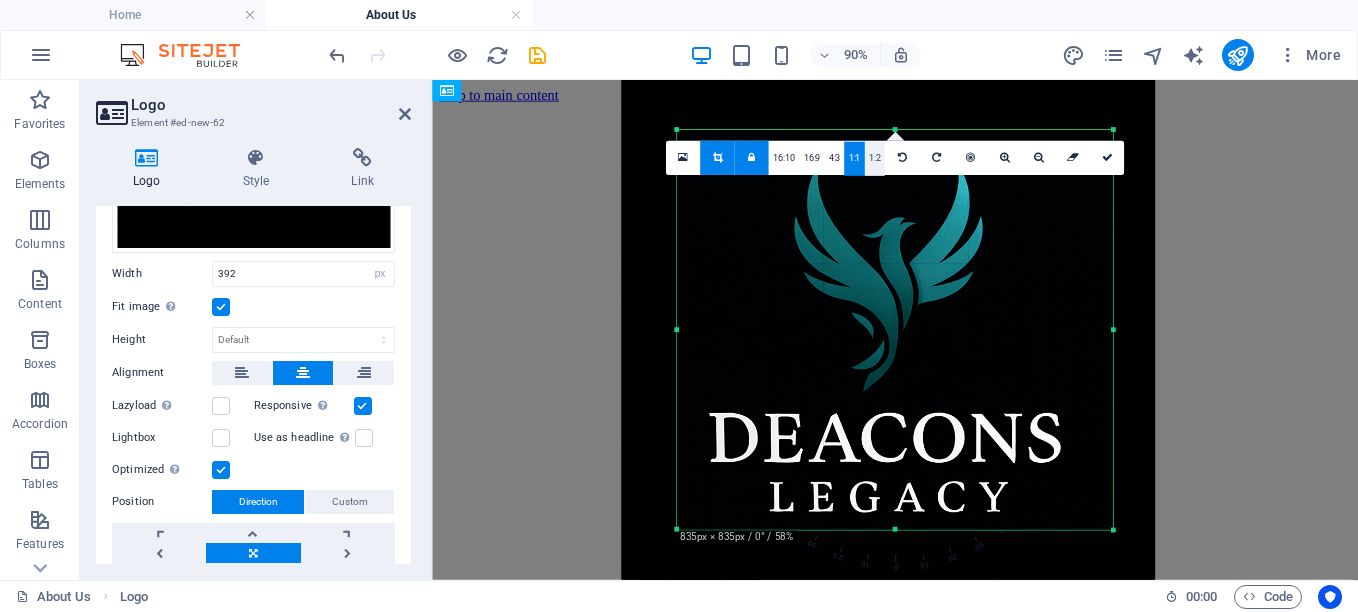 click on "1:2" at bounding box center [874, 159] 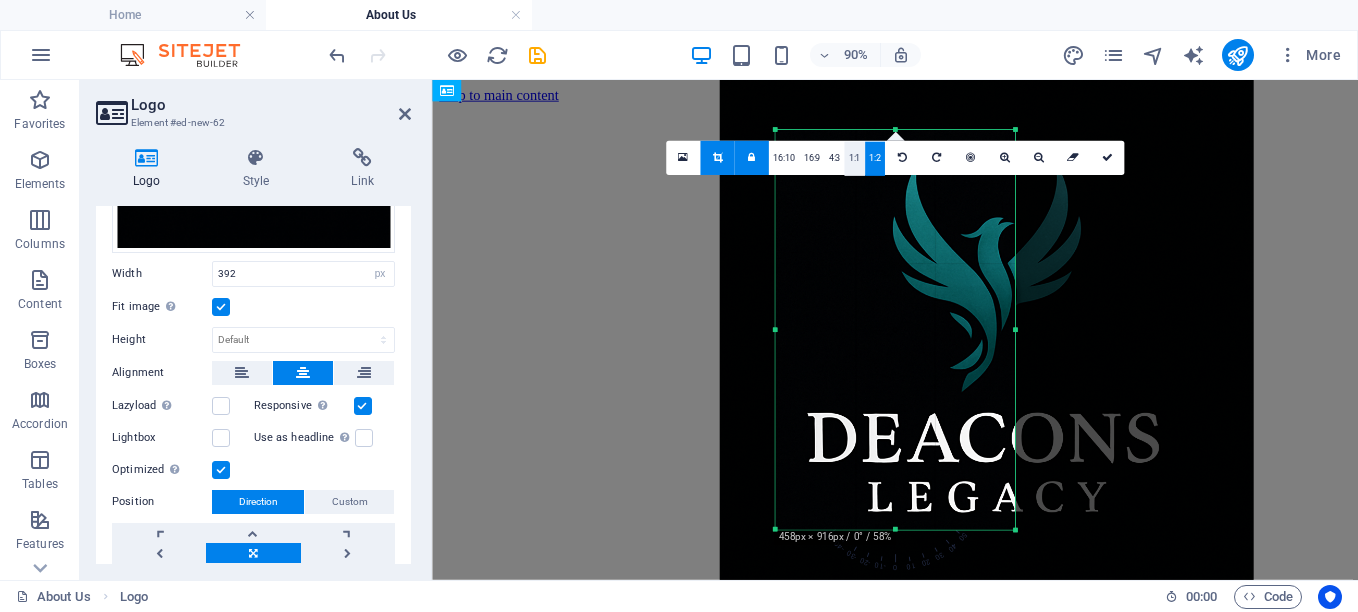 click on "1:1" at bounding box center [854, 159] 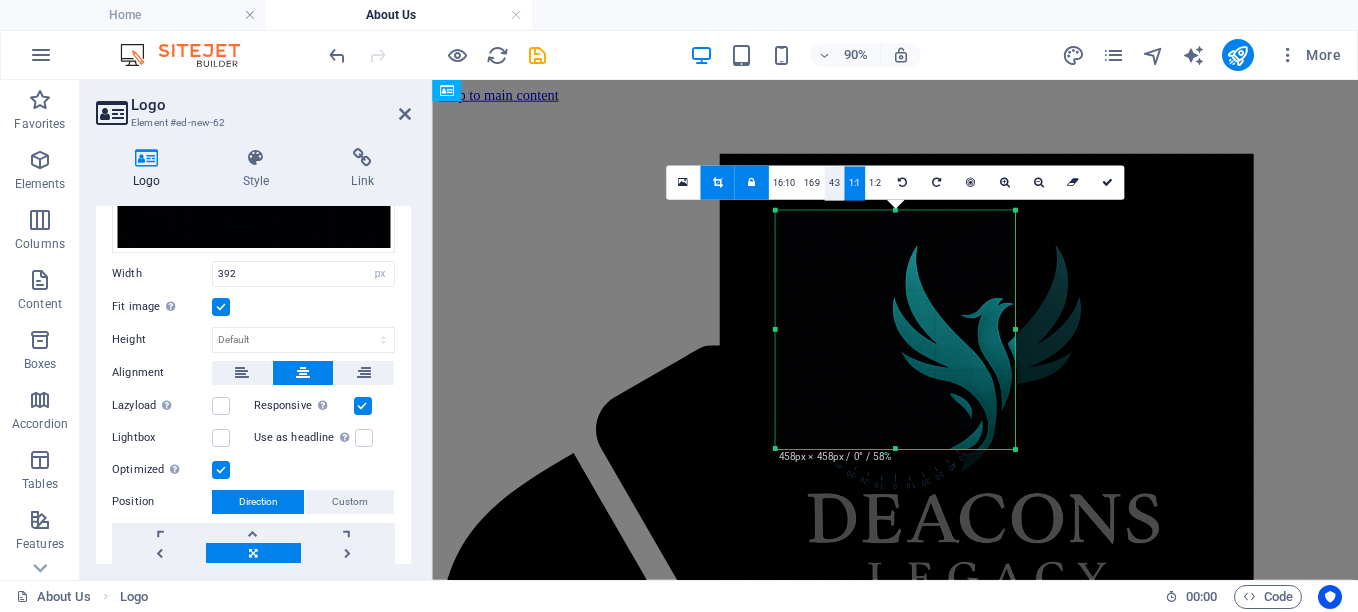 click on "4:3" at bounding box center (834, 183) 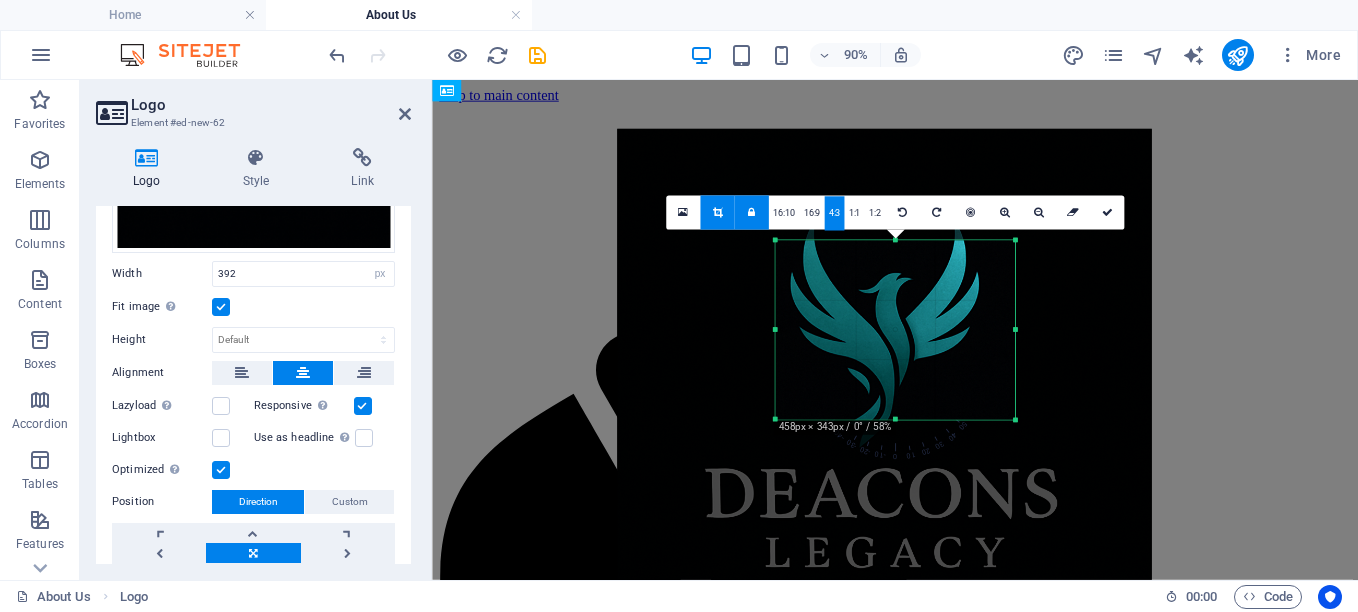 drag, startPoint x: 971, startPoint y: 387, endPoint x: 884, endPoint y: 330, distance: 104.00961 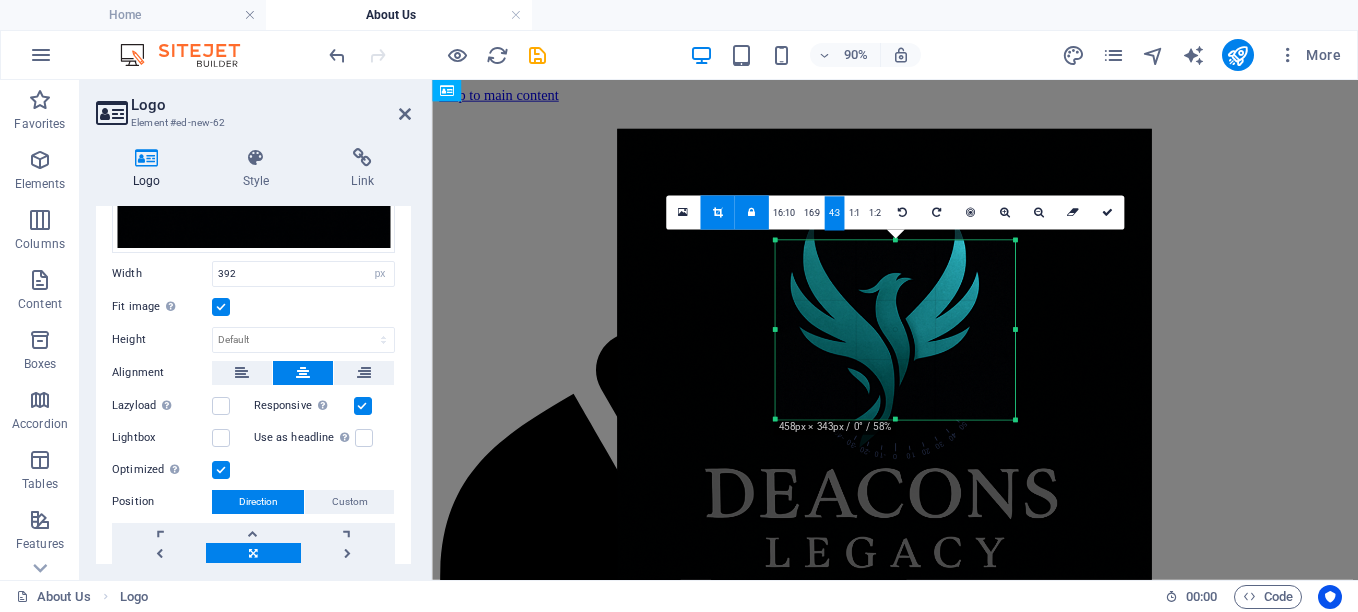 click at bounding box center (884, 396) 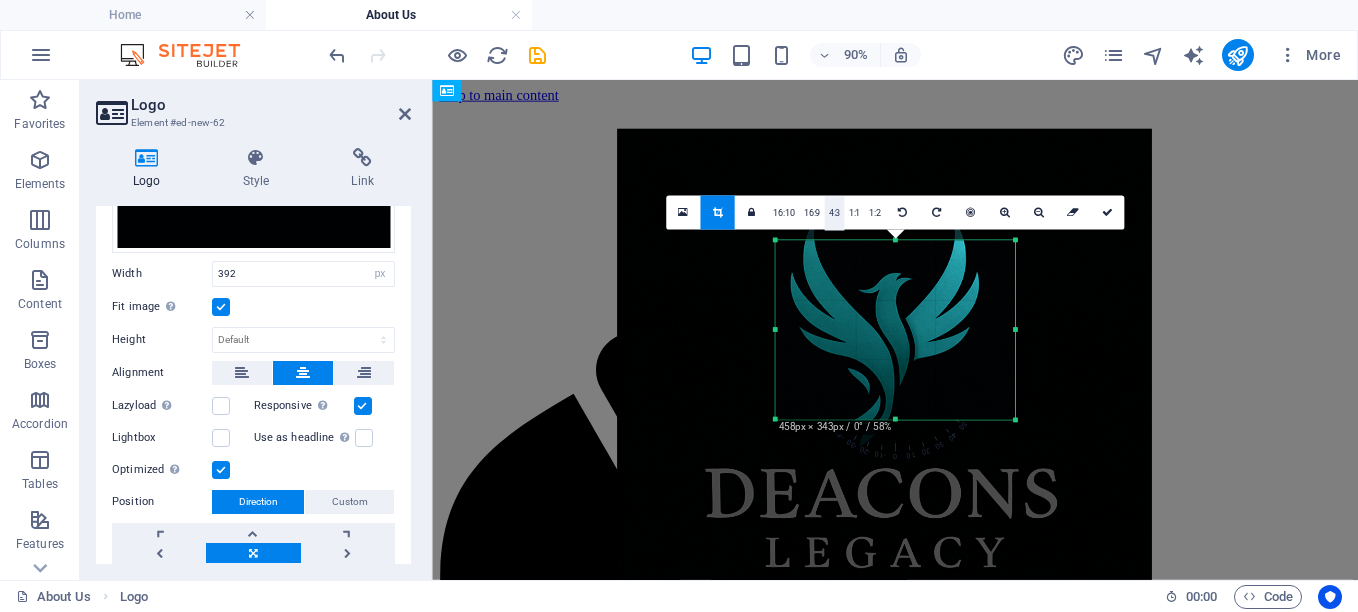 click on "4:3" at bounding box center [834, 213] 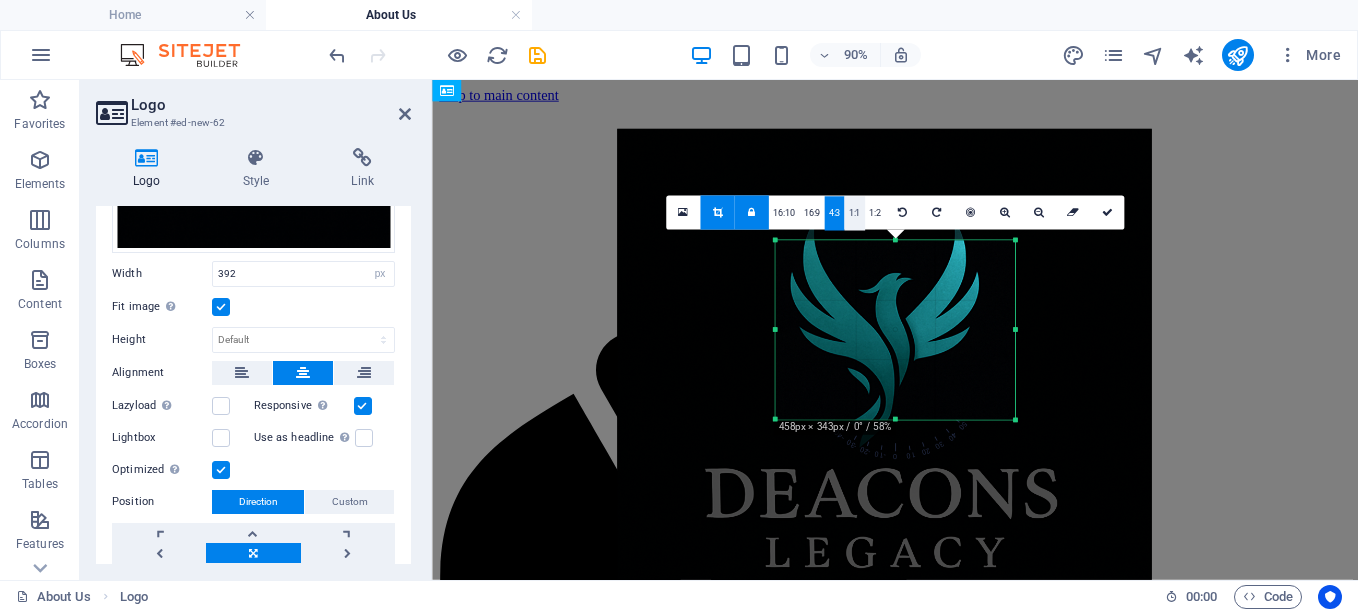 click on "1:1" at bounding box center [854, 213] 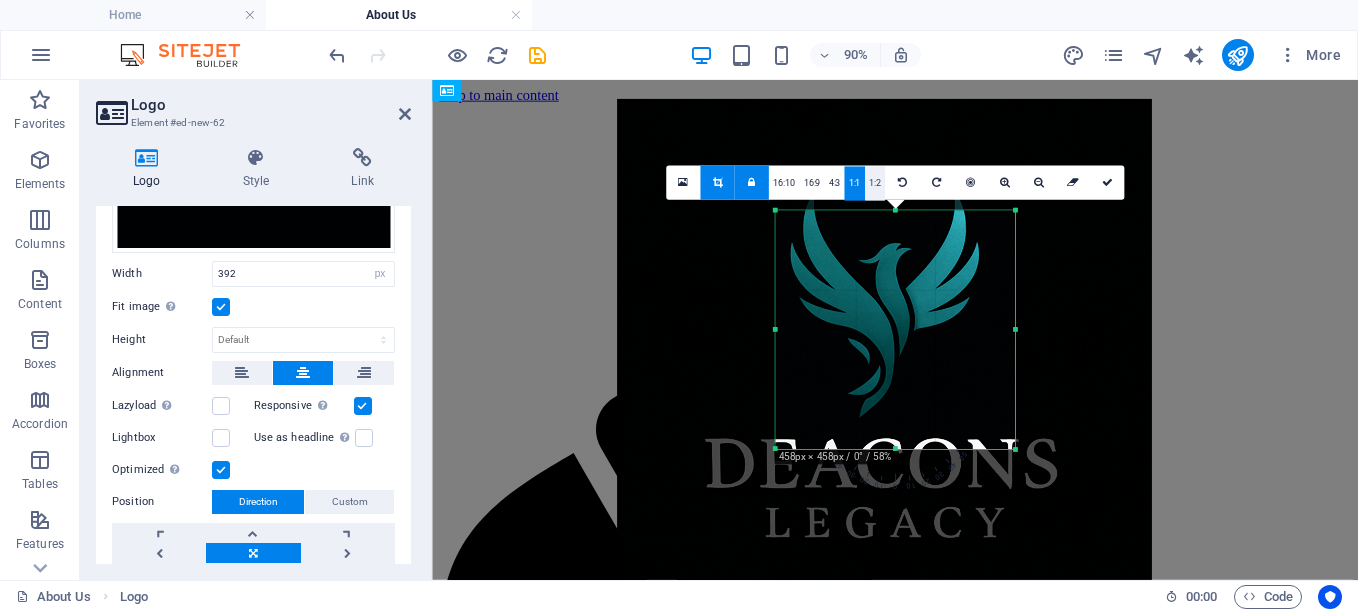 click on "1:2" at bounding box center [874, 183] 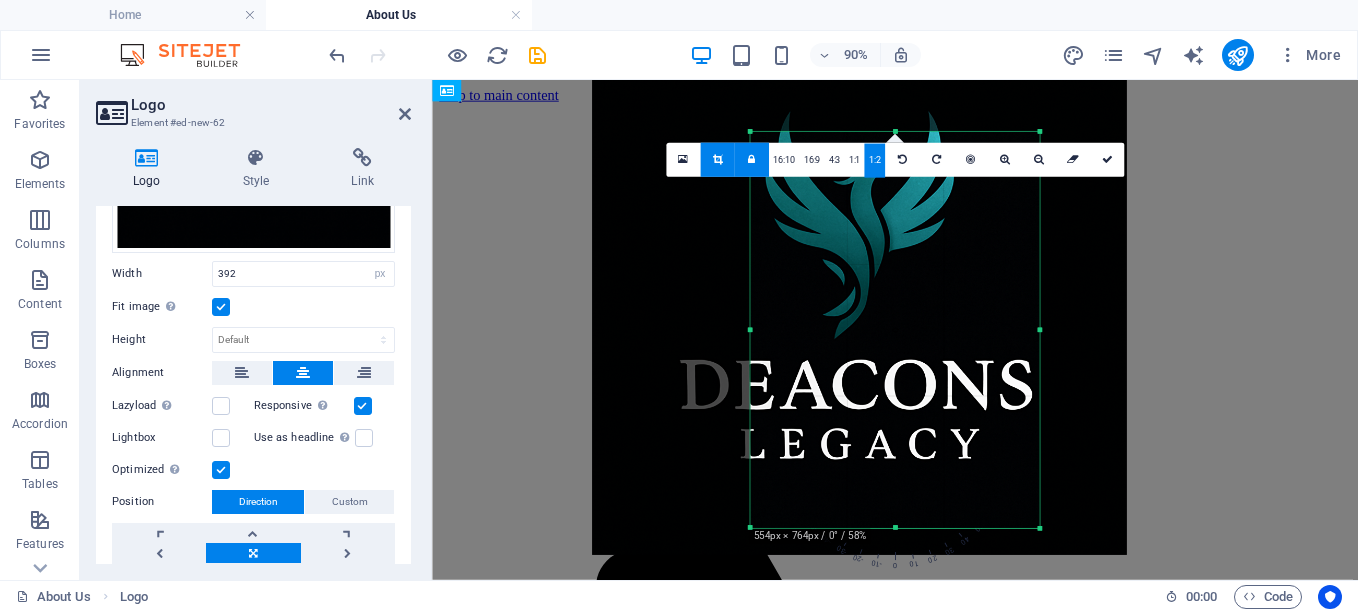 drag, startPoint x: 1002, startPoint y: 324, endPoint x: 1088, endPoint y: 323, distance: 86.00581 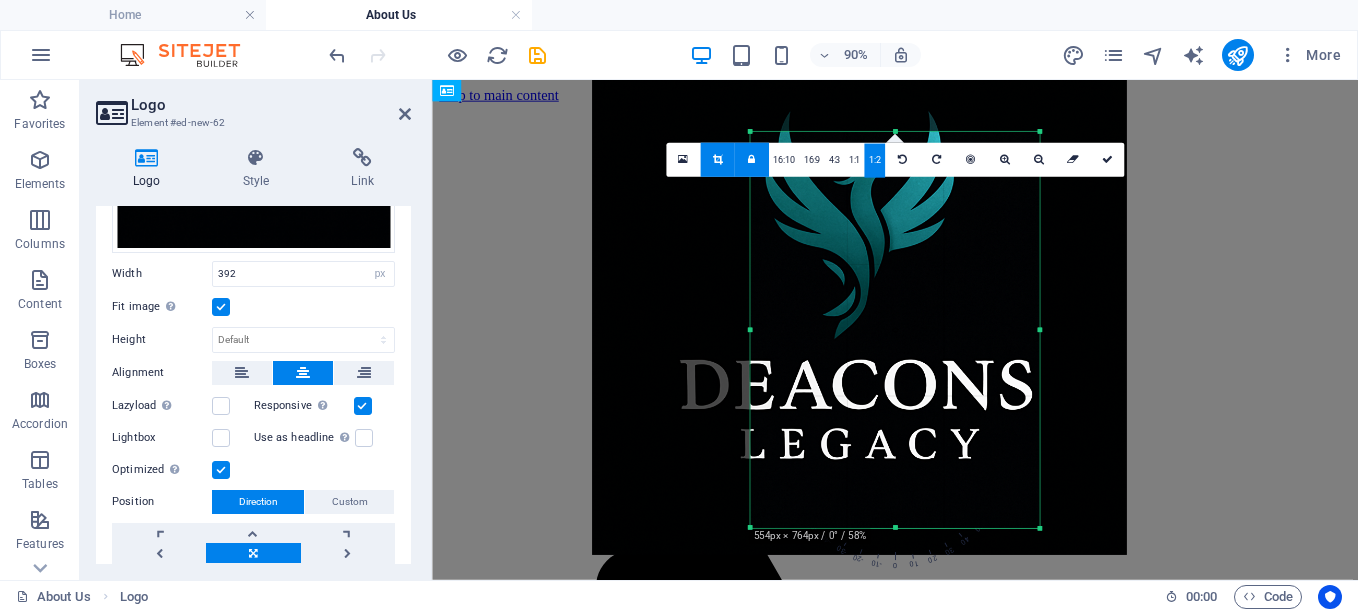 click on "180 170 160 150 140 130 120 110 100 90 80 70 60 50 40 30 20 10 0 -10 -20 -30 -40 -50 -60 -70 -80 -90 -100 -110 -120 -130 -140 -150 -160 -170 554px × 764px / 0° / 58% 16:10 16:9 4:3 1:1 1:2 0" at bounding box center (895, 330) 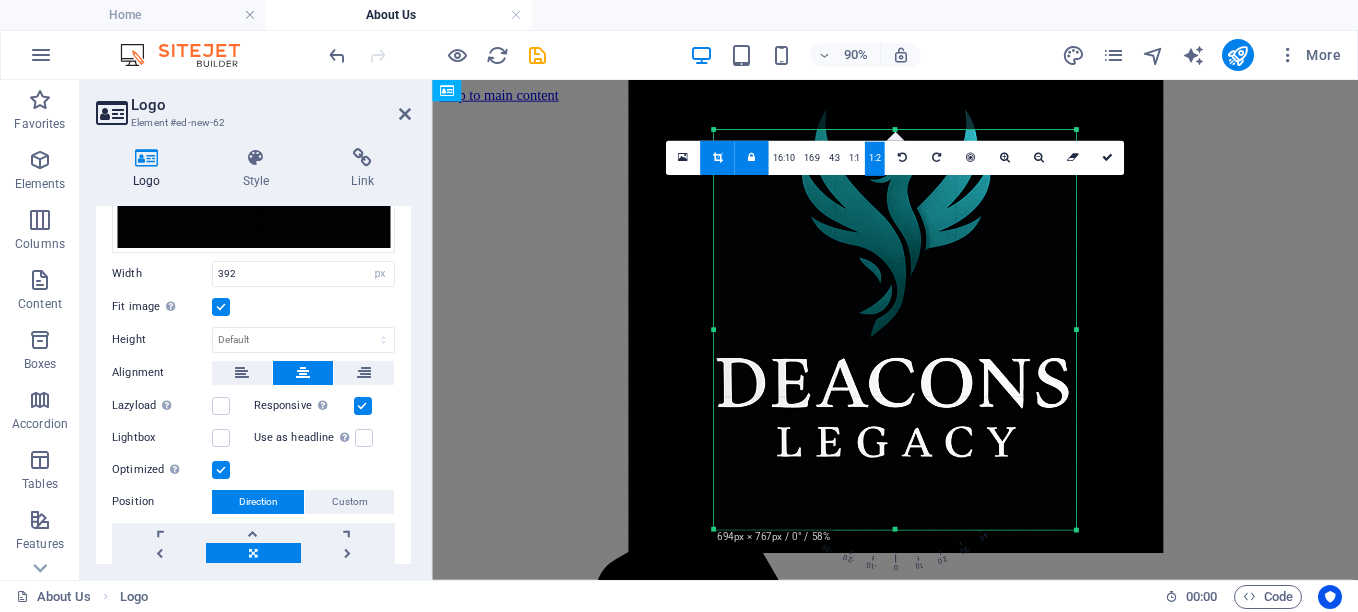 drag, startPoint x: 750, startPoint y: 325, endPoint x: 669, endPoint y: 318, distance: 81.3019 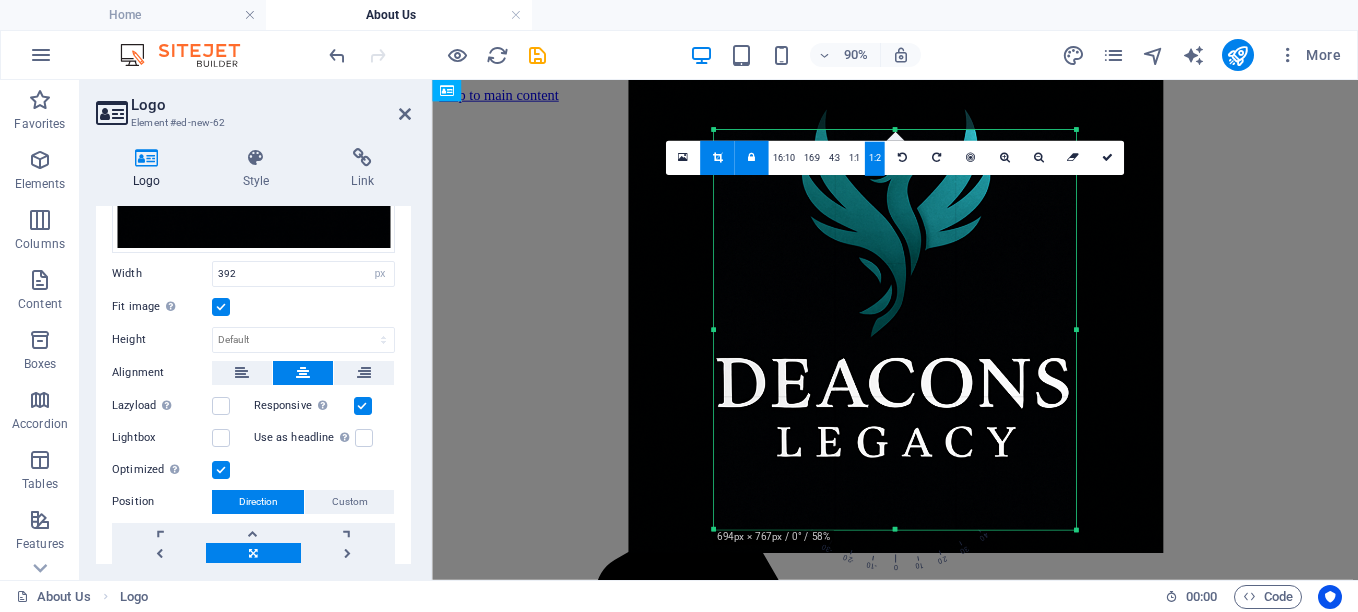 click on "180 170 160 150 140 130 120 110 100 90 80 70 60 50 40 30 20 10 0 -10 -20 -30 -40 -50 -60 -70 -80 -90 -100 -110 -120 -130 -140 -150 -160 -170 694px × 767px / 0° / 58% 16:10 16:9 4:3 1:1 1:2 0" at bounding box center [895, 330] 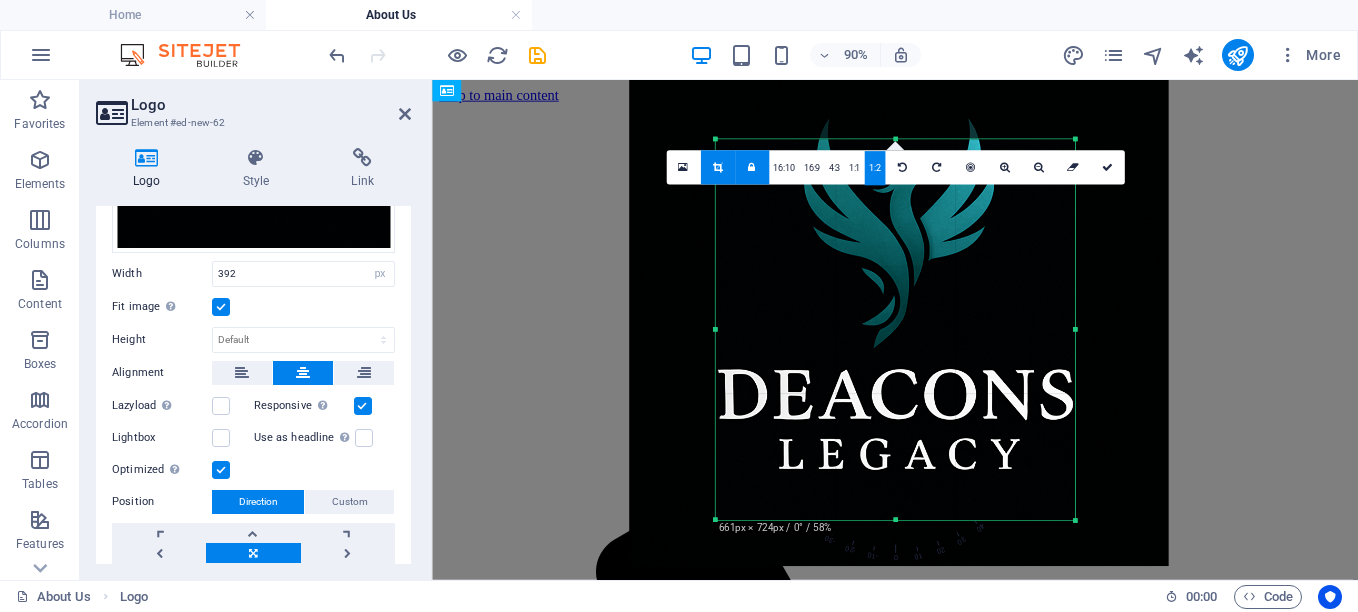 drag, startPoint x: 895, startPoint y: 528, endPoint x: 894, endPoint y: 507, distance: 21.023796 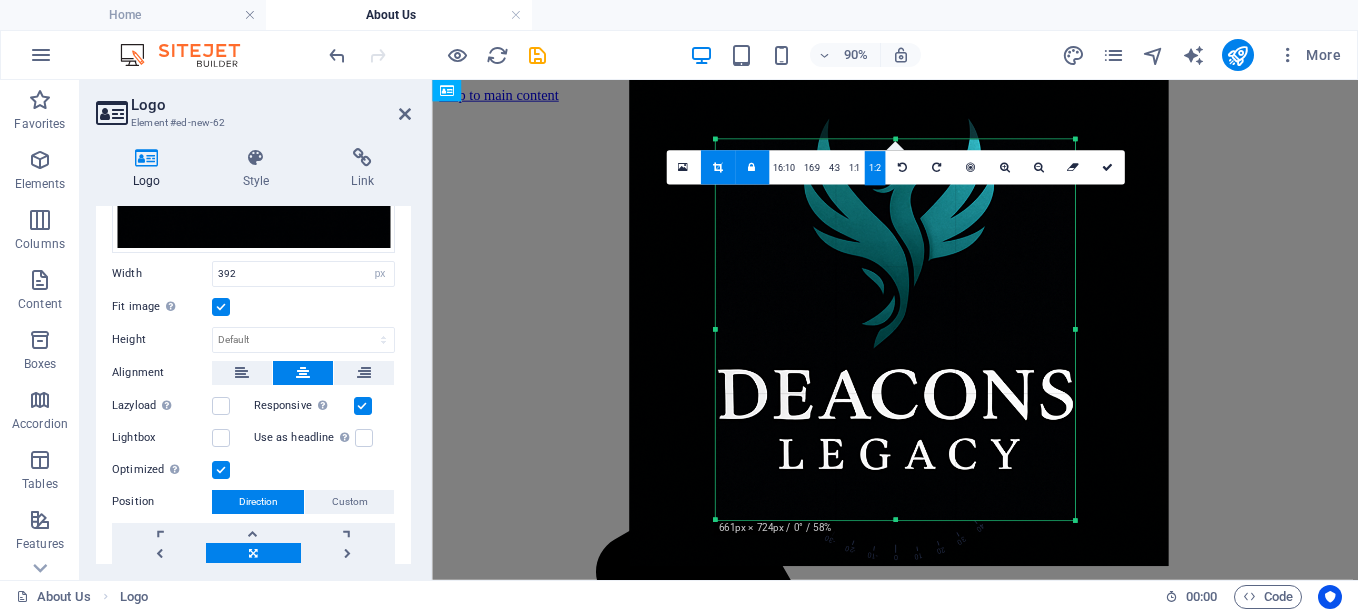 click on "180 170 160 150 140 130 120 110 100 90 80 70 60 50 40 30 20 10 0 -10 -20 -30 -40 -50 -60 -70 -80 -90 -100 -110 -120 -130 -140 -150 -160 -170 661px × 724px / 0° / 58% 16:10 16:9 4:3 1:1 1:2 0" at bounding box center (895, 329) 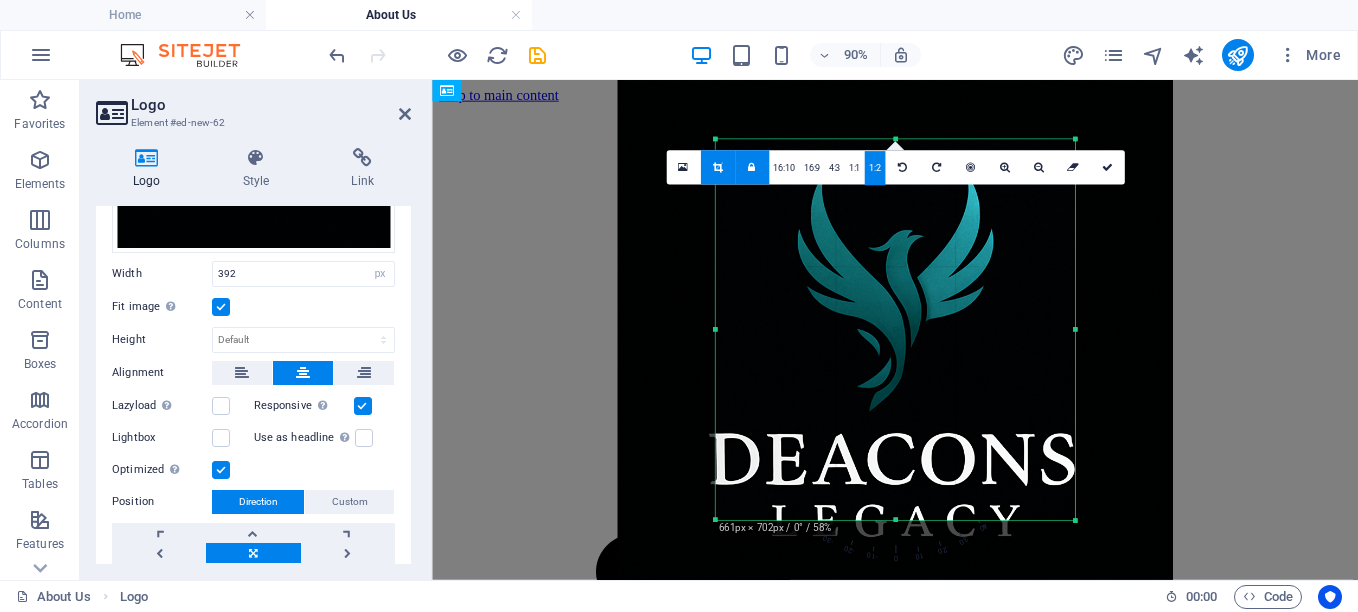 drag, startPoint x: 895, startPoint y: 133, endPoint x: 875, endPoint y: 183, distance: 53.851646 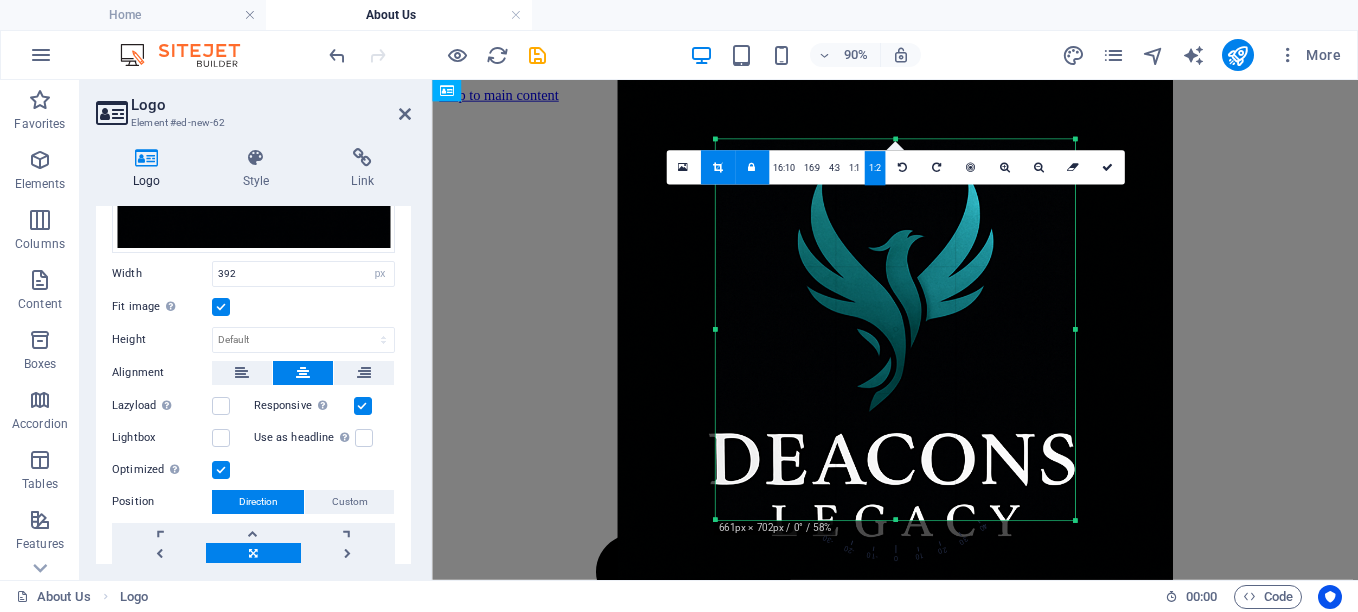 click on "180 170 160 150 140 130 120 110 100 90 80 70 60 50 40 30 20 10 0 -10 -20 -30 -40 -50 -60 -70 -80 -90 -100 -110 -120 -130 -140 -150 -160 -170 661px × 702px / 0° / 58% 16:10 16:9 4:3 1:1 1:2 0" at bounding box center (895, 329) 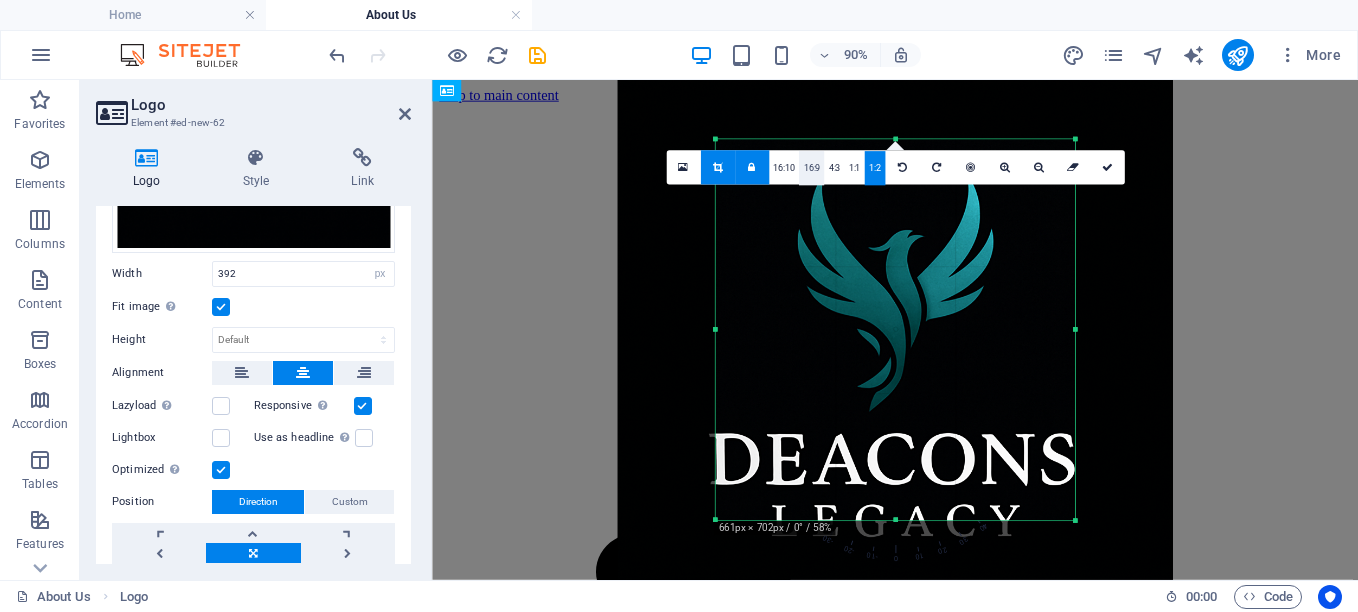 click on "16:9" at bounding box center (811, 168) 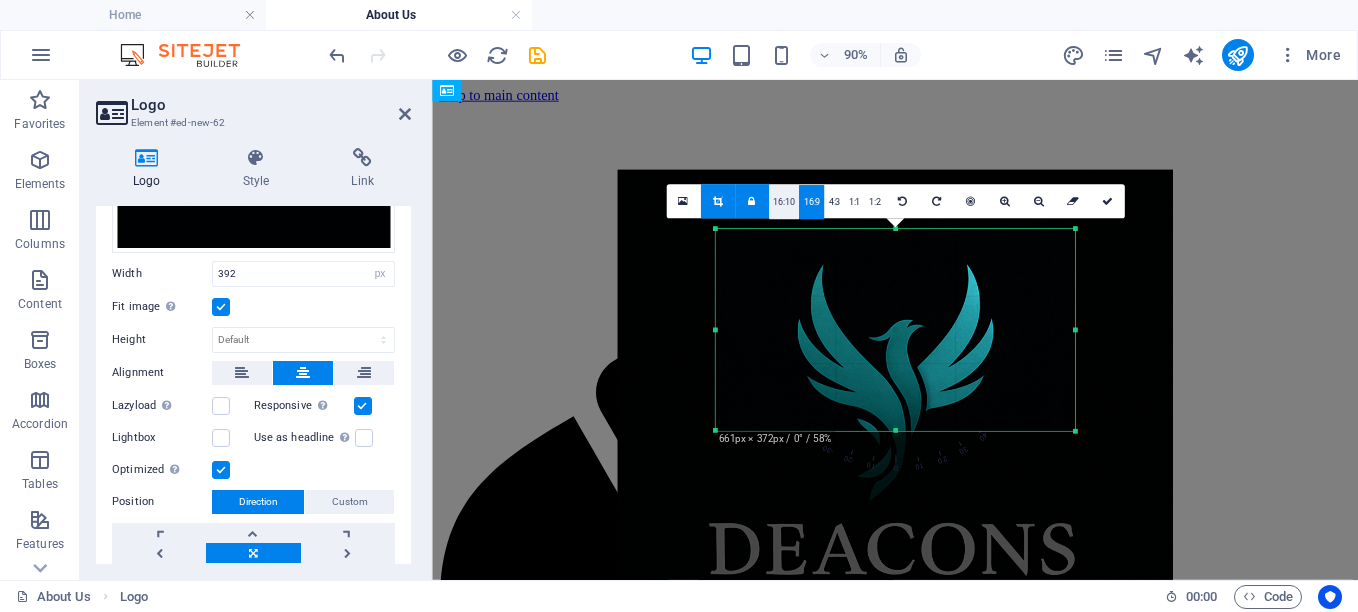 click on "16:10" at bounding box center [784, 202] 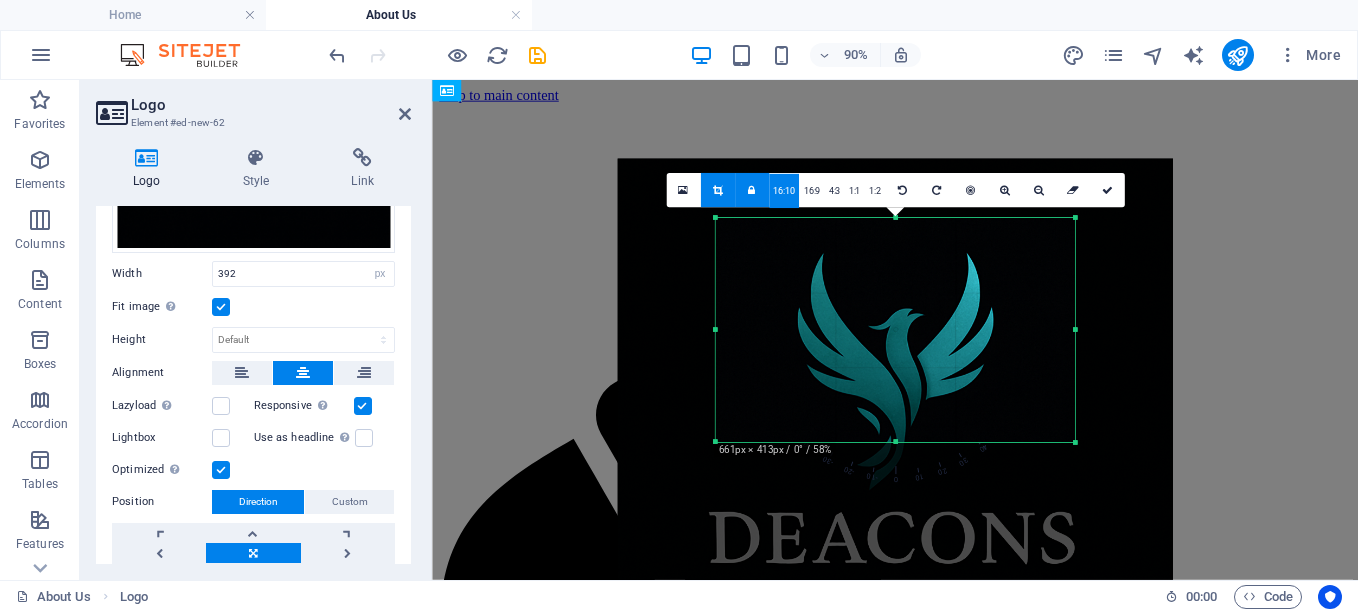 click at bounding box center (751, 190) 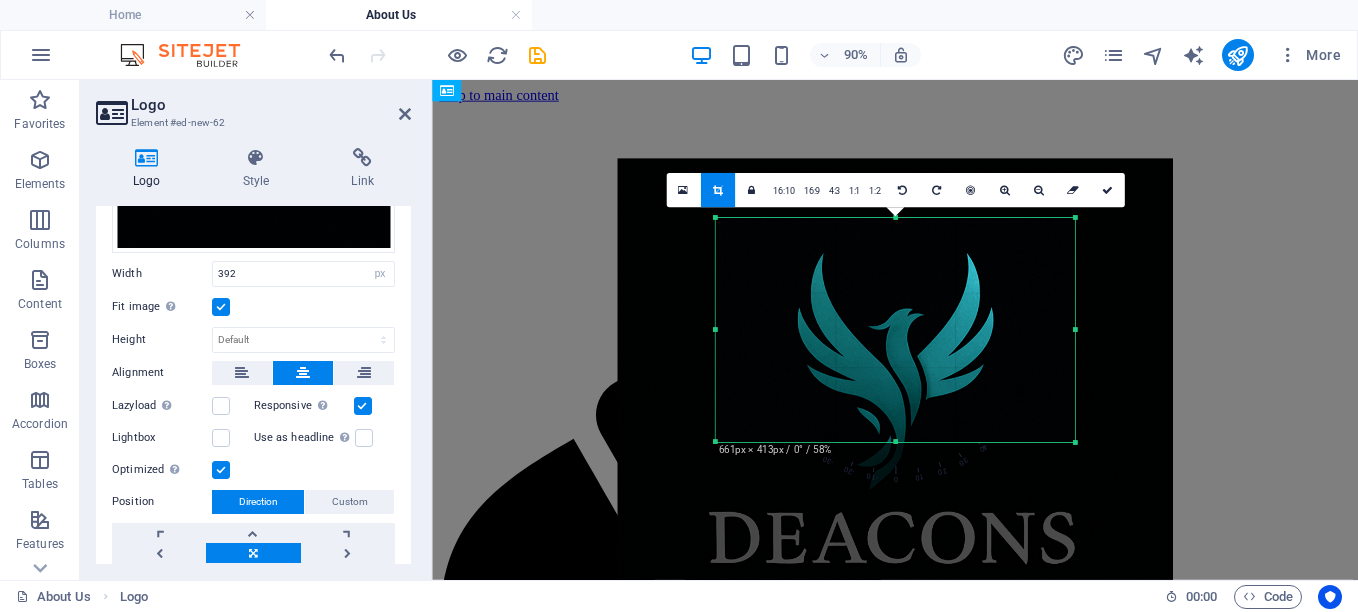 click at bounding box center [717, 190] 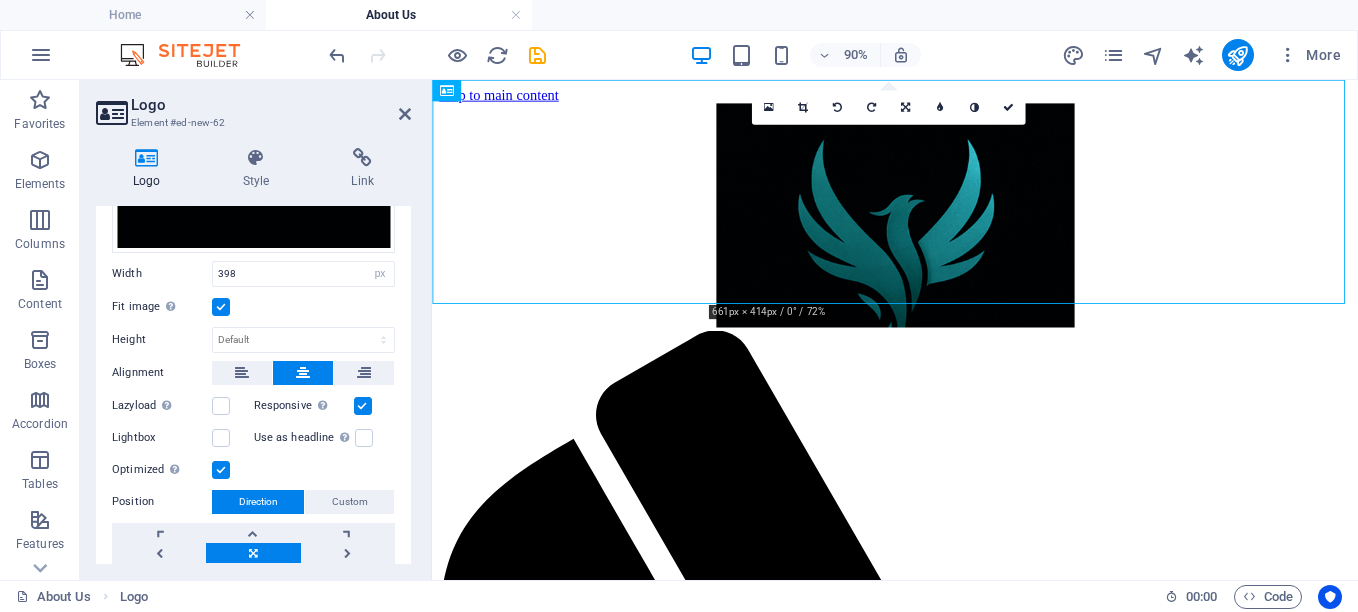 click on "Logo Style Link Logo Image Text Drag files here, click to choose files or select files from Files or our free stock photos & videos Select files from the file manager, stock photos, or upload file(s) Upload Width 398 Default auto px rem % em vh vw Fit image Automatically fit image to a fixed width and height Height Default auto px Alignment Lazyload Loading images after the page loads improves page speed. Responsive Automatically load retina image and smartphone optimized sizes. Lightbox Use as headline The image will be wrapped in an H1 headline tag. Useful for giving alternative text the weight of an H1 headline, e.g. for the logo. Leave unchecked if uncertain. Optimized Images are compressed to improve page speed. Position Direction Custom X offset 50 px rem % vh vw Y offset 50 px rem % vh vw Edit design Text Float No float Image left Image right Determine how text should behave around the image. Text Alternative text Image caption Paragraph Format Normal Heading 1 Heading 2 Heading 3 Heading 4 Heading 5 8" at bounding box center (253, 356) 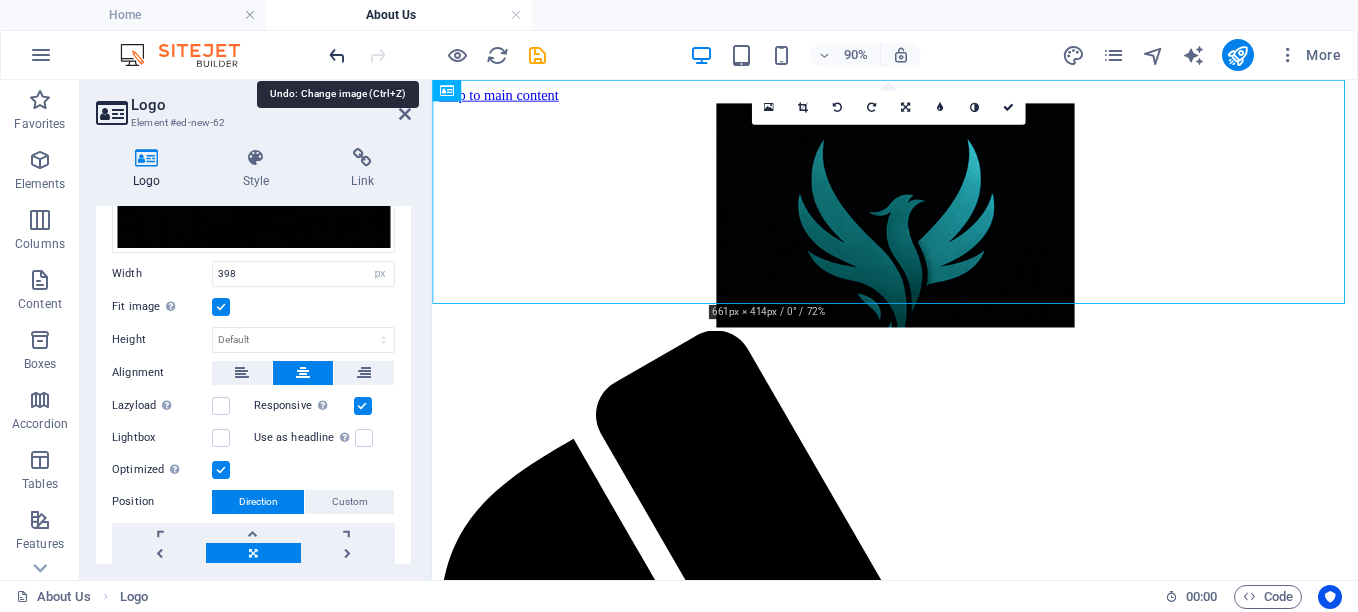 click at bounding box center (337, 55) 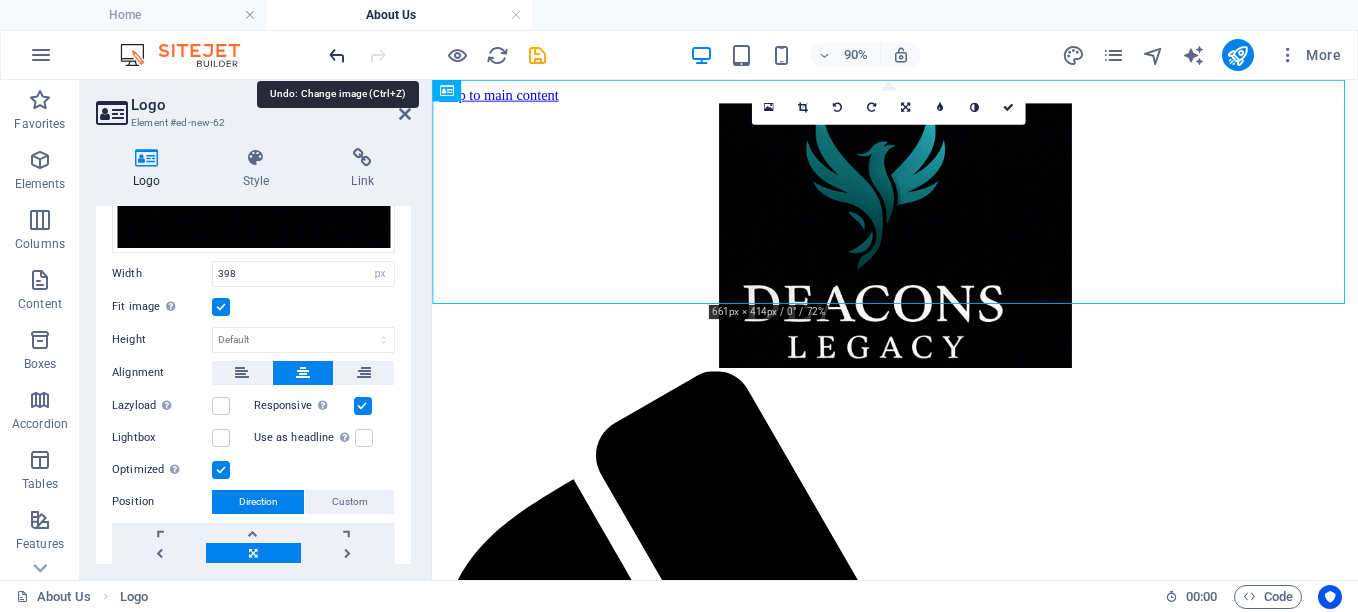 type on "392" 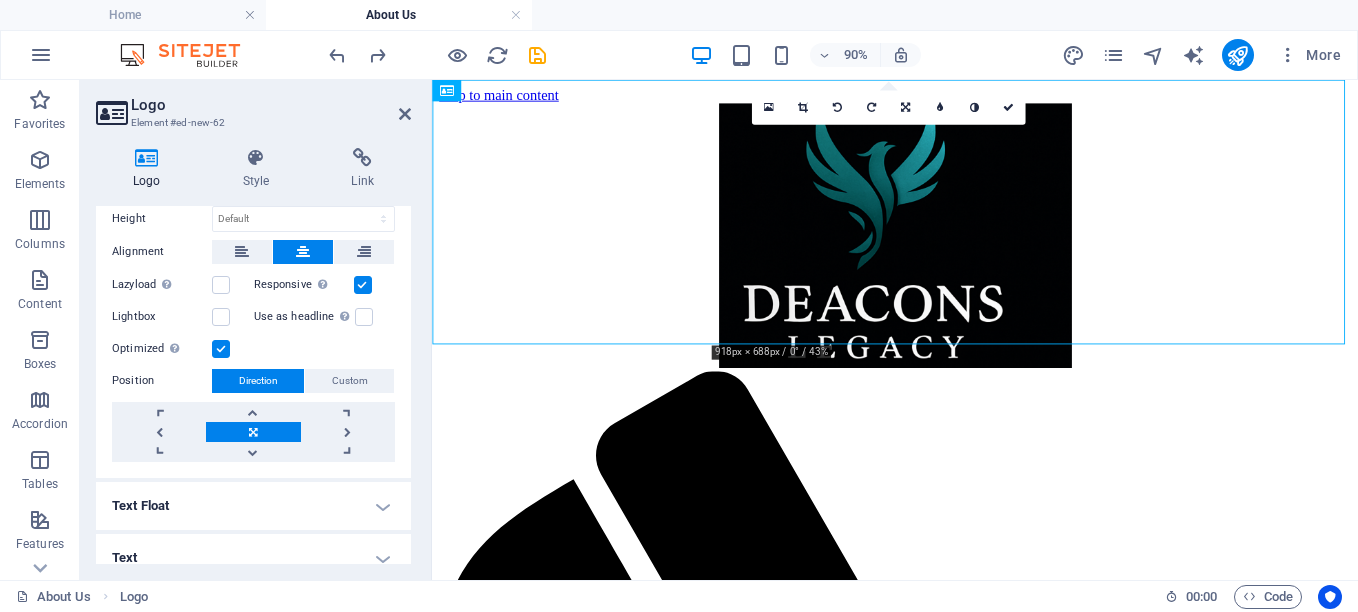 scroll, scrollTop: 456, scrollLeft: 0, axis: vertical 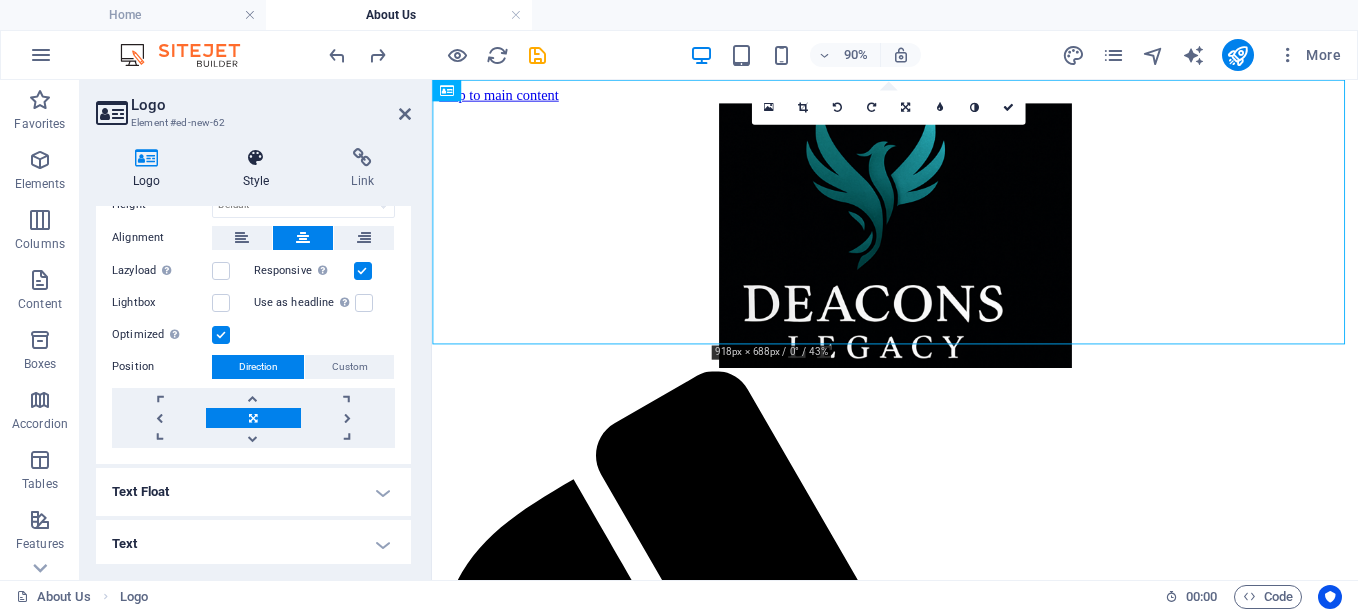 click at bounding box center [256, 158] 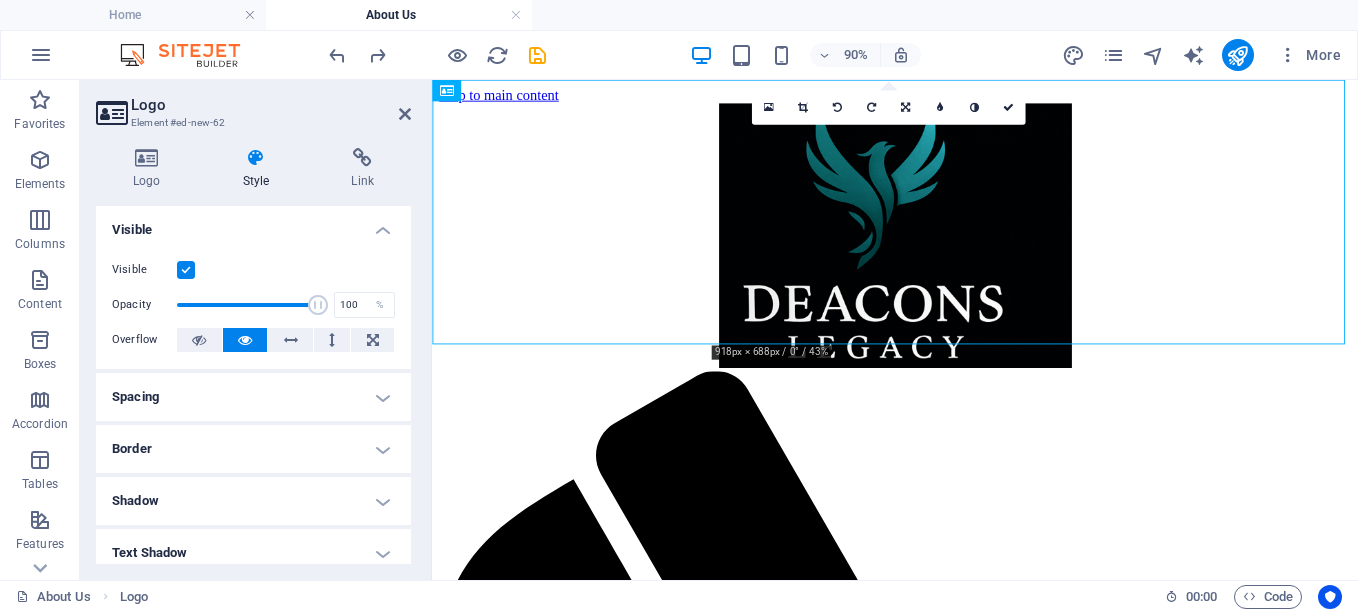 click on "Spacing" at bounding box center (253, 397) 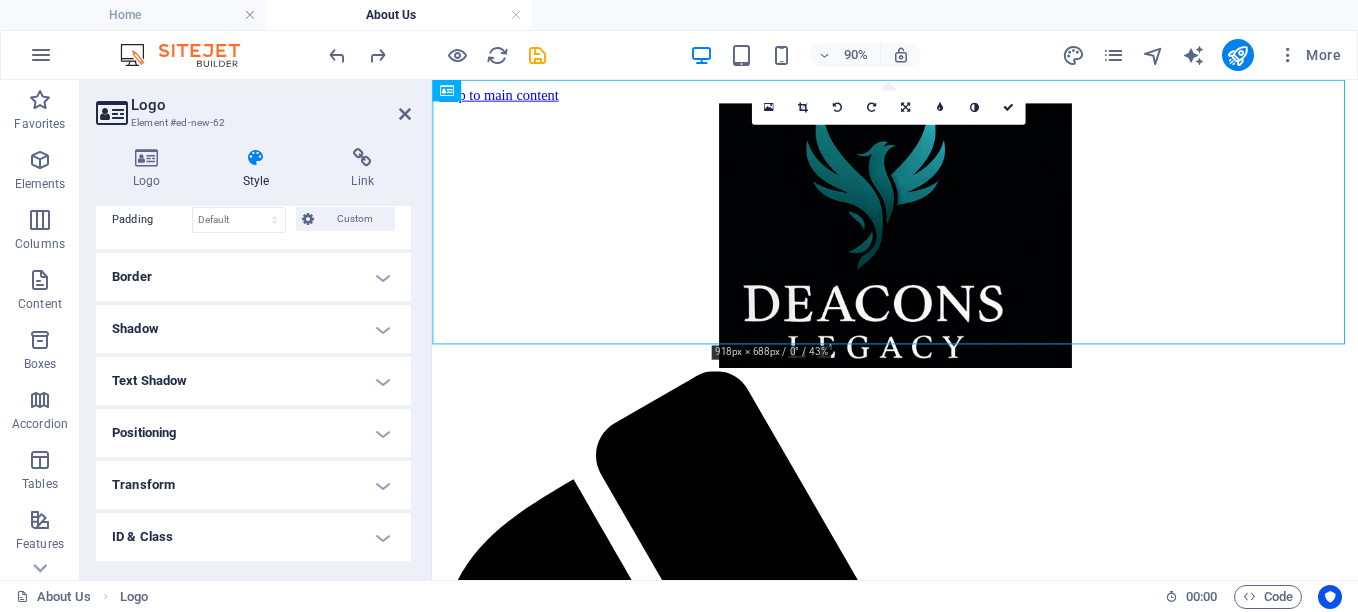 scroll, scrollTop: 313, scrollLeft: 0, axis: vertical 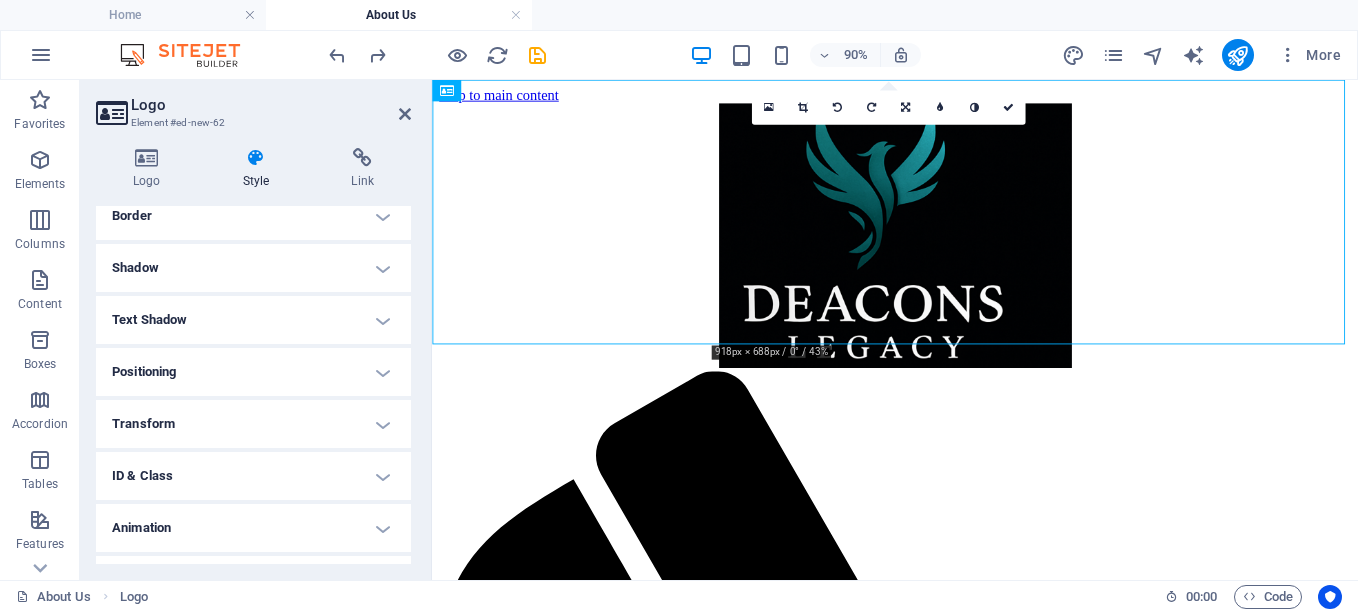 click on "Positioning" at bounding box center [253, 372] 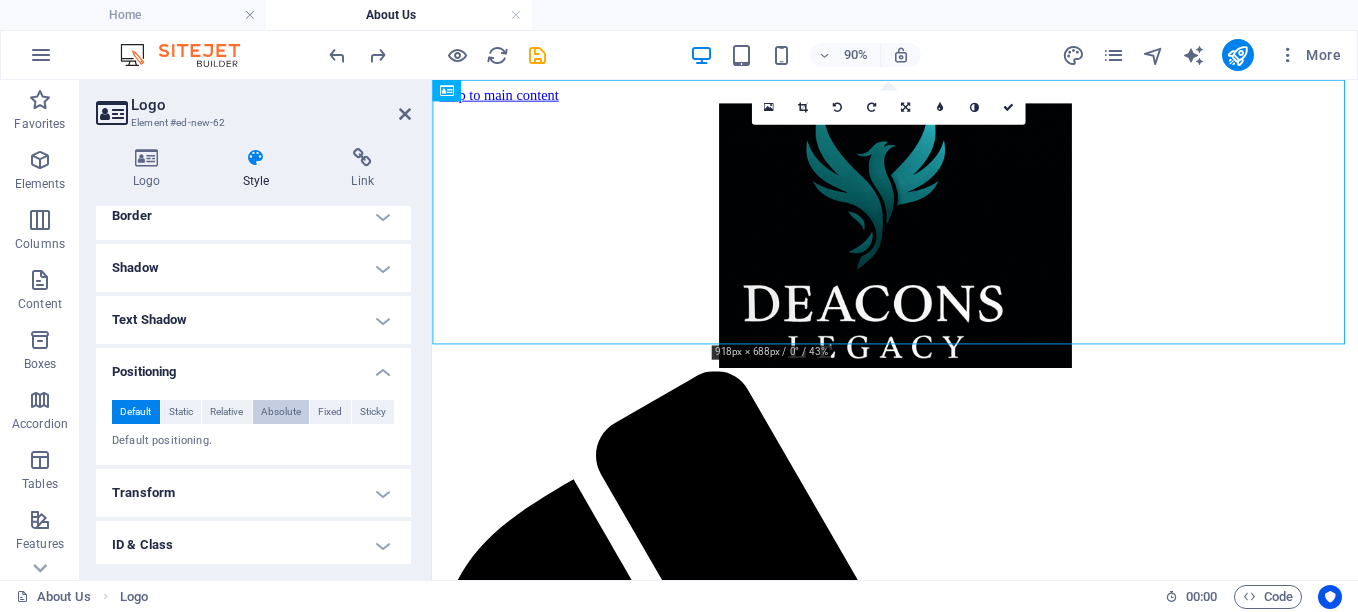 click on "Absolute" at bounding box center (281, 412) 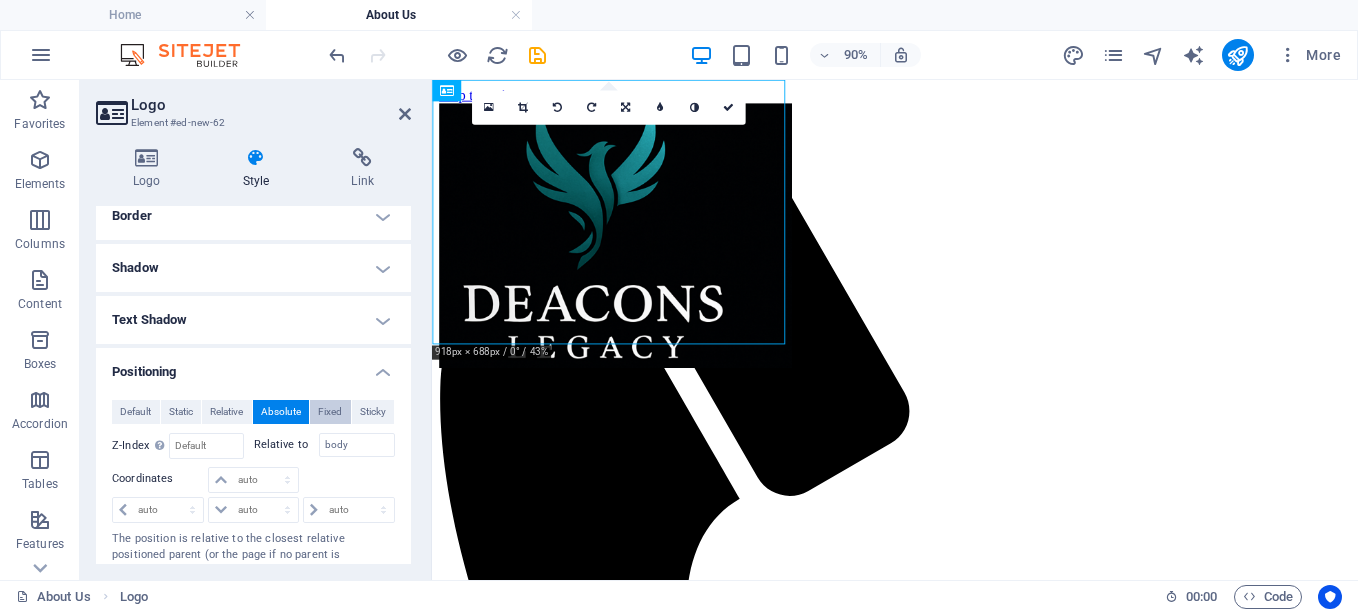click on "Fixed" at bounding box center [330, 412] 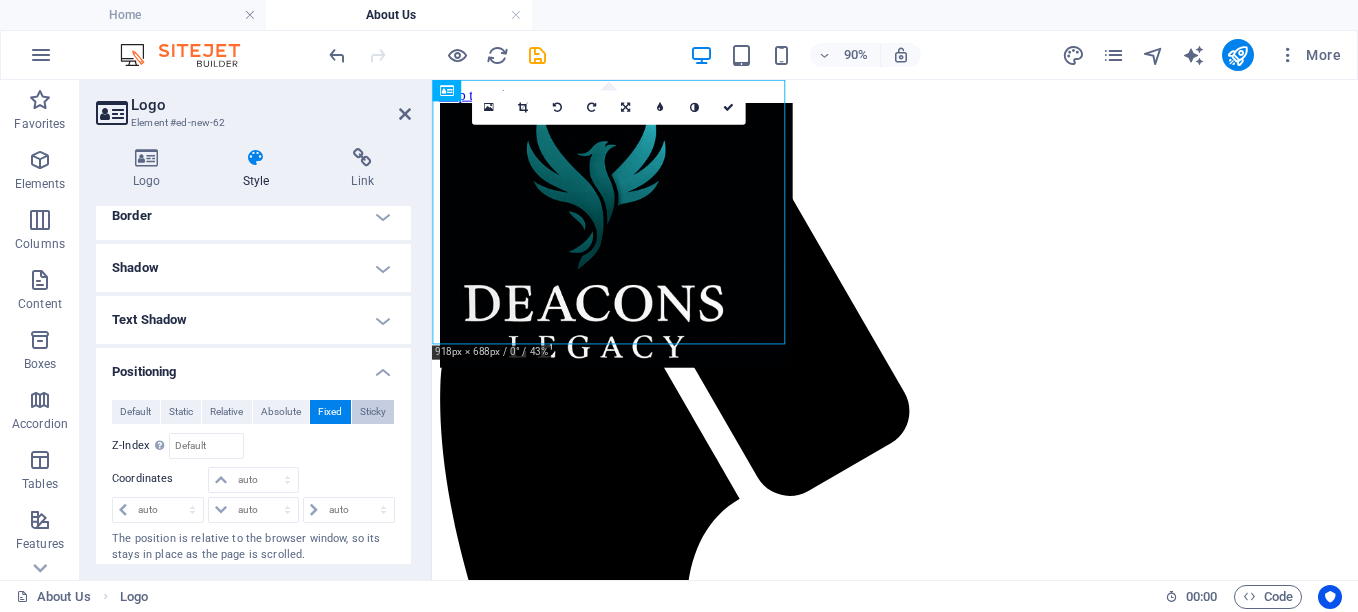 click on "Sticky" at bounding box center [373, 412] 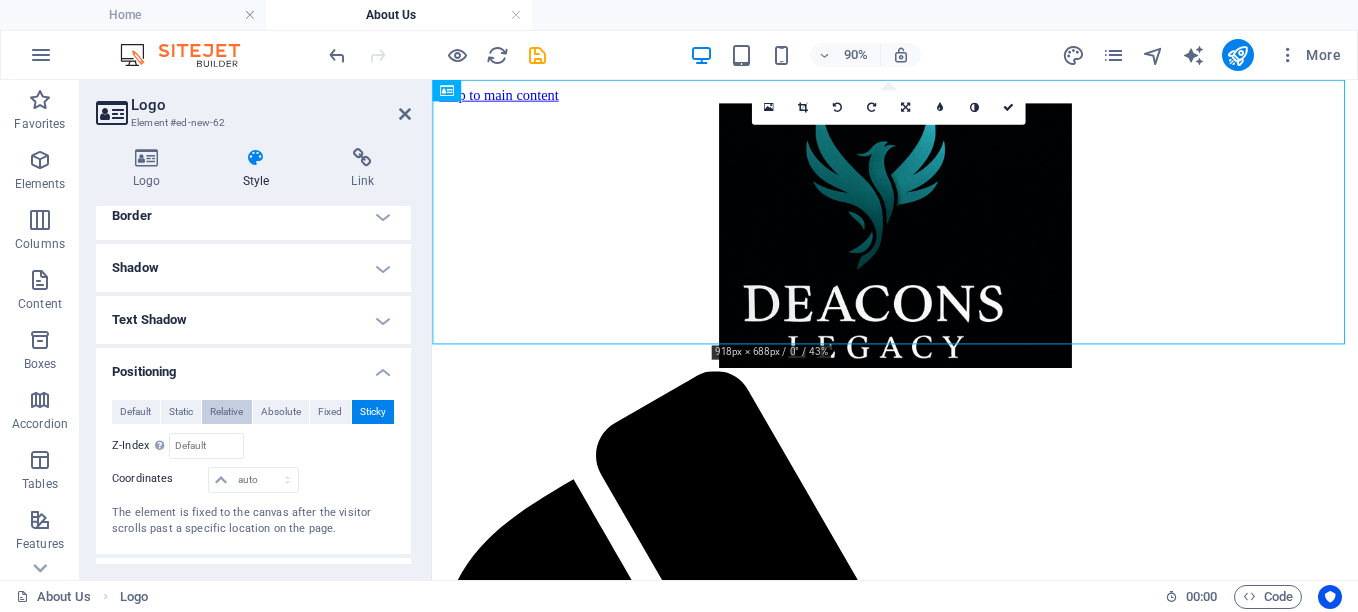 click on "Relative" at bounding box center [226, 412] 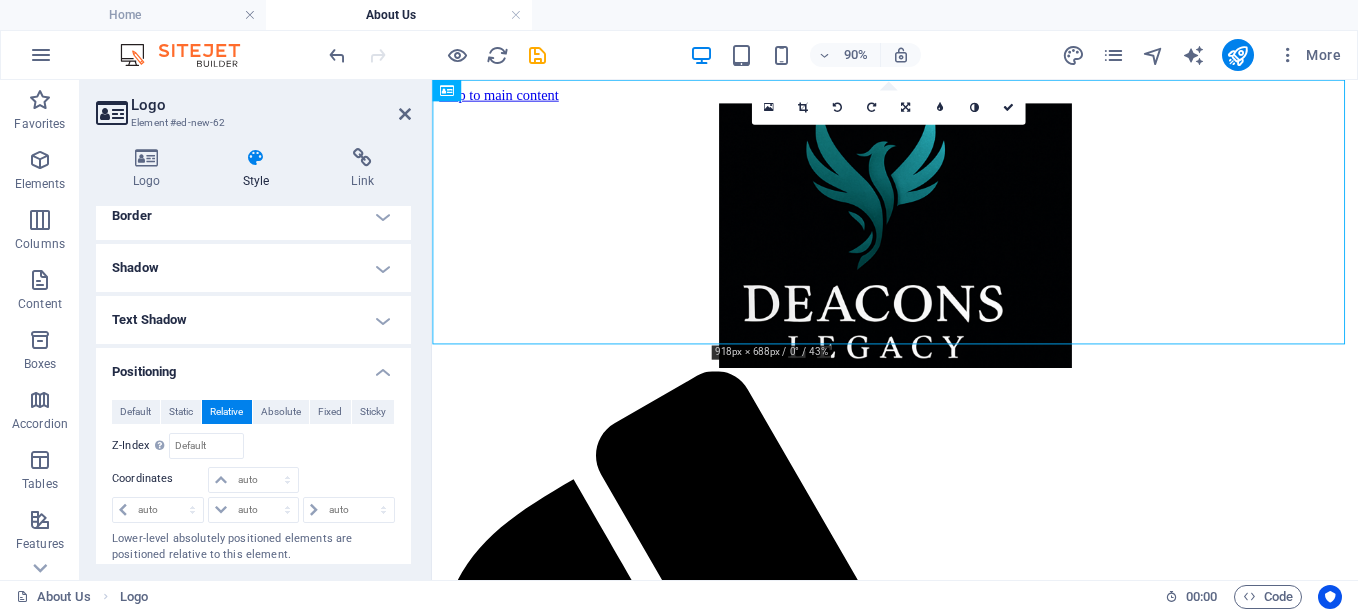 click on "Relative" at bounding box center [226, 412] 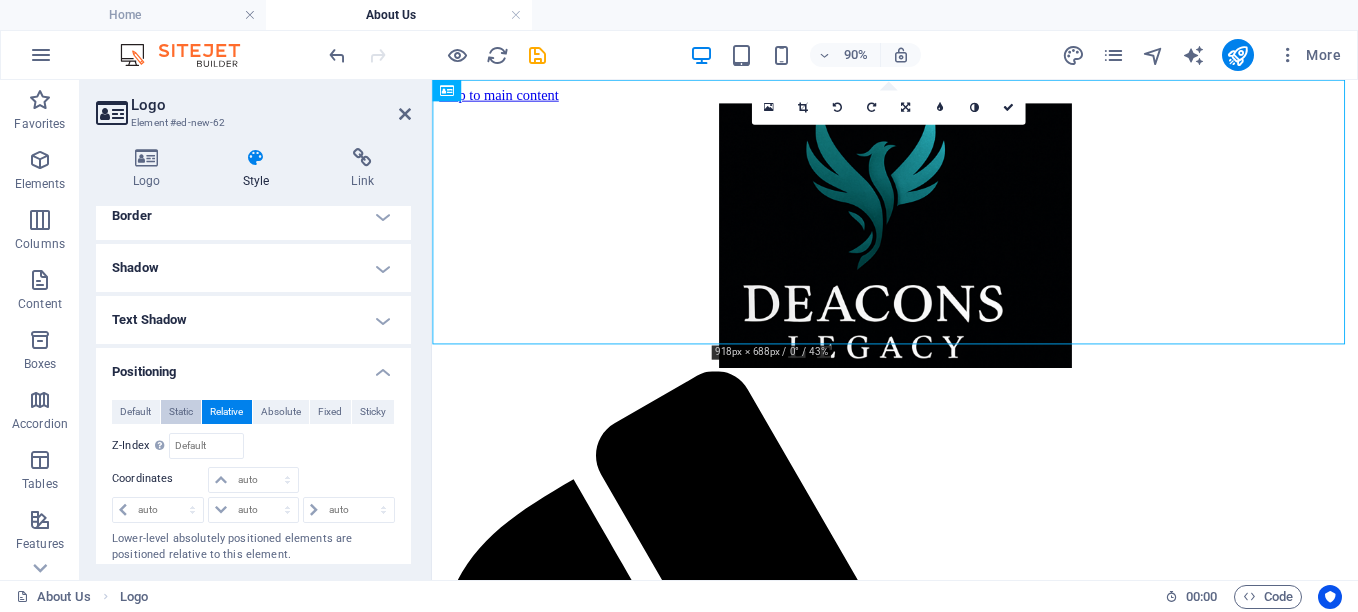 click on "Static" at bounding box center (181, 412) 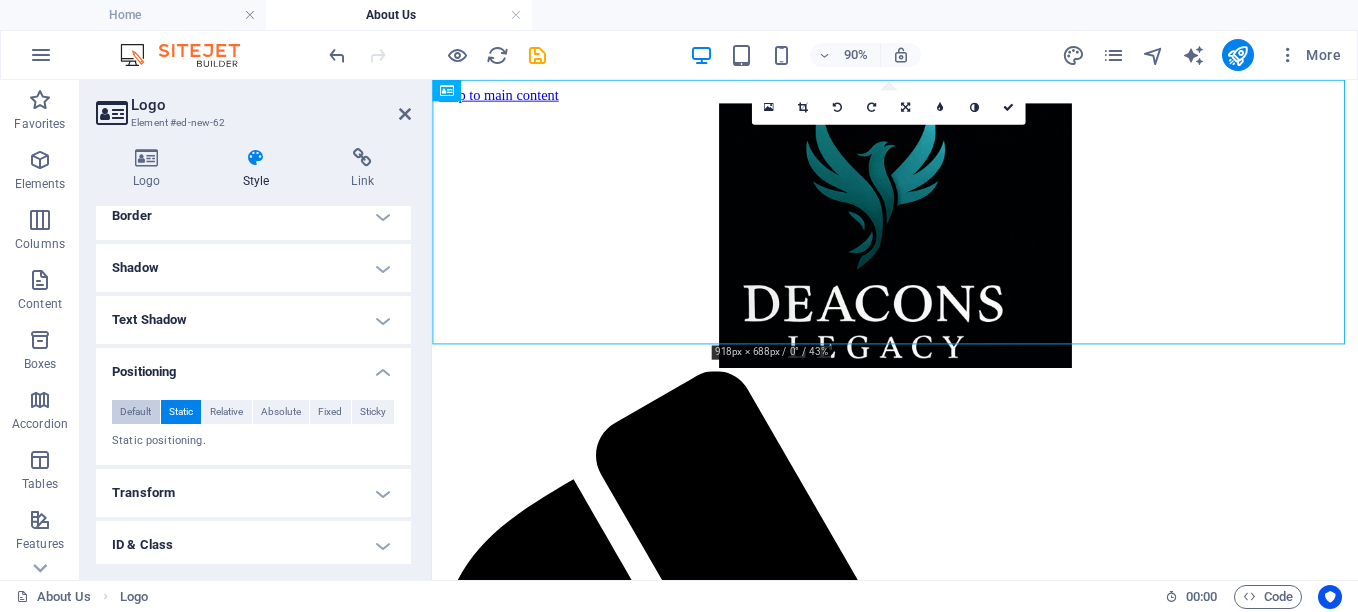 click on "Default" at bounding box center (135, 412) 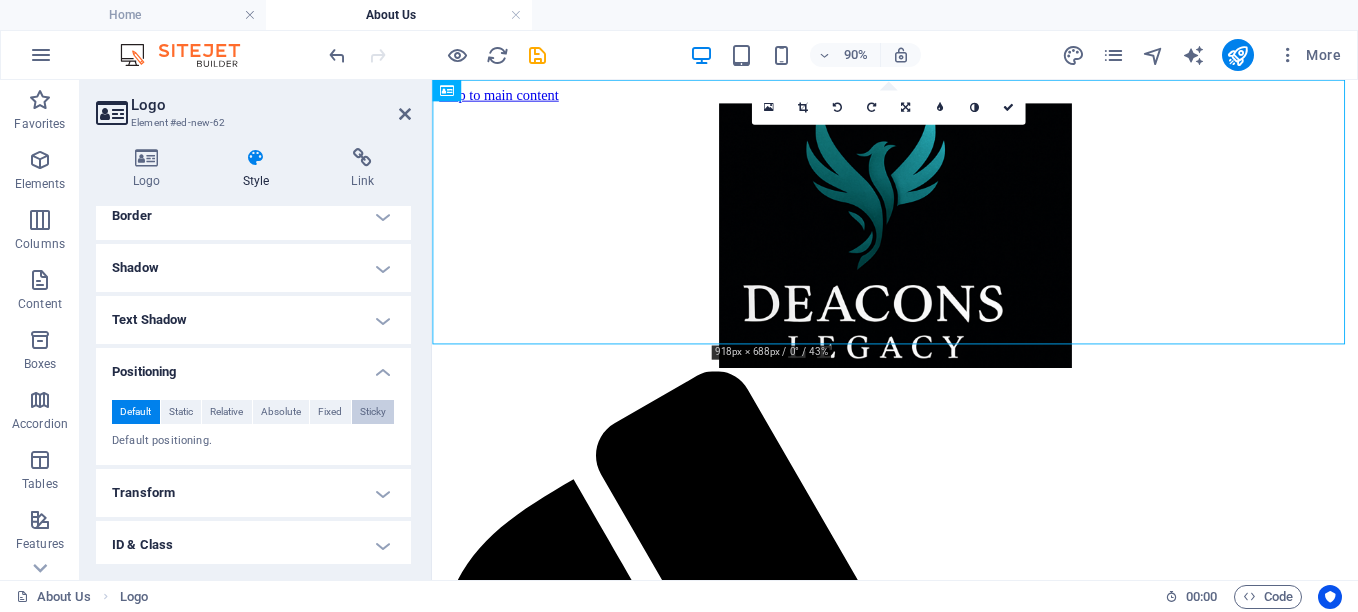 click on "Sticky" at bounding box center [373, 412] 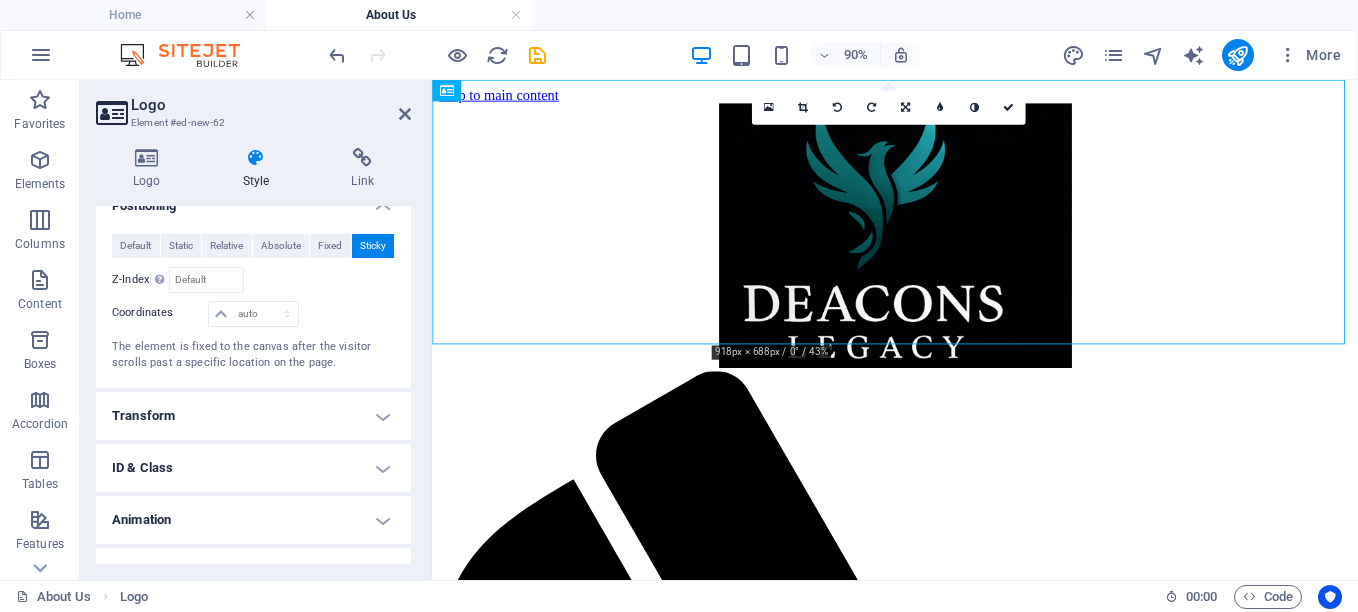 scroll, scrollTop: 511, scrollLeft: 0, axis: vertical 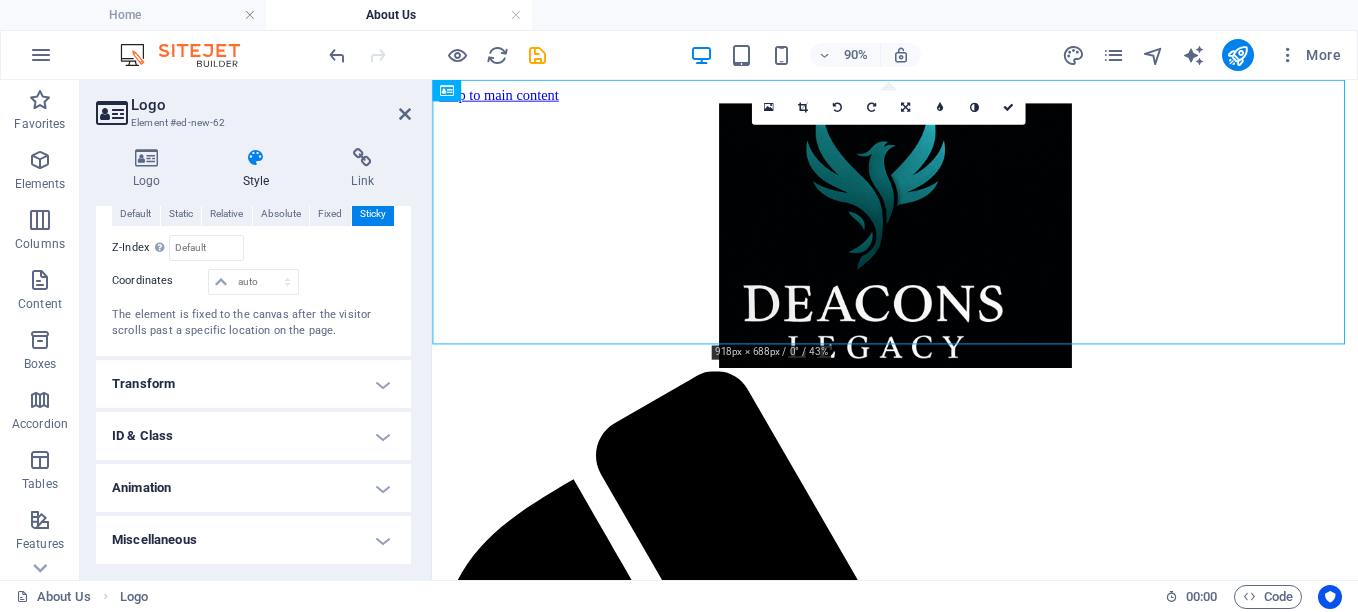click on "Miscellaneous" at bounding box center [253, 540] 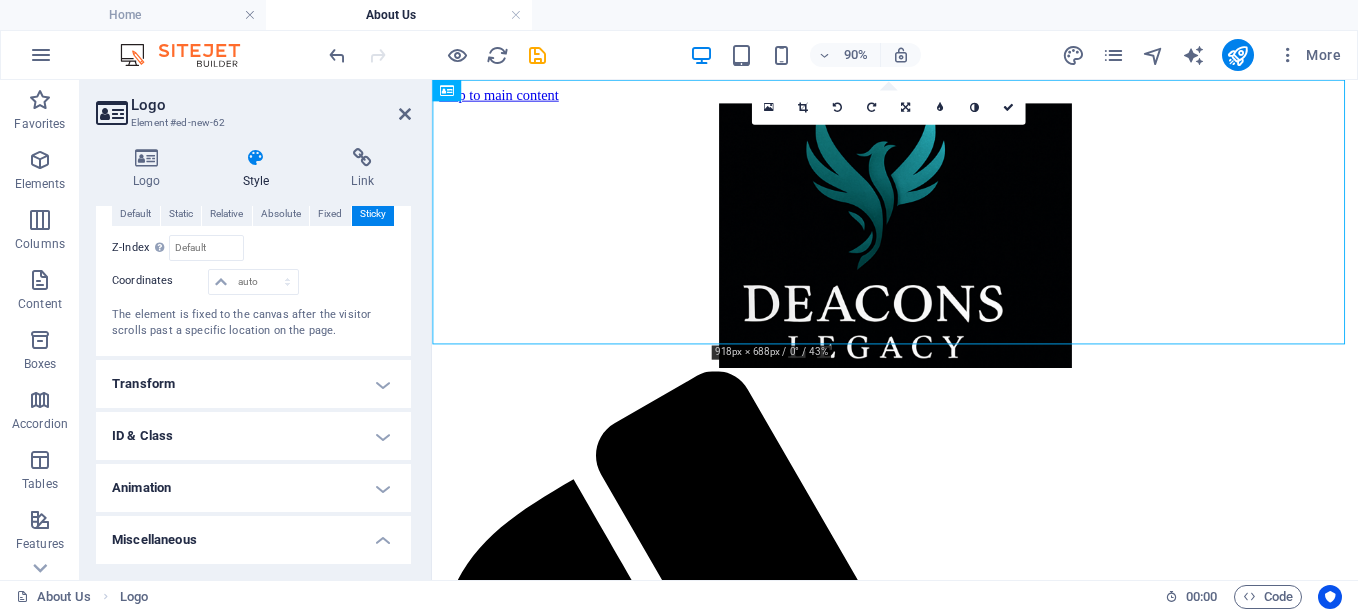 click on "ID & Class" at bounding box center (253, 436) 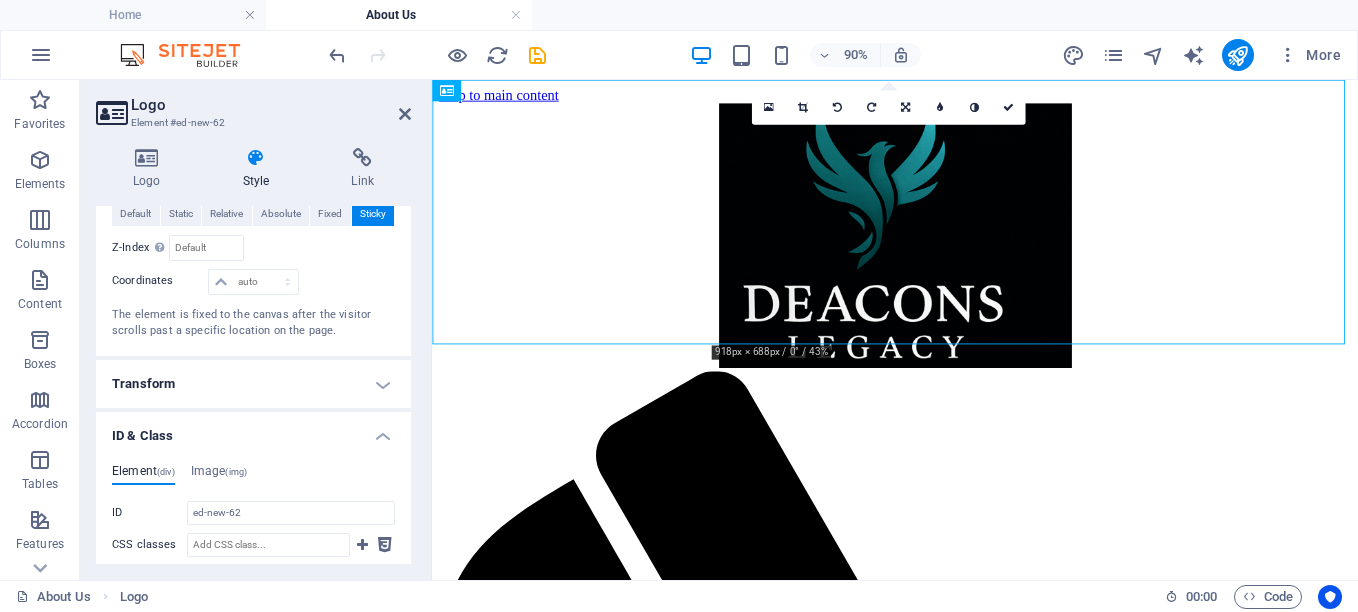 click on "Transform" at bounding box center (253, 384) 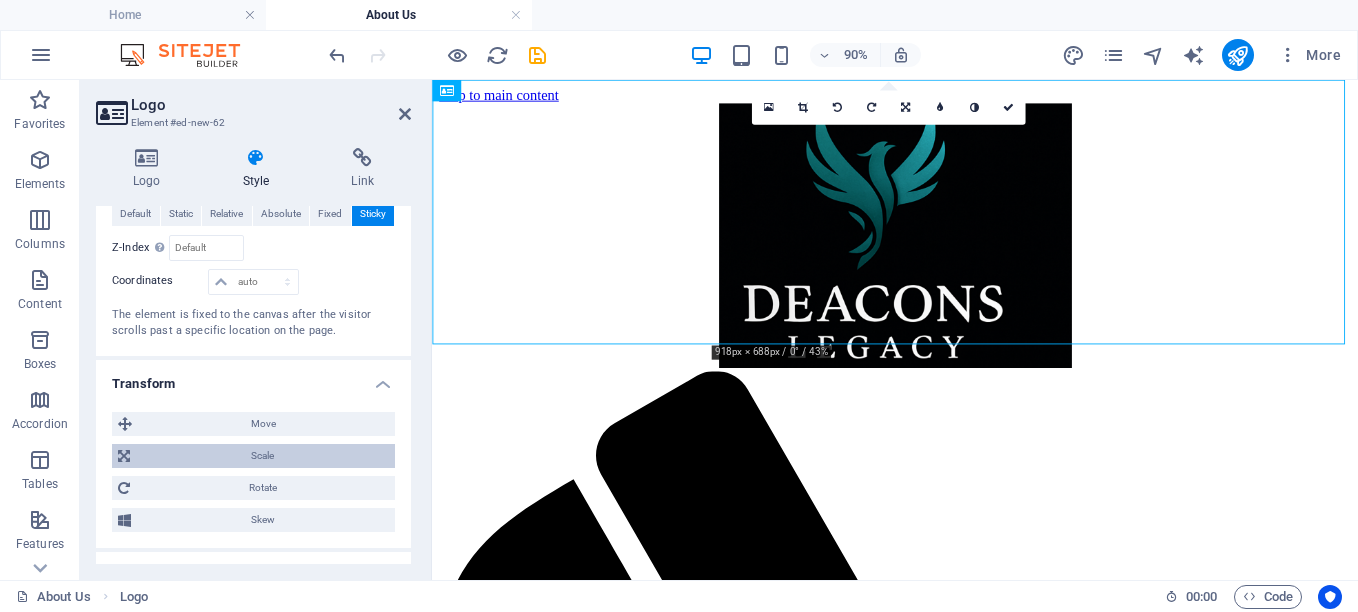 click on "Scale" at bounding box center [262, 456] 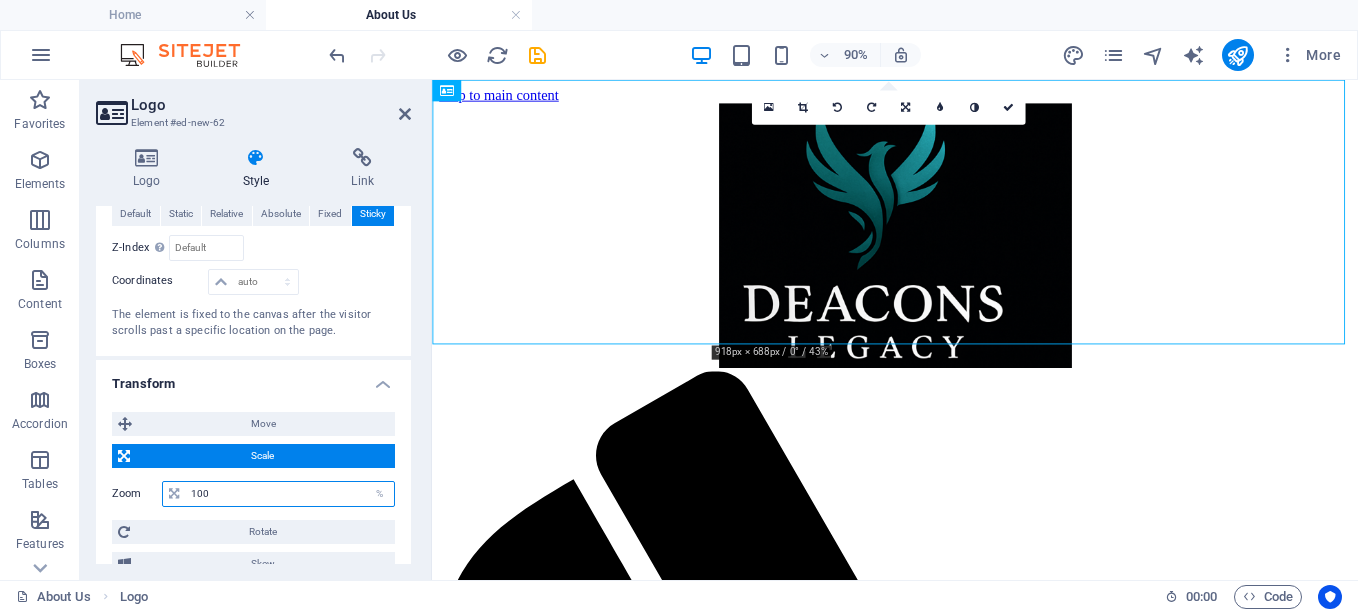 click on "100" at bounding box center (290, 494) 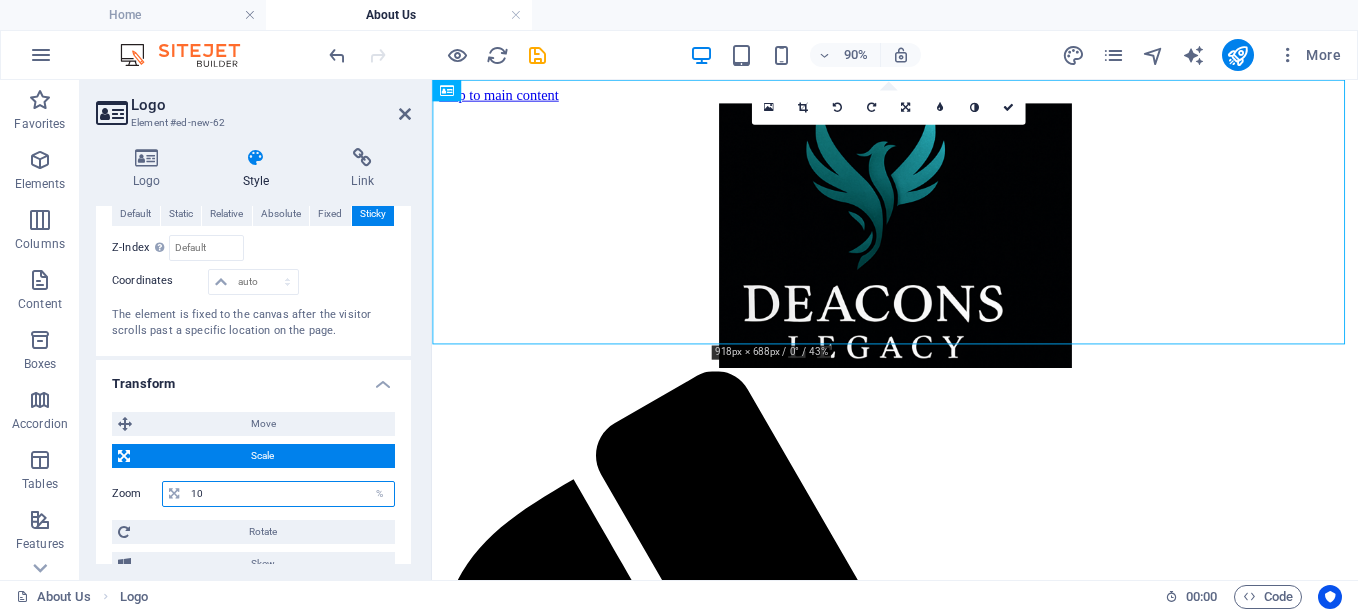 type on "1" 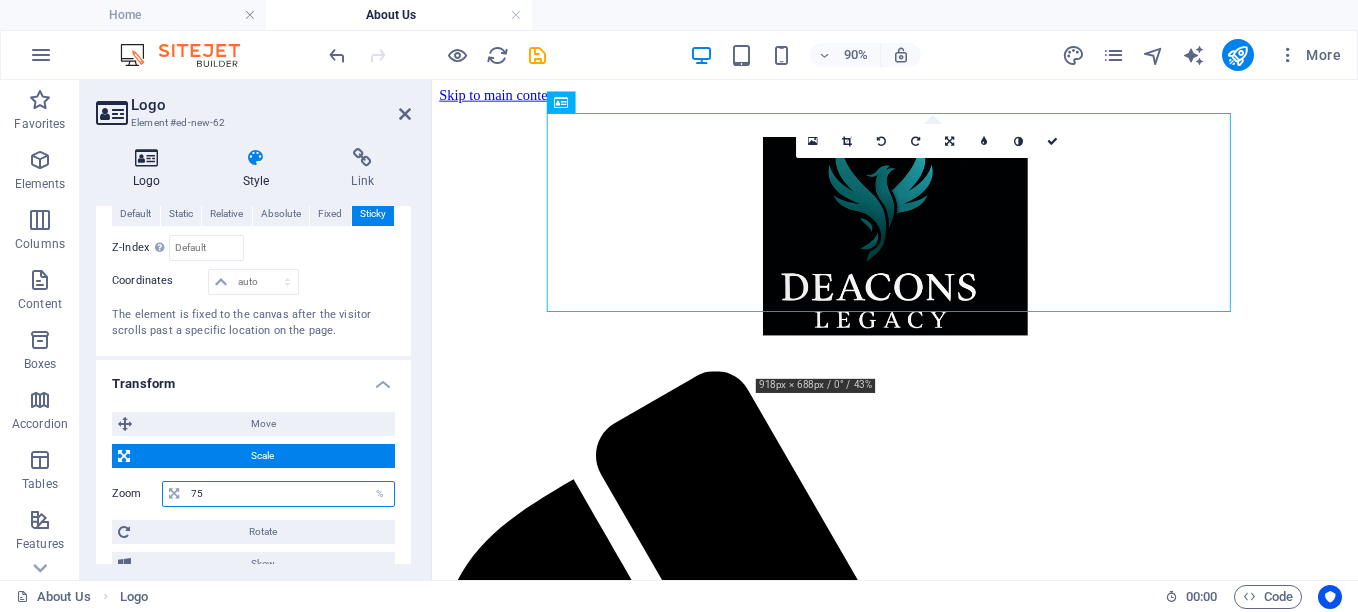 type on "75" 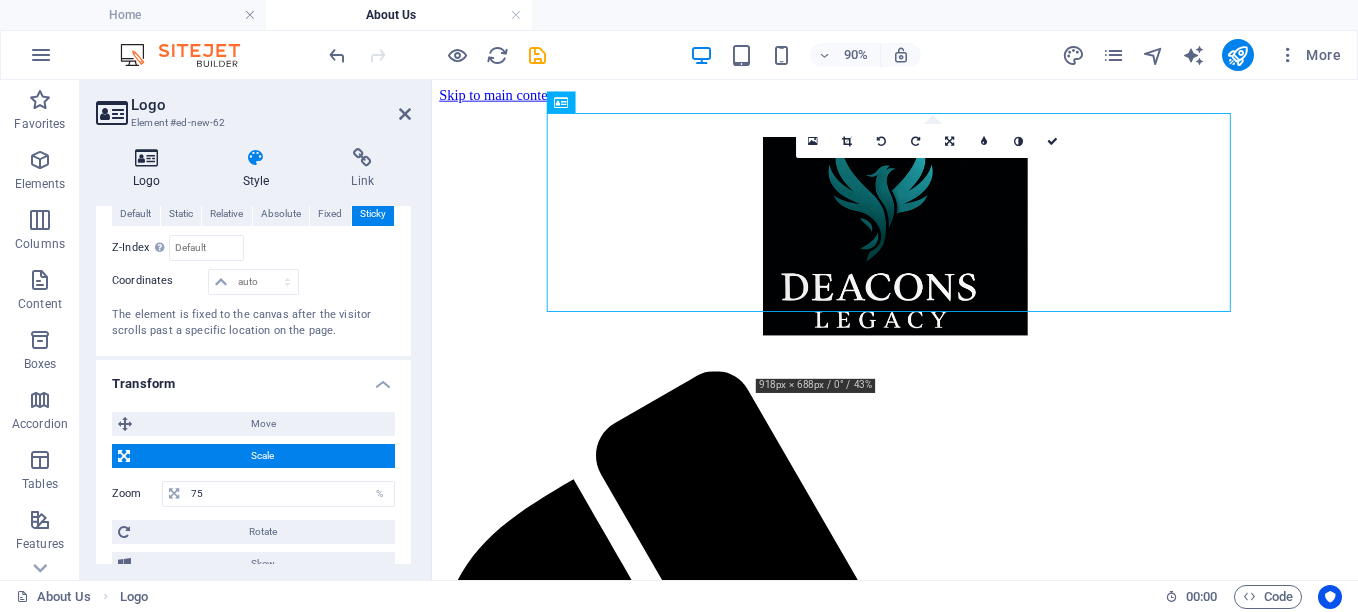 click on "Logo" at bounding box center [151, 169] 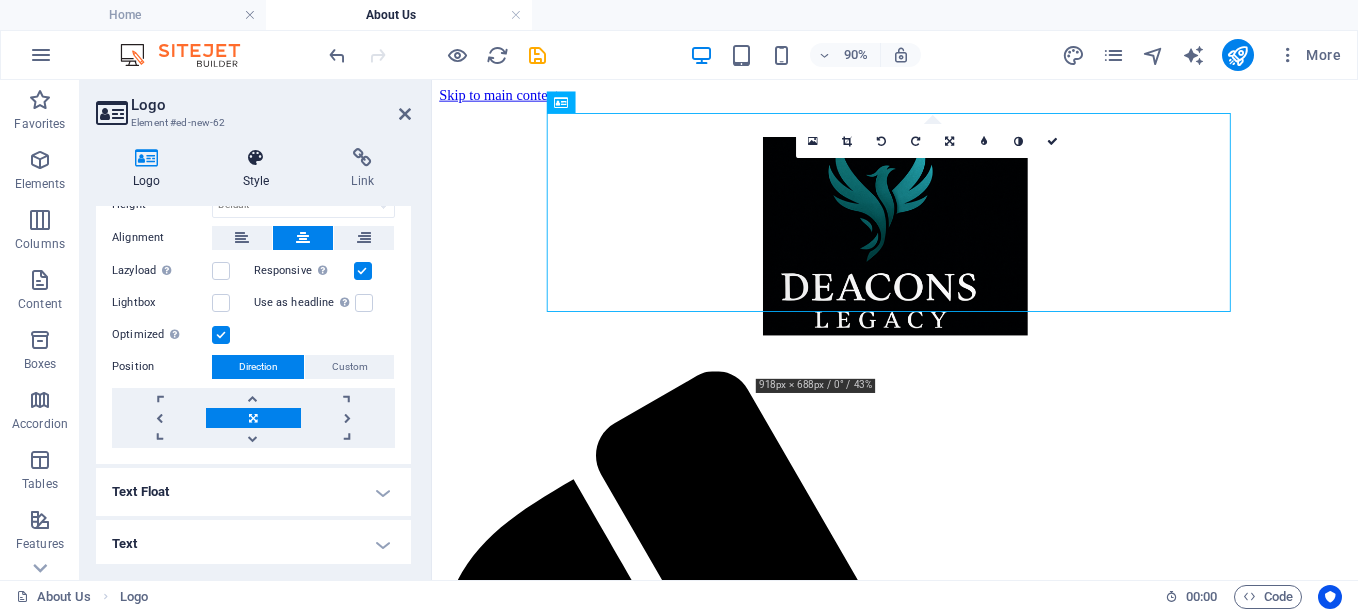 click on "Style" at bounding box center [260, 169] 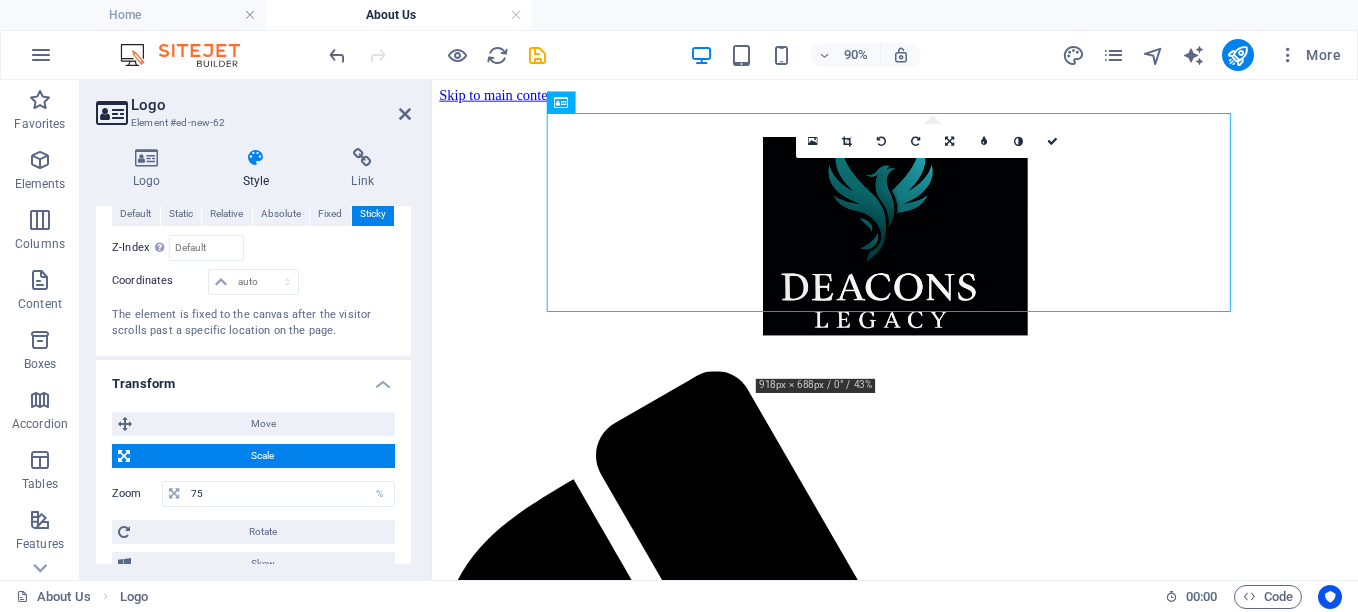 click on "Transform" at bounding box center (253, 378) 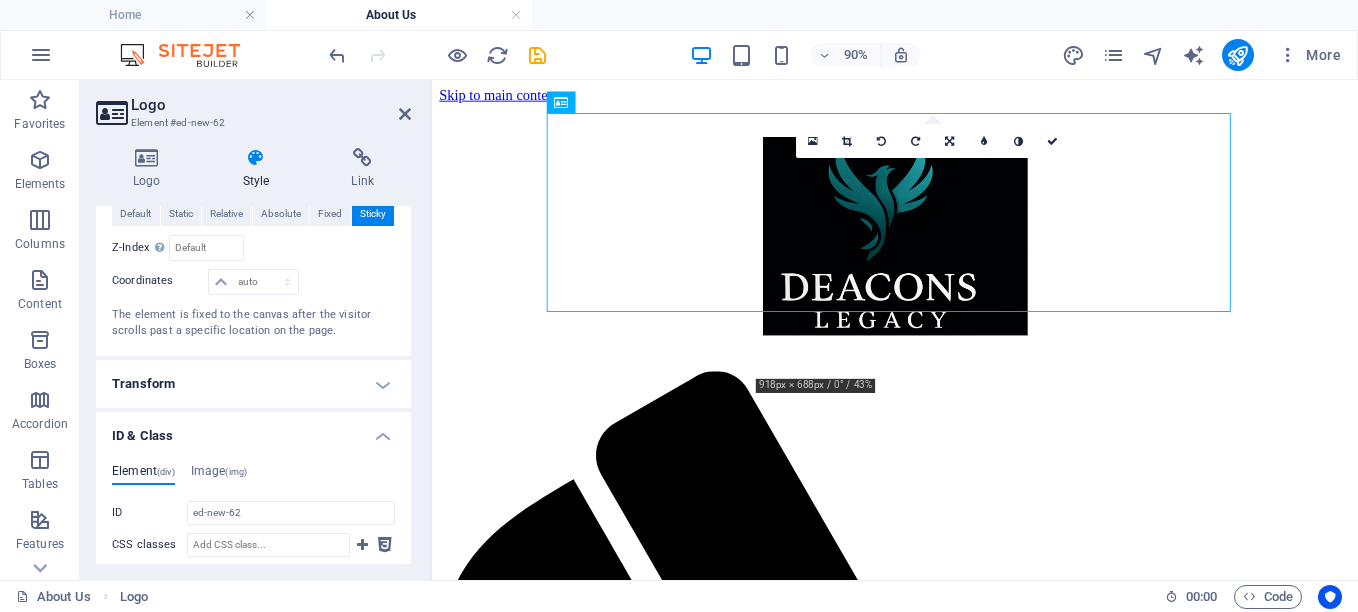 click on "Layout How this element expands within the layout (Flexbox). Size Default auto px % 1/1 1/2 1/3 1/4 1/5 1/6 1/7 1/8 1/9 1/10 Grow Shrink Order Container layout Visible Visible Opacity 100 % Overflow Spacing Margin Default auto px % rem vw vh Custom Custom auto px % rem vw vh auto px % rem vw vh auto px % rem vw vh auto px % rem vw vh Padding Default px rem % vh vw Custom Custom px rem % vh vw px rem % vh vw px rem % vh vw px rem % vh vw Border Style              - Width 1 auto px rem % vh vw Custom Custom 1 auto px rem % vh vw 1 auto px rem % vh vw 1 auto px rem % vh vw 1 auto px rem % vh vw  - Color Round corners Default px rem % vh vw Custom Custom px rem % vh vw px rem % vh vw px rem % vh vw px rem % vh vw Shadow Default None Outside Inside Color X offset 0 px rem vh vw Y offset 0 px rem vh vw Blur 0 px rem % vh vw Spread 0 px rem vh vw Text Shadow Default None Outside Color X offset 0 px rem vh vw Y offset 0 px rem vh vw Blur 0 px rem % vh vw Positioning Default Static Relative Absolute Fixed px" at bounding box center [253, 281] 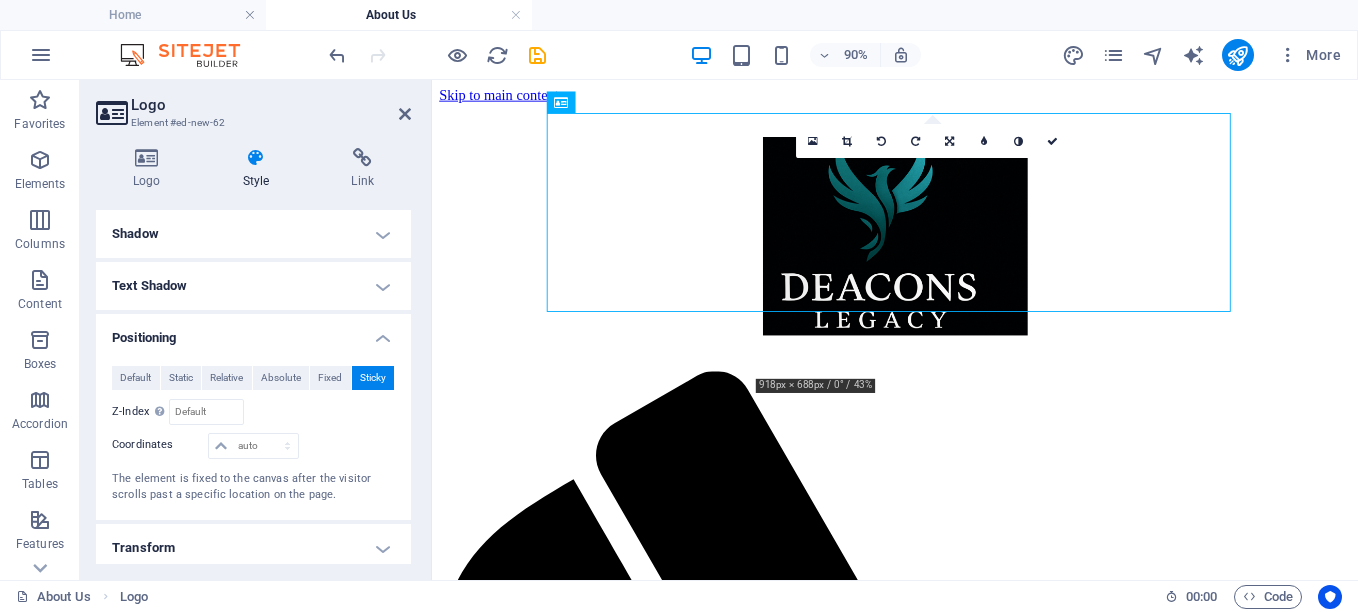 scroll, scrollTop: 308, scrollLeft: 0, axis: vertical 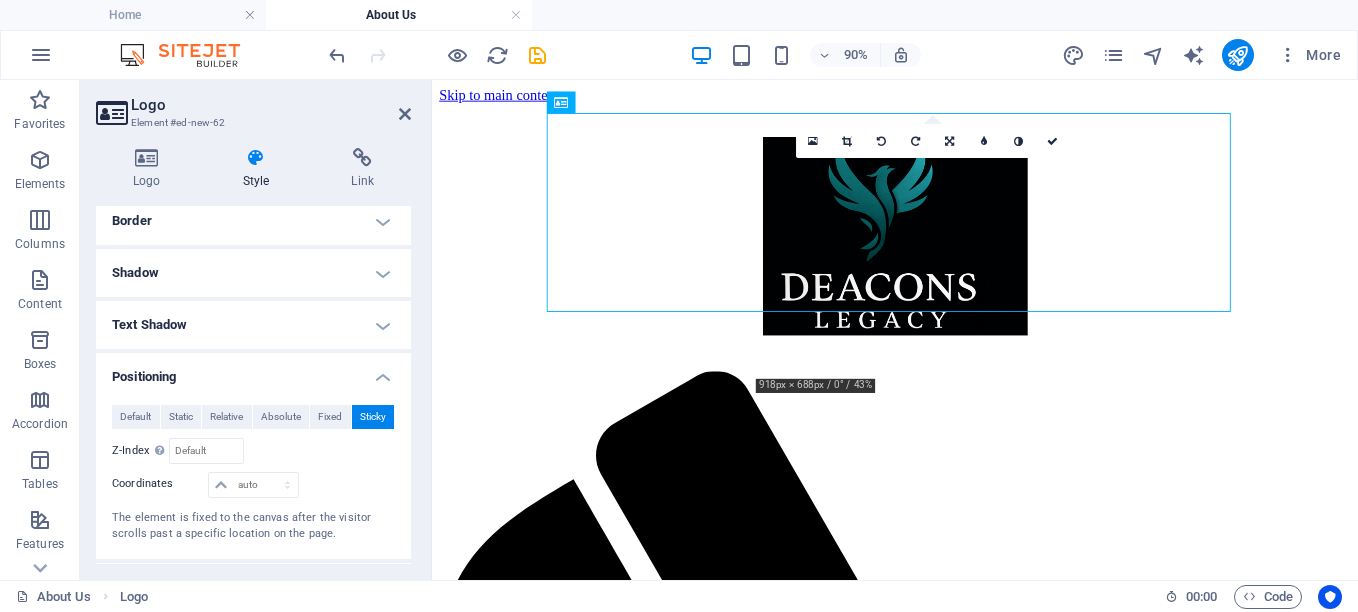 click on "Border" at bounding box center [253, 221] 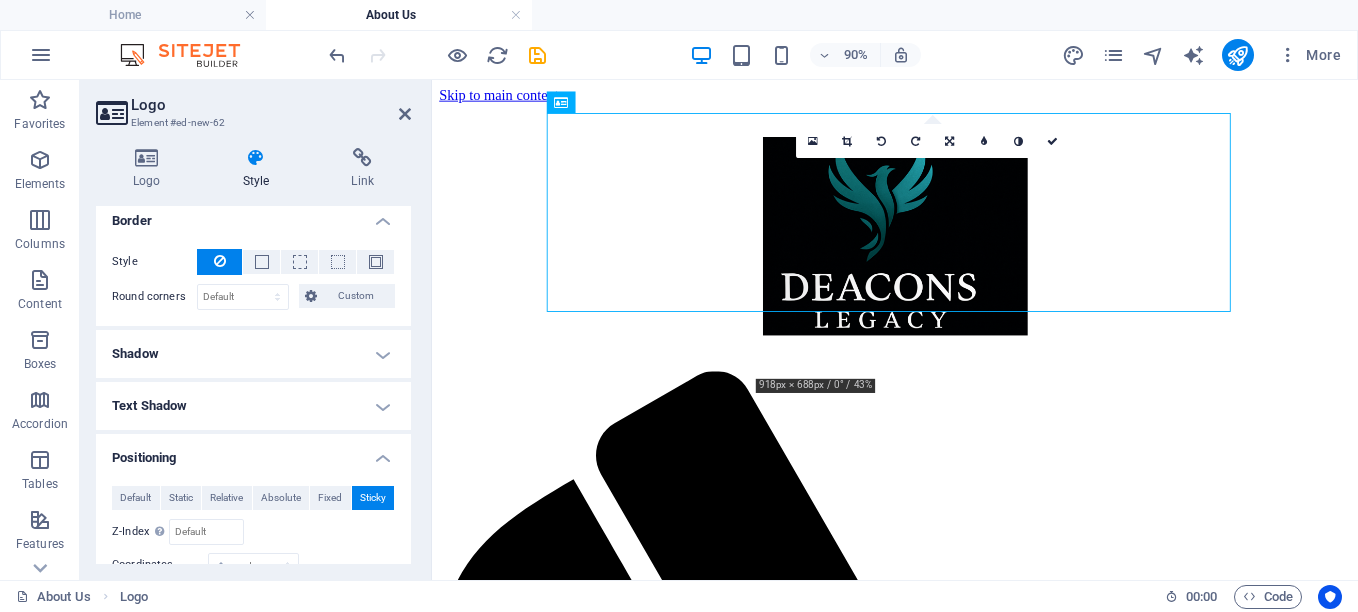 click on "Shadow" at bounding box center (253, 354) 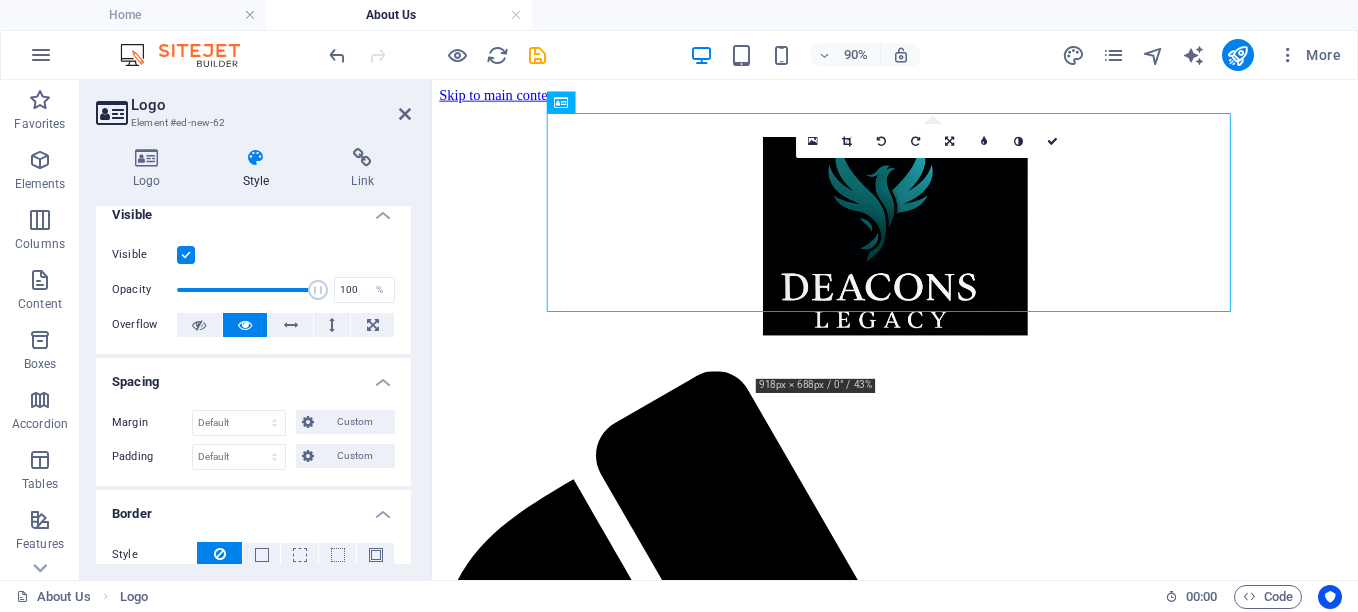 scroll, scrollTop: 0, scrollLeft: 0, axis: both 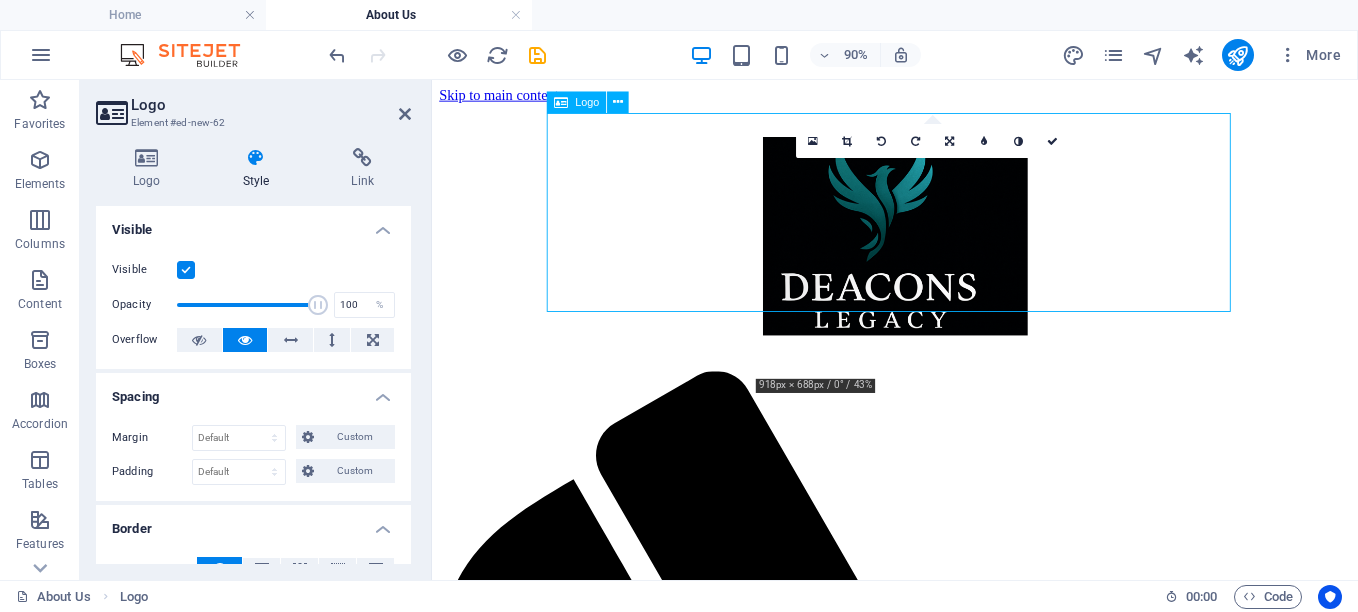 click at bounding box center (947, 255) 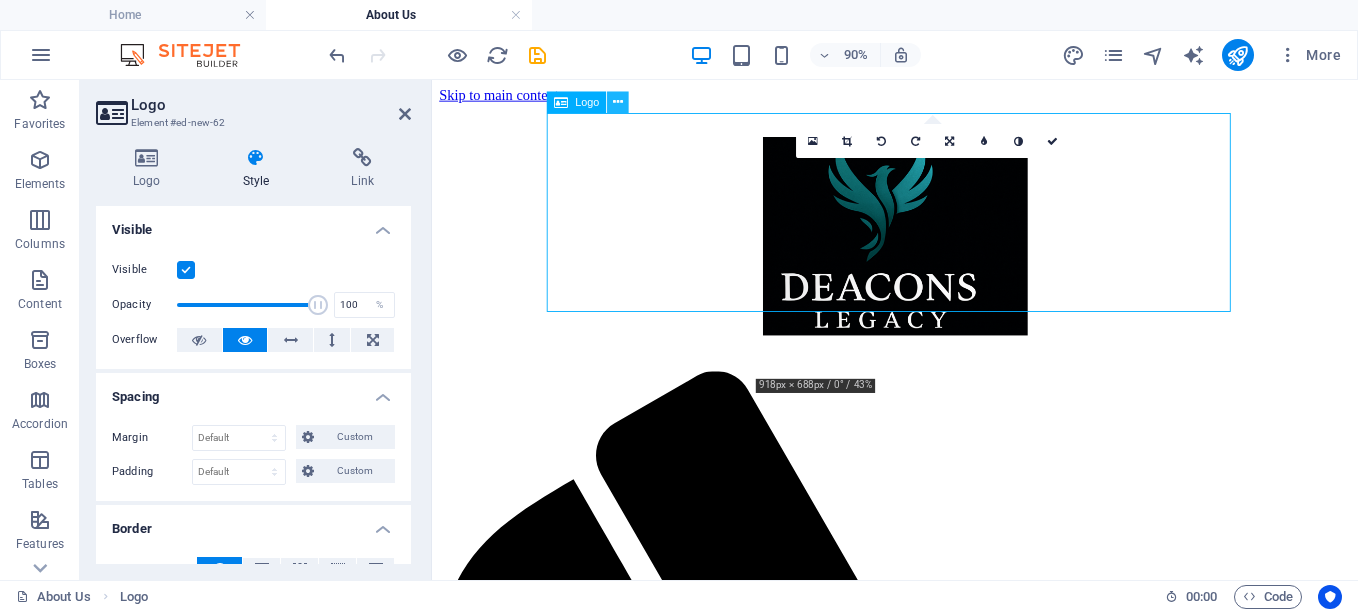 click at bounding box center (618, 102) 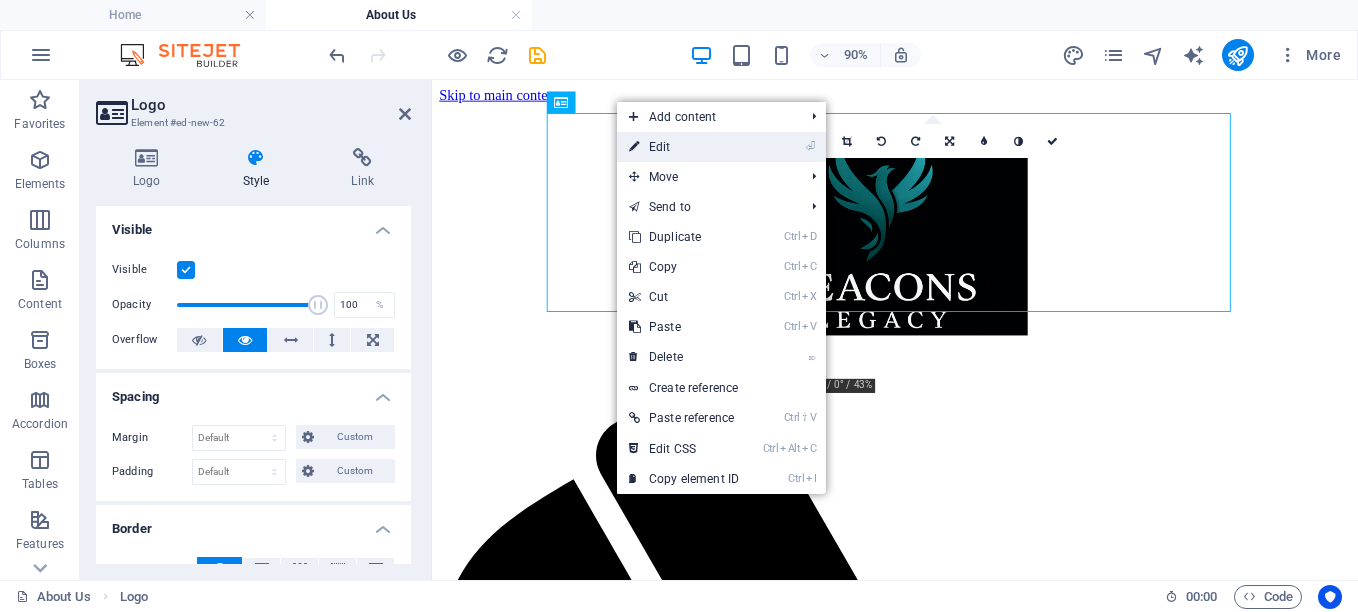 click on "⏎  Edit" at bounding box center (684, 147) 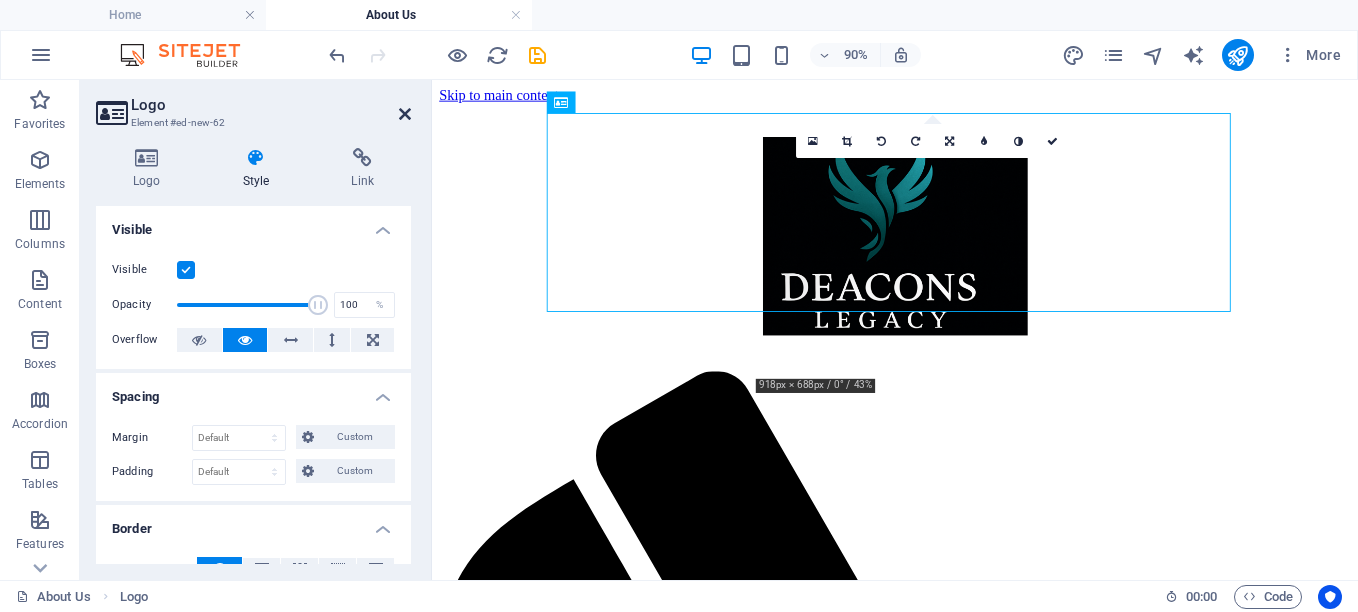 click at bounding box center [405, 114] 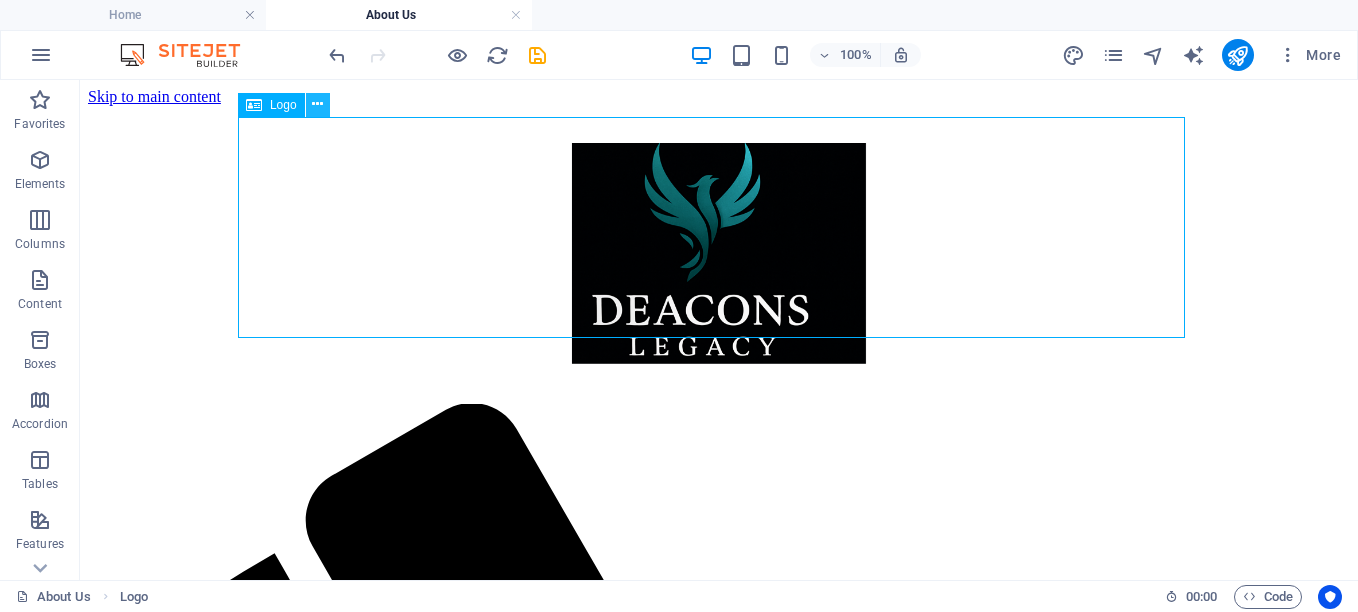 click at bounding box center (317, 104) 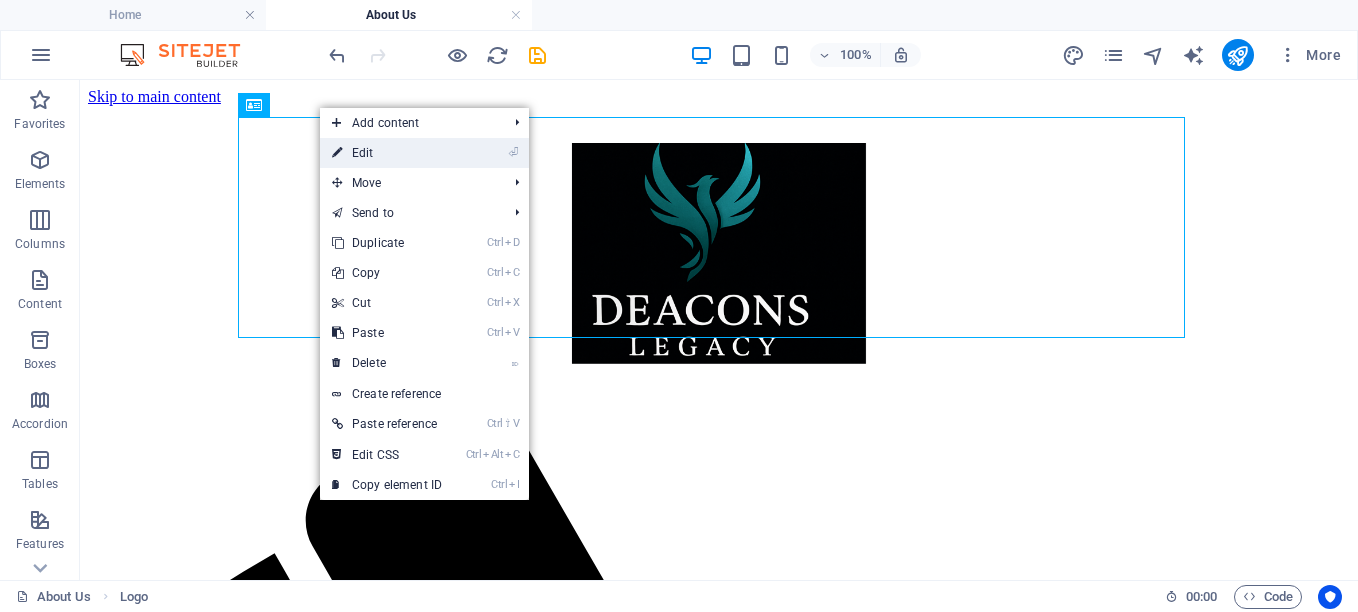 click on "⏎  Edit" at bounding box center (387, 153) 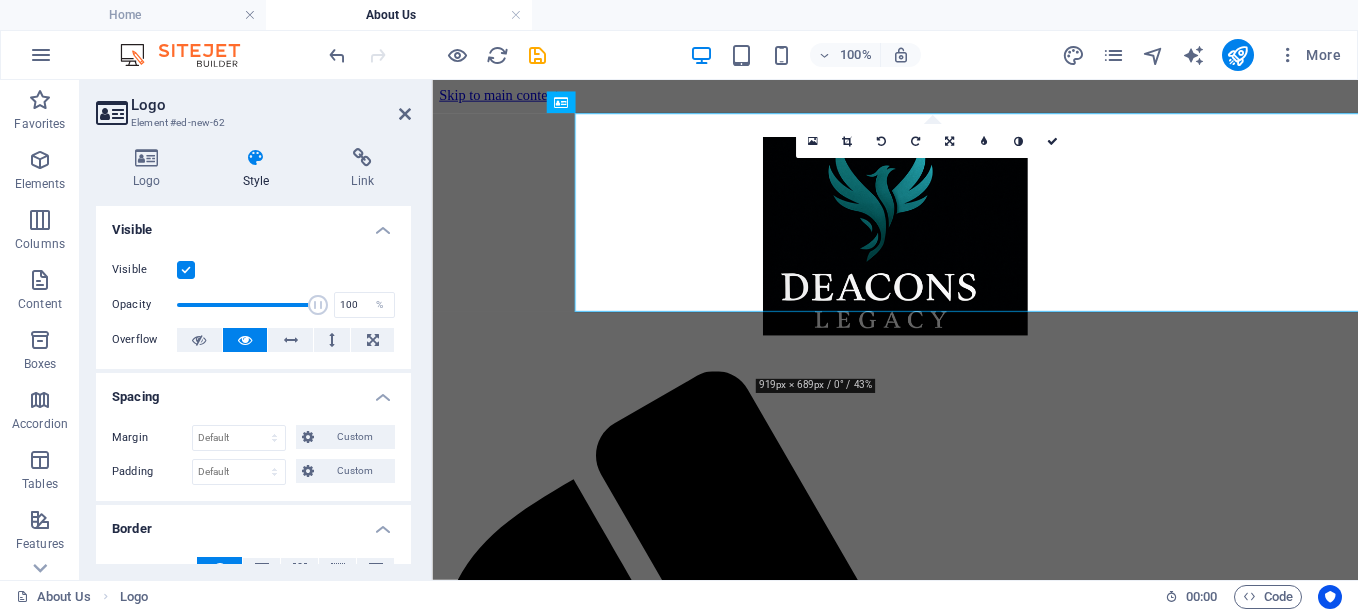 click at bounding box center [947, 255] 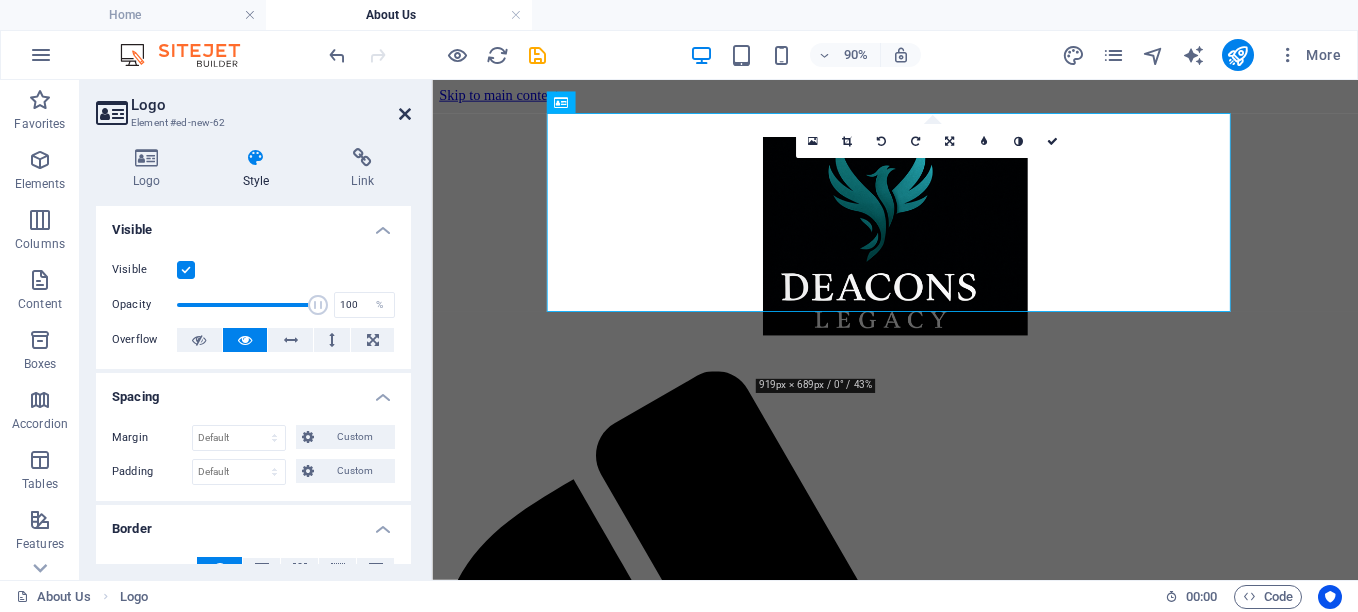 click at bounding box center [405, 114] 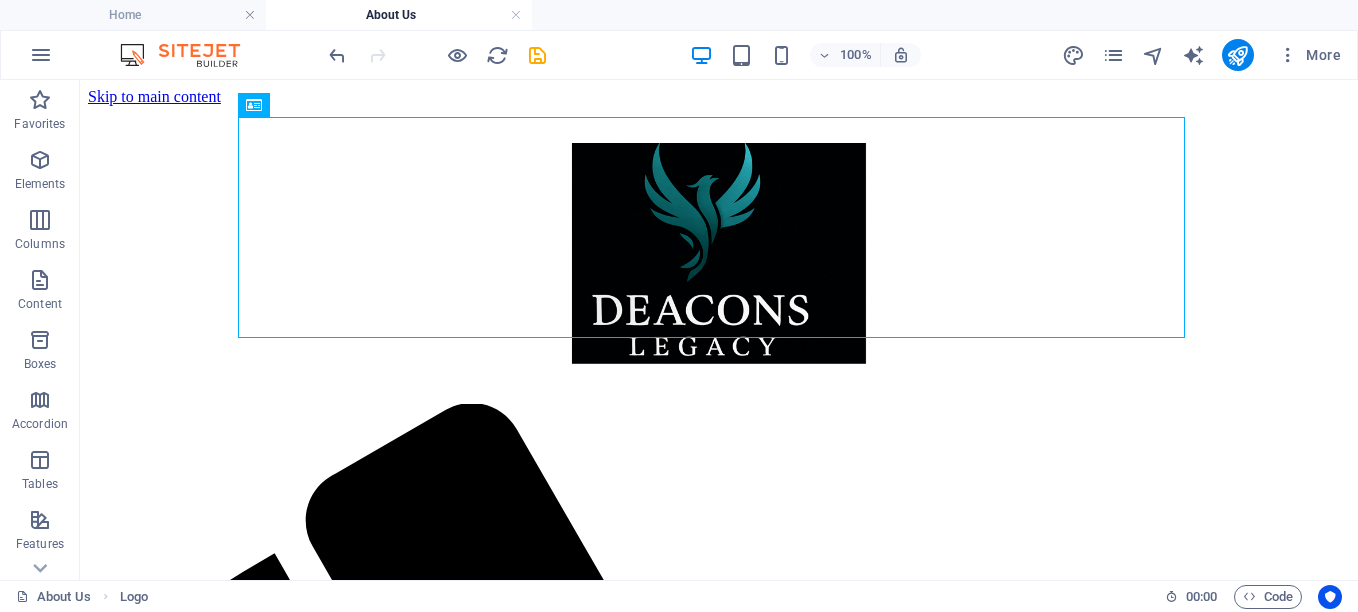 click on "Menu Home About Us Mission & Values Contact Us Services Blog In the wake of personal tragedy, a powerful vision emerged. Inspired by the compassionate spirit of [NAME] [LAST], who extended a helping hand to those grappling with addiction and homelessness, [NAME] set out on a transformative journey. [BRAND] was born from a deep commitment to honor his brother’s memory and create a supportive haven for individuals seeking recovery and renewed hope. This initiative not only fosters sobriety but also weaves a community of compassion and understanding, emphasizing that no one should navigate their struggles alone. At [BRAND], every life touched is a testament to [NAME]'s enduring impact, guiding others toward a brighter, healthier future. Join us in this mission of love, support, and recovery, as we strive to make a difference, one life at a time. Drop content here or  Add elements  Paste clipboard" at bounding box center [719, 1322] 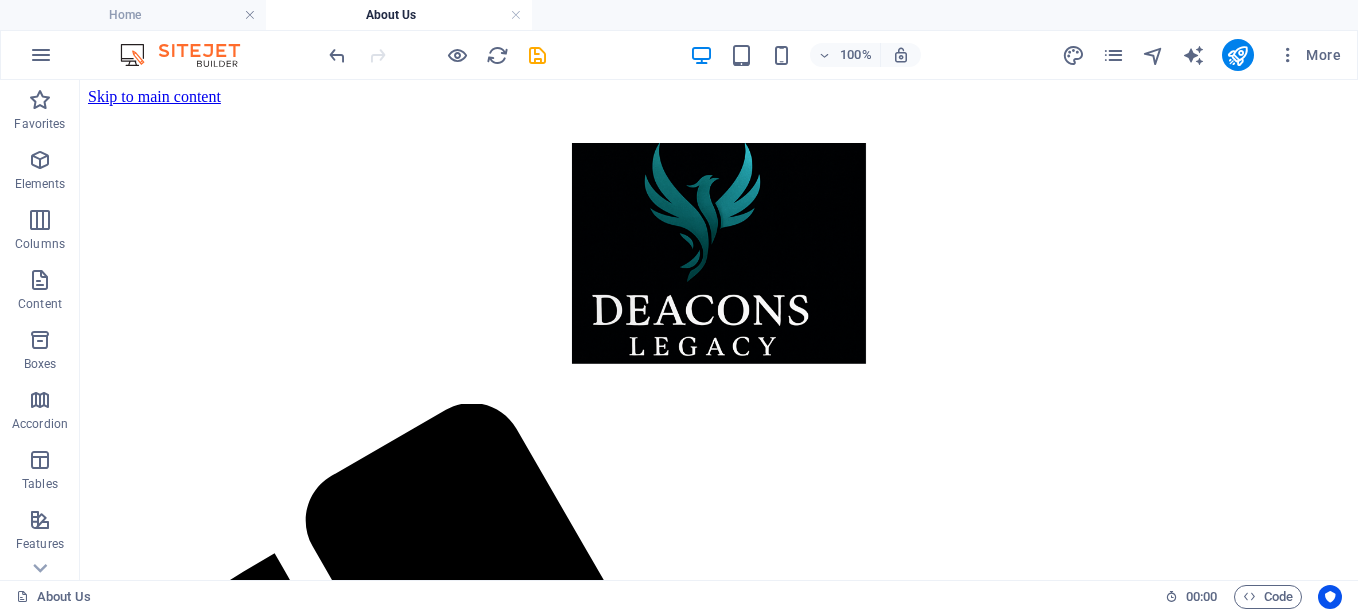 click on "Menu Home About Us Mission & Values Contact Us Services Blog In the wake of personal tragedy, a powerful vision emerged. Inspired by the compassionate spirit of [NAME] [LAST], who extended a helping hand to those grappling with addiction and homelessness, [NAME] set out on a transformative journey. [BRAND] was born from a deep commitment to honor his brother’s memory and create a supportive haven for individuals seeking recovery and renewed hope. This initiative not only fosters sobriety but also weaves a community of compassion and understanding, emphasizing that no one should navigate their struggles alone. At [BRAND], every life touched is a testament to [NAME]'s enduring impact, guiding others toward a brighter, healthier future. Join us in this mission of love, support, and recovery, as we strive to make a difference, one life at a time. Drop content here or  Add elements  Paste clipboard" at bounding box center (719, 1322) 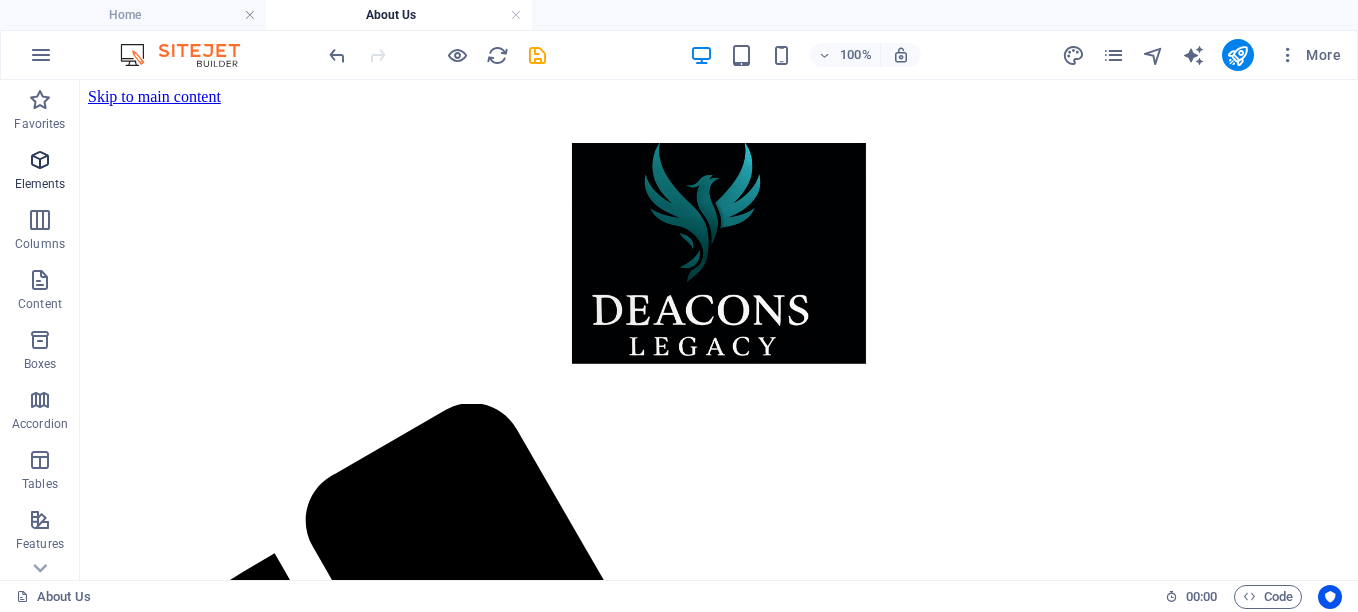 click at bounding box center [40, 160] 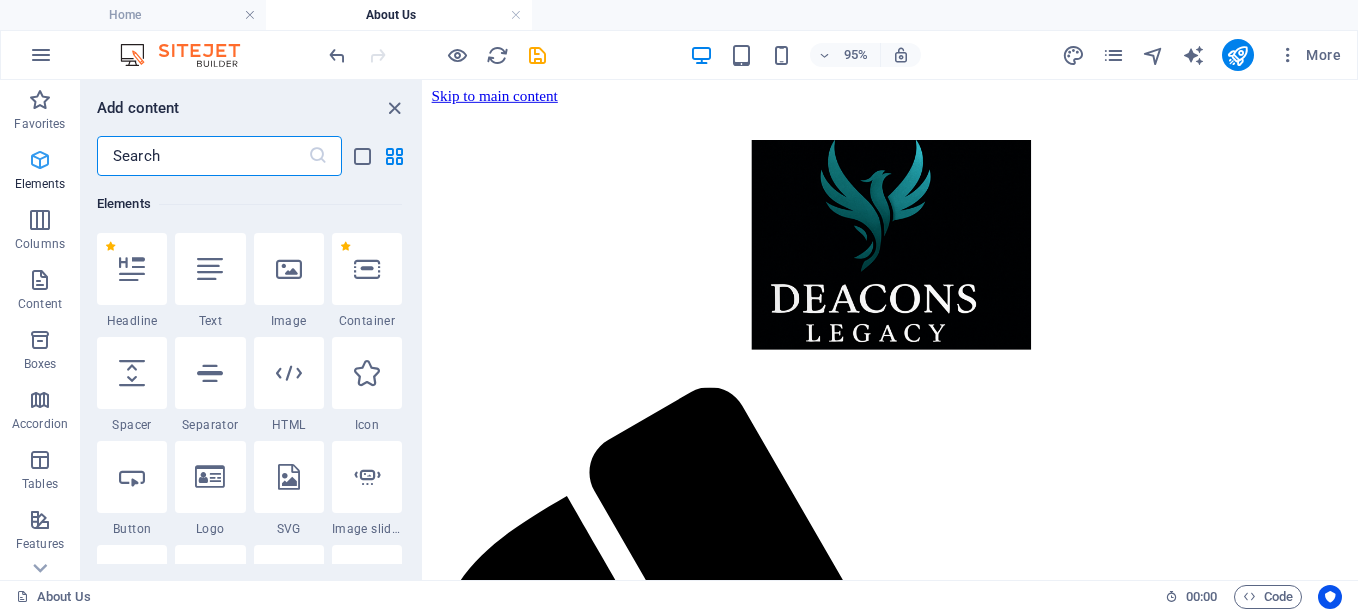 scroll, scrollTop: 377, scrollLeft: 0, axis: vertical 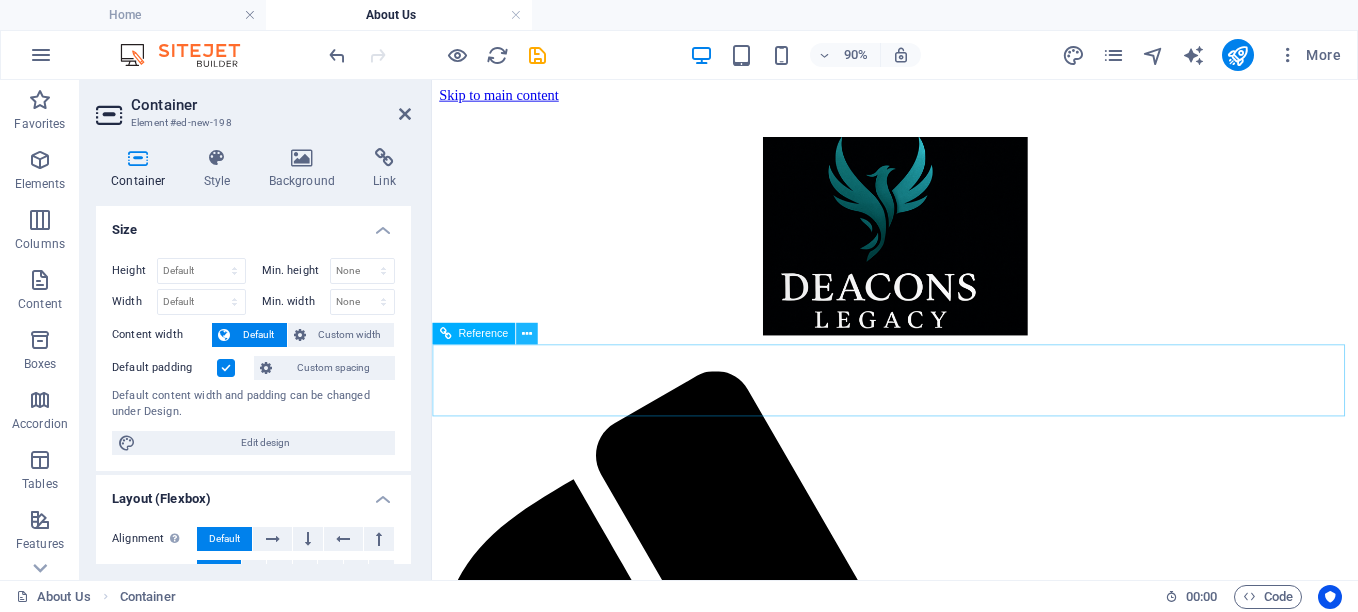 click at bounding box center [527, 334] 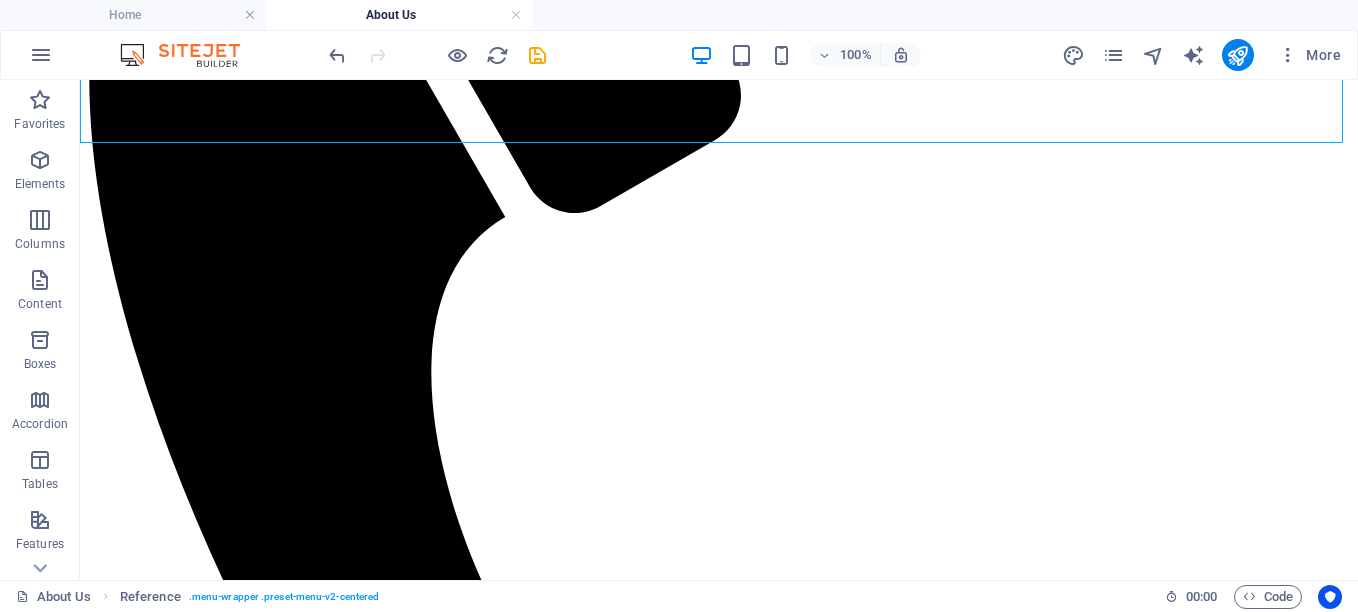 scroll, scrollTop: 931, scrollLeft: 0, axis: vertical 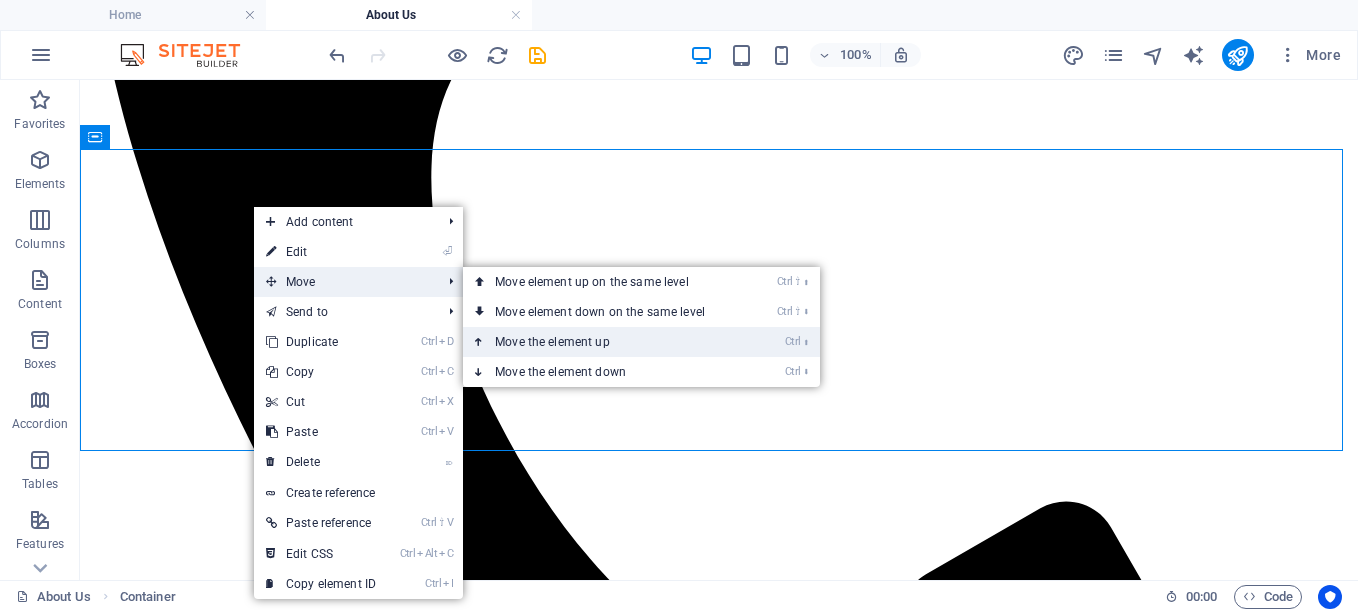 click on "Ctrl ⬆  Move the element up" at bounding box center [604, 342] 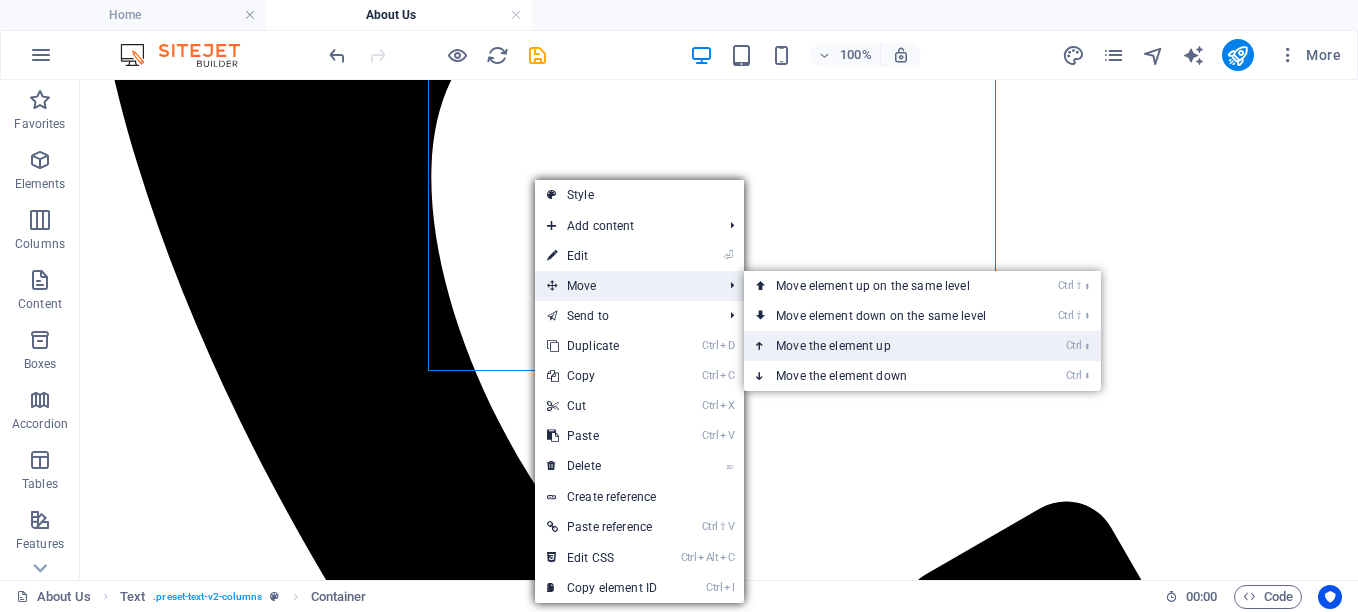 click on "Ctrl ⬆  Move the element up" at bounding box center (885, 346) 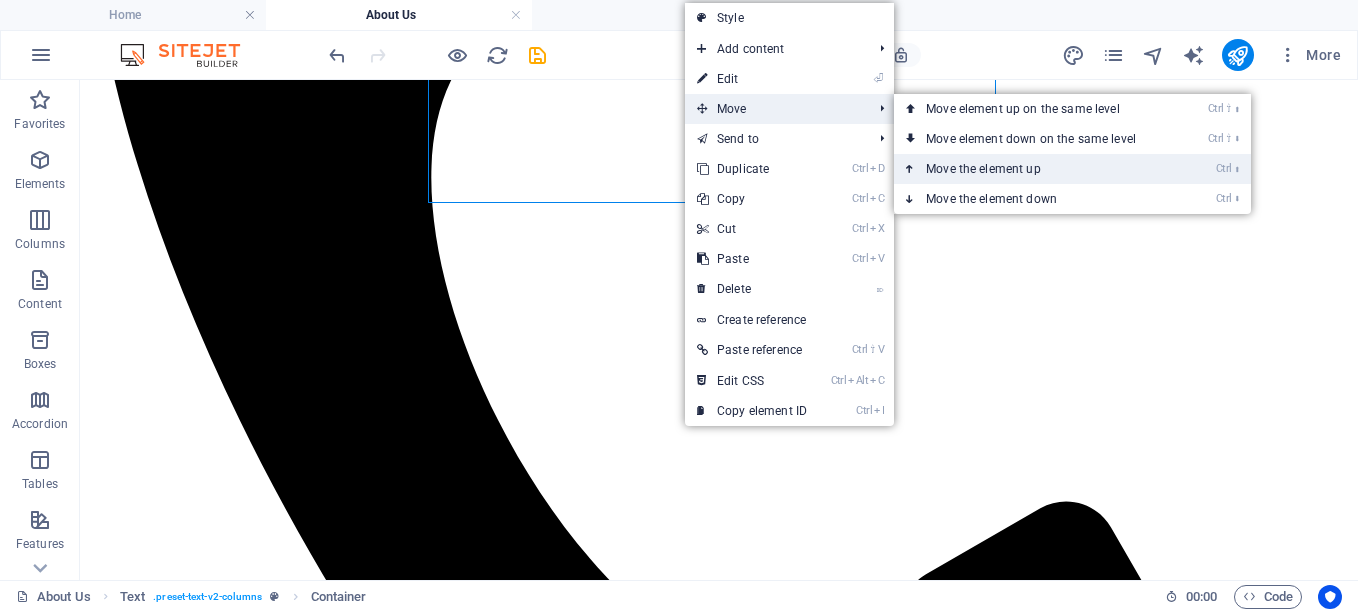 click on "Ctrl ⬆  Move the element up" at bounding box center [1035, 169] 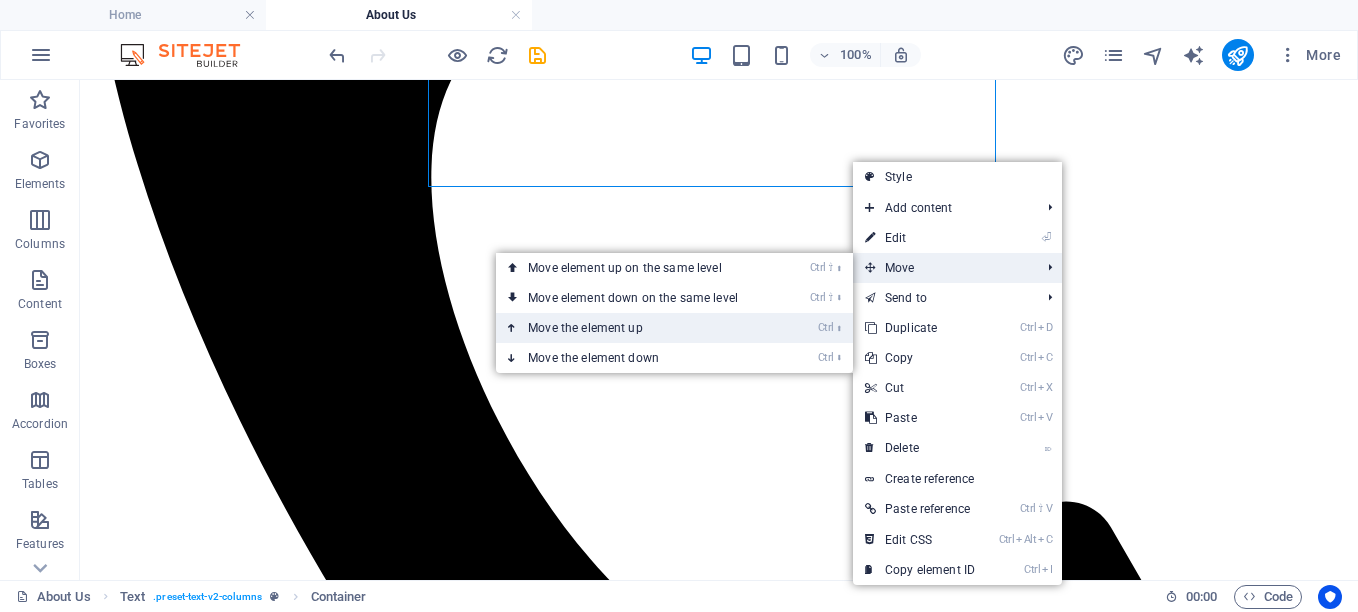 click on "Ctrl ⬆  Move the element up" at bounding box center [637, 328] 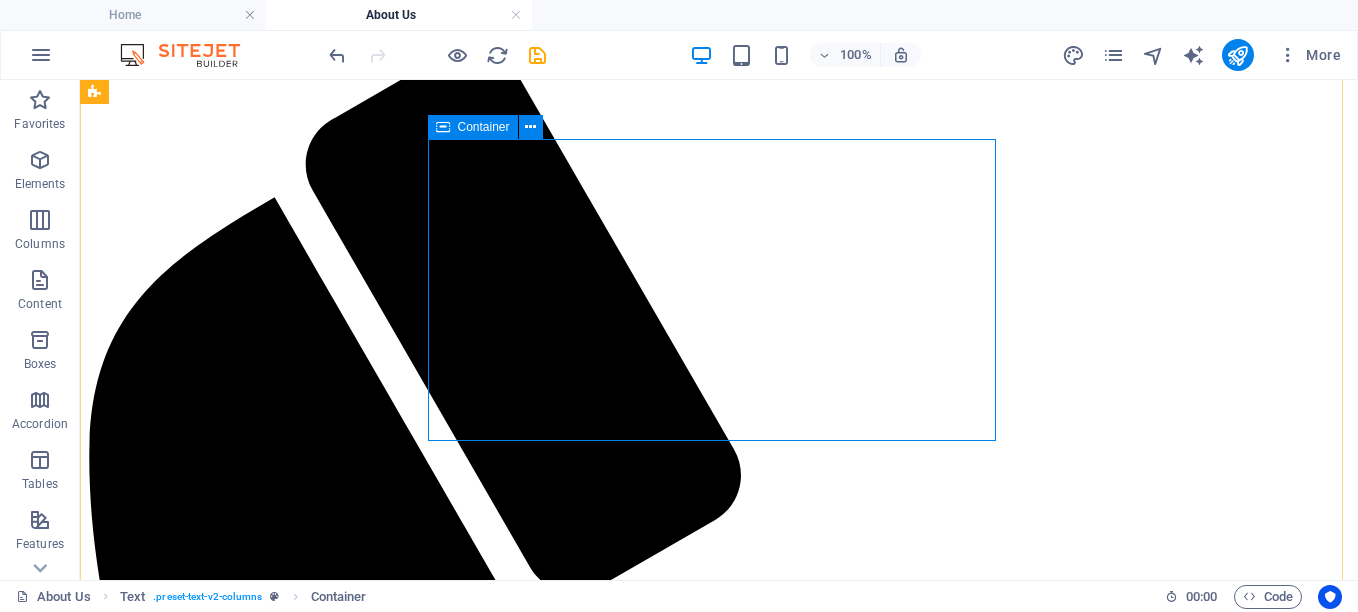 scroll, scrollTop: 355, scrollLeft: 0, axis: vertical 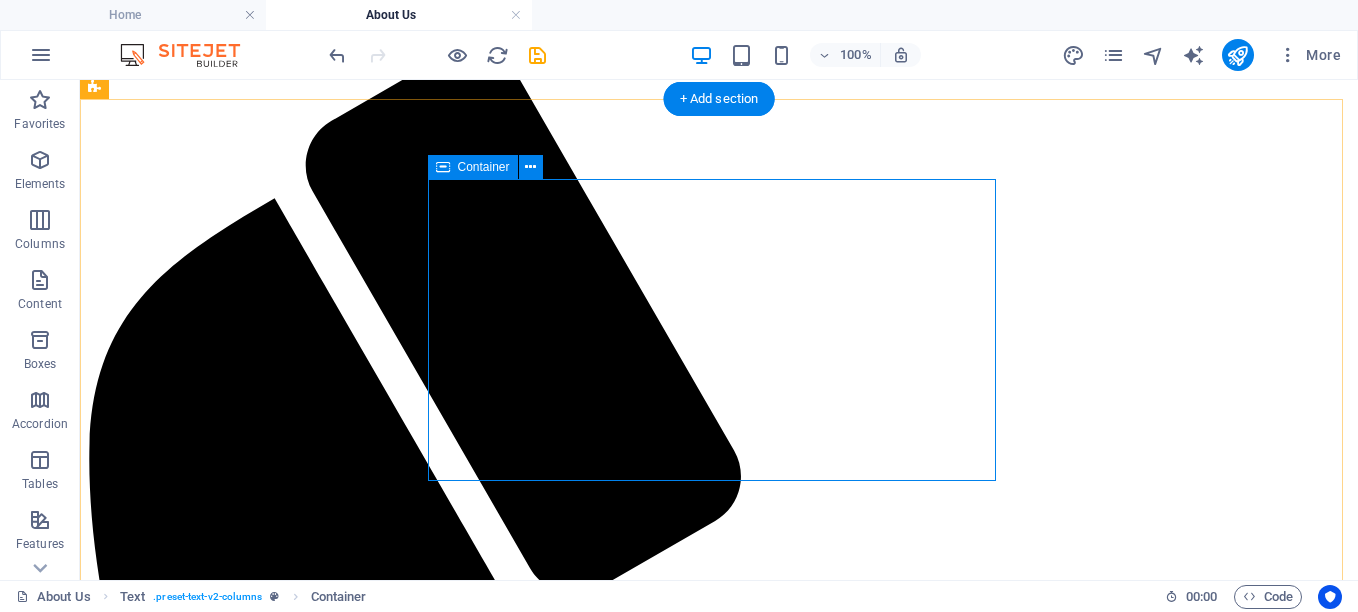 click on "Drop content here or  Add elements  Paste clipboard" at bounding box center [719, 1940] 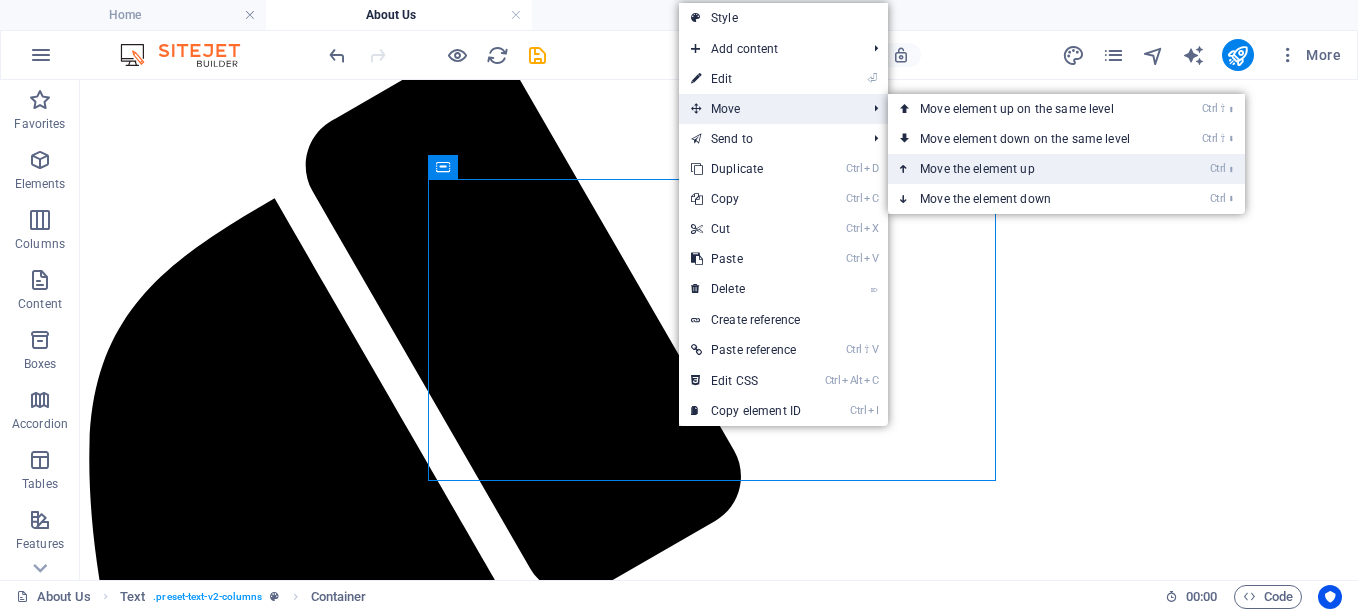 click on "Ctrl ⬆  Move the element up" at bounding box center [1029, 169] 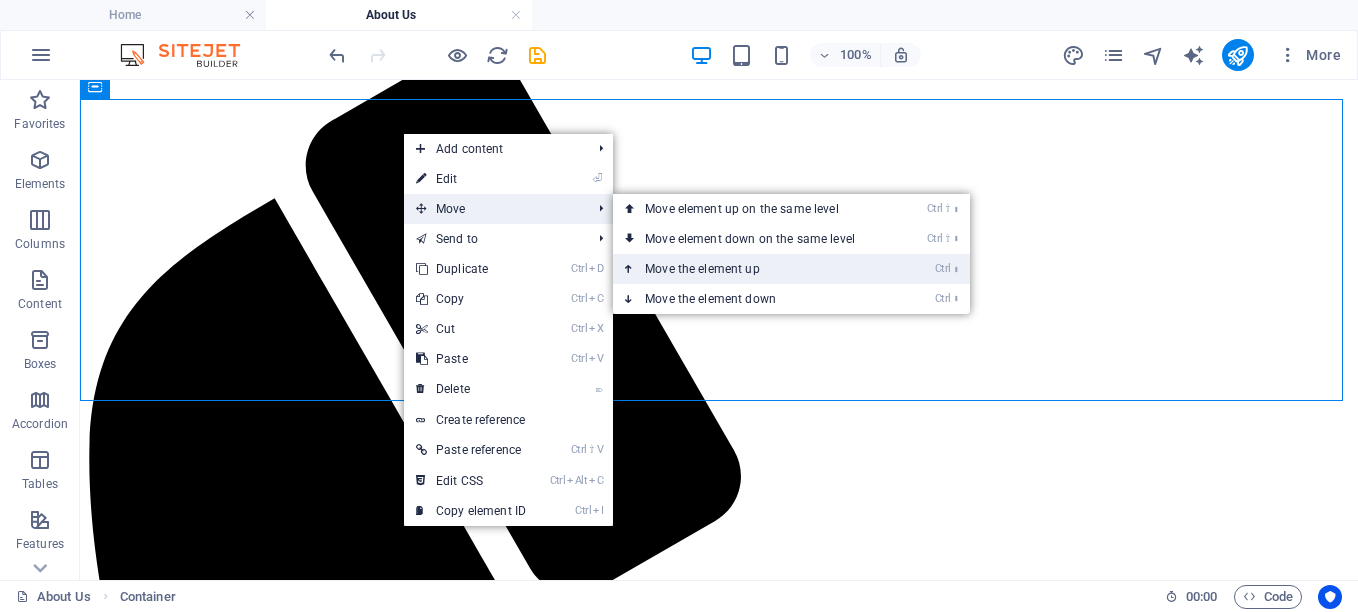click on "Ctrl ⬆  Move the element up" at bounding box center [754, 269] 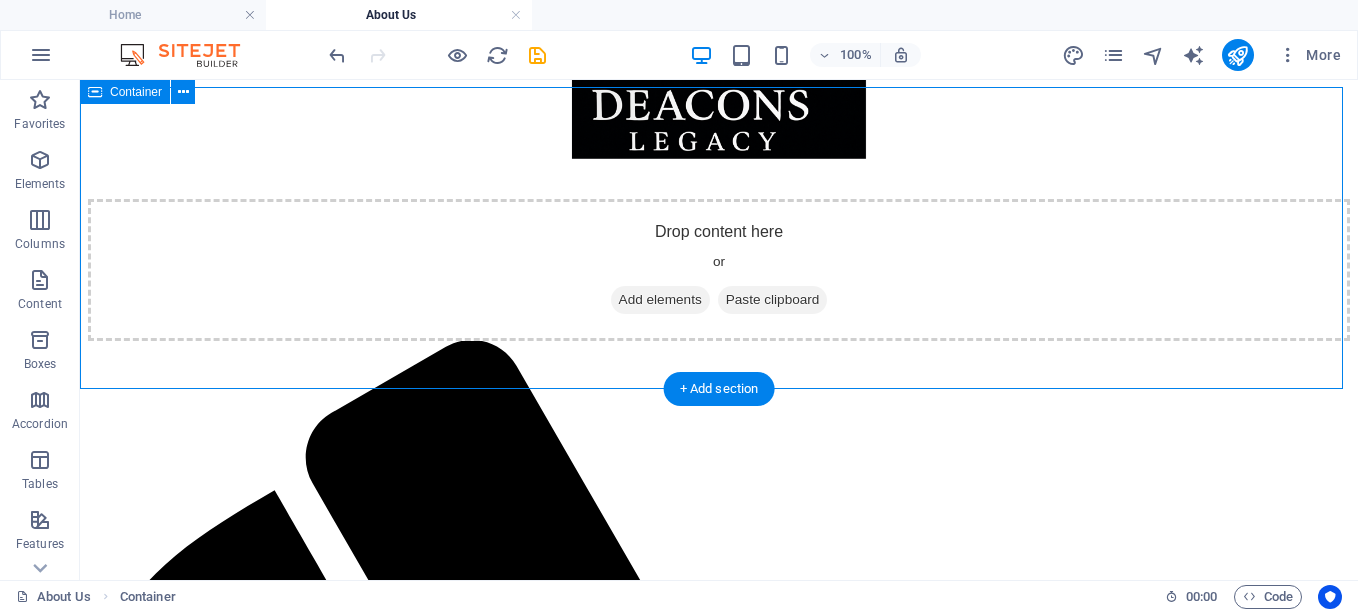 scroll, scrollTop: 195, scrollLeft: 0, axis: vertical 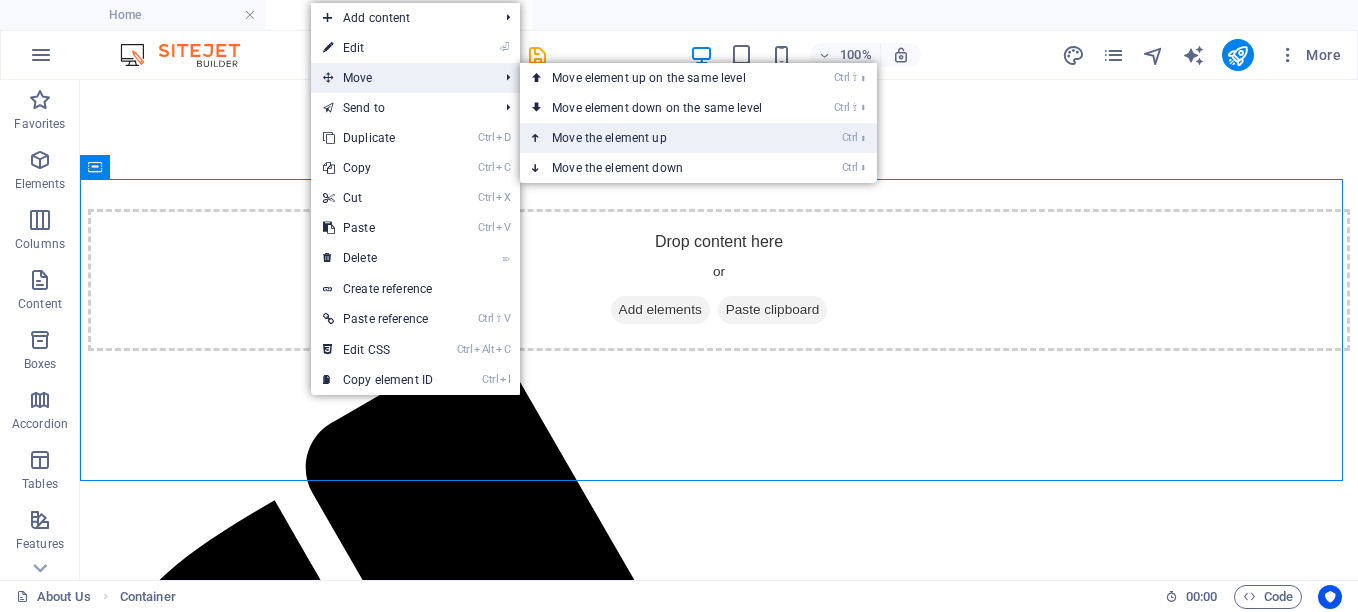 click on "Ctrl ⬆  Move the element up" at bounding box center (661, 138) 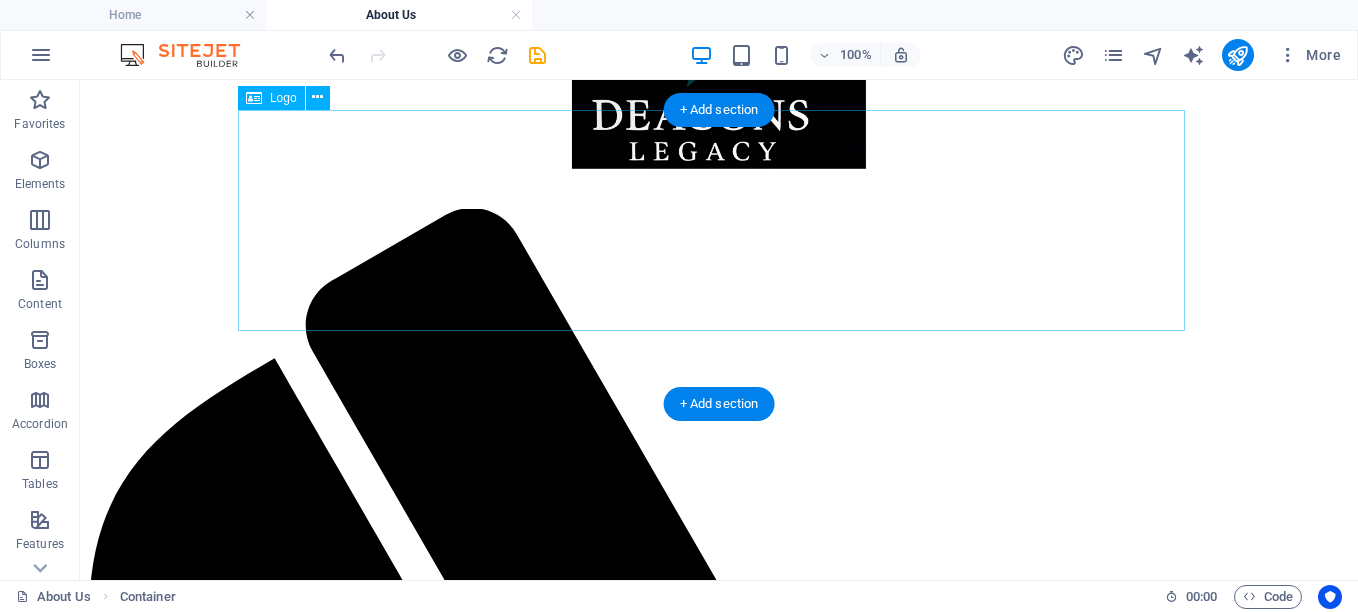 scroll, scrollTop: 0, scrollLeft: 0, axis: both 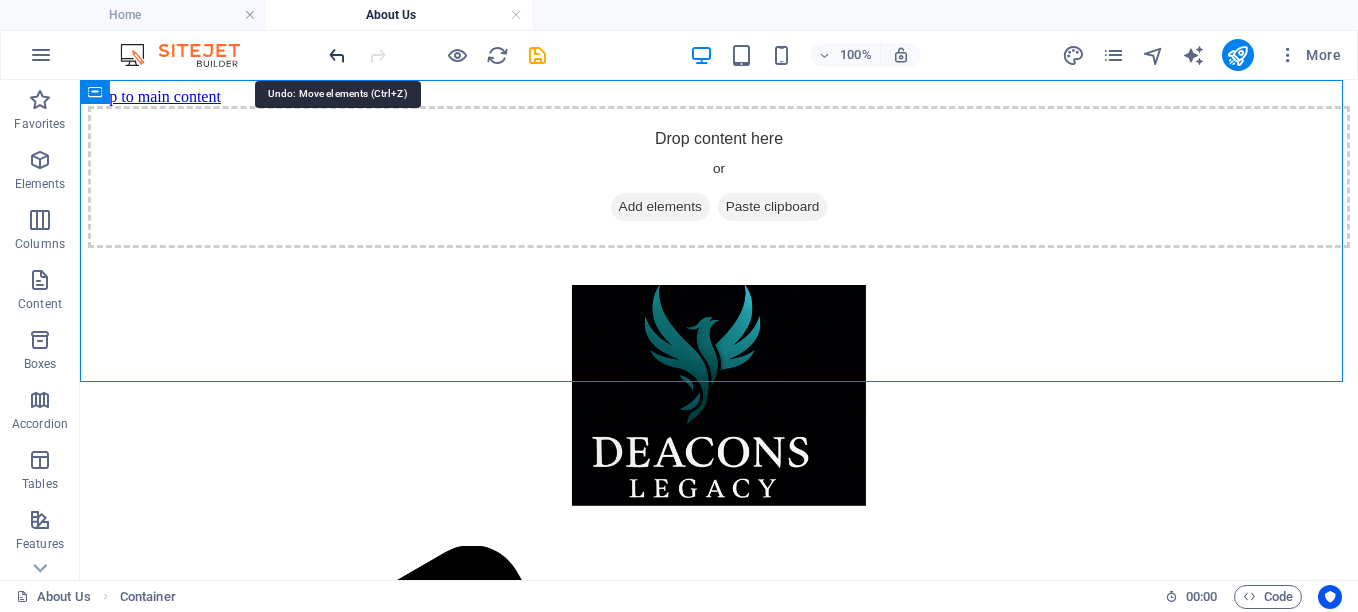 click at bounding box center [337, 55] 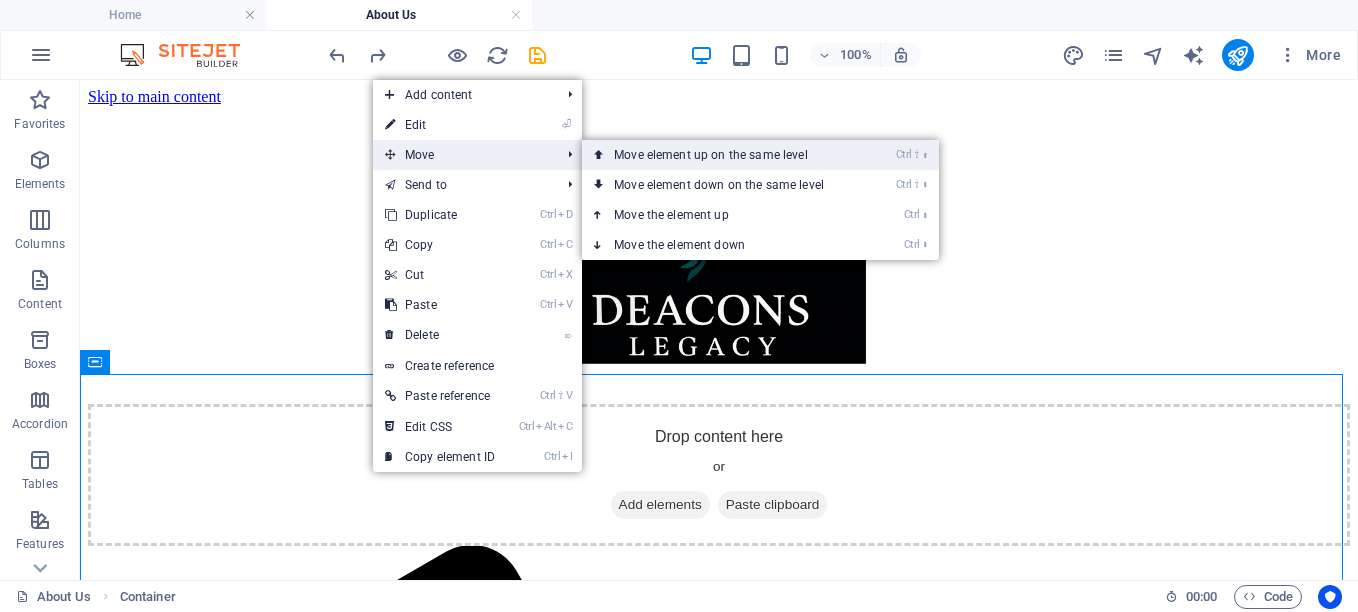 click on "Ctrl ⇧ ⬆  Move element up on the same level" at bounding box center (723, 155) 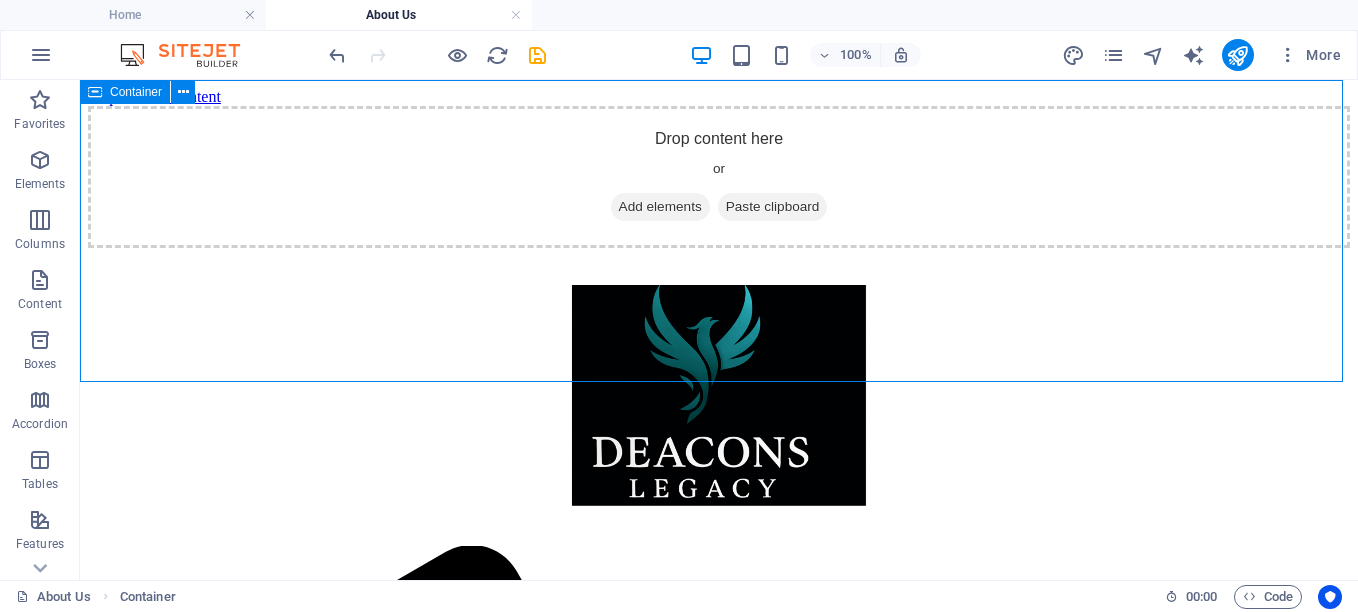 drag, startPoint x: 612, startPoint y: 495, endPoint x: 599, endPoint y: 204, distance: 291.29022 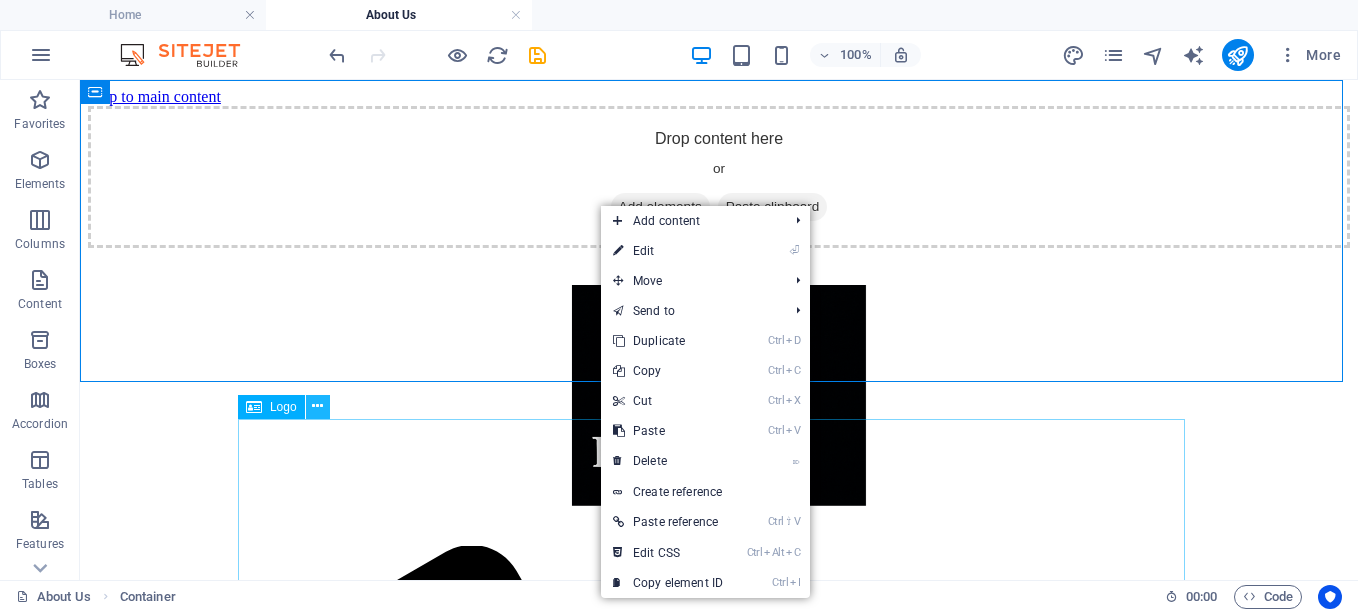 click at bounding box center (317, 406) 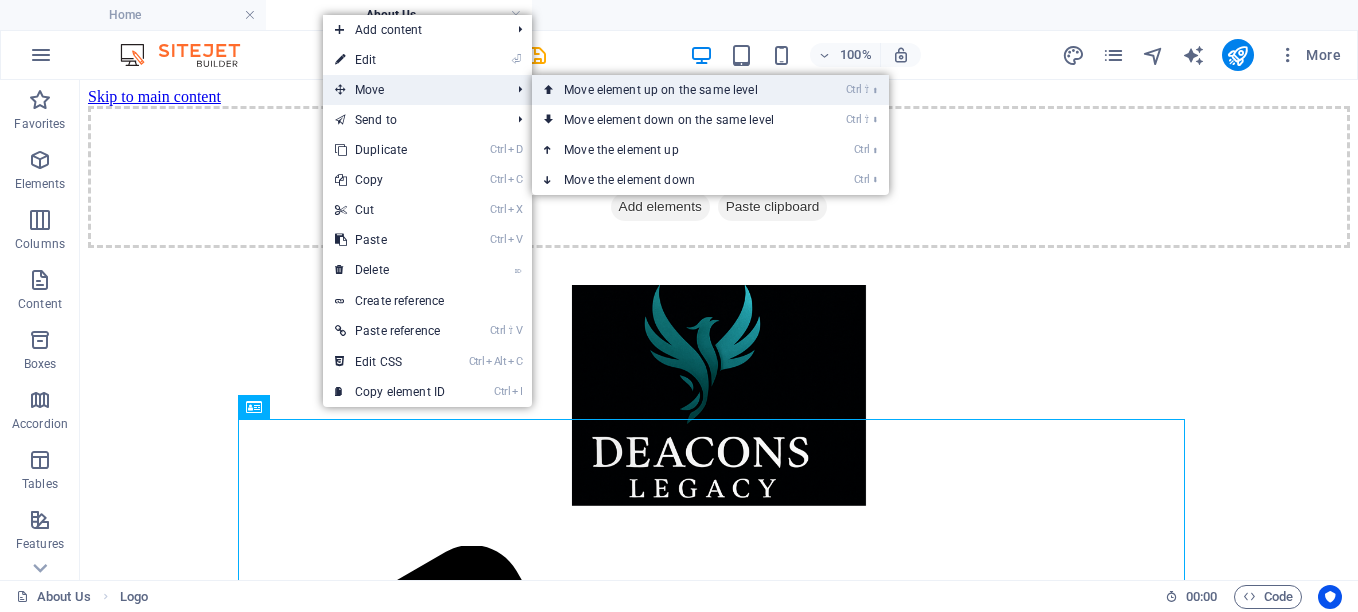 click on "Ctrl ⇧ ⬆  Move element up on the same level" at bounding box center [673, 90] 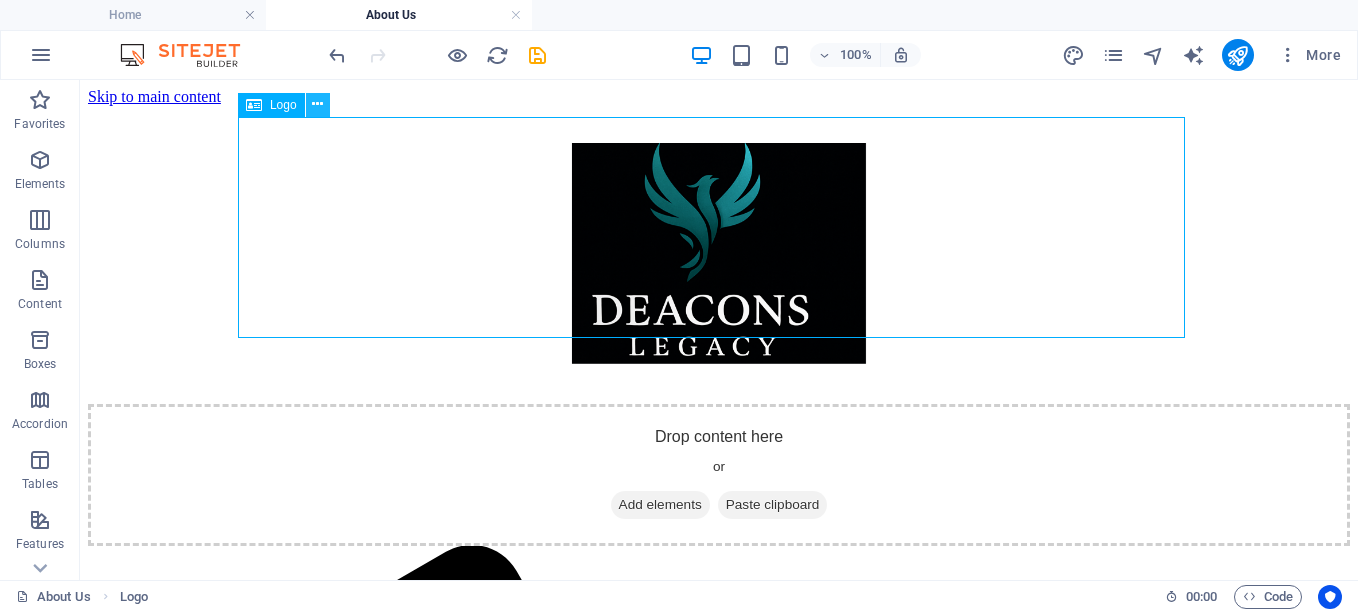 click at bounding box center (317, 104) 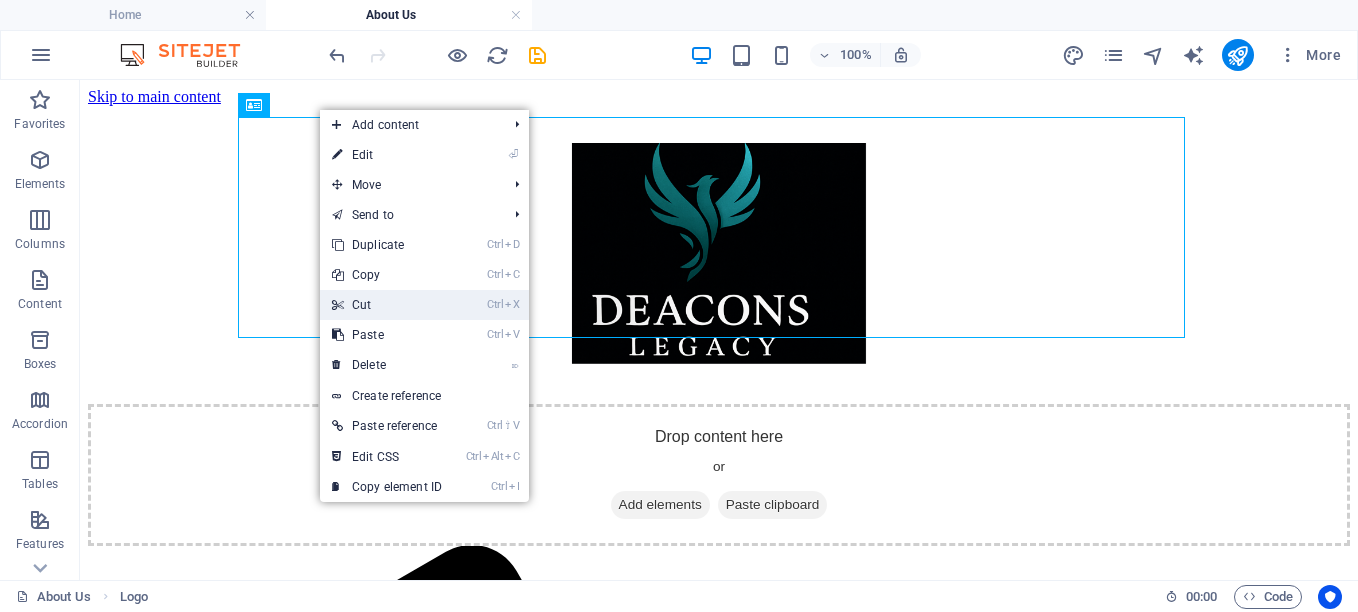 click on "Ctrl X  Cut" at bounding box center (387, 305) 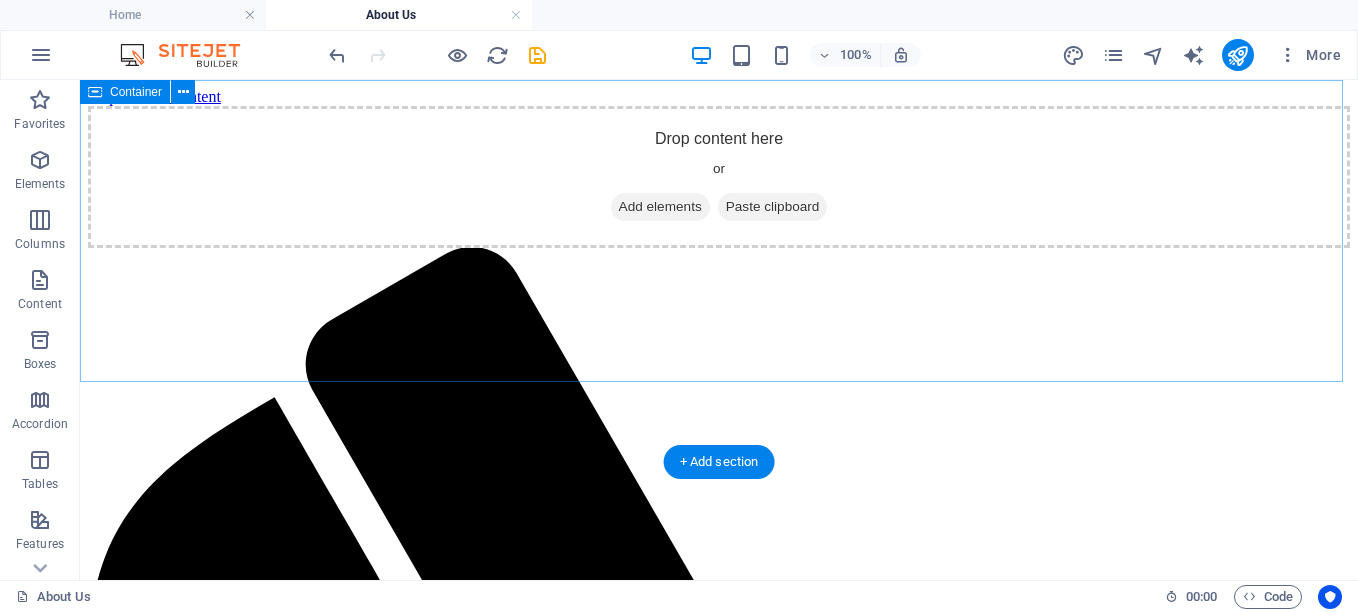 click on "Add elements" at bounding box center (660, 207) 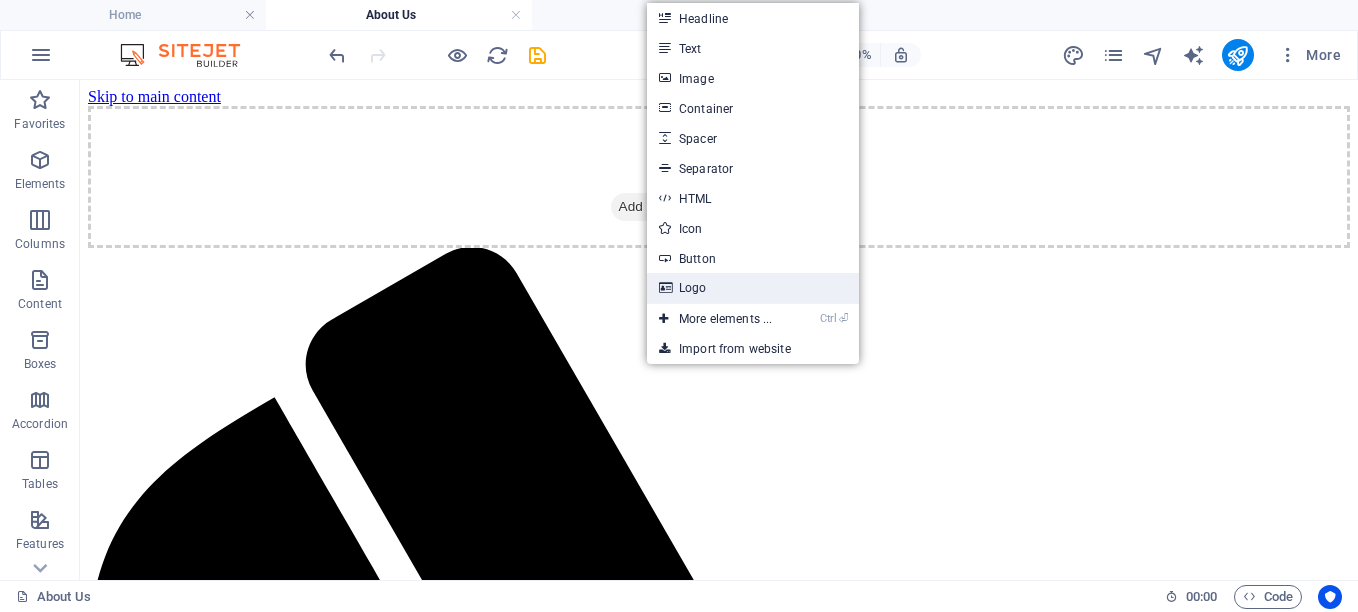 click on "Logo" at bounding box center (753, 288) 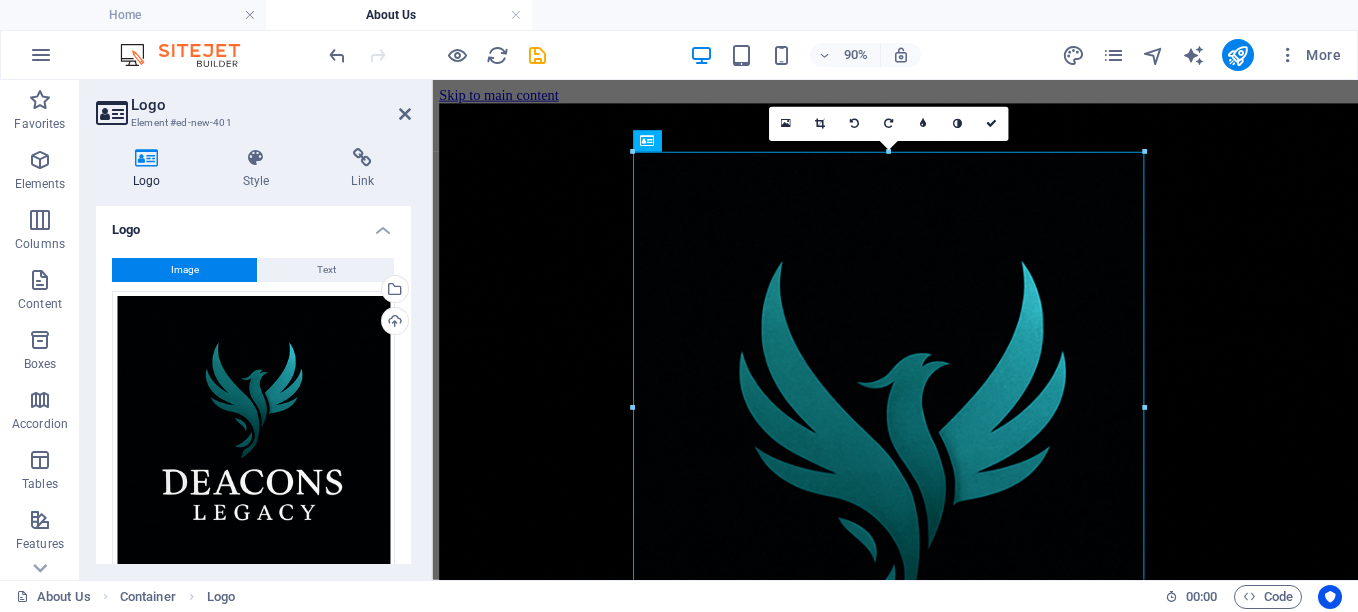 click on "Image Text Drag files here, click to choose files or select files from Files or our free stock photos & videos Select files from the file manager, stock photos, or upload file(s) Upload Width Default auto px rem % em vh vw Fit image Automatically fit image to a fixed width and height Height Default auto px Alignment Lazyload Loading images after the page loads improves page speed. Responsive Automatically load retina image and smartphone optimized sizes. Lightbox Use as headline The image will be wrapped in an H1 headline tag. Useful for giving alternative text the weight of an H1 headline, e.g. for the logo. Leave unchecked if uncertain. Optimized Images are compressed to improve page speed. Position Direction Custom X offset 50 px rem % vh vw Y offset 50 px rem % vh vw Edit design" at bounding box center [253, 513] 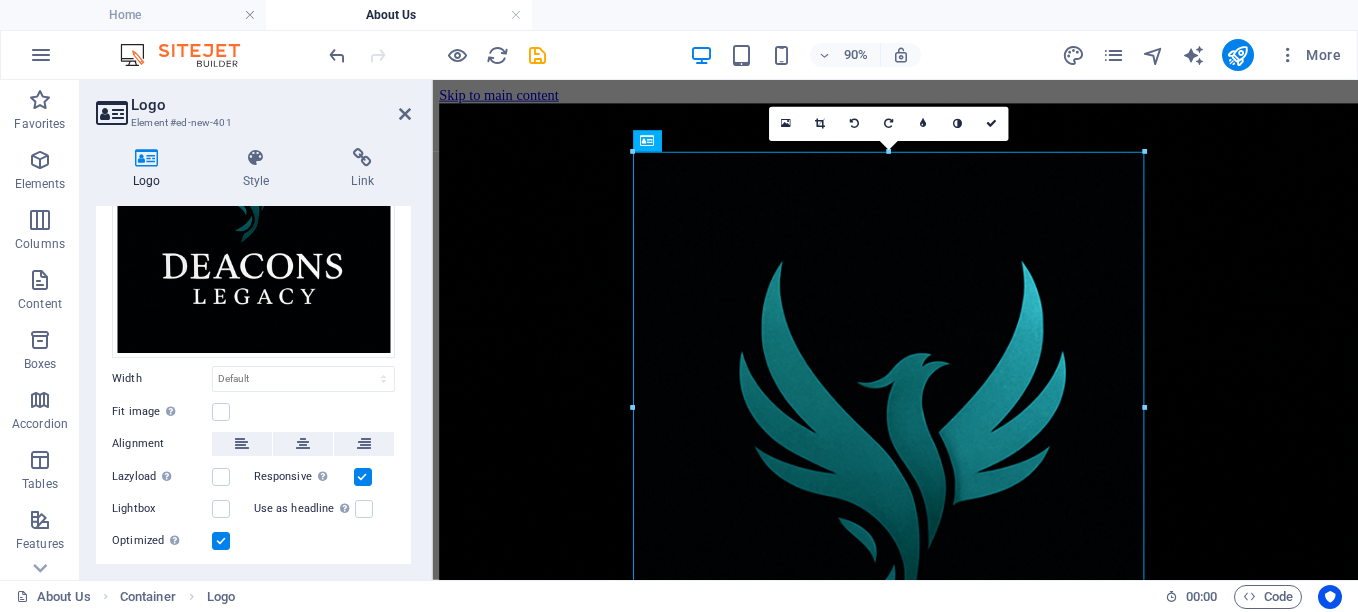 scroll, scrollTop: 239, scrollLeft: 0, axis: vertical 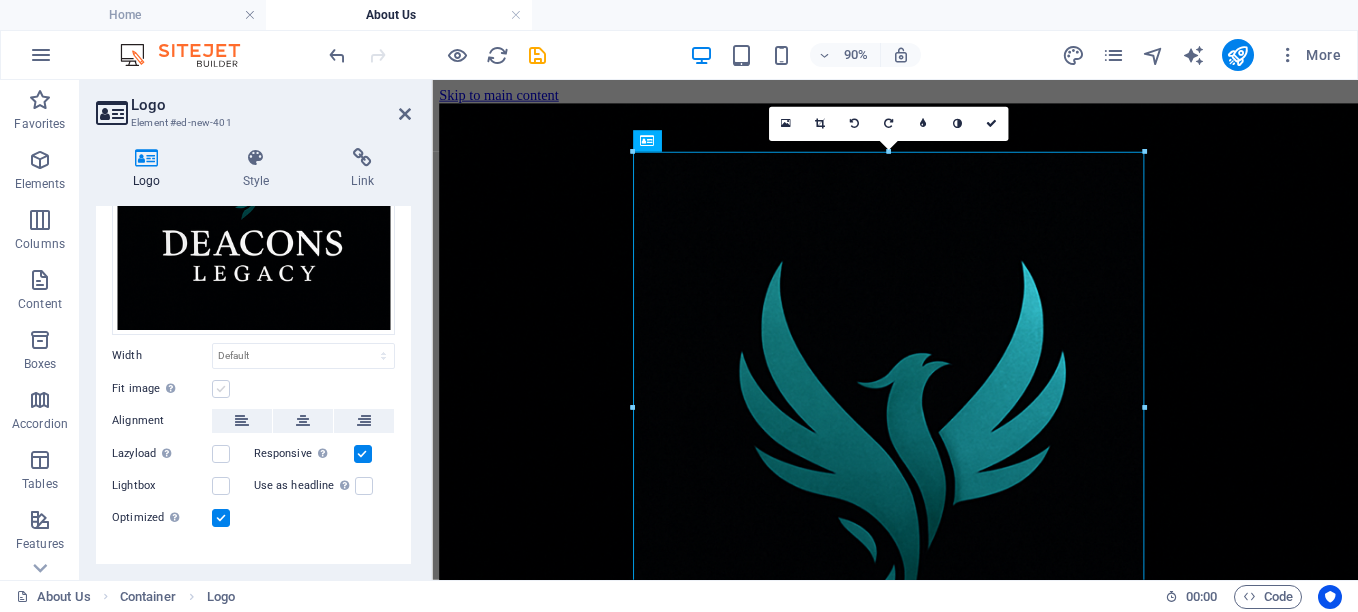 click at bounding box center [221, 389] 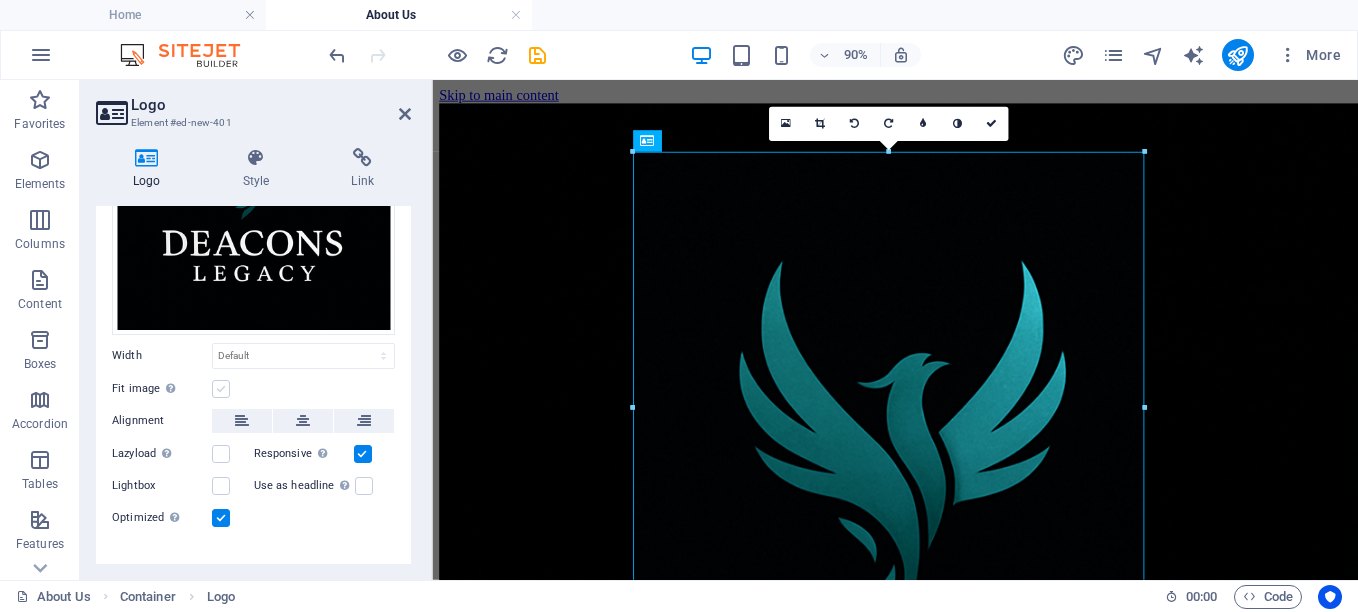 click on "Fit image Automatically fit image to a fixed width and height" at bounding box center (0, 0) 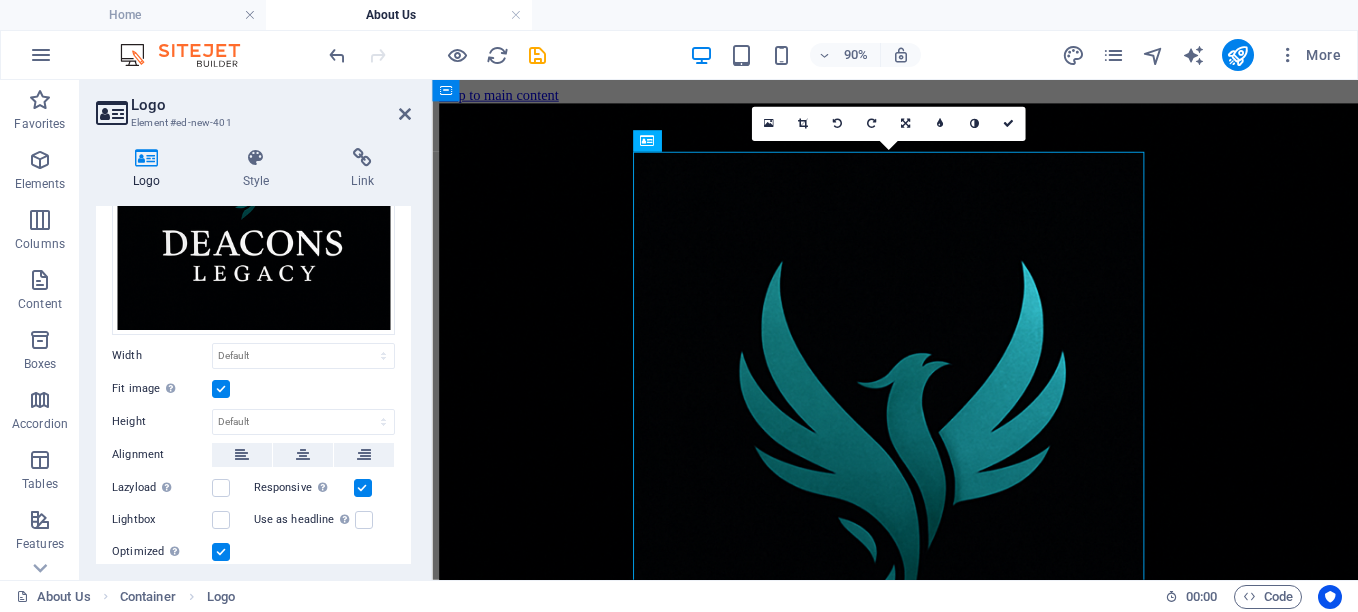 drag, startPoint x: 411, startPoint y: 408, endPoint x: 416, endPoint y: 450, distance: 42.296574 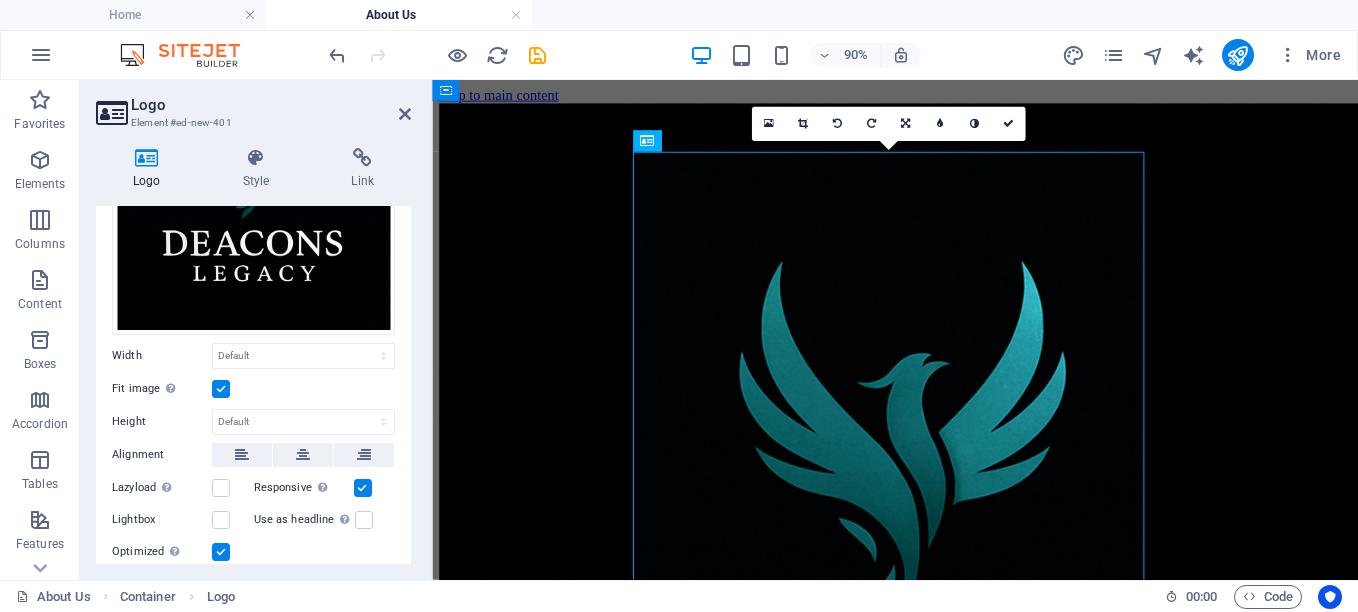 click on "Logo Style Link Logo Image Text Drag files here, click to choose files or select files from Files or our free stock photos & videos Select files from the file manager, stock photos, or upload file(s) Upload Width Default auto px rem % em vh vw Fit image Automatically fit image to a fixed width and height Height Default auto px Alignment Lazyload Loading images after the page loads improves page speed. Responsive Automatically load retina image and smartphone optimized sizes. Lightbox Use as headline The image will be wrapped in an H1 headline tag. Useful for giving alternative text the weight of an H1 headline, e.g. for the logo. Leave unchecked if uncertain. Optimized Images are compressed to improve page speed. Position Direction Custom X offset 50 px rem % vh vw Y offset 50 px rem % vh vw Edit design Text Float No float Image left Image right Determine how text should behave around the image. Text Alternative text Image caption Paragraph Format Normal Heading 1 Heading 2 Heading 3 Heading 4 Heading 5 Code" at bounding box center (253, 356) 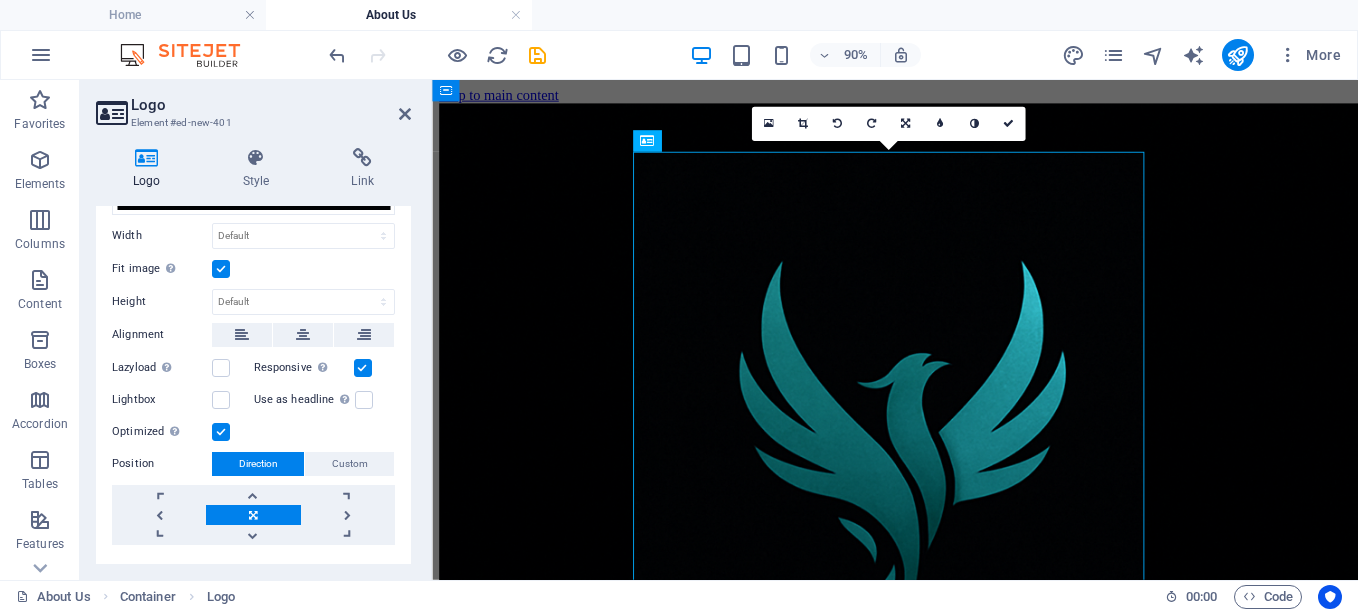 scroll, scrollTop: 381, scrollLeft: 0, axis: vertical 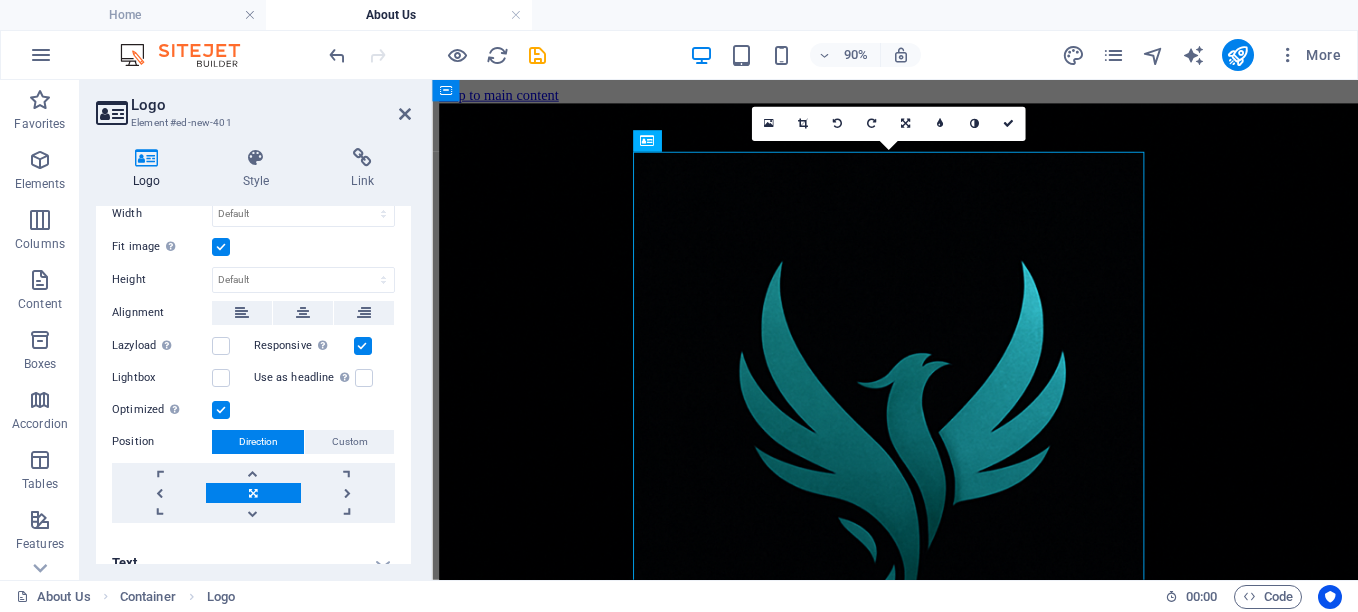 drag, startPoint x: 404, startPoint y: 535, endPoint x: 406, endPoint y: 579, distance: 44.04543 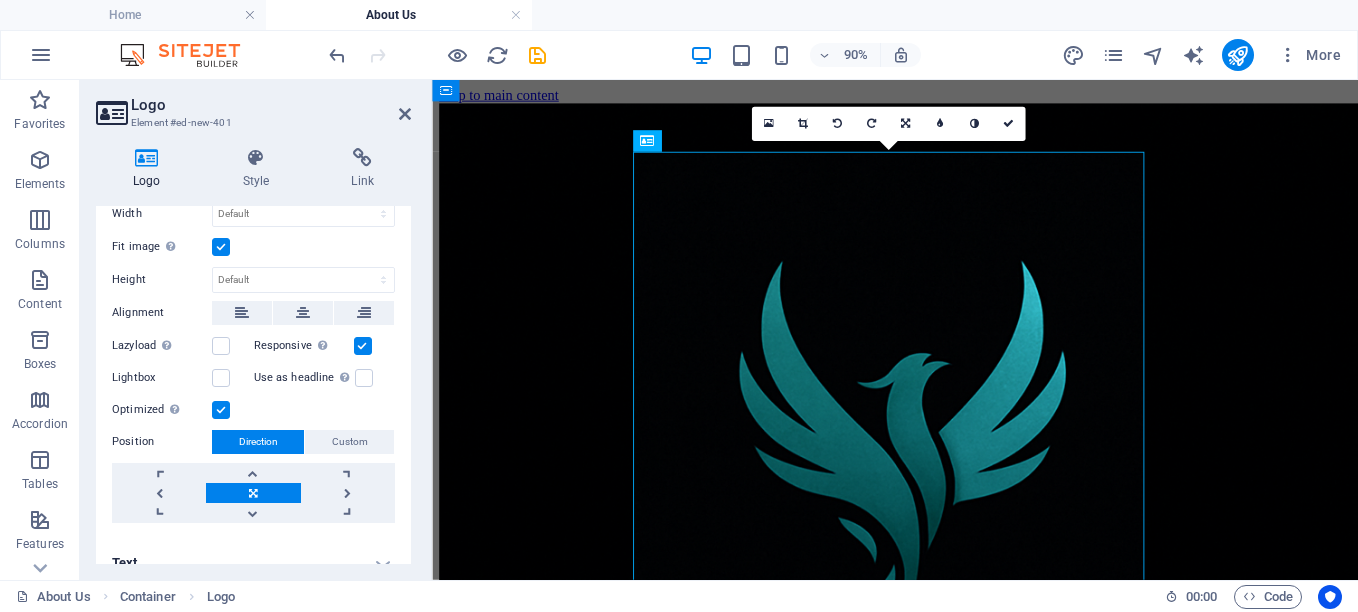 click on "Image Text Drag files here, click to choose files or select files from Files or our free stock photos & videos Select files from the file manager, stock photos, or upload file(s) Upload Width Default auto px rem % em vh vw Fit image Automatically fit image to a fixed width and height Height Default auto px Alignment Lazyload Loading images after the page loads improves page speed. Responsive Automatically load retina image and smartphone optimized sizes. Lightbox Use as headline The image will be wrapped in an H1 headline tag. Useful for giving alternative text the weight of an H1 headline, e.g. for the logo. Leave unchecked if uncertain. Optimized Images are compressed to improve page speed. Position Direction Custom X offset 50 px rem % vh vw Y offset 50 px rem % vh vw Edit design" at bounding box center [253, 200] 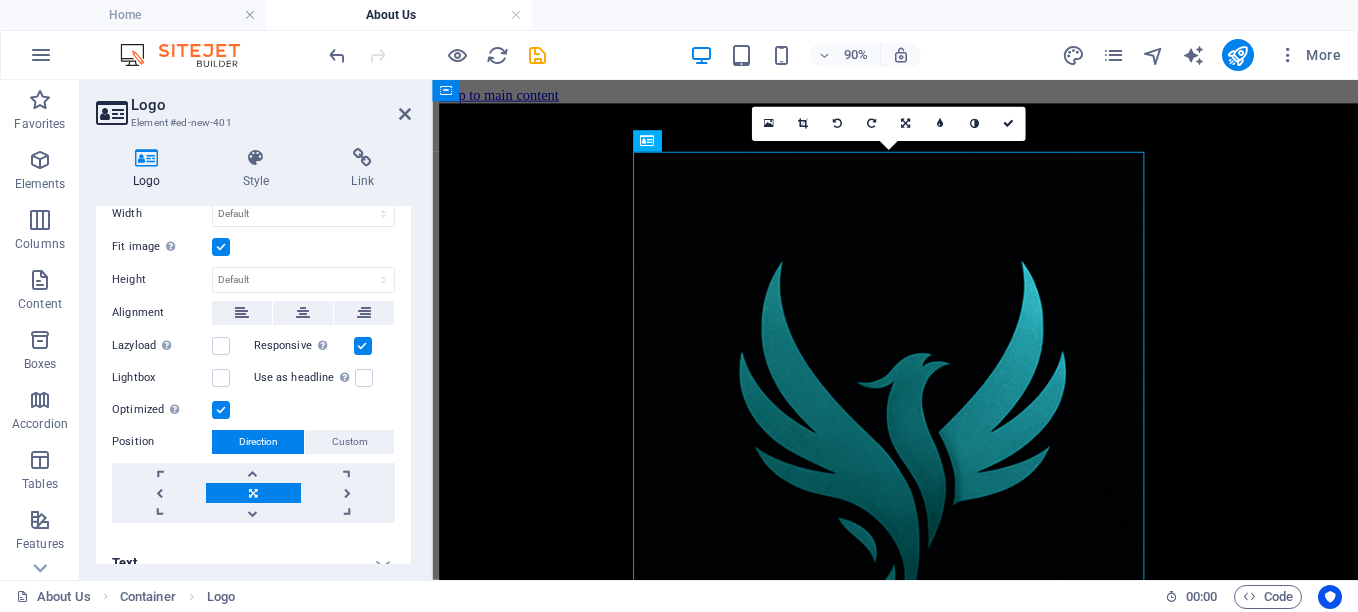 scroll, scrollTop: 400, scrollLeft: 0, axis: vertical 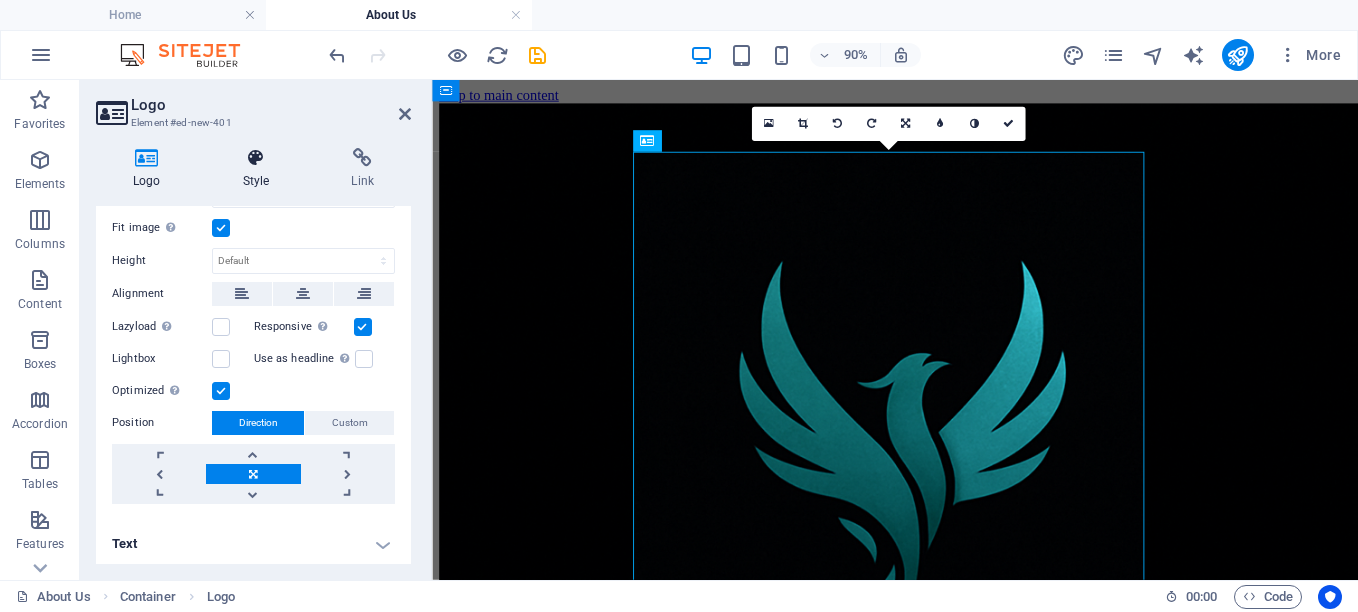 click on "Style" at bounding box center (260, 169) 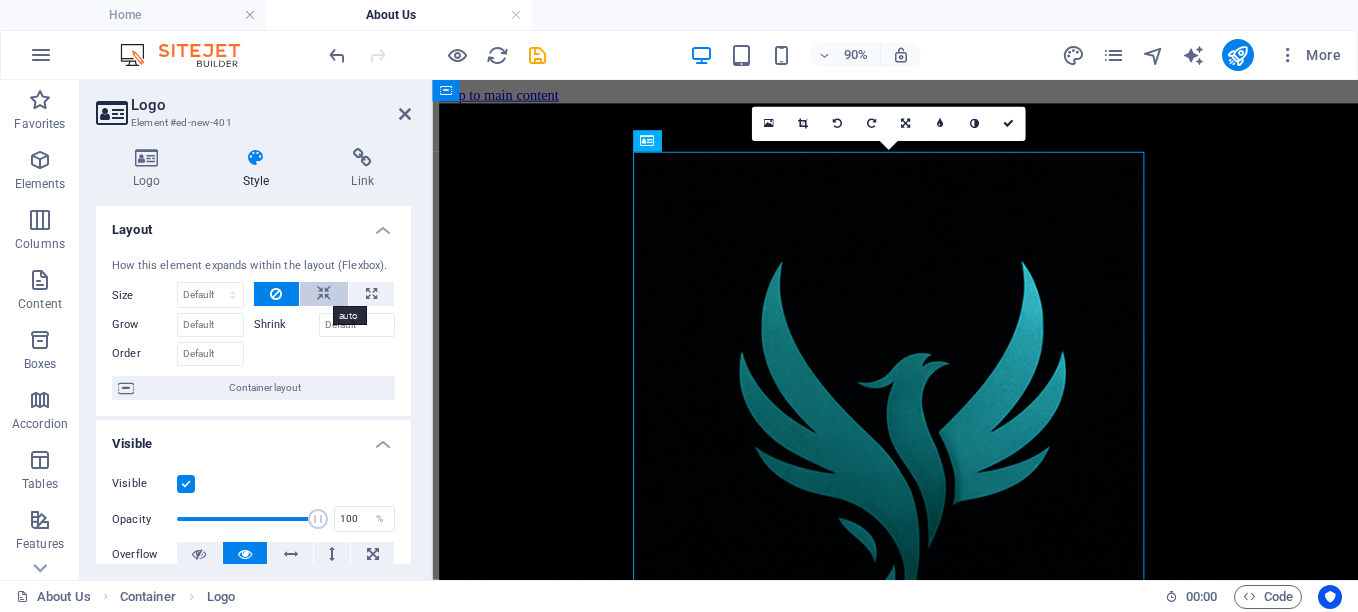 click at bounding box center (324, 294) 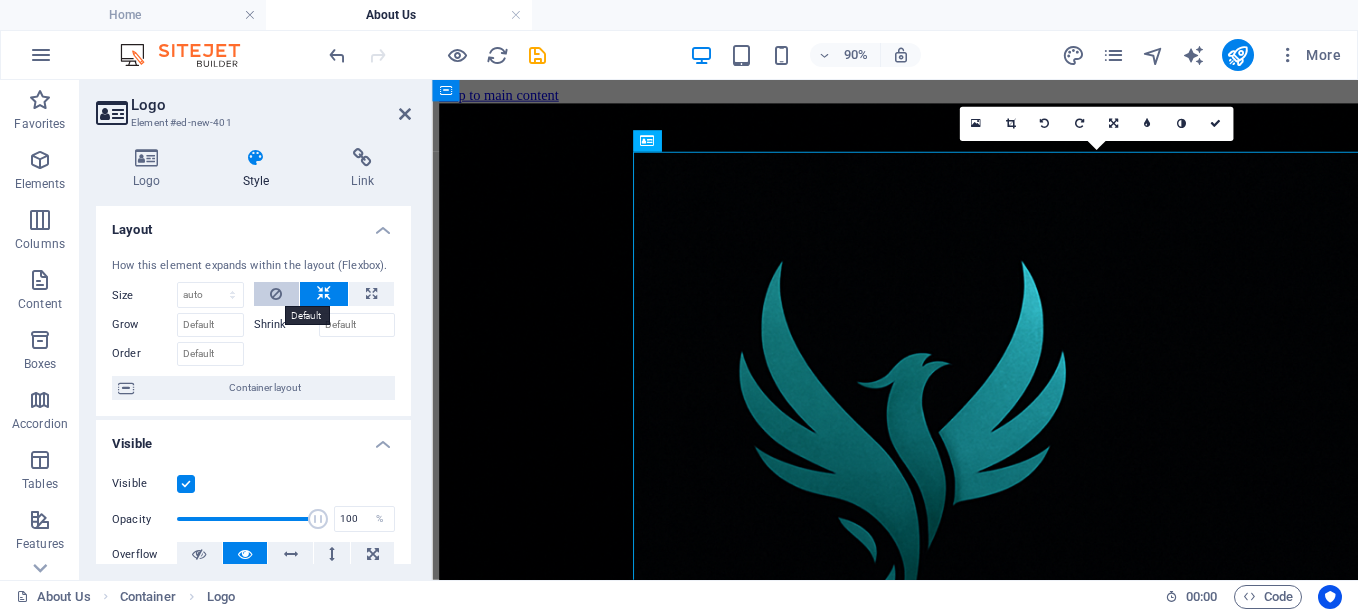click at bounding box center (276, 294) 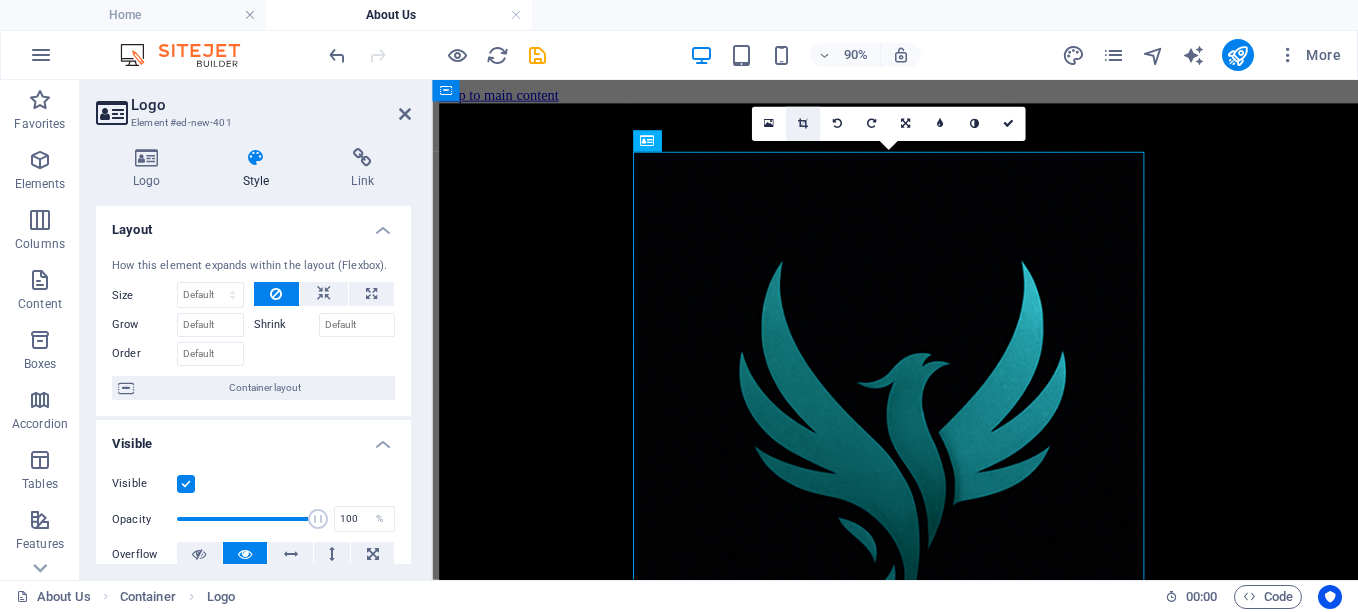 click at bounding box center [803, 124] 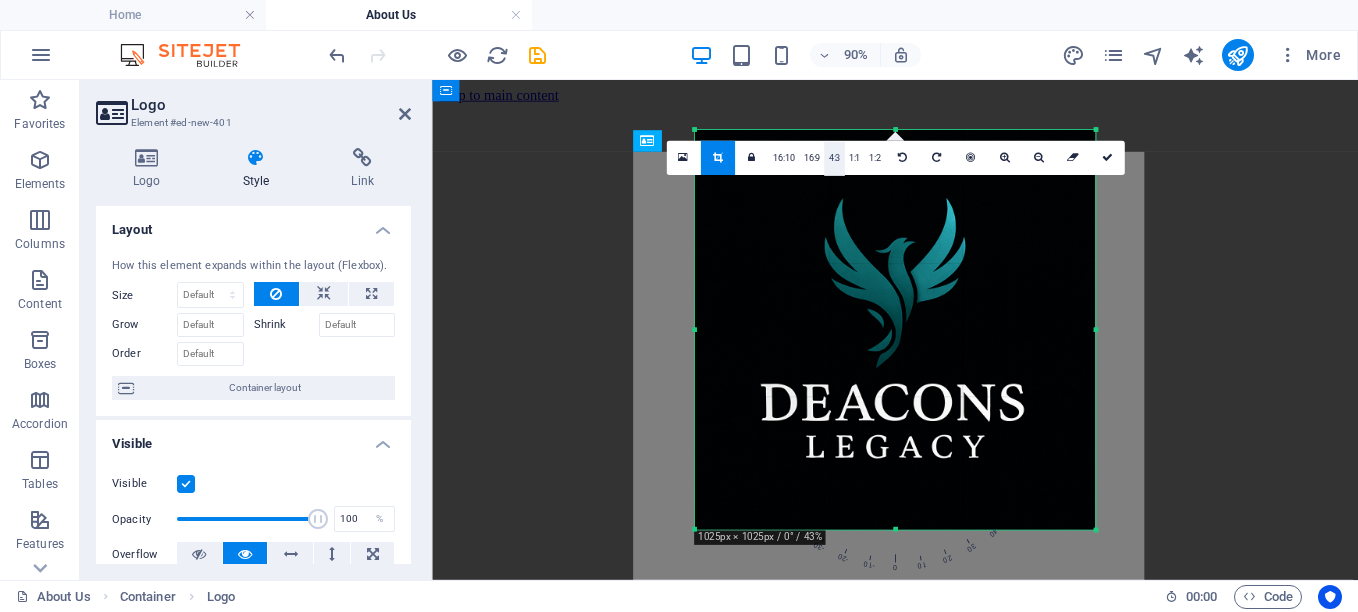 click on "4:3" at bounding box center [834, 159] 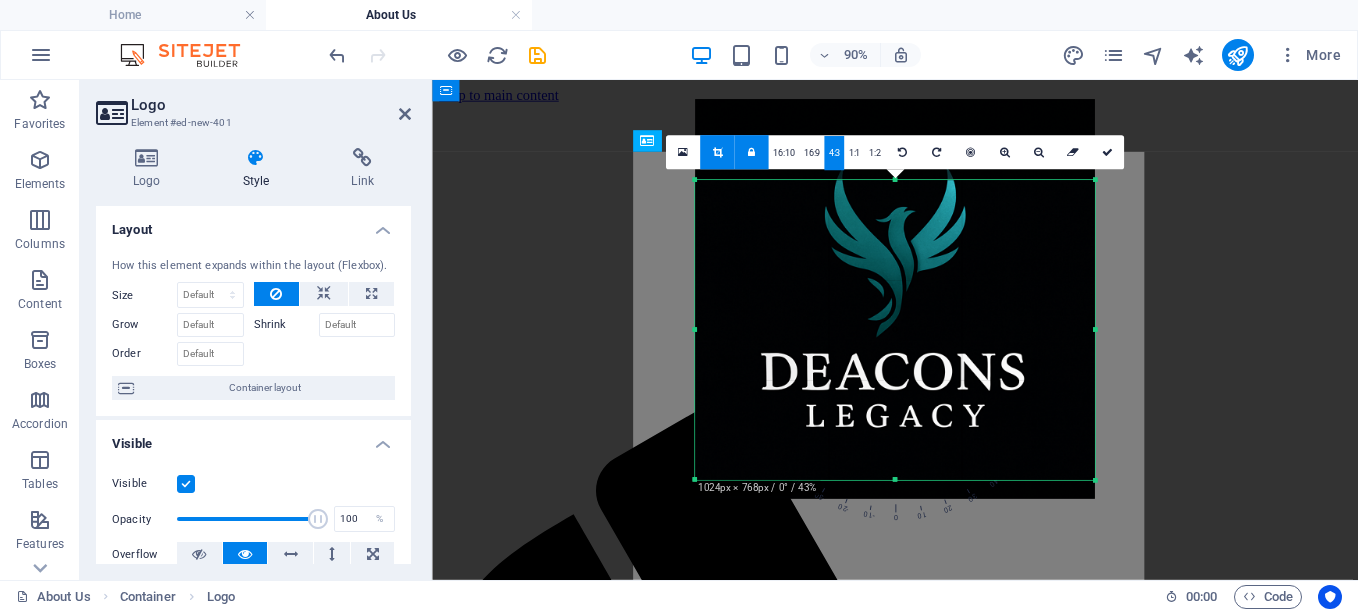 drag, startPoint x: 882, startPoint y: 333, endPoint x: 876, endPoint y: 243, distance: 90.199776 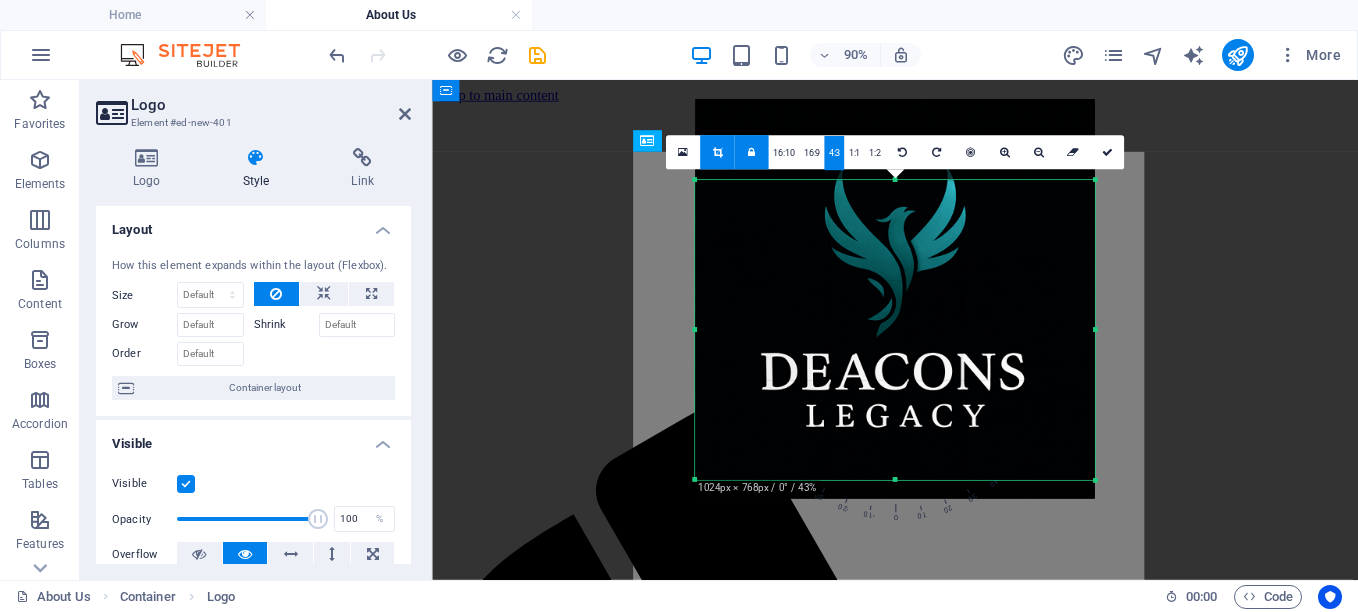 click at bounding box center [895, 299] 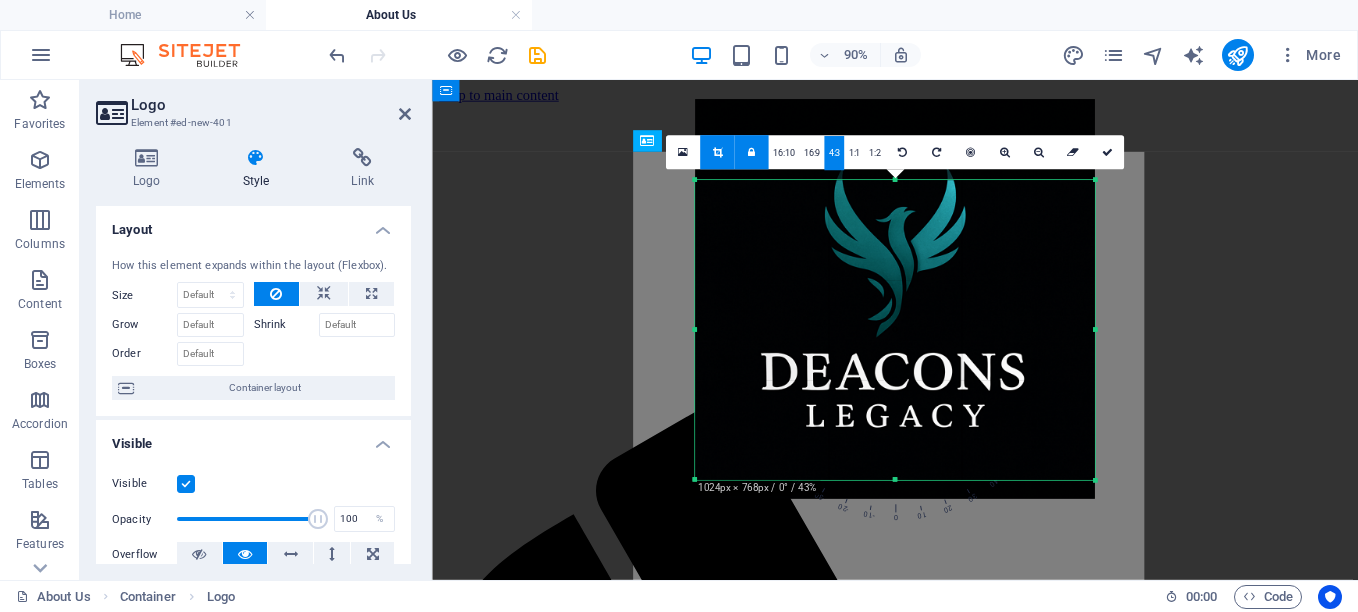 click at bounding box center [751, 152] 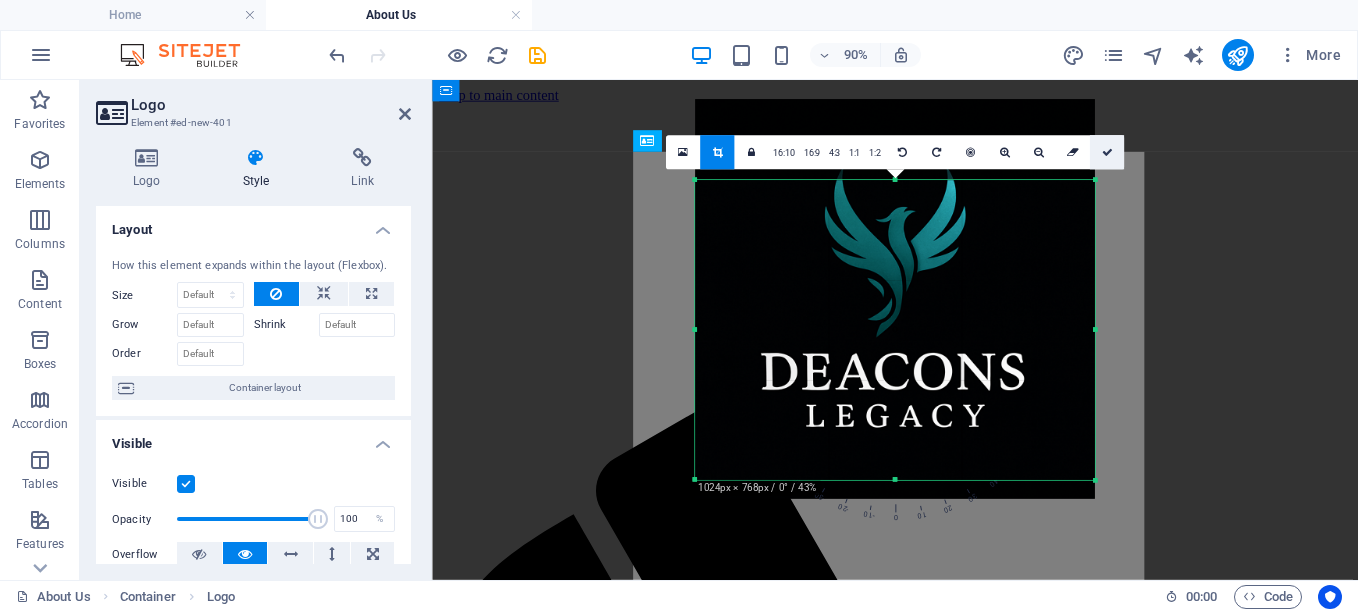 drag, startPoint x: 1101, startPoint y: 152, endPoint x: 1108, endPoint y: 144, distance: 10.630146 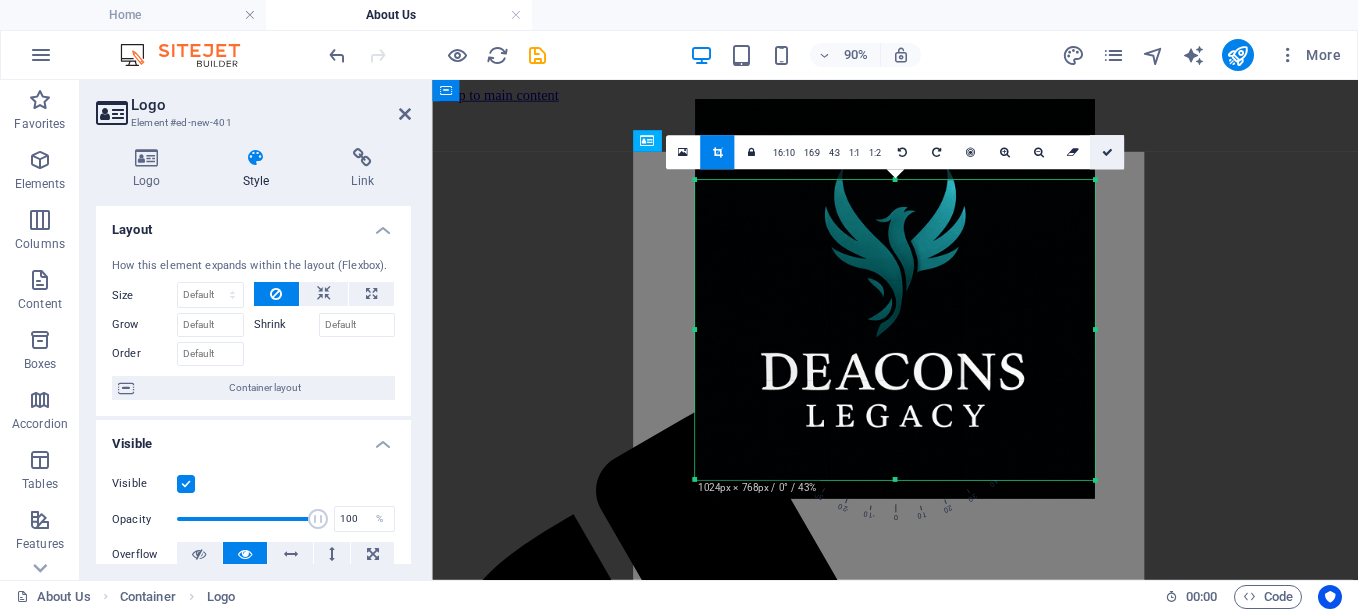 click at bounding box center (1107, 152) 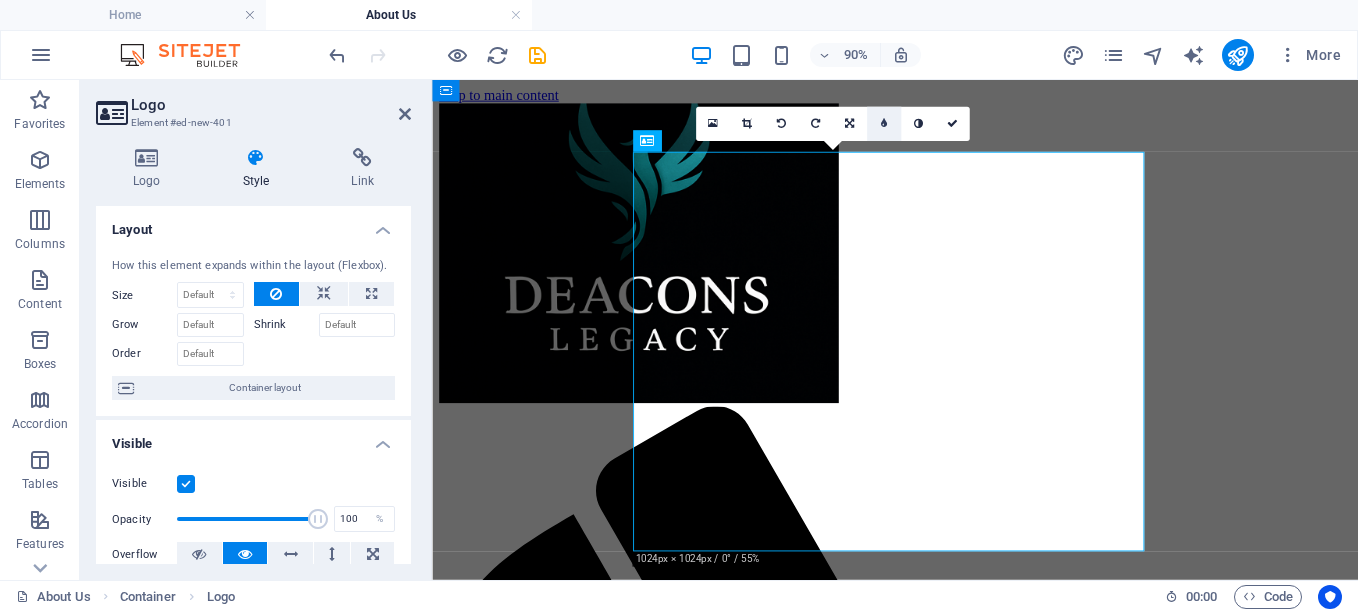 click at bounding box center (884, 124) 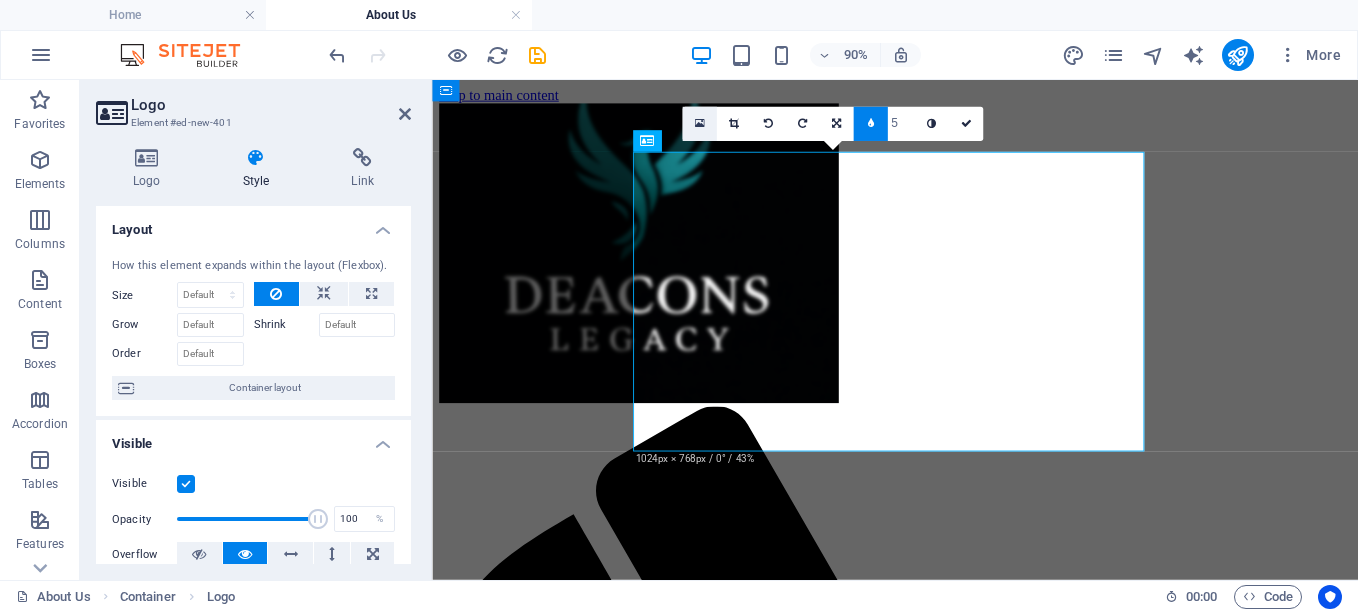 click at bounding box center [699, 124] 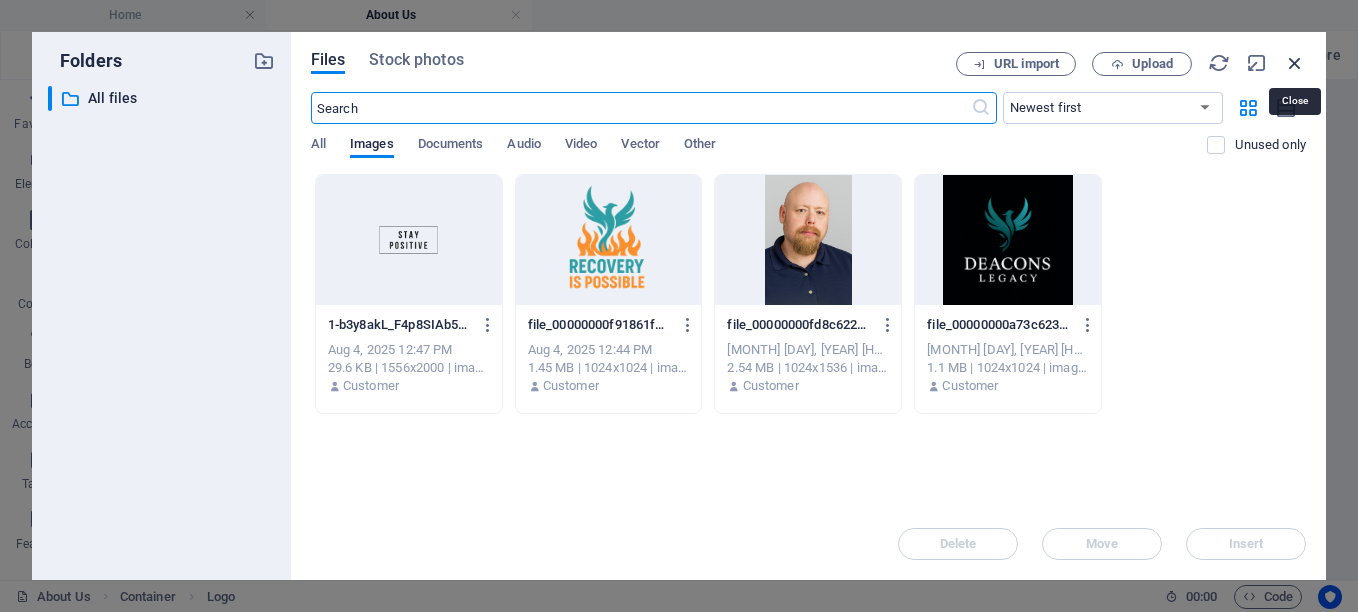 click at bounding box center [1295, 63] 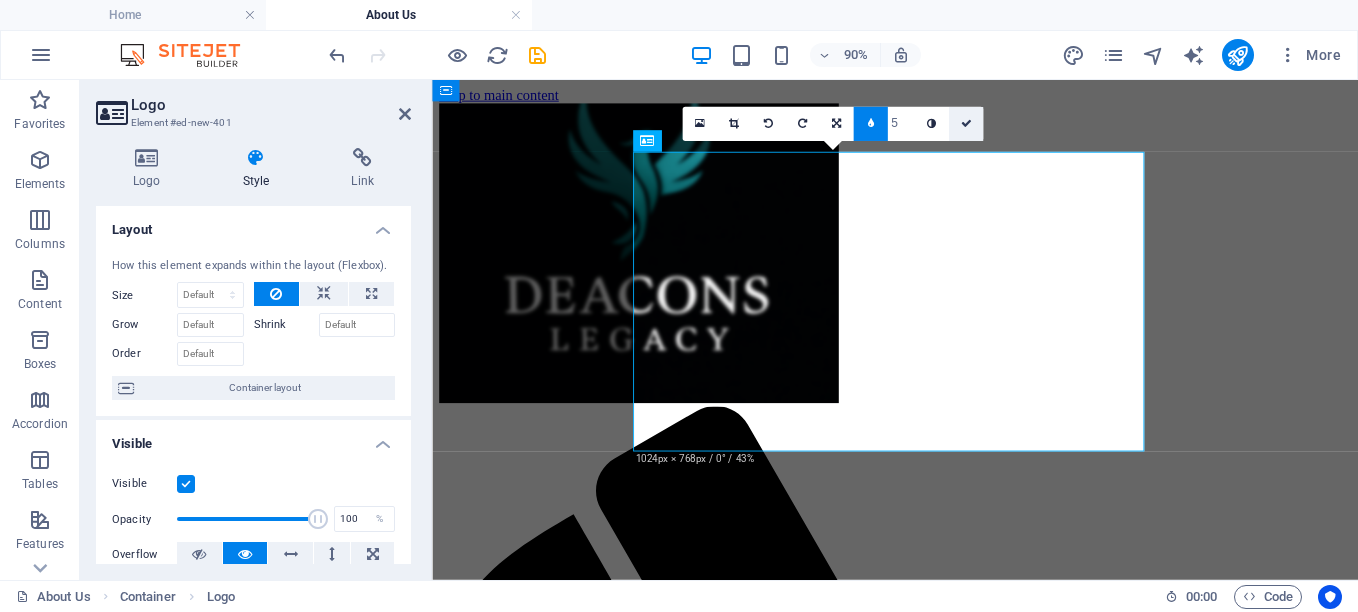 click at bounding box center [965, 124] 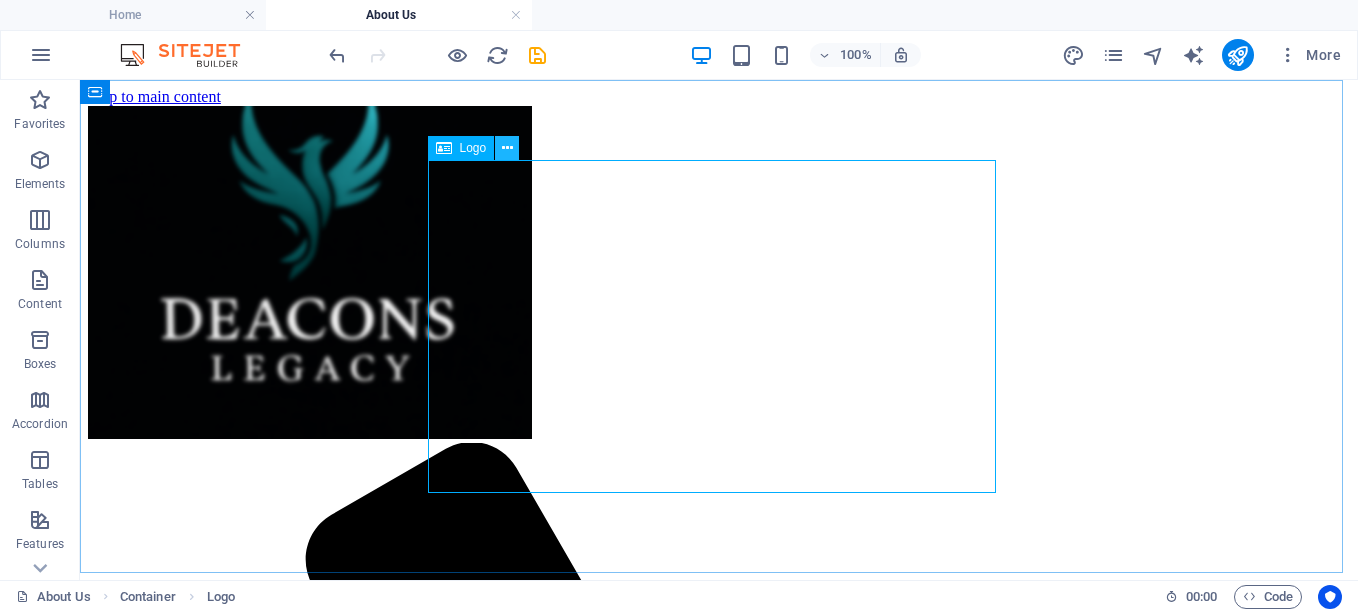 click at bounding box center [507, 148] 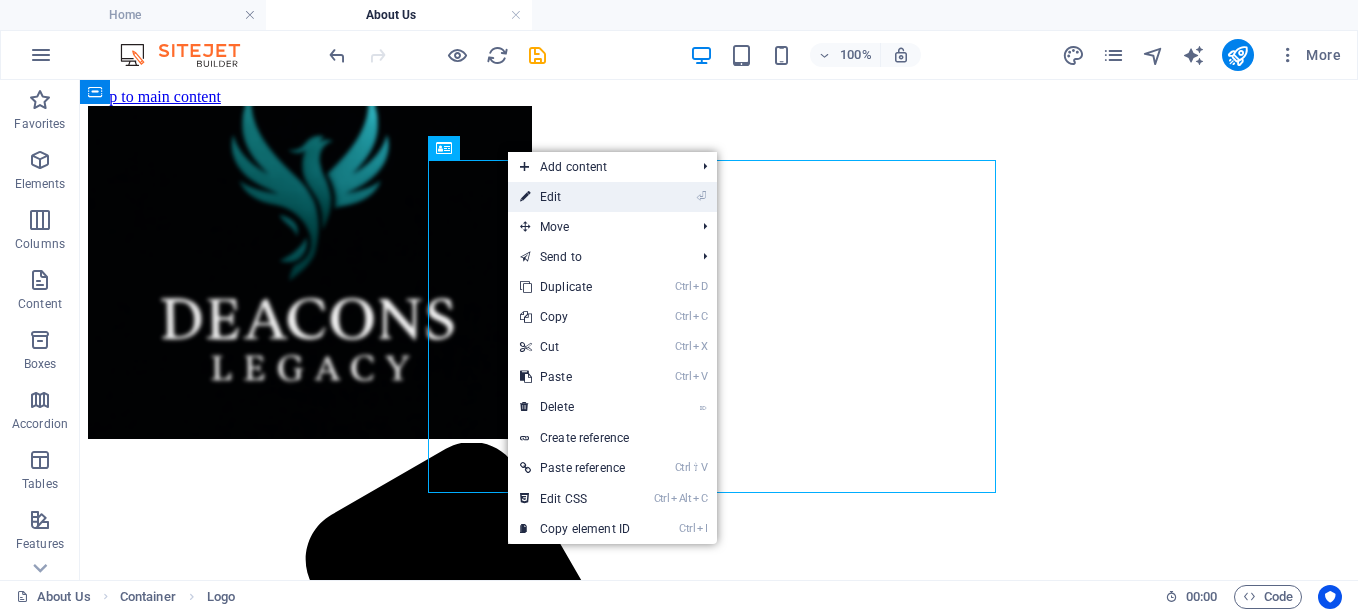 click on "⏎  Edit" at bounding box center [575, 197] 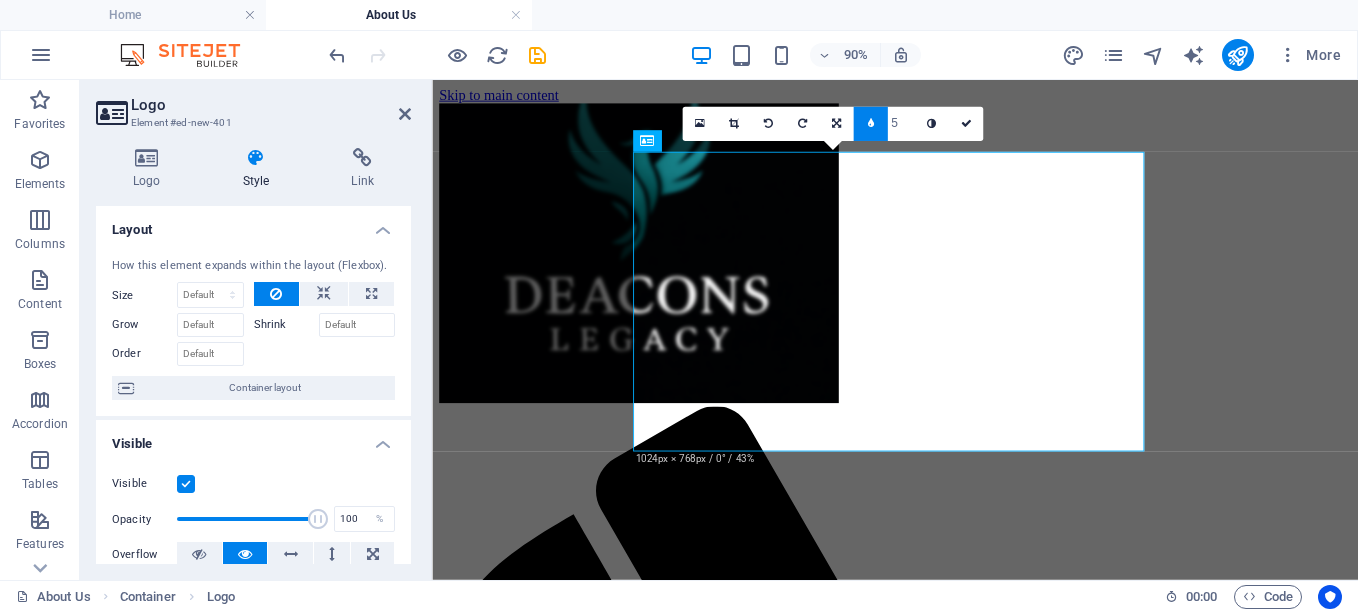 drag, startPoint x: 406, startPoint y: 344, endPoint x: 405, endPoint y: 355, distance: 11.045361 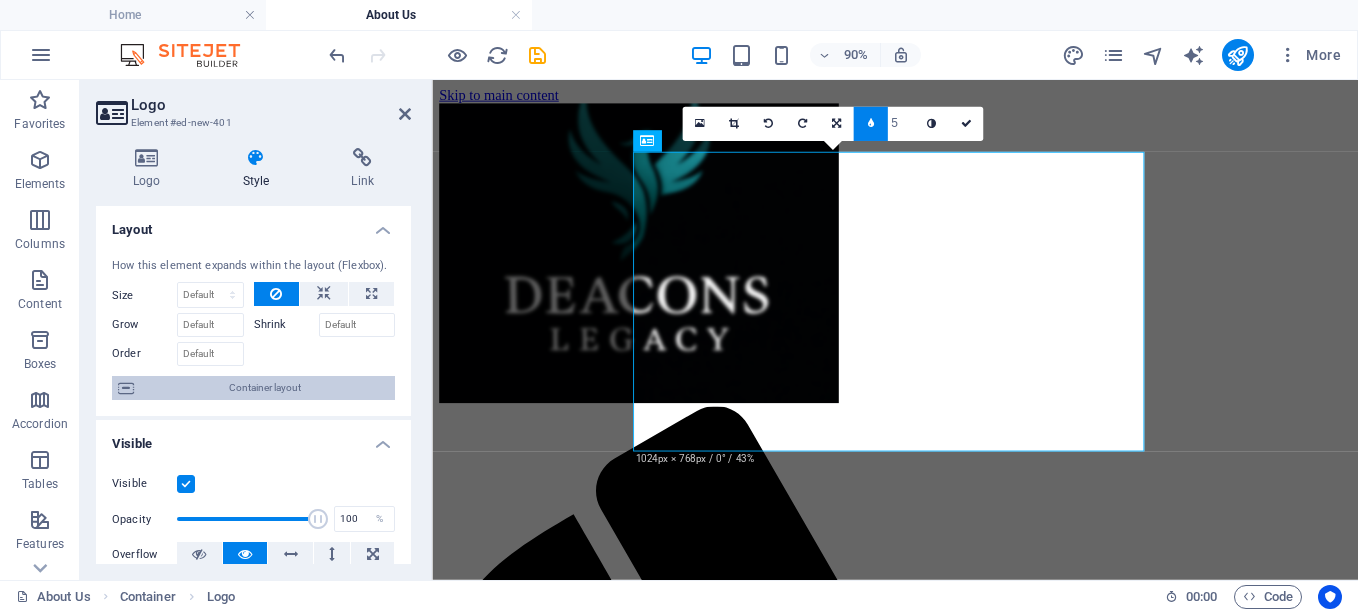 click on "Container layout" at bounding box center [264, 388] 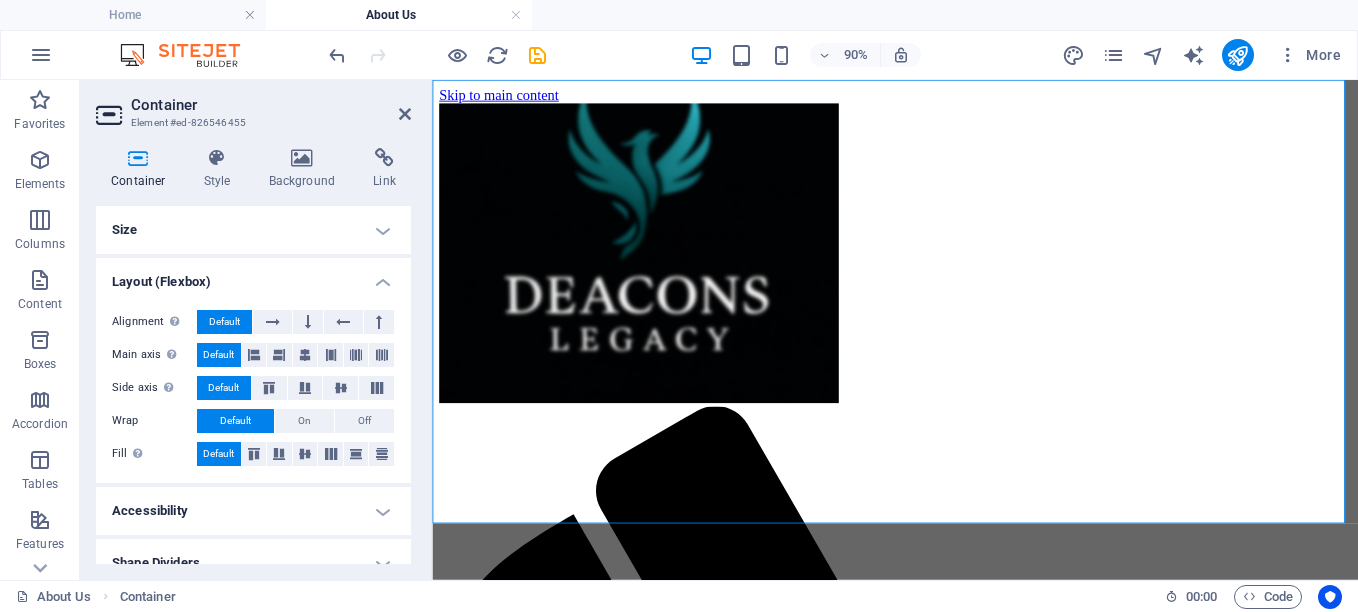 click on "Container Style Background Link Size Height Default px rem % vh vw Min. height None px rem % vh vw Width Default px rem % em vh vw Min. width None px rem % vh vw Content width Default Custom width Width Default px rem % em vh vw Min. width None px rem % vh vw Default padding Custom spacing Default content width and padding can be changed under Design. Edit design Layout (Flexbox) Alignment Determines the flex direction. Default Main axis Determine how elements should behave along the main axis inside this container (justify content). Default Side axis Control the vertical direction of the element inside of the container (align items). Default Wrap Default On Off Fill Controls the distances and direction of elements on the y-axis across several lines (align content). Default Accessibility ARIA helps assistive technologies (like screen readers) to understand the role, state, and behavior of web elements Role The ARIA role defines the purpose of an element.  None Alert Article Banner Comment Fan" at bounding box center (253, 356) 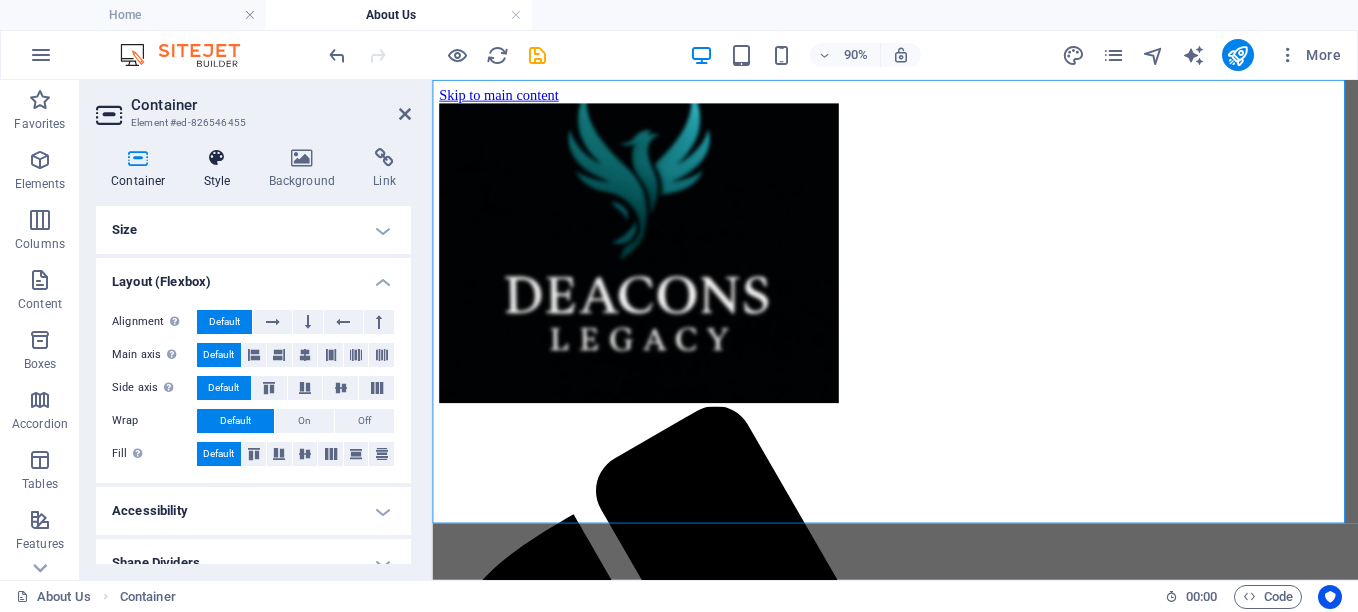 click at bounding box center (217, 158) 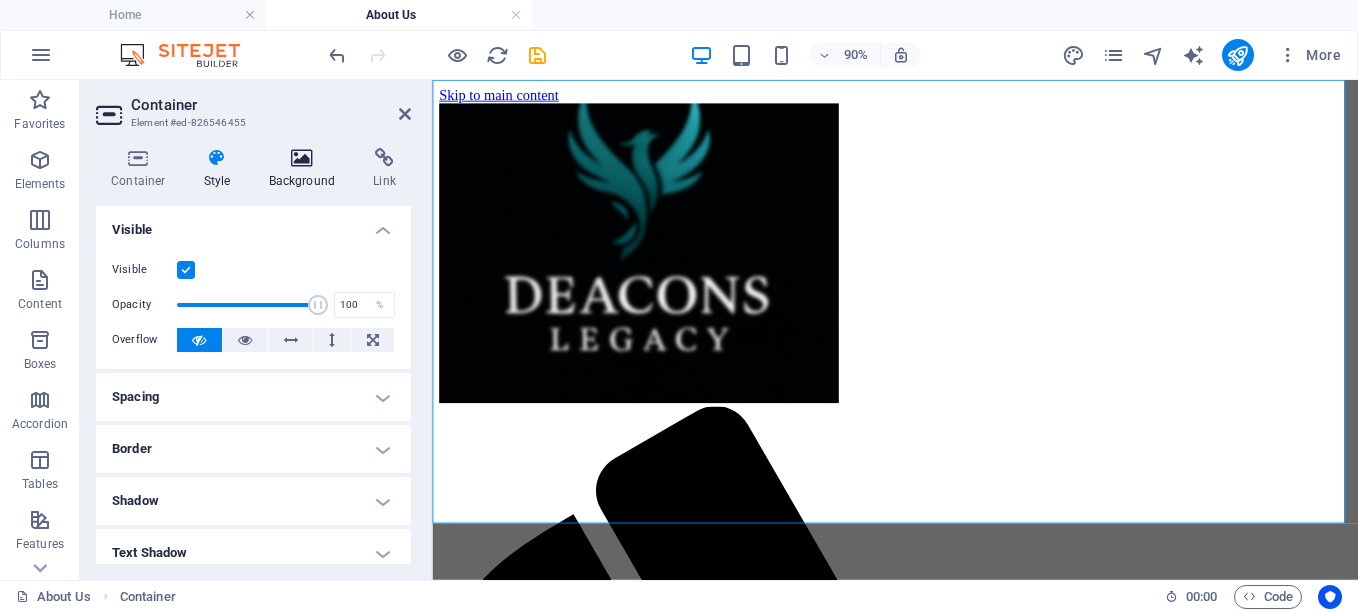 click on "Background" at bounding box center [306, 169] 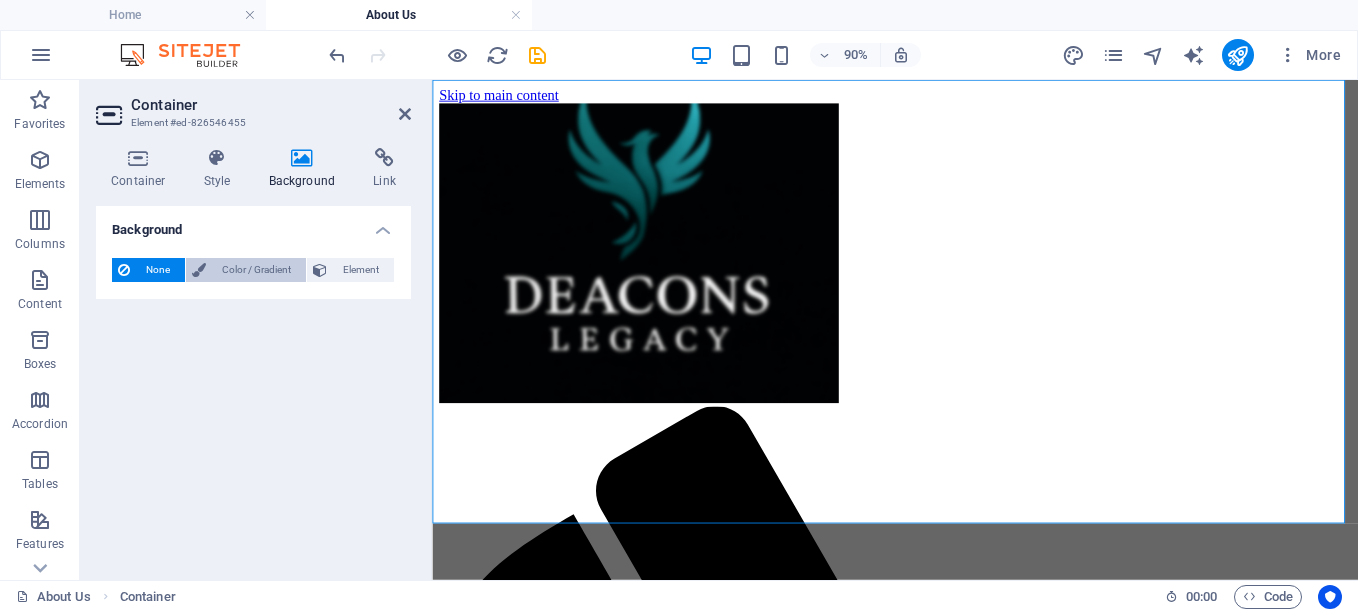click on "Color / Gradient" at bounding box center (256, 270) 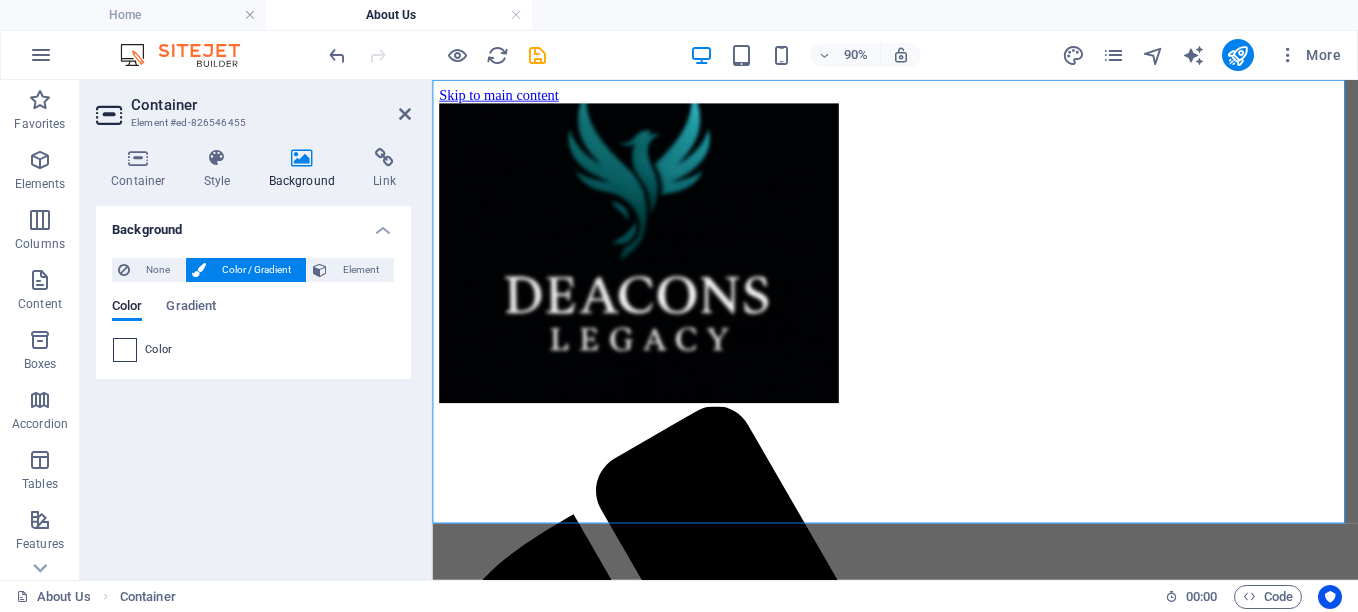 click at bounding box center [125, 350] 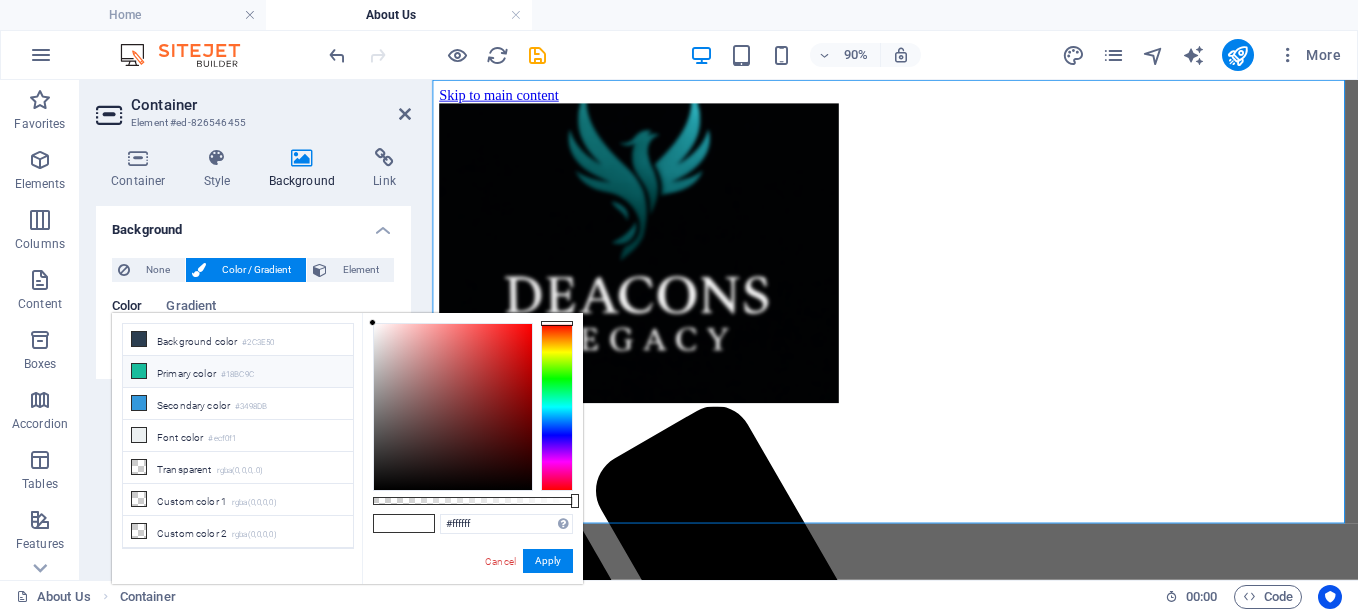 click at bounding box center (139, 371) 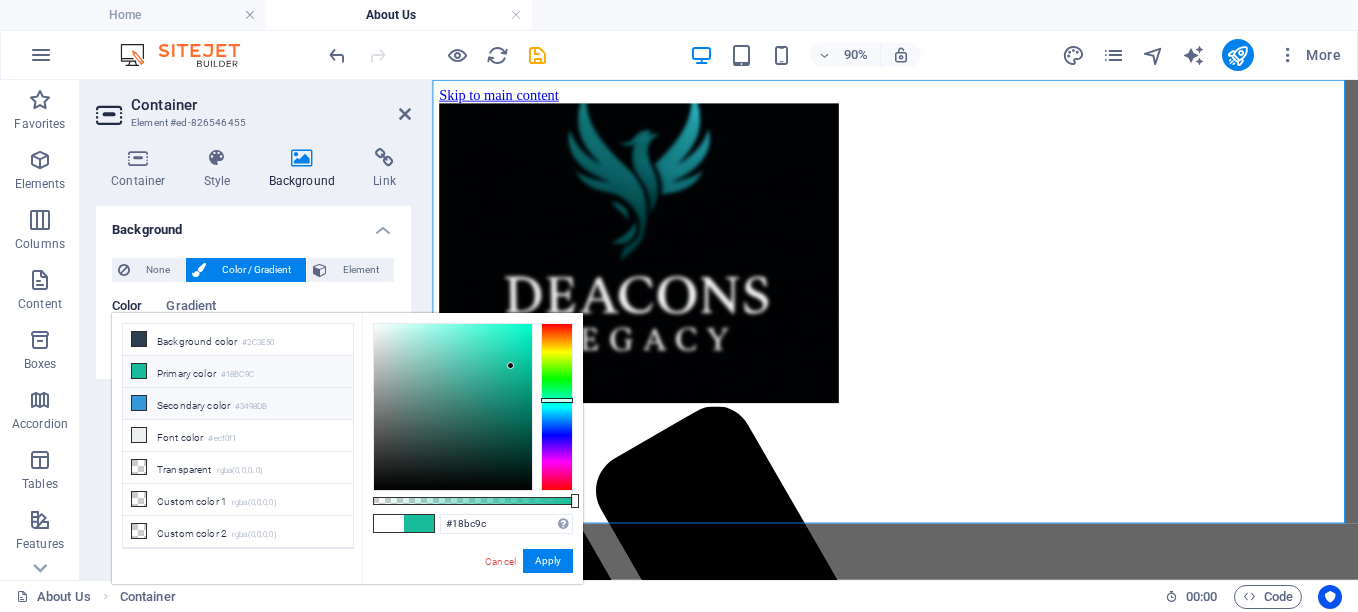click at bounding box center [139, 403] 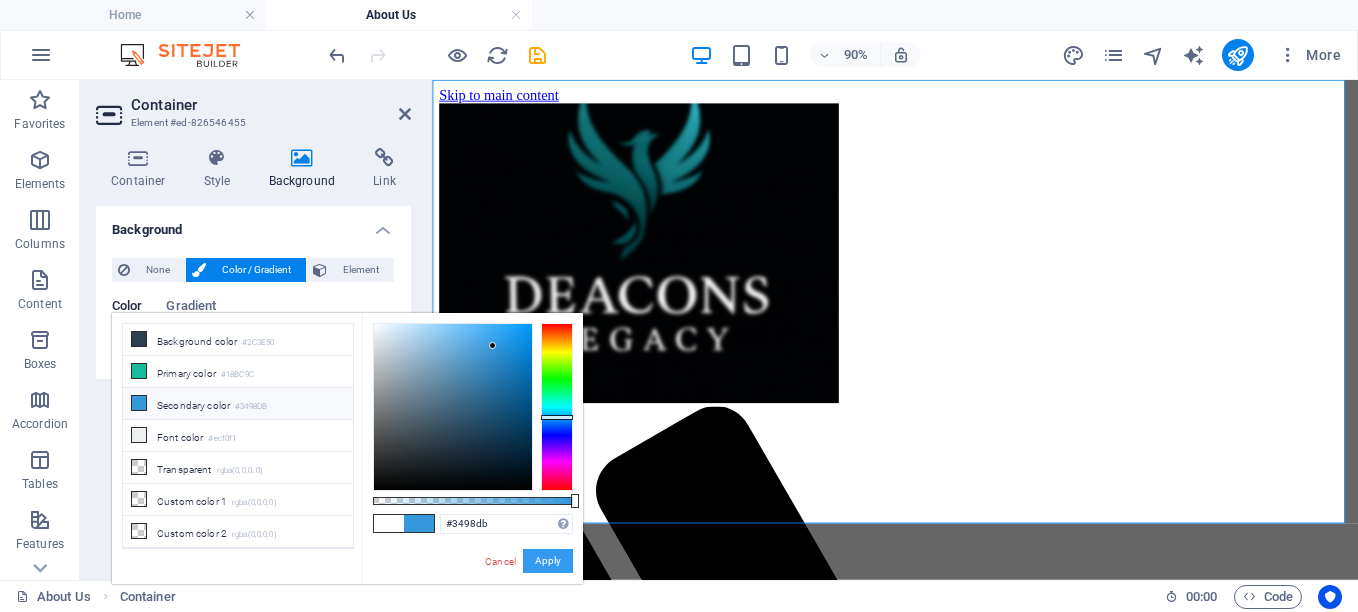 click on "Apply" at bounding box center [548, 561] 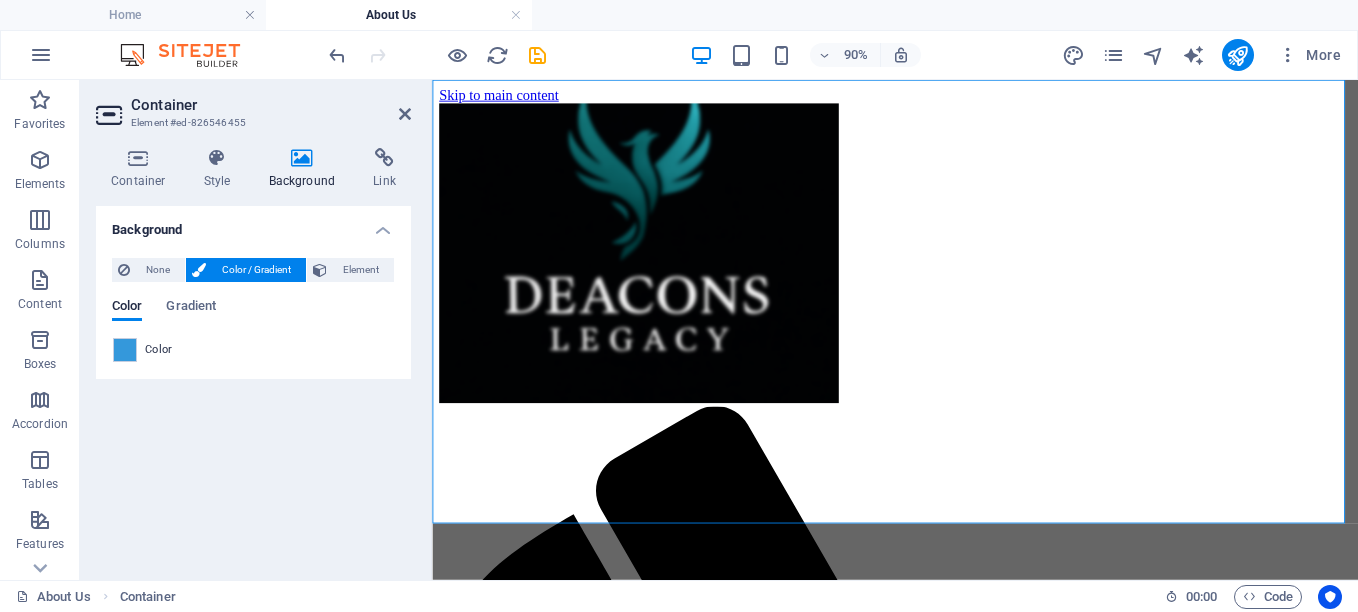 drag, startPoint x: 186, startPoint y: 310, endPoint x: 158, endPoint y: 309, distance: 28.01785 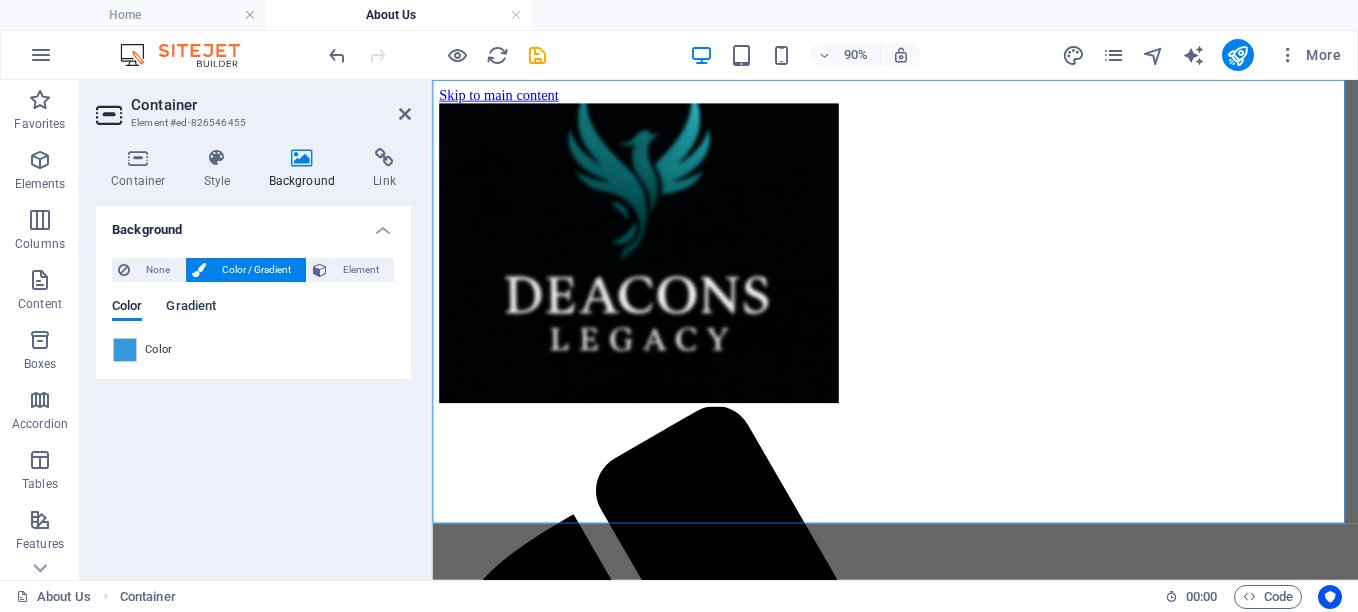 click on "Gradient" at bounding box center (191, 308) 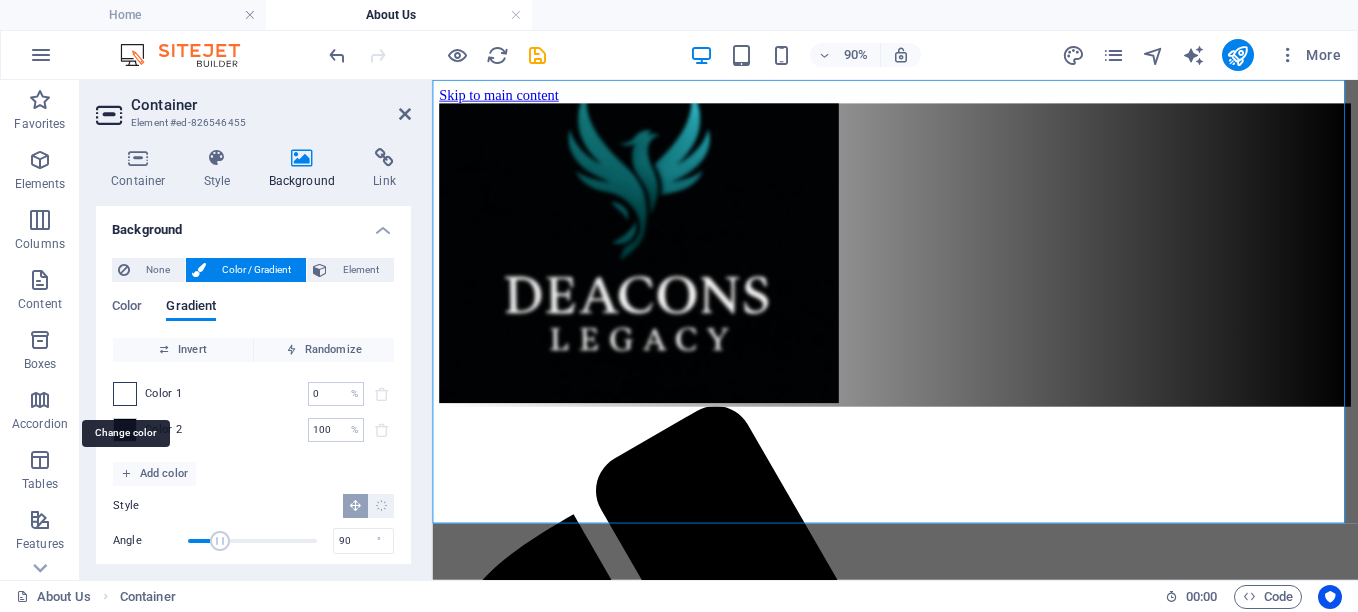 click at bounding box center (125, 394) 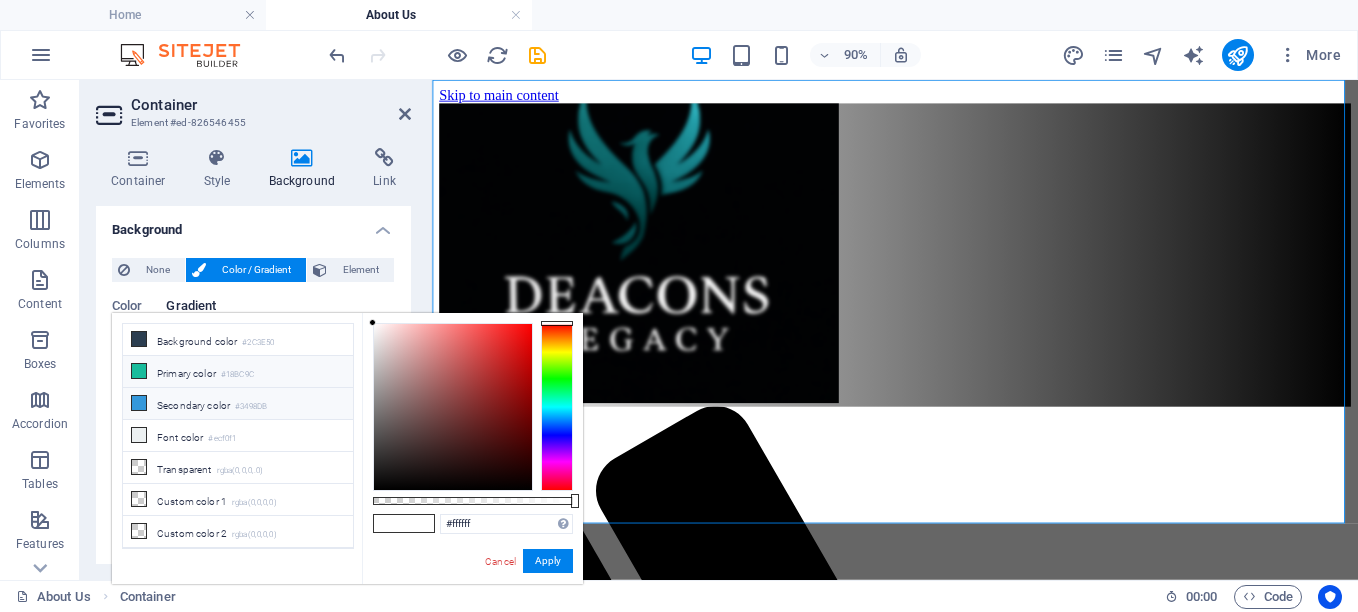 click on "Primary color
#18BC9C" at bounding box center (238, 372) 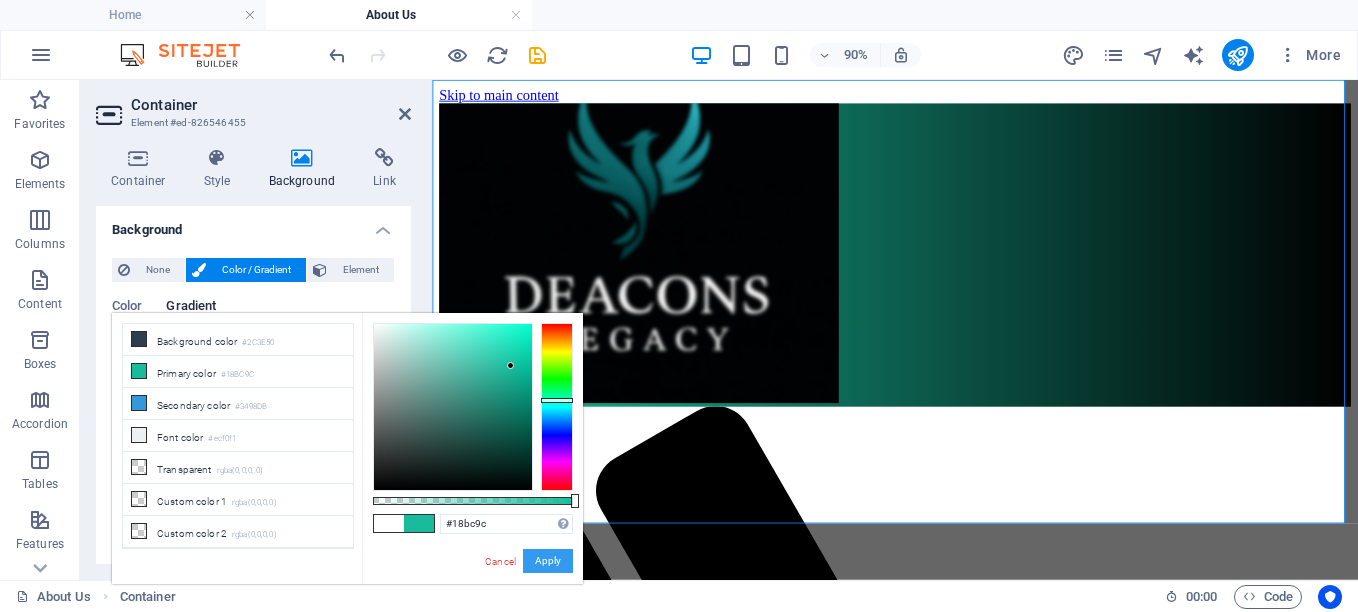 click on "Apply" at bounding box center (548, 561) 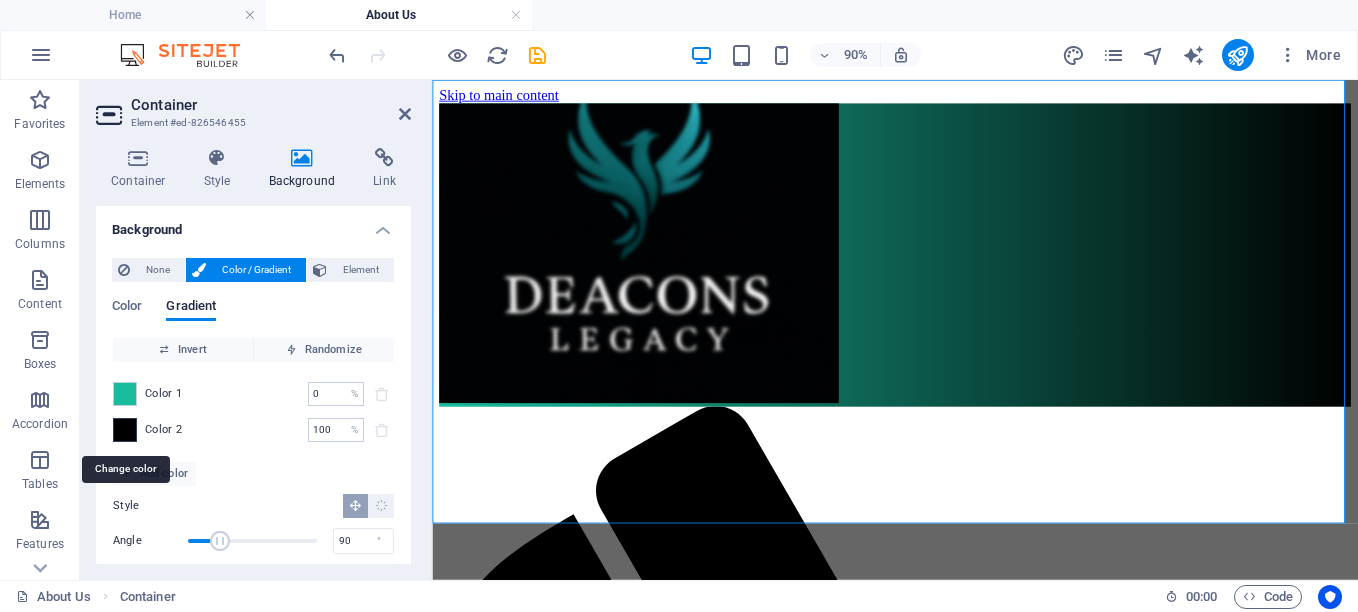 click at bounding box center [125, 430] 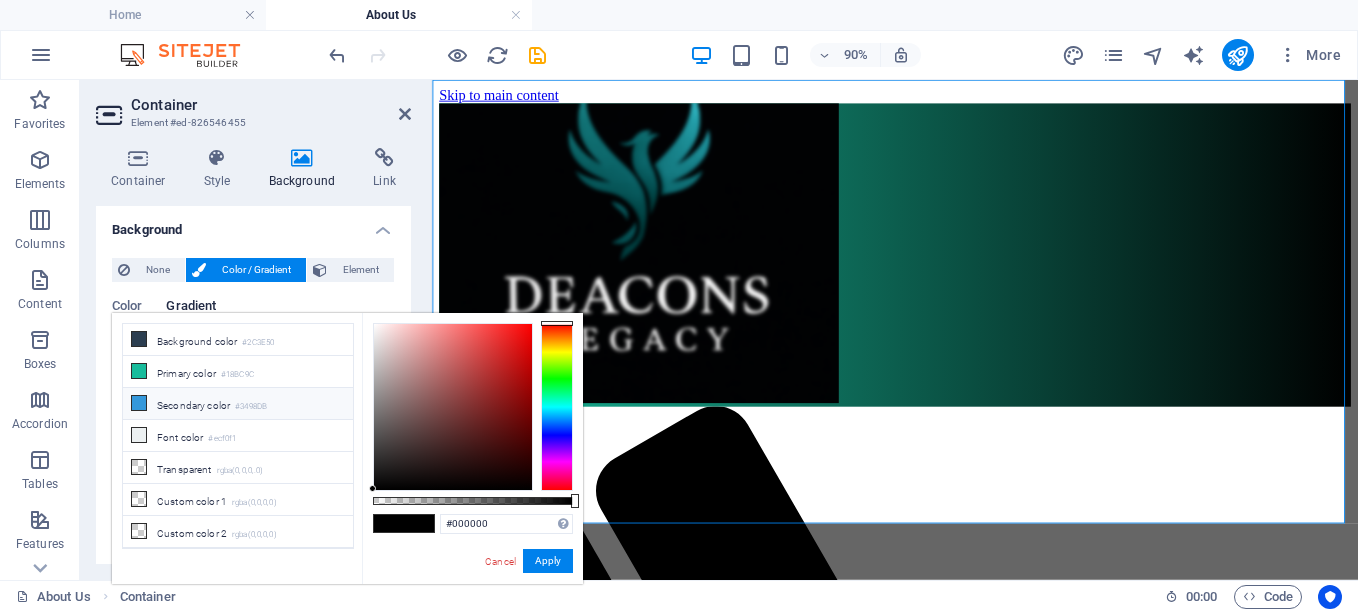 click at bounding box center [139, 403] 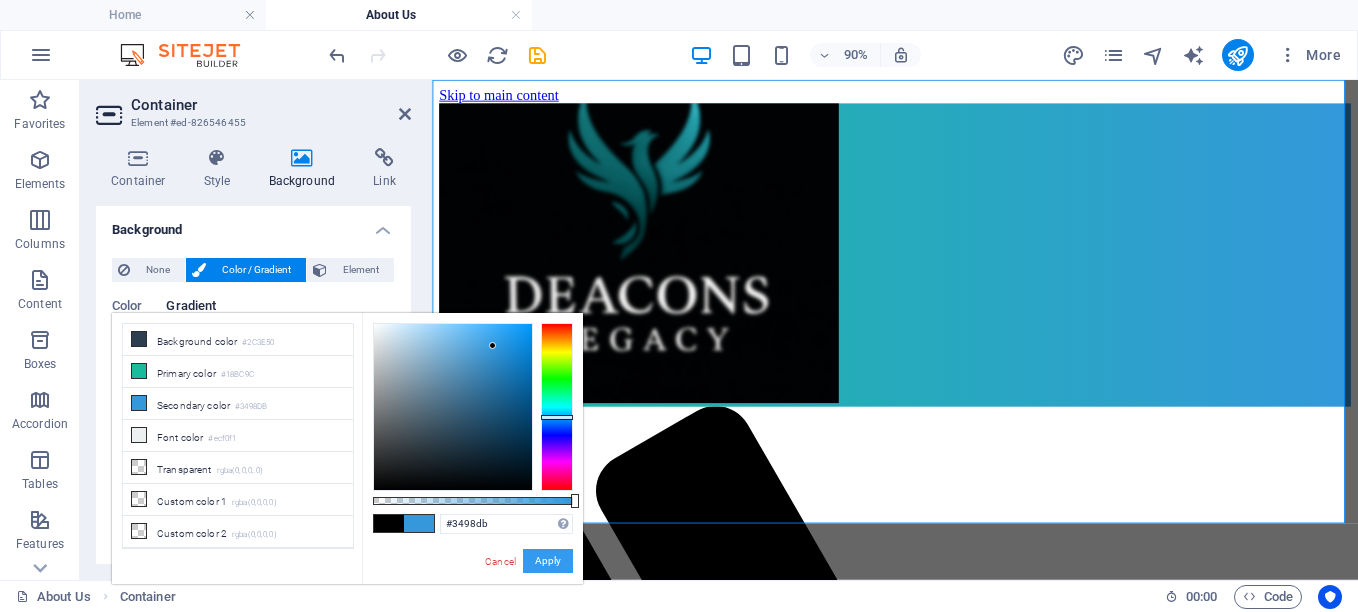 click on "Apply" at bounding box center (548, 561) 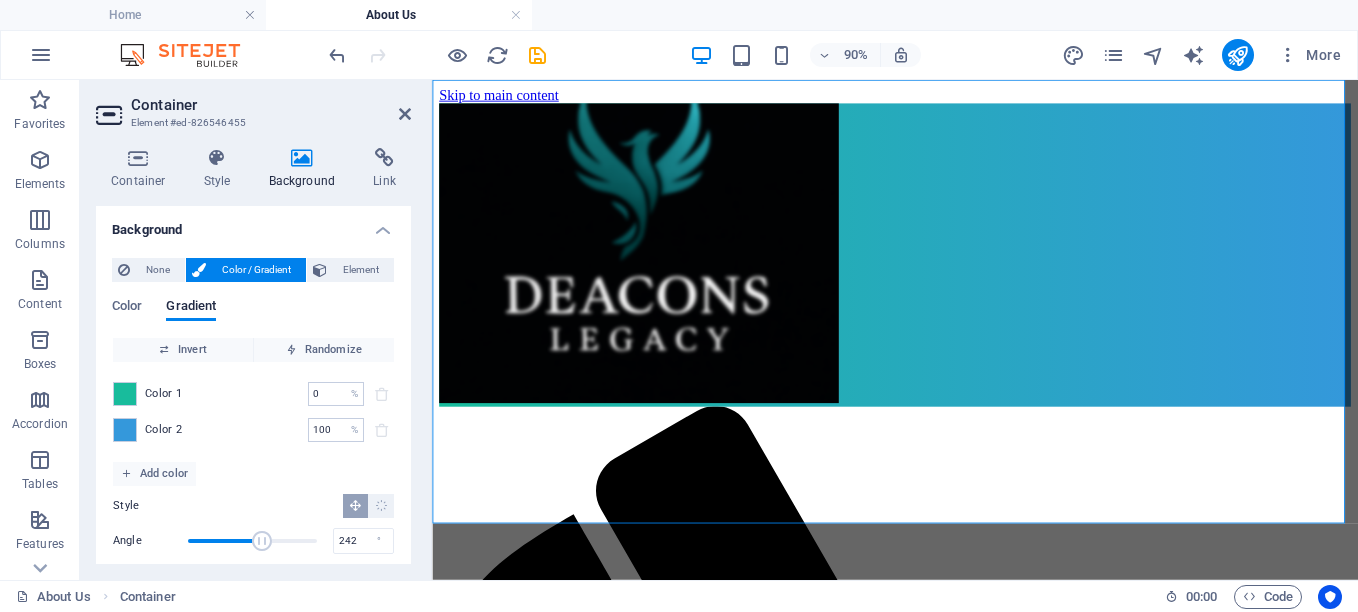 type on "245" 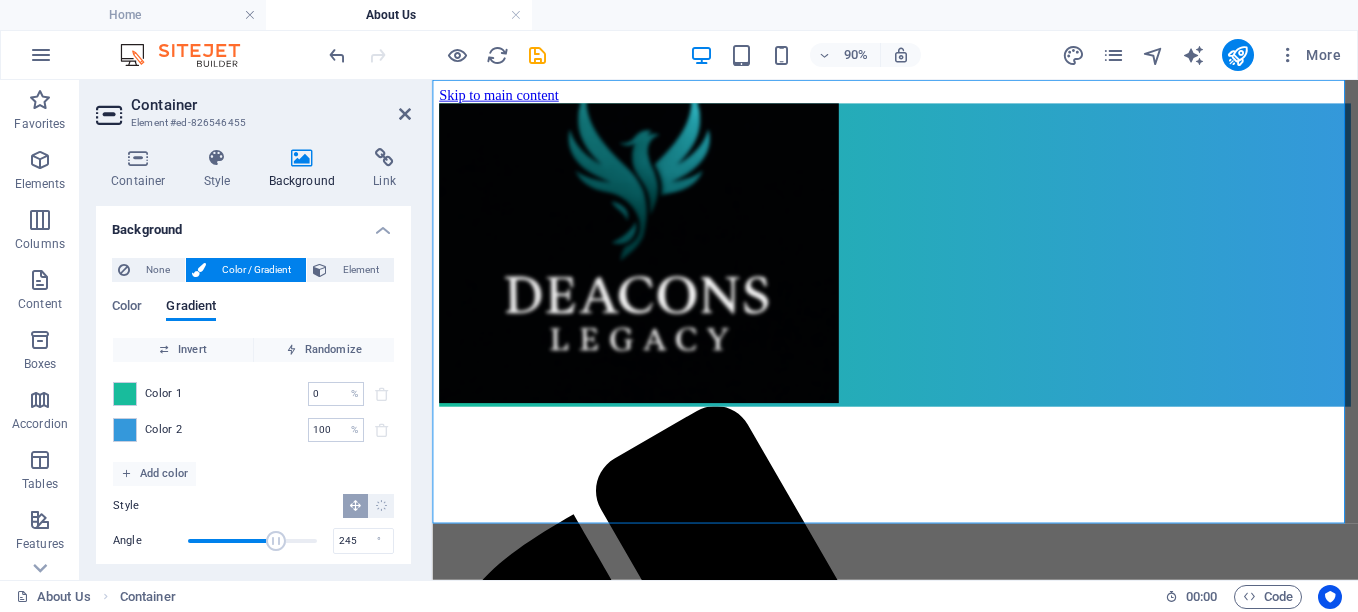 drag, startPoint x: 217, startPoint y: 536, endPoint x: 273, endPoint y: 538, distance: 56.0357 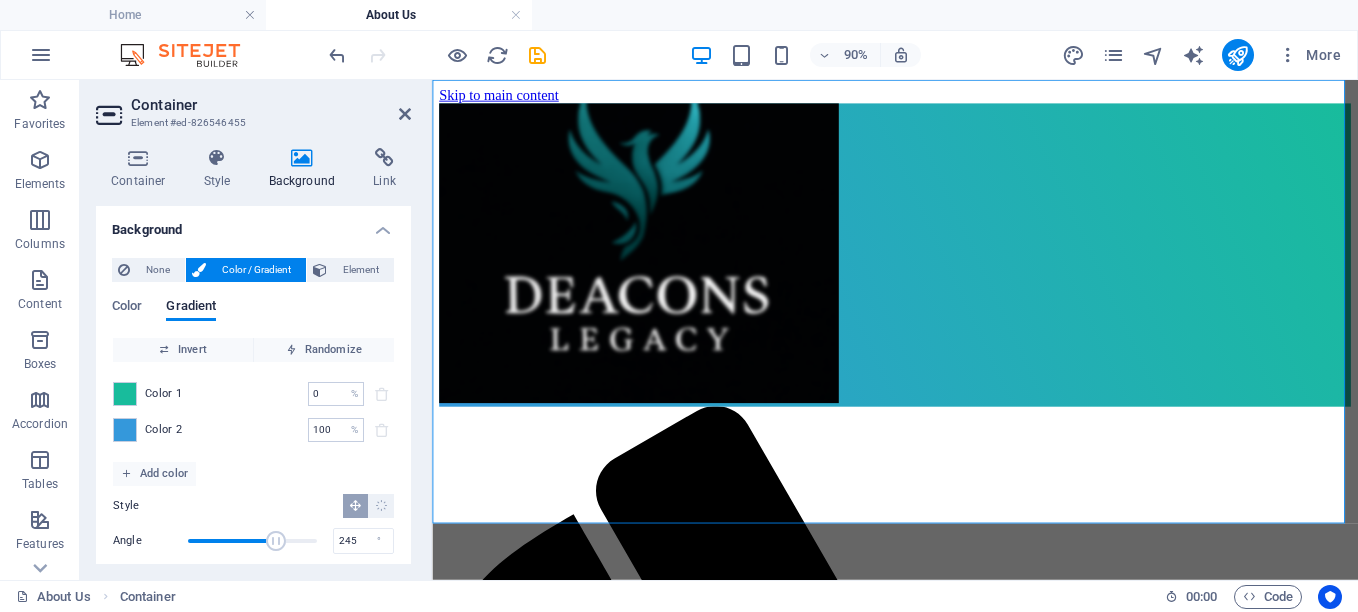 click on "None Color / Gradient Element Stretch background to full-width Color overlay Places an overlay over the background to colorize it Parallax 0 % Image Image slider Map Video YouTube Vimeo HTML Color Gradient Color Invert Randomize Color 1 0 % ​ Color 2 100 % ​ Add color Style Angle 245 ° Duration Duration of the background animation. A value of "0" disables the animation 0 s A parent element contains a background. Edit background on parent element" at bounding box center (253, 430) 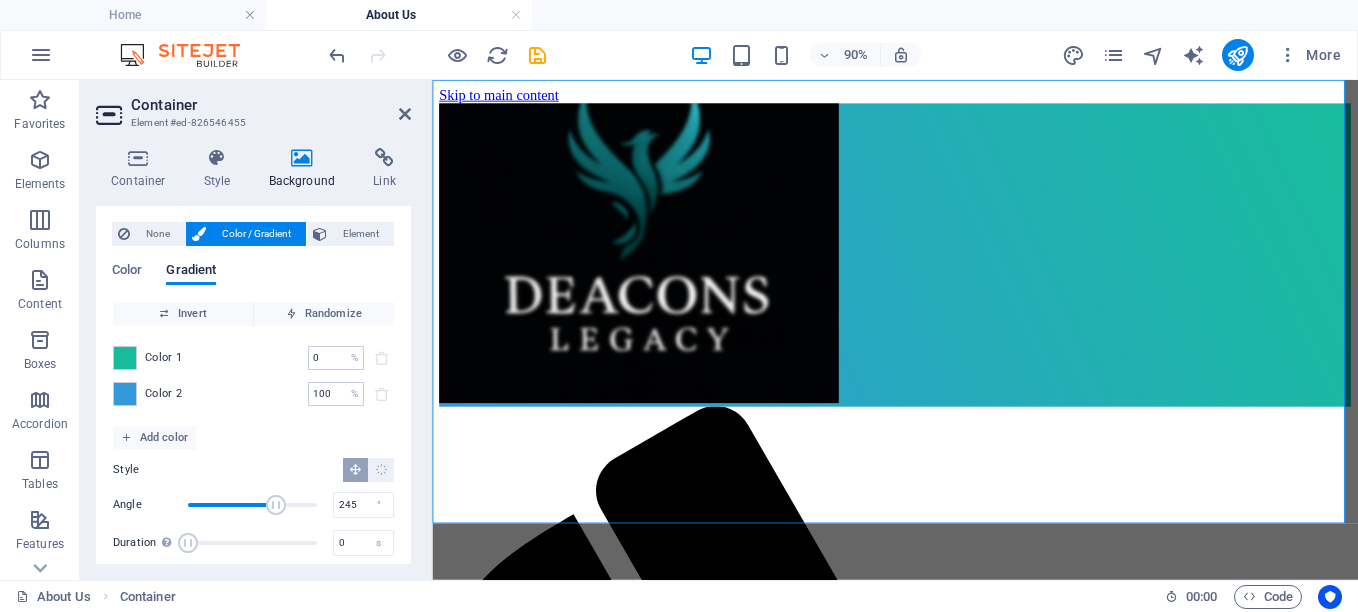 scroll, scrollTop: 55, scrollLeft: 0, axis: vertical 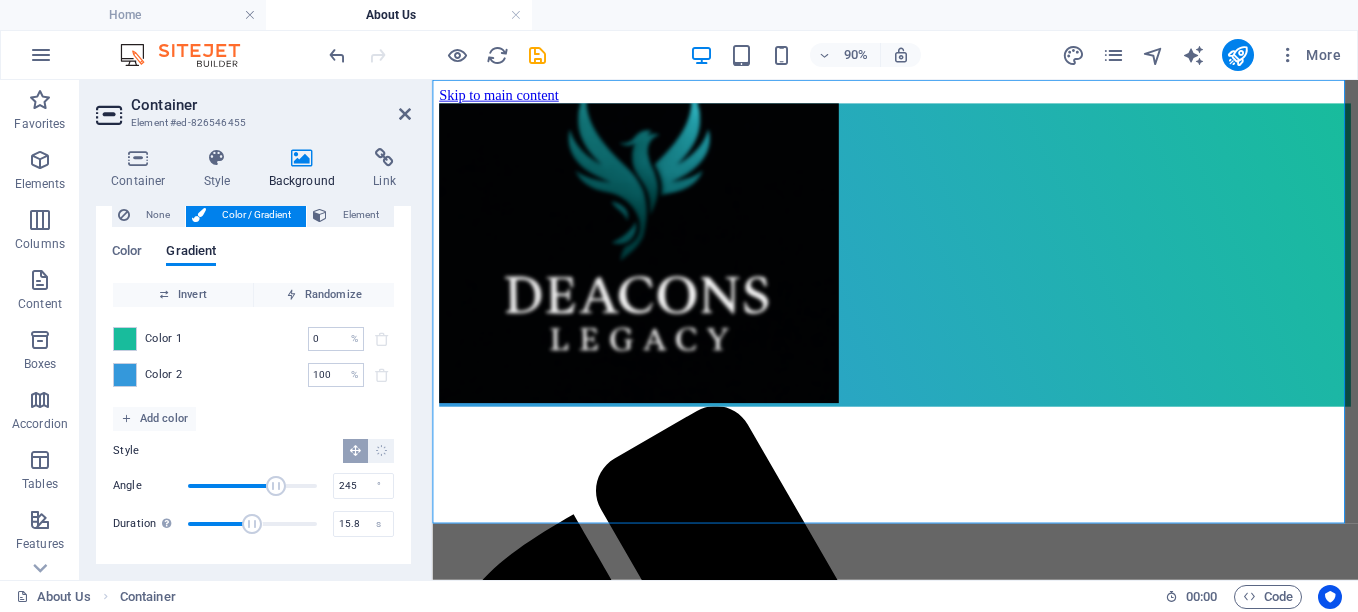 type on "16.1" 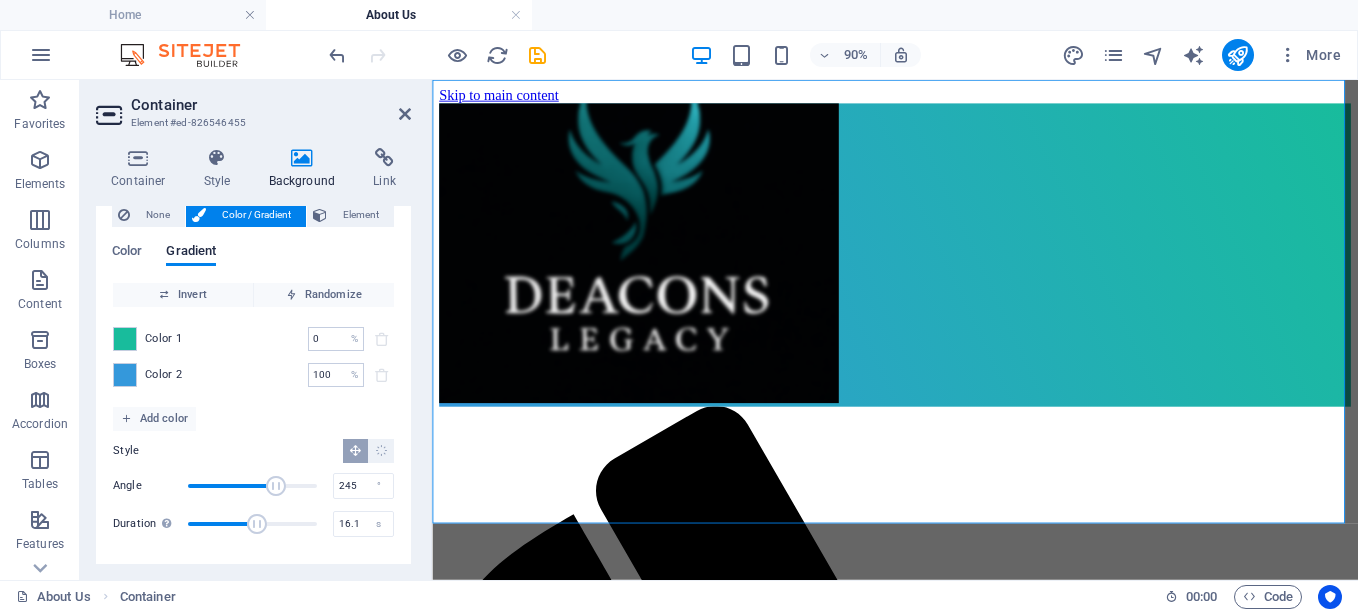 drag, startPoint x: 192, startPoint y: 525, endPoint x: 255, endPoint y: 529, distance: 63.126858 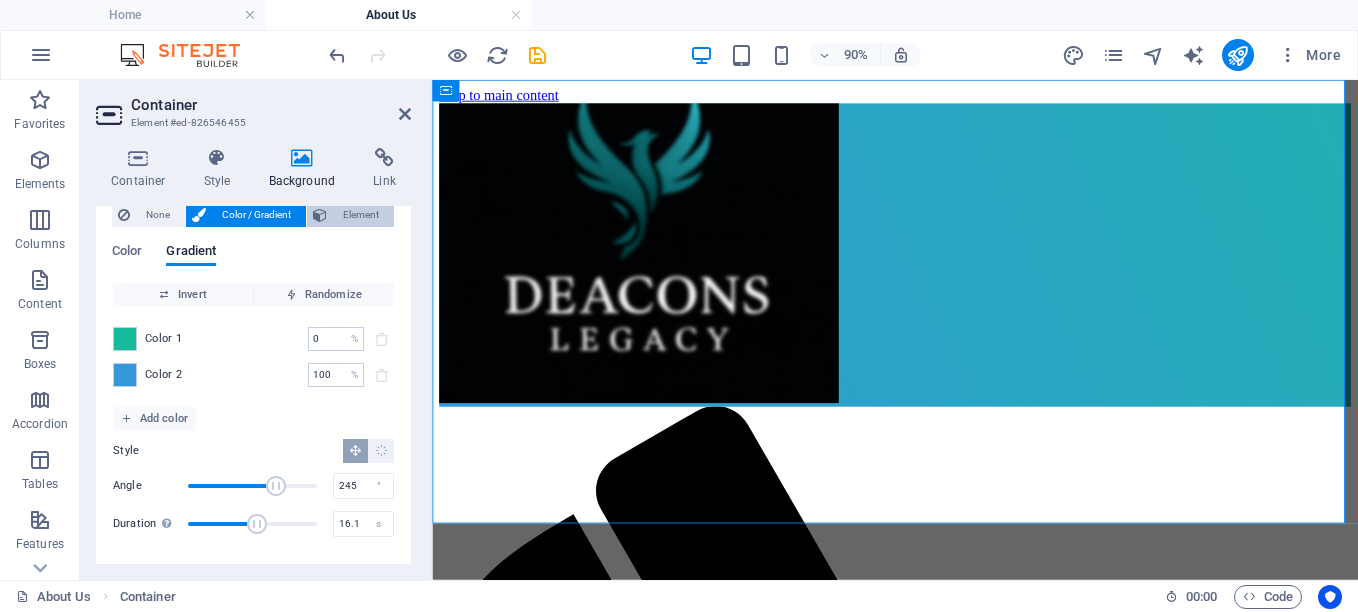 click on "Element" at bounding box center [360, 215] 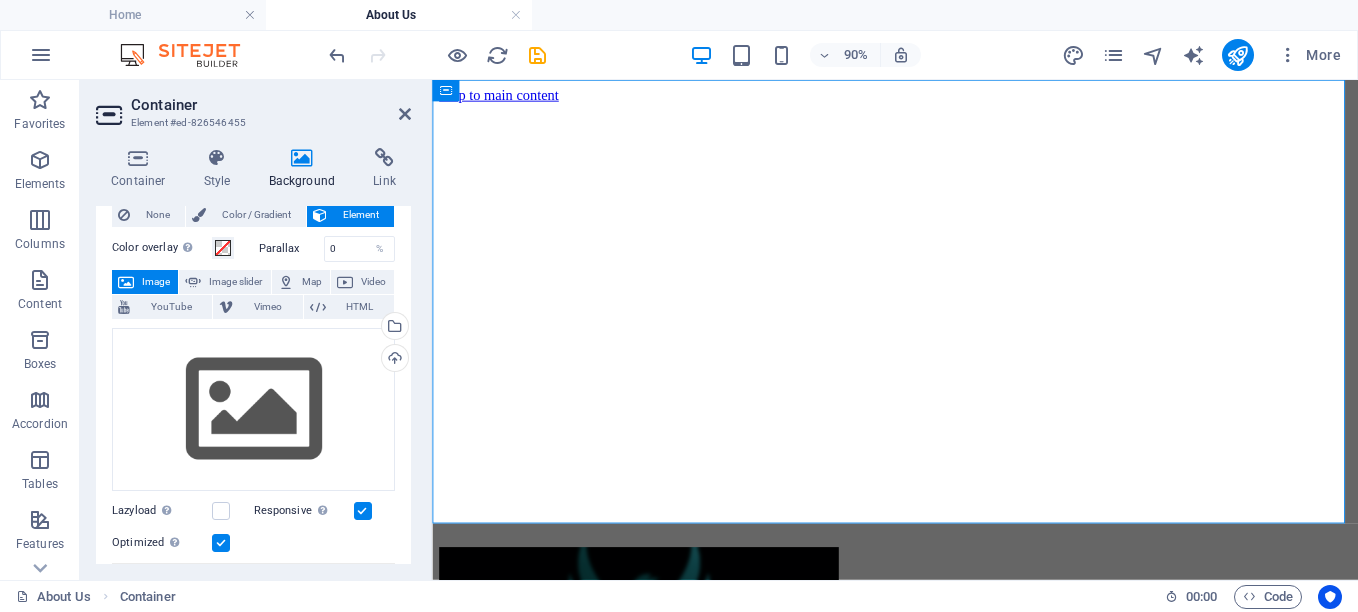 scroll, scrollTop: 0, scrollLeft: 0, axis: both 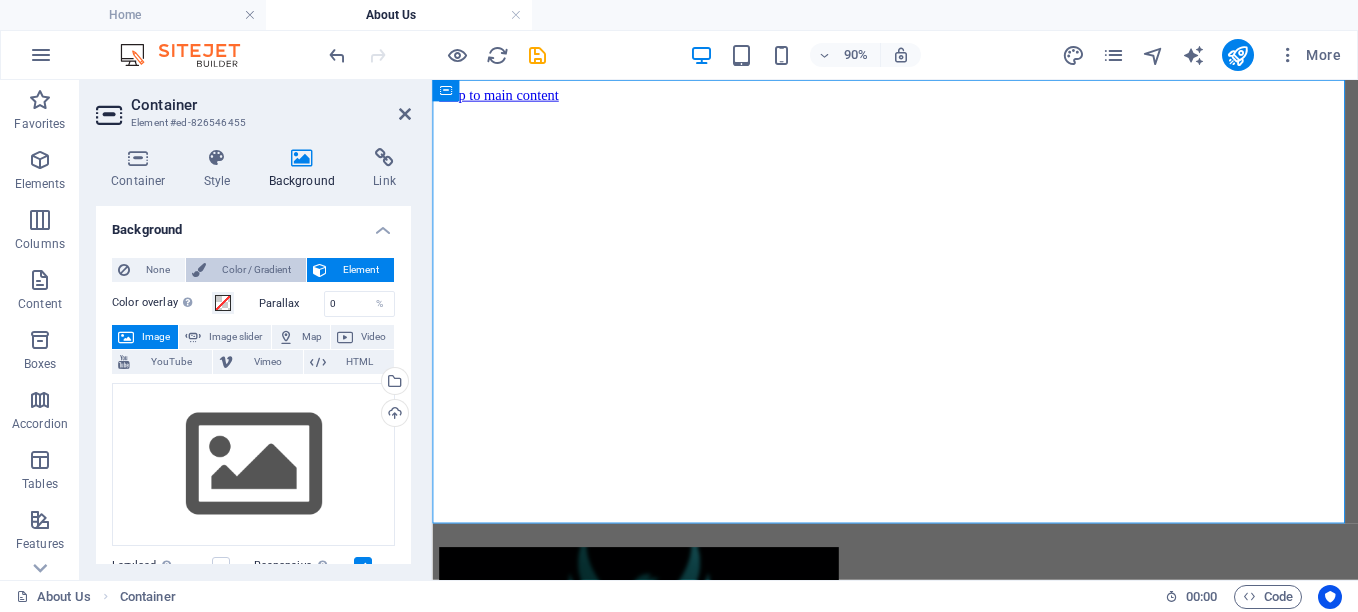 click on "Color / Gradient" at bounding box center [256, 270] 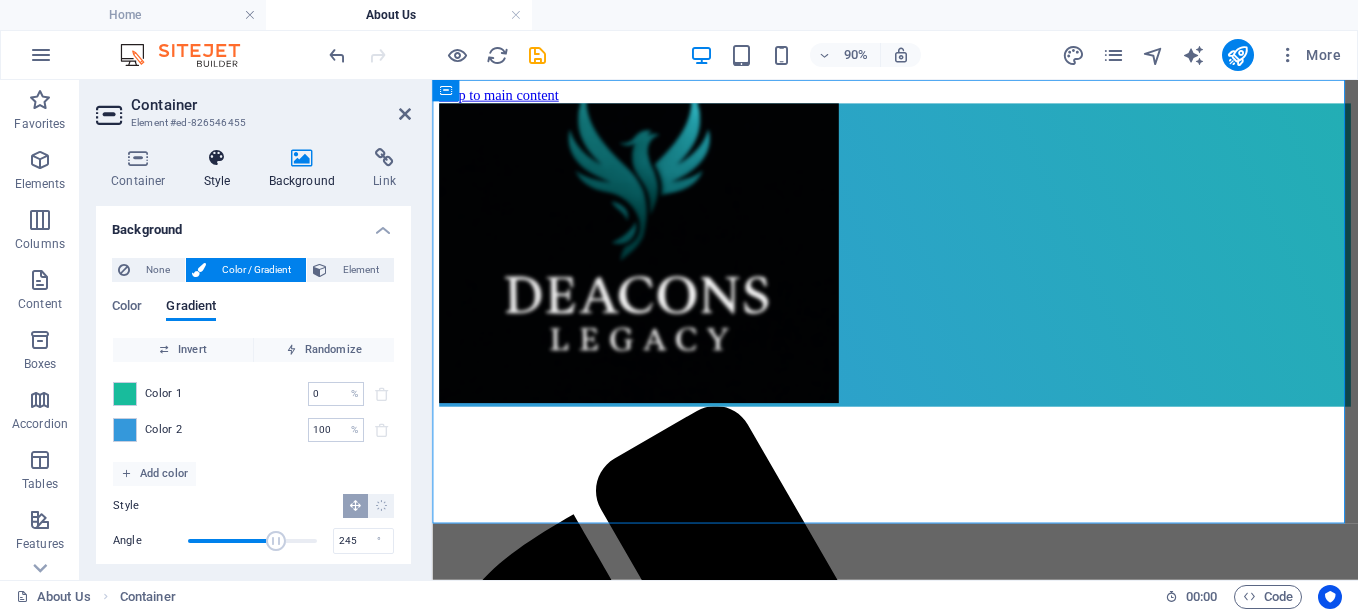 click at bounding box center [217, 158] 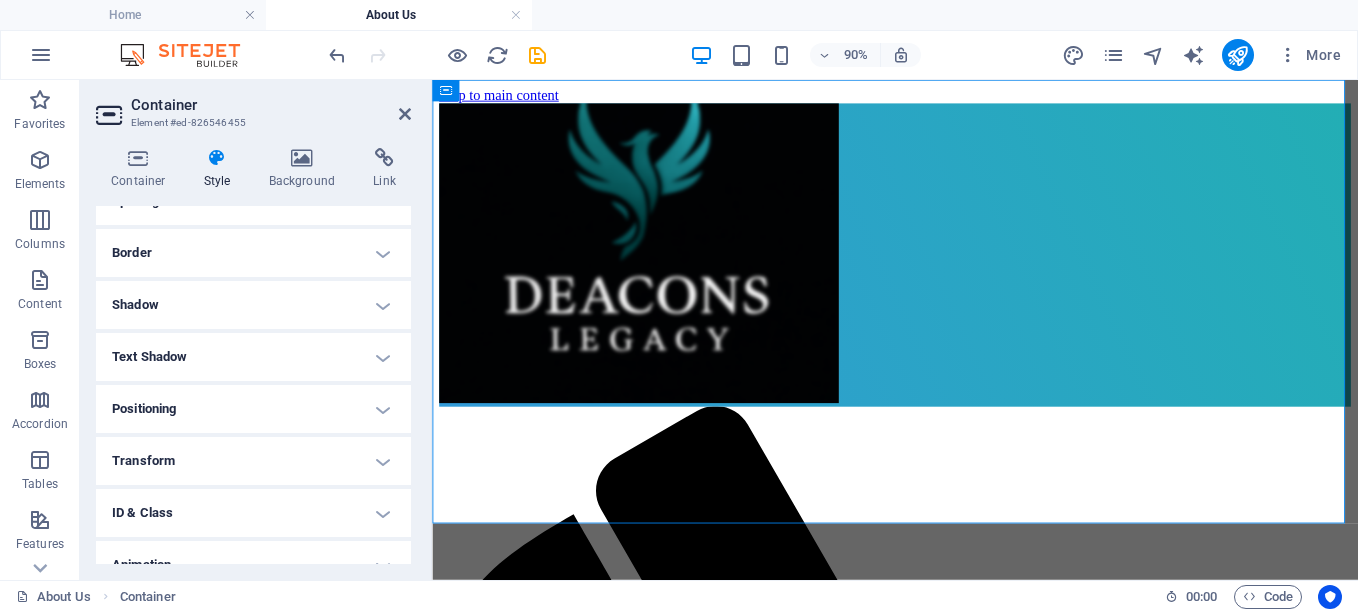 scroll, scrollTop: 197, scrollLeft: 0, axis: vertical 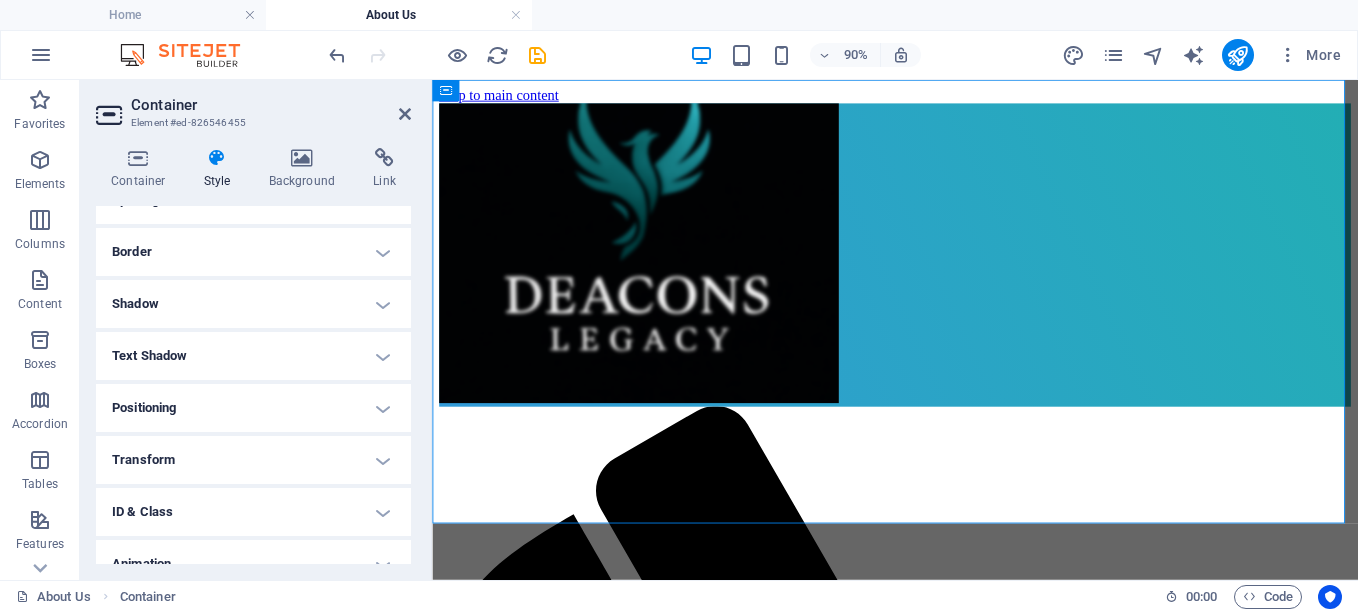 click on "Positioning" at bounding box center [253, 408] 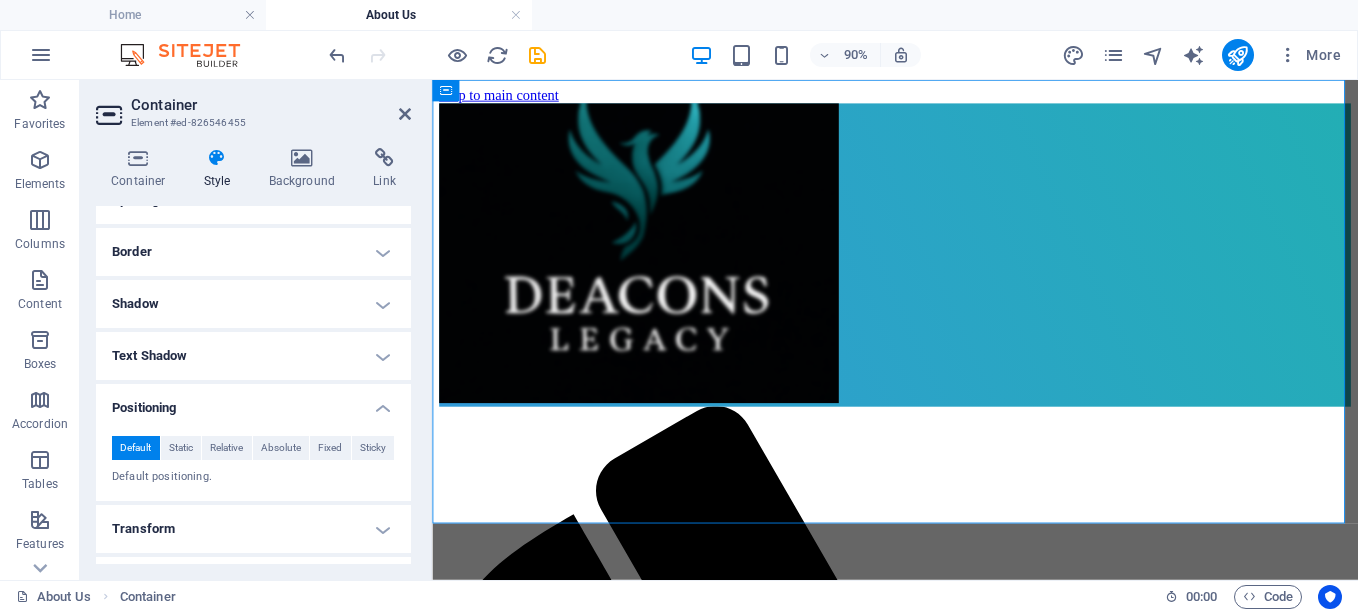 drag, startPoint x: 405, startPoint y: 403, endPoint x: 408, endPoint y: 477, distance: 74.06078 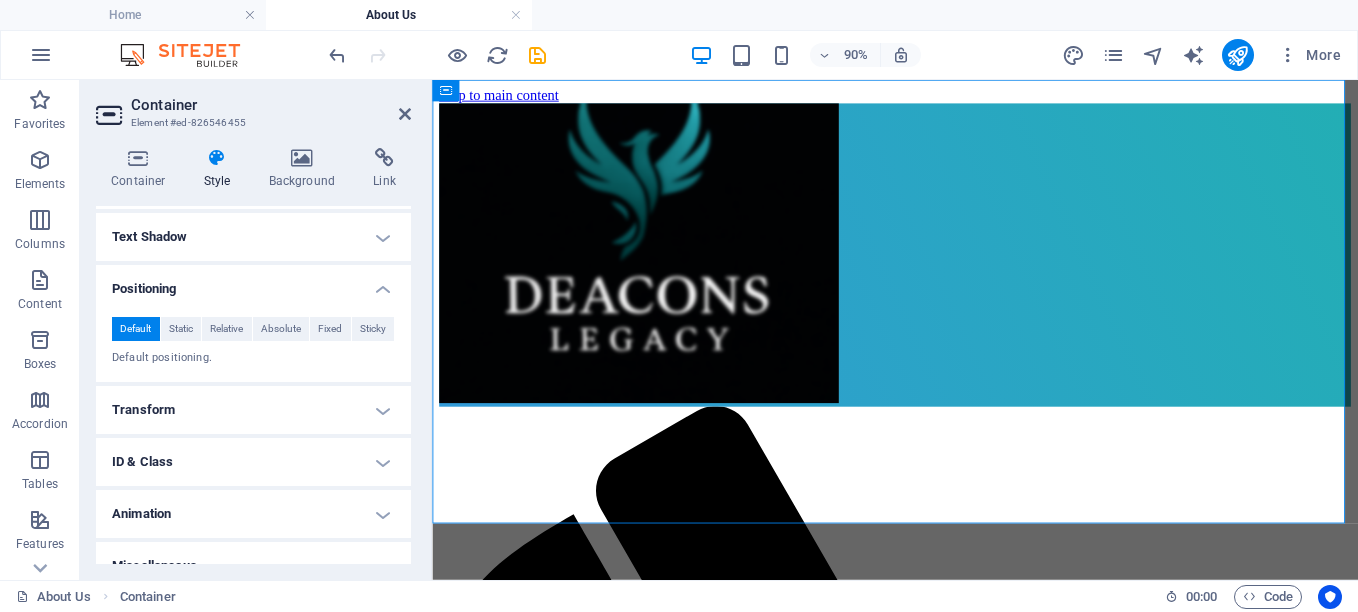 scroll, scrollTop: 317, scrollLeft: 0, axis: vertical 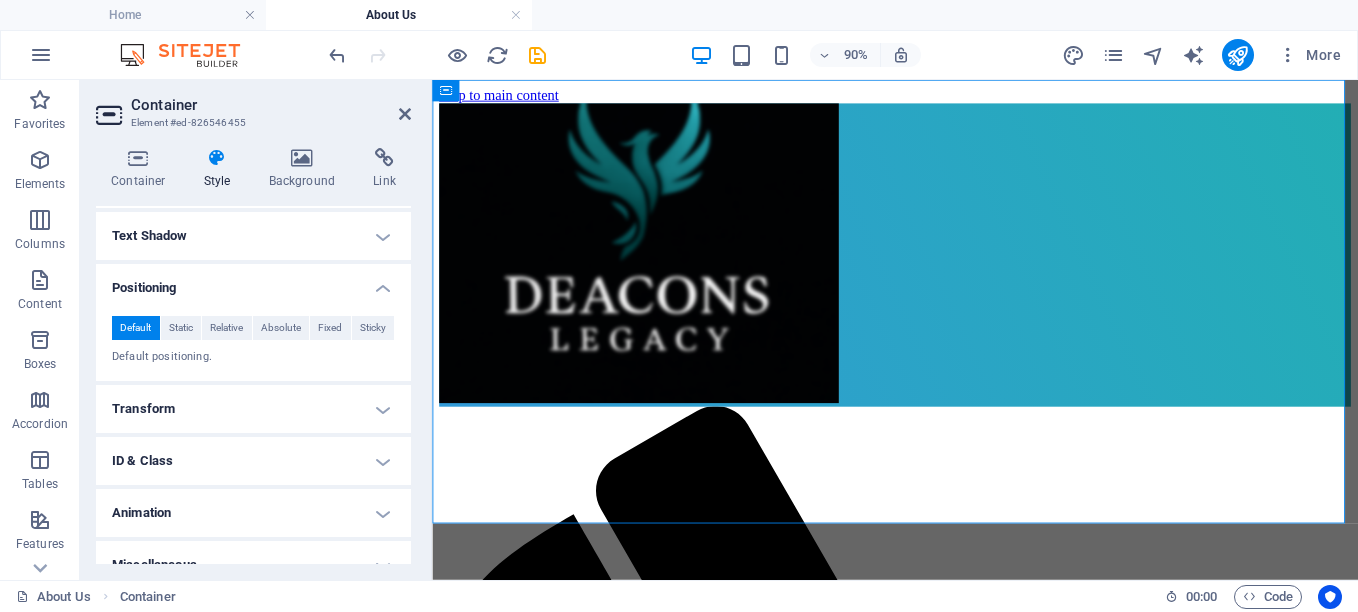 click on "Transform" at bounding box center [253, 409] 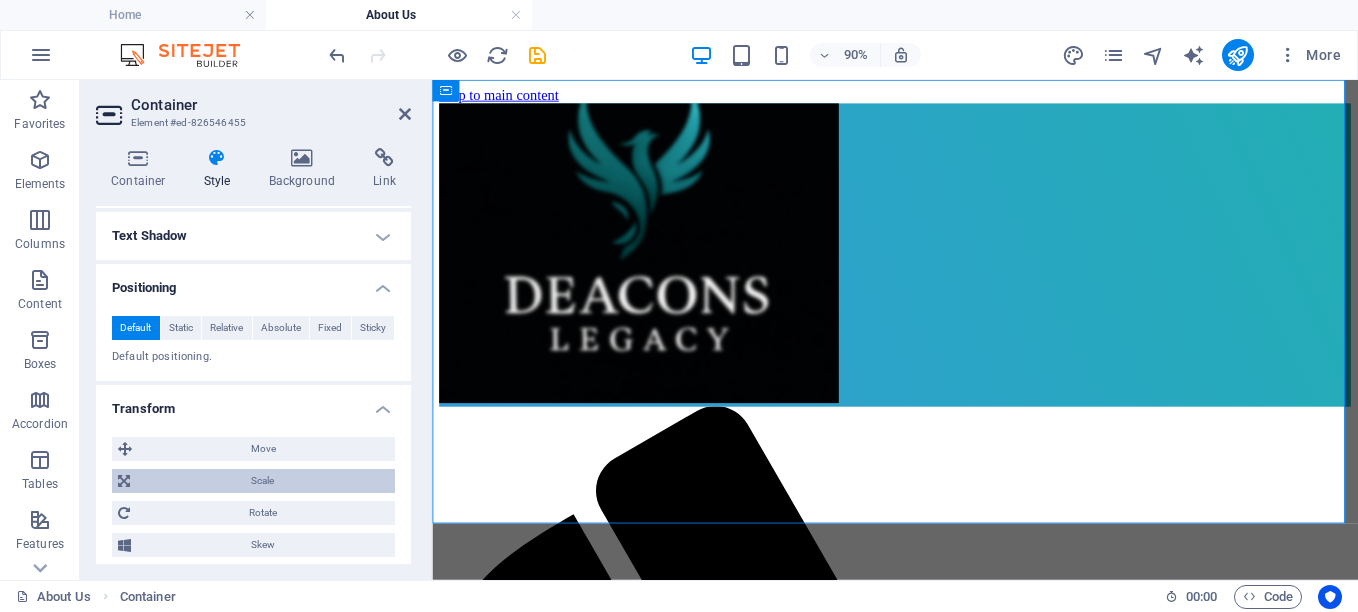click on "Scale" at bounding box center [262, 481] 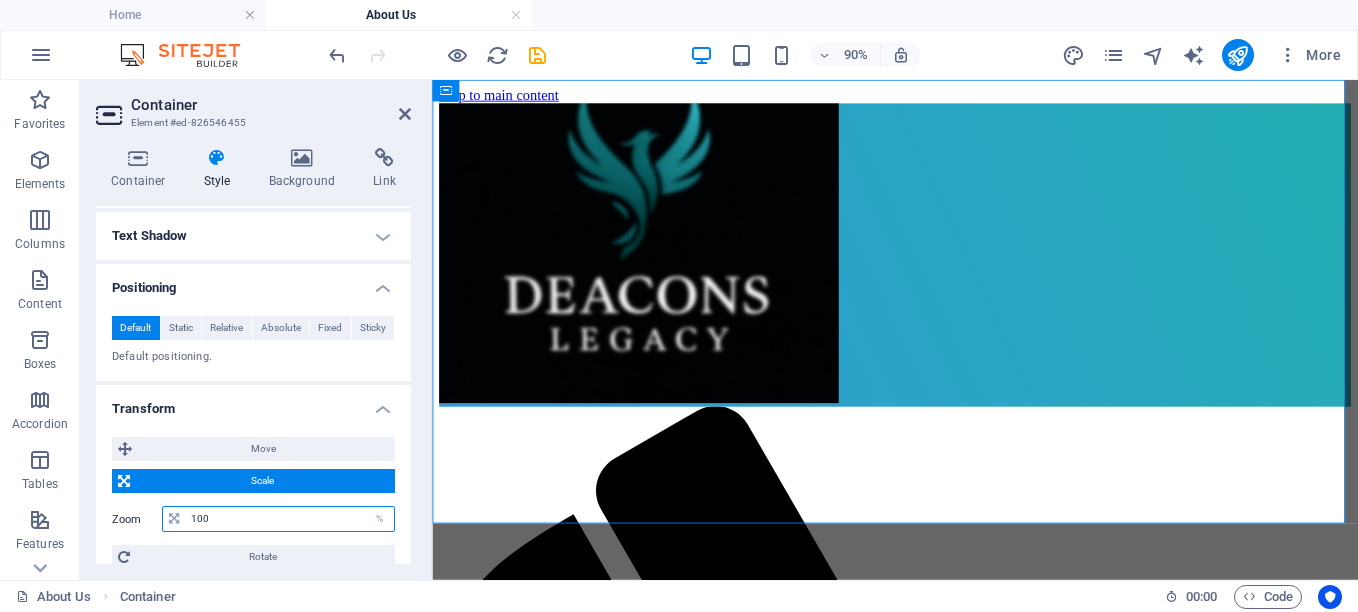 click on "100" at bounding box center (290, 519) 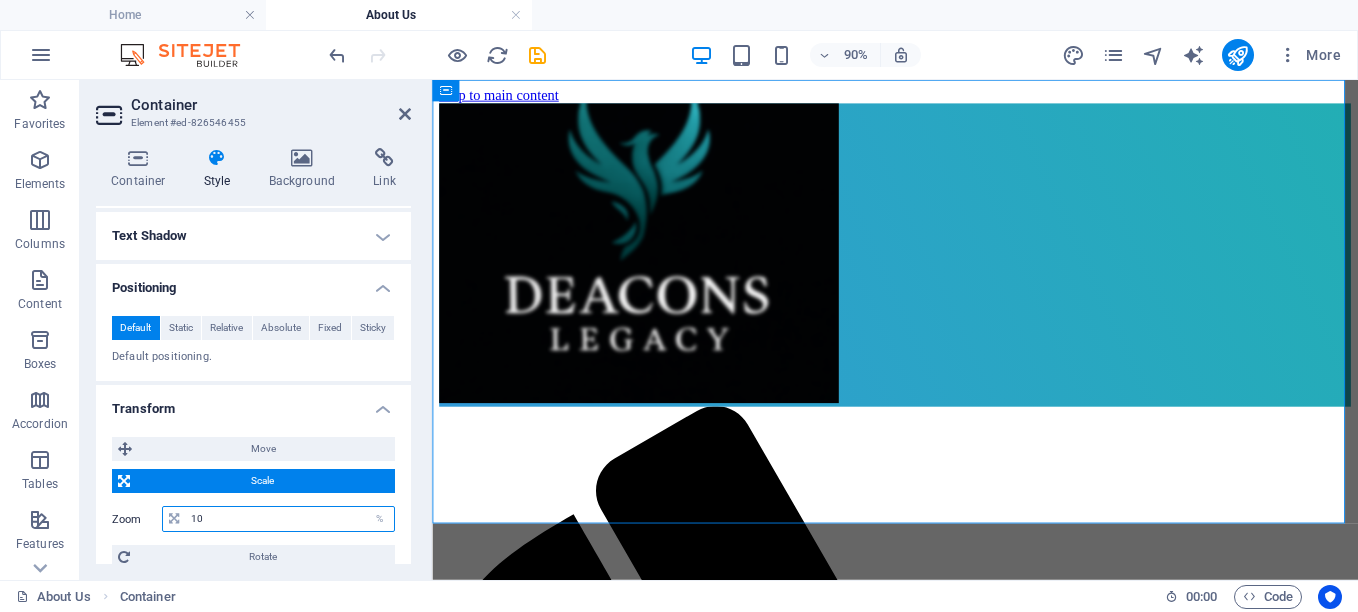 type on "1" 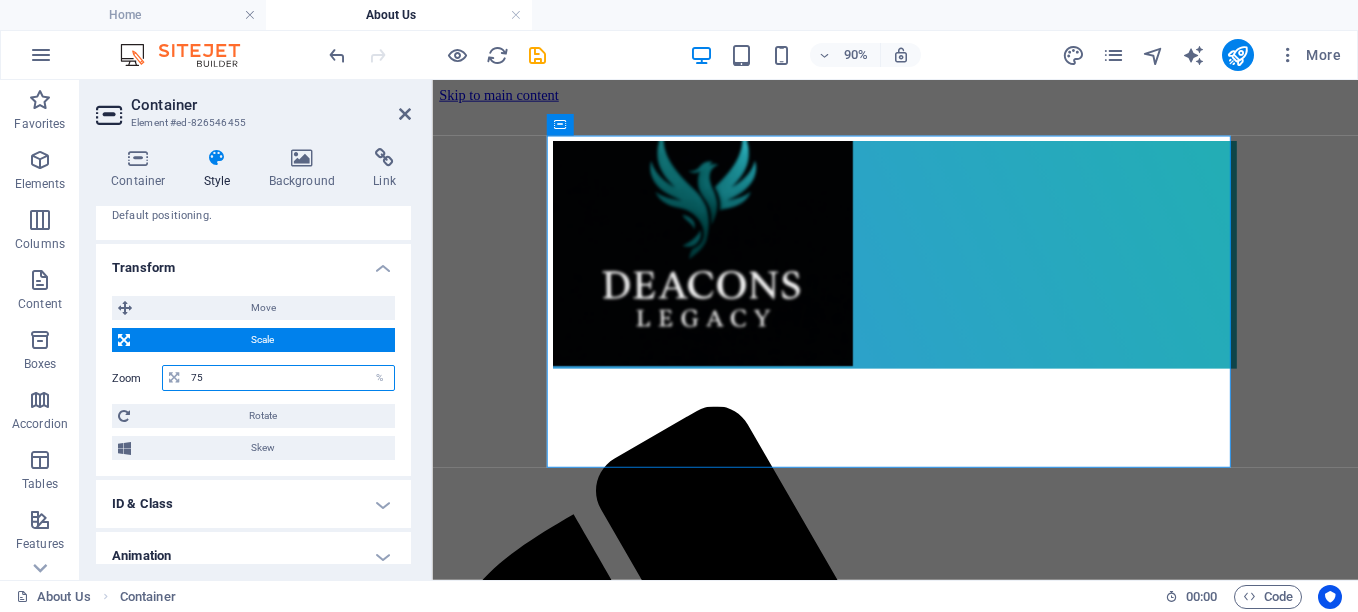 scroll, scrollTop: 460, scrollLeft: 0, axis: vertical 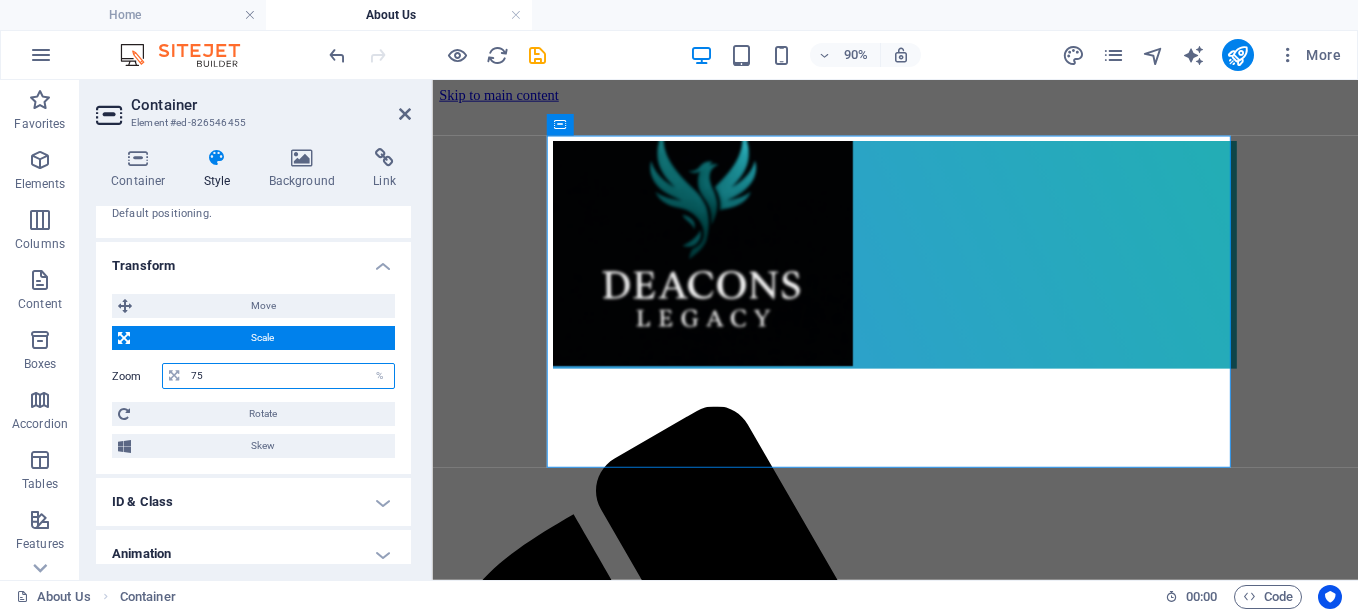 type on "7" 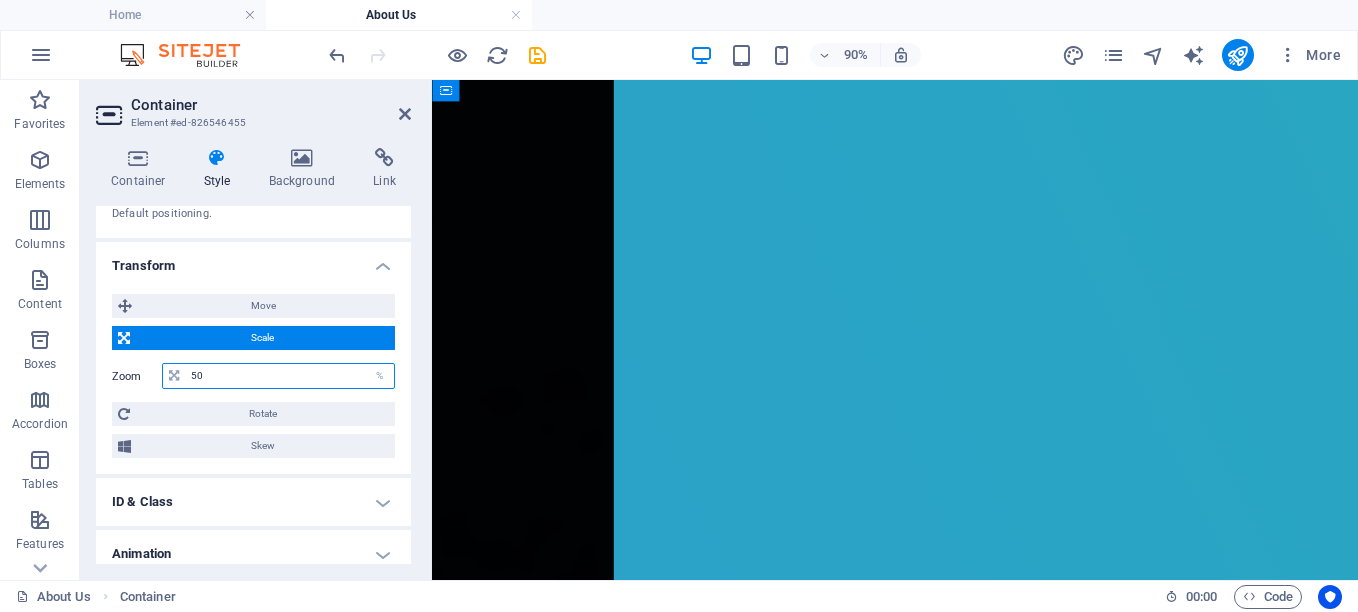 type on "5" 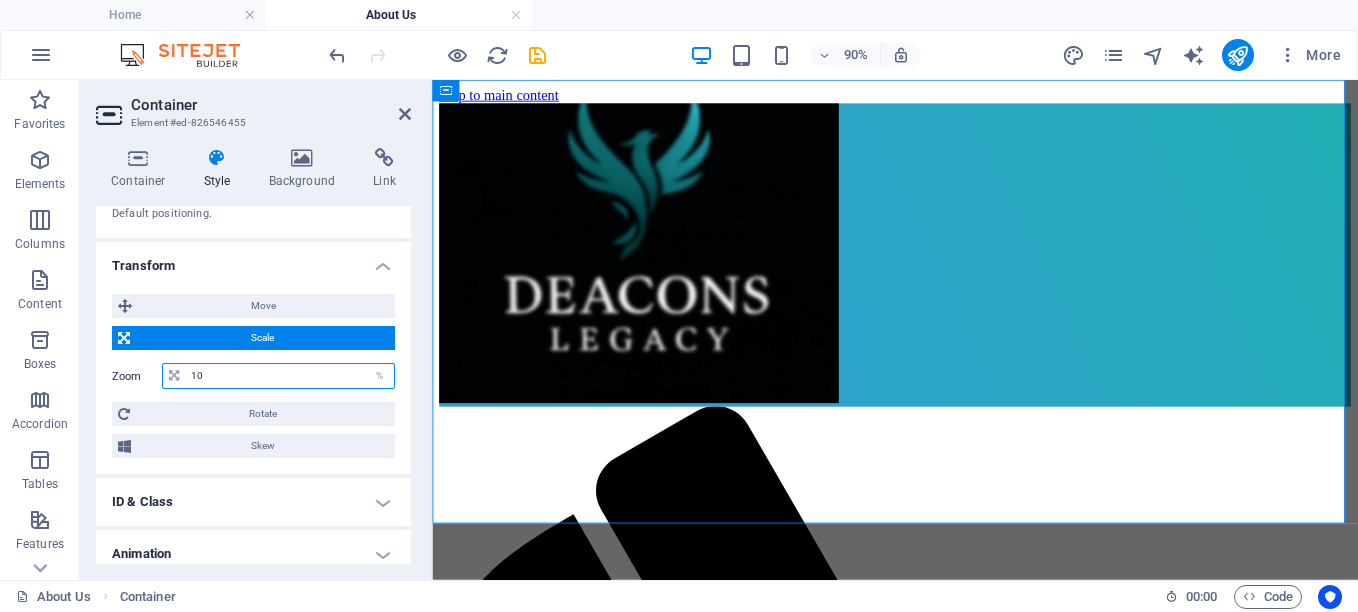 type on "1" 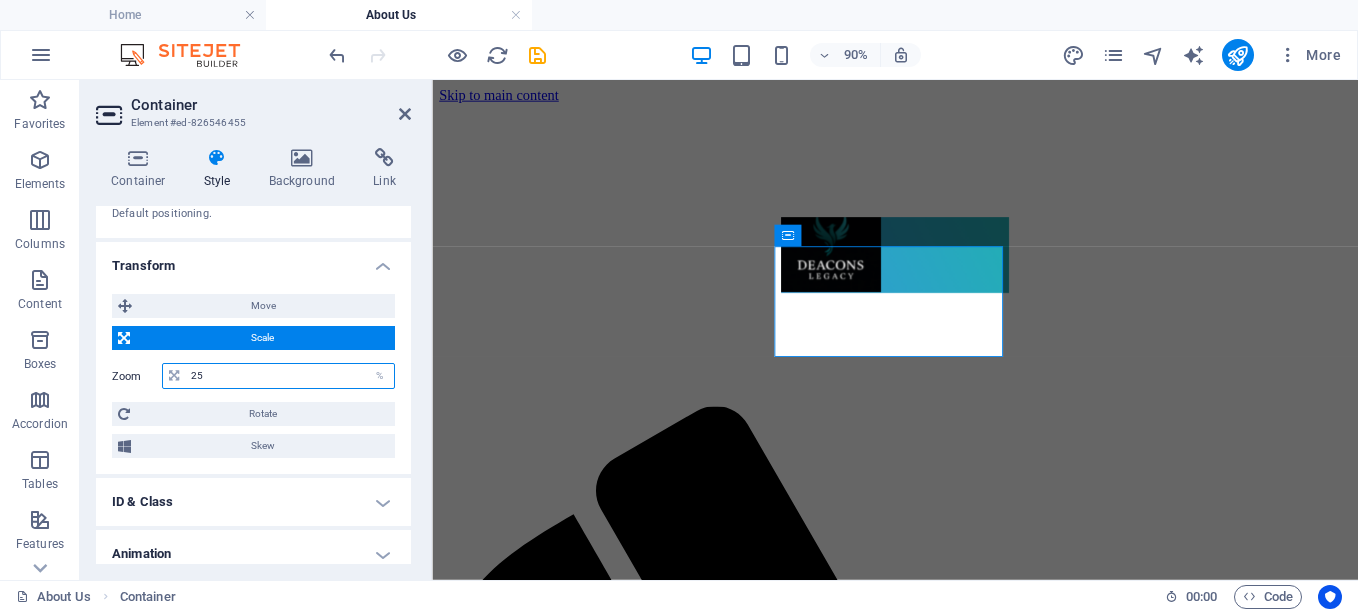 type on "2" 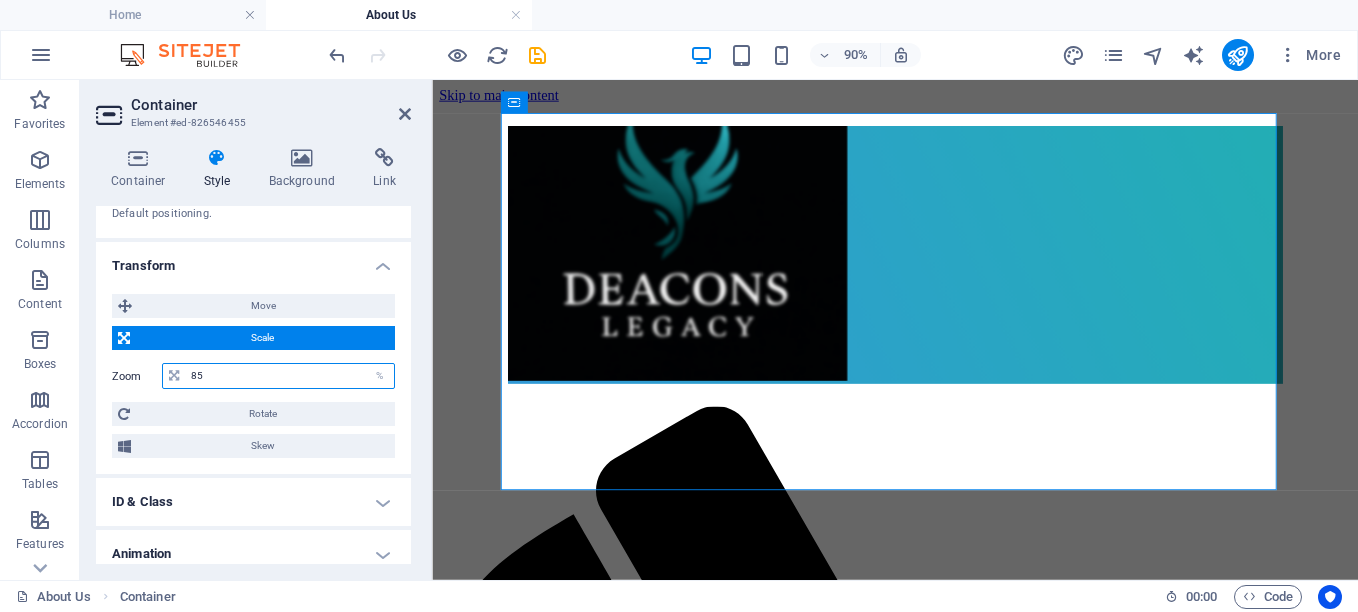 type on "8" 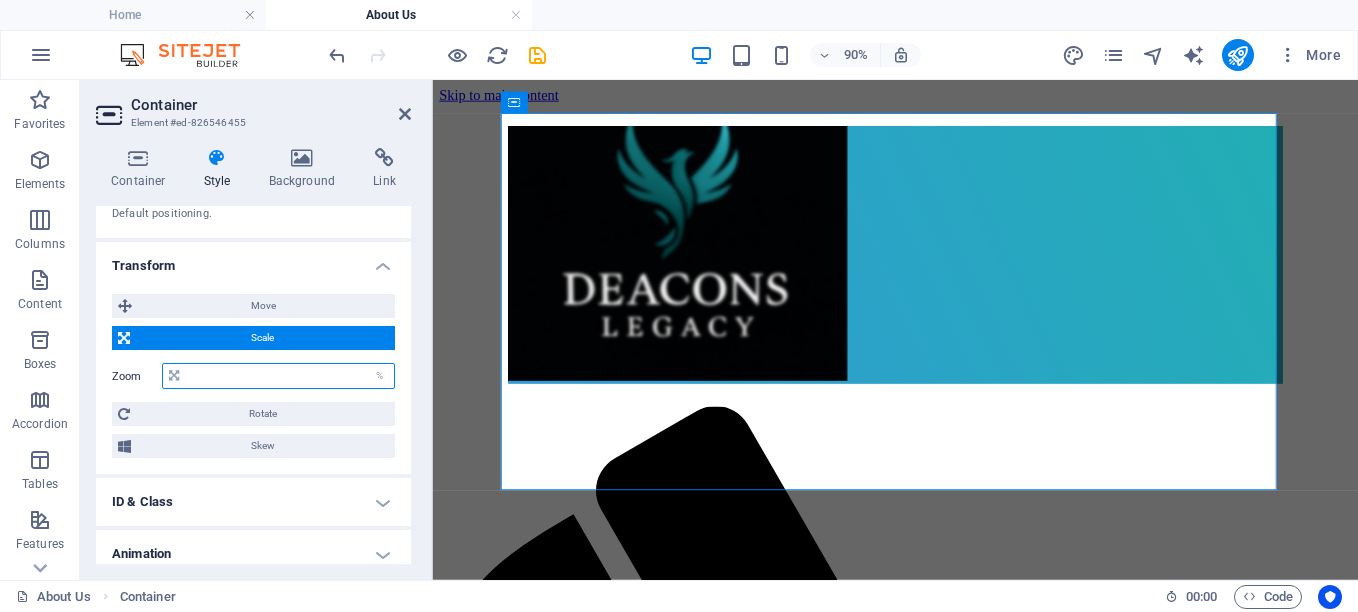 type on "7" 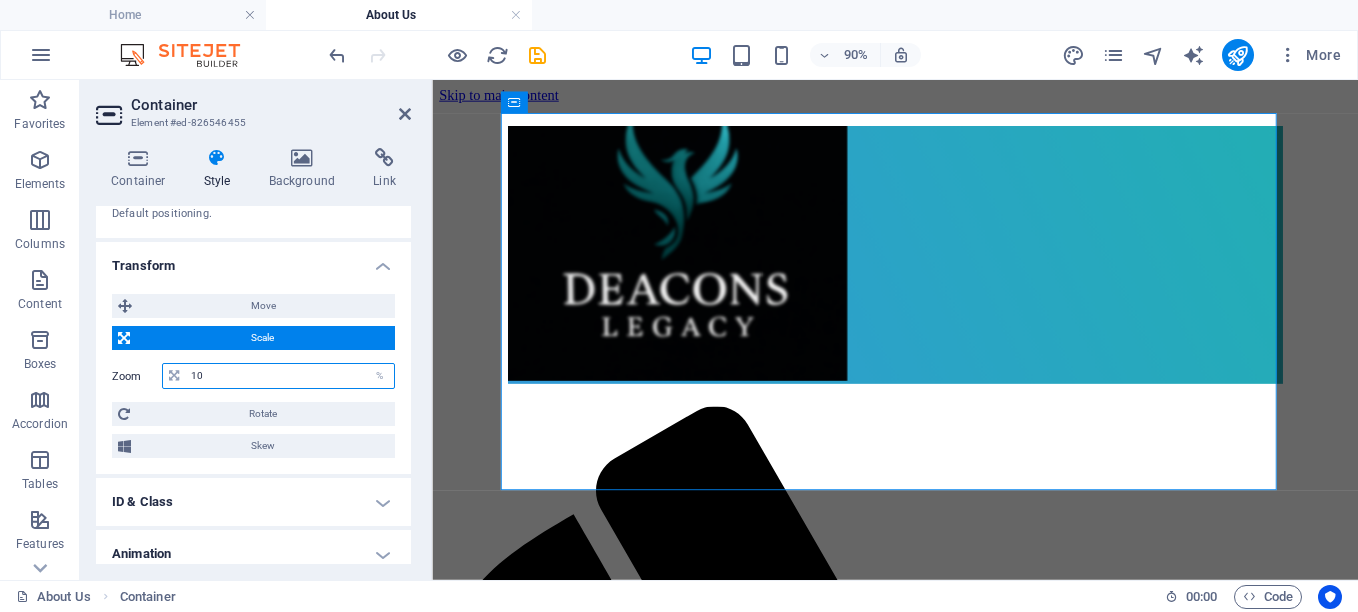 type on "100" 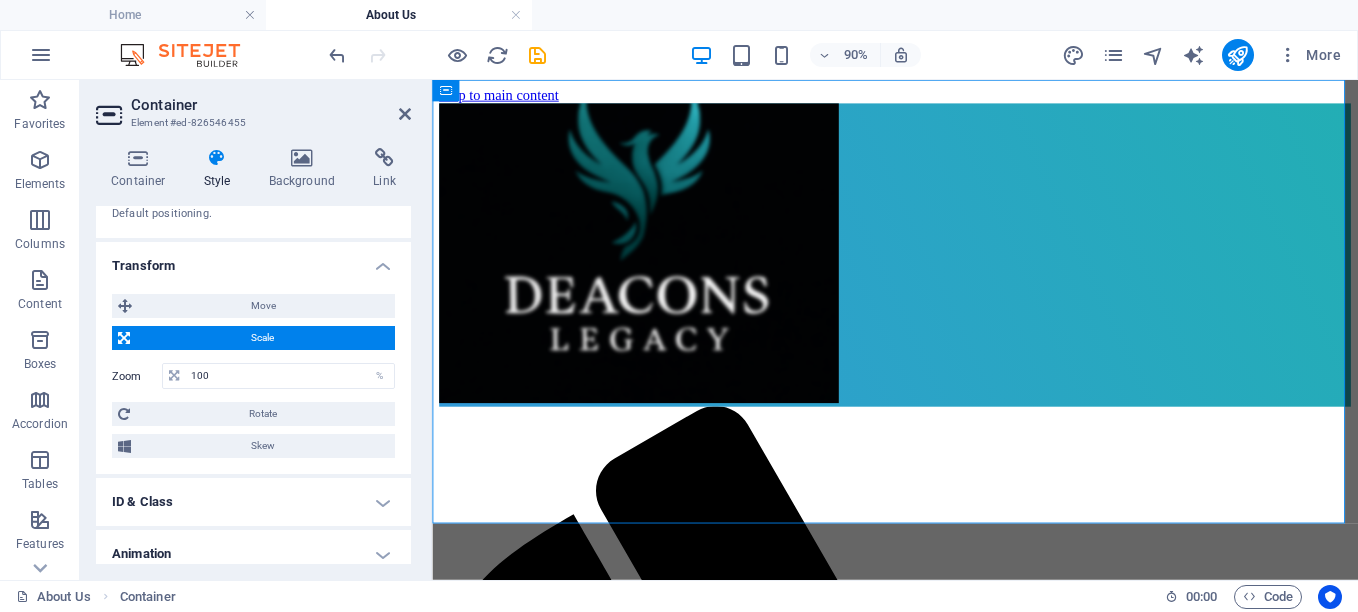 drag, startPoint x: 406, startPoint y: 428, endPoint x: 414, endPoint y: 500, distance: 72.443085 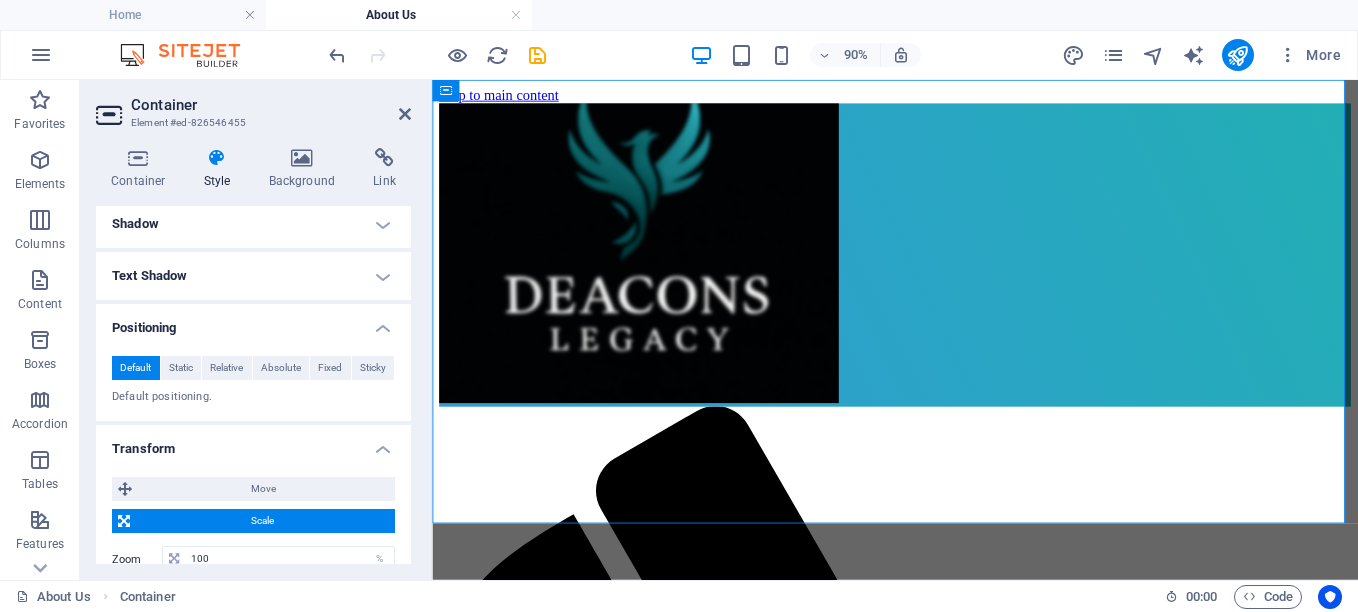 scroll, scrollTop: 272, scrollLeft: 0, axis: vertical 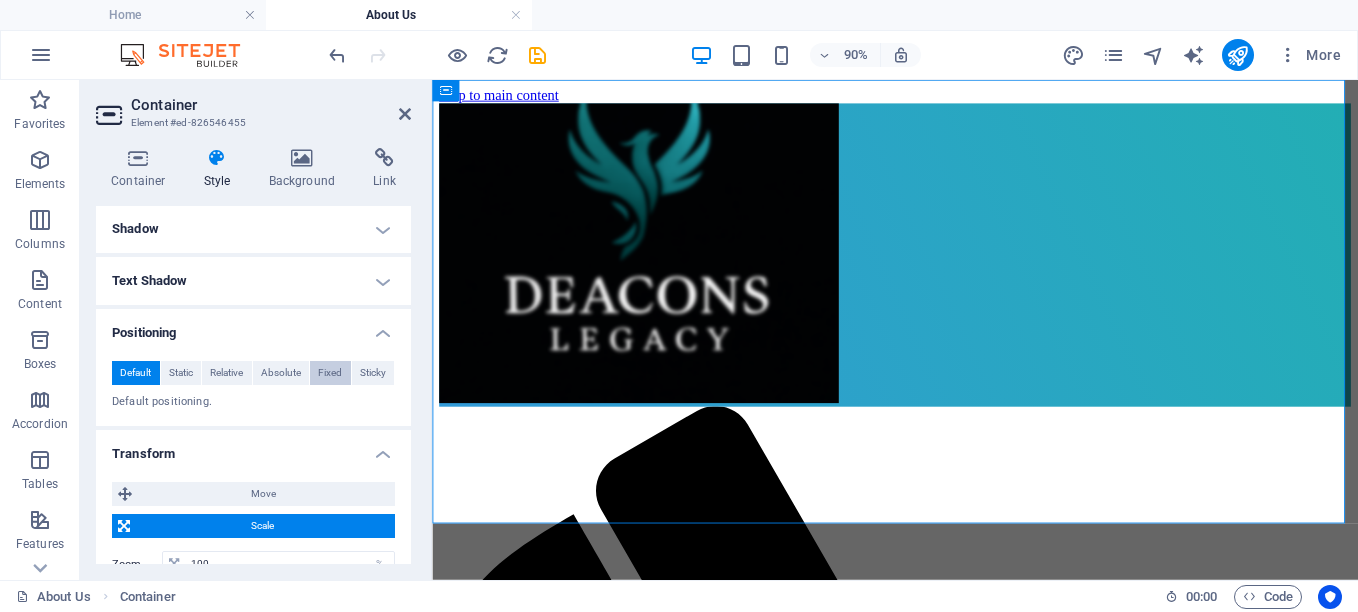 click on "Fixed" at bounding box center [330, 373] 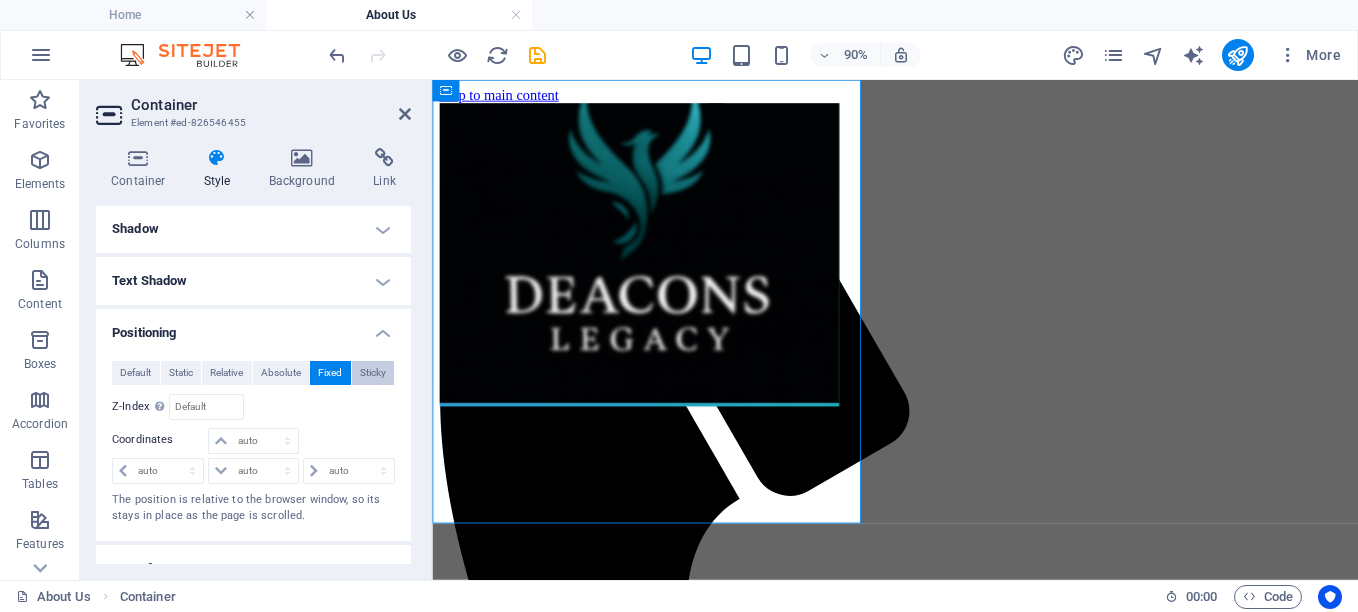 click on "Sticky" at bounding box center (373, 373) 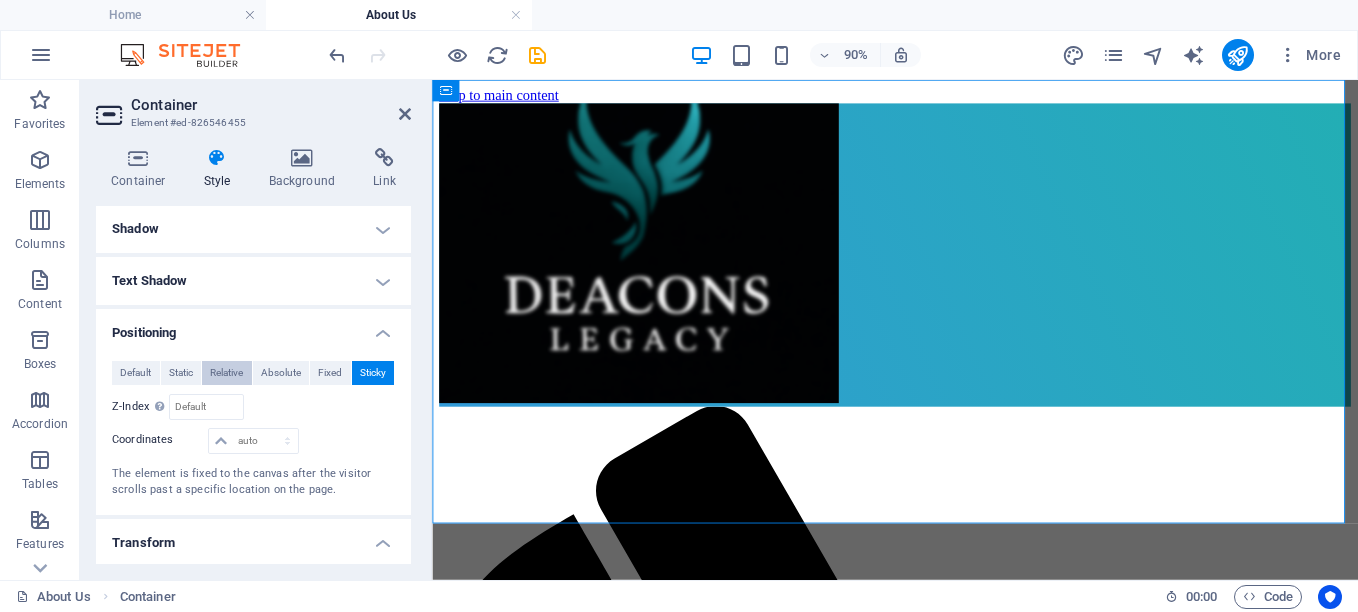 click on "Relative" at bounding box center [226, 373] 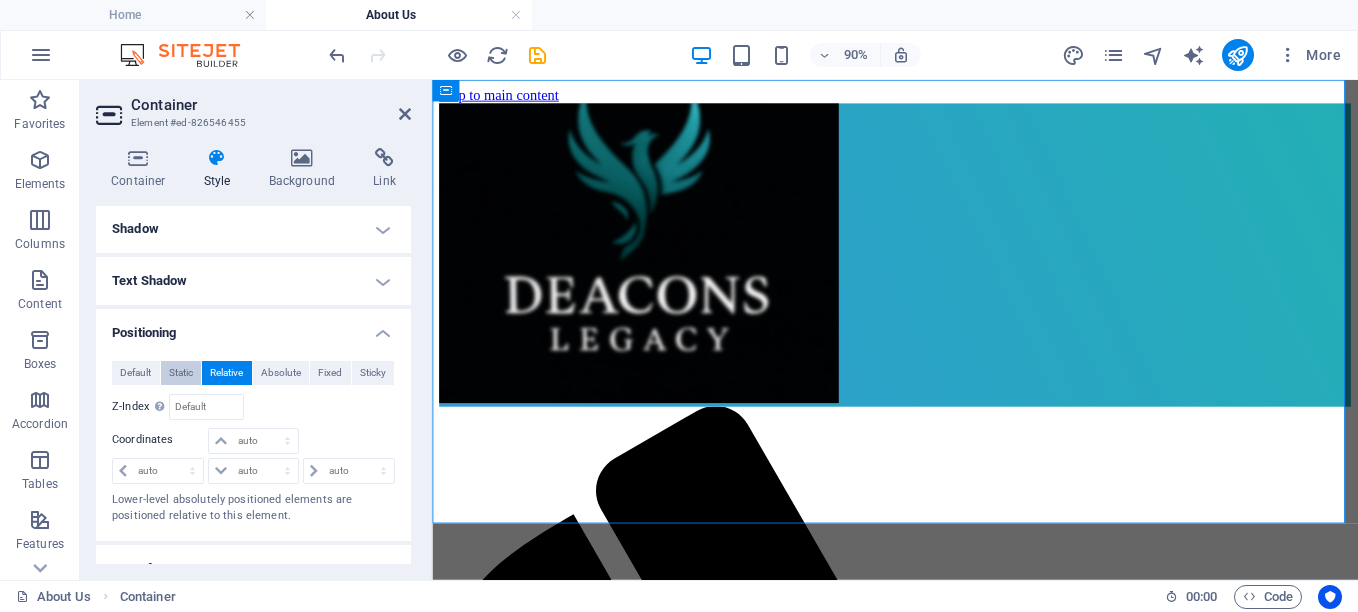 click on "Static" at bounding box center [181, 373] 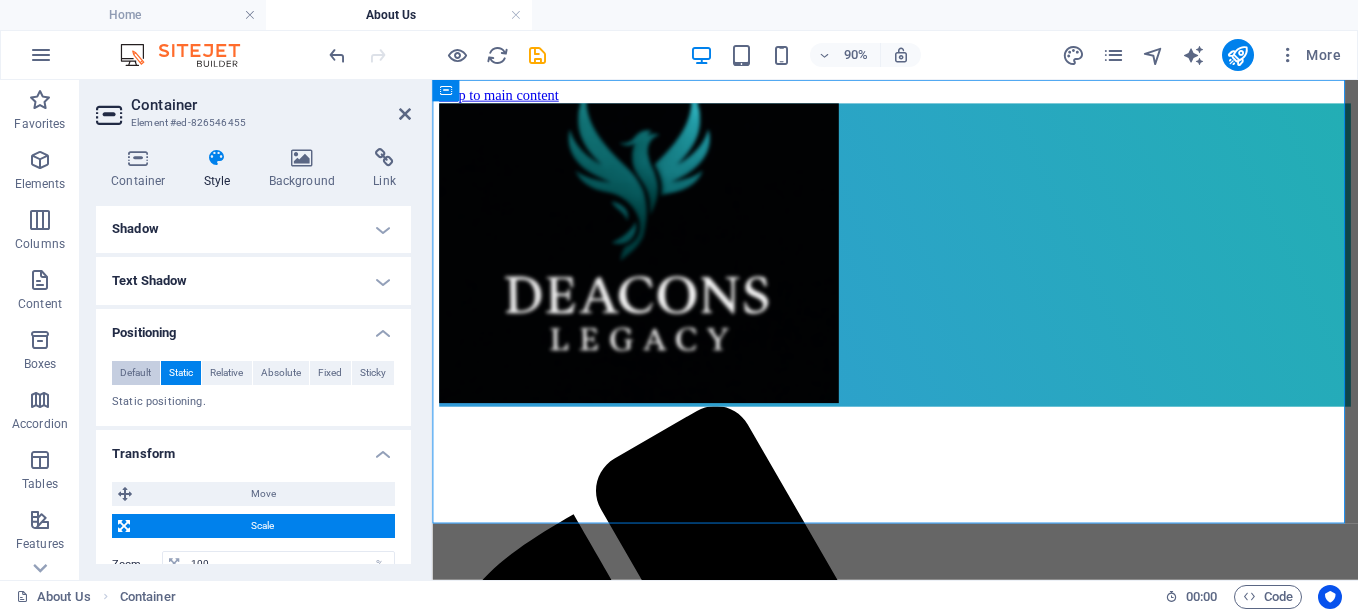 click on "Default" at bounding box center [135, 373] 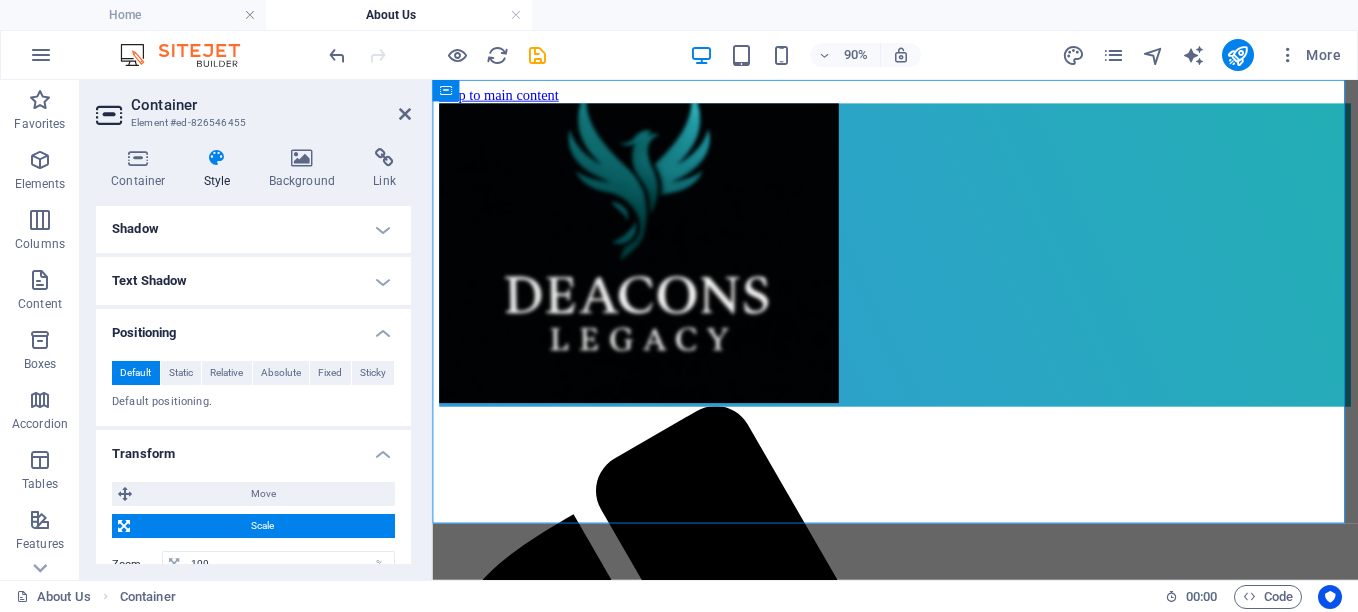 click on "Default Static Relative Absolute Fixed Sticky Z-Index Sets the order of the element from back to front. The higher the value, the higher is the element. Relative to body Coordinates auto px rem % em auto px rem % em auto px rem % em auto px rem % em Default positioning." at bounding box center [253, 386] 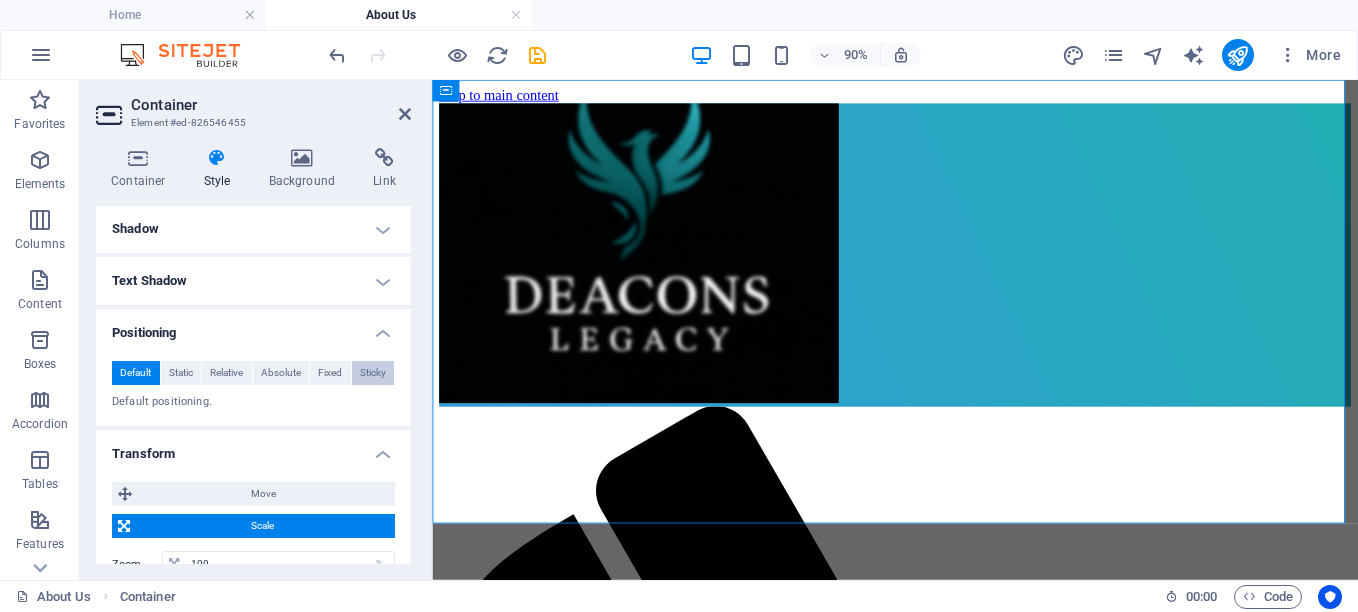 click on "Sticky" at bounding box center [373, 373] 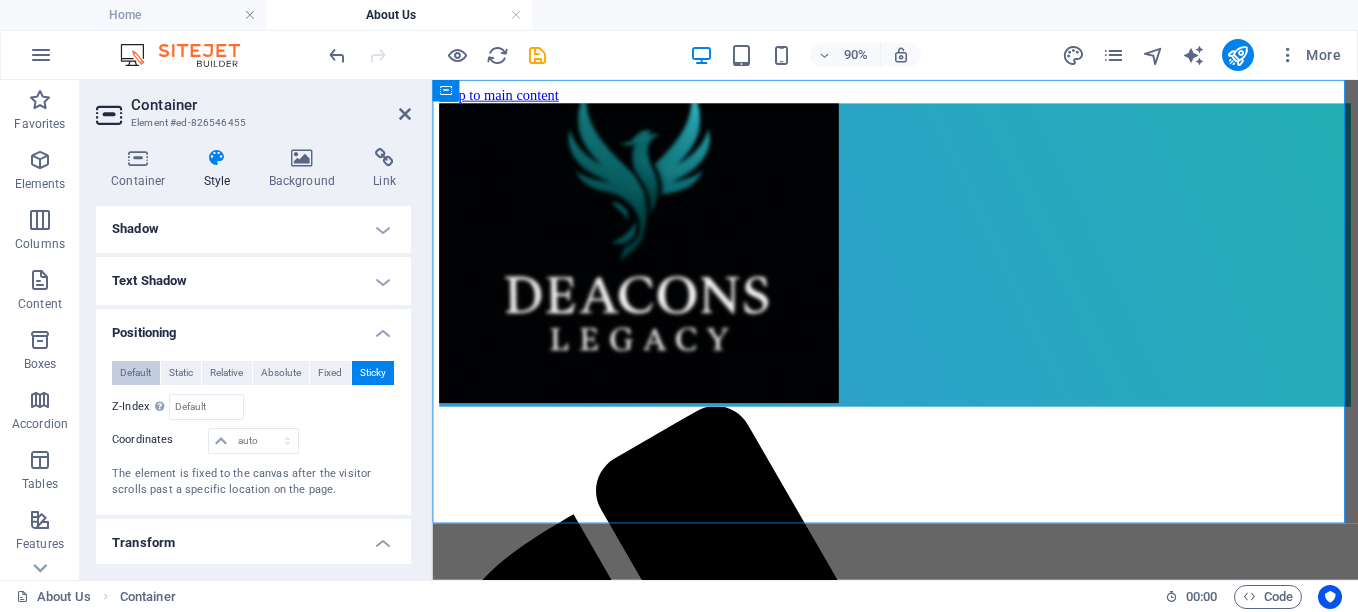 click on "Default" at bounding box center [135, 373] 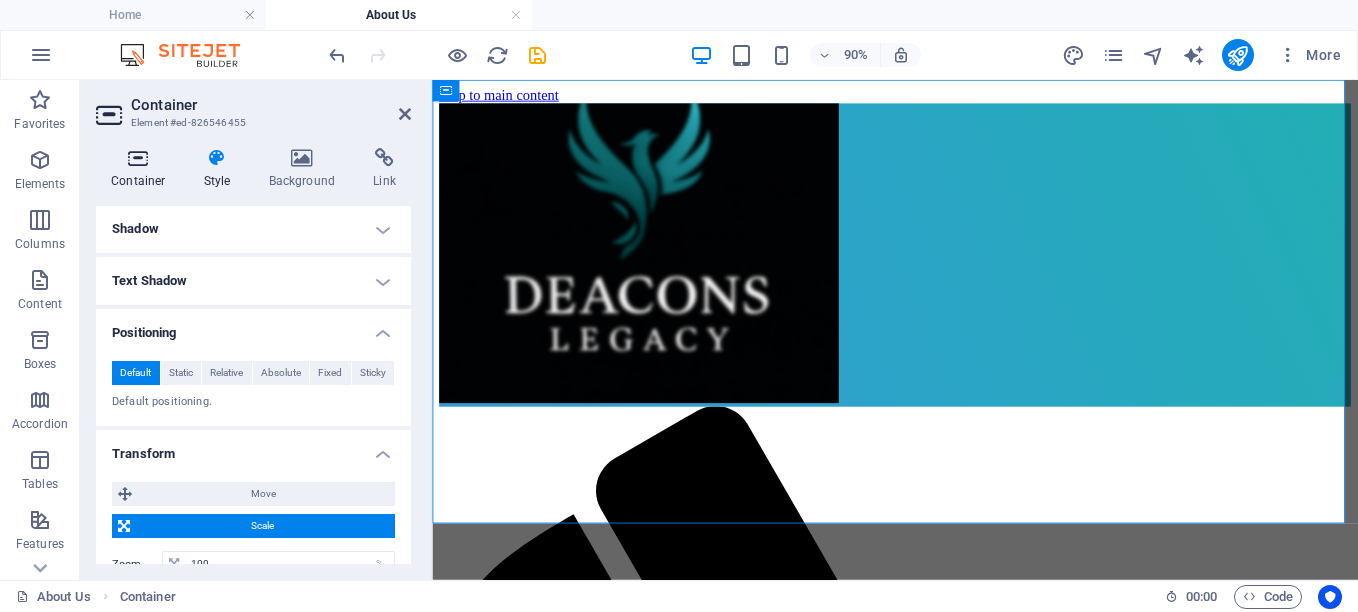 click at bounding box center [138, 158] 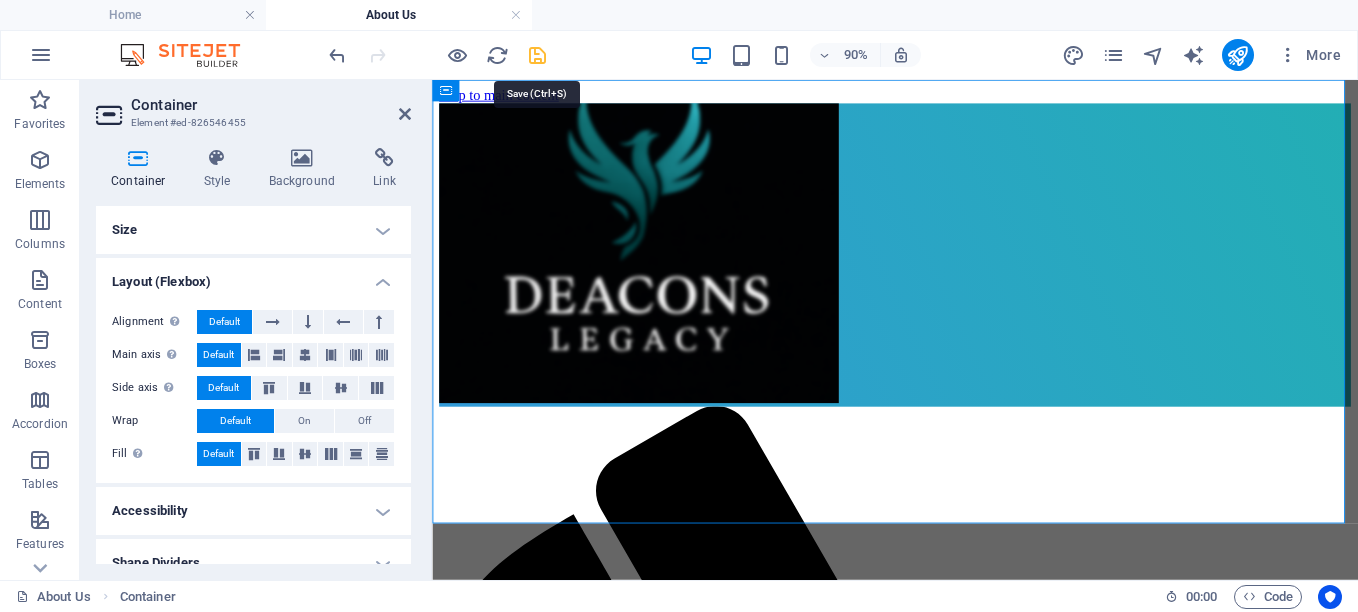 click at bounding box center [537, 55] 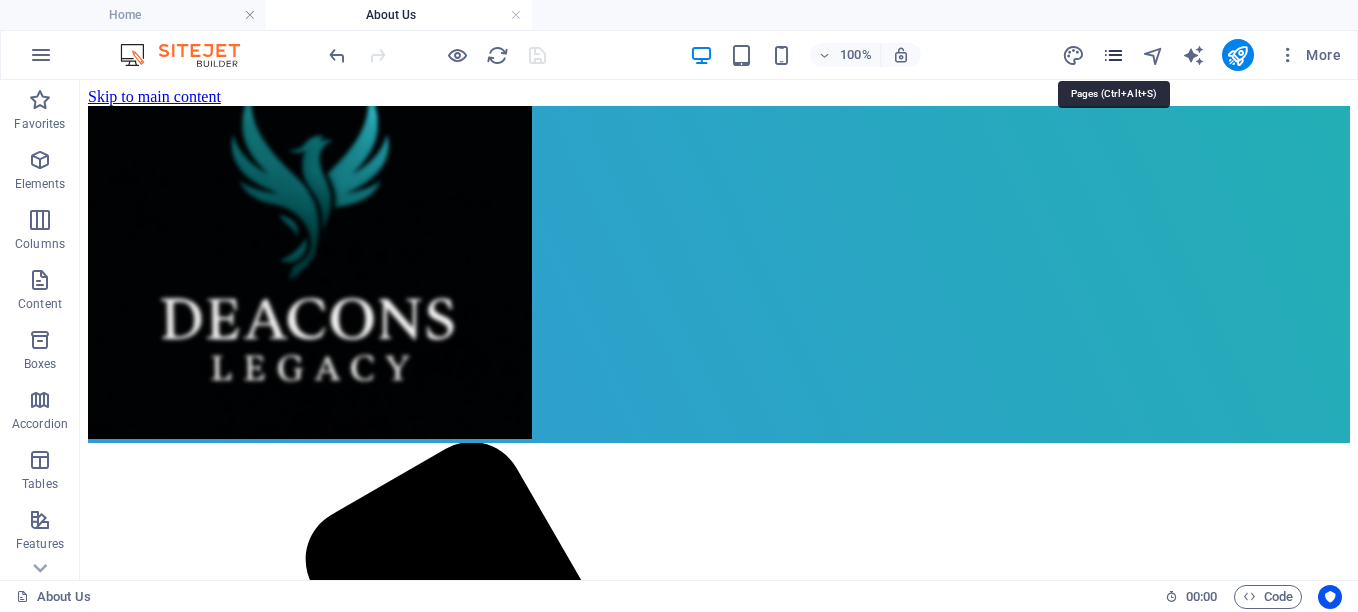 click at bounding box center (1113, 55) 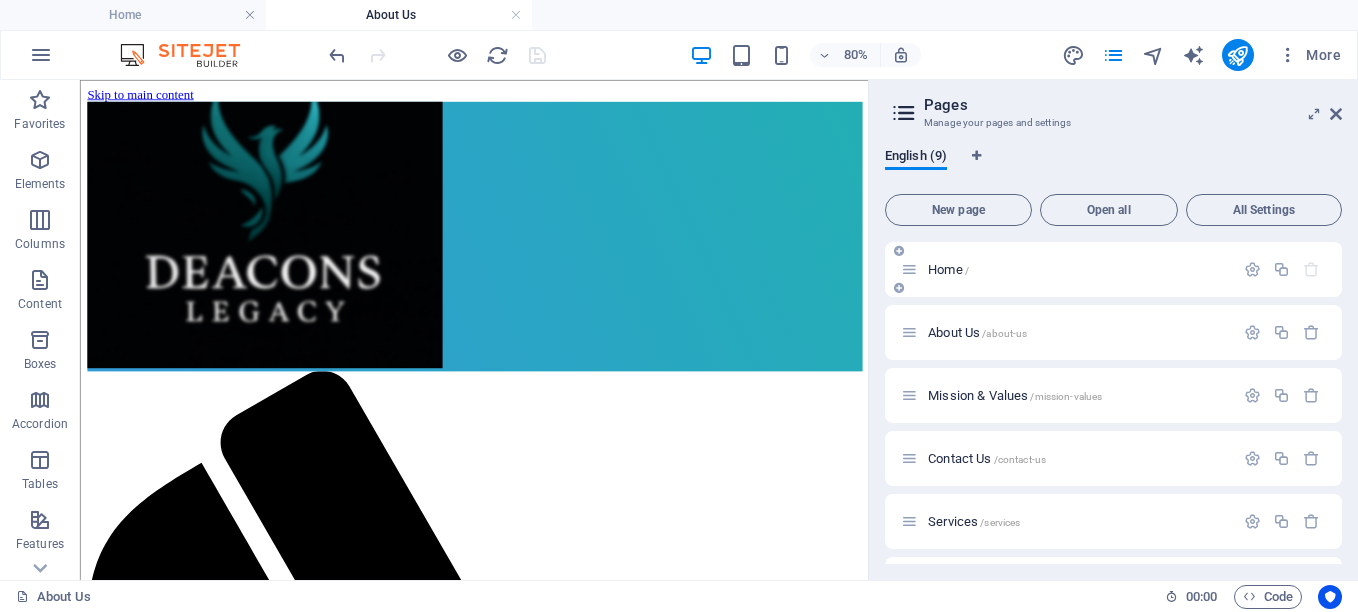 click on "Home /" at bounding box center [1067, 269] 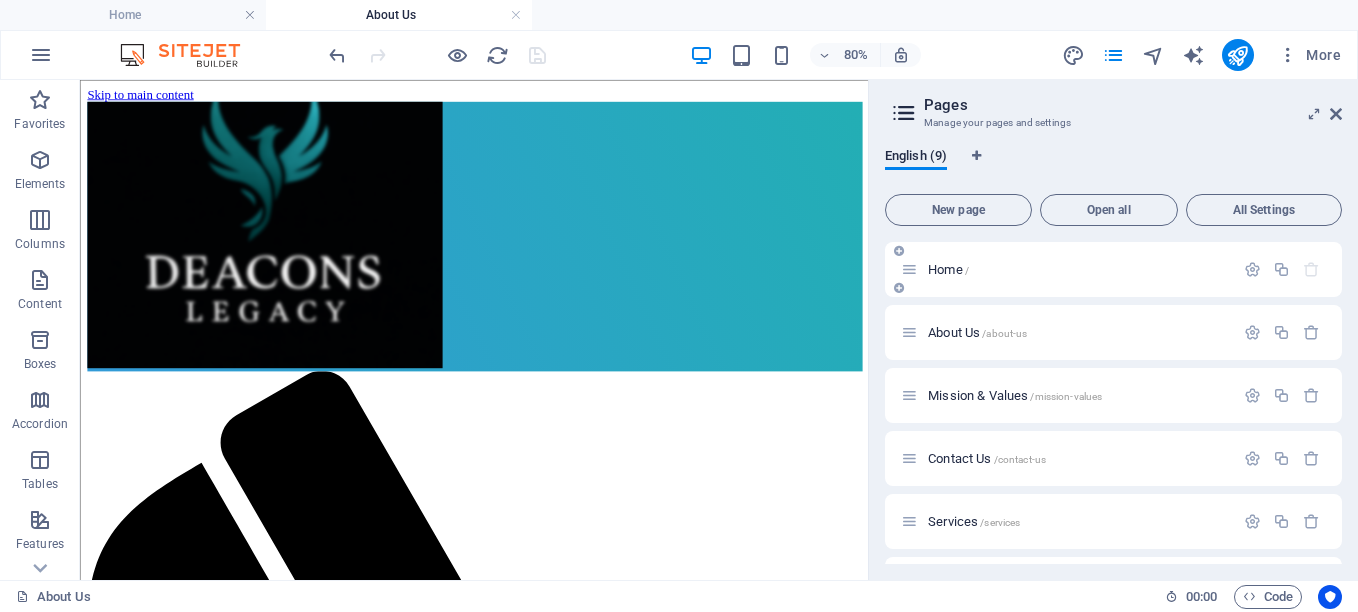 click on "Home /" at bounding box center [948, 269] 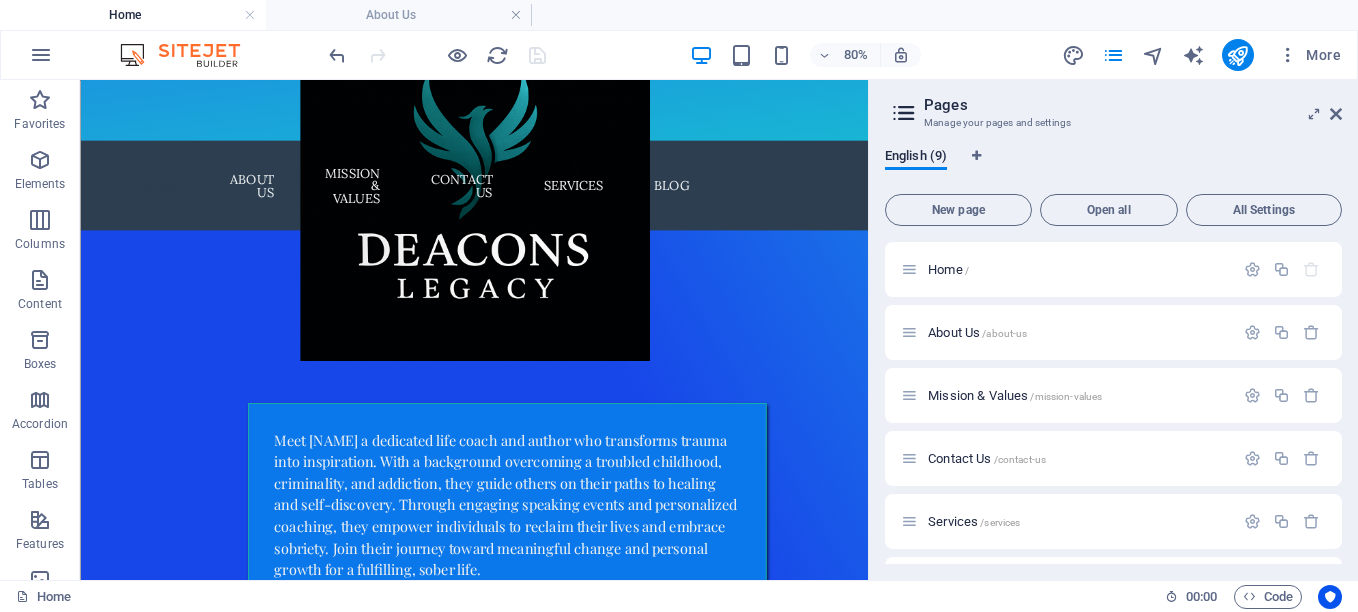 scroll, scrollTop: 0, scrollLeft: 0, axis: both 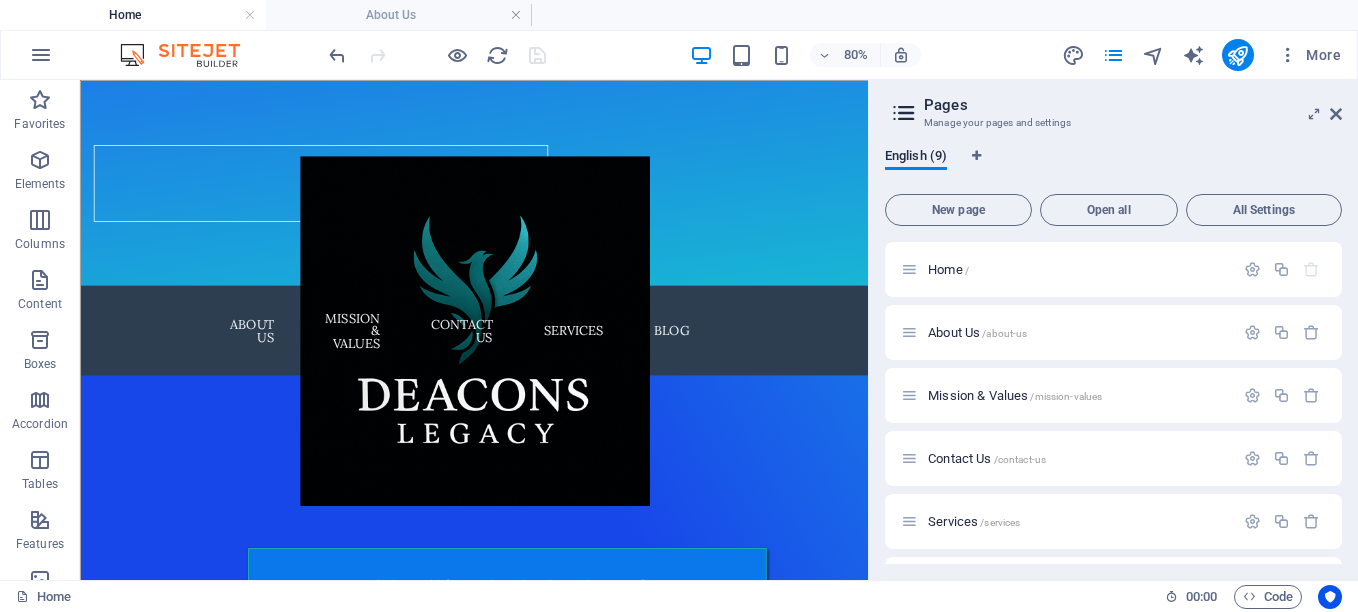 drag, startPoint x: 1053, startPoint y: 421, endPoint x: 988, endPoint y: 224, distance: 207.44638 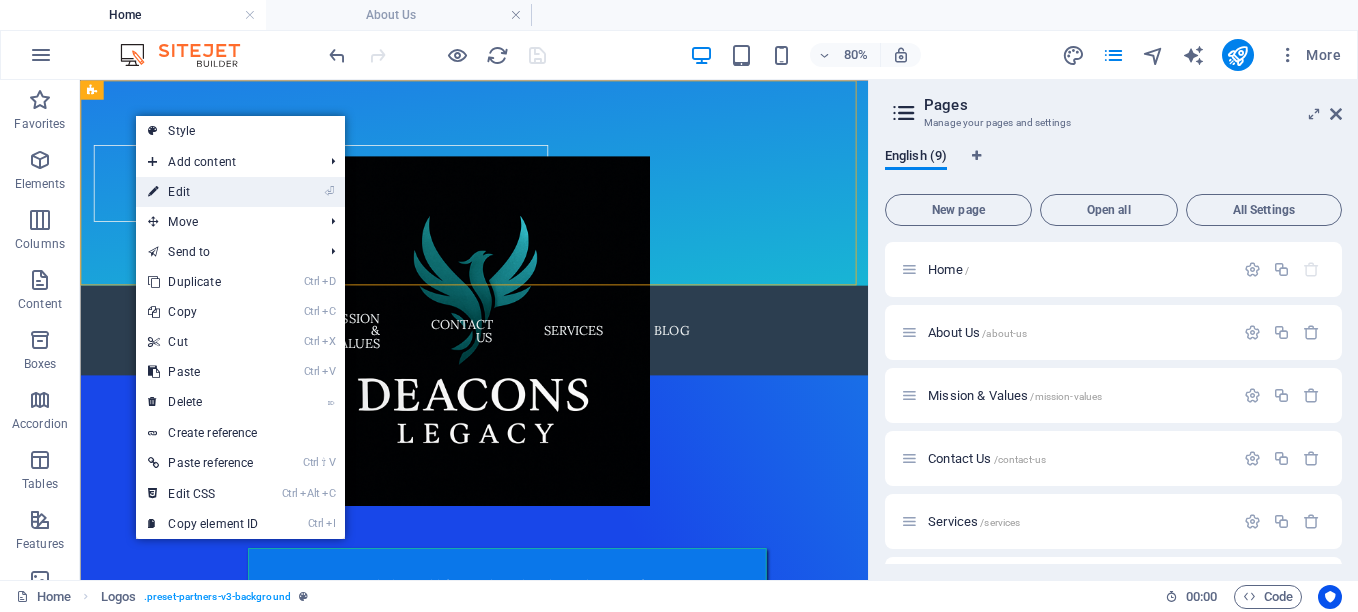 click on "⏎  Edit" at bounding box center [203, 192] 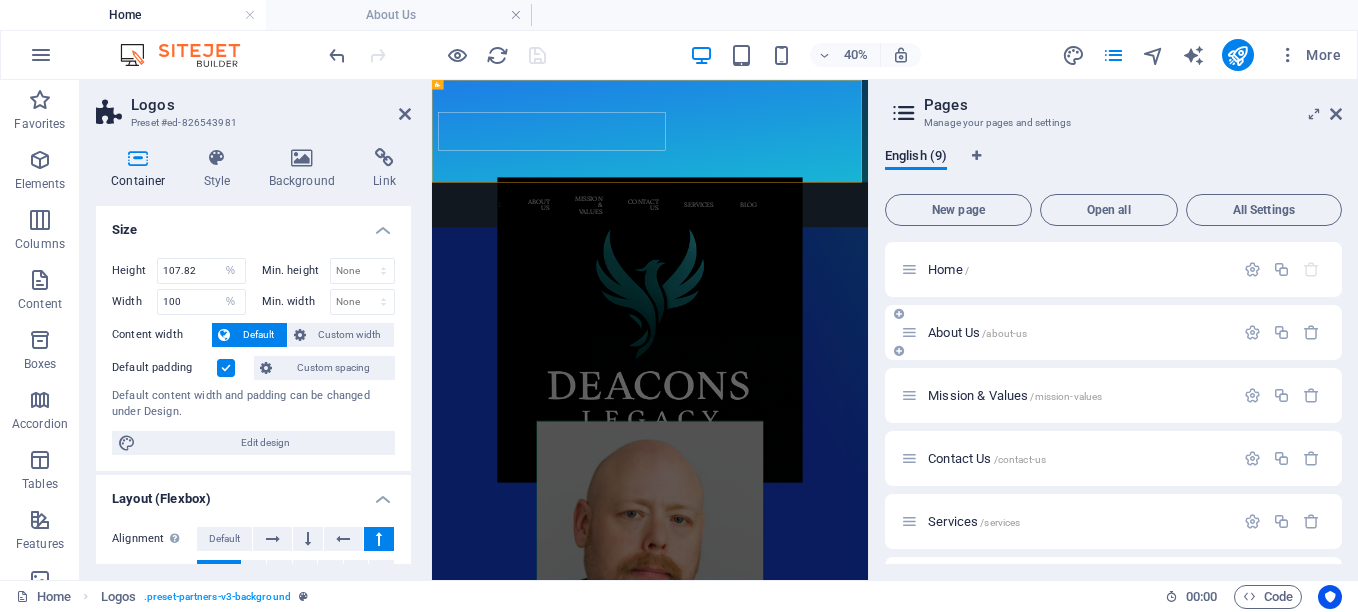 click on "/about-us" at bounding box center [1004, 333] 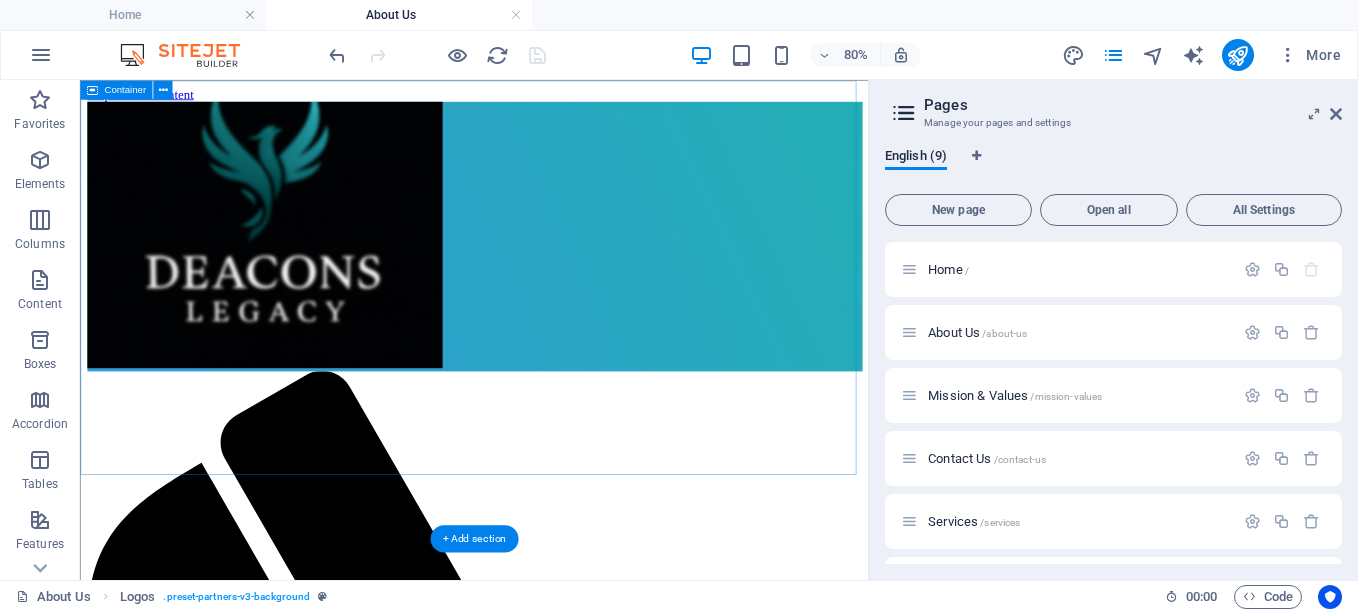 click at bounding box center (572, 274) 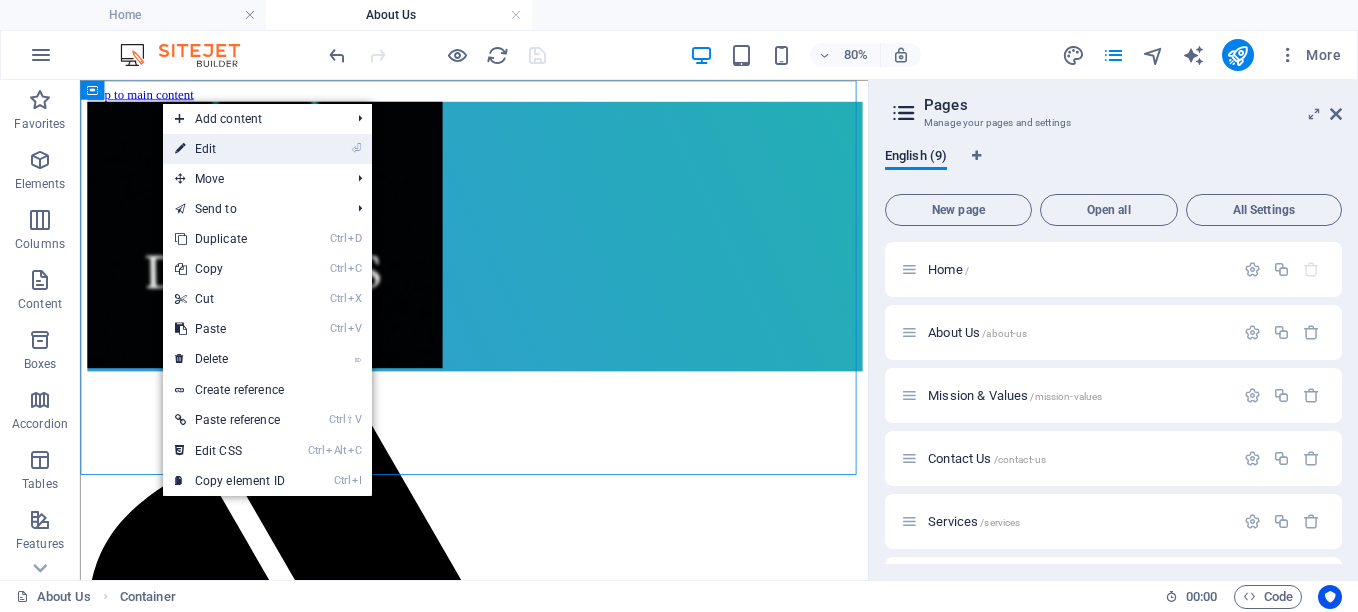 click on "⏎  Edit" at bounding box center [230, 149] 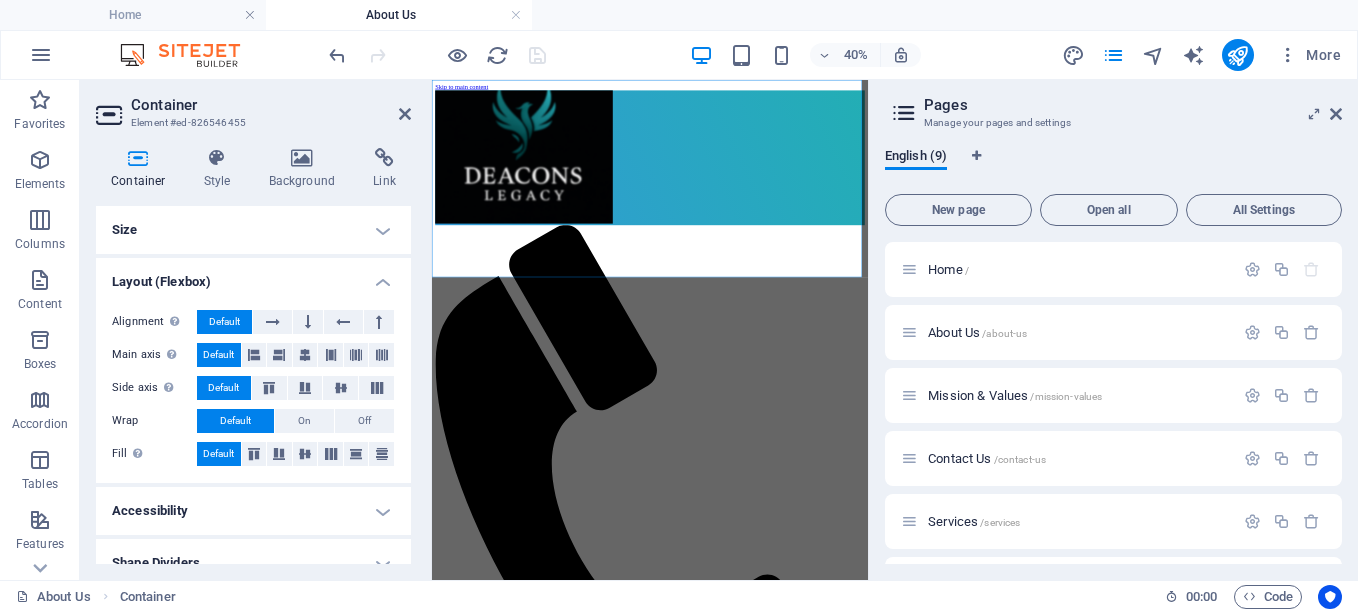 click on "Size" at bounding box center (253, 230) 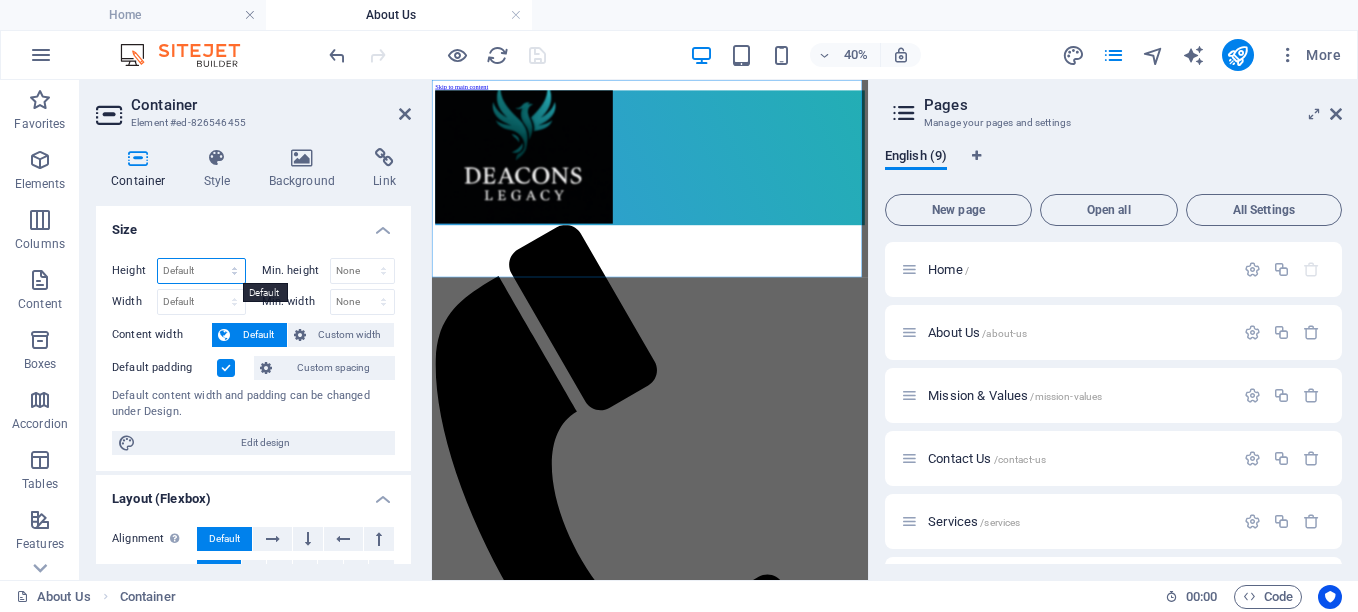 click on "Default px rem % vh vw" at bounding box center [201, 271] 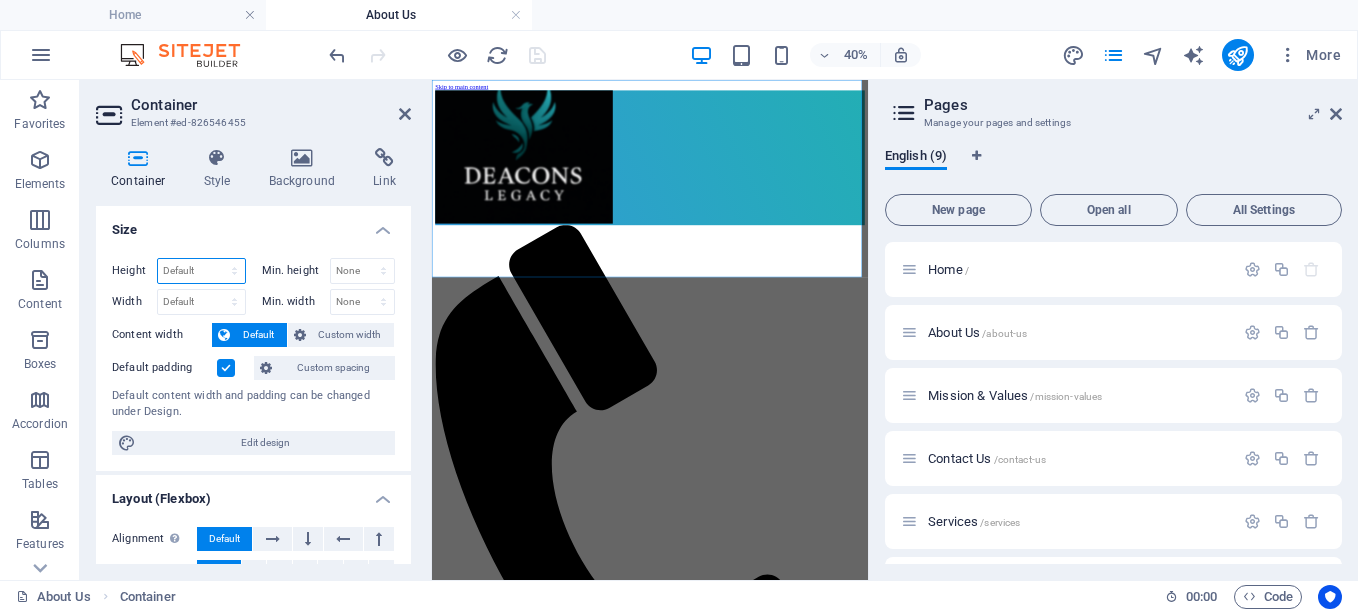 select on "%" 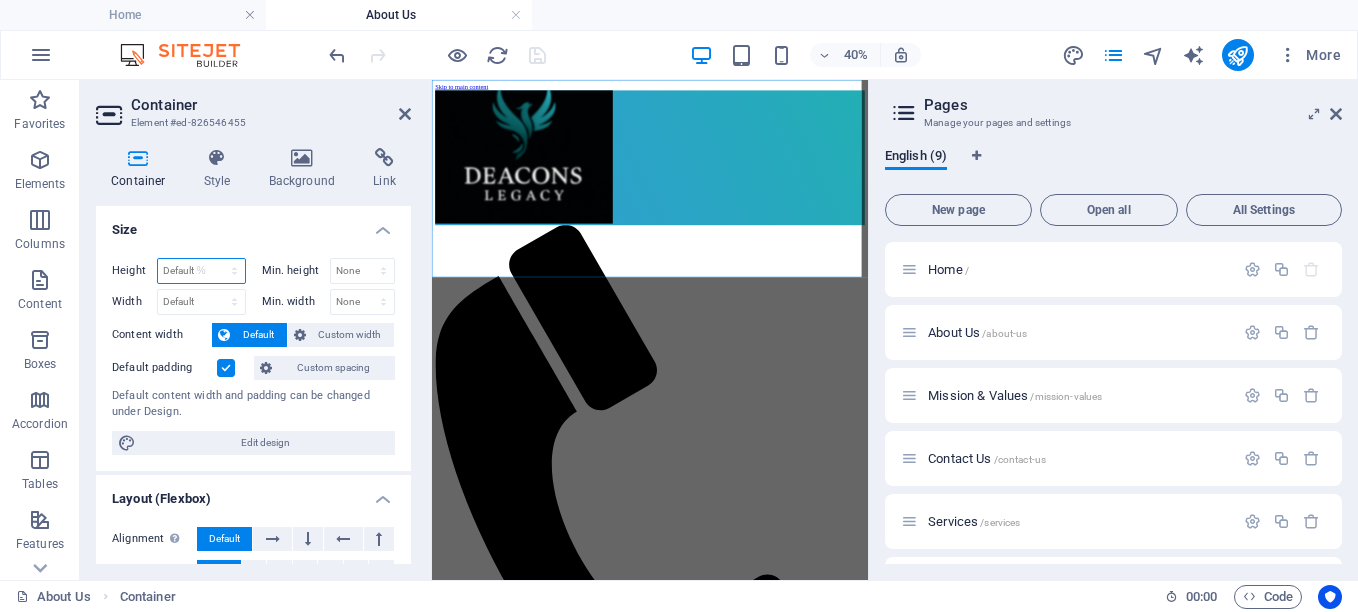 click on "Default px rem % vh vw" at bounding box center (201, 271) 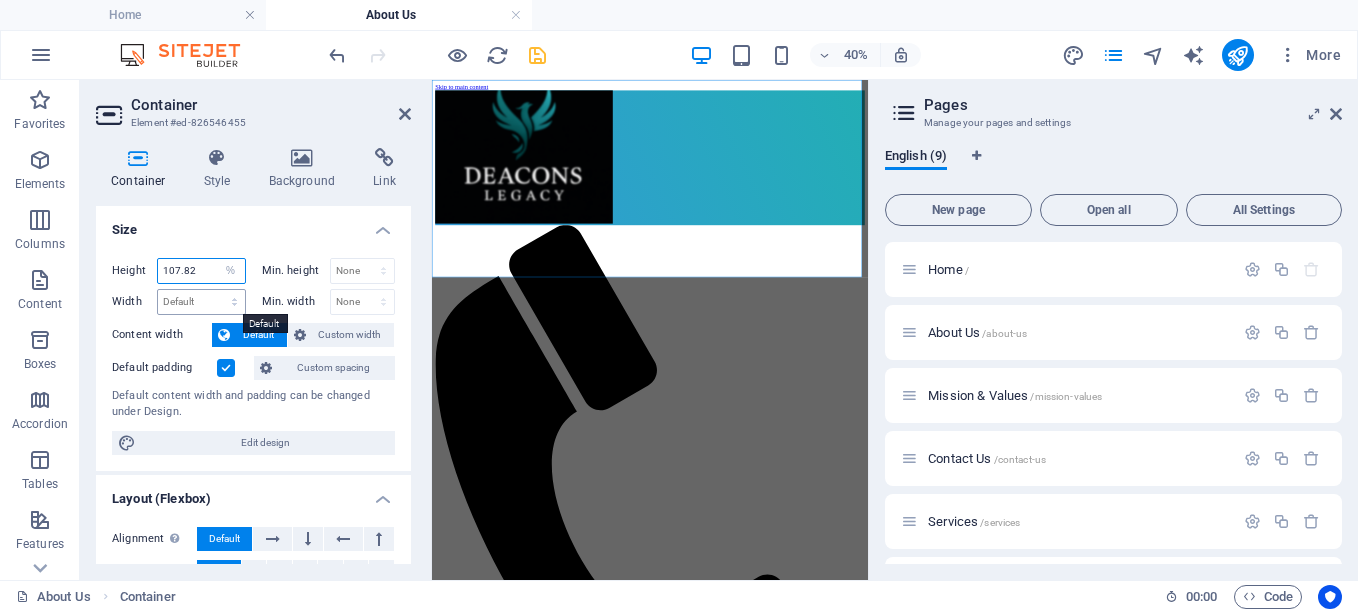 type on "107.82" 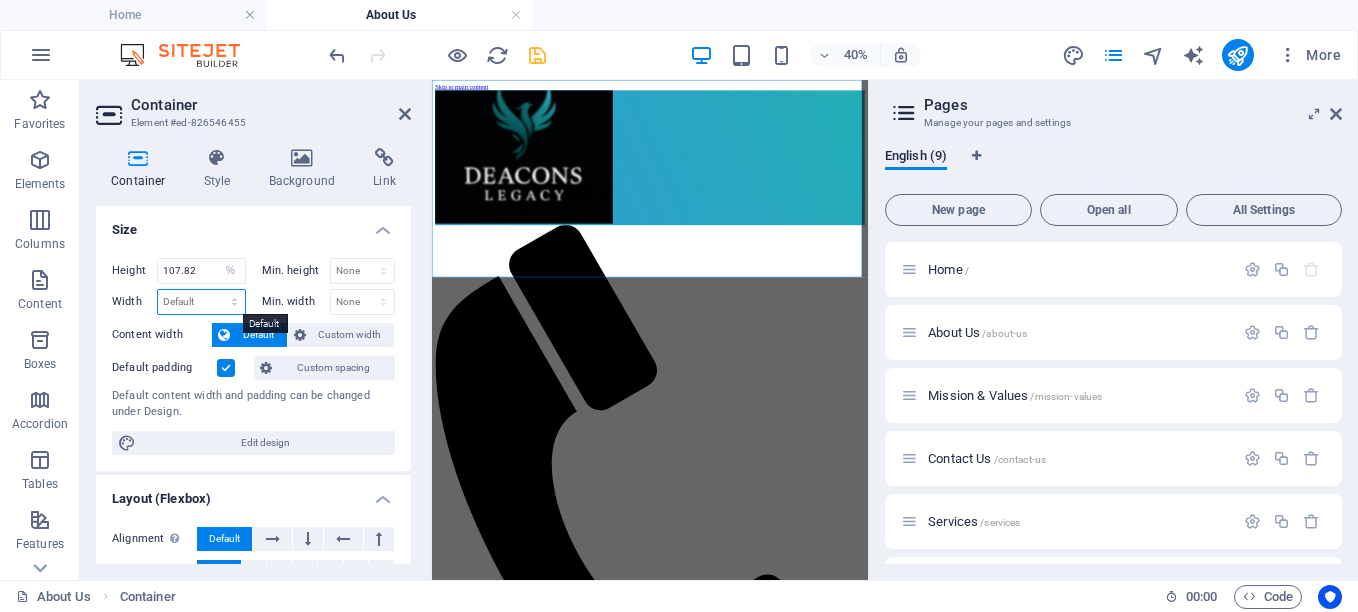 click on "Default px rem % em vh vw" at bounding box center (201, 302) 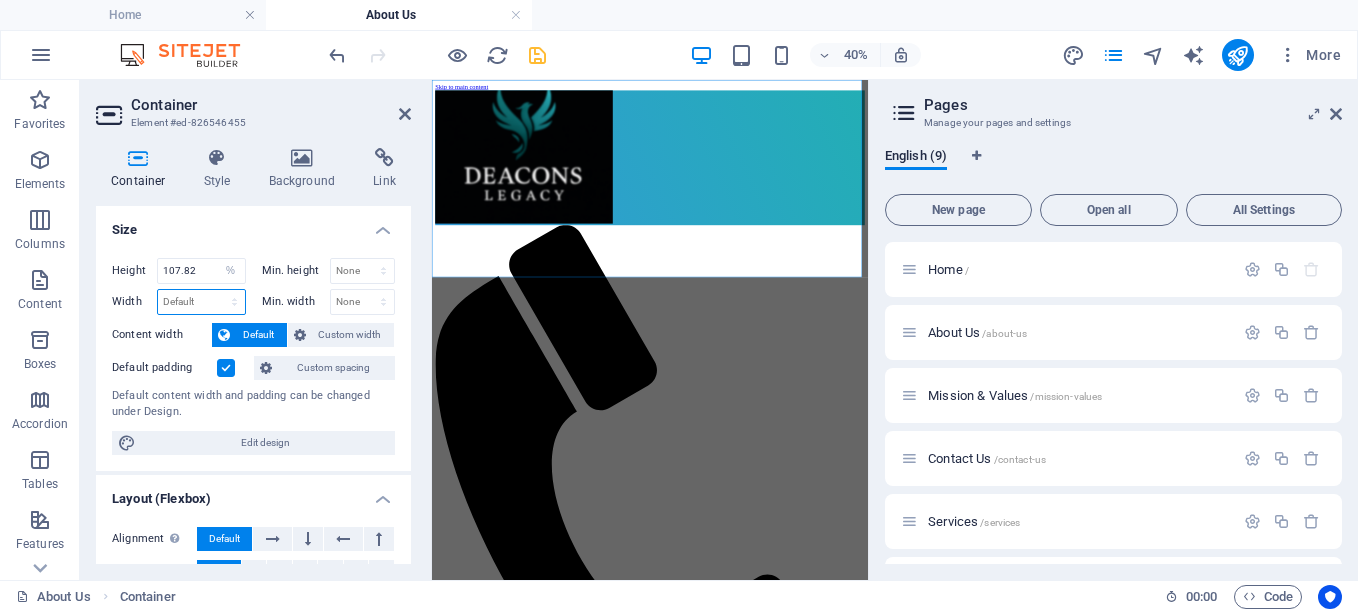 select on "rem" 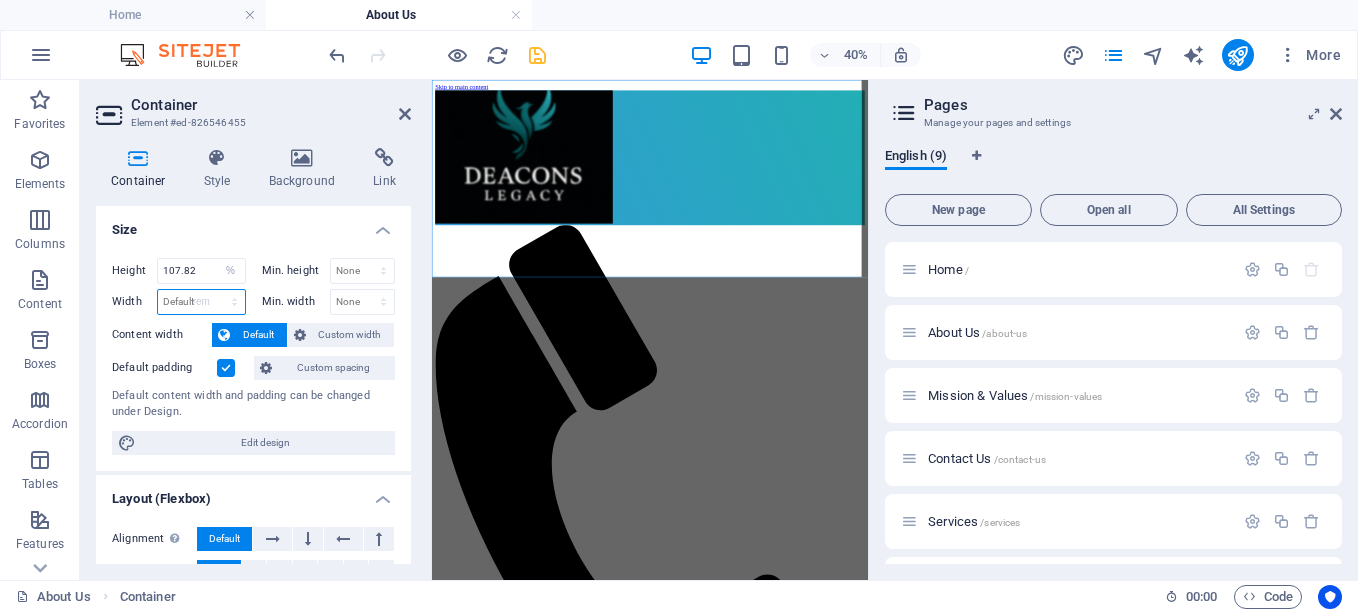 click on "Default px rem % em vh vw" at bounding box center [201, 302] 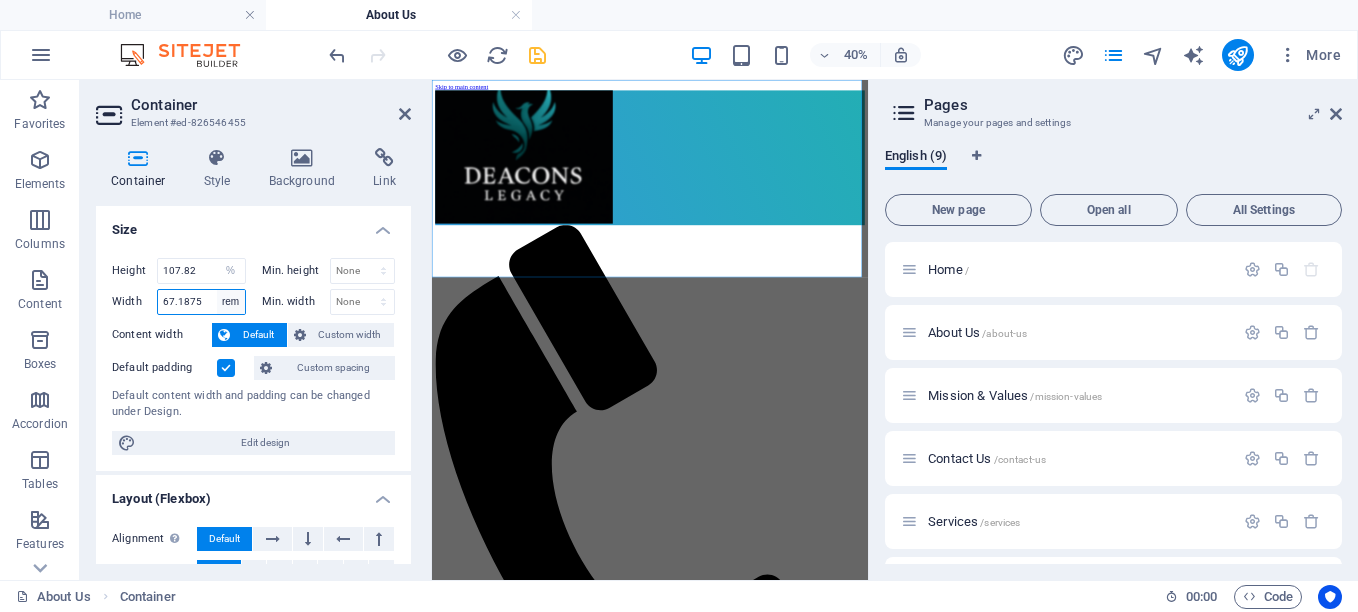 click on "Default px rem % em vh vw" at bounding box center [231, 302] 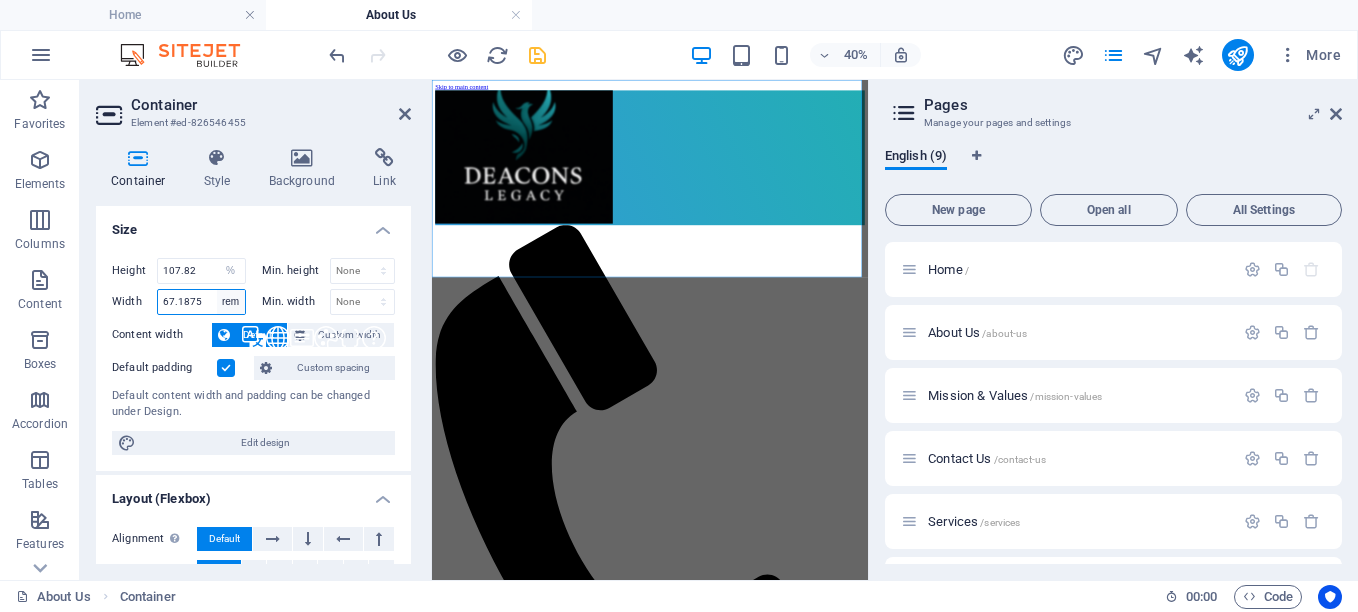 select on "%" 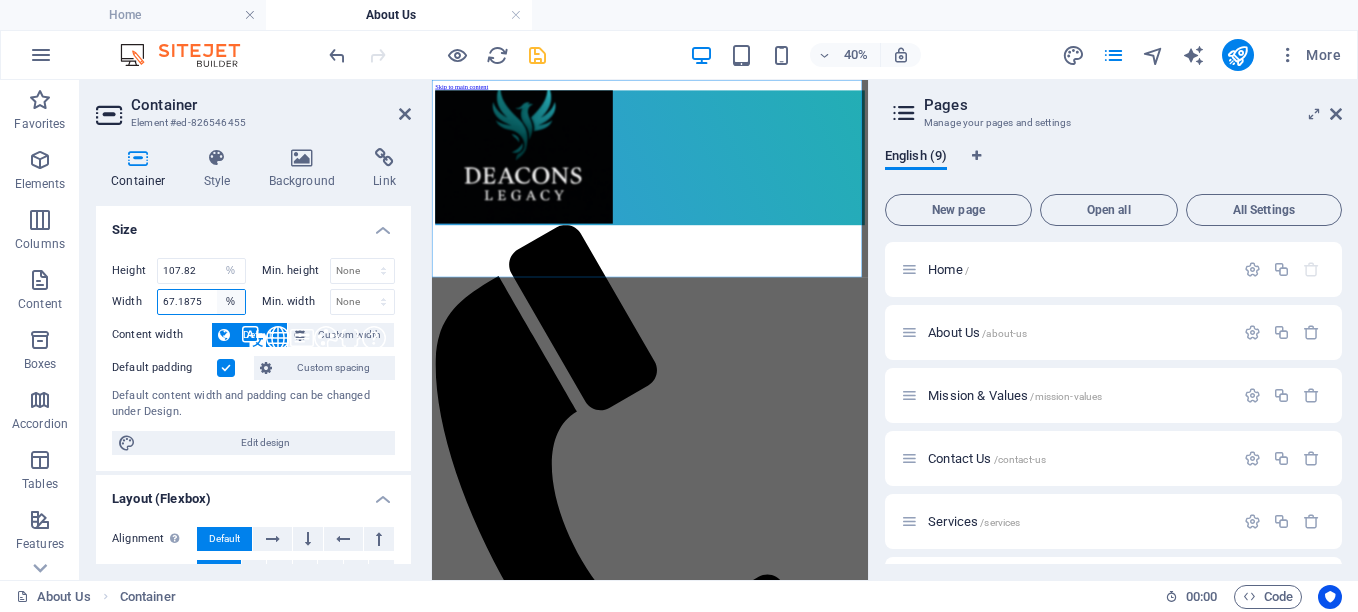 click on "Default px rem % em vh vw" at bounding box center [231, 302] 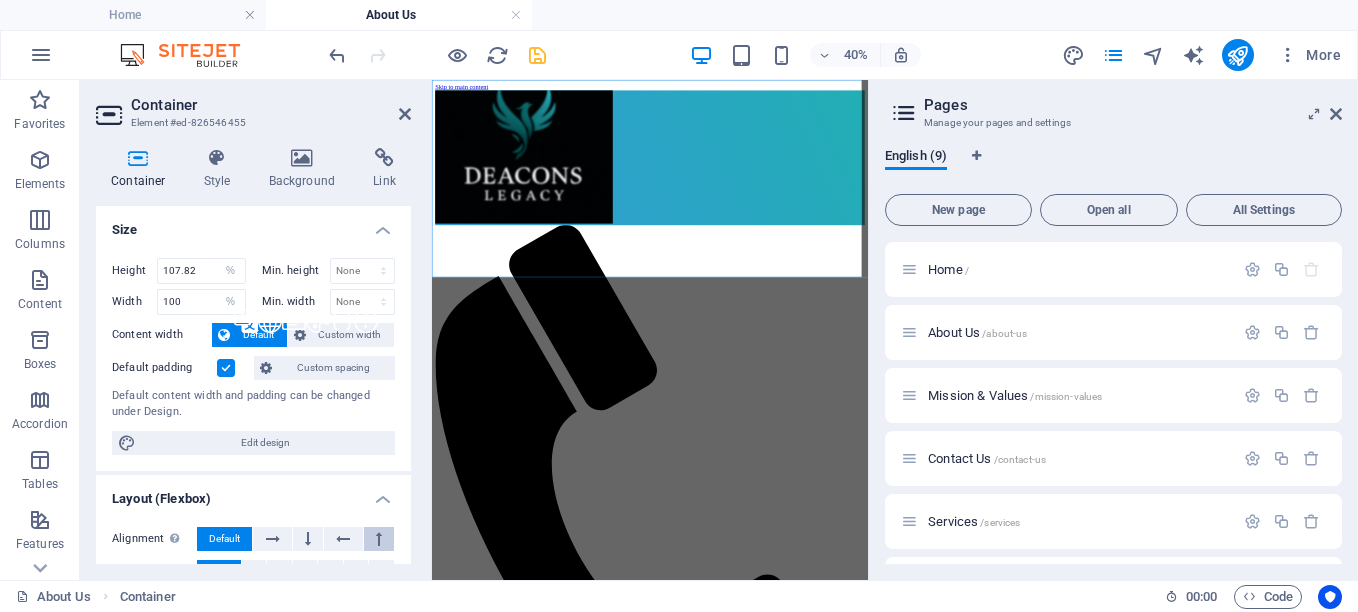 click at bounding box center (379, 539) 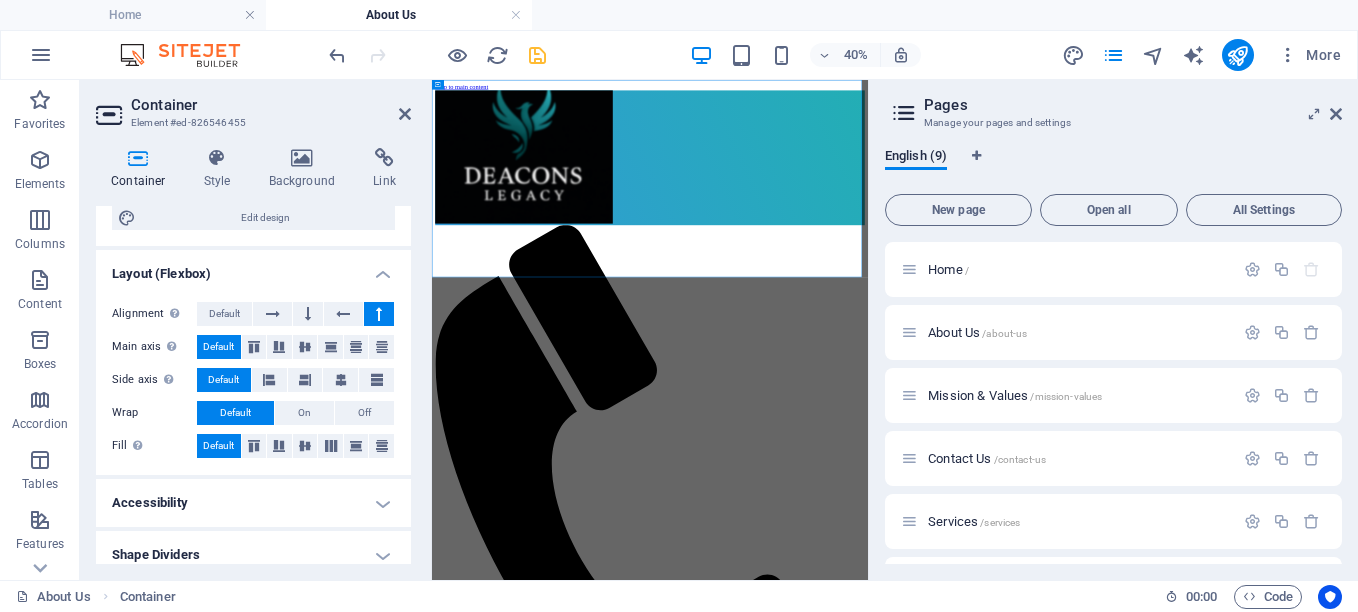 scroll, scrollTop: 240, scrollLeft: 0, axis: vertical 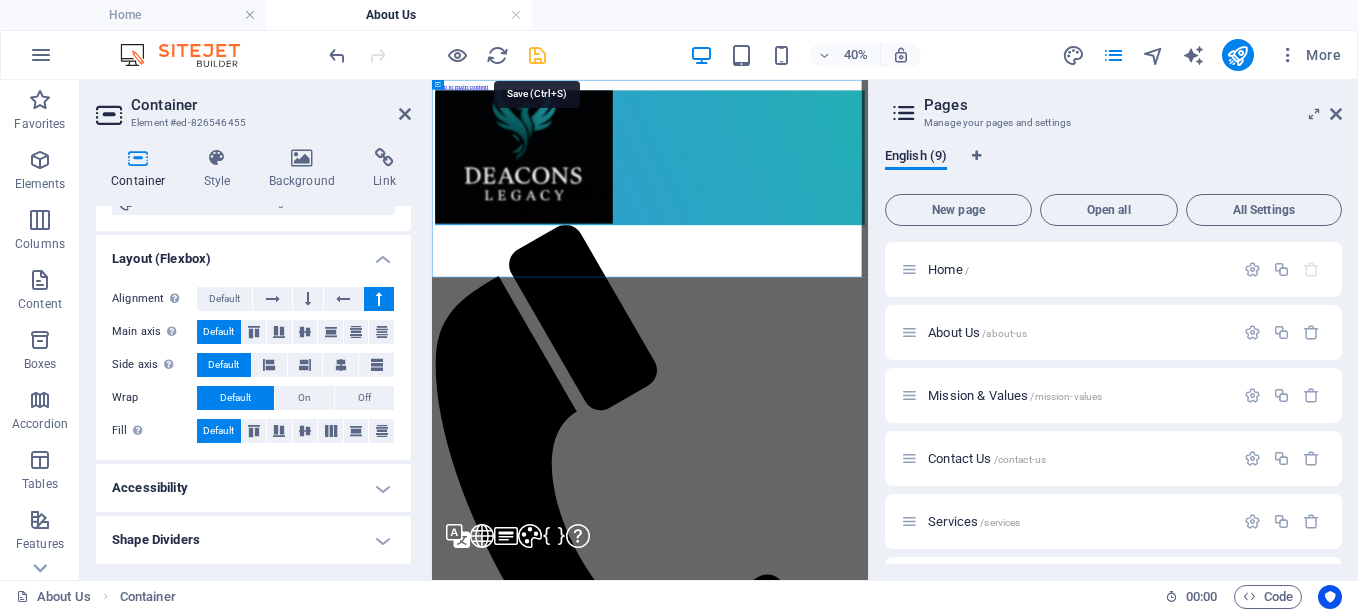 click at bounding box center (537, 55) 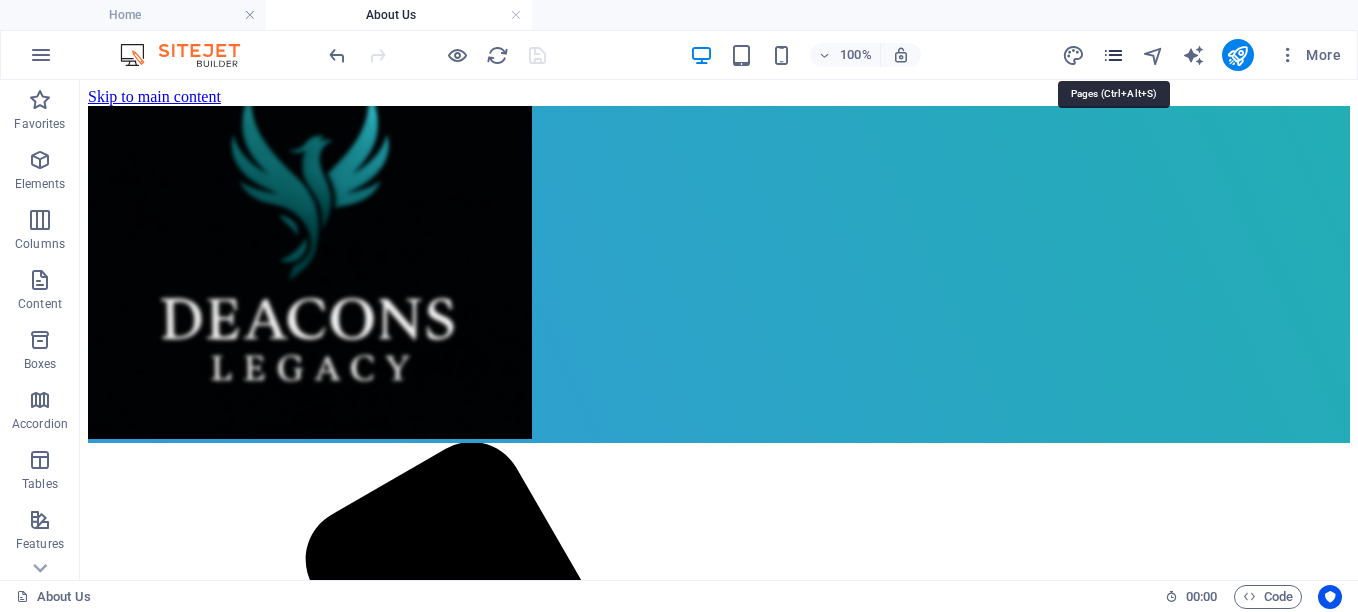 click at bounding box center (1113, 55) 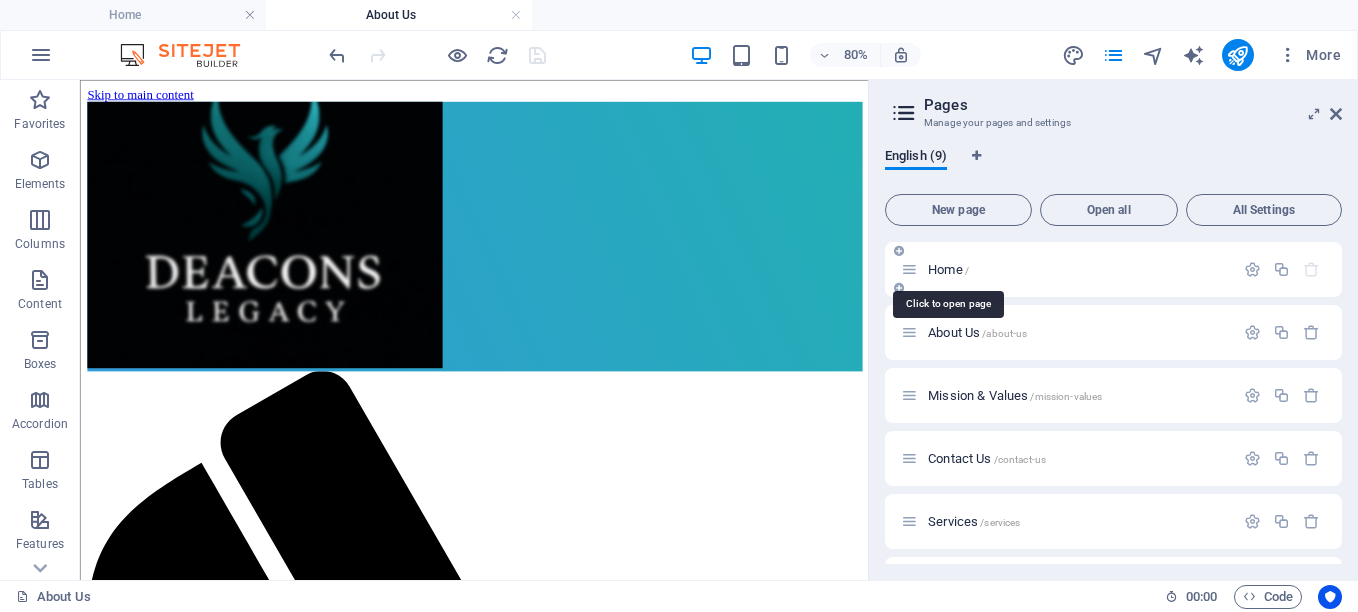 click on "Home /" at bounding box center [948, 269] 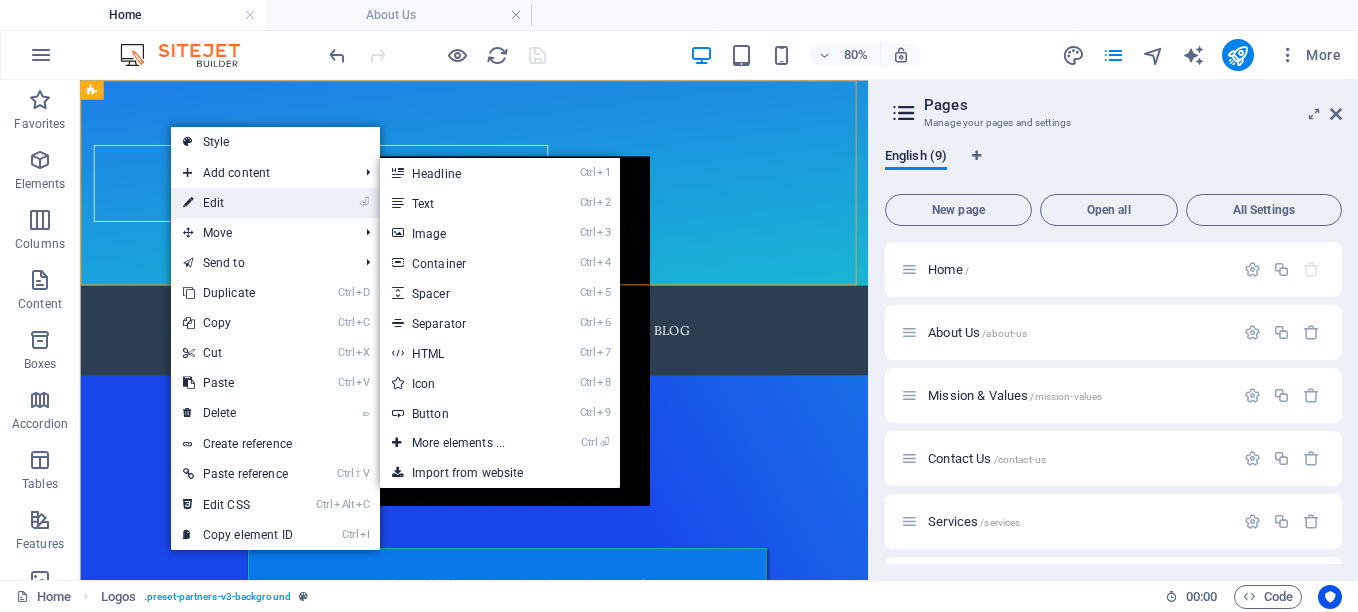 click on "⏎  Edit" at bounding box center [238, 203] 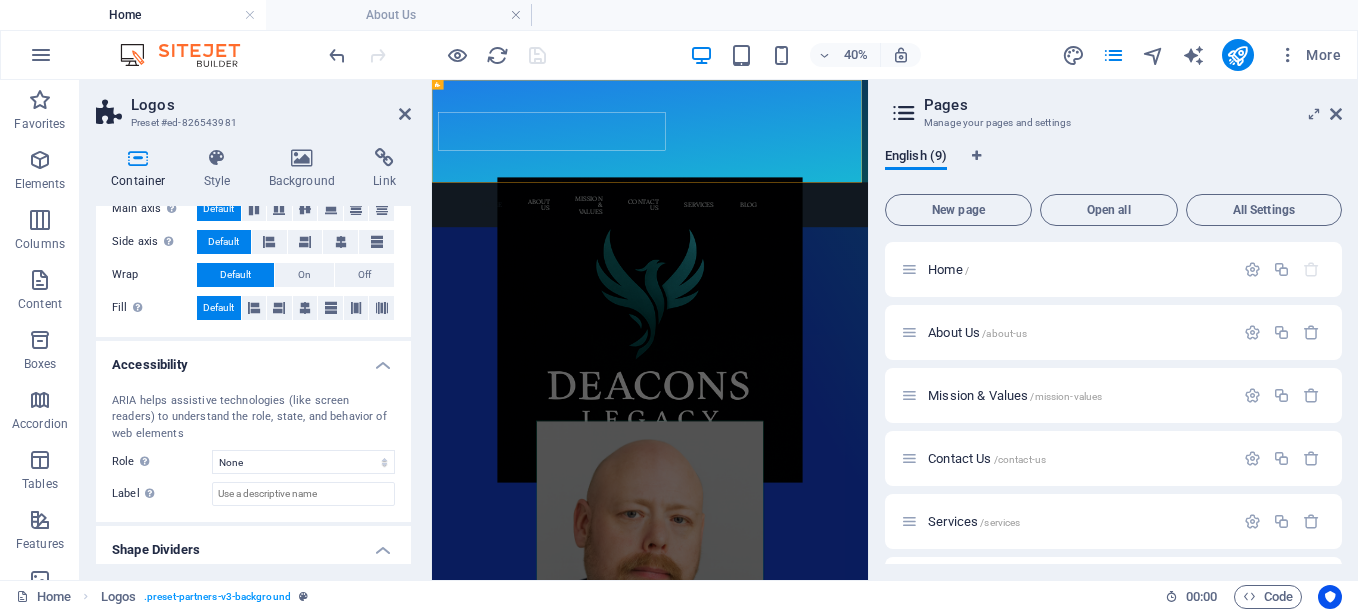scroll, scrollTop: 417, scrollLeft: 0, axis: vertical 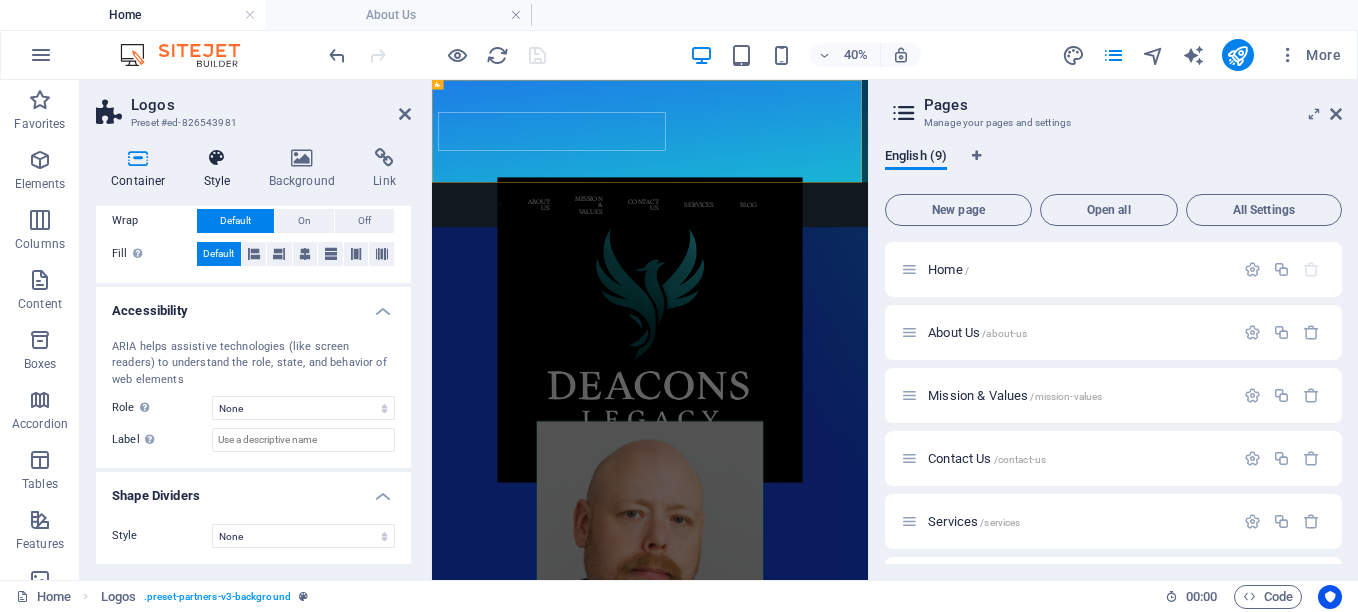click at bounding box center [217, 158] 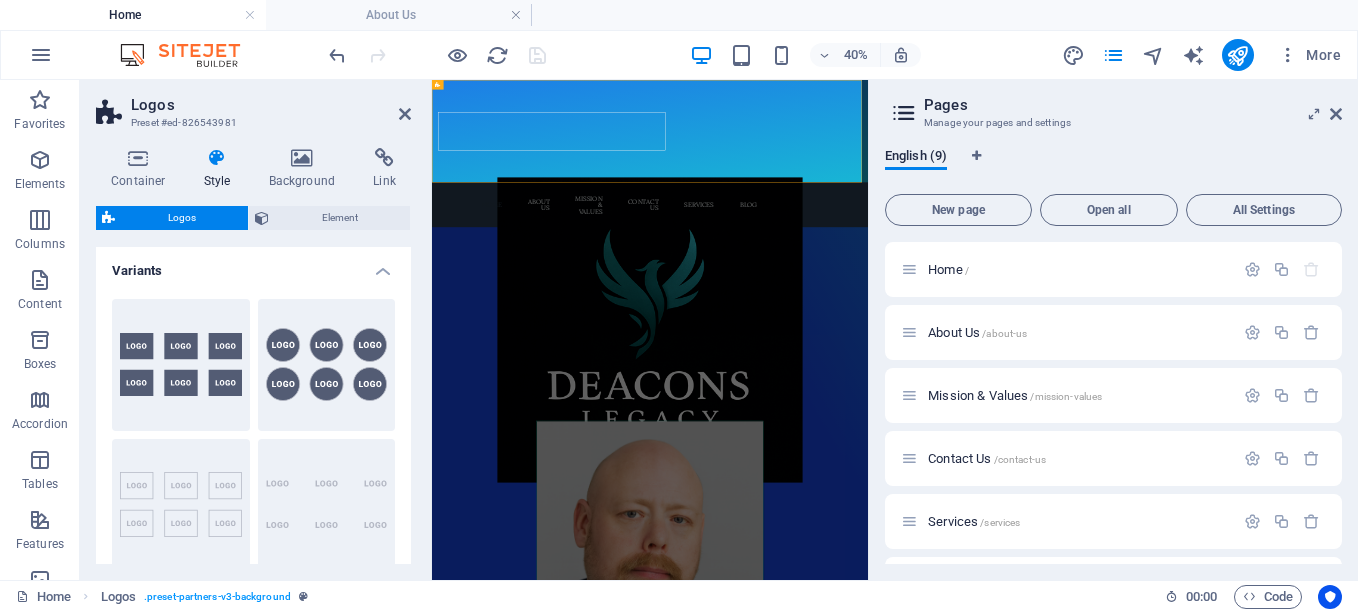 click on "Background Circle Default Plain" at bounding box center [253, 435] 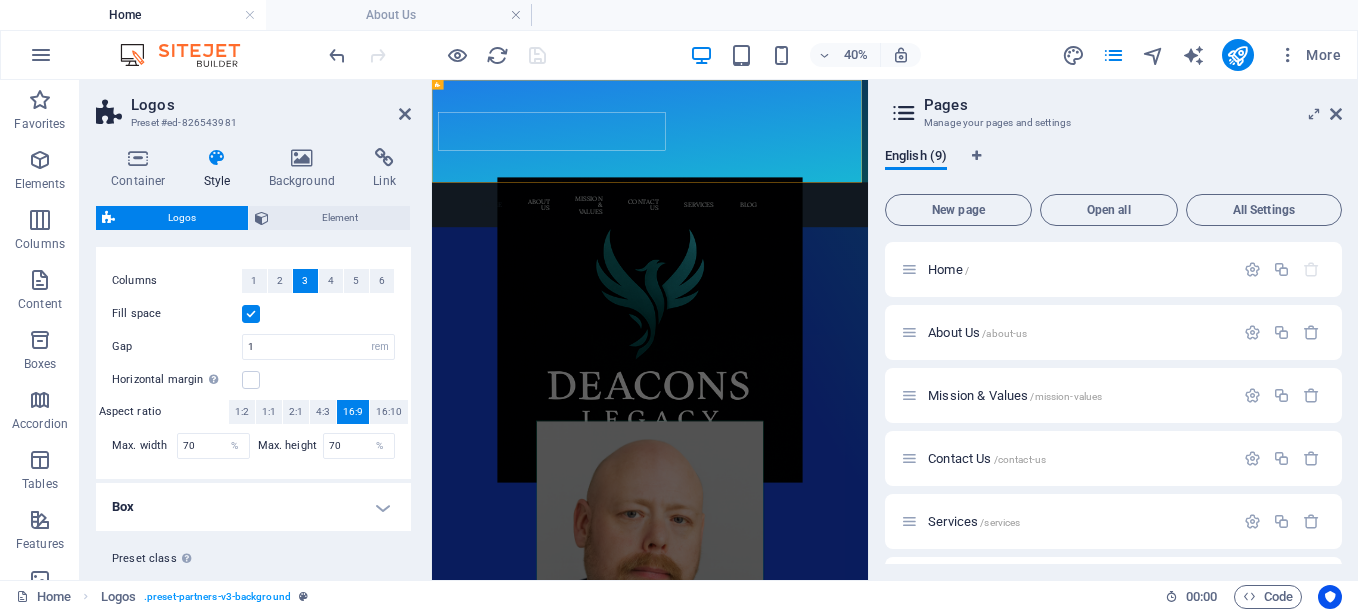 scroll, scrollTop: 425, scrollLeft: 0, axis: vertical 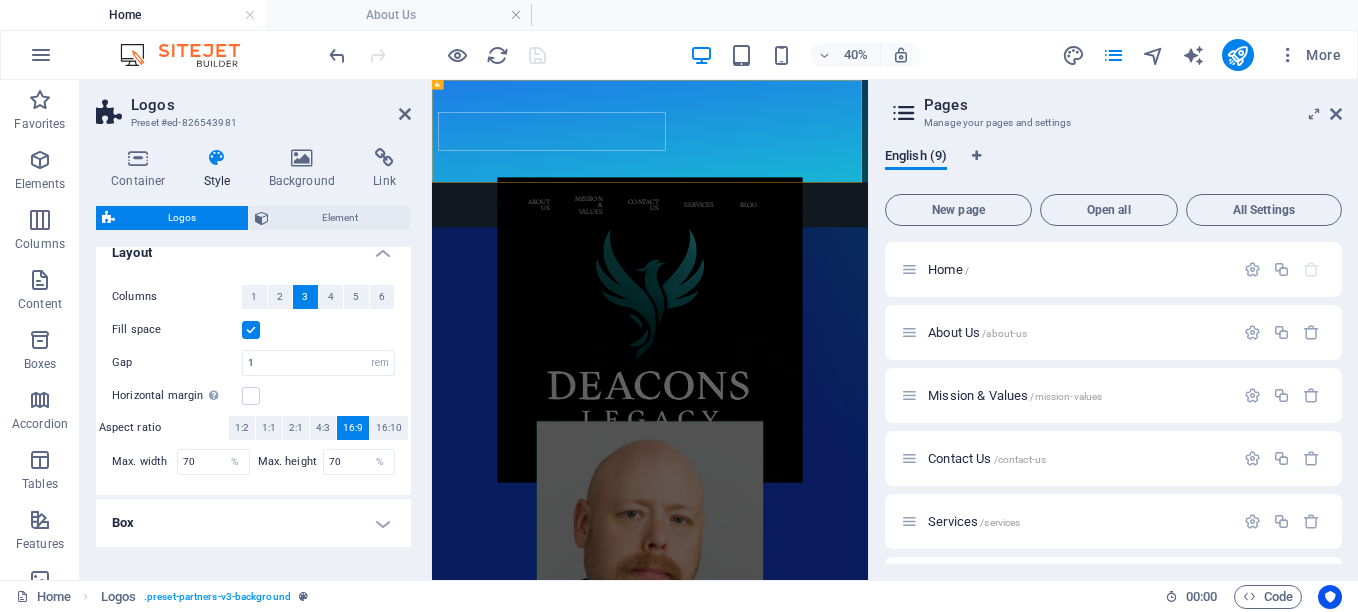 drag, startPoint x: 409, startPoint y: 369, endPoint x: 7, endPoint y: 1077, distance: 814.16705 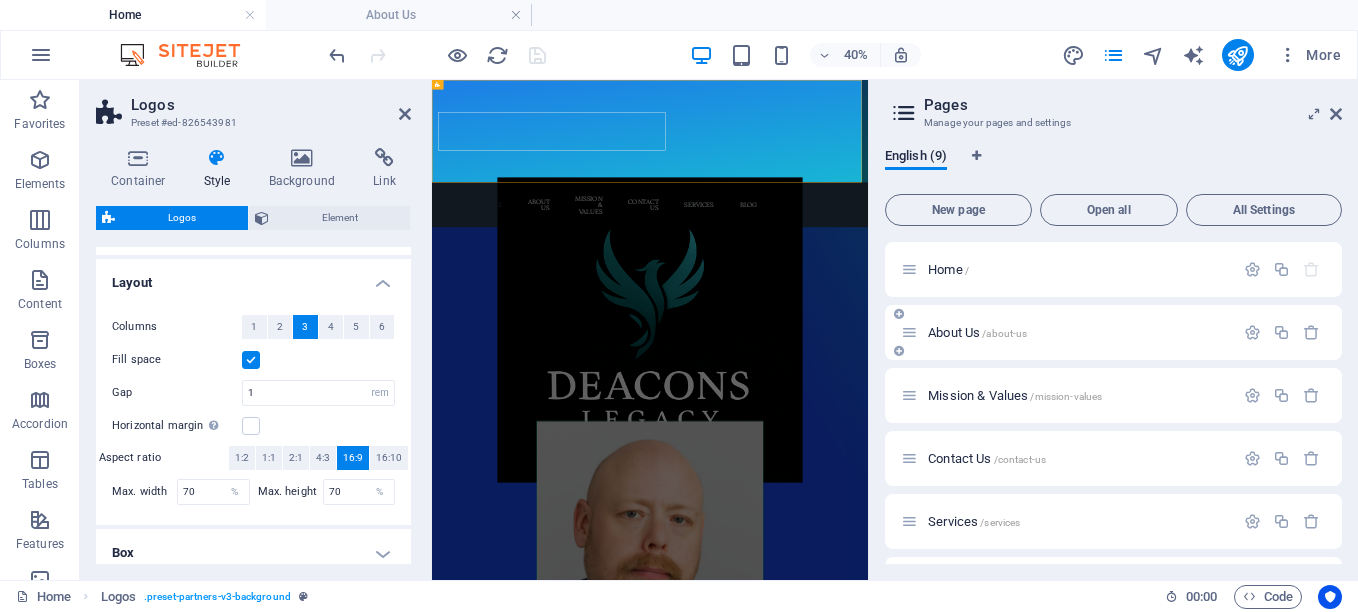 click on "About Us /about-us" at bounding box center (977, 332) 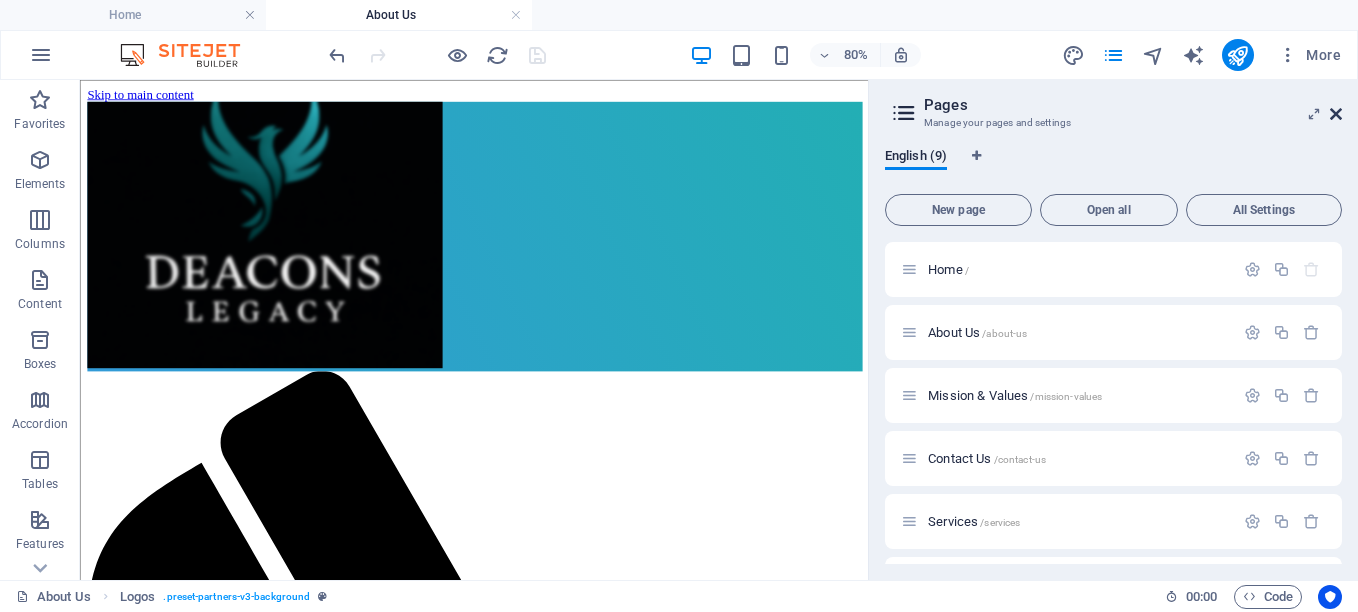 click at bounding box center [1336, 114] 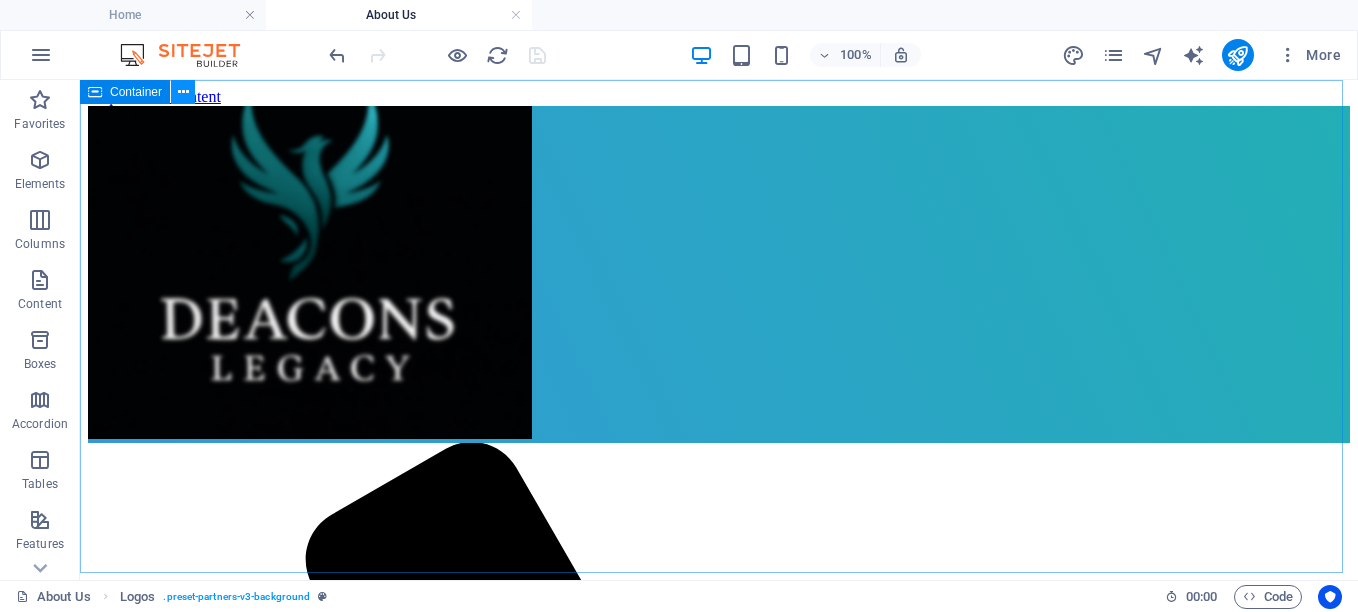 click at bounding box center [183, 92] 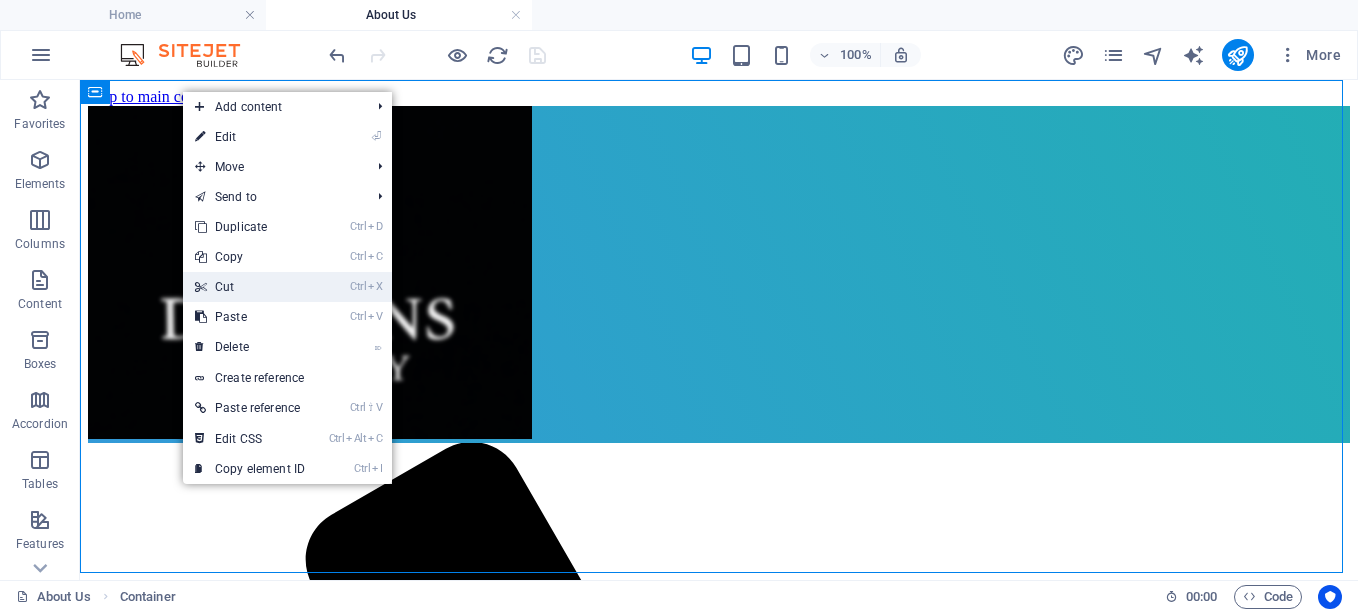 click on "Ctrl X  Cut" at bounding box center (250, 287) 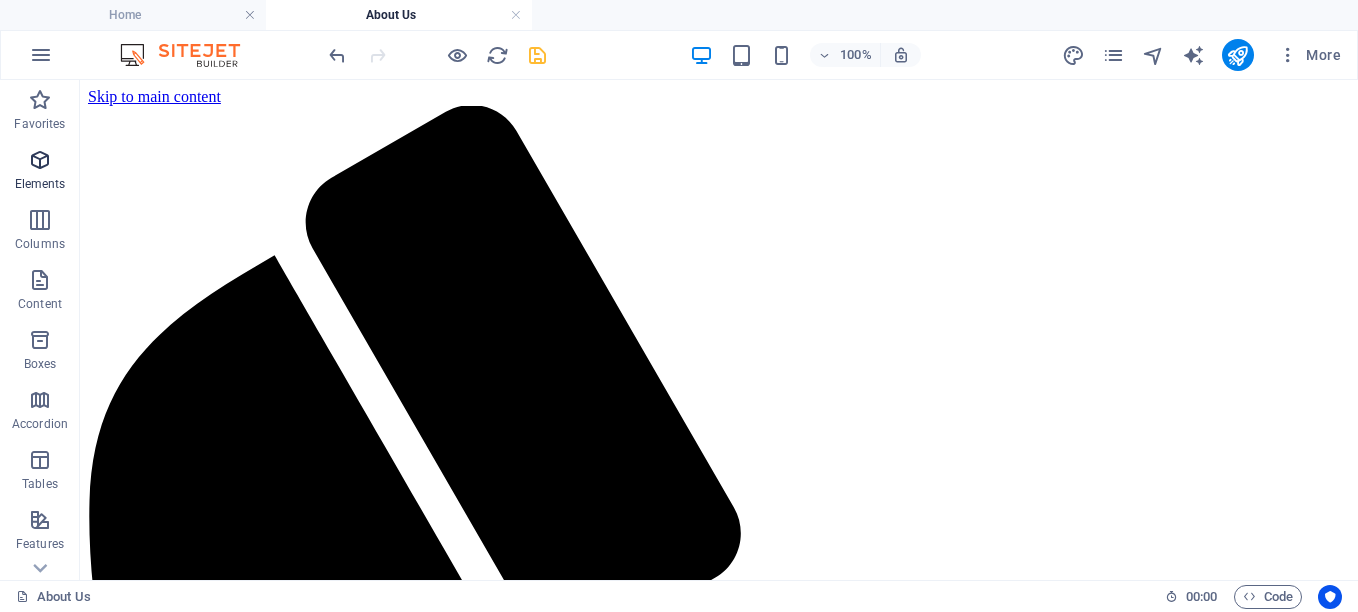 click on "Elements" at bounding box center [40, 184] 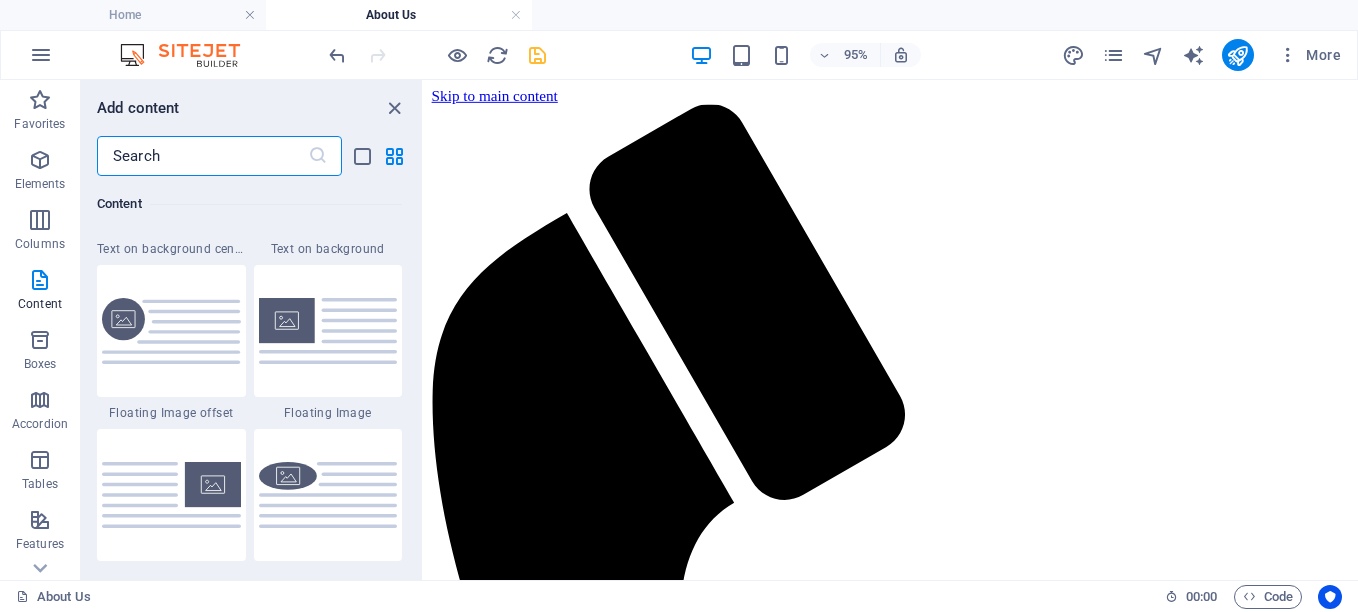 scroll, scrollTop: 5809, scrollLeft: 0, axis: vertical 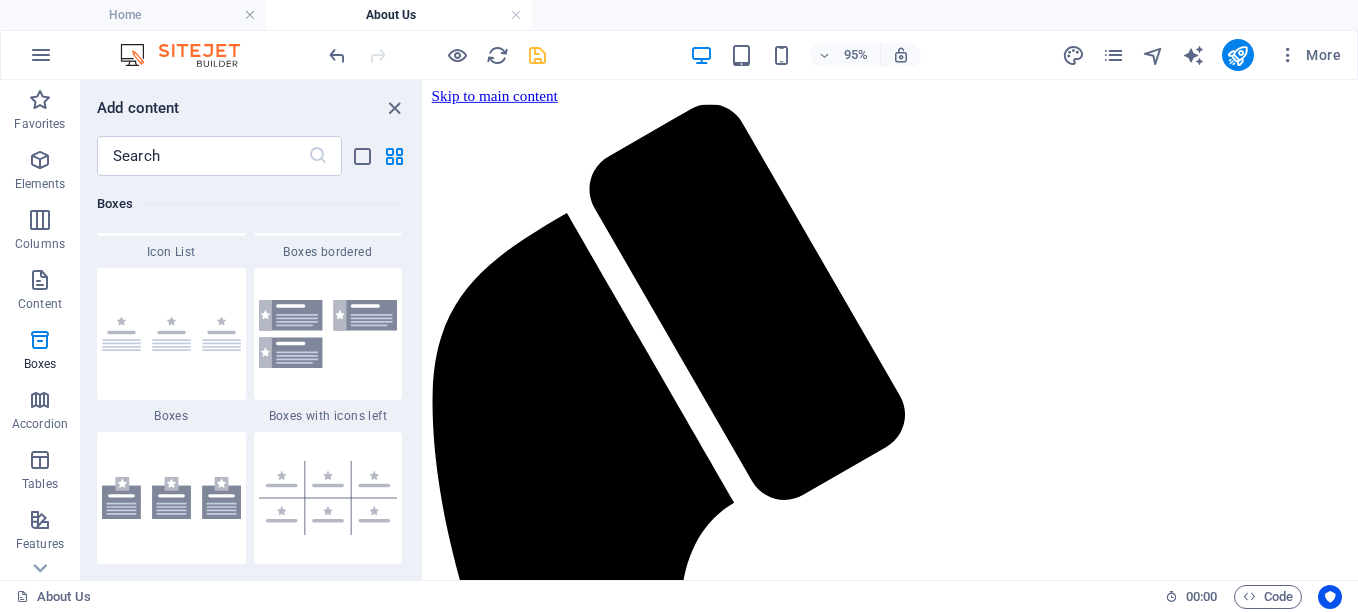 click on "Favorites 1 Star Headline 1 Star Container 1 Star Blog Elements 1 Star Headline 1 Star Text 1 Star Image 1 Star Container 1 Star Spacer 1 Star Separator 1 Star HTML 1 Star Icon 1 Star Button 1 Star Logo 1 Star SVG 1 Star Image slider 1 Star Slider 1 Star Gallery 1 Star Menu 1 Star Map 1 Star Facebook 1 Star Video 1 Star YouTube 1 Star Vimeo 1 Star Document 1 Star Audio 1 Star Iframe 1 Star Privacy 1 Star Languages Columns 1 Star Container 1 Star 2 columns 1 Star 3 columns 1 Star 4 columns 1 Star 5 columns 1 Star 6 columns 1 Star 40-60 1 Star 20-80 1 Star 80-20 1 Star 30-70 1 Star 70-30 1 Star Unequal Columns 1 Star 25-25-50 1 Star 25-50-25 1 Star 50-25-25 1 Star 20-60-20 1 Star 50-16-16-16 1 Star 16-16-16-50 1 Star Grid 2-1 1 Star Grid 1-2 1 Star Grid 3-1 1 Star Grid 1-3 1 Star Grid 4-1 1 Star Grid 1-4 1 Star Grid 1-2-1 1 Star Grid 1-1-2 1 Star Grid 2h-2v 1 Star Grid 2v-2h 1 Star Grid 2-1-2 1 Star Grid 3-4 Content 1 Star Text in columns 1 Star Text 1 Star Text with separator 1 Star Image with text box 1 Star" at bounding box center (251, 370) 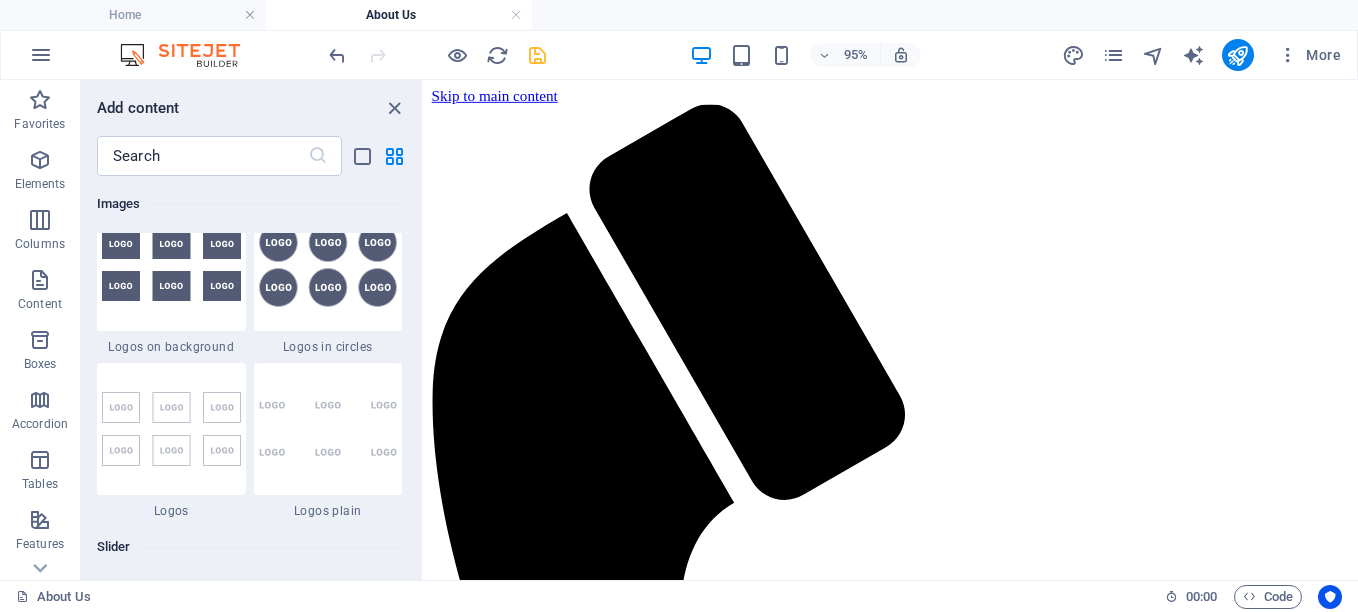 scroll, scrollTop: 11055, scrollLeft: 0, axis: vertical 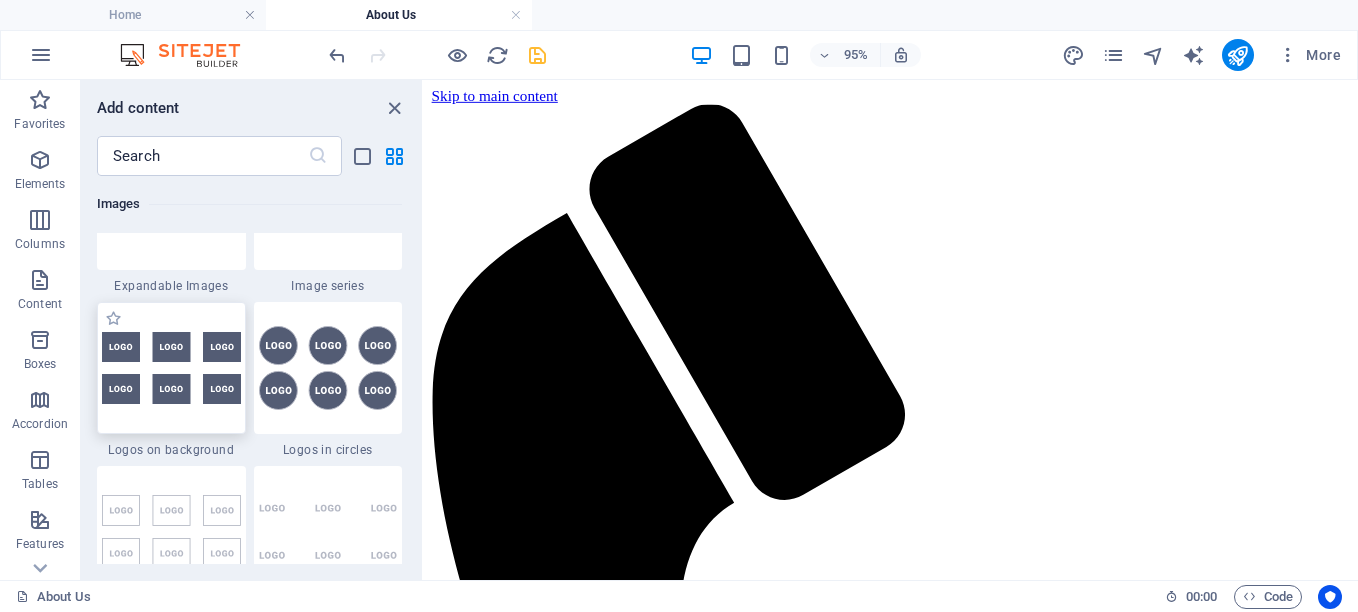 click at bounding box center (171, 368) 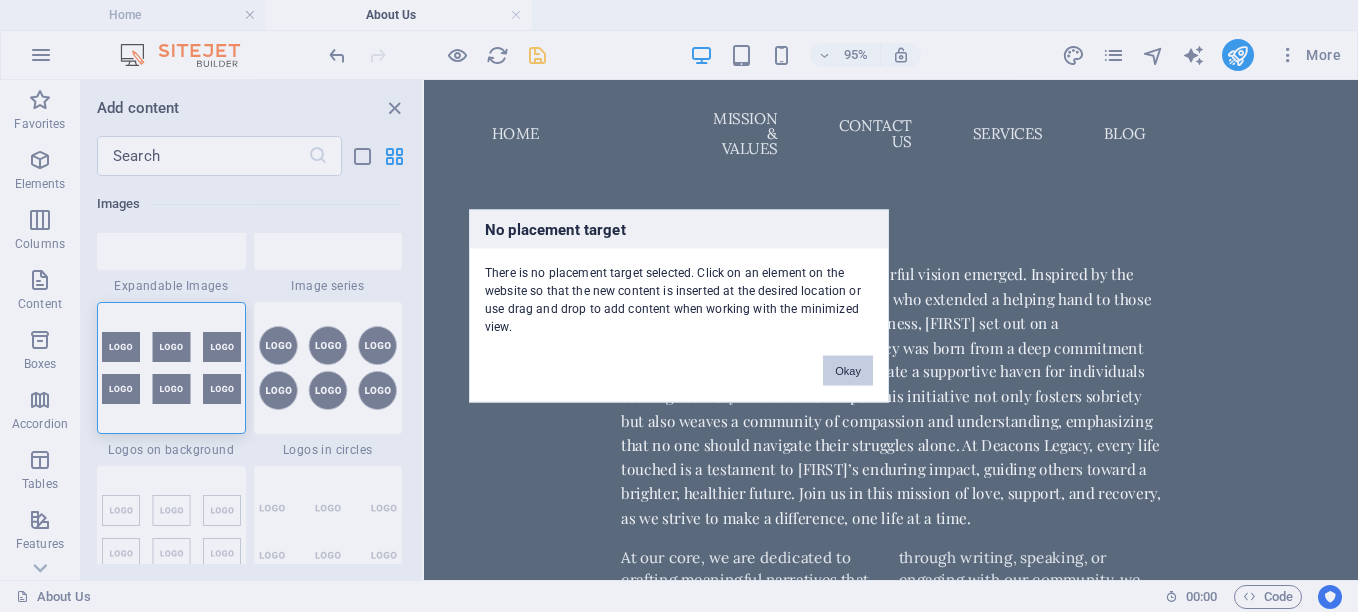click on "Okay" at bounding box center (848, 371) 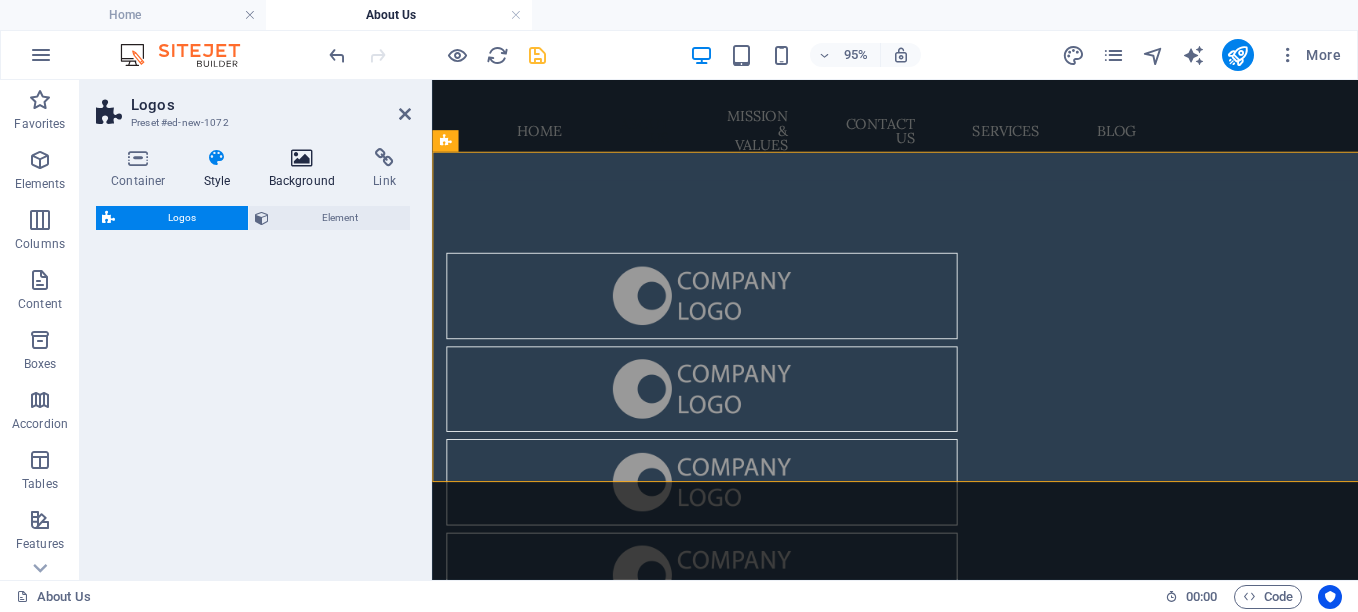 select on "rem" 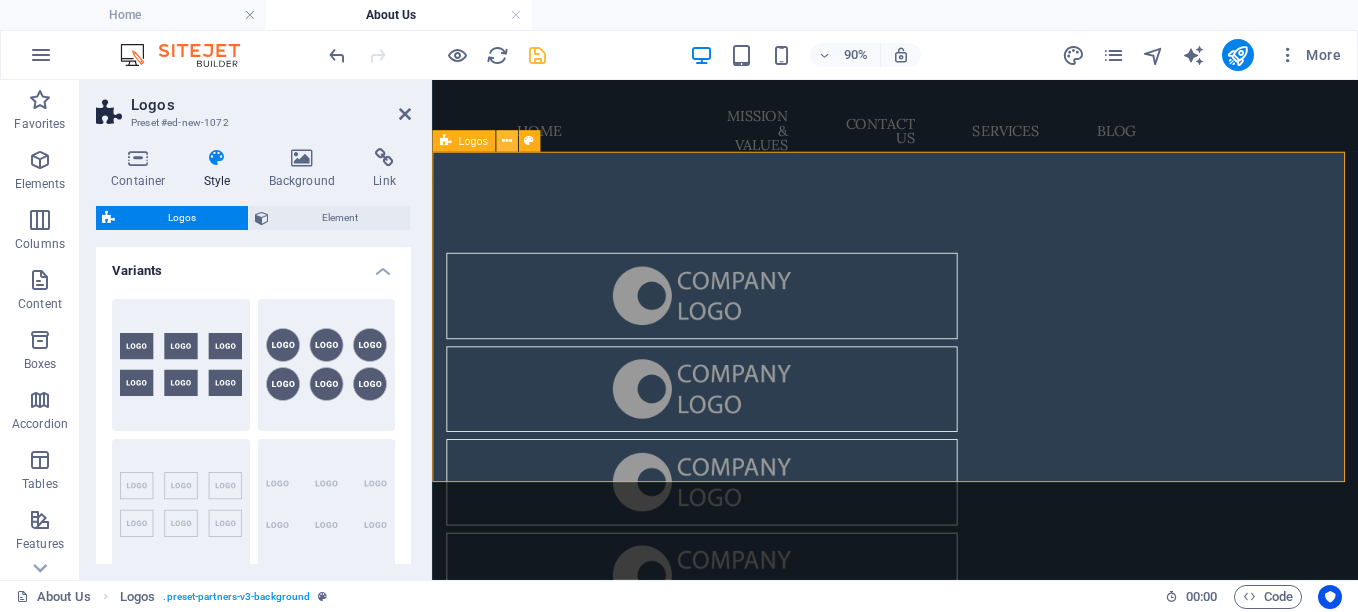 click at bounding box center (507, 141) 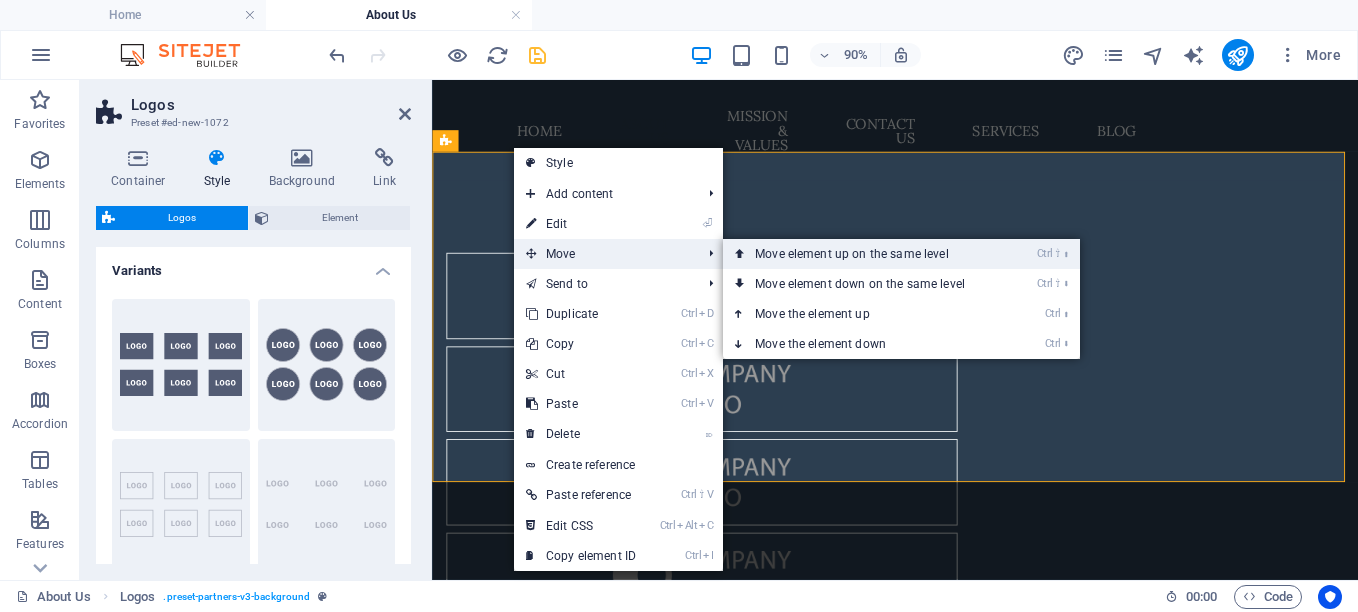 click on "Ctrl ⇧ ⬆  Move element up on the same level" at bounding box center (864, 254) 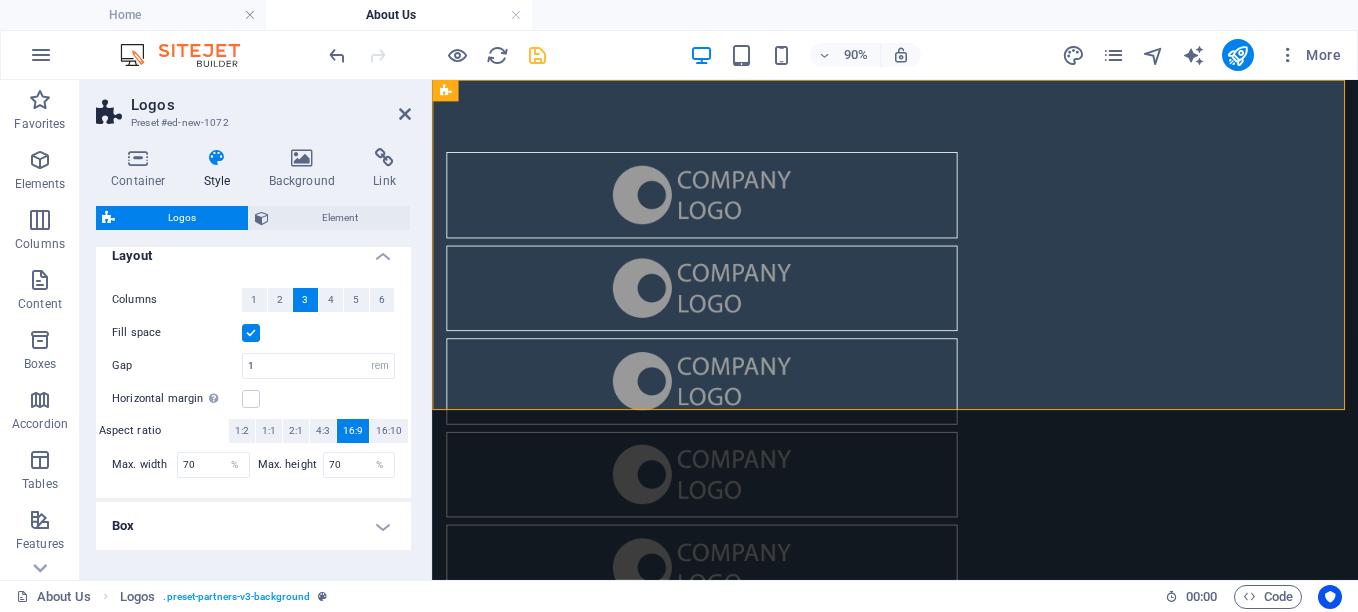 scroll, scrollTop: 362, scrollLeft: 0, axis: vertical 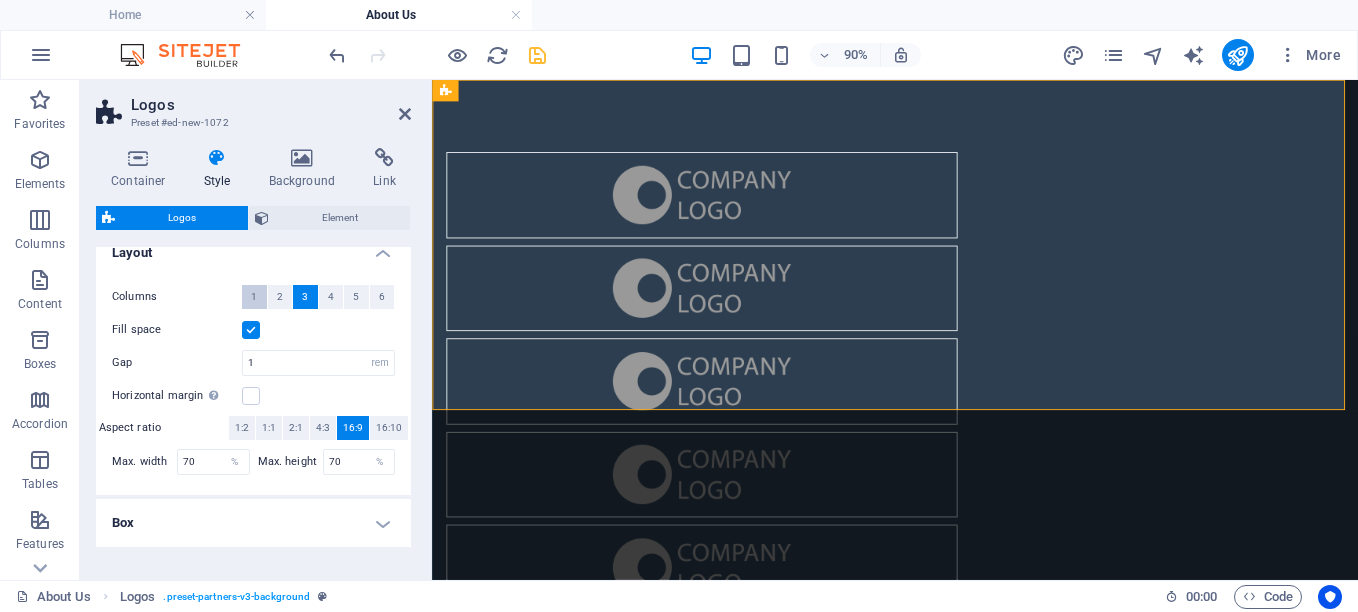 click on "1" at bounding box center [254, 297] 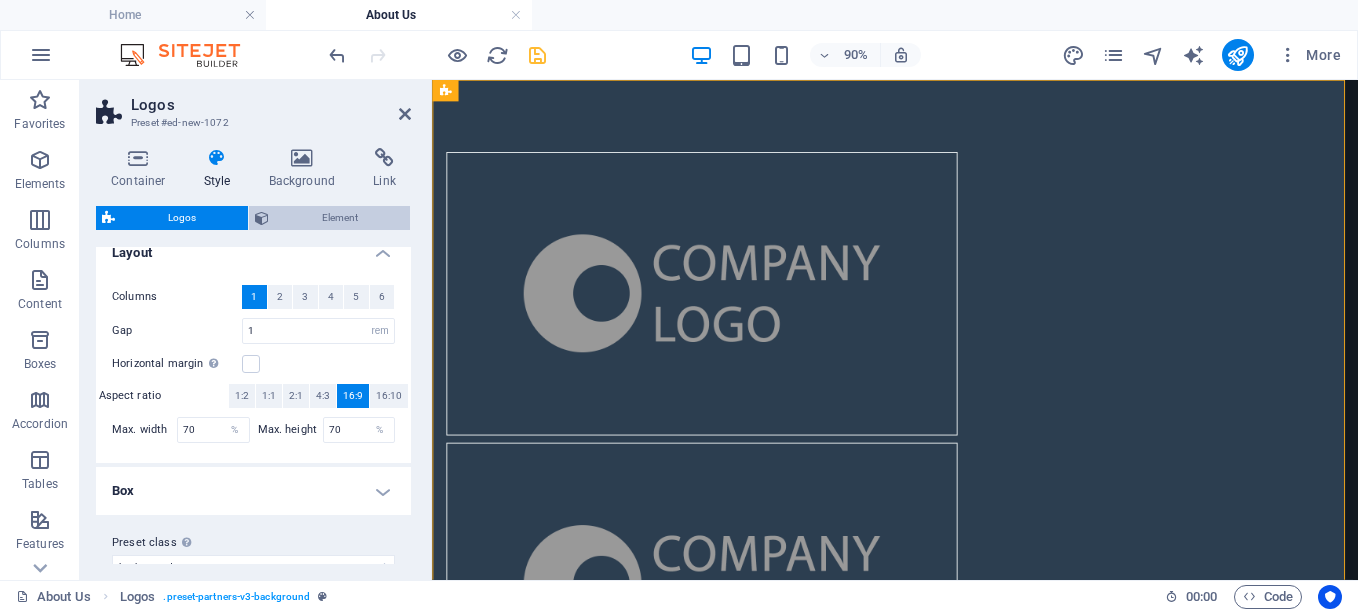 click on "Element" at bounding box center (339, 218) 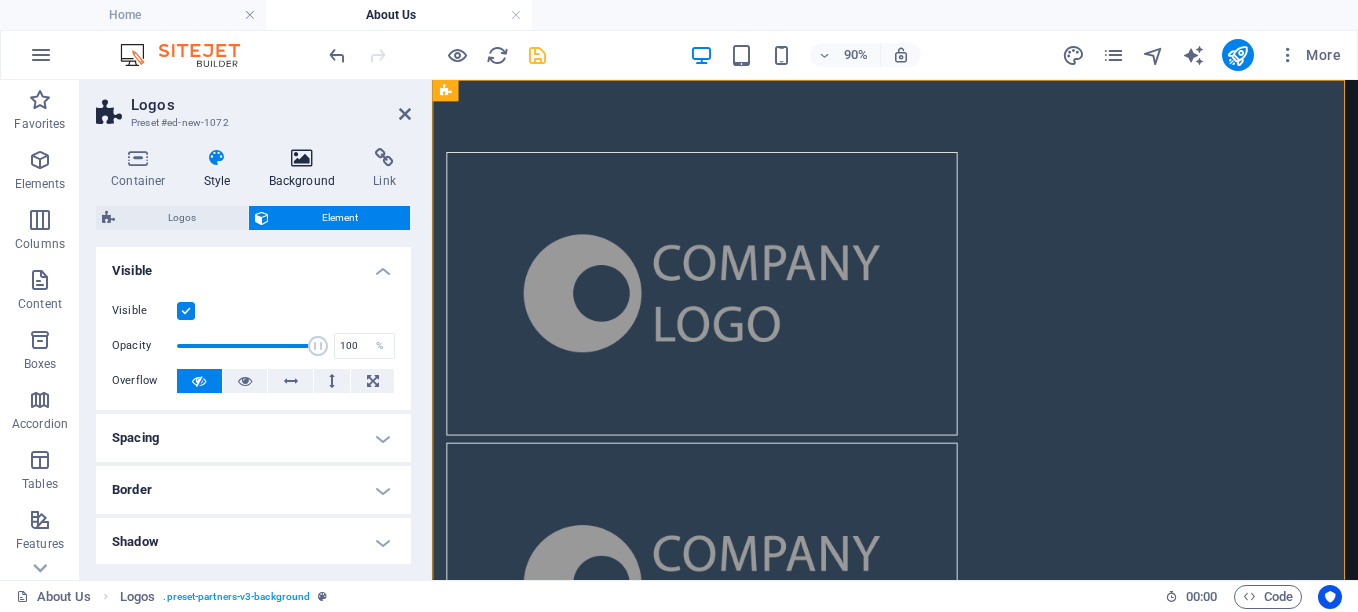 click on "Background" at bounding box center (306, 169) 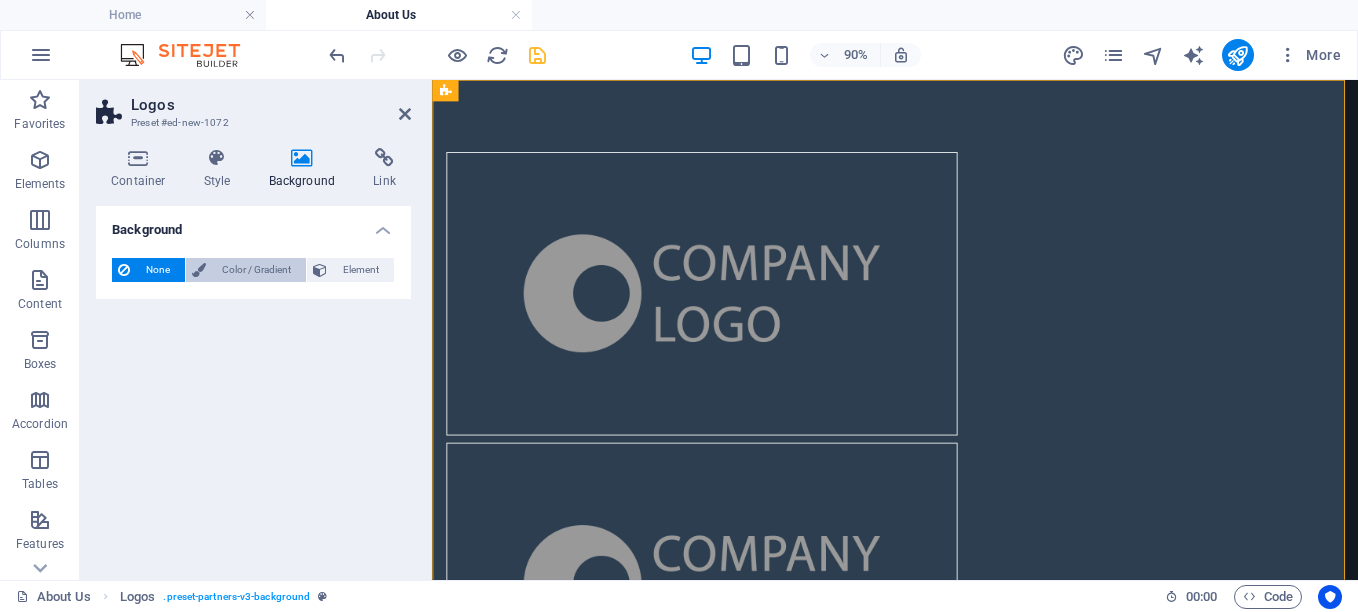 click on "Color / Gradient" at bounding box center [256, 270] 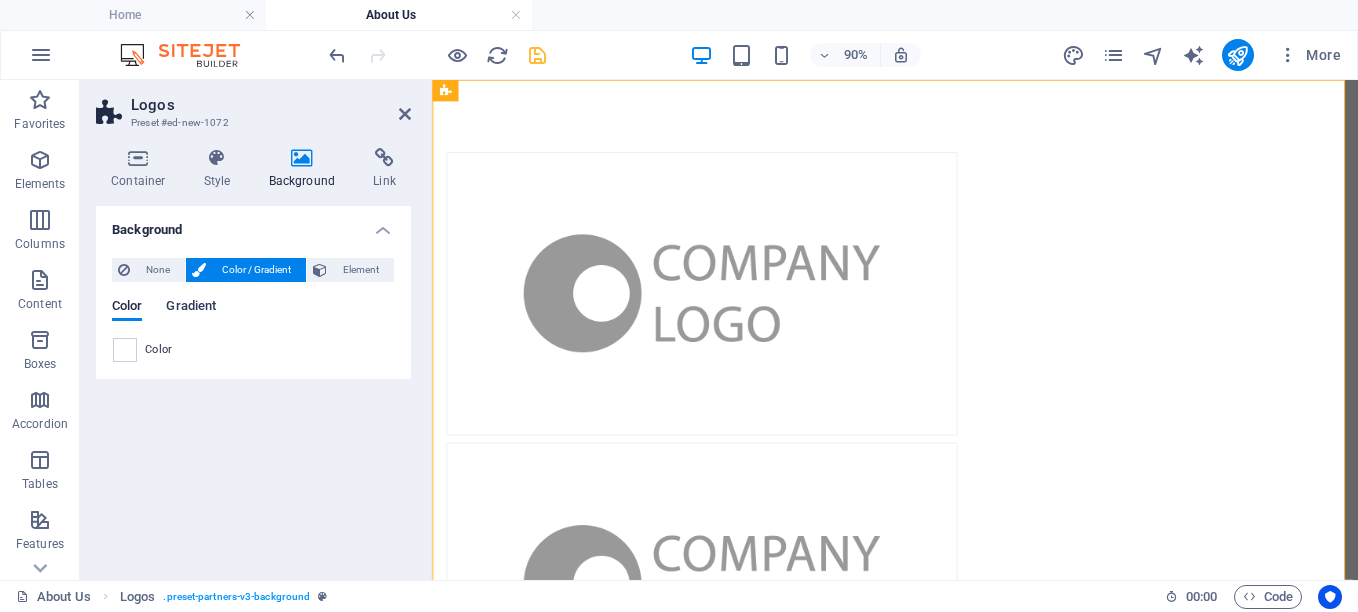 click on "Gradient" at bounding box center [191, 308] 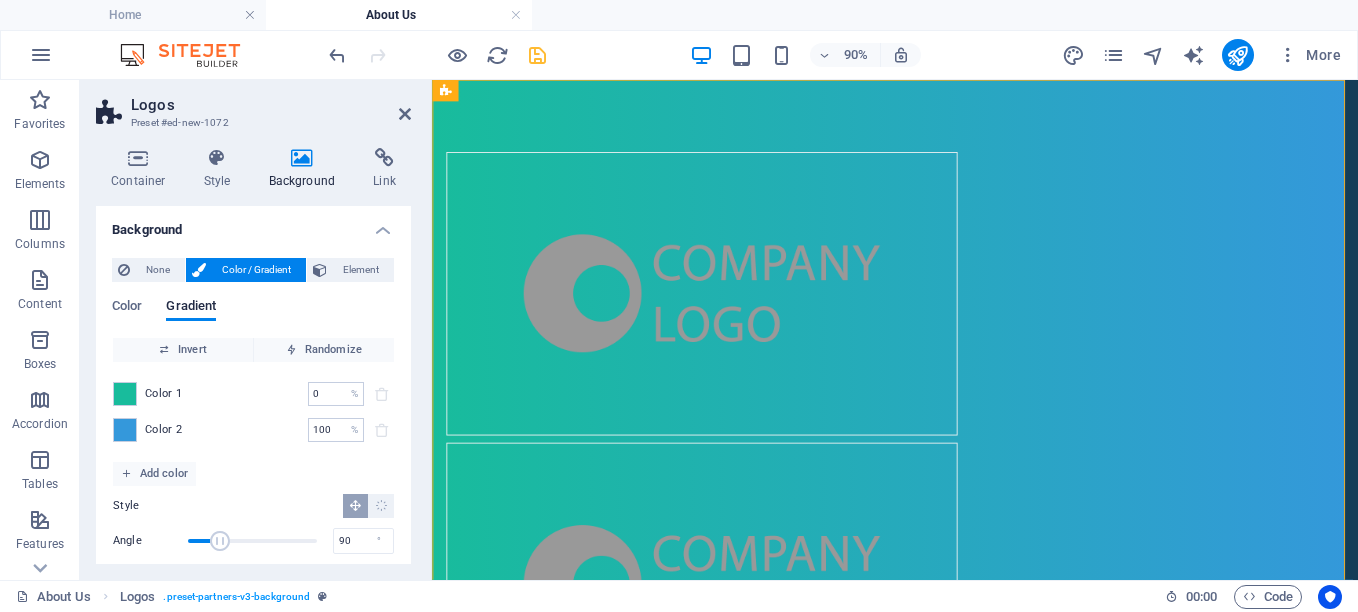 click on "Container Style Background Link Size Height Default px rem % vh vw Min. height None px rem % vh vw Width Default px rem % em vh vw Min. width None px rem % vh vw Content width Default Custom width Width Default px rem % em vh vw Min. width None px rem % vh vw Default padding Custom spacing Default content width and padding can be changed under Design. Edit design Layout (Flexbox) Alignment Determines the flex direction. Default Main axis Determine how elements should behave along the main axis inside this container (justify content). Default Side axis Control the vertical direction of the element inside of the container (align items). Default Wrap Default On Off Fill Controls the distances and direction of elements on the y-axis across several lines (align content). Default Accessibility ARIA helps assistive technologies (like screen readers) to understand the role, state, and behavior of web elements Role The ARIA role defines the purpose of an element.  None Alert Article Banner Comment Fan" at bounding box center [253, 356] 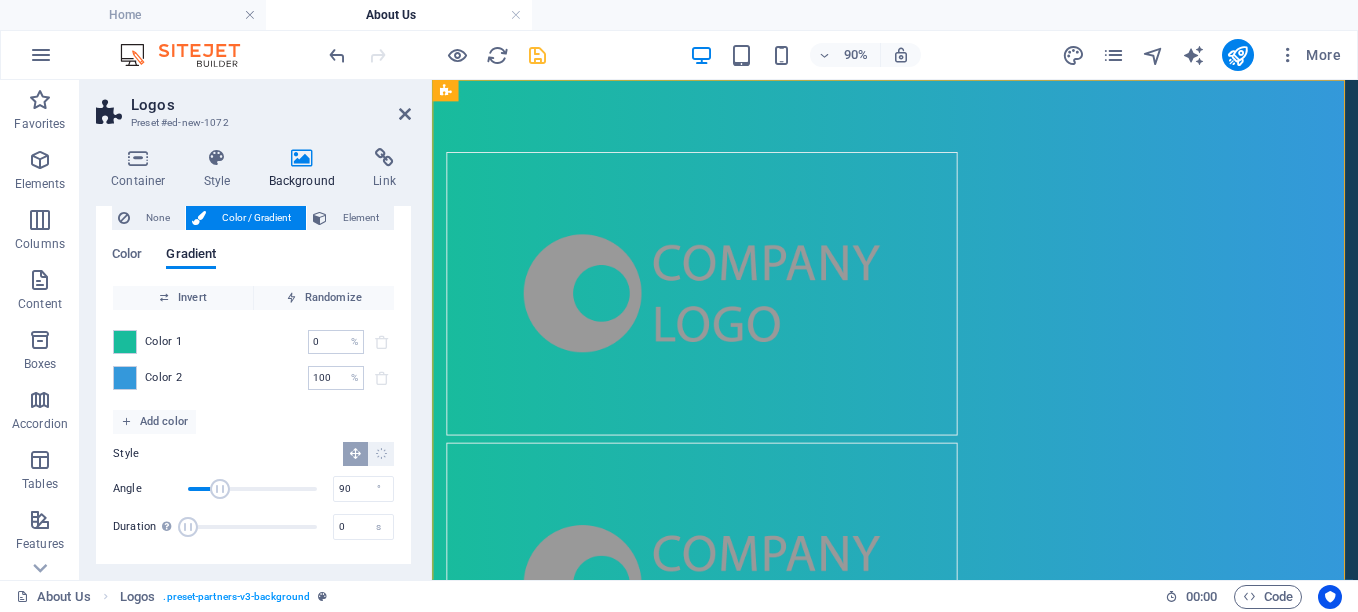 scroll, scrollTop: 55, scrollLeft: 0, axis: vertical 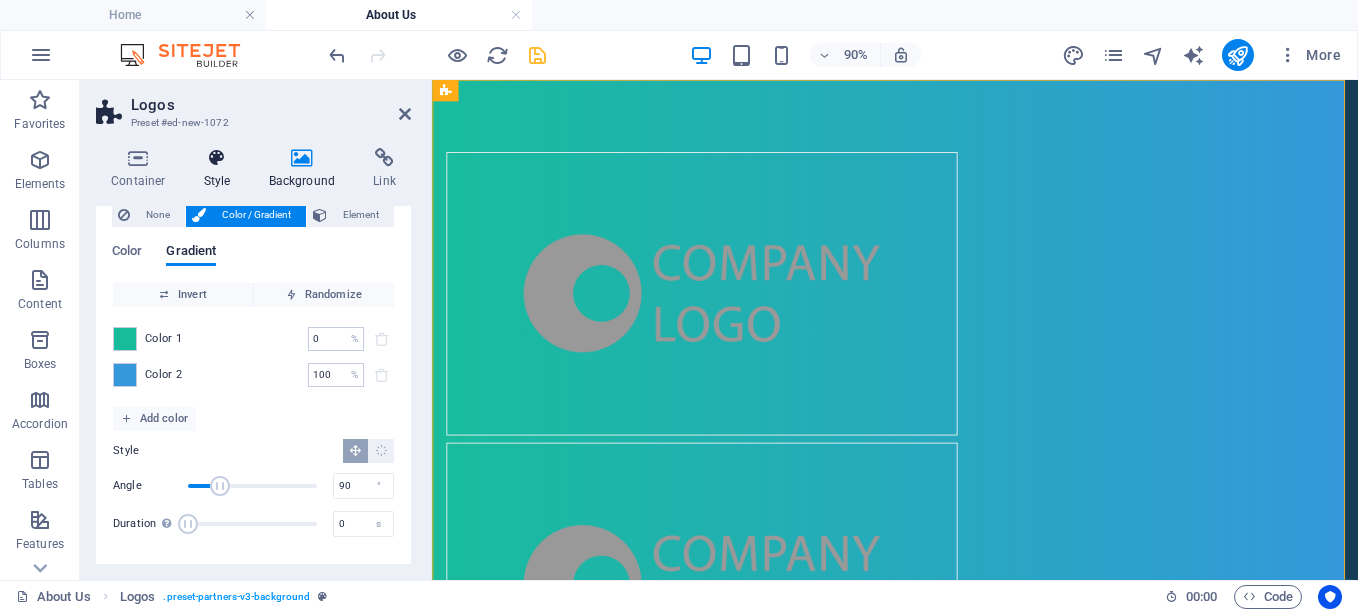 click at bounding box center (217, 158) 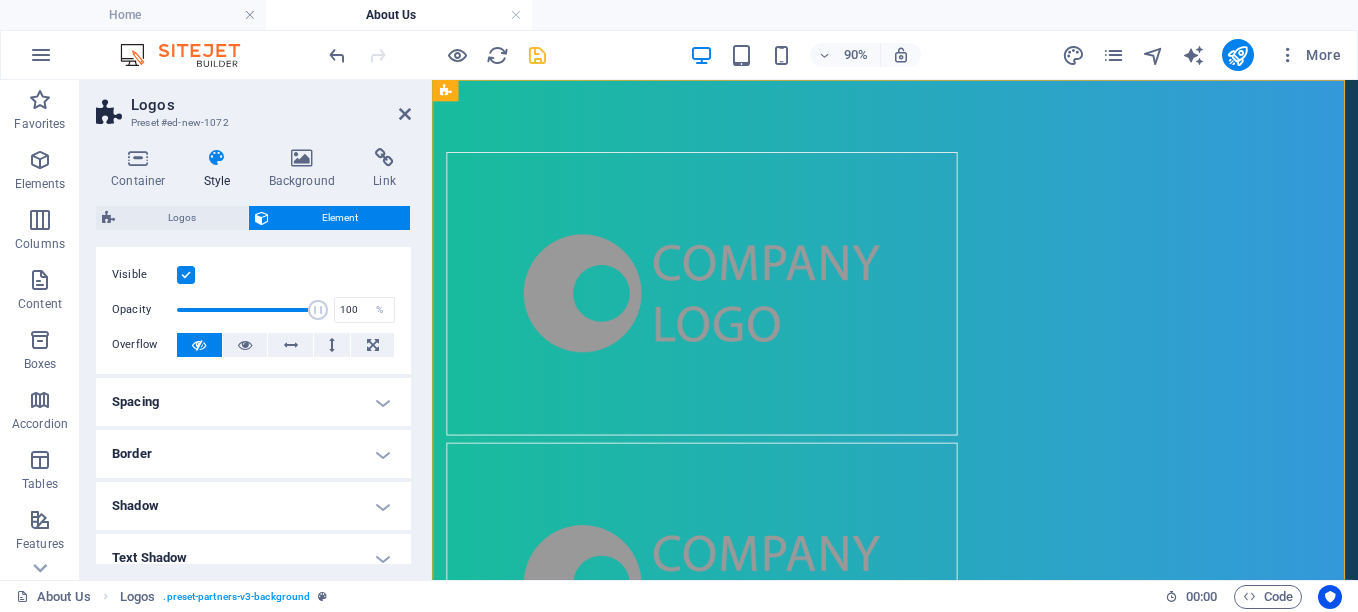 scroll, scrollTop: 0, scrollLeft: 0, axis: both 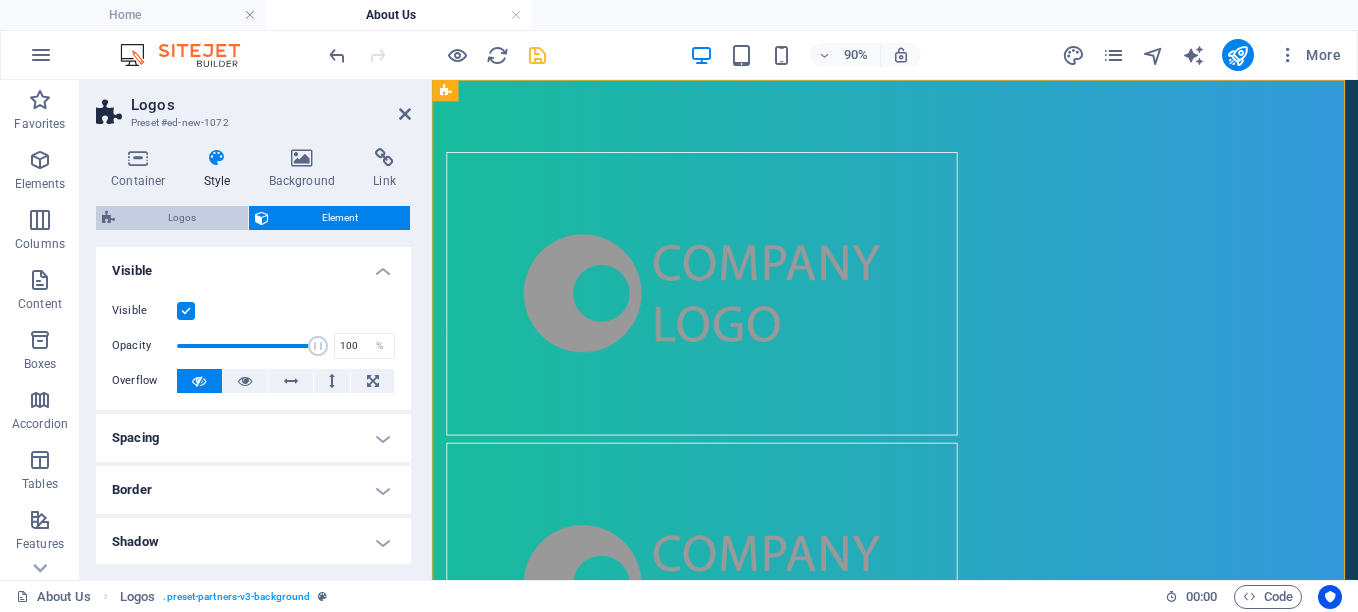 click on "Logos" at bounding box center (181, 218) 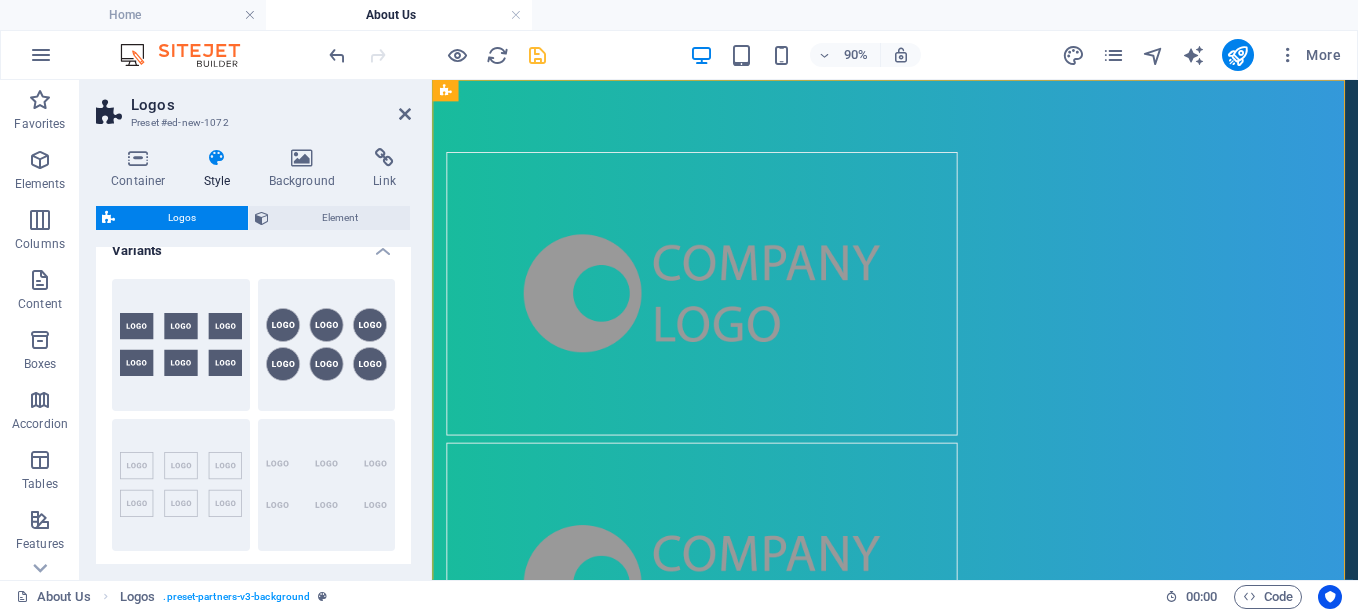 scroll, scrollTop: 0, scrollLeft: 0, axis: both 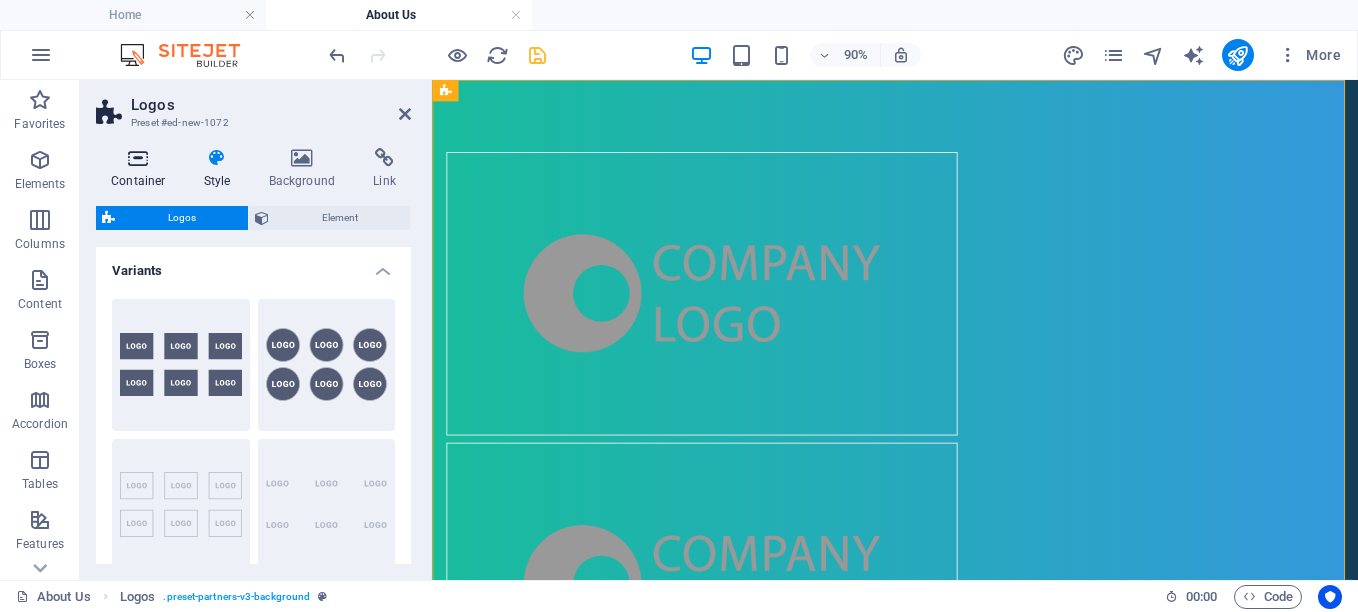 click on "Container" at bounding box center (142, 169) 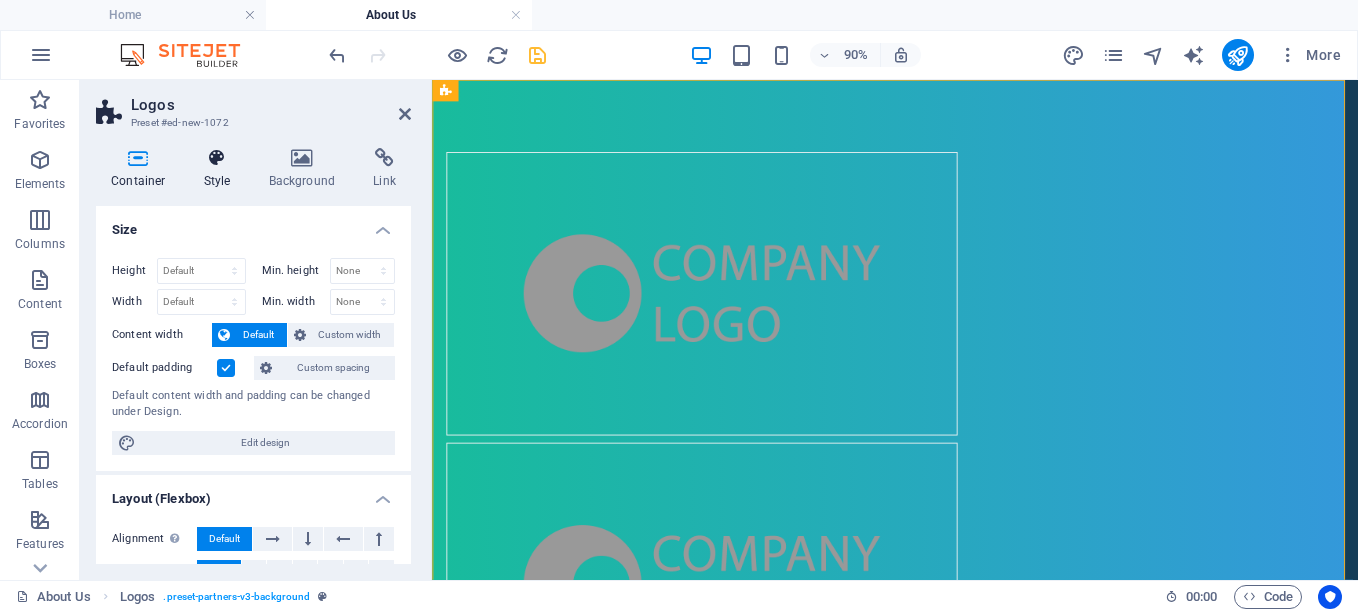 click on "Style" at bounding box center (221, 169) 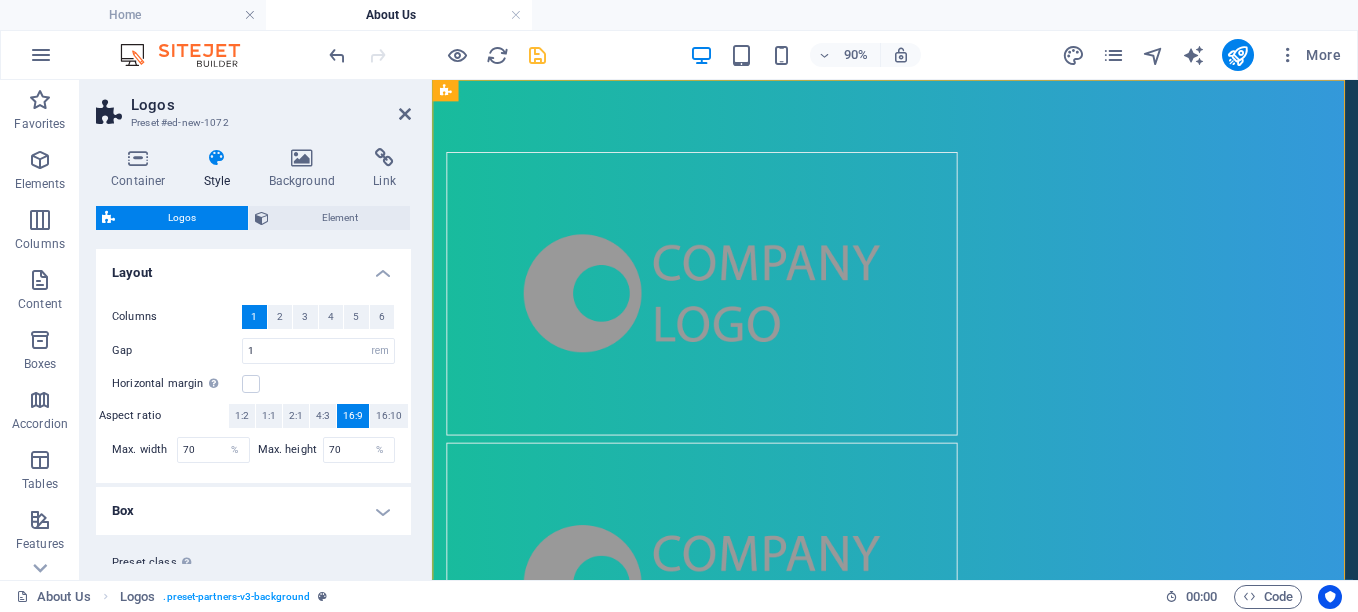 scroll, scrollTop: 359, scrollLeft: 0, axis: vertical 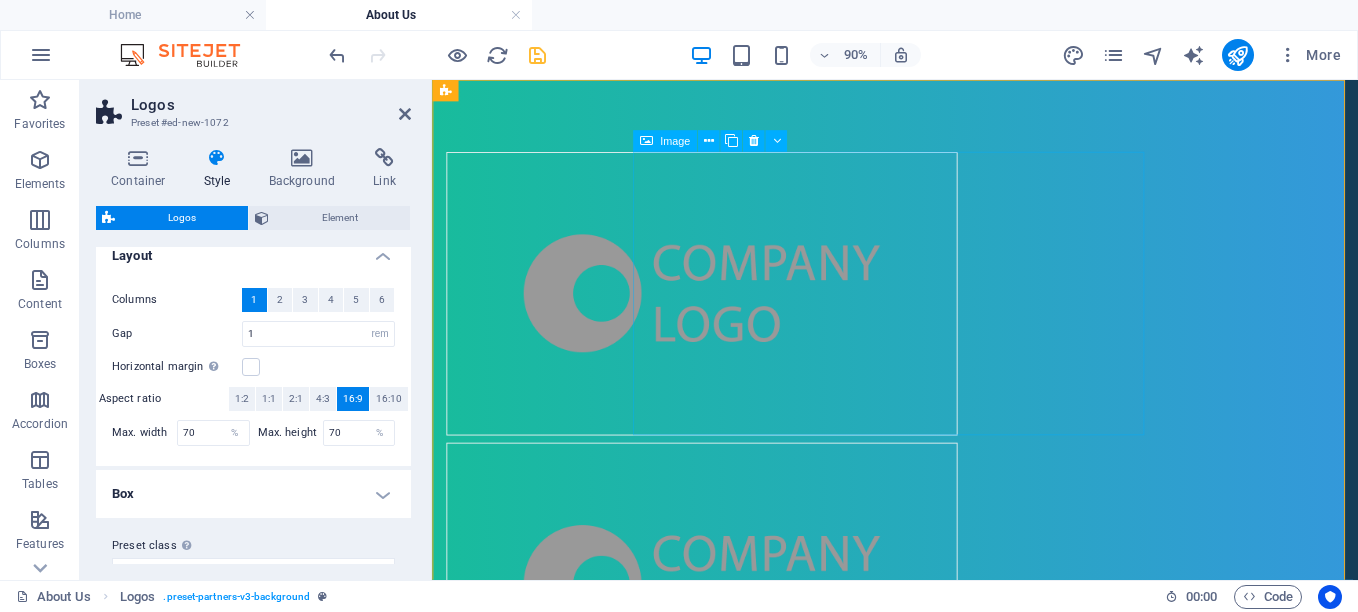 click on "Image" at bounding box center [675, 141] 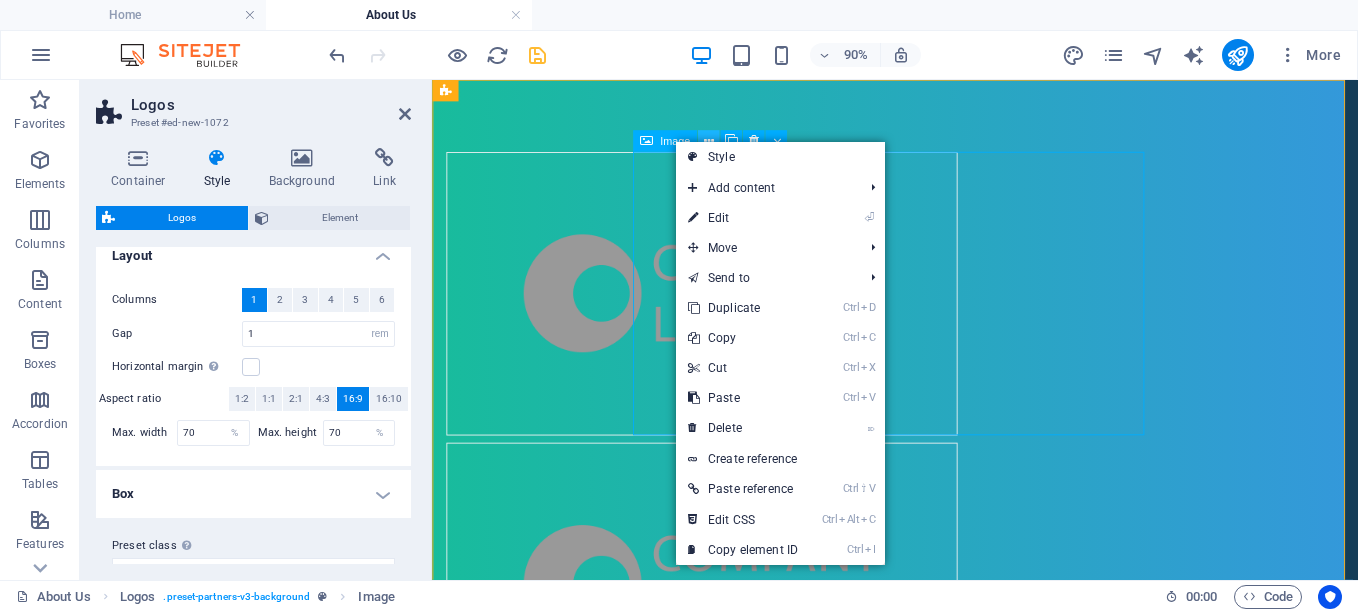 click at bounding box center [709, 141] 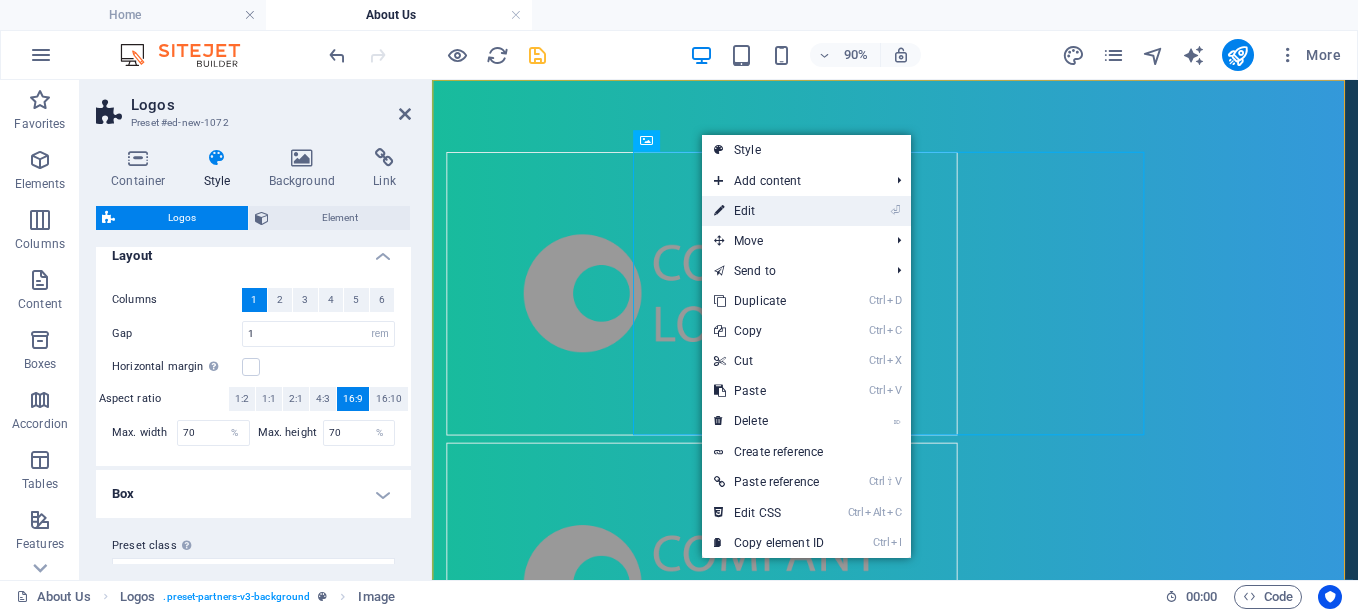 click on "⏎  Edit" at bounding box center (769, 211) 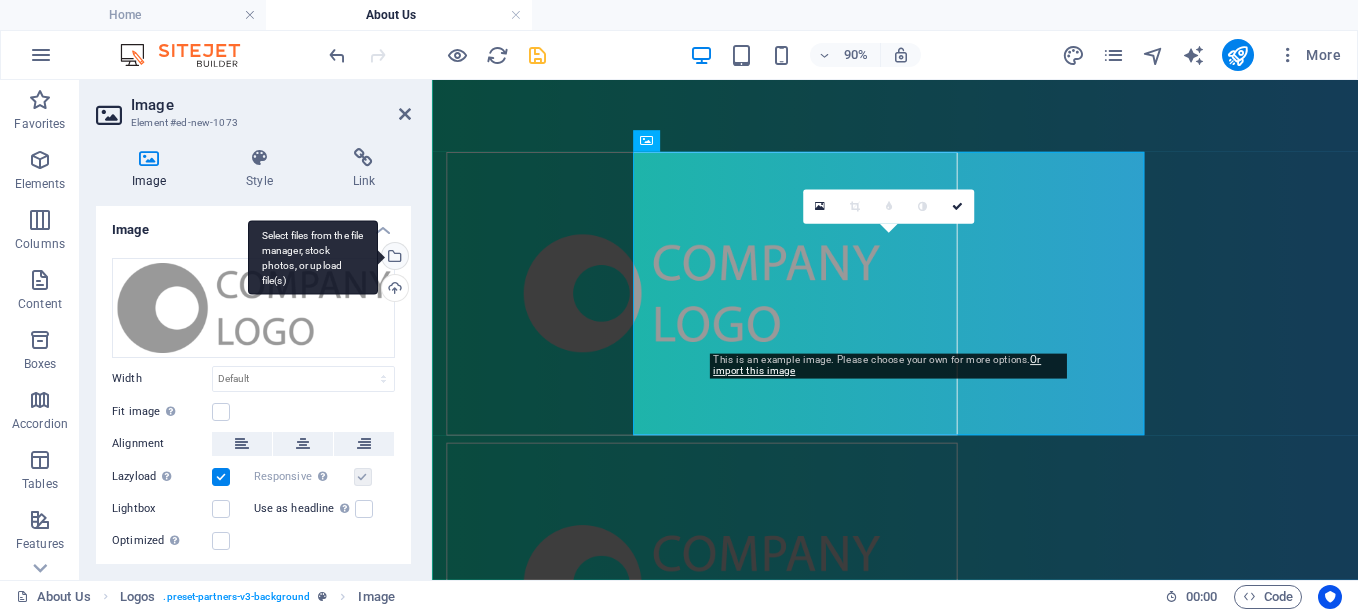 click on "Select files from the file manager, stock photos, or upload file(s)" at bounding box center [393, 258] 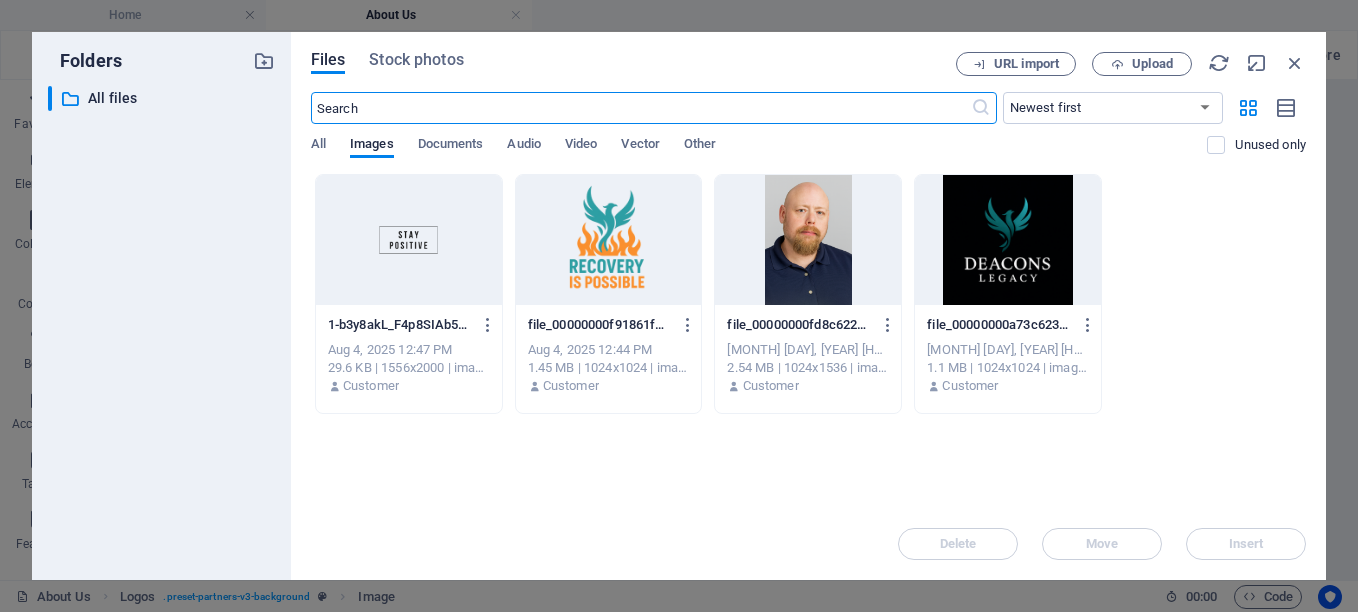 click at bounding box center (1008, 240) 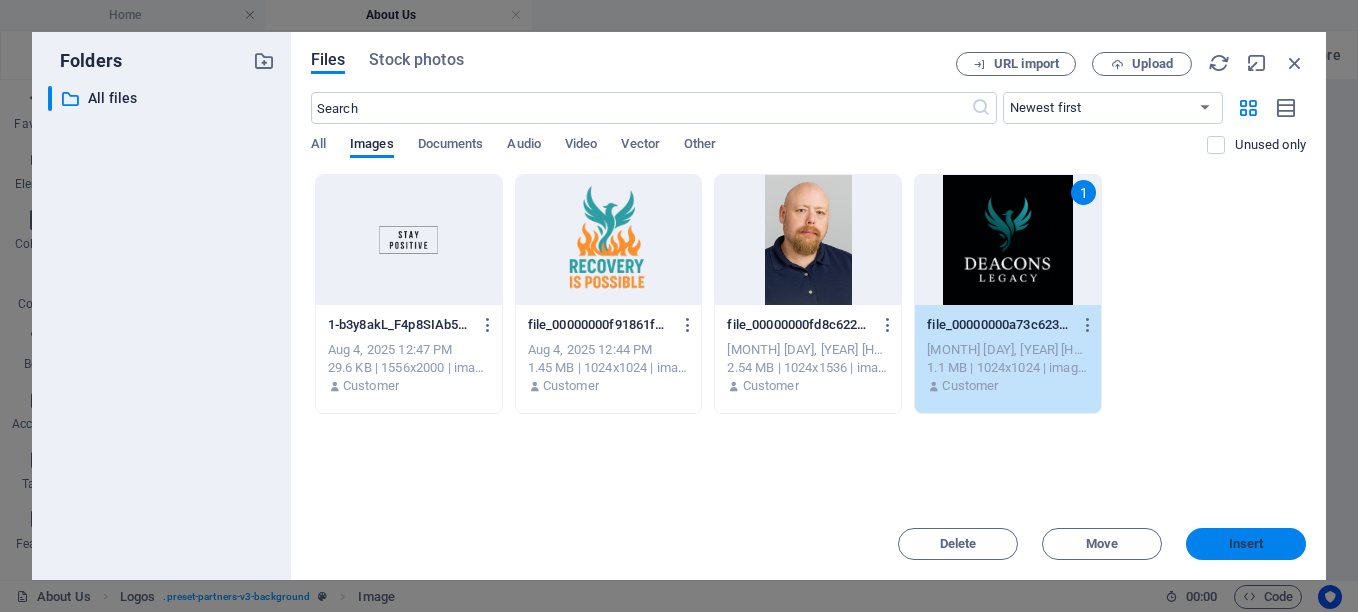 click on "Insert" at bounding box center [1246, 544] 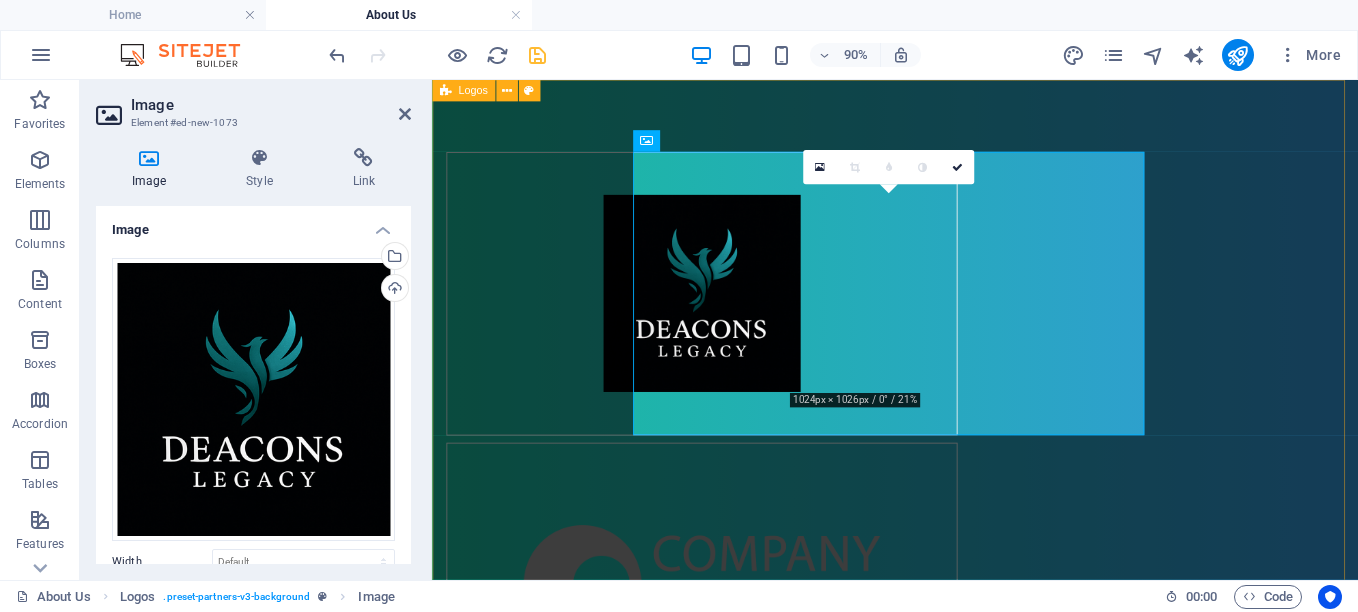 click at bounding box center [946, 1123] 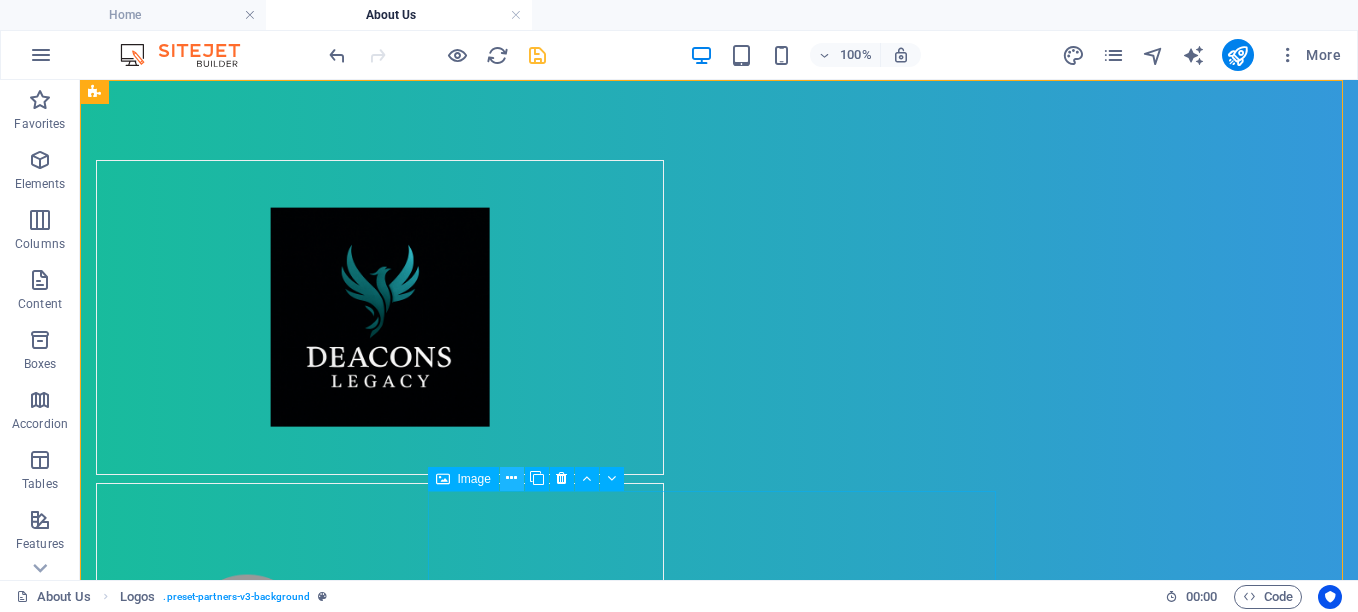click at bounding box center (511, 478) 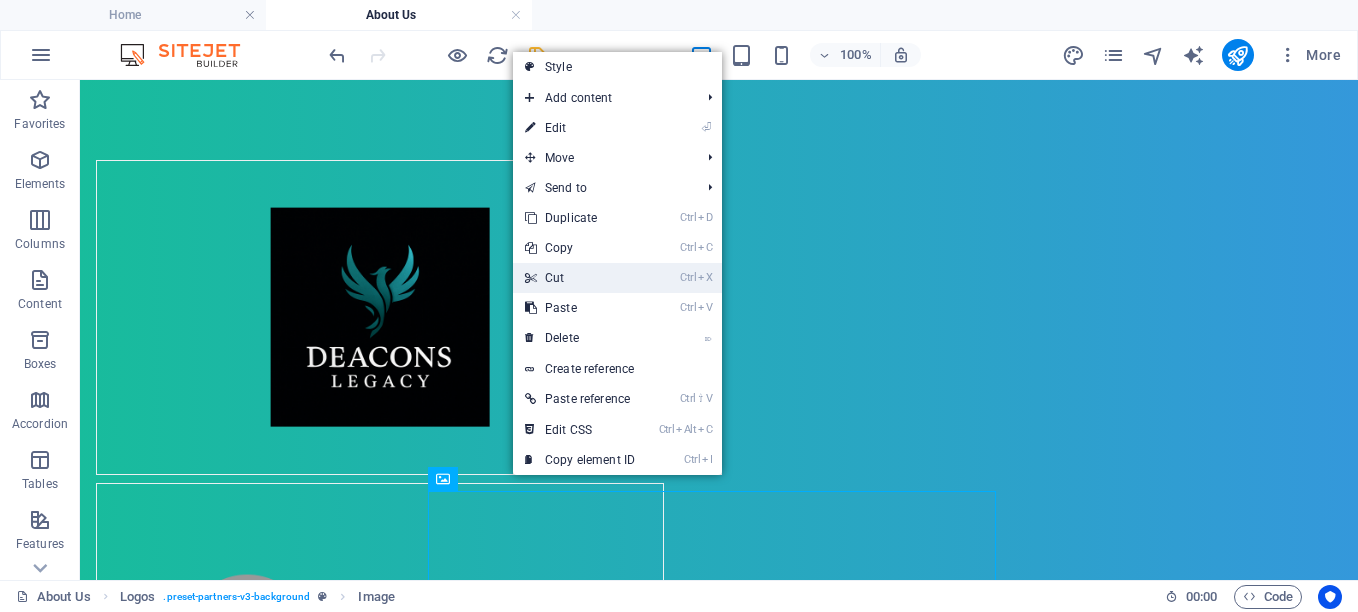 click on "Ctrl X  Cut" at bounding box center [580, 278] 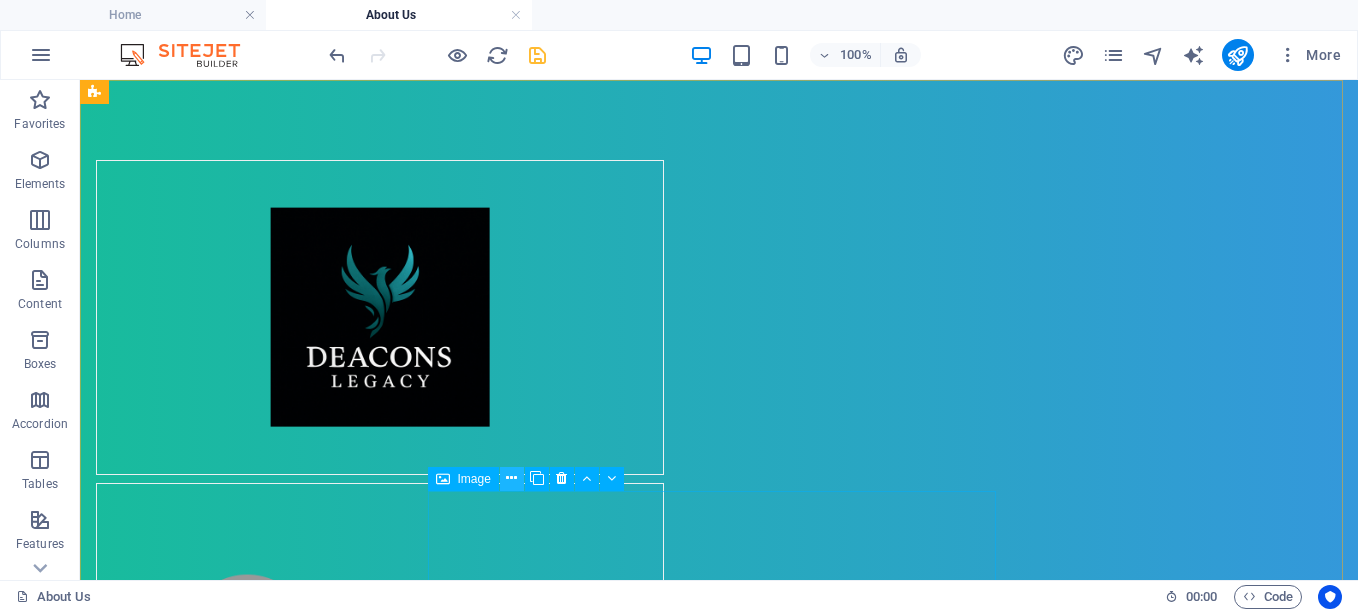 click at bounding box center (511, 478) 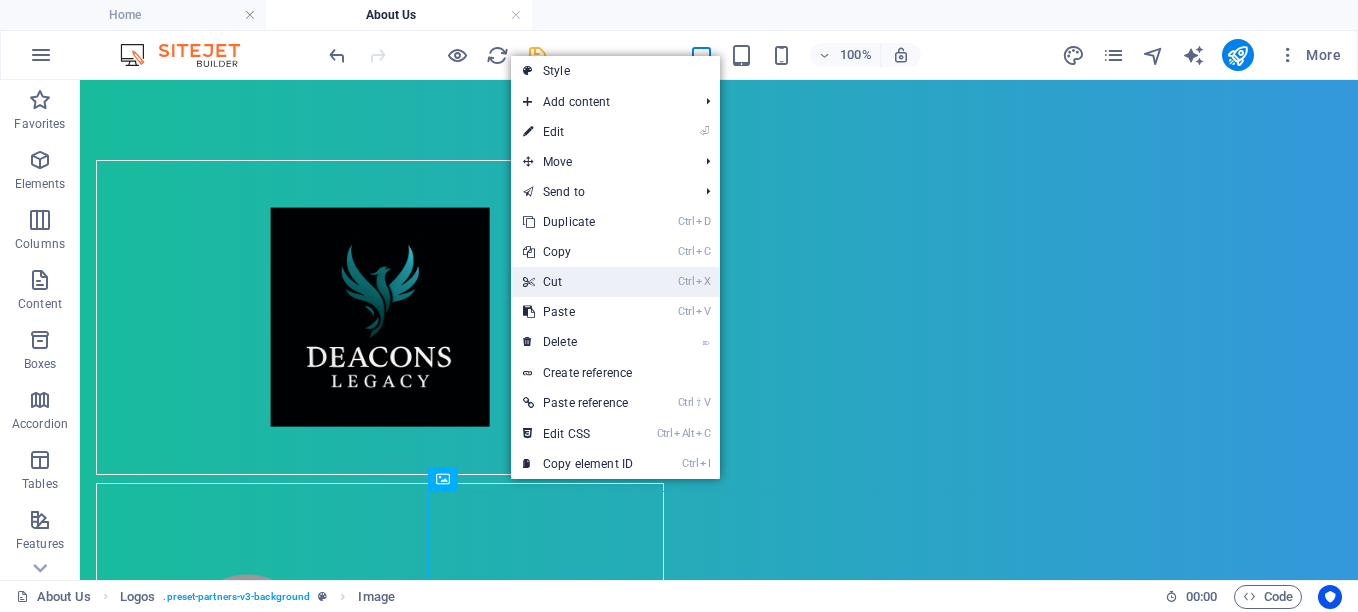 click on "Ctrl X  Cut" at bounding box center [578, 282] 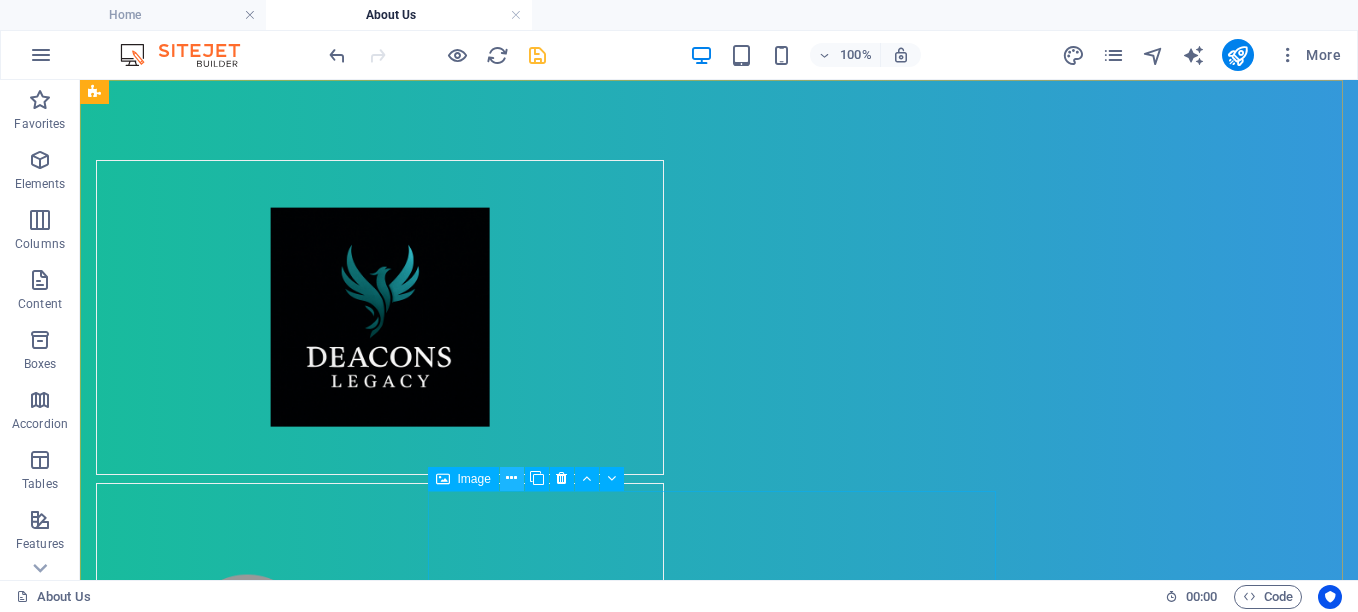 click at bounding box center [511, 478] 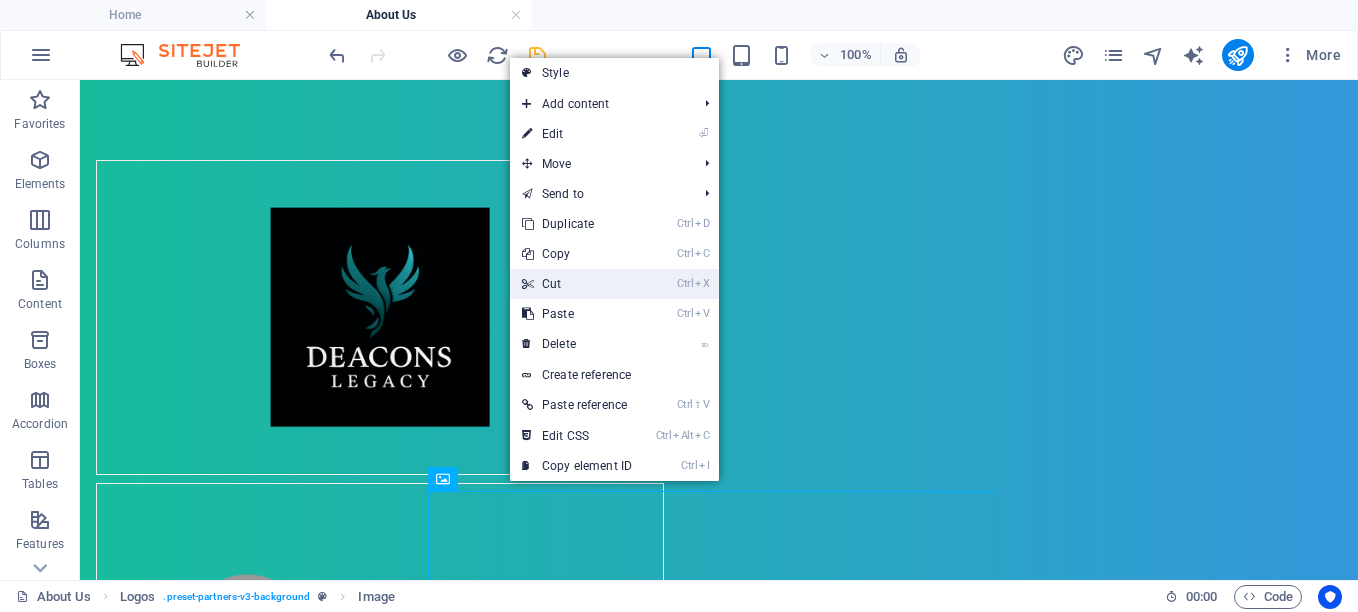 click on "Ctrl X  Cut" at bounding box center [577, 284] 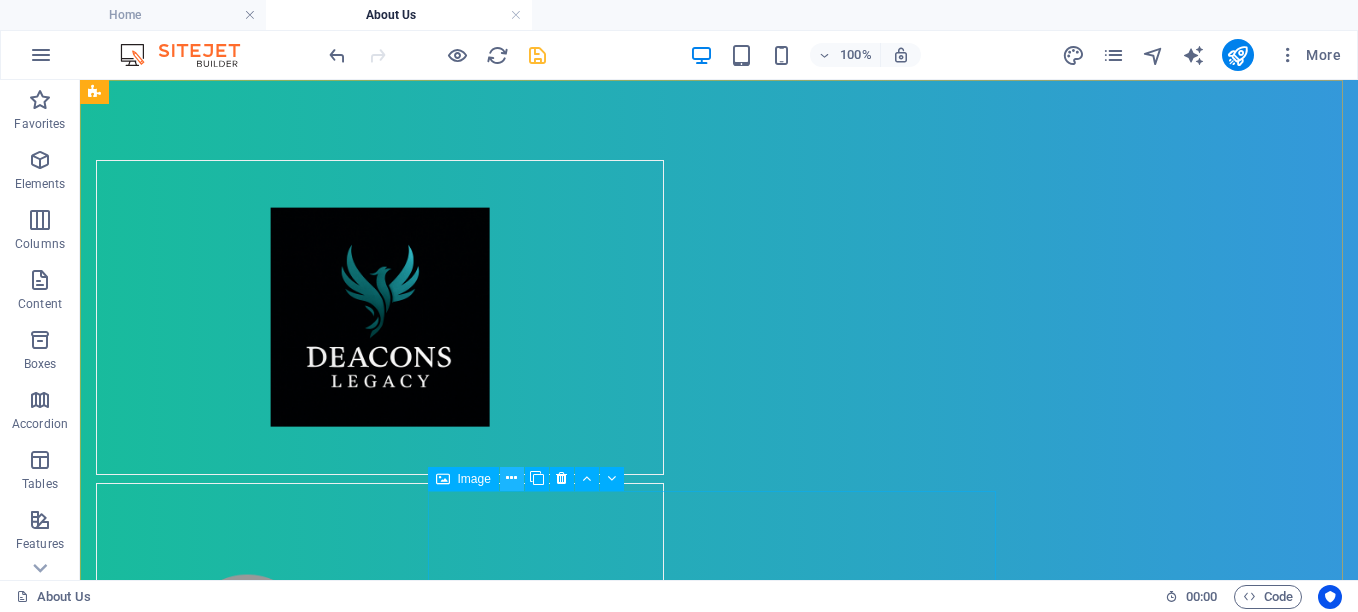 click at bounding box center (511, 478) 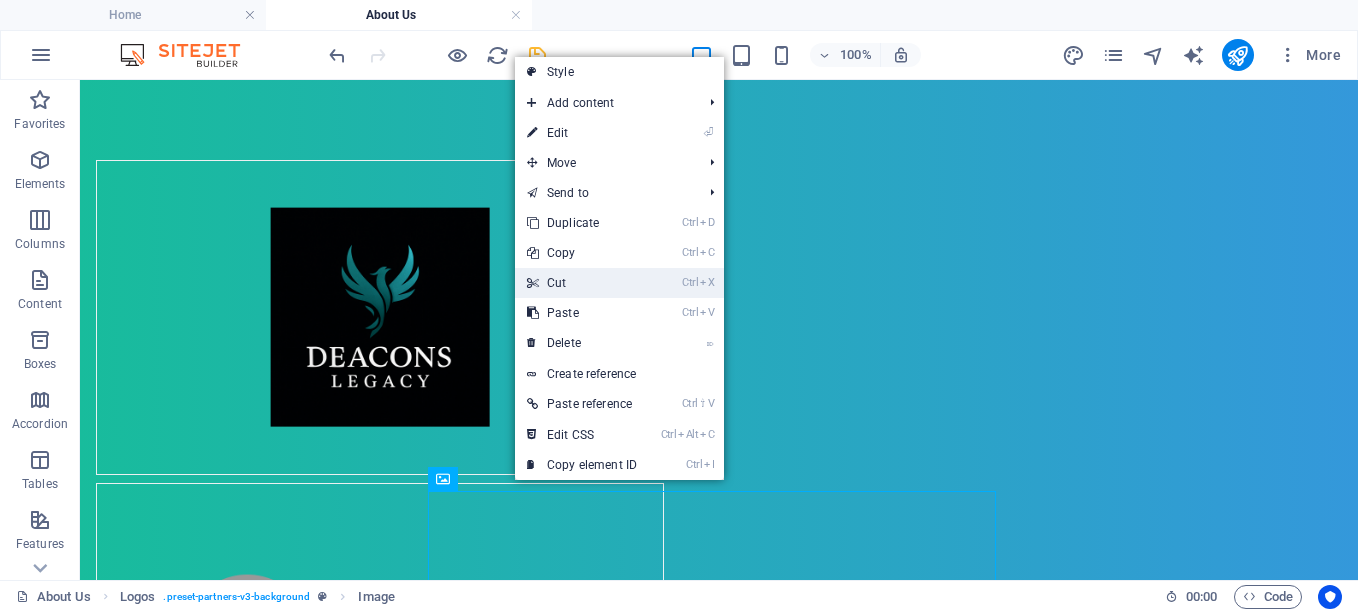 click on "Ctrl X  Cut" at bounding box center (582, 283) 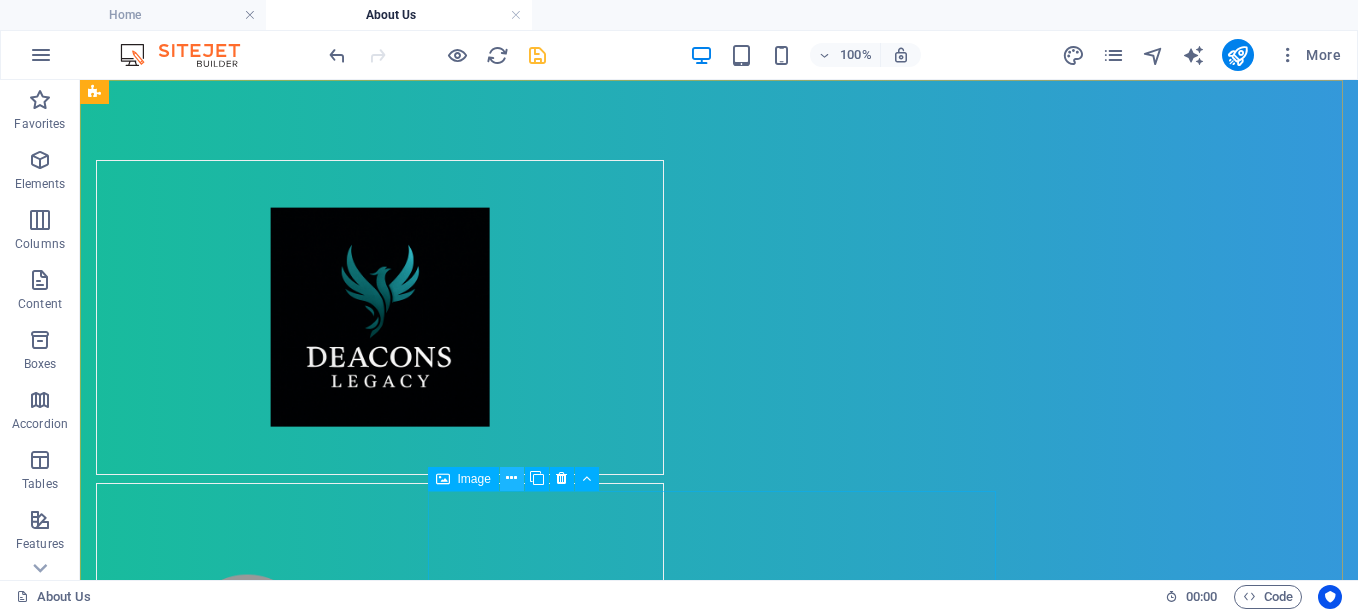 click at bounding box center [511, 478] 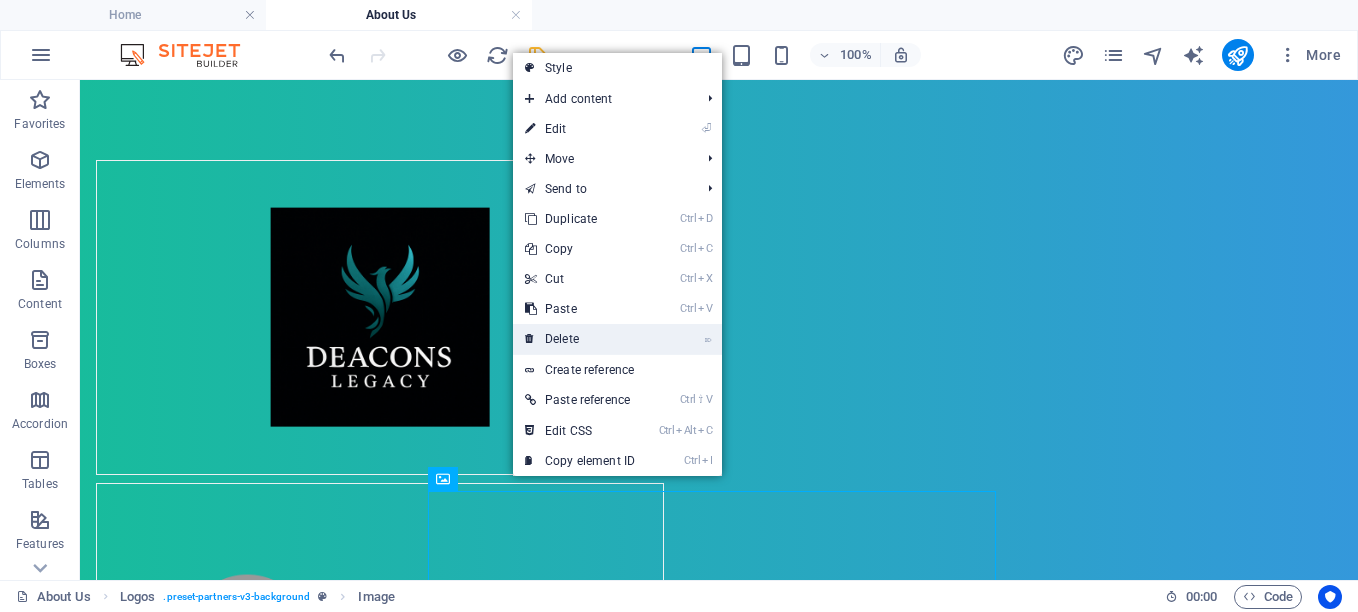 click on "⌦  Delete" at bounding box center [580, 339] 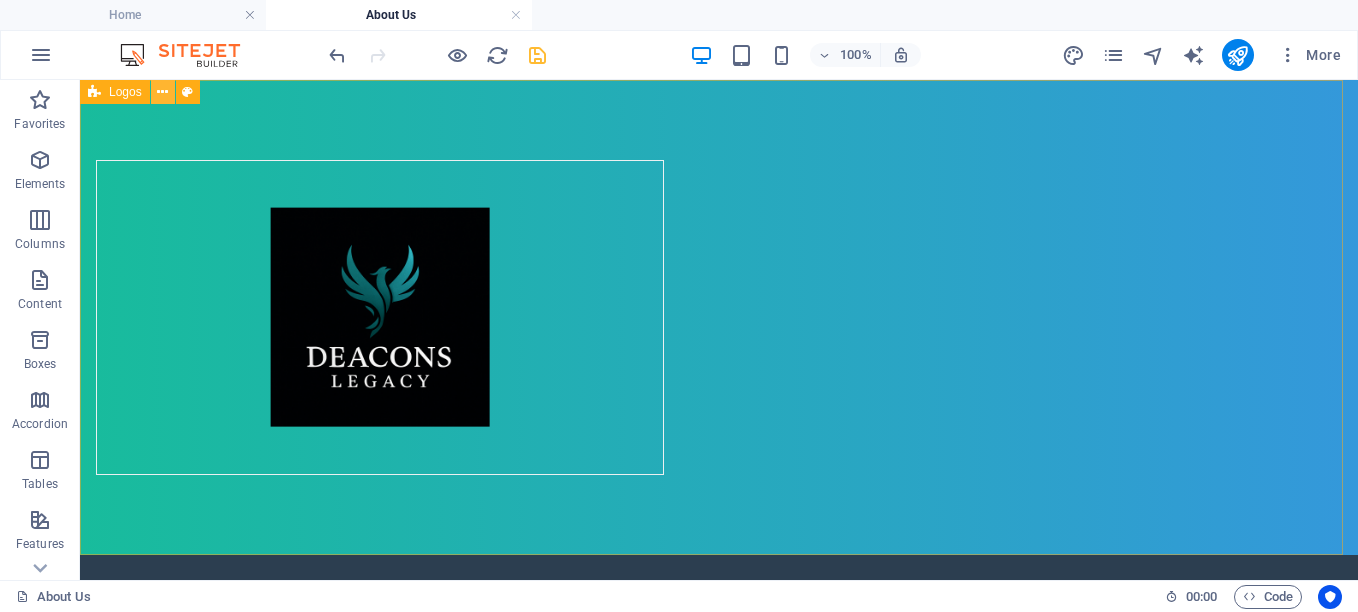 click at bounding box center (162, 92) 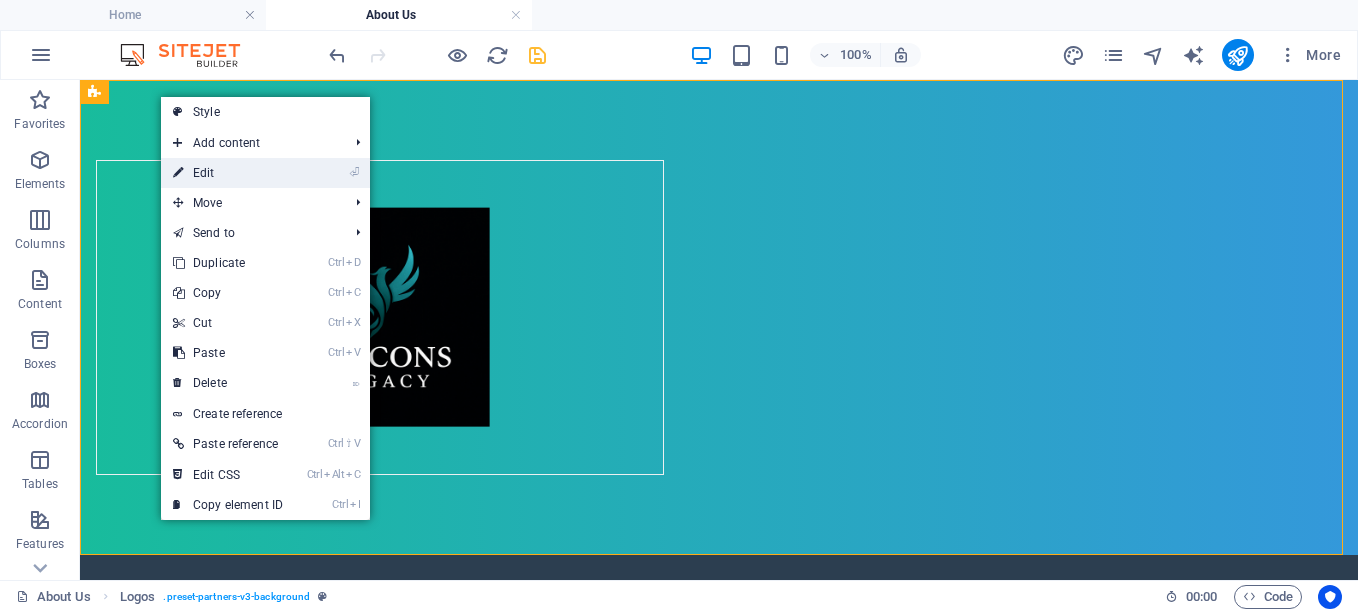 click on "⏎  Edit" at bounding box center (228, 173) 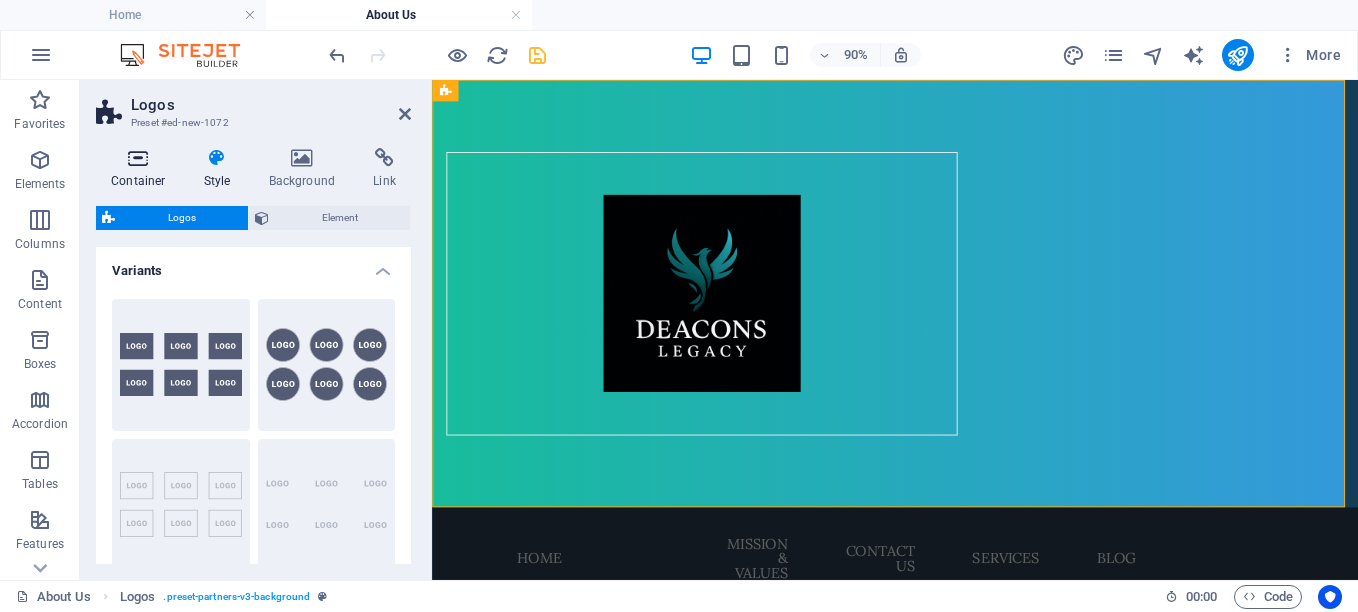 click at bounding box center (138, 158) 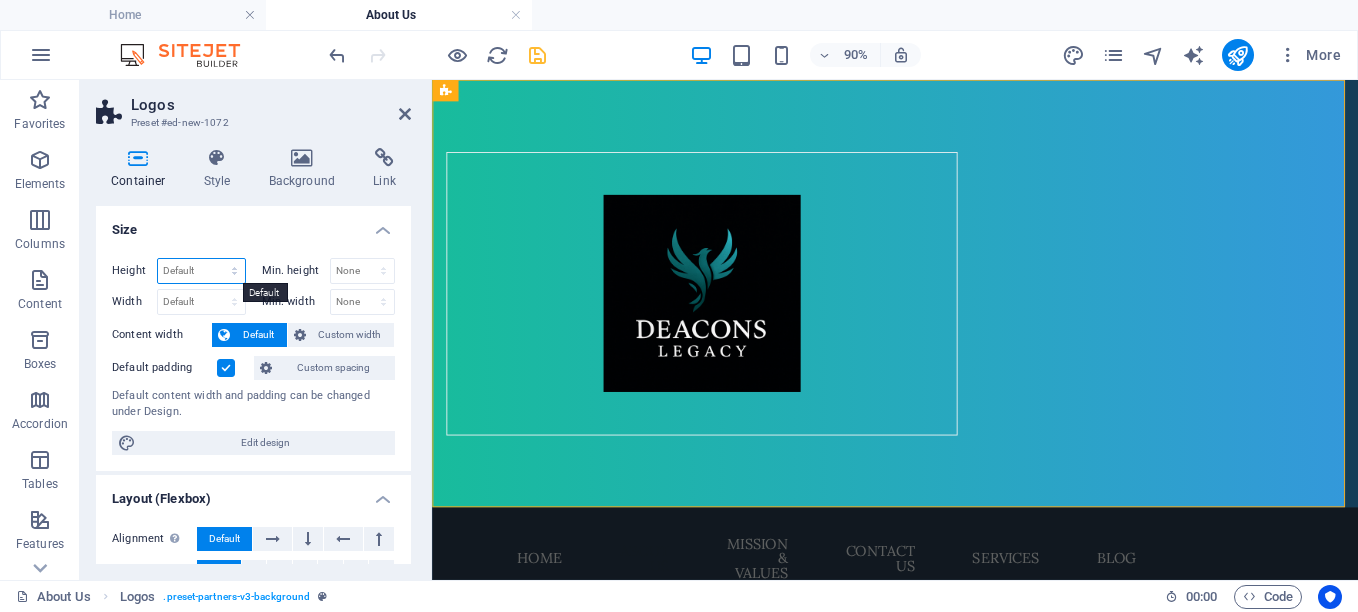 click on "Default px rem % vh vw" at bounding box center [201, 271] 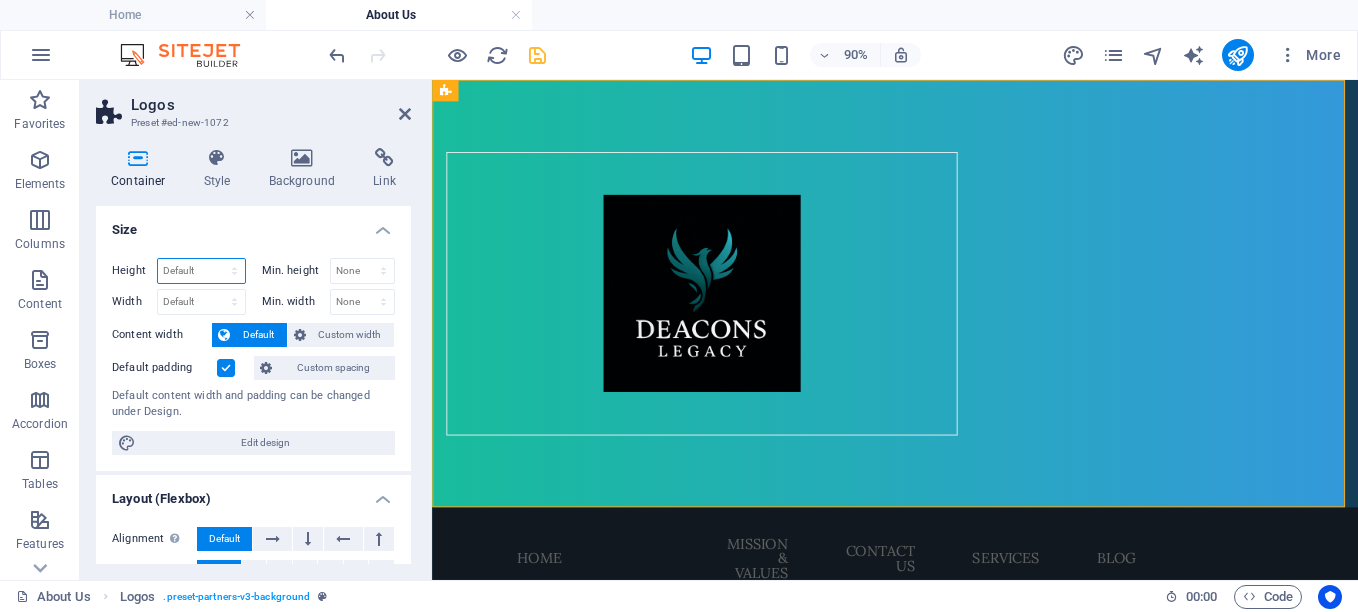 select on "%" 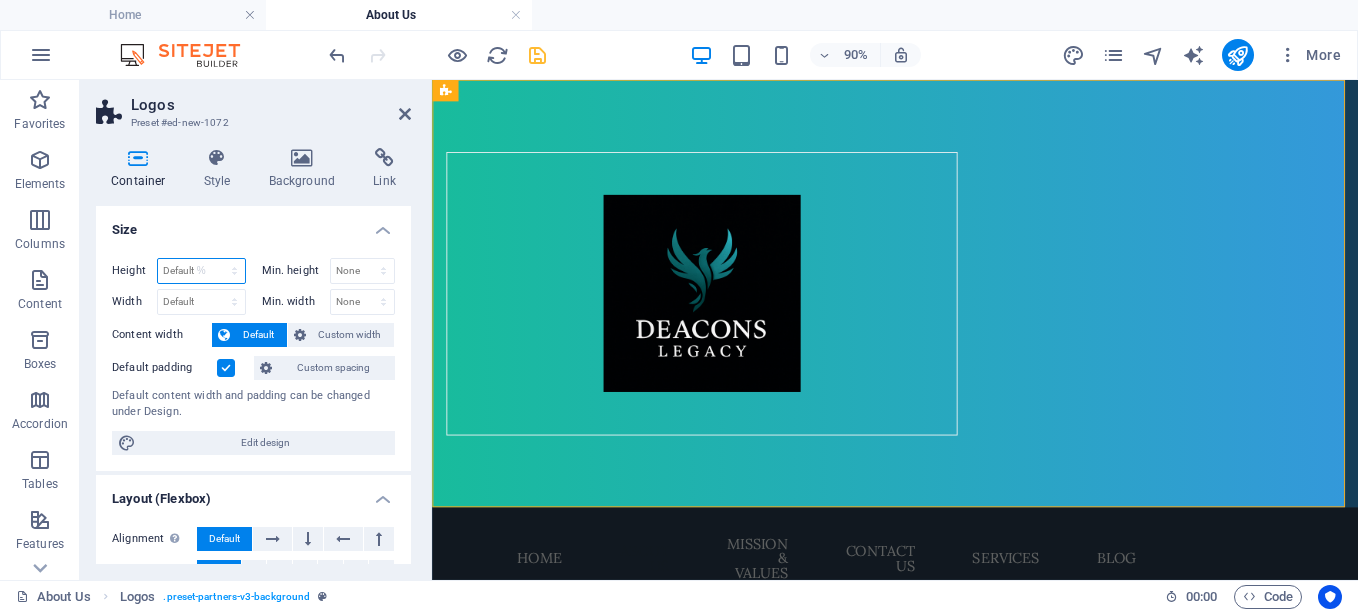 click on "Default px rem % vh vw" at bounding box center [201, 271] 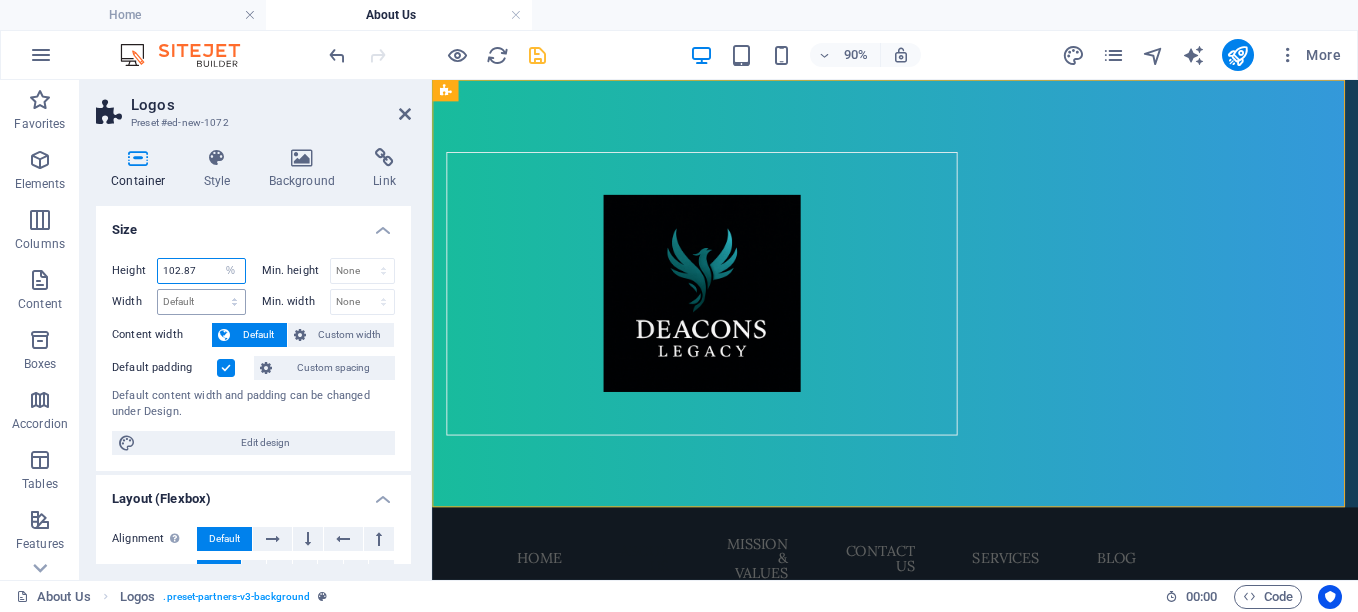 type on "102.87" 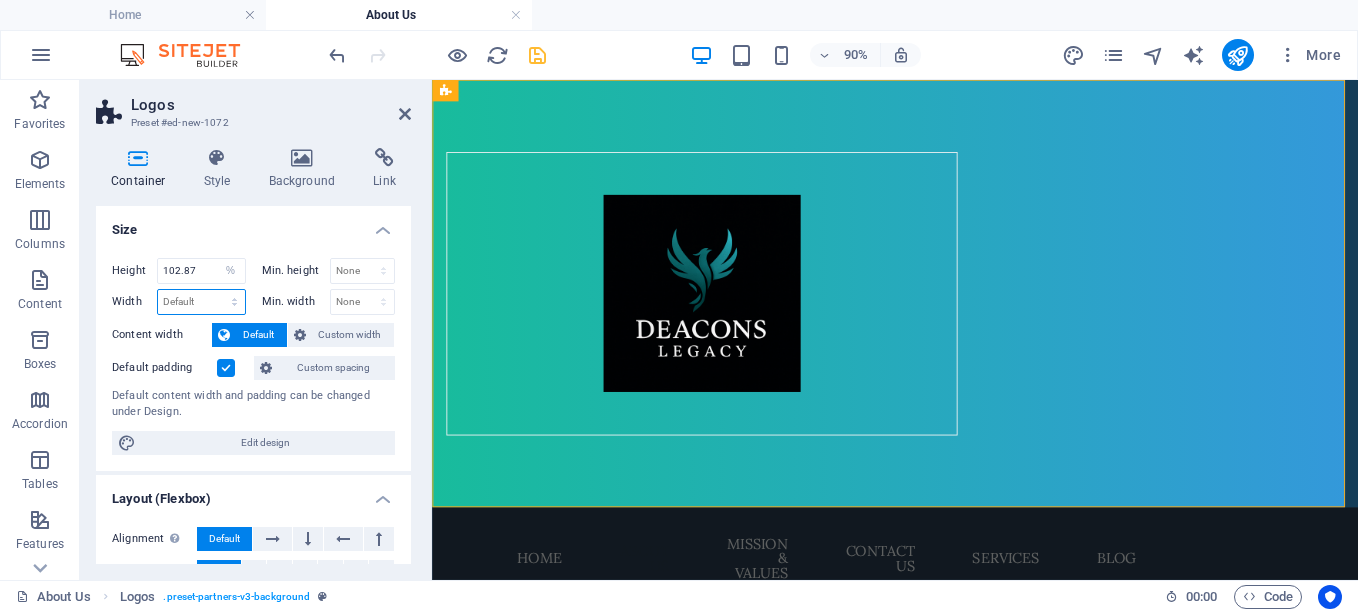 click on "Default px rem % em vh vw" at bounding box center (201, 302) 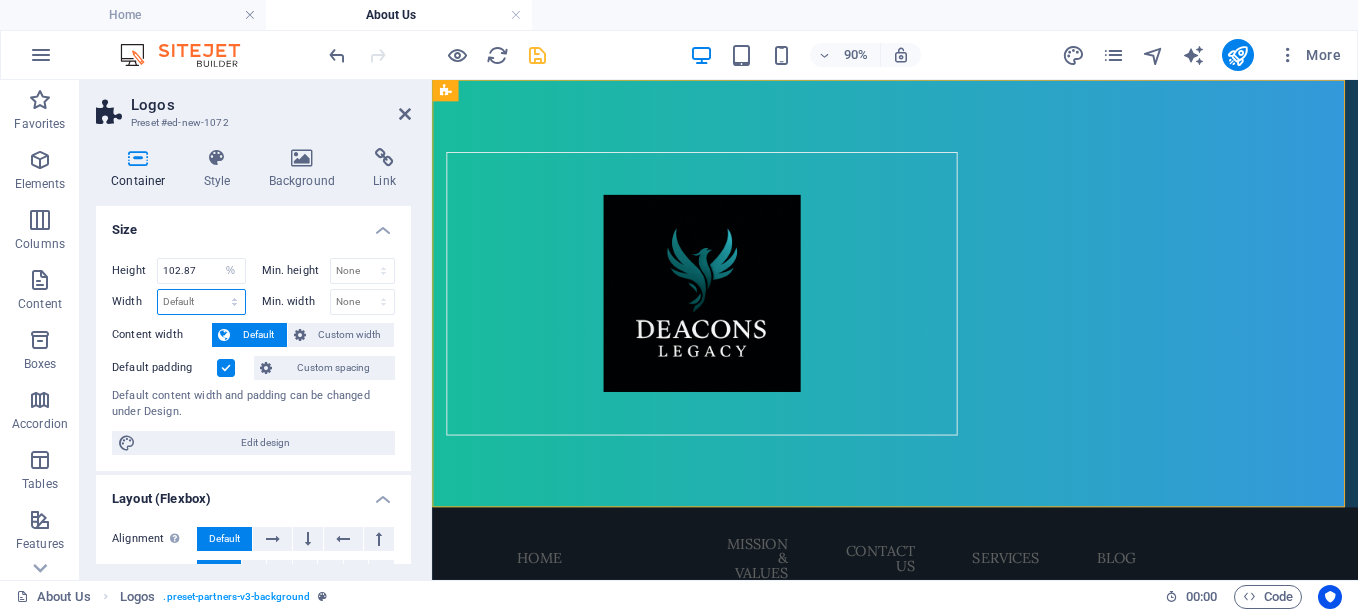 select on "%" 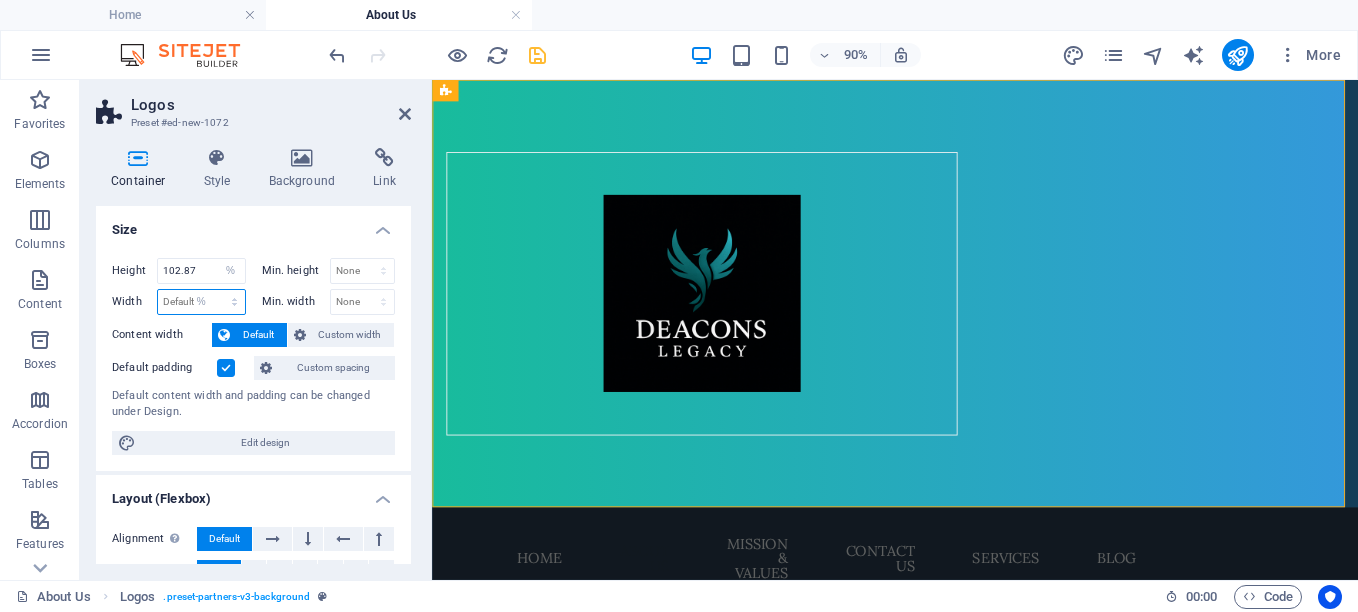 click on "Default px rem % em vh vw" at bounding box center [201, 302] 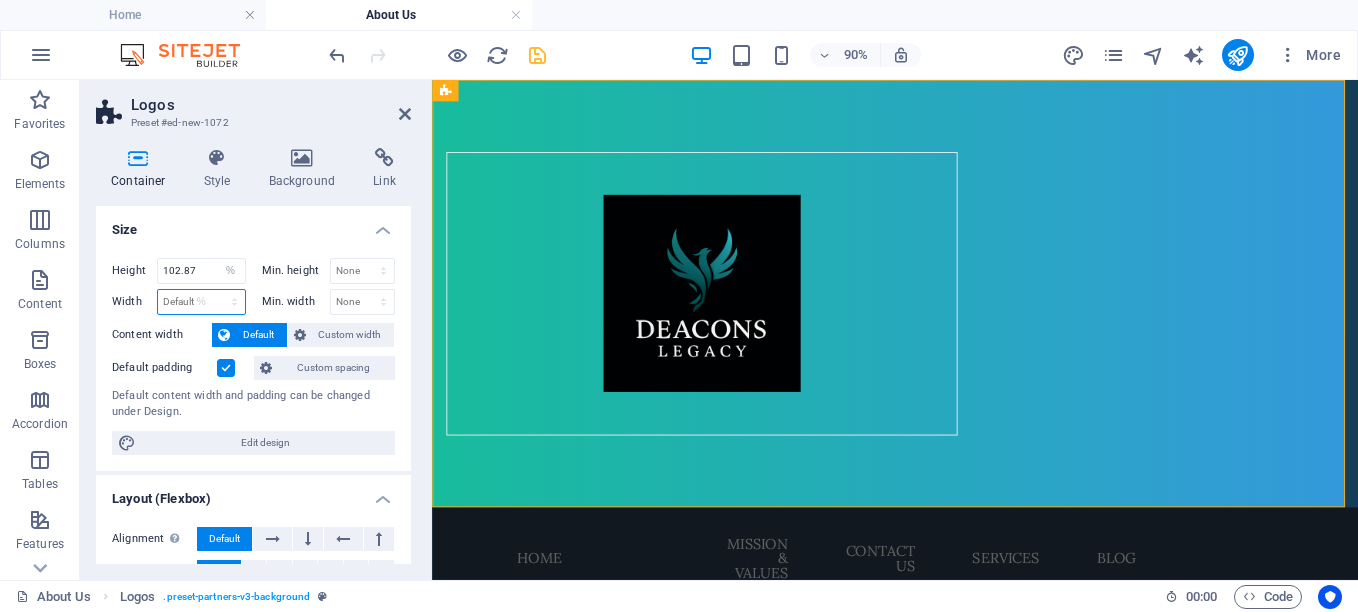 type on "100" 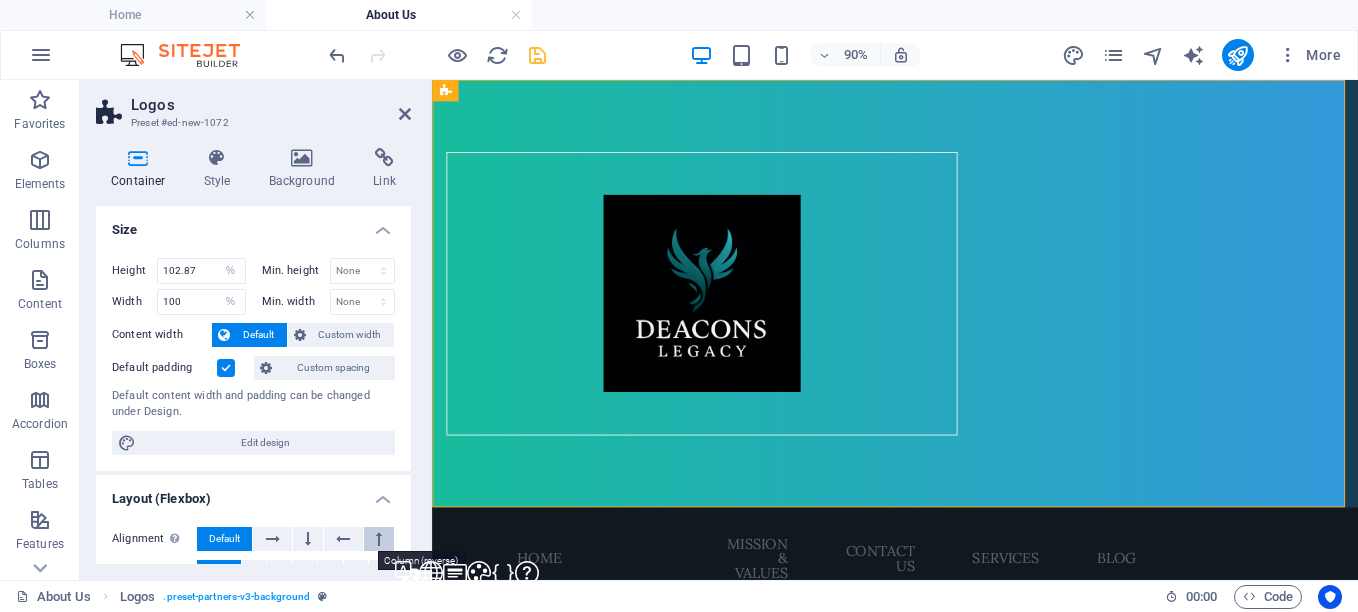 click at bounding box center (379, 539) 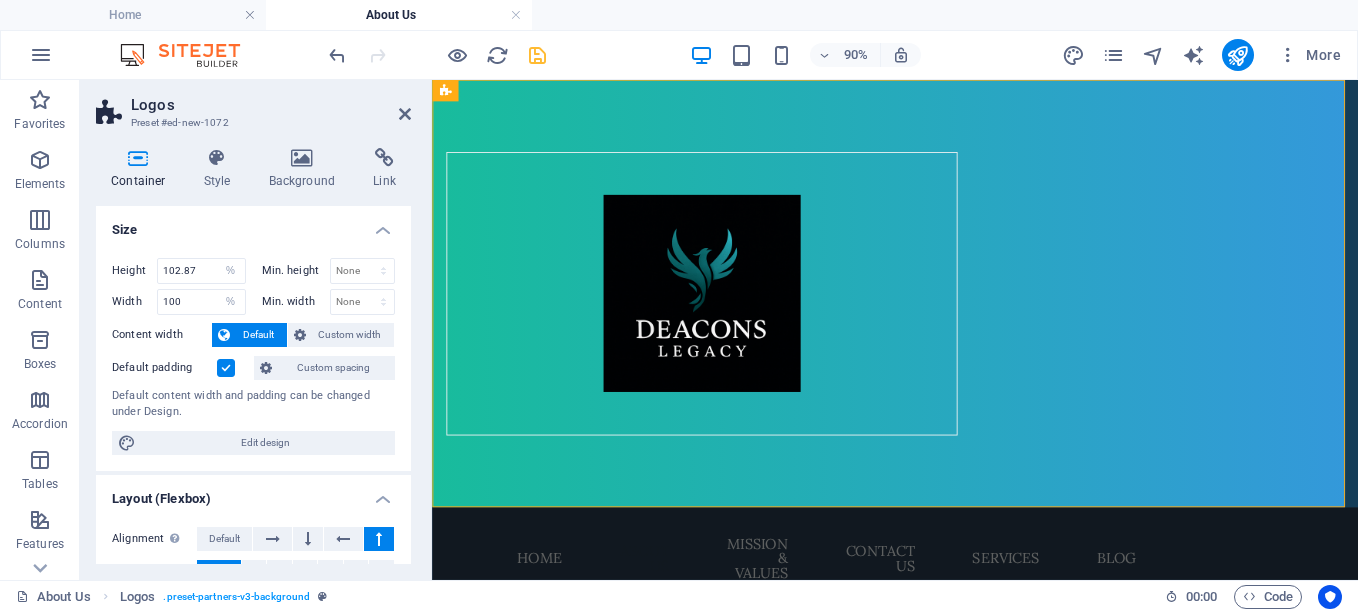 drag, startPoint x: 411, startPoint y: 329, endPoint x: 411, endPoint y: 370, distance: 41 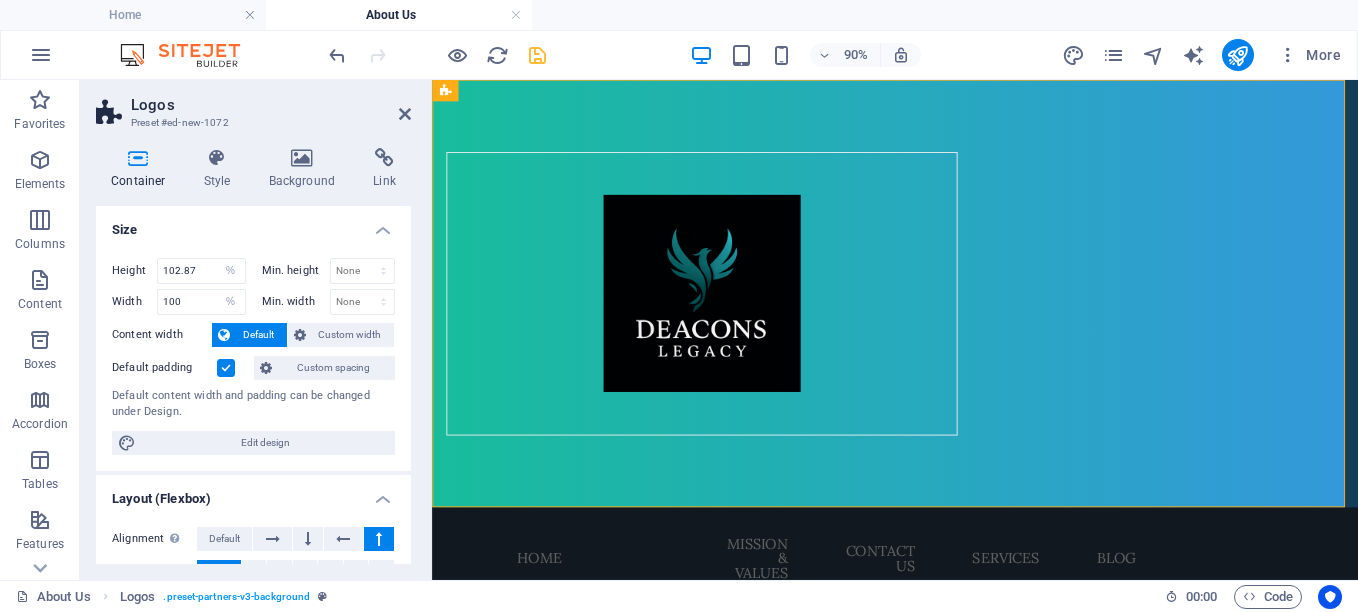 click on "Container Style Background Link Size Height 102.87 Default px rem % vh vw Min. height None px rem % vh vw Width 100 Default px rem % em vh vw Min. width None px rem % vh vw Content width Default Custom width Width Default px rem % em vh vw Min. width None px rem % vh vw Default padding Custom spacing Default content width and padding can be changed under Design. Edit design Layout (Flexbox) Alignment Determines the flex direction. Default Main axis Determine how elements should behave along the main axis inside this container (justify content). Default Side axis Control the vertical direction of the element inside of the container (align items). Default Wrap Default On Off Fill Controls the distances and direction of elements on the y-axis across several lines (align content). Default Accessibility ARIA helps assistive technologies (like screen readers) to understand the role, state, and behavior of web elements Role The ARIA role defines the purpose of an element. None Alert Article Banner" at bounding box center (253, 356) 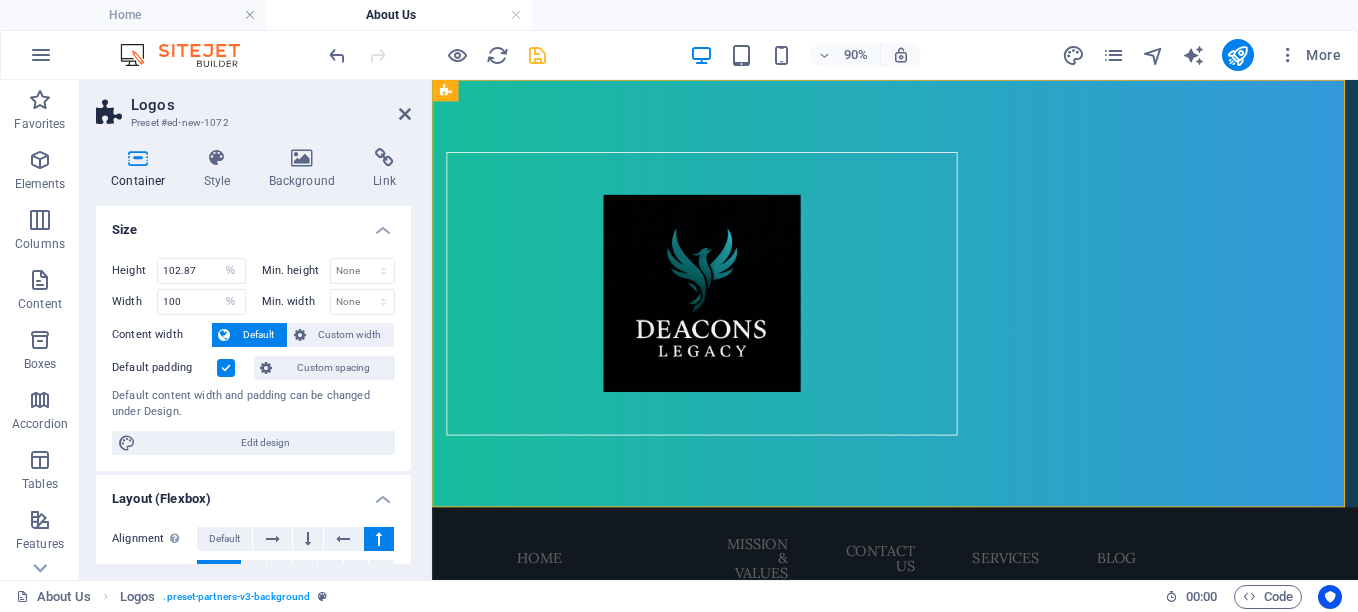 drag, startPoint x: 406, startPoint y: 363, endPoint x: 405, endPoint y: 423, distance: 60.00833 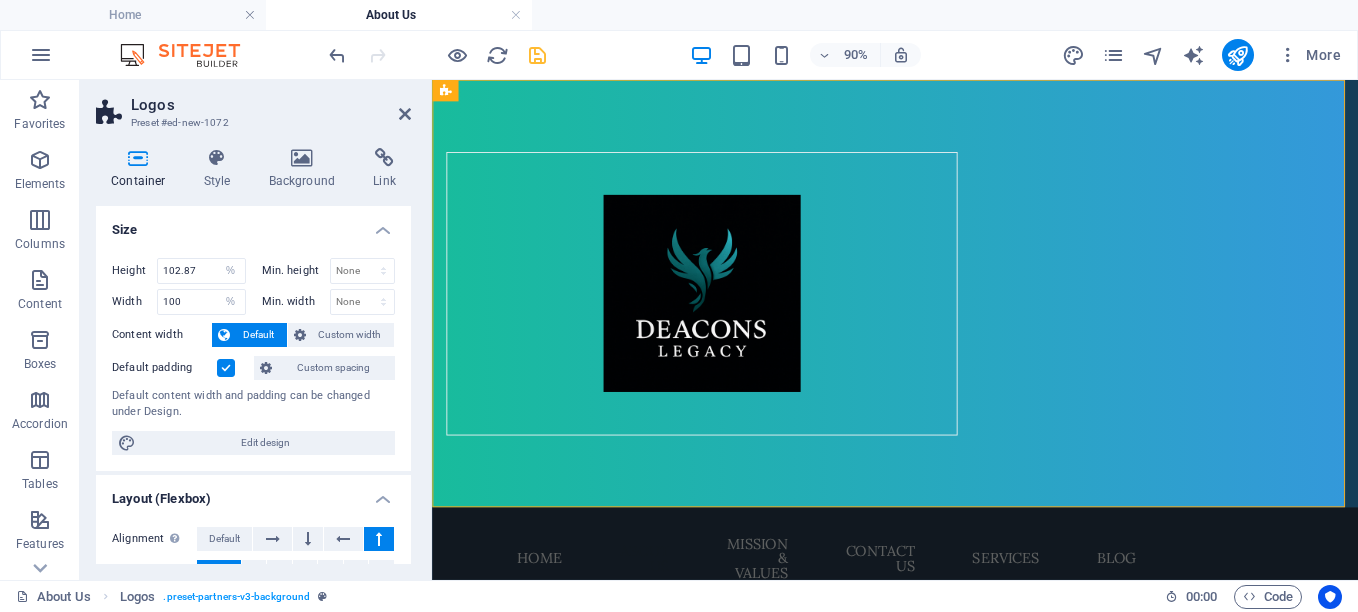 click on "Height 102.87 Default px rem % vh vw Min. height None px rem % vh vw Width 100 Default px rem % em vh vw Min. width None px rem % vh vw Content width Default Custom width Width Default px rem % em vh vw Min. width None px rem % vh vw Default padding Custom spacing Default content width and padding can be changed under Design. Edit design" at bounding box center [253, 356] 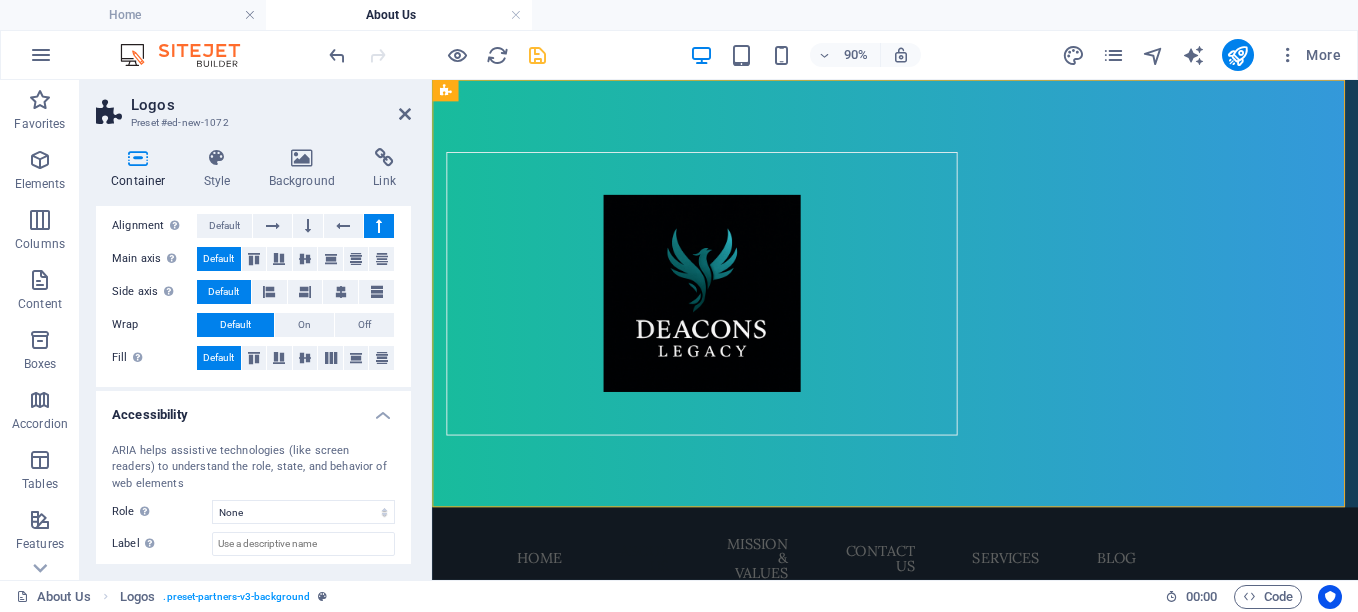 scroll, scrollTop: 417, scrollLeft: 0, axis: vertical 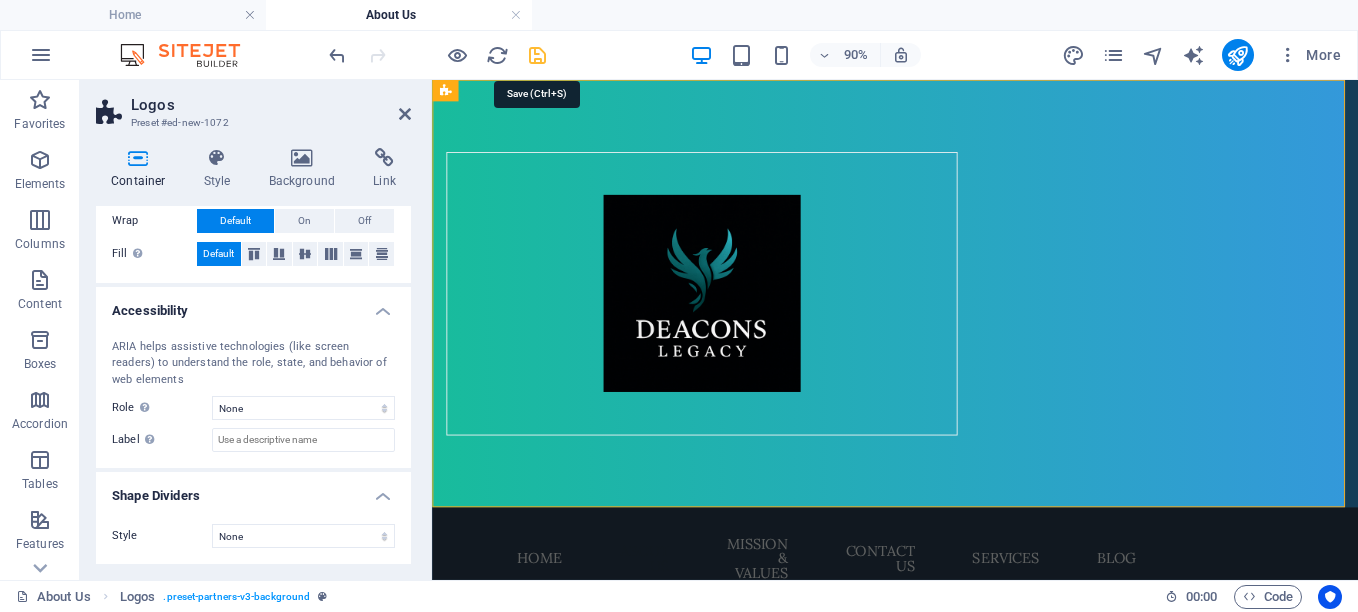 click at bounding box center [537, 55] 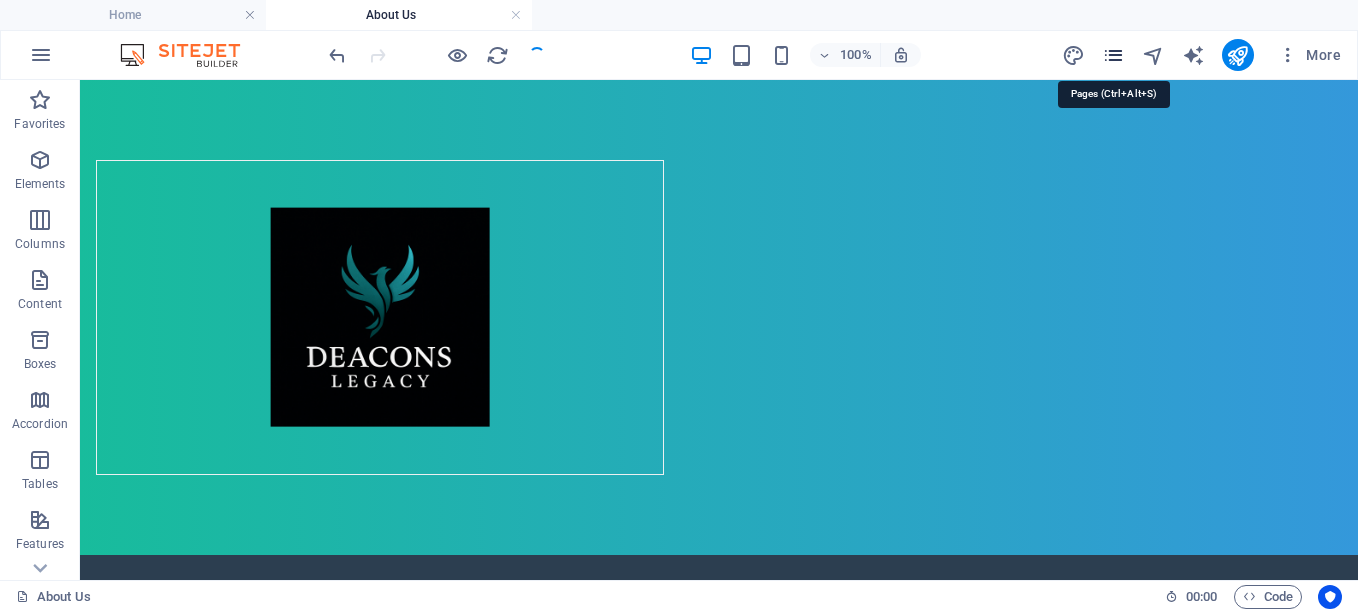 click at bounding box center [1113, 55] 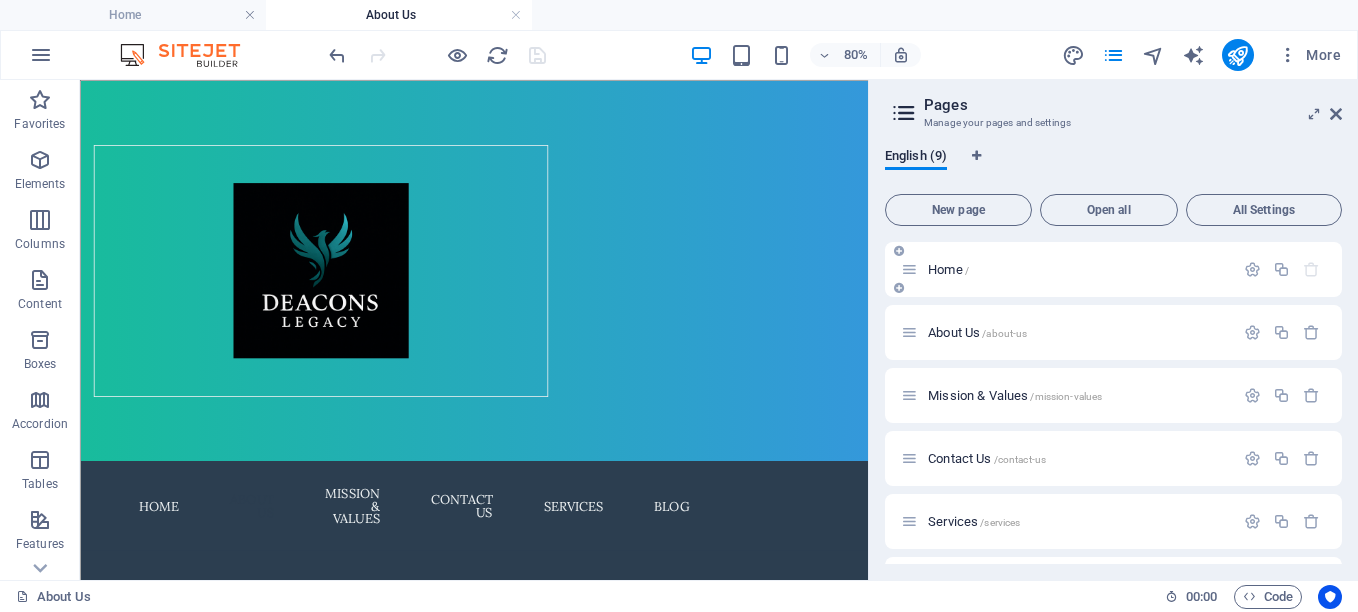 click on "Home /" at bounding box center (1078, 269) 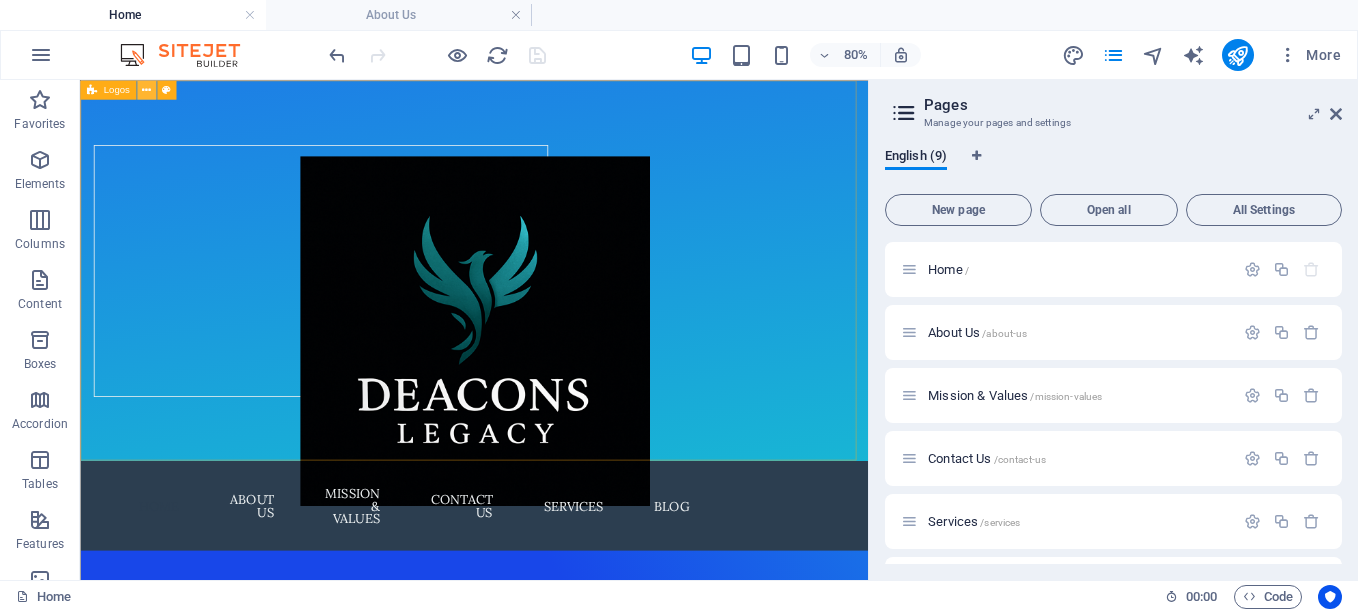 click at bounding box center [146, 89] 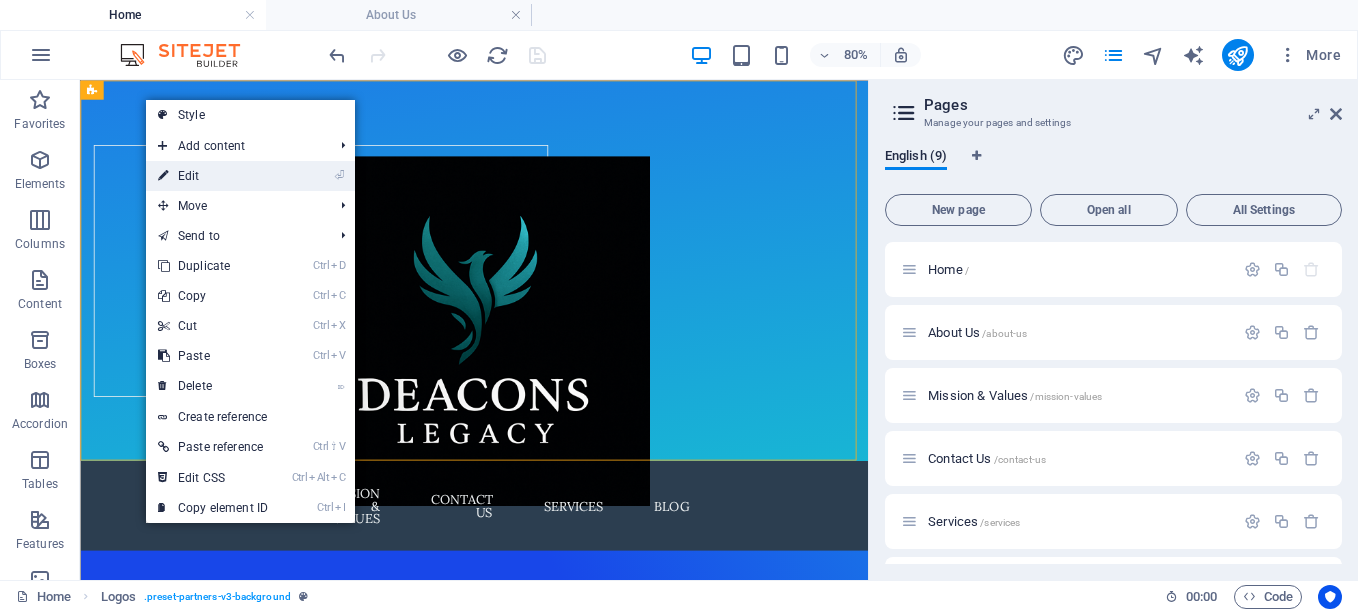 click on "⏎  Edit" at bounding box center (213, 176) 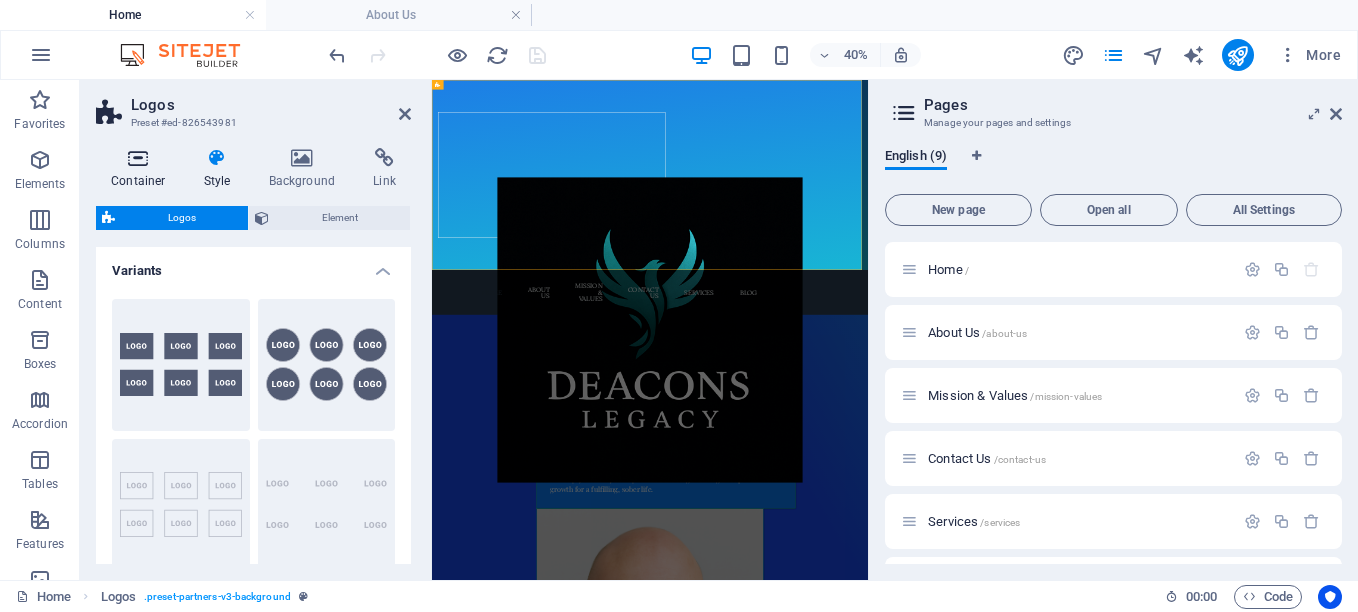 click on "Container" at bounding box center [142, 169] 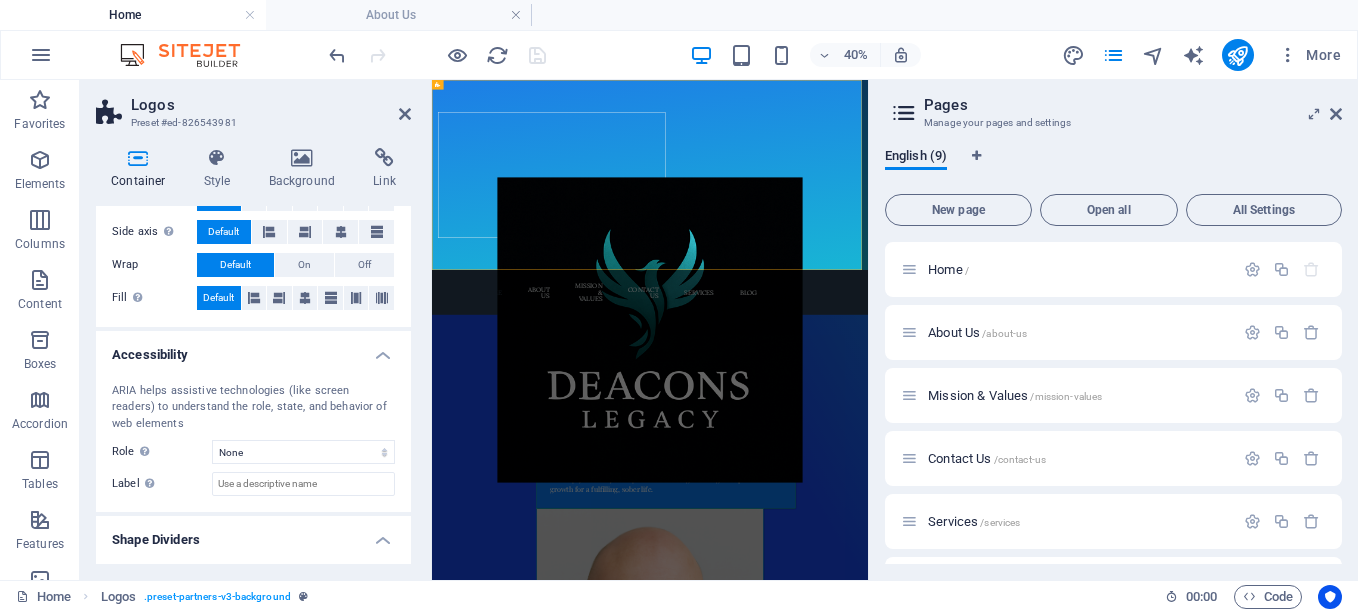 scroll, scrollTop: 417, scrollLeft: 0, axis: vertical 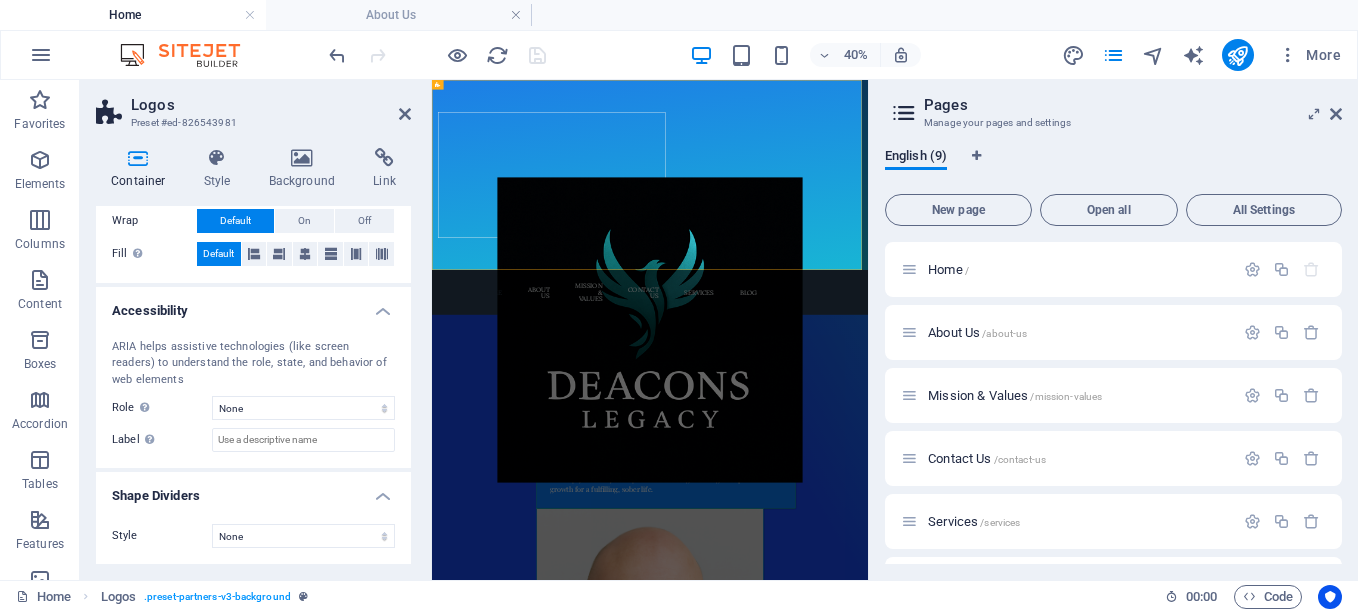 drag, startPoint x: 409, startPoint y: 290, endPoint x: 20, endPoint y: 1120, distance: 916.6357 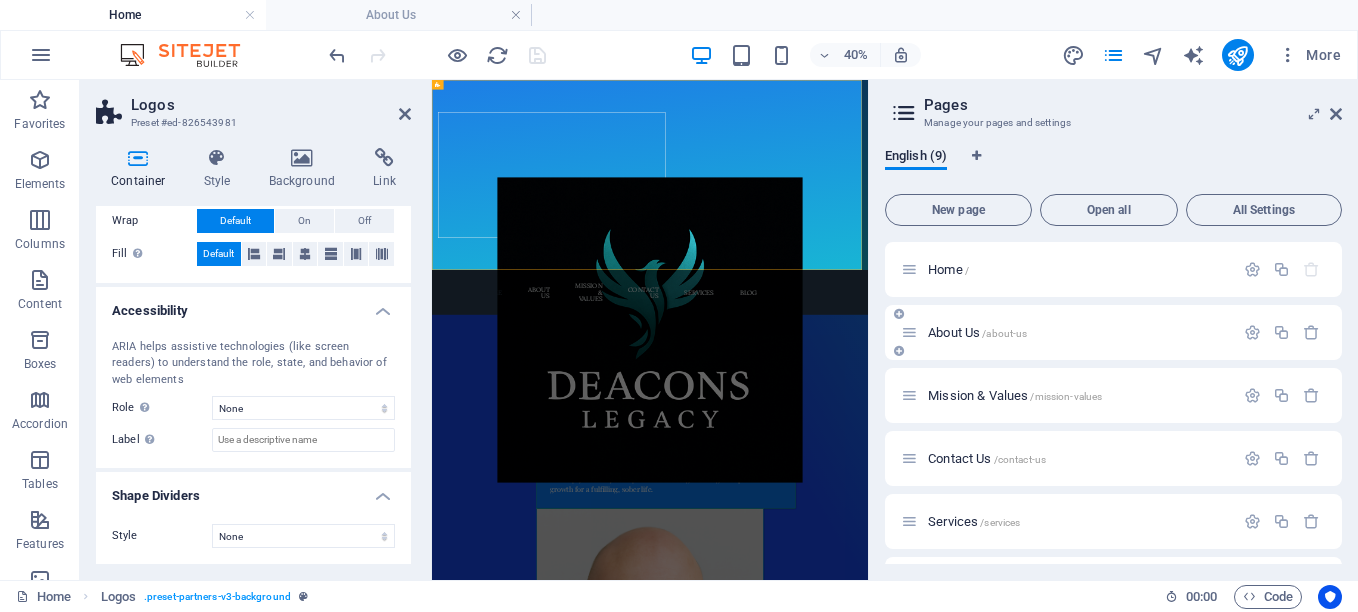 click on "About Us /about-us" at bounding box center [1067, 332] 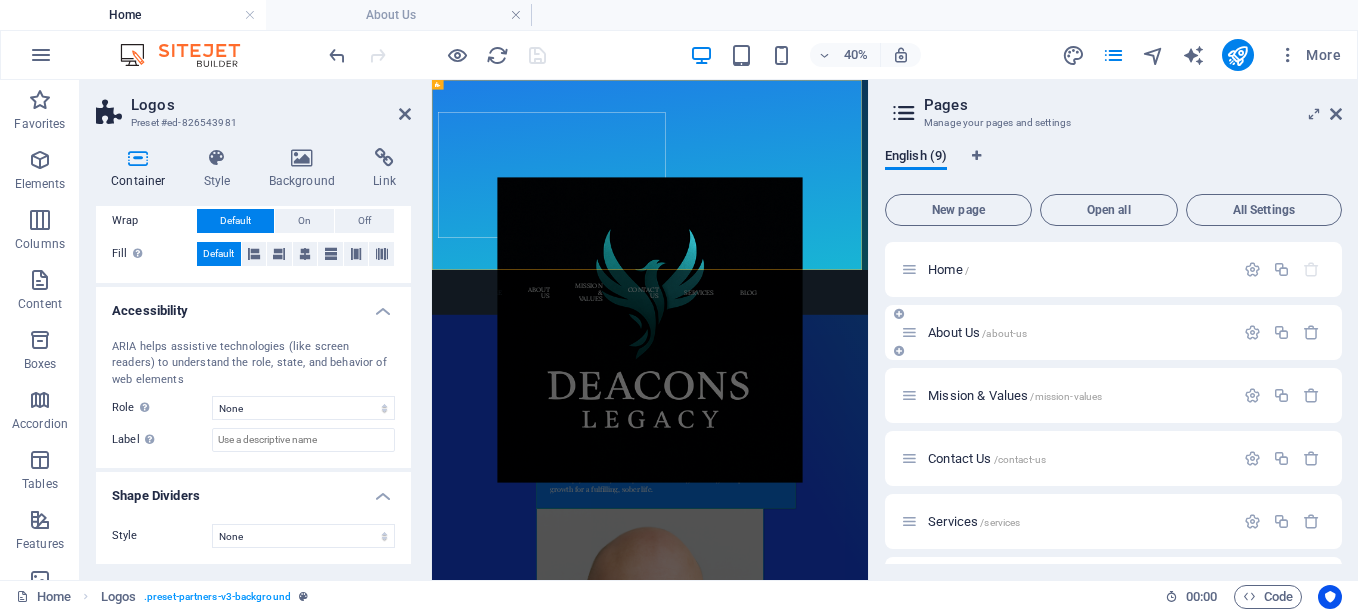click on "/about-us" at bounding box center (1004, 333) 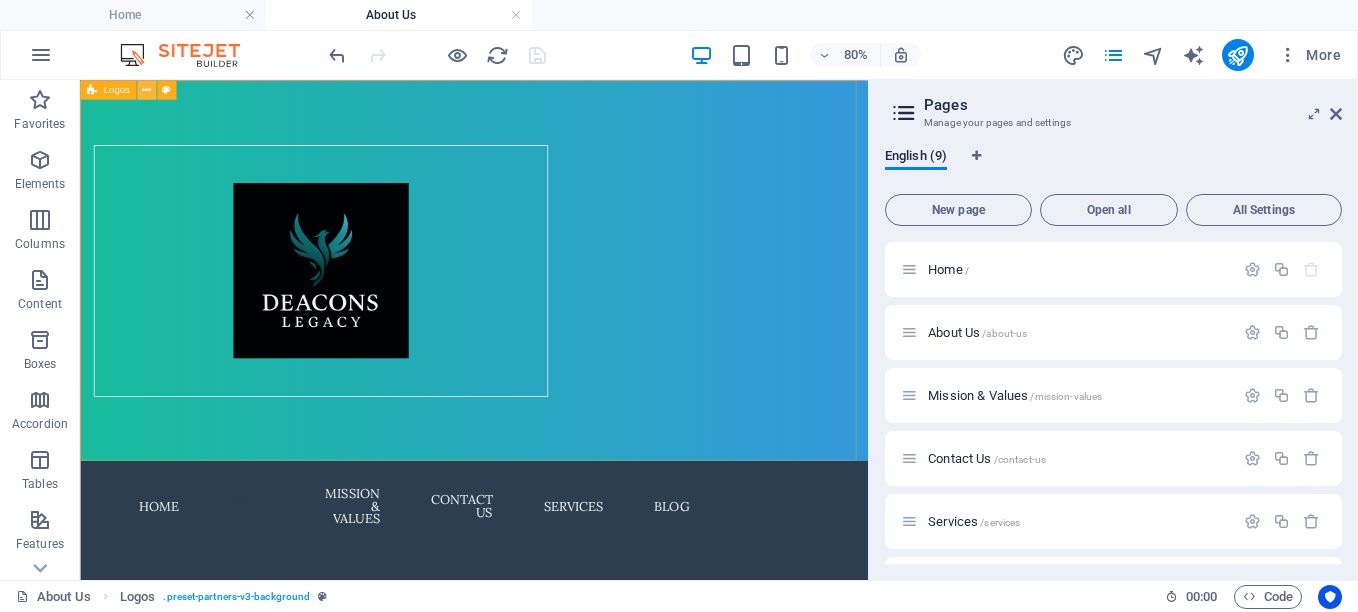 click at bounding box center (146, 89) 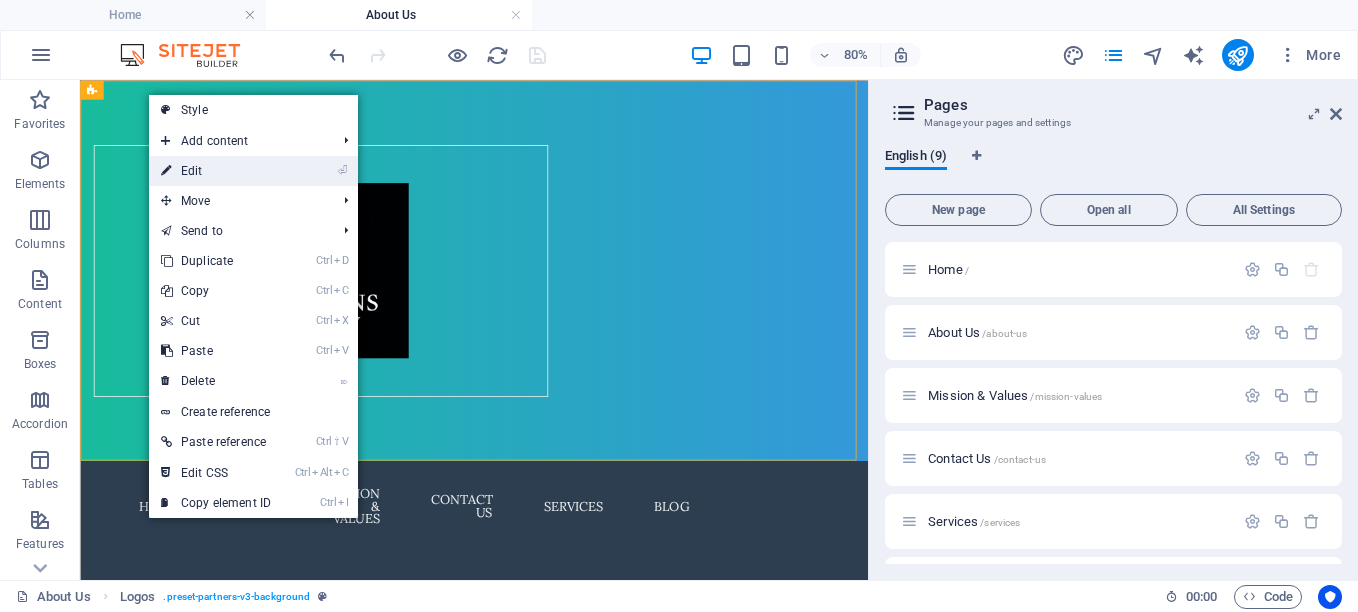 click on "⏎  Edit" at bounding box center [216, 171] 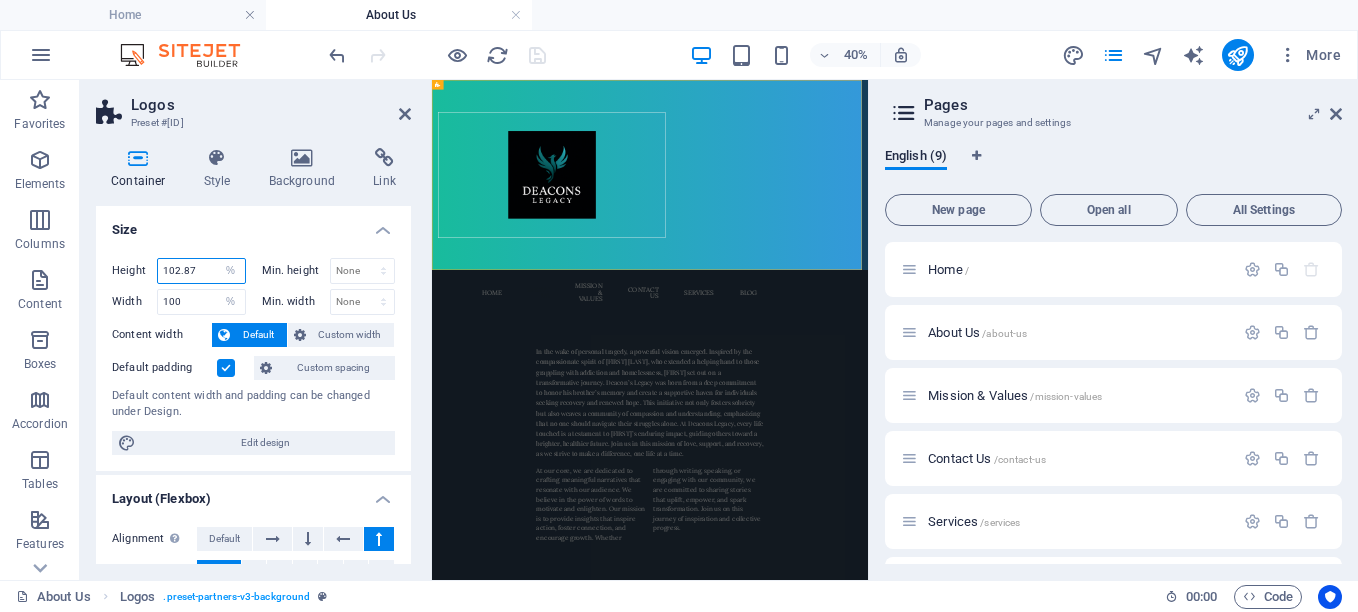 drag, startPoint x: 197, startPoint y: 271, endPoint x: 132, endPoint y: 259, distance: 66.09841 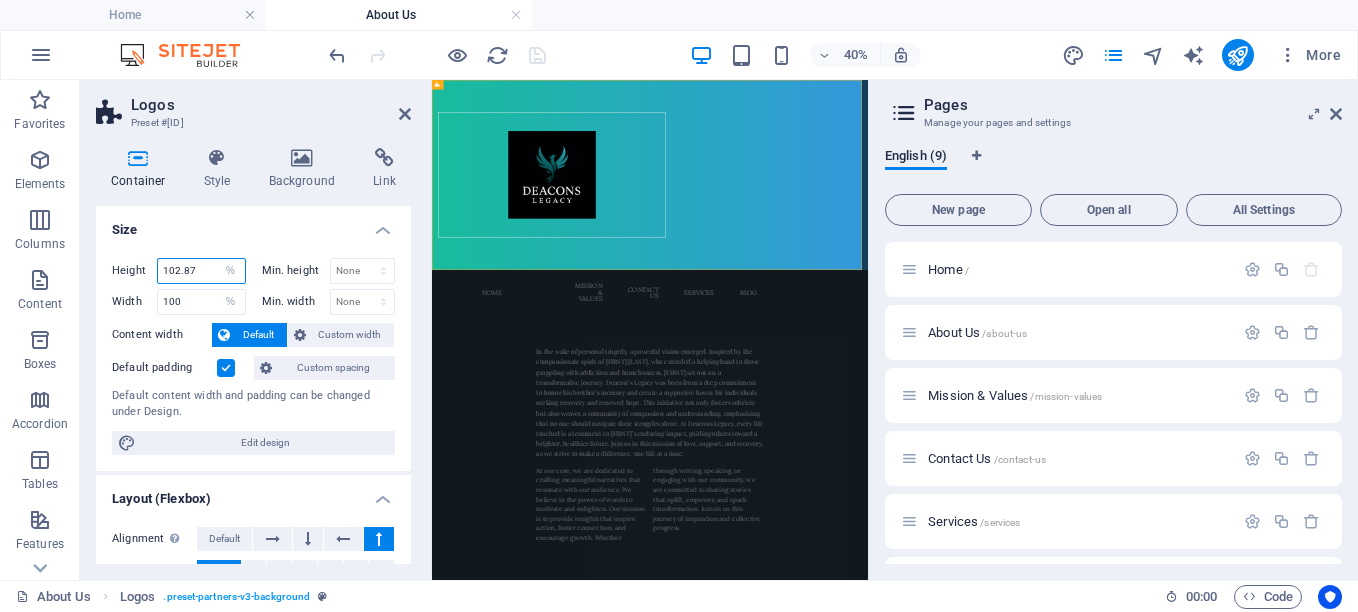 click on "Height 102.87 Default px rem % vh vw" at bounding box center [179, 271] 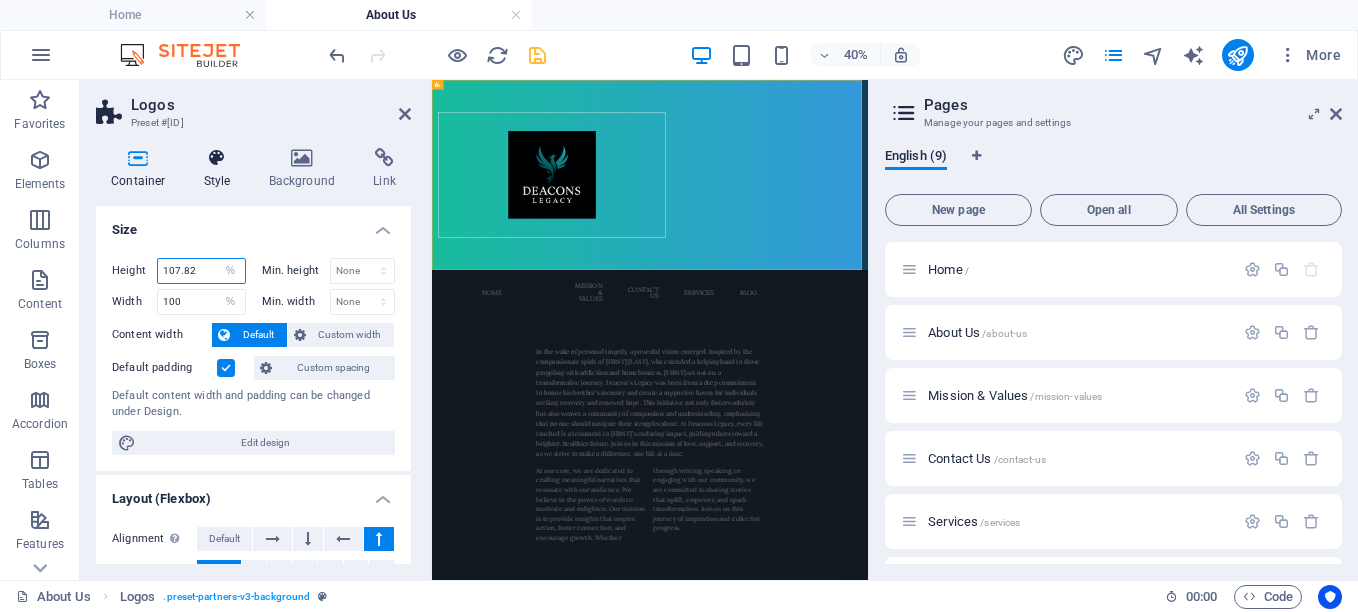 type on "107.82" 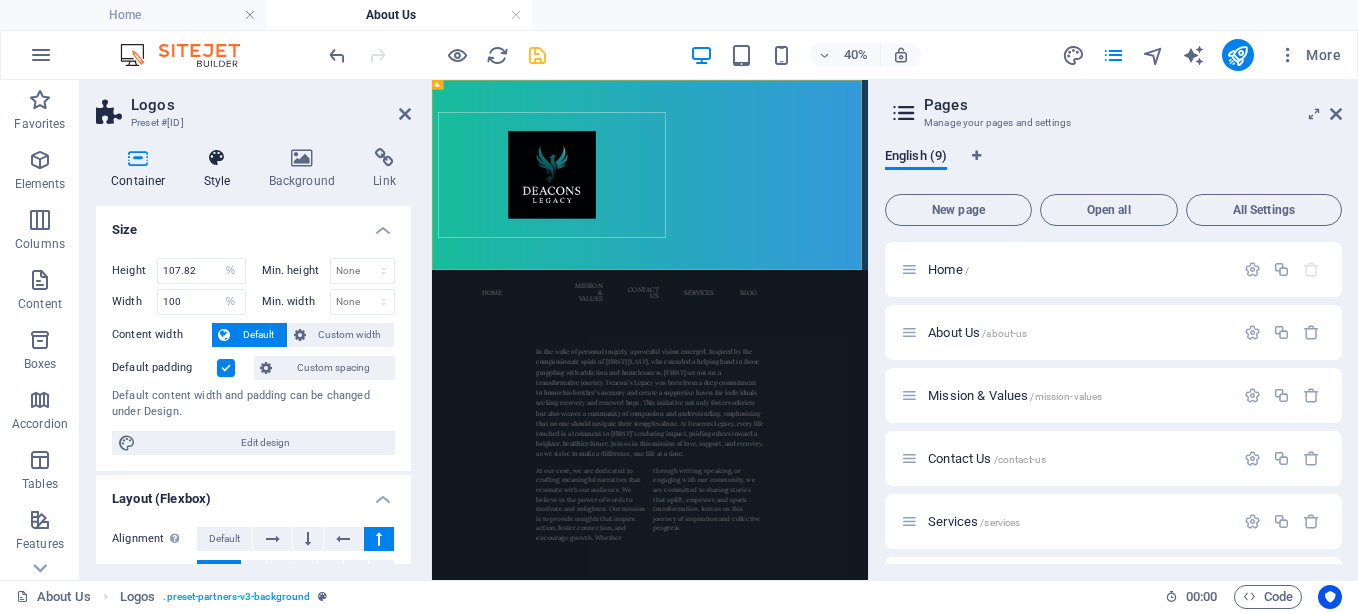 click at bounding box center [217, 158] 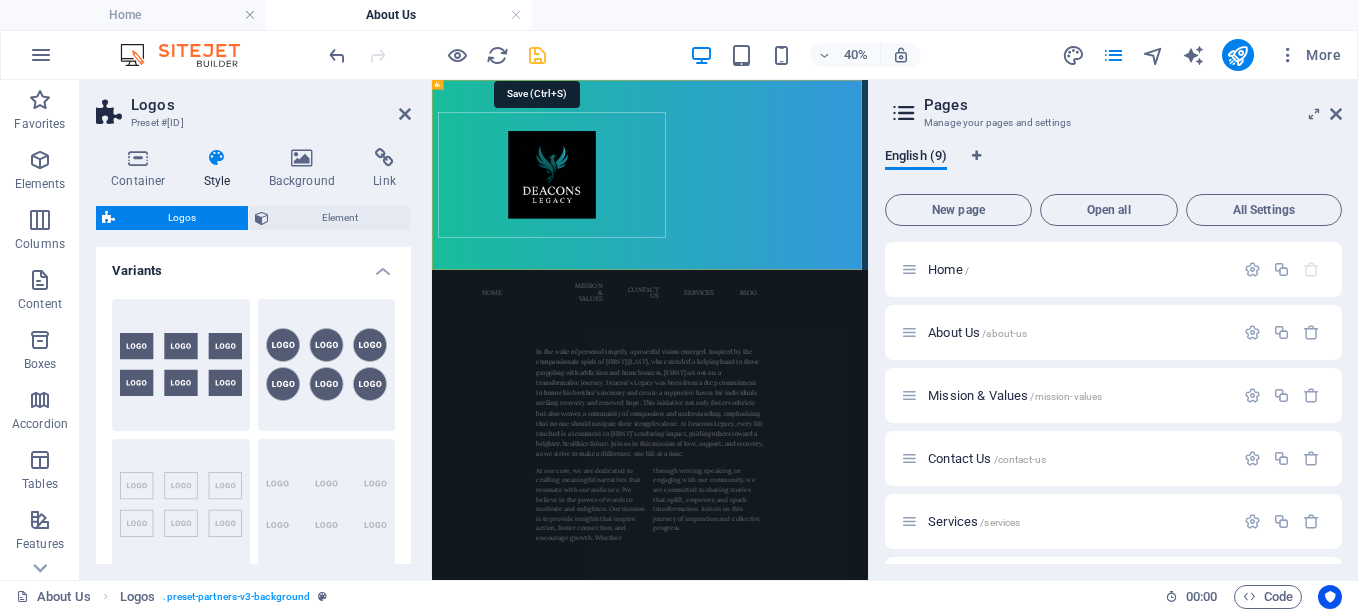 click at bounding box center [537, 55] 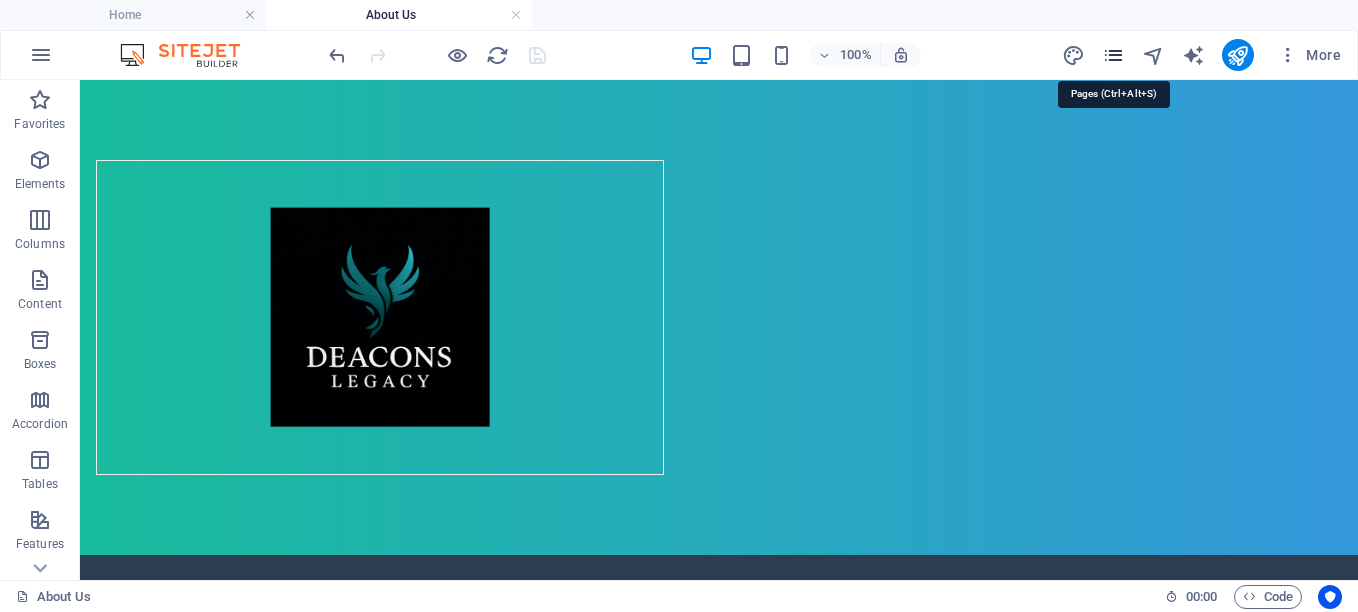 click at bounding box center (1113, 55) 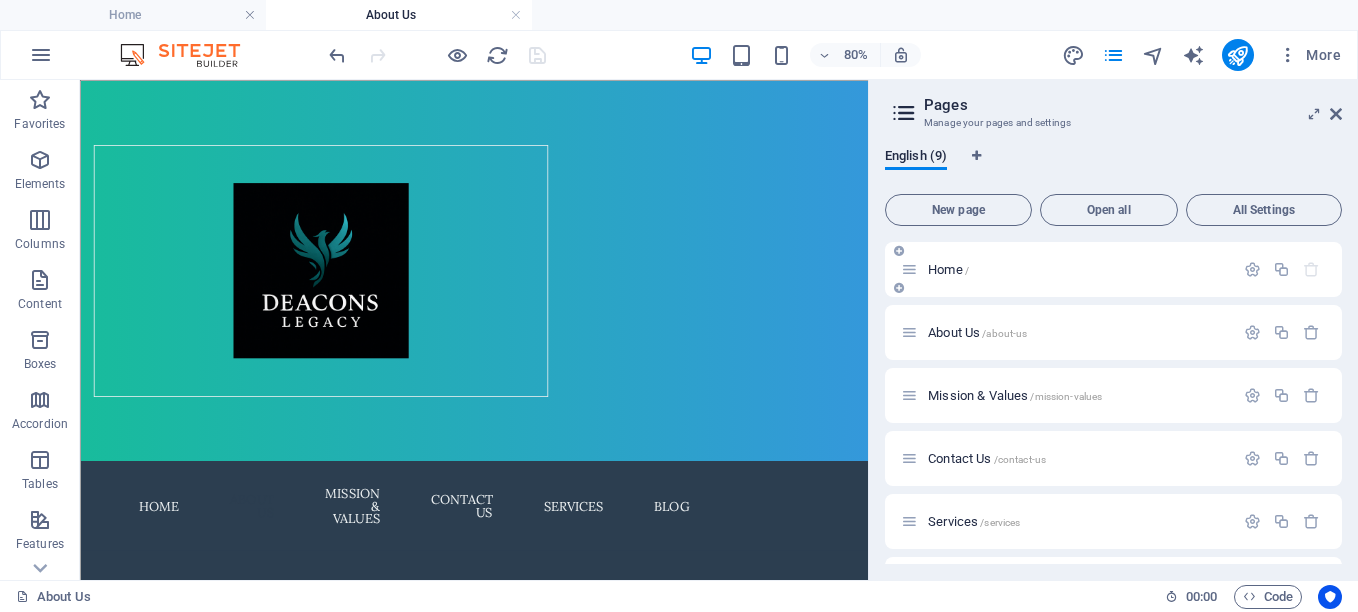 click on "Home /" at bounding box center (1078, 269) 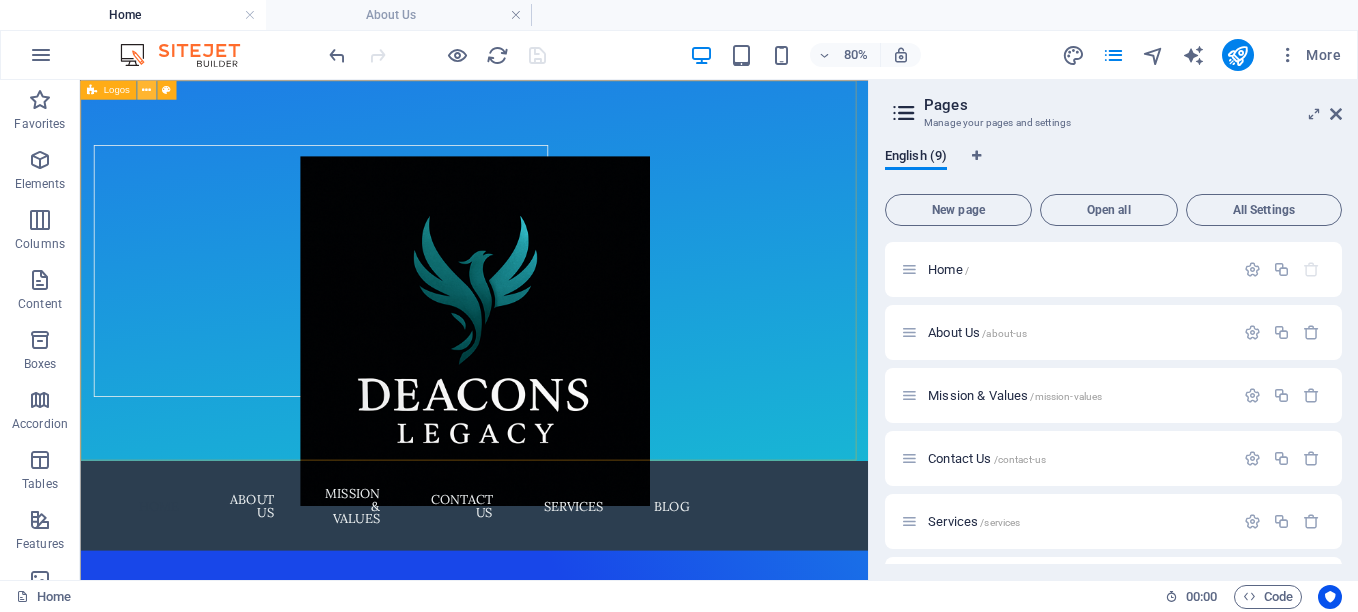 click at bounding box center (146, 89) 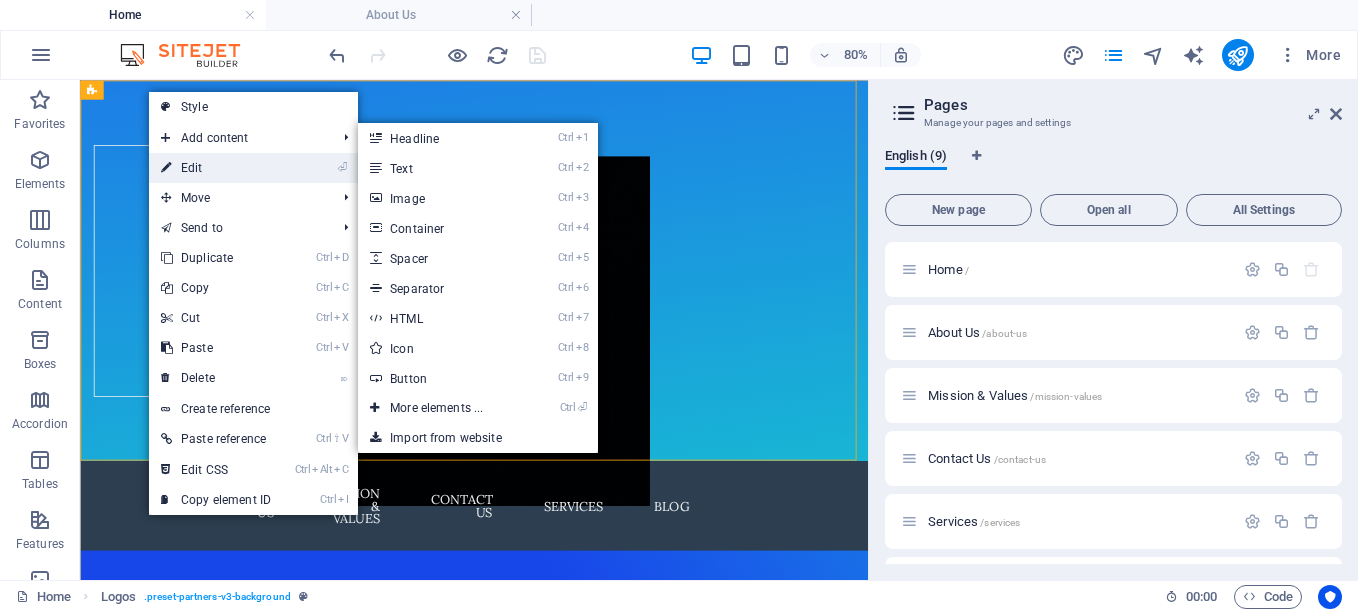 click on "⏎  Edit" at bounding box center (216, 168) 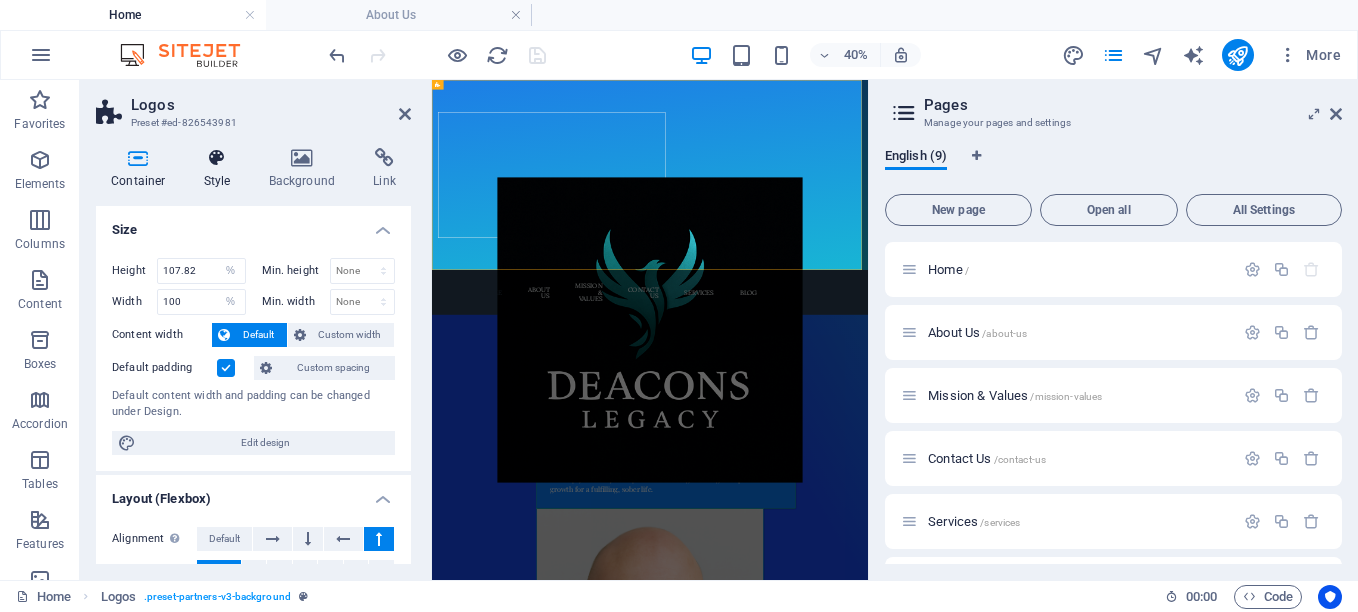 click at bounding box center [217, 158] 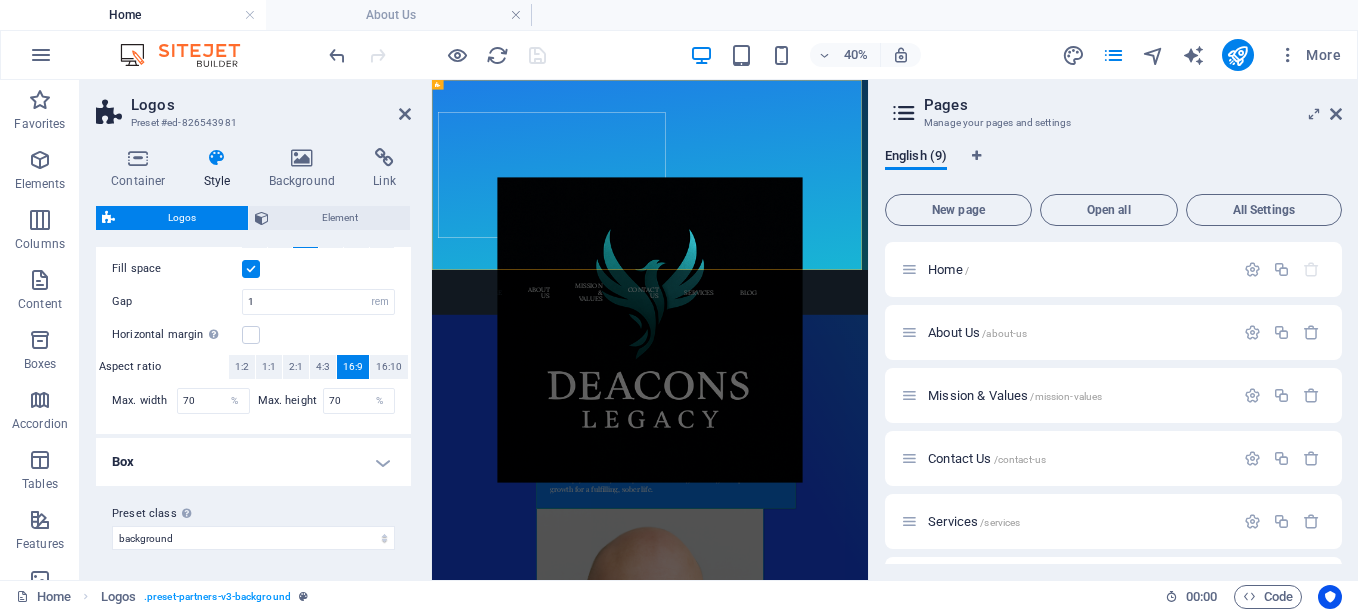scroll, scrollTop: 425, scrollLeft: 0, axis: vertical 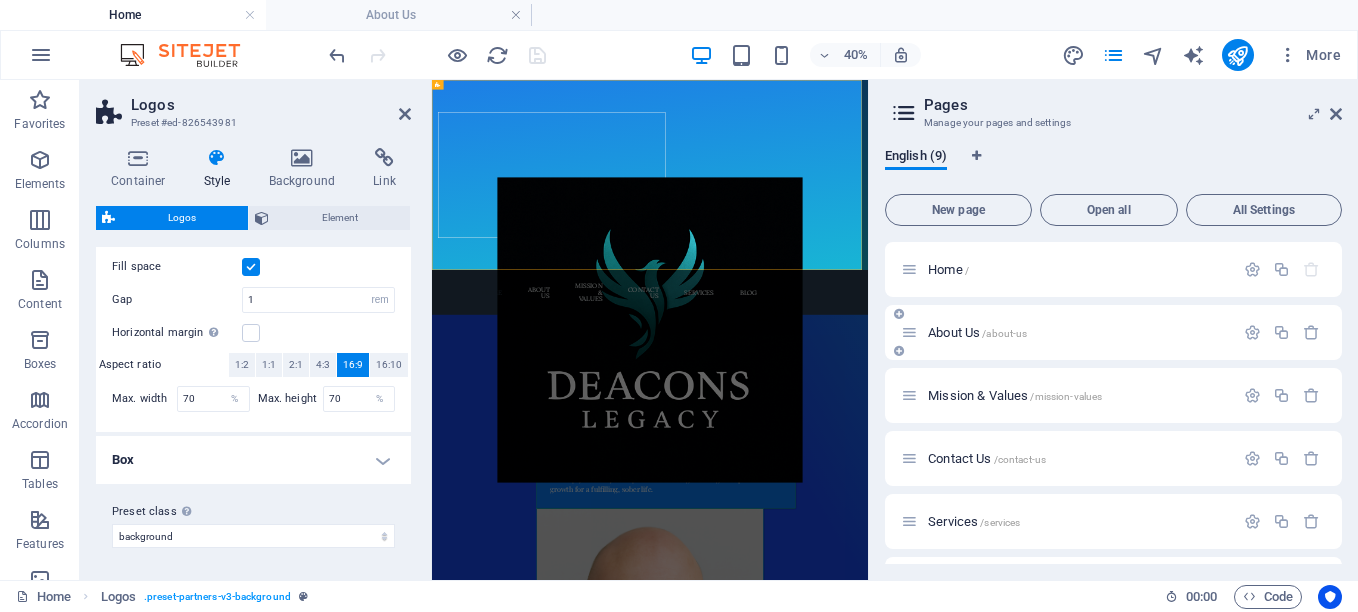 click on "About Us /about-us" at bounding box center [1113, 332] 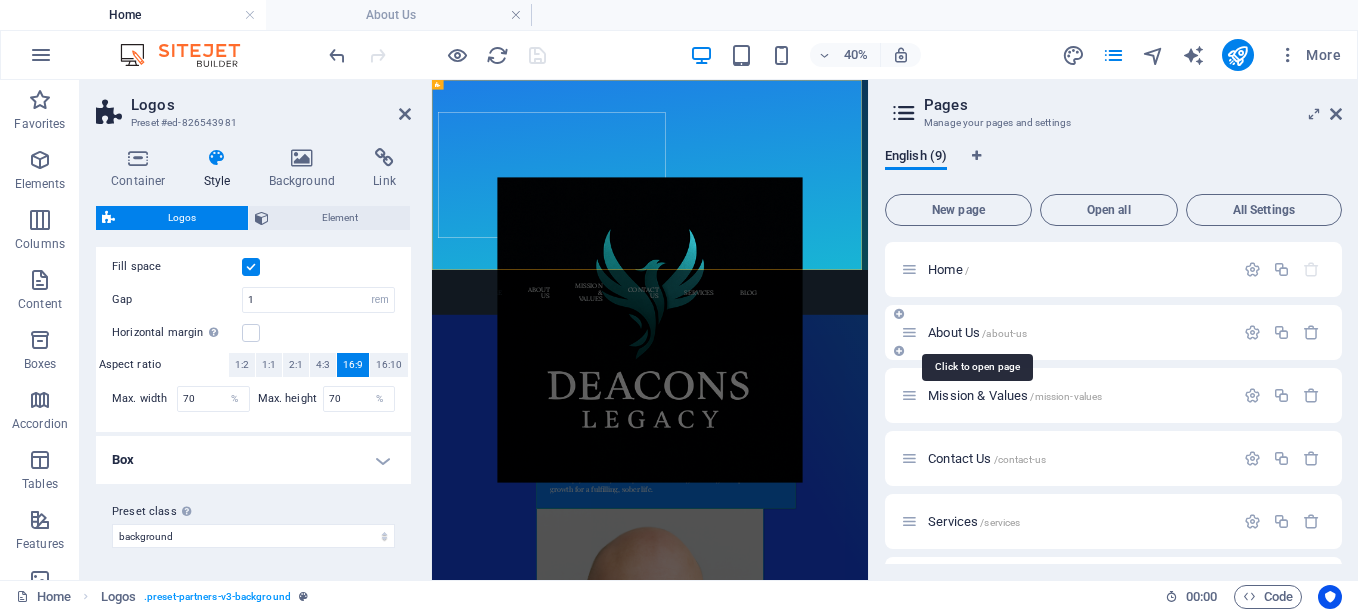 click on "About Us /about-us" at bounding box center [977, 332] 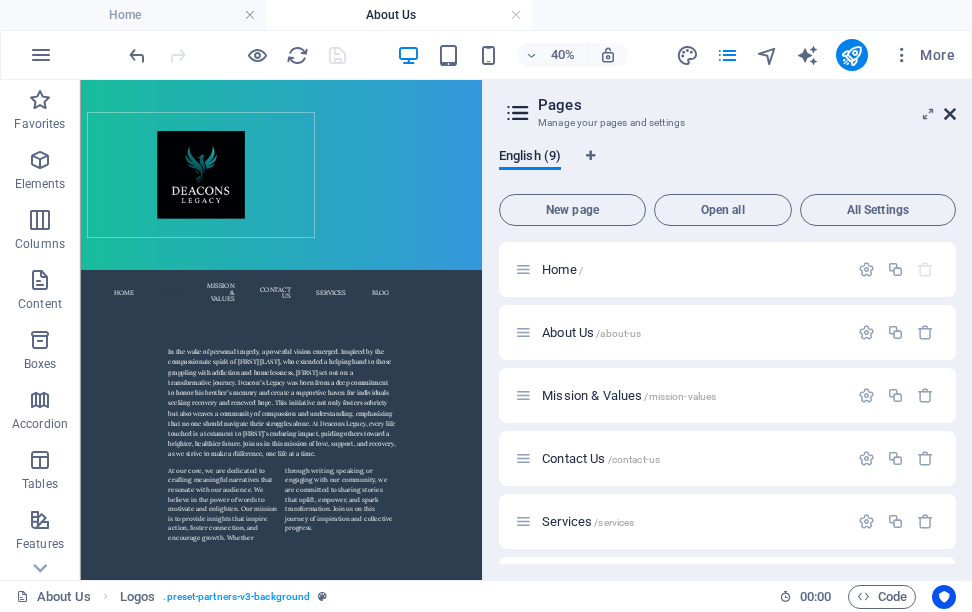 click at bounding box center [950, 114] 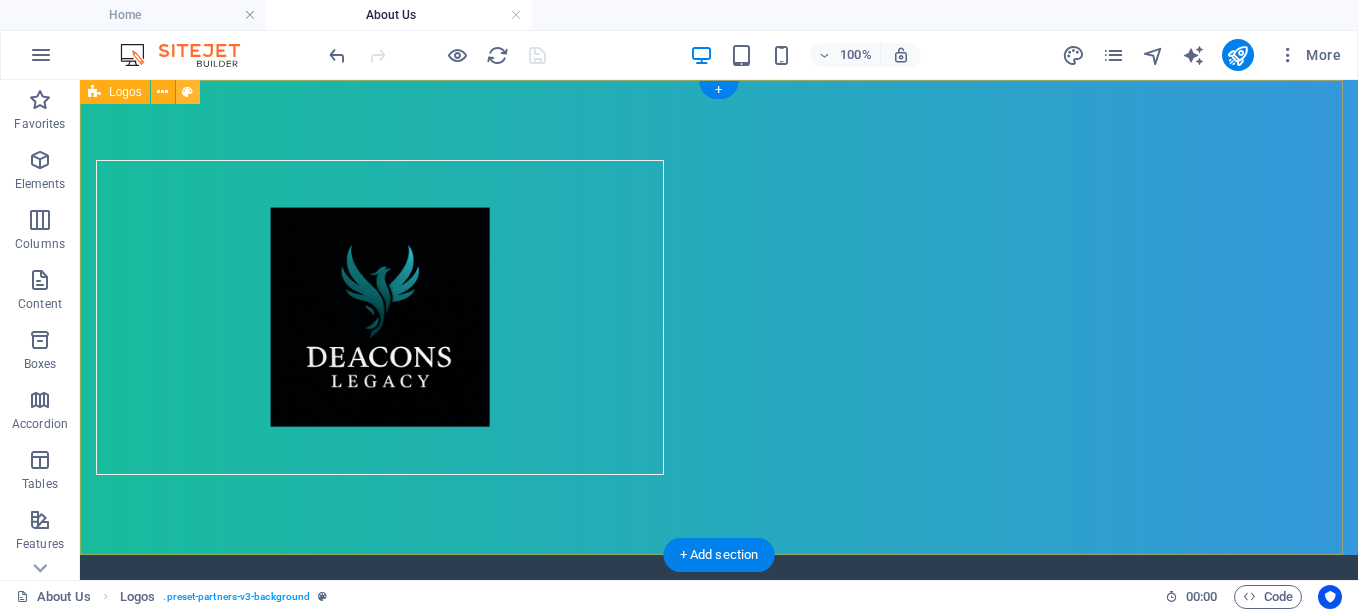 click at bounding box center (719, 317) 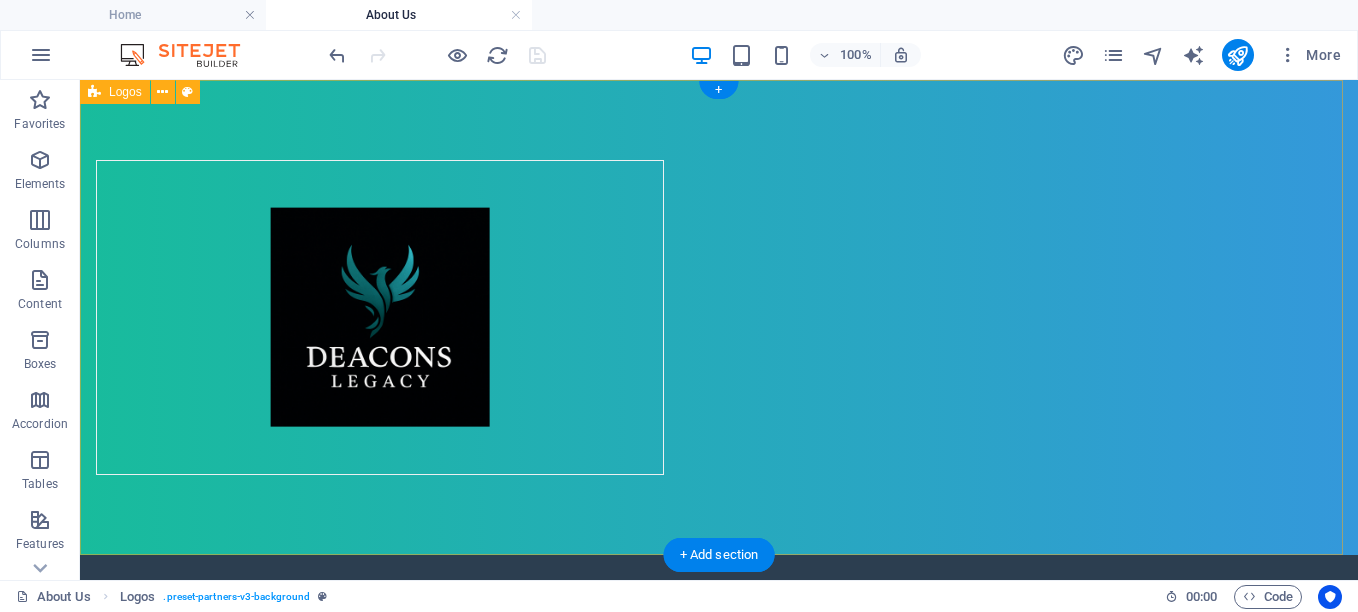 drag, startPoint x: 271, startPoint y: 183, endPoint x: 153, endPoint y: 117, distance: 135.20355 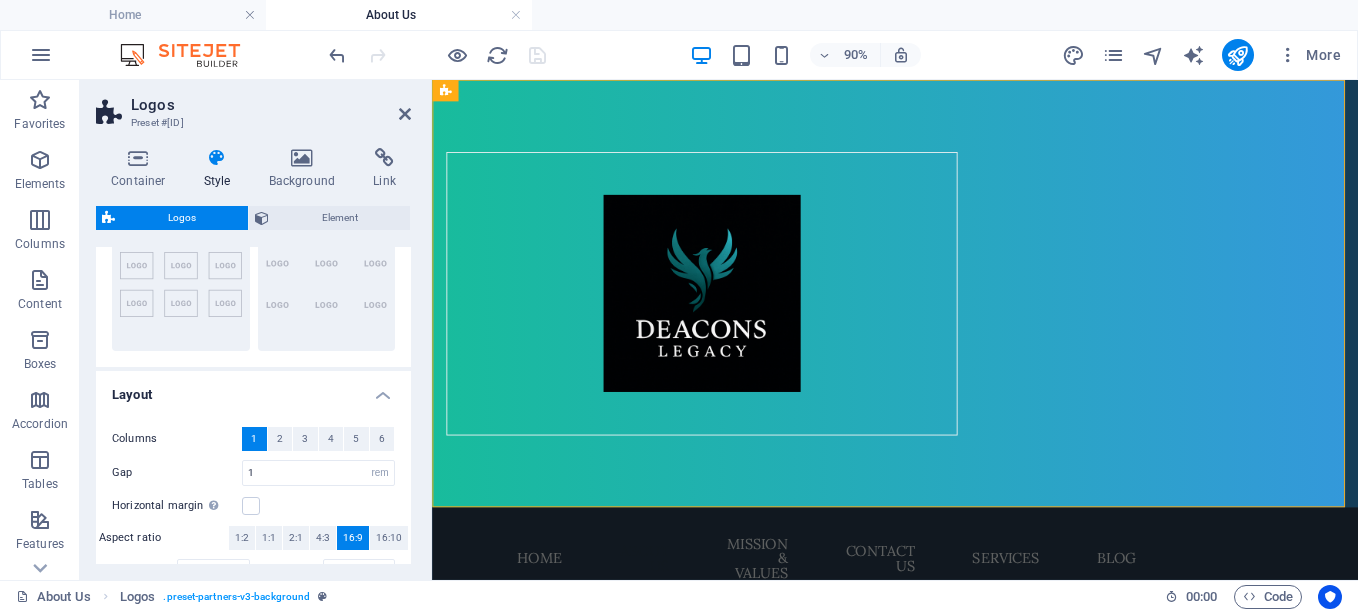 scroll, scrollTop: 283, scrollLeft: 0, axis: vertical 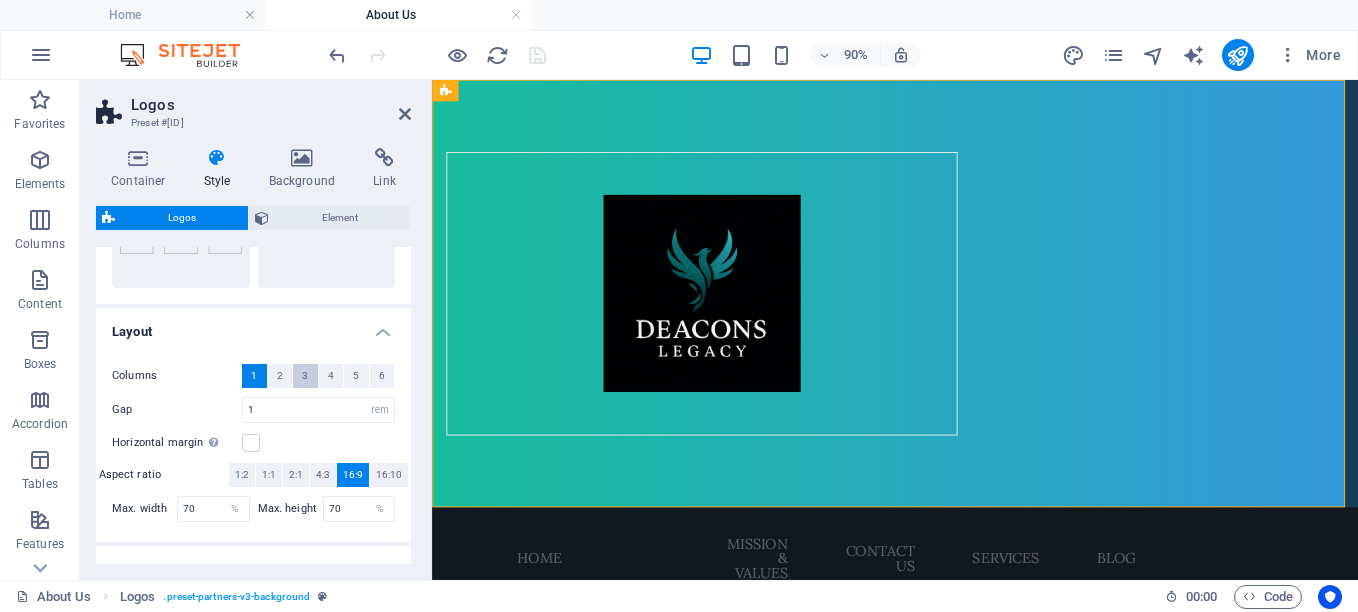 click on "3" at bounding box center [305, 376] 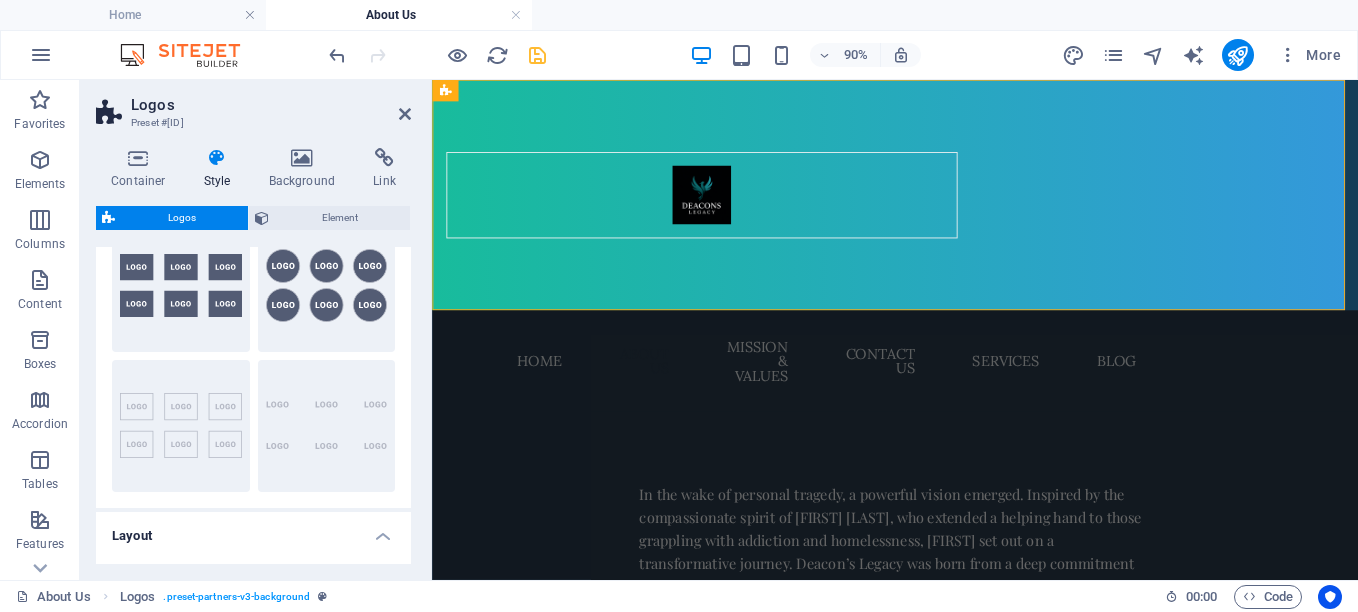 scroll, scrollTop: 0, scrollLeft: 0, axis: both 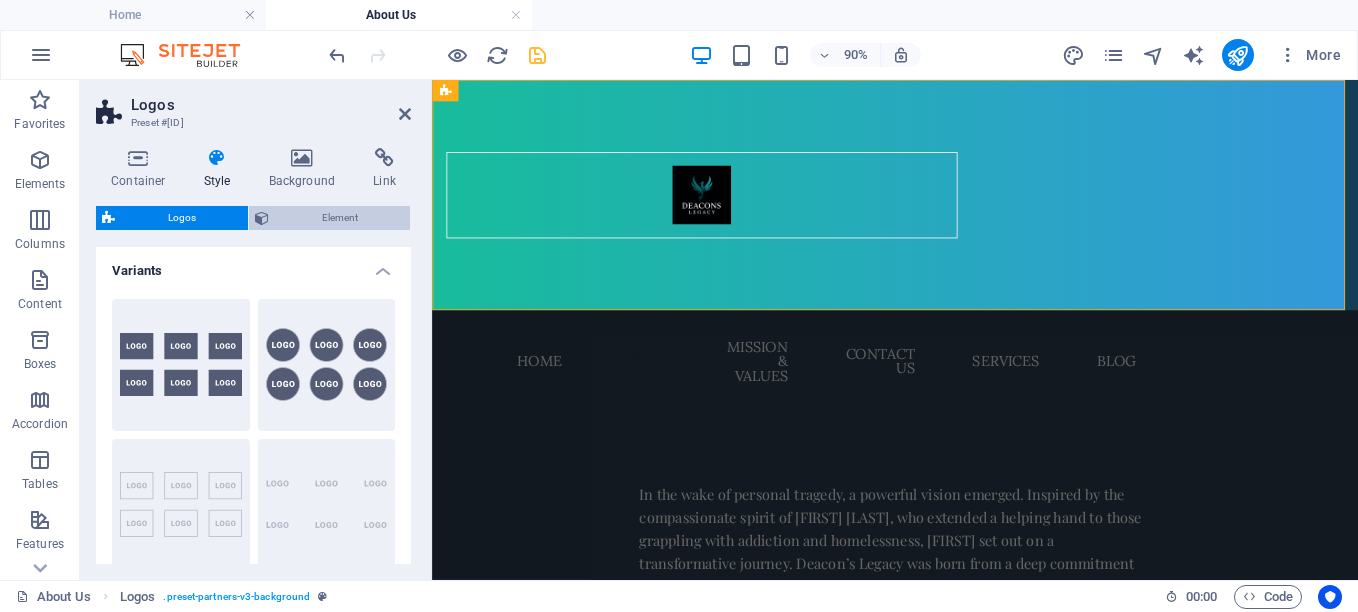 click on "Element" at bounding box center [339, 218] 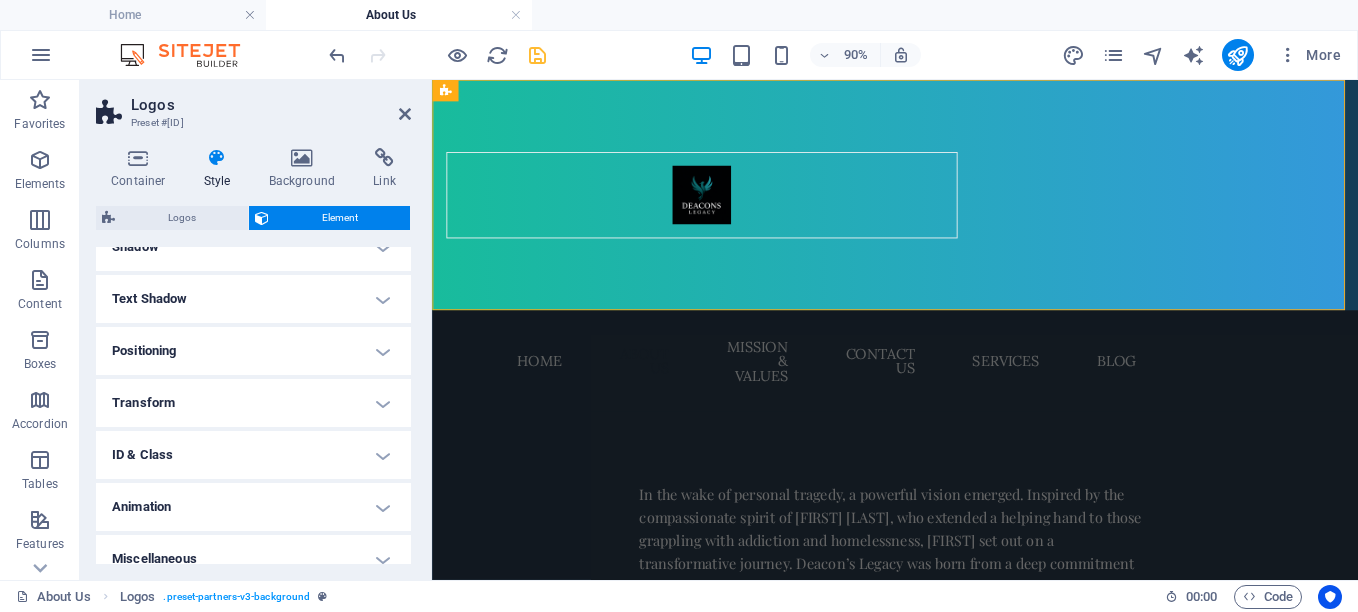 scroll, scrollTop: 314, scrollLeft: 0, axis: vertical 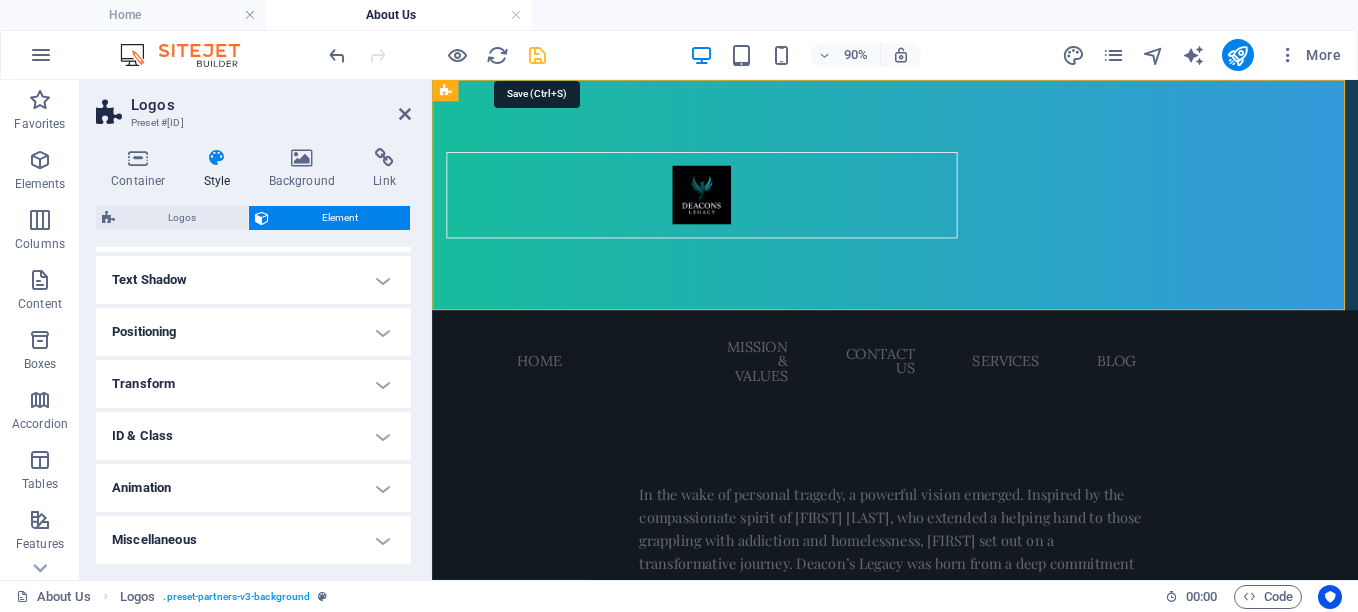 click at bounding box center [537, 55] 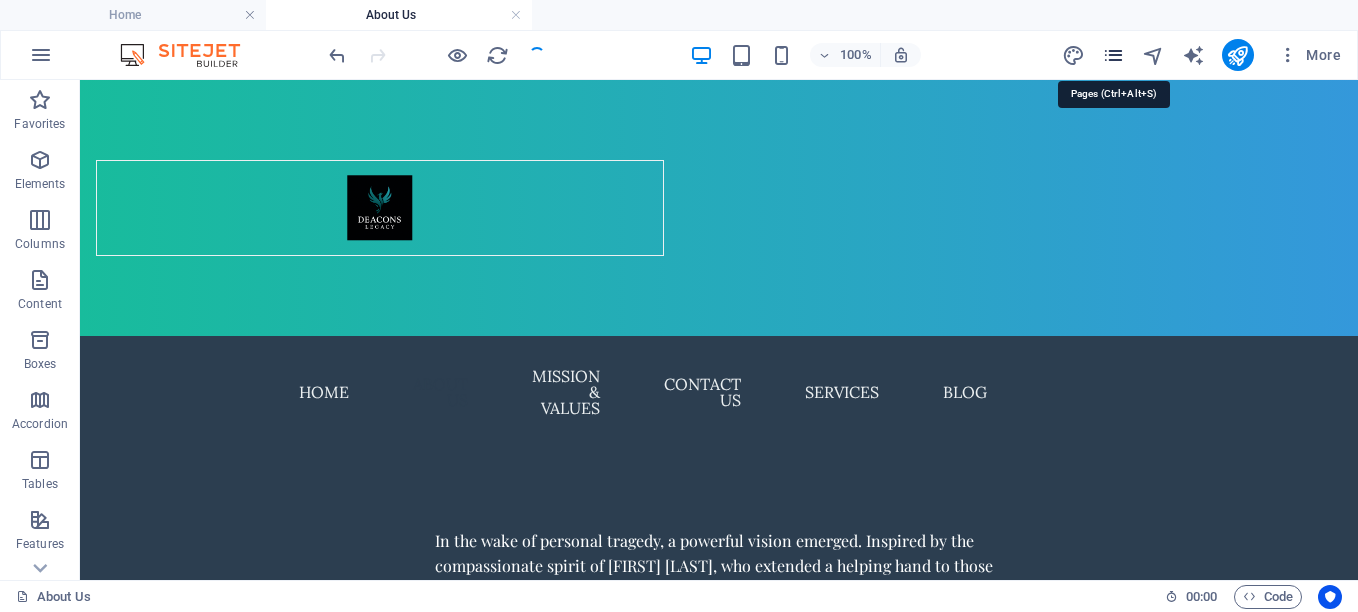 click at bounding box center [1113, 55] 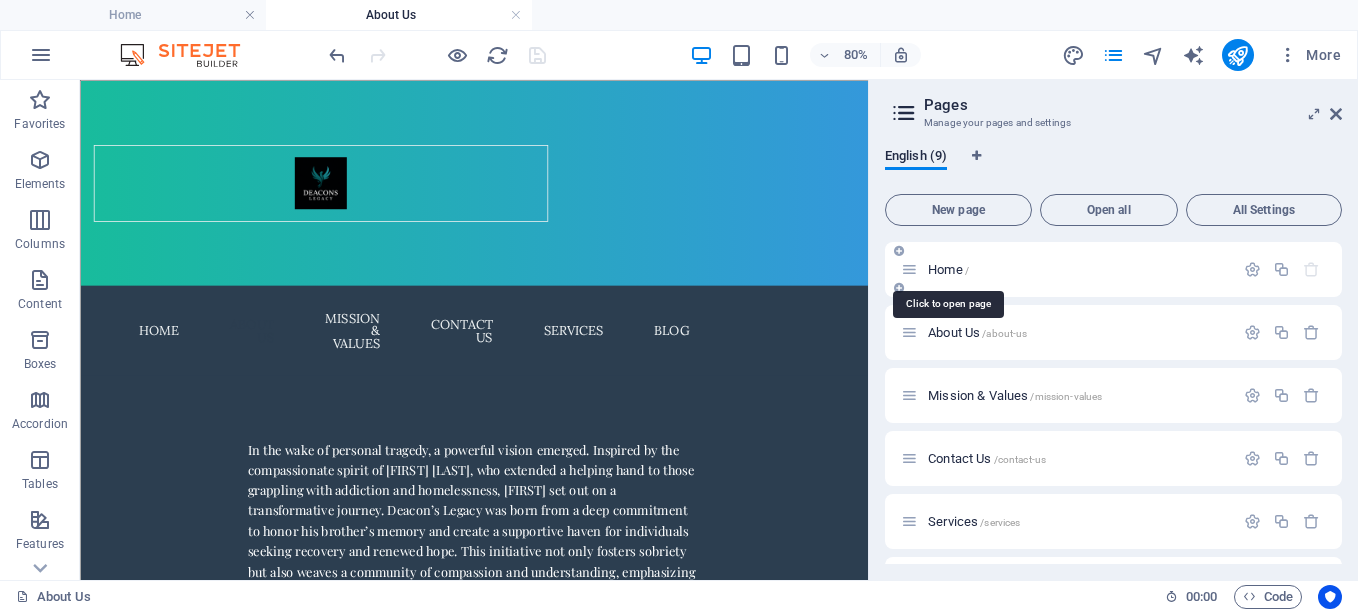 click on "Home /" at bounding box center [948, 269] 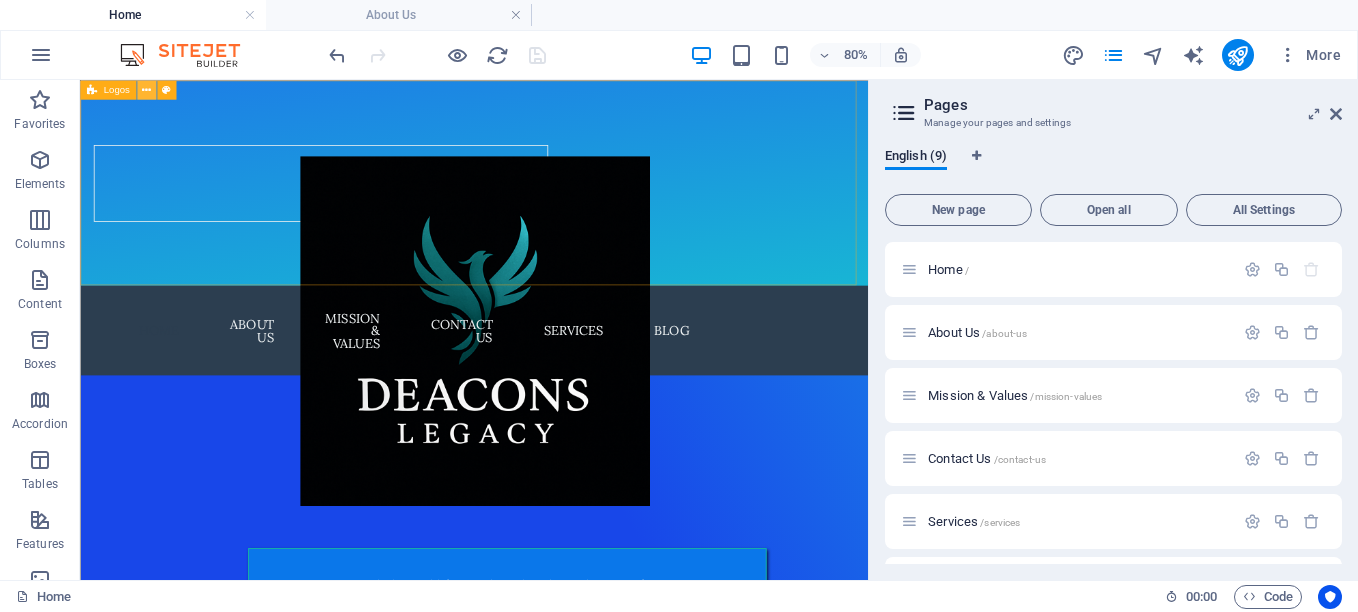click at bounding box center [146, 89] 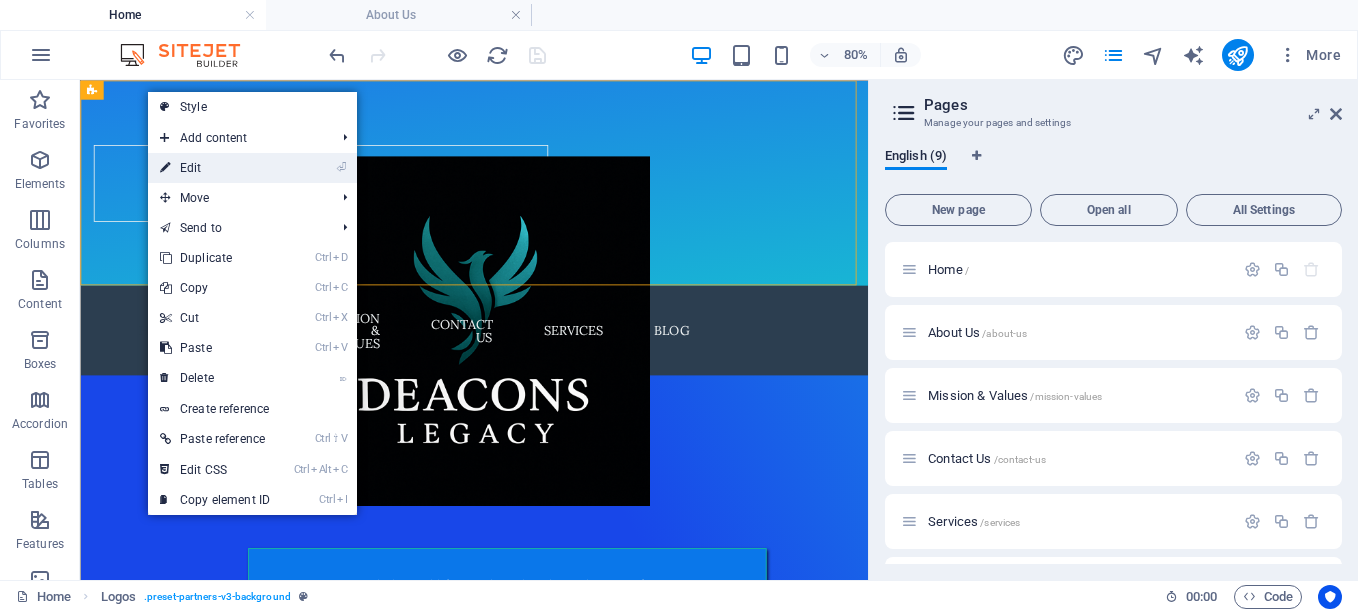 click on "⏎  Edit" at bounding box center (215, 168) 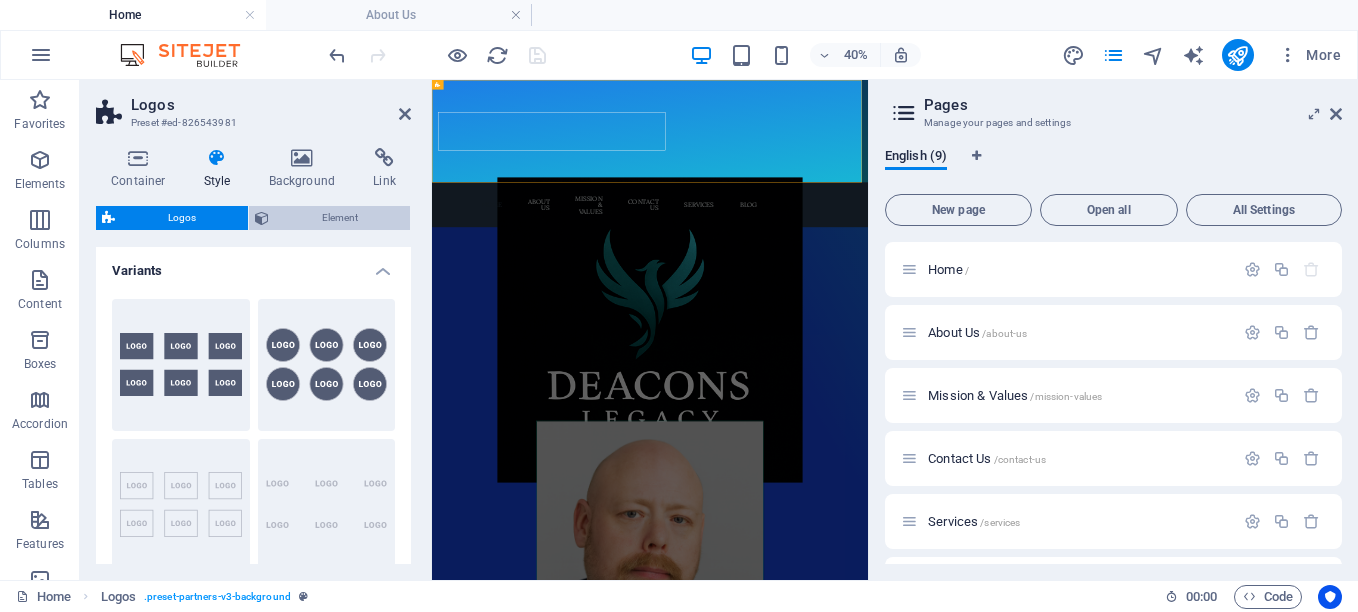 click on "Element" at bounding box center (339, 218) 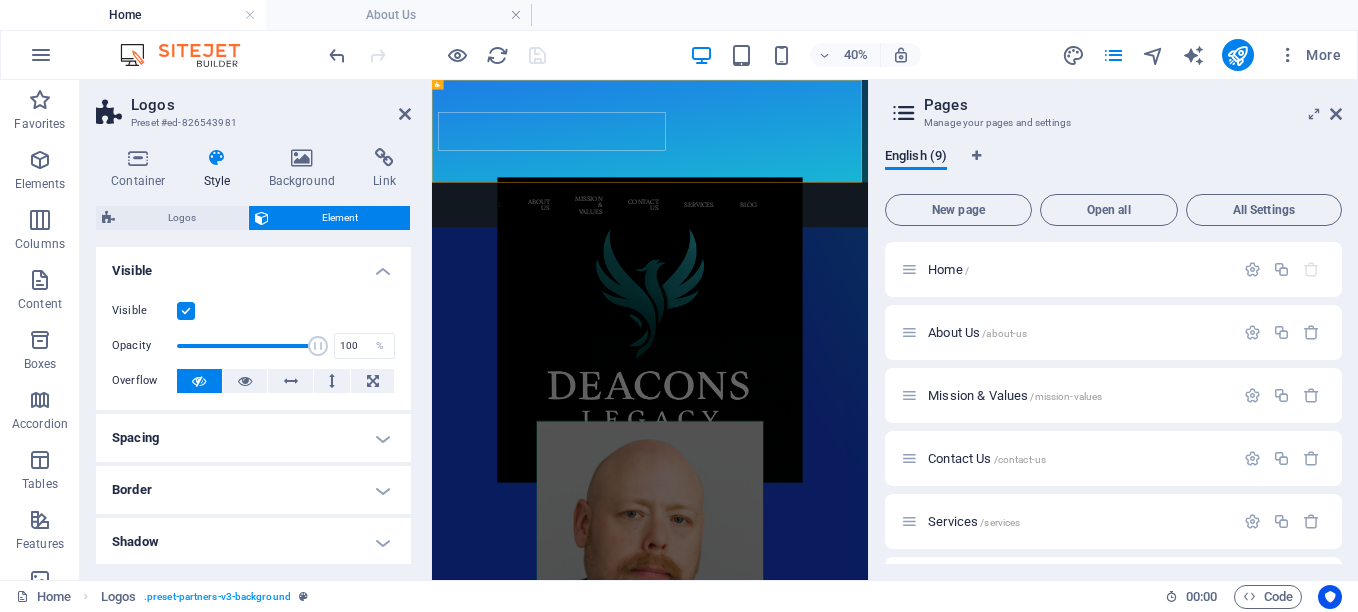 drag, startPoint x: 405, startPoint y: 273, endPoint x: 415, endPoint y: 382, distance: 109.457756 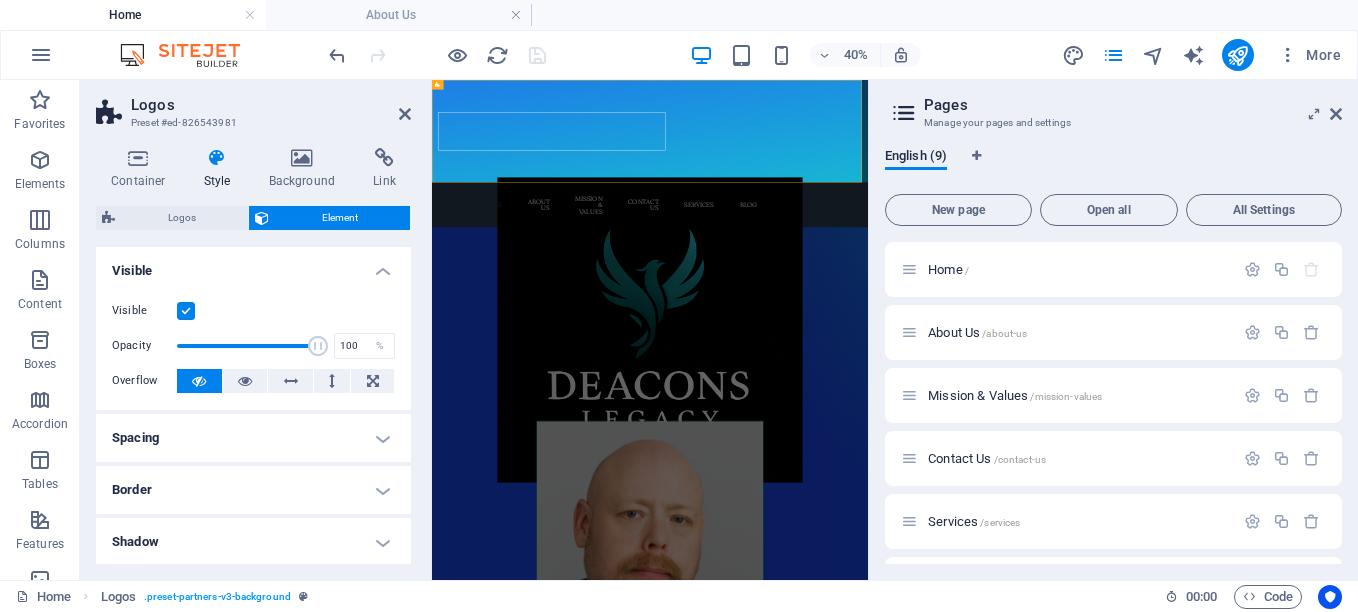 drag, startPoint x: 405, startPoint y: 374, endPoint x: 406, endPoint y: 424, distance: 50.01 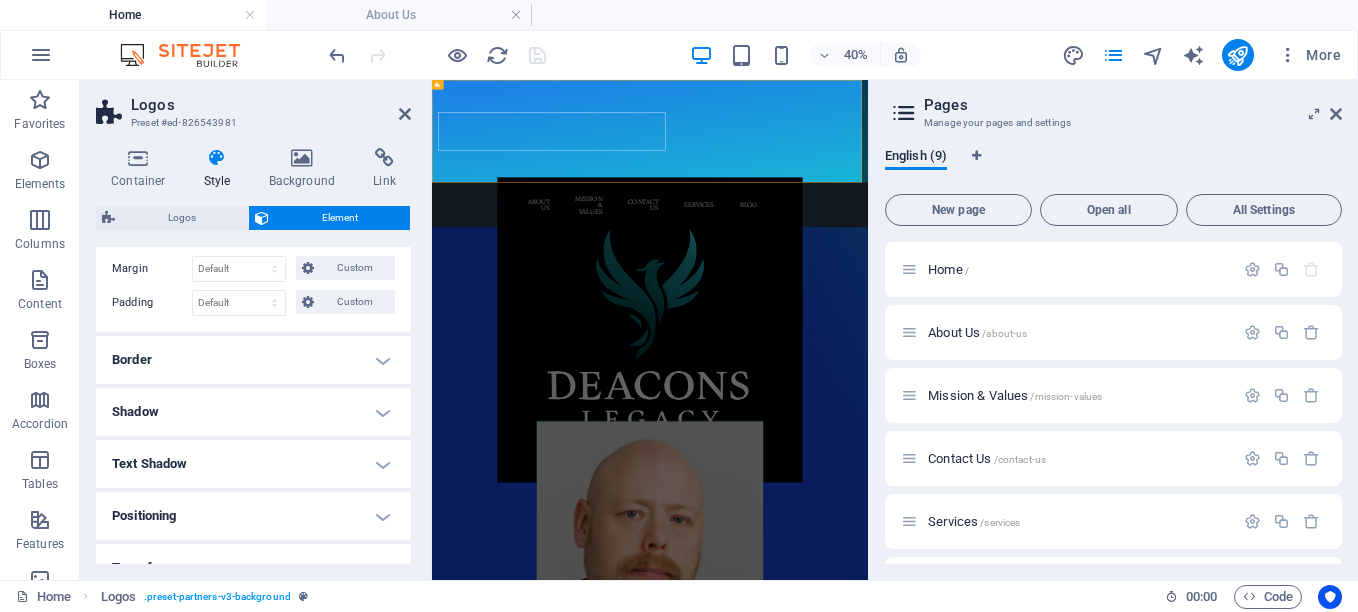 scroll, scrollTop: 277, scrollLeft: 0, axis: vertical 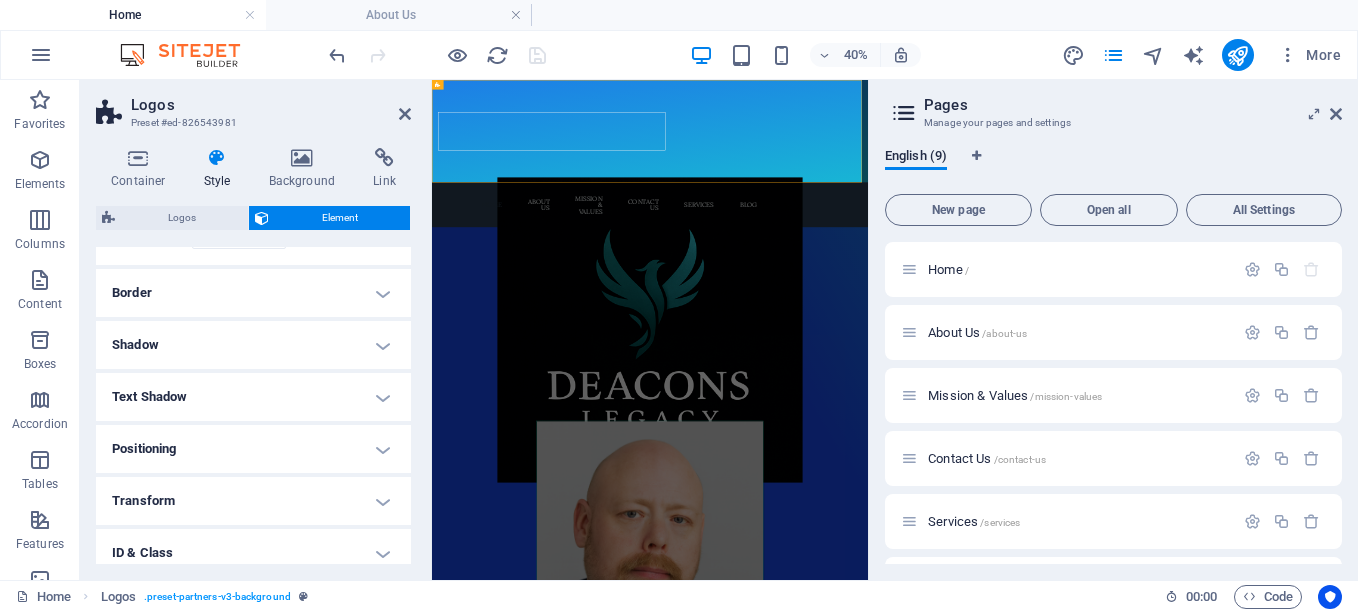 click on "Positioning" at bounding box center (253, 449) 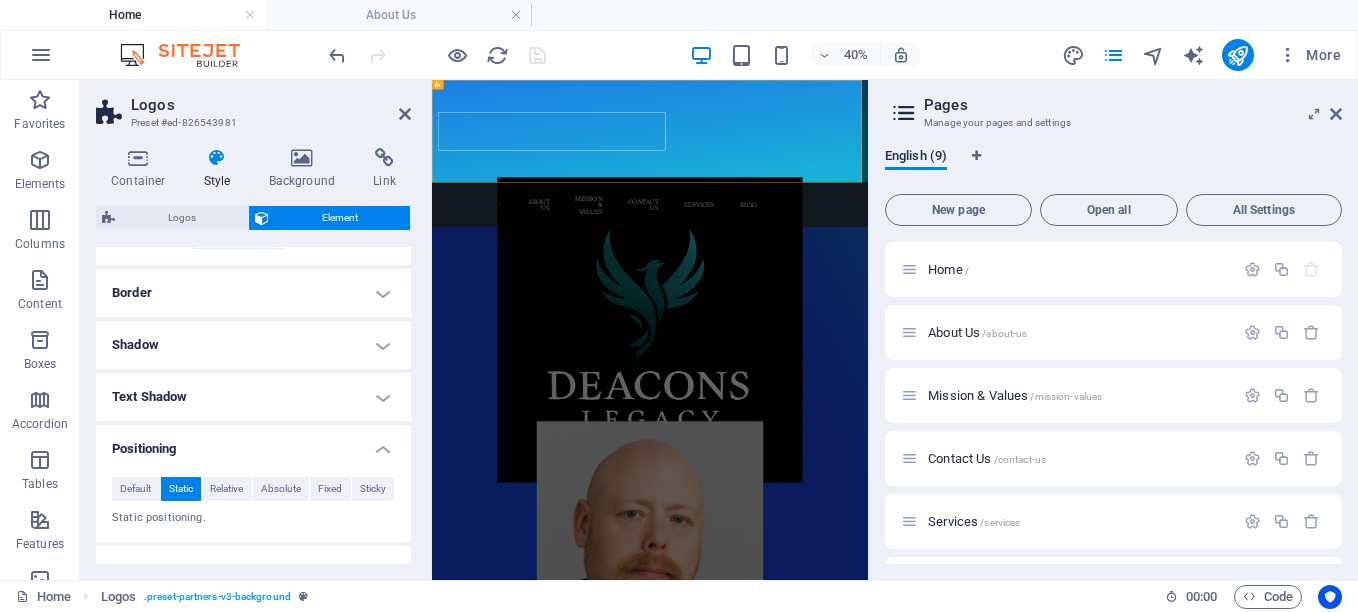 click on "Positioning" at bounding box center [253, 443] 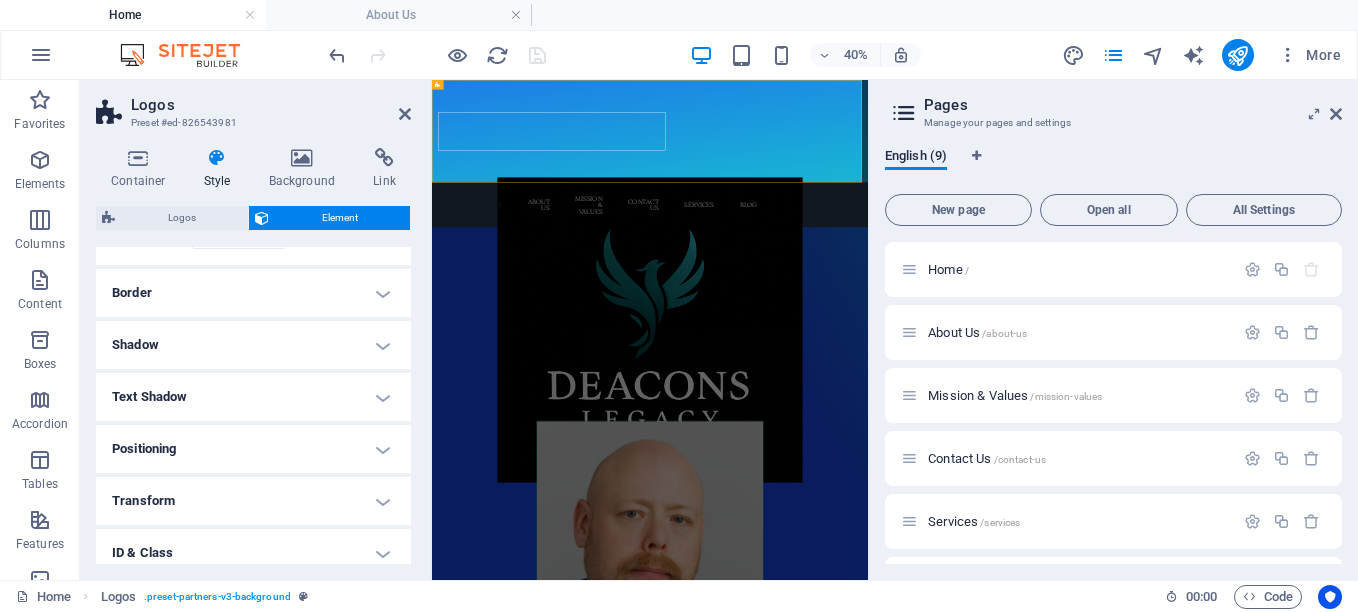 click on "Positioning" at bounding box center (253, 449) 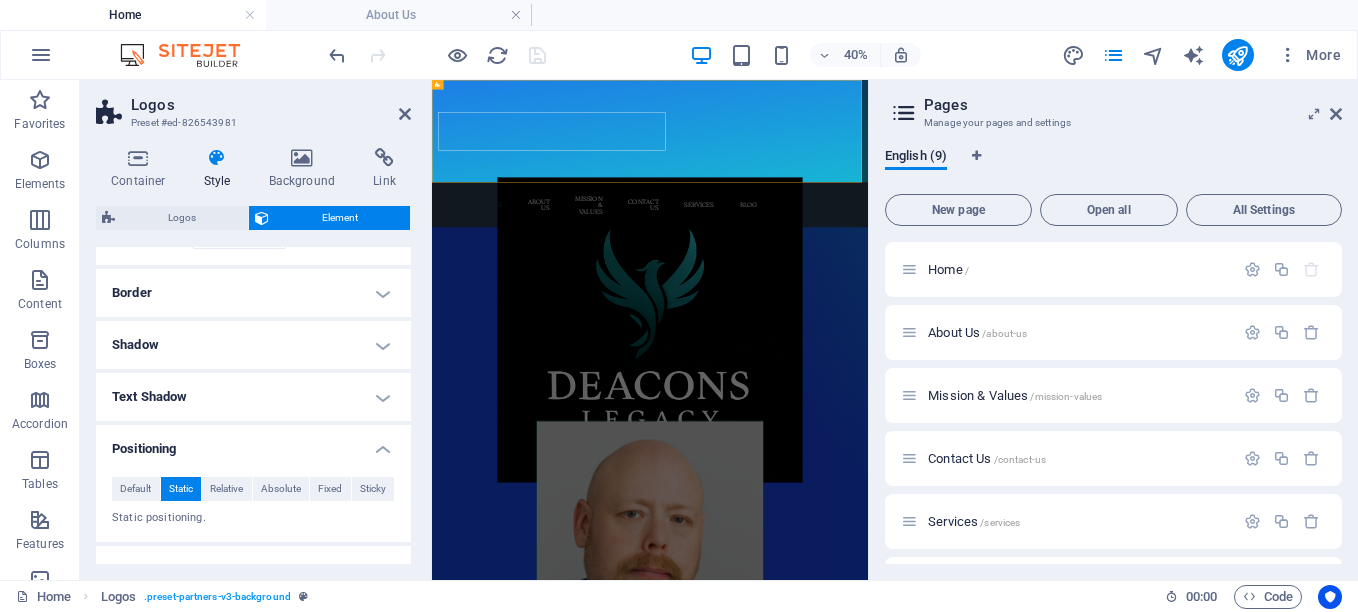 drag, startPoint x: 405, startPoint y: 442, endPoint x: 421, endPoint y: 514, distance: 73.756355 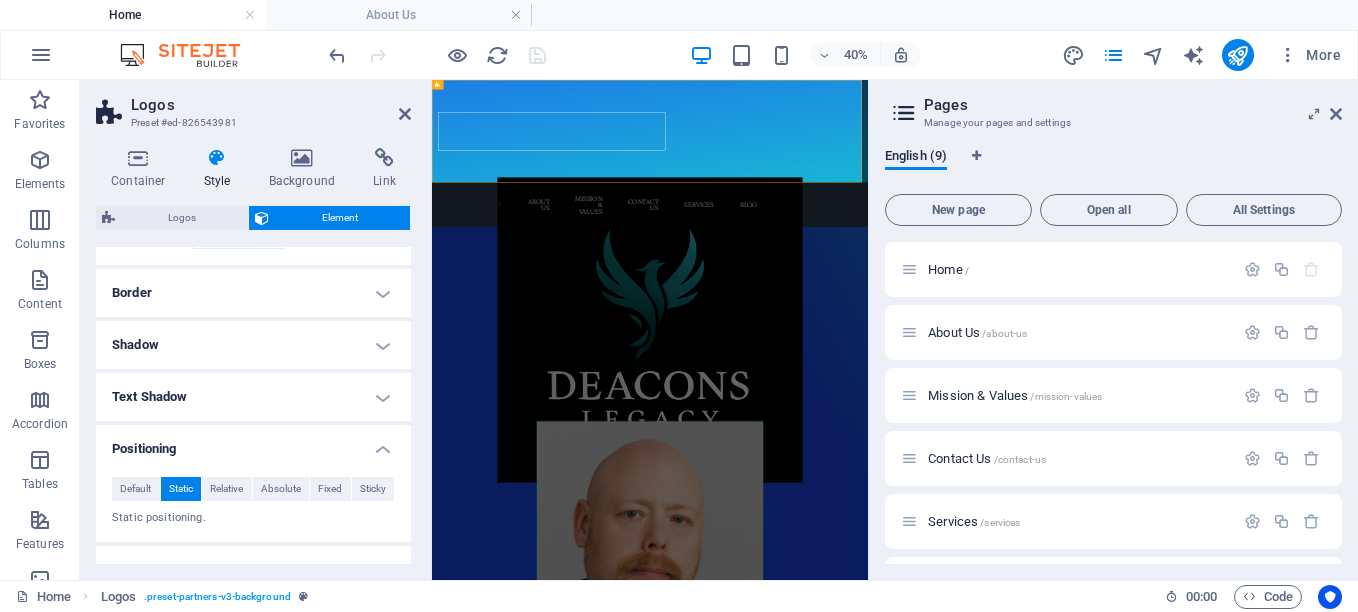 click on "Container Style Background Link Size Height 107.82 Default px rem % vh vw Min. height None px rem % vh vw Width 100 Default px rem % em vh vw Min. width None px rem % vh vw Content width Default Custom width Width Default px rem % em vh vw Min. width None px rem % vh vw Default padding Custom spacing Default content width and padding can be changed under Design. Edit design Layout (Flexbox) Alignment Determines the flex direction. Default Main axis Determine how elements should behave along the main axis inside this container (justify content). Default Side axis Control the vertical direction of the element inside of the container (align items). Default Wrap Default On Off Fill Controls the distances and direction of elements on the y-axis across several lines (align content). Default Accessibility ARIA helps assistive technologies (like screen readers) to understand the role, state, and behavior of web elements Role The ARIA role defines the purpose of an element.  None Alert Article Banner" at bounding box center (253, 356) 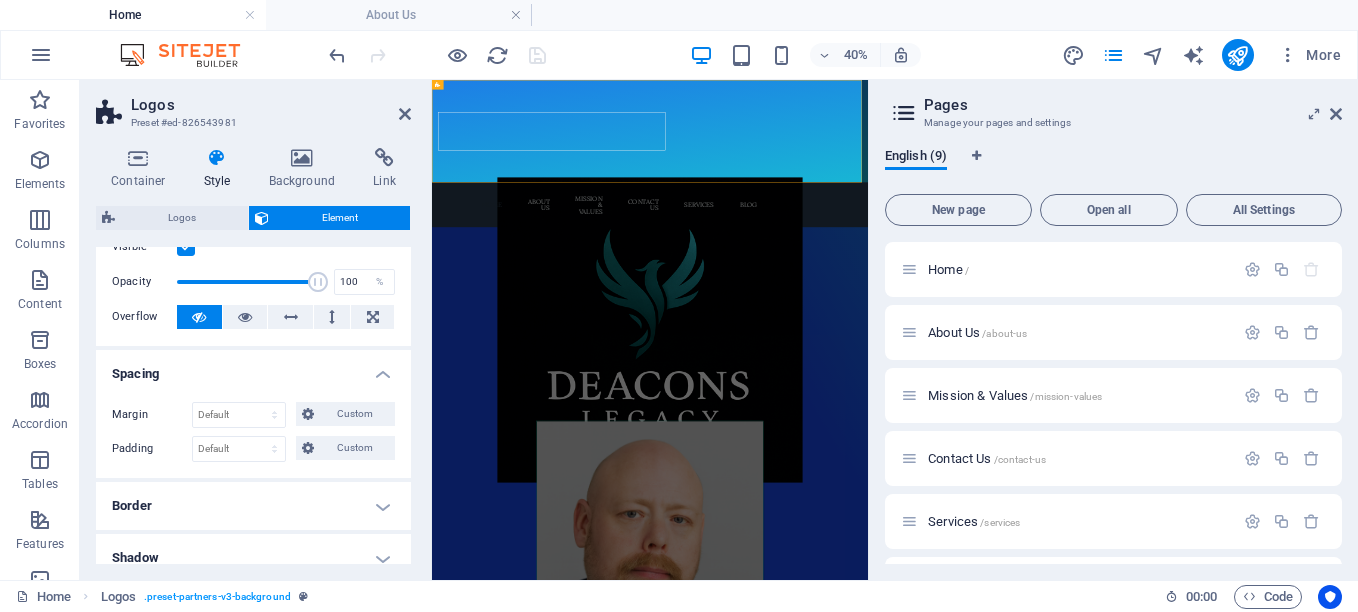 scroll, scrollTop: 0, scrollLeft: 0, axis: both 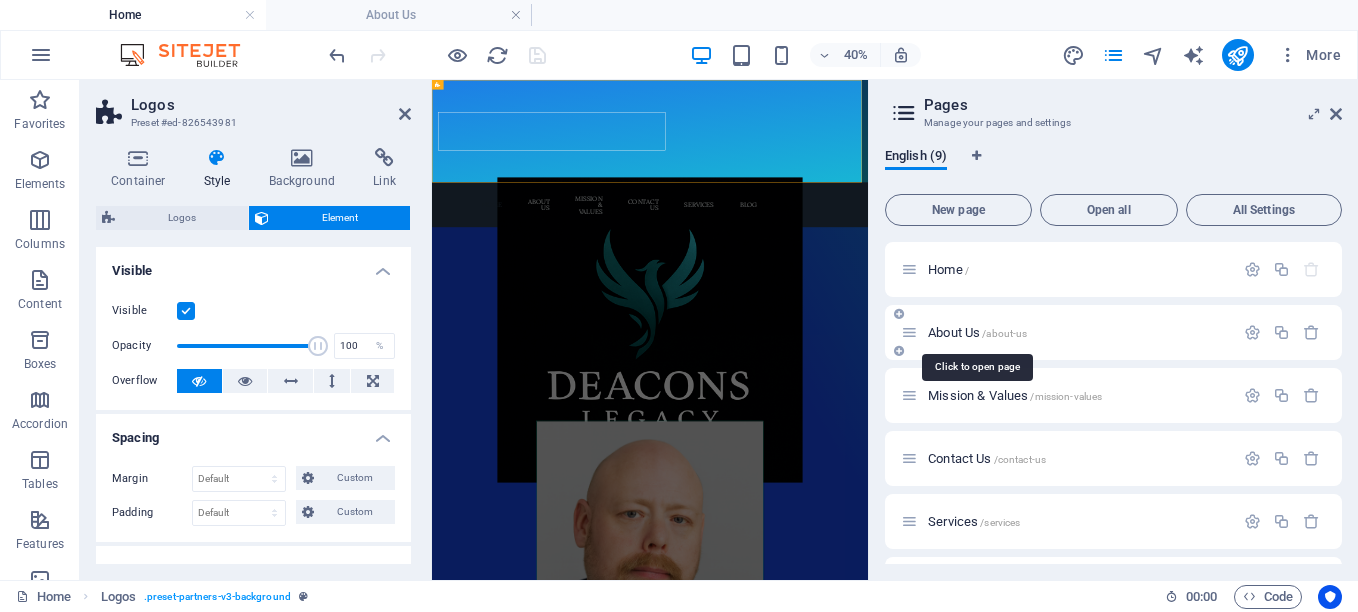 click on "About Us /about-us" at bounding box center (977, 332) 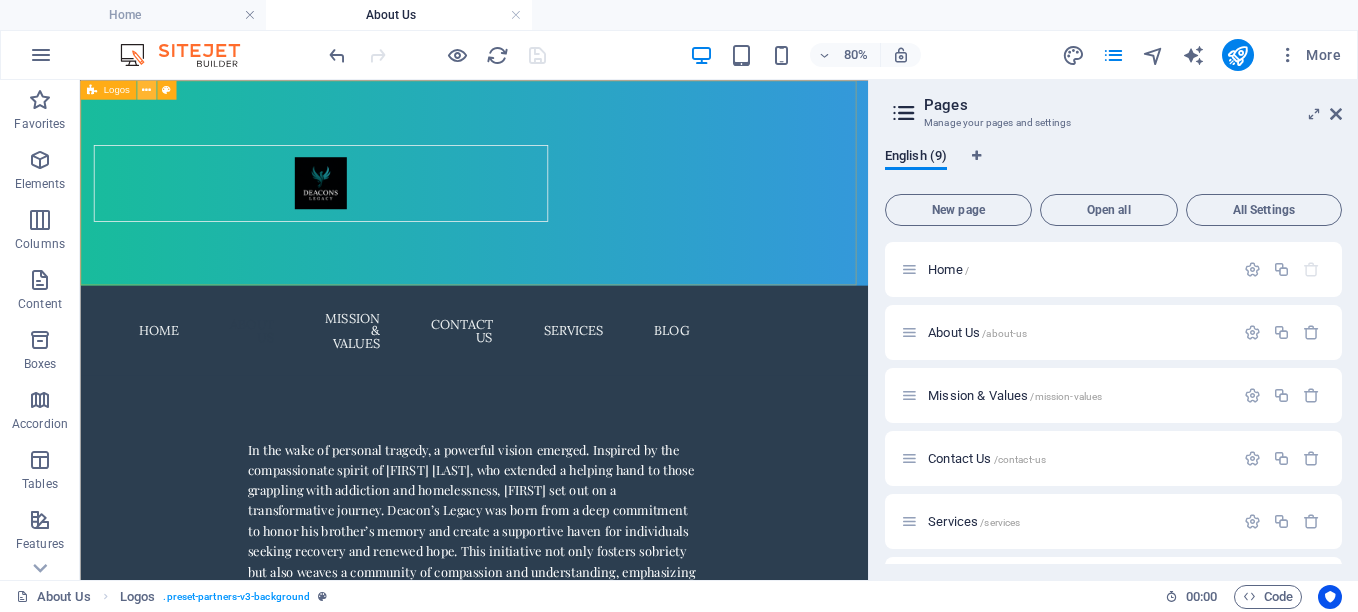 click at bounding box center (146, 89) 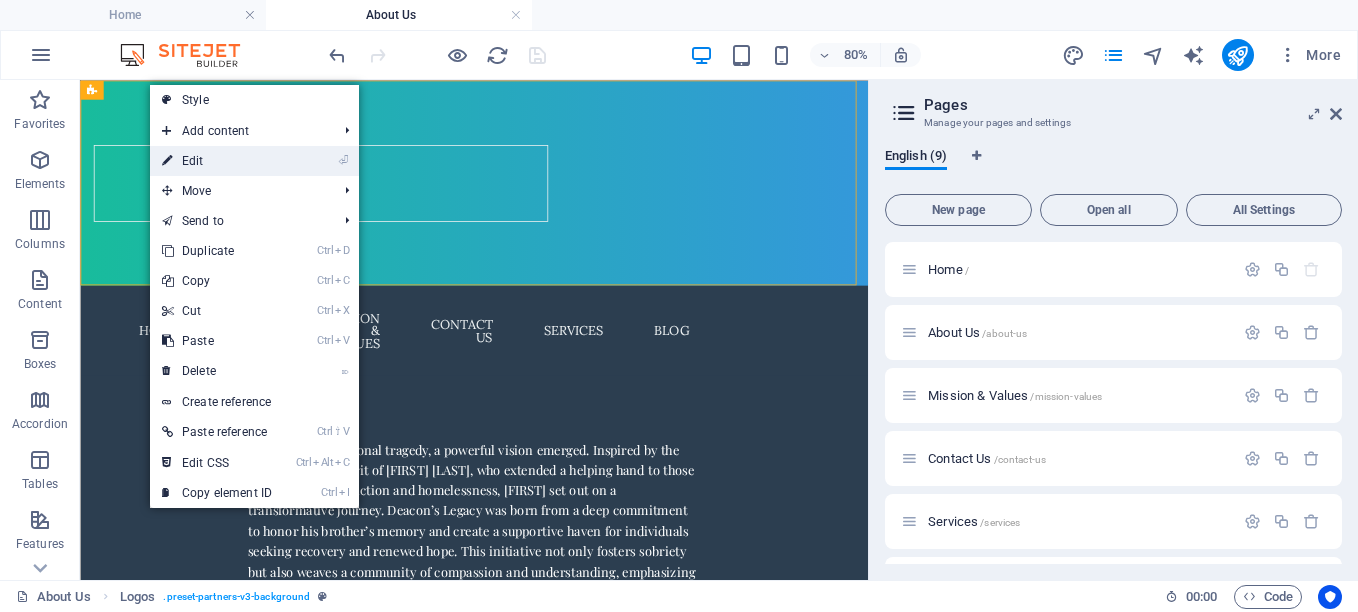 click on "⏎  Edit" at bounding box center (217, 161) 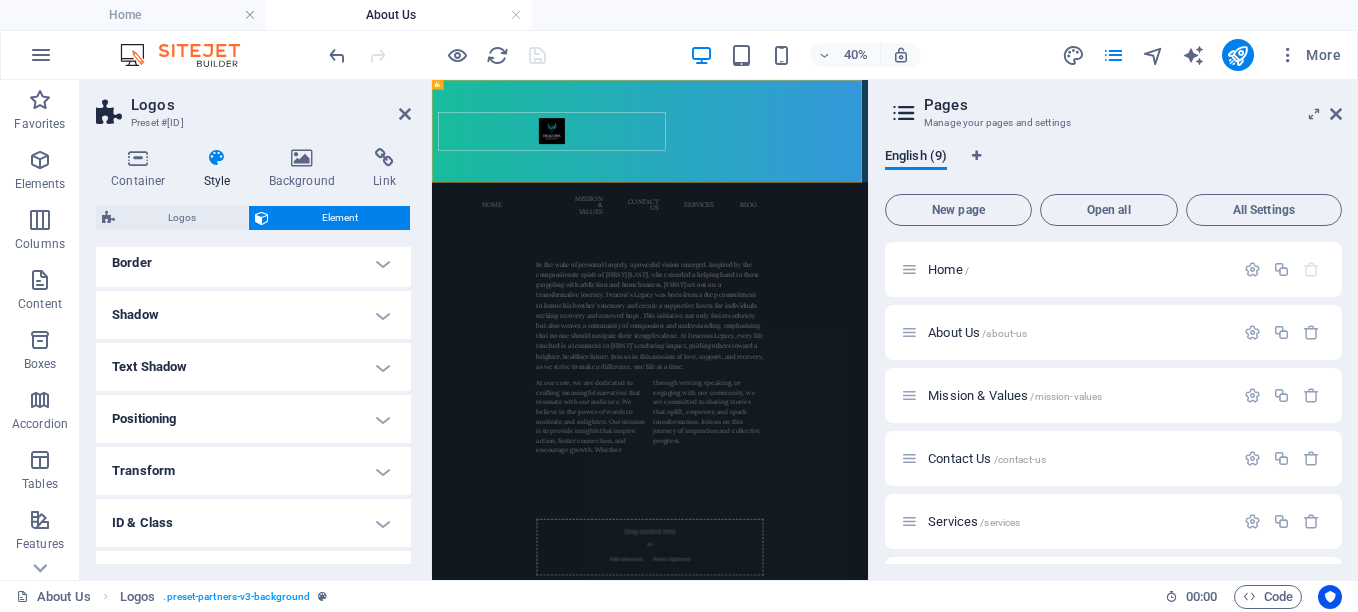 scroll, scrollTop: 252, scrollLeft: 0, axis: vertical 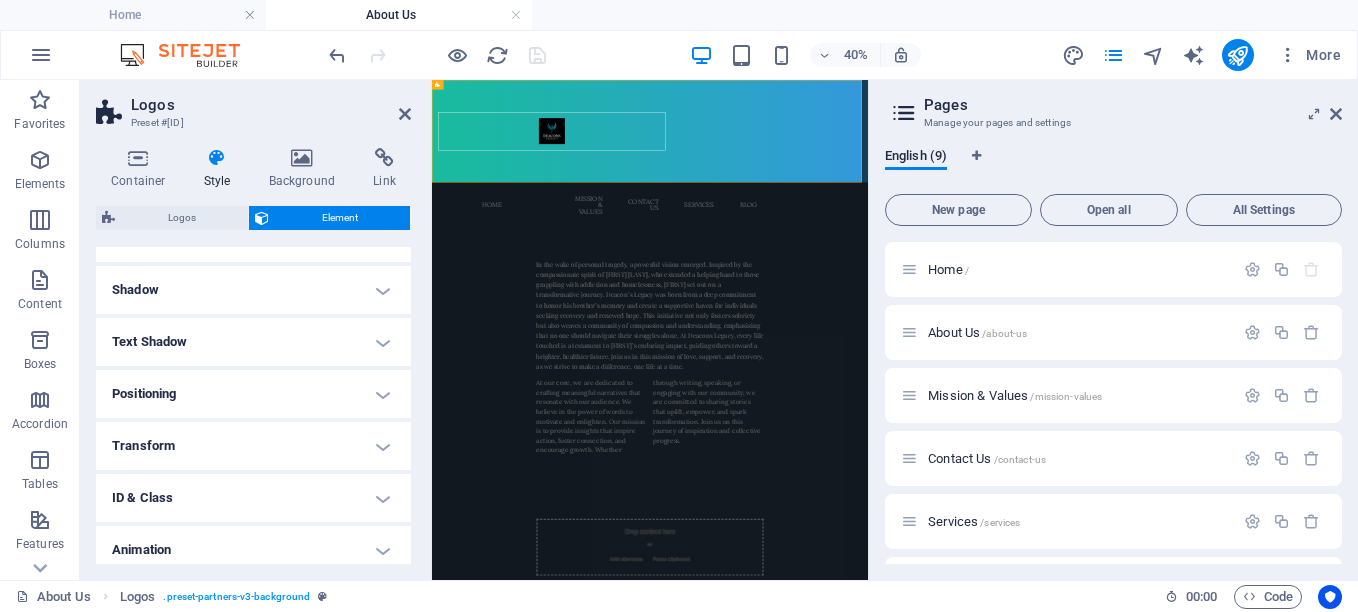 click on "Positioning" at bounding box center [253, 394] 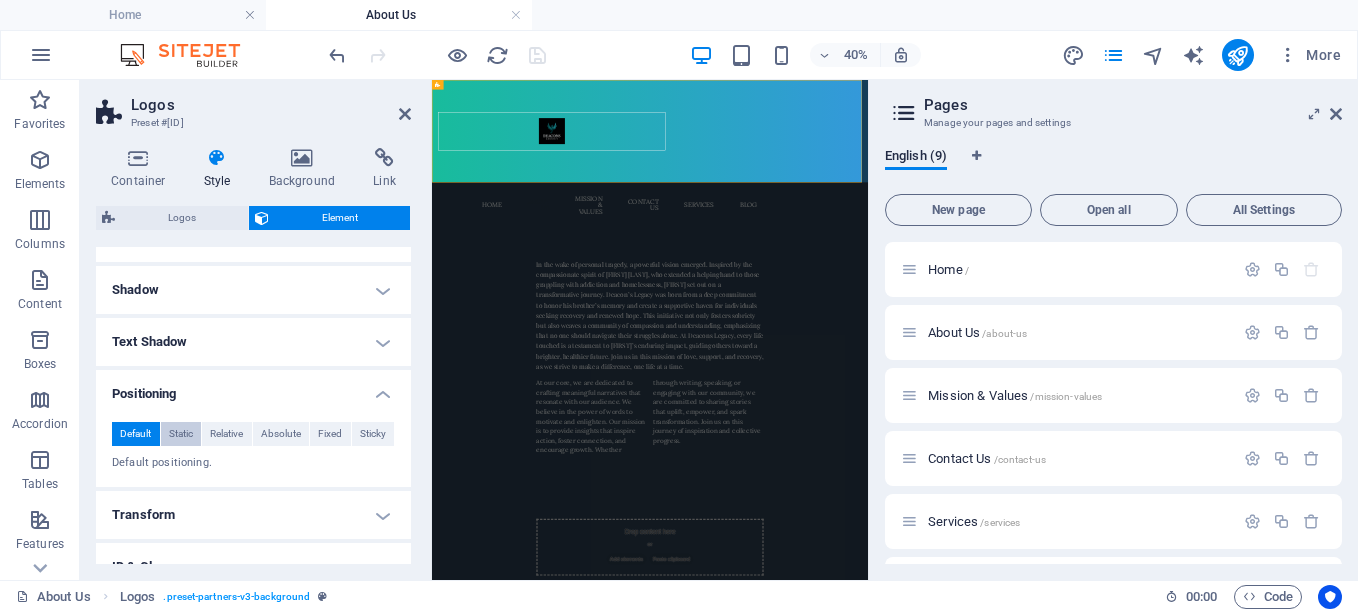click on "Static" at bounding box center [181, 434] 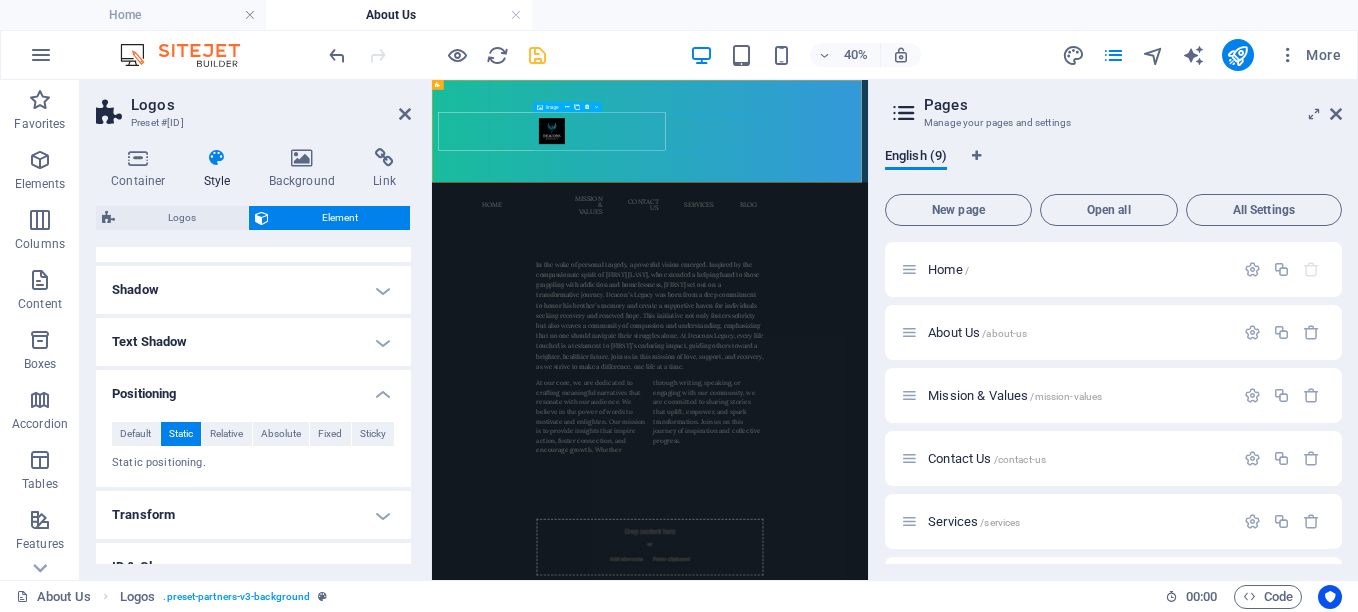 click at bounding box center [732, 208] 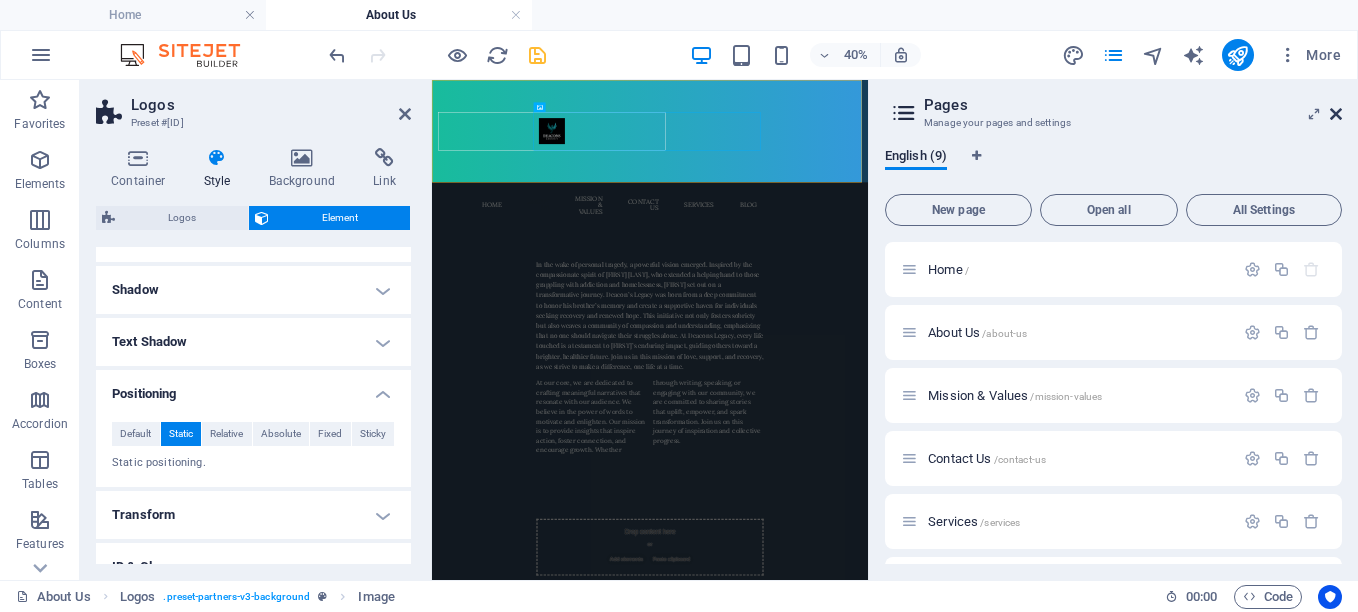 click at bounding box center (1336, 114) 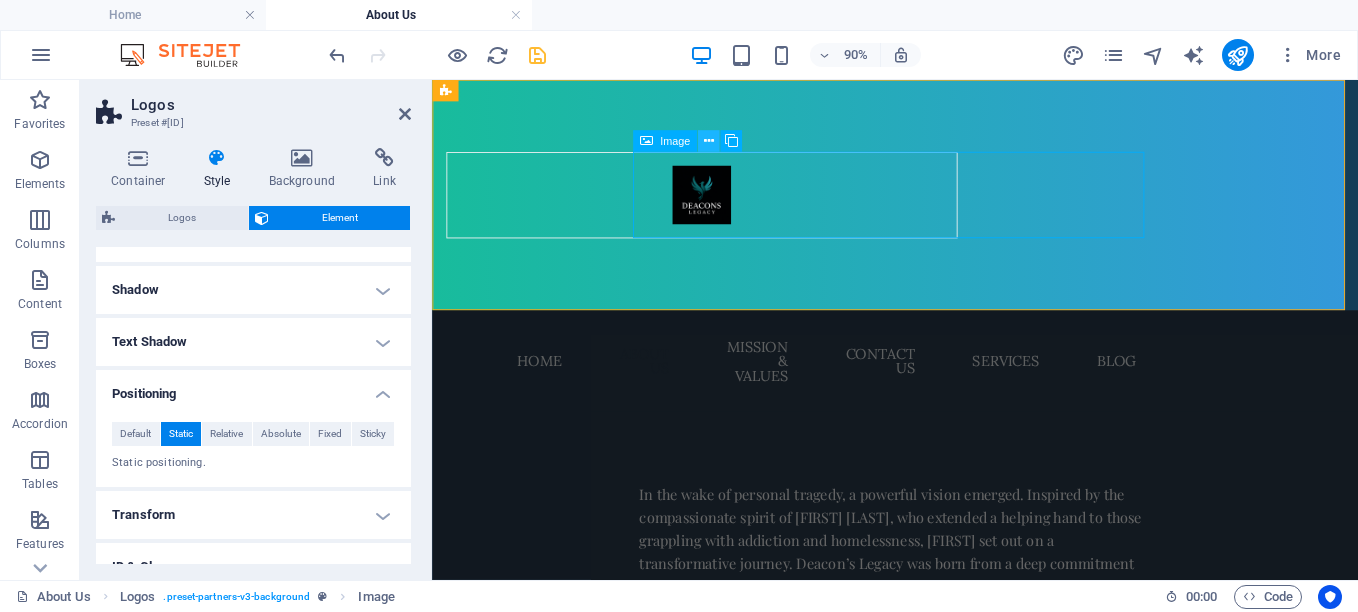 click at bounding box center (709, 141) 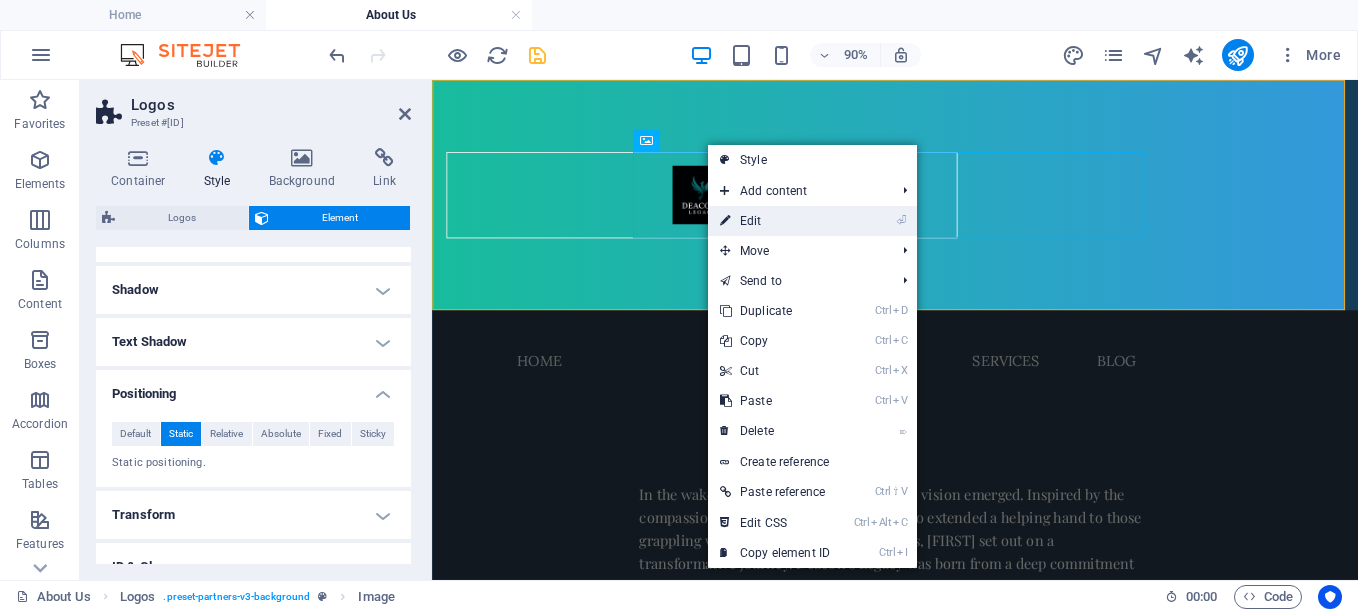 click on "⏎  Edit" at bounding box center [775, 221] 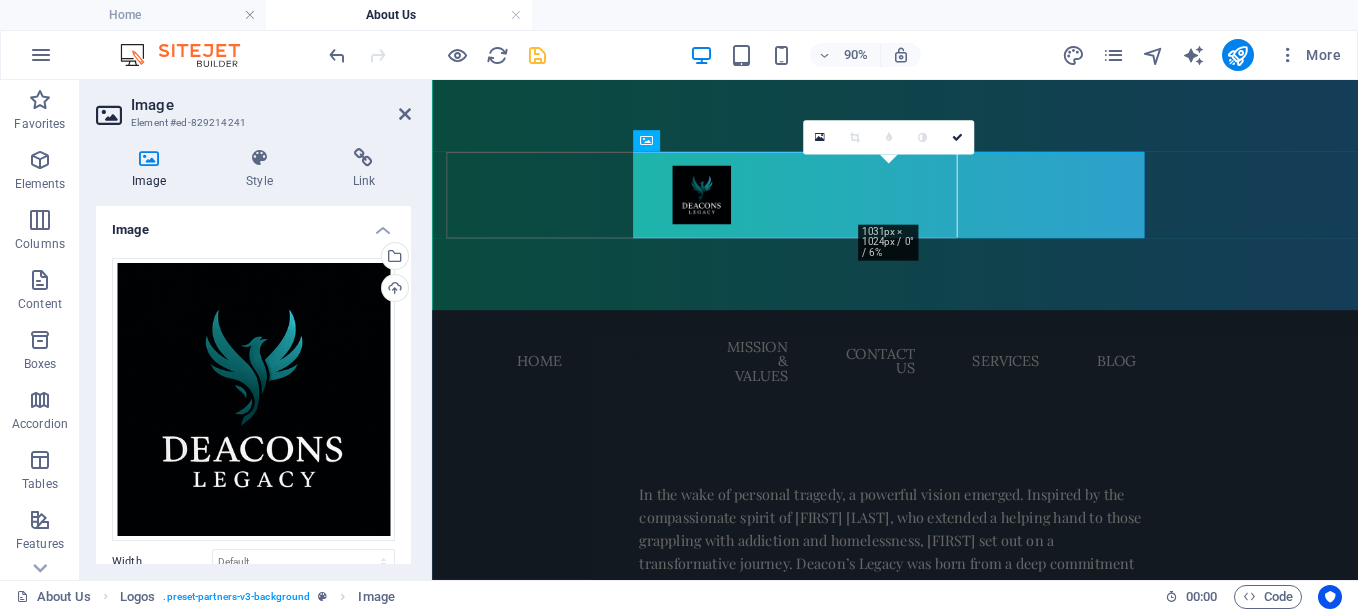 drag, startPoint x: 406, startPoint y: 290, endPoint x: 404, endPoint y: 353, distance: 63.03174 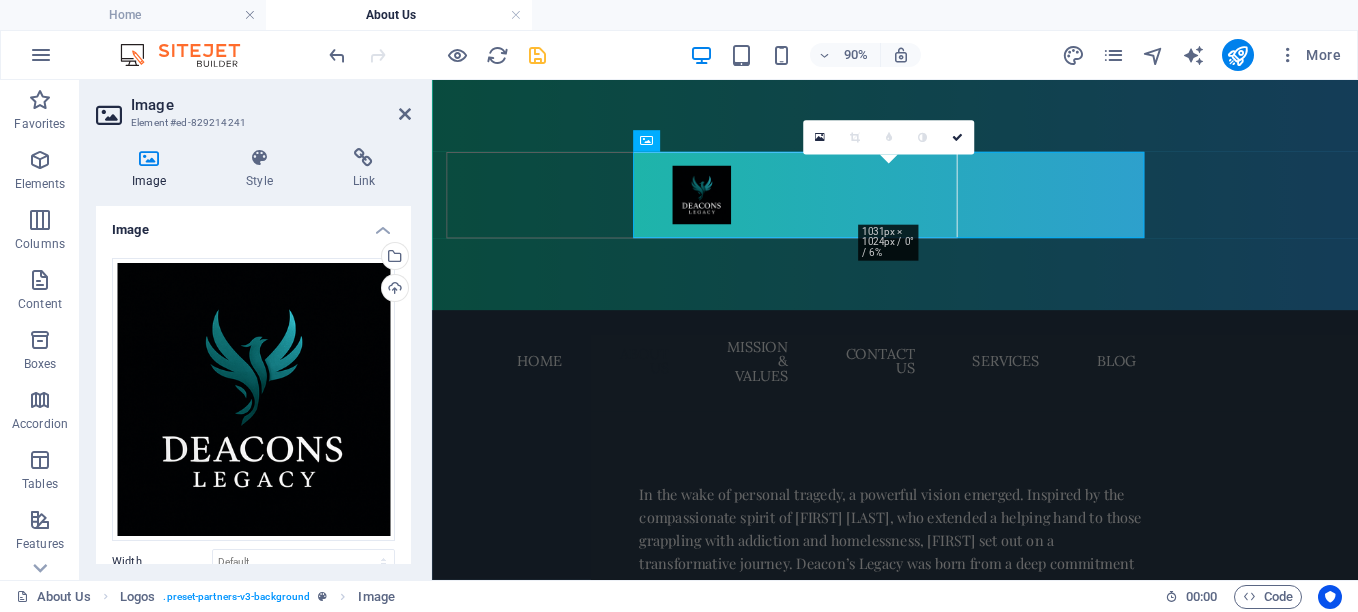 click on "Drag files here, click to choose files or select files from Files or our free stock photos & videos Select files from the file manager, stock photos, or upload file(s) Upload Width Default auto px rem % em vh vw Fit image Automatically fit image to a fixed width and height Height Default auto px Alignment Lazyload Loading images after the page loads improves page speed. Responsive Automatically load retina image and smartphone optimized sizes. Lightbox Use as headline The image will be wrapped in an H1 headline tag. Useful for giving alternative text the weight of an H1 headline, e.g. for the logo. Leave unchecked if uncertain. Optimized Images are compressed to improve page speed. Position Direction Custom X offset 50 px rem % vh vw Y offset 50 px rem % vh vw" at bounding box center (253, 497) 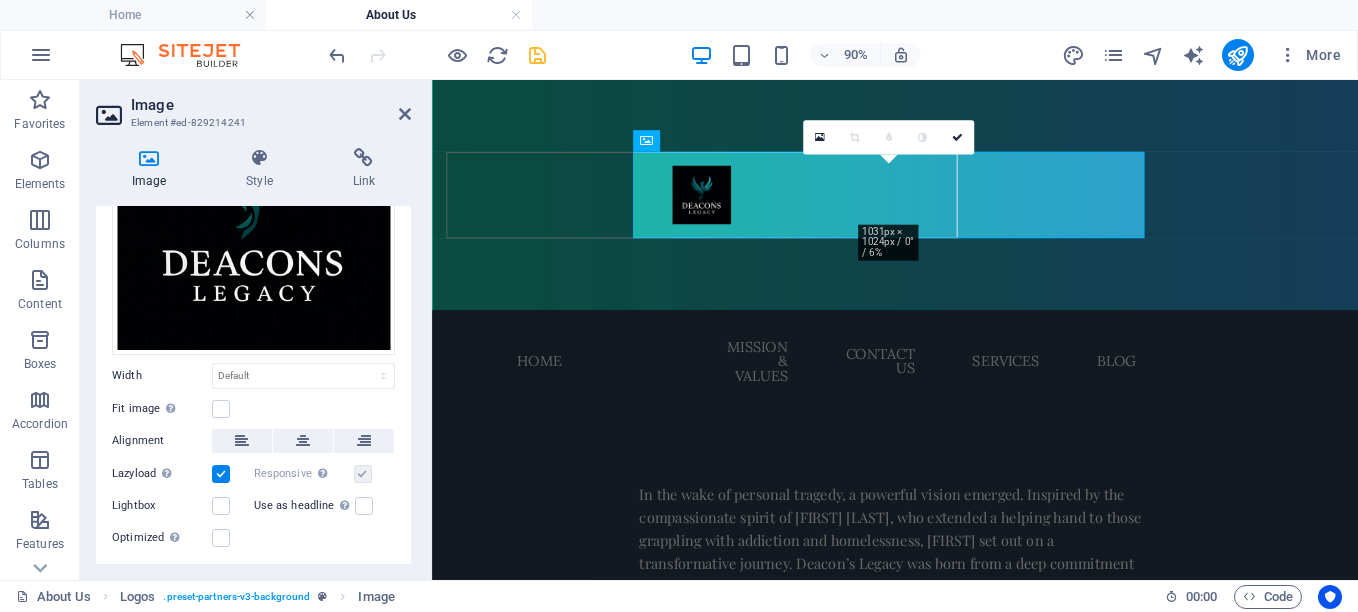 scroll, scrollTop: 207, scrollLeft: 0, axis: vertical 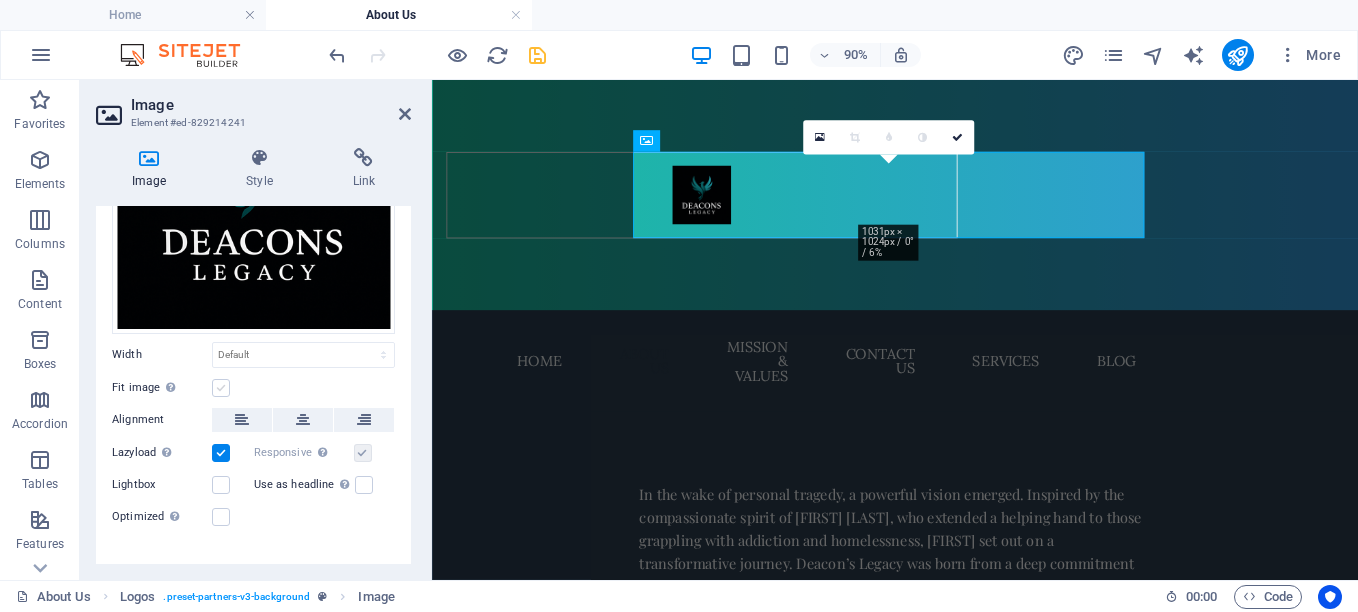 click at bounding box center (221, 388) 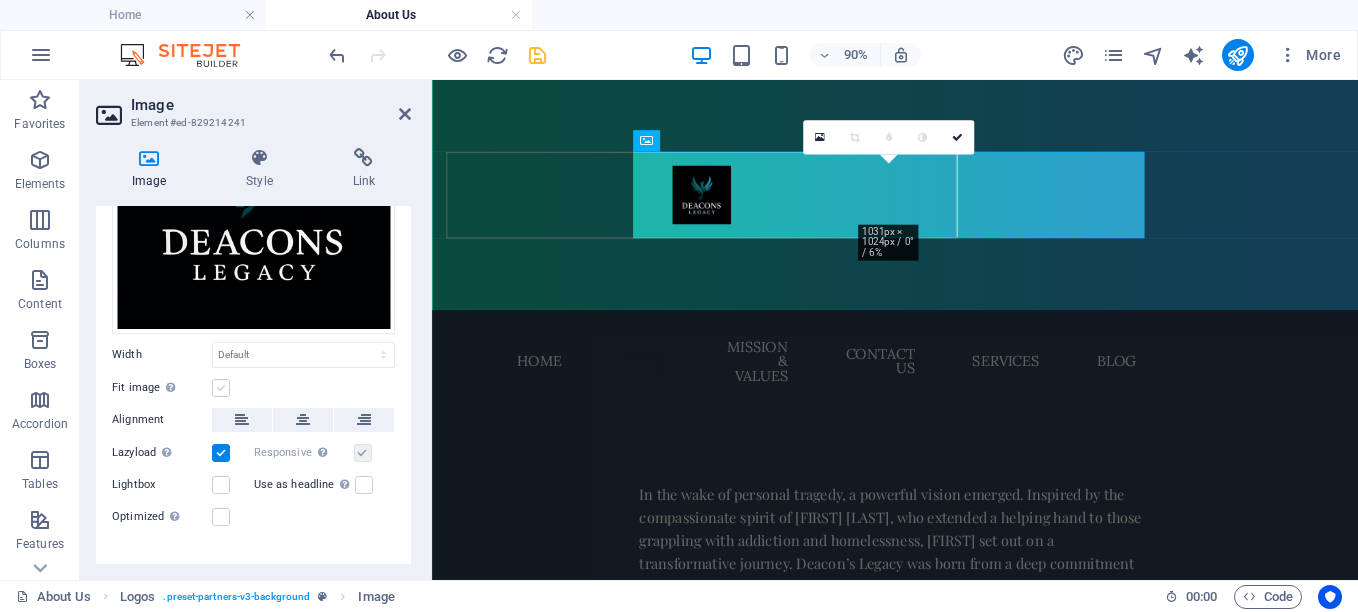 click on "Fit image Automatically fit image to a fixed width and height" at bounding box center [0, 0] 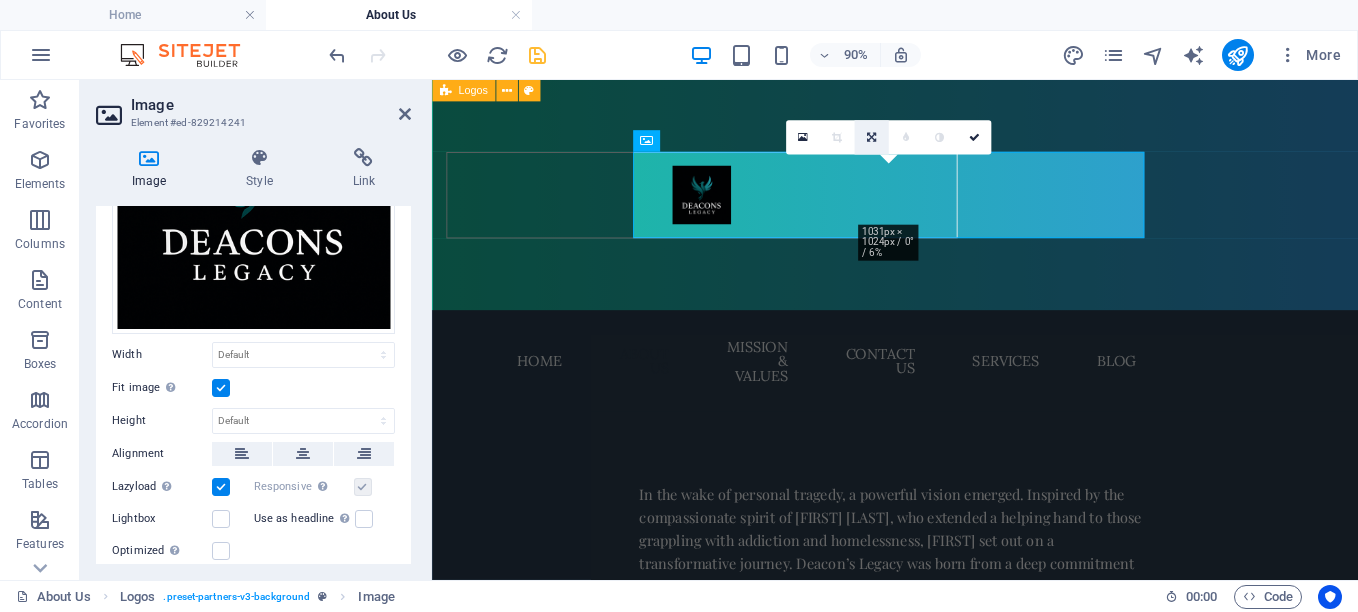 click at bounding box center (871, 138) 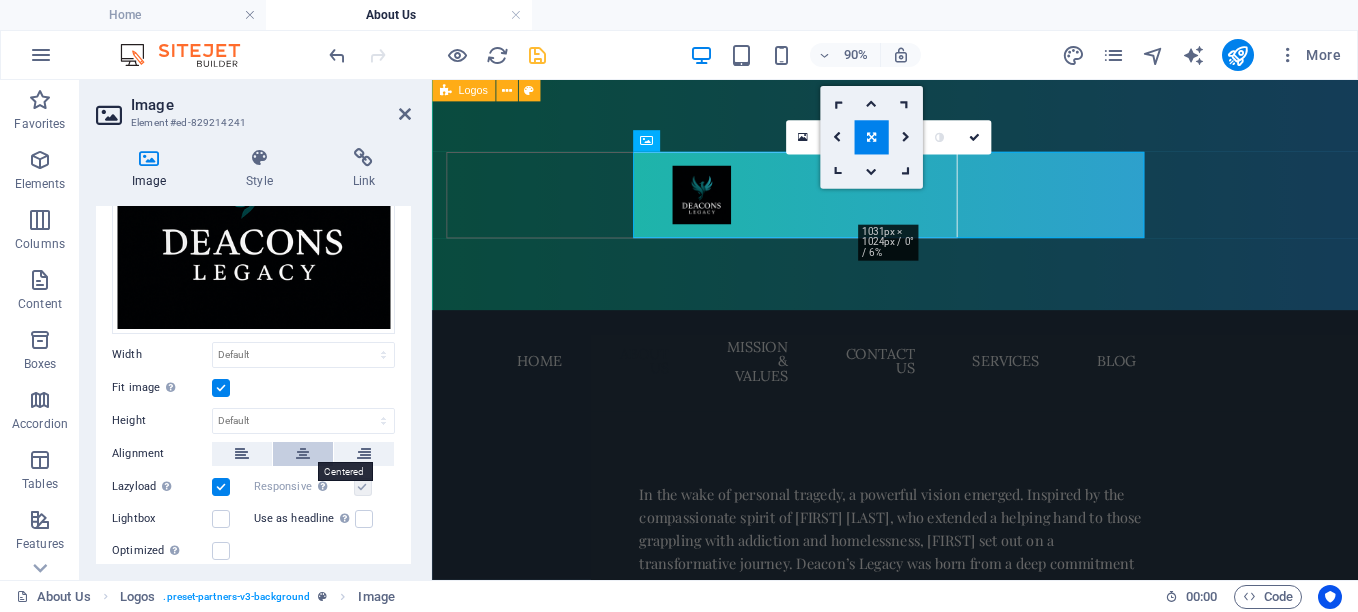 click at bounding box center (303, 454) 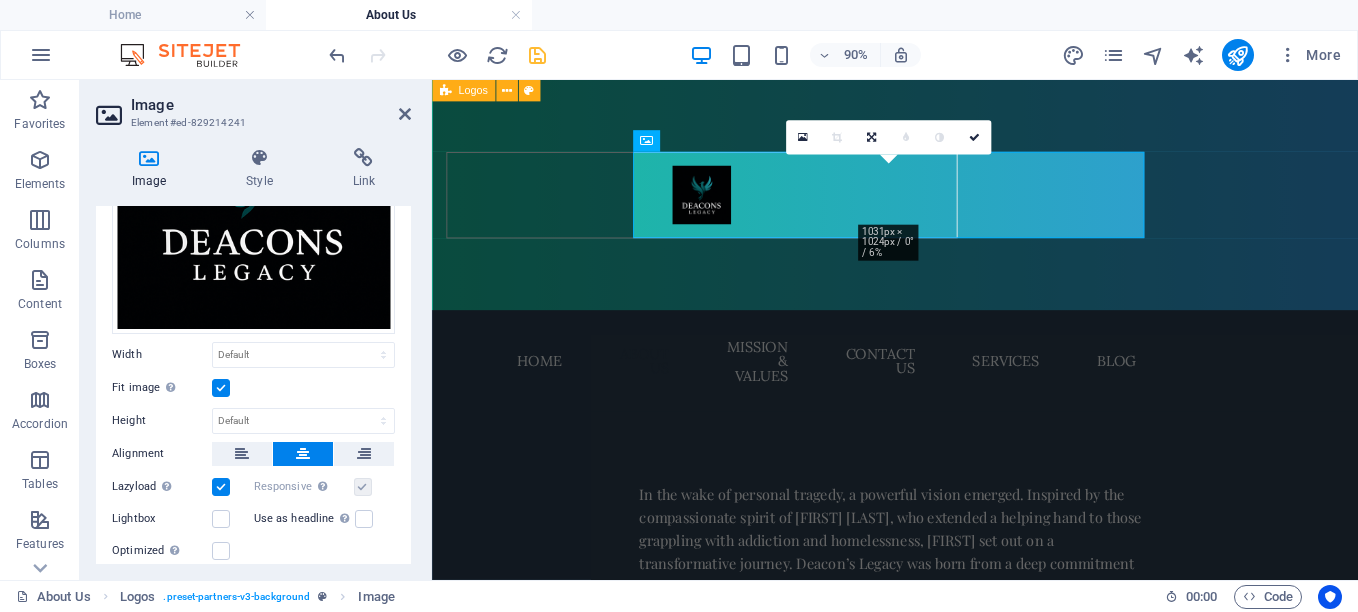 drag, startPoint x: 406, startPoint y: 458, endPoint x: 400, endPoint y: 495, distance: 37.48333 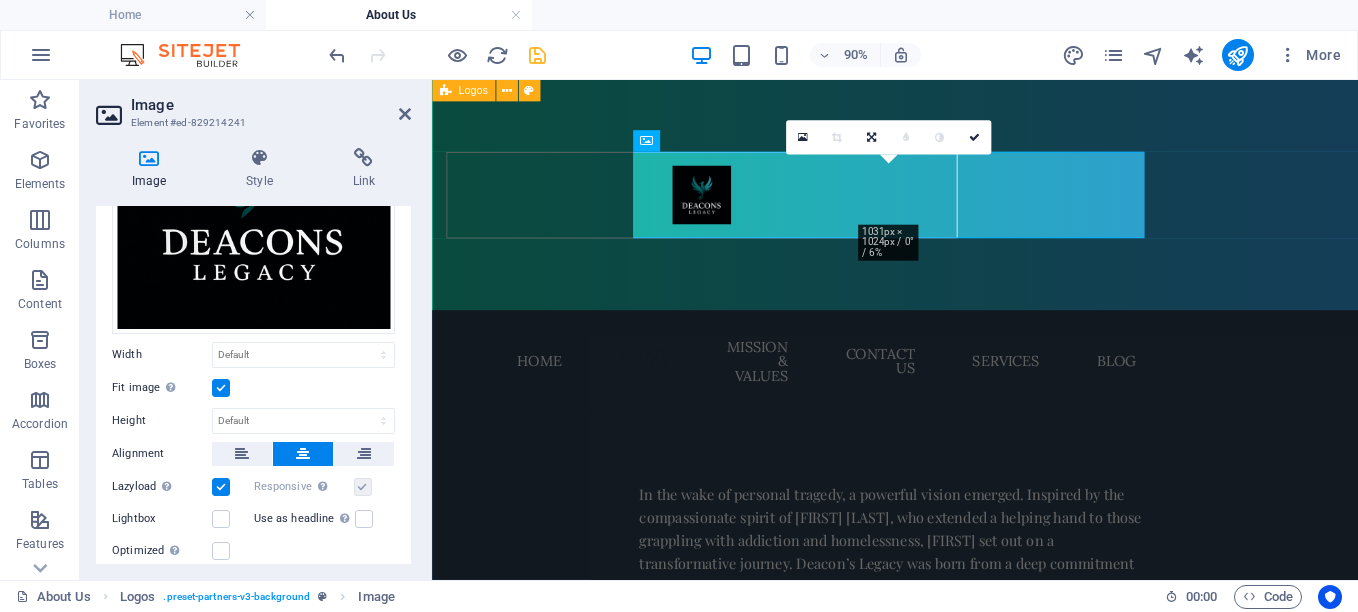 click on "Drag files here, click to choose files or select files from Files or our free stock photos & videos Select files from the file manager, stock photos, or upload file(s) Upload Width Default auto px rem % em vh vw Fit image Automatically fit image to a fixed width and height Height Default auto px Alignment Lazyload Loading images after the page loads improves page speed. Responsive Automatically load retina image and smartphone optimized sizes. Lightbox Use as headline The image will be wrapped in an H1 headline tag. Useful for giving alternative text the weight of an H1 headline, e.g. for the logo. Leave unchecked if uncertain. Optimized Images are compressed to improve page speed. Position Direction Custom X offset 50 px rem % vh vw Y offset 50 px rem % vh vw" at bounding box center (253, 357) 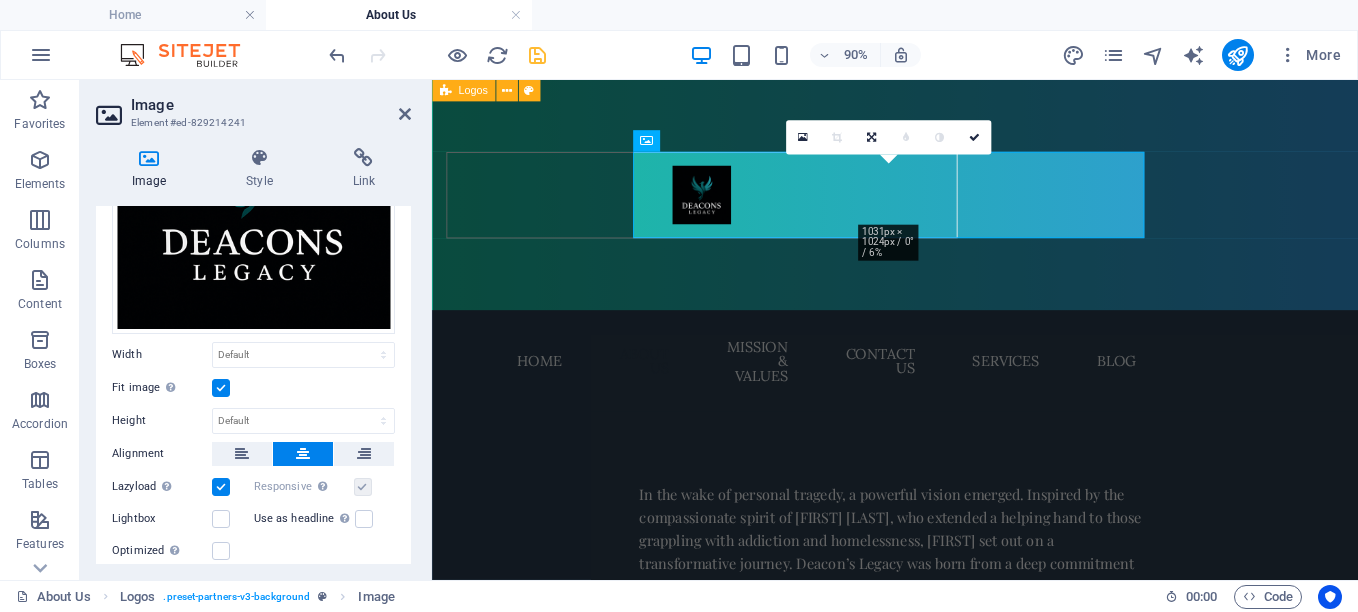 click on "Image Style Link Image Drag files here, click to choose files or select files from Files or our free stock photos & videos Select files from the file manager, stock photos, or upload file(s) Upload Width Default auto px rem % em vh vw Fit image Automatically fit image to a fixed width and height Height Default auto px Alignment Lazyload Loading images after the page loads improves page speed. Responsive Automatically load retina image and smartphone optimized sizes. Lightbox Use as headline The image will be wrapped in an H1 headline tag. Useful for giving alternative text the weight of an H1 headline, e.g. for the logo. Leave unchecked if uncertain. Optimized Images are compressed to improve page speed. Position Direction Custom X offset 50 px rem % vh vw Y offset 50 px rem % vh vw Text Float No float Image left Image right Determine how text should behave around the image. Text Alternative text Image caption Paragraph Format Normal Heading 1 Heading 2 Heading 3 Heading 4 Heading 5 Heading 6 Code Font Family" at bounding box center (253, 356) 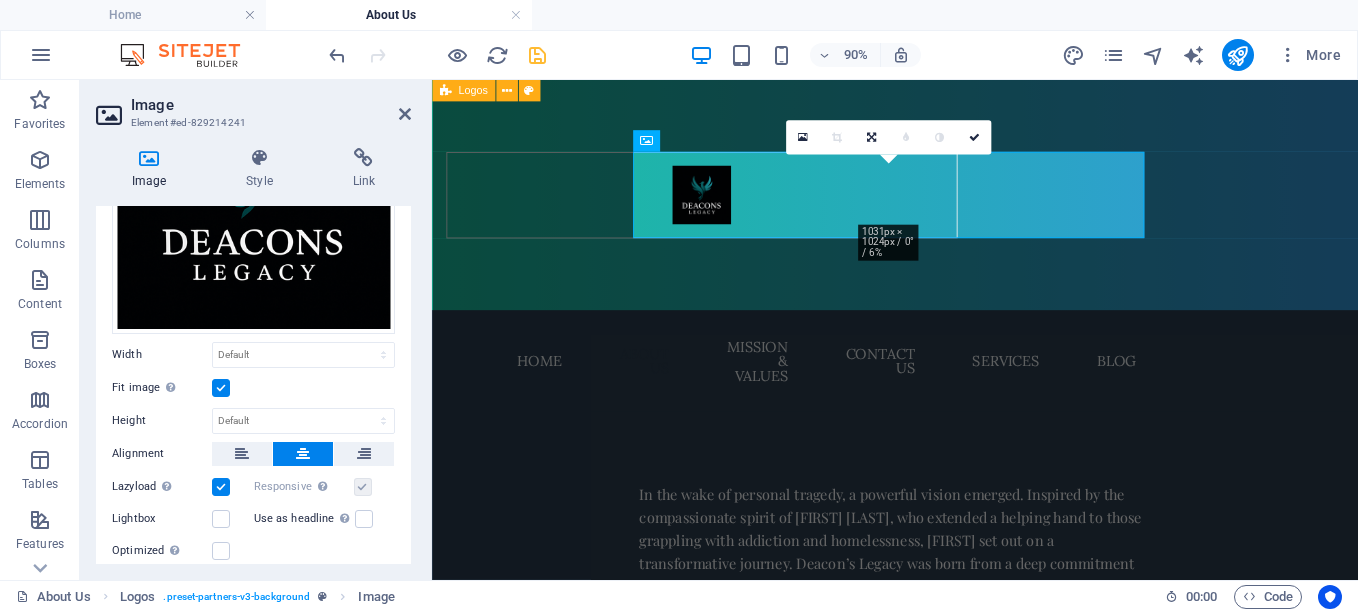 scroll, scrollTop: 367, scrollLeft: 0, axis: vertical 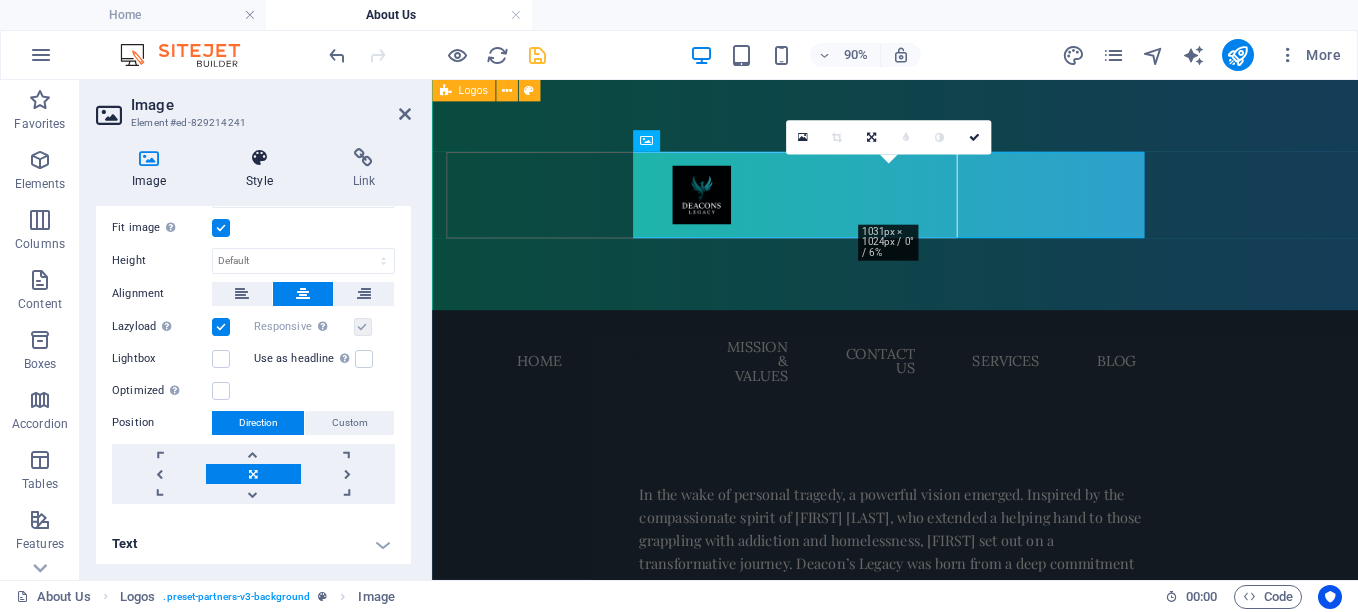click on "Style" at bounding box center (263, 169) 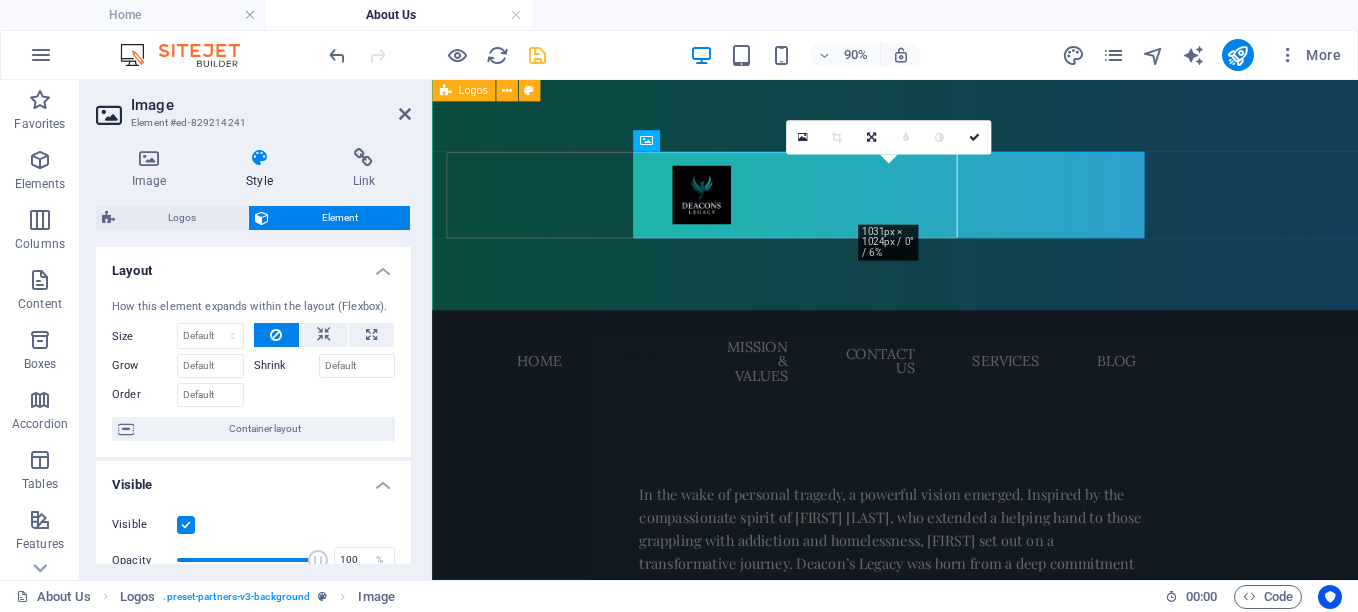 drag, startPoint x: 404, startPoint y: 332, endPoint x: 402, endPoint y: 348, distance: 16.124516 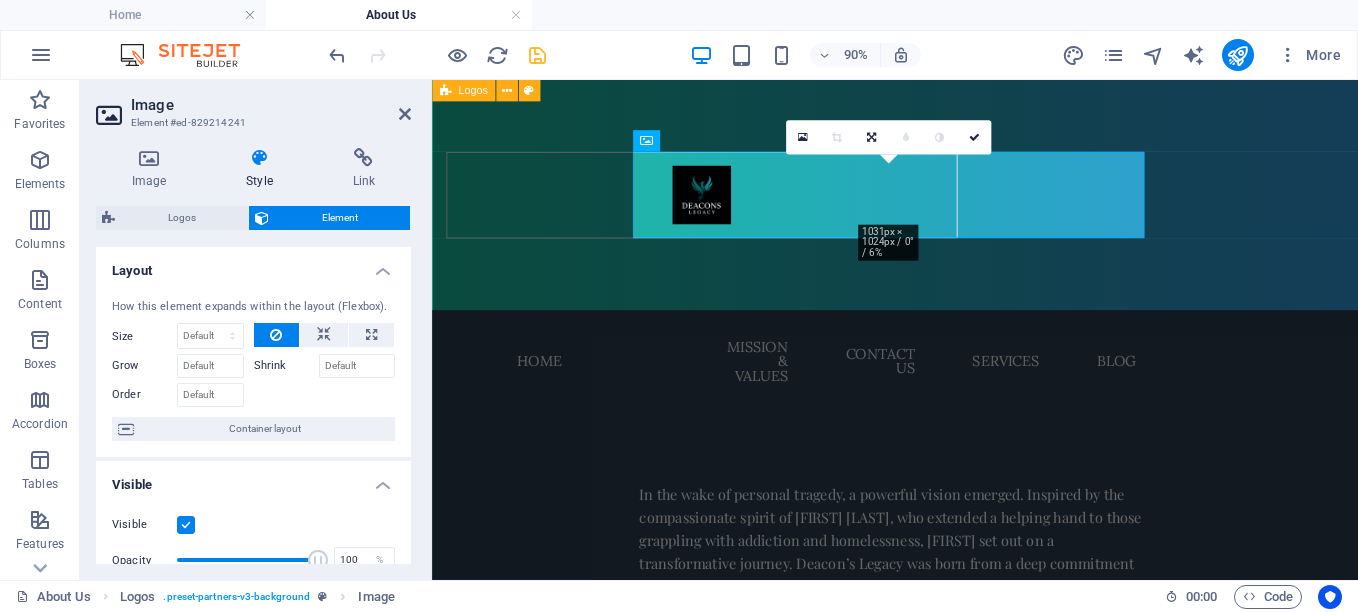 click on "How this element expands within the layout (Flexbox). Size Default auto px % 1/1 1/2 1/3 1/4 1/5 1/6 1/7 1/8 1/9 1/10 Grow Shrink Order Container layout" at bounding box center (253, 370) 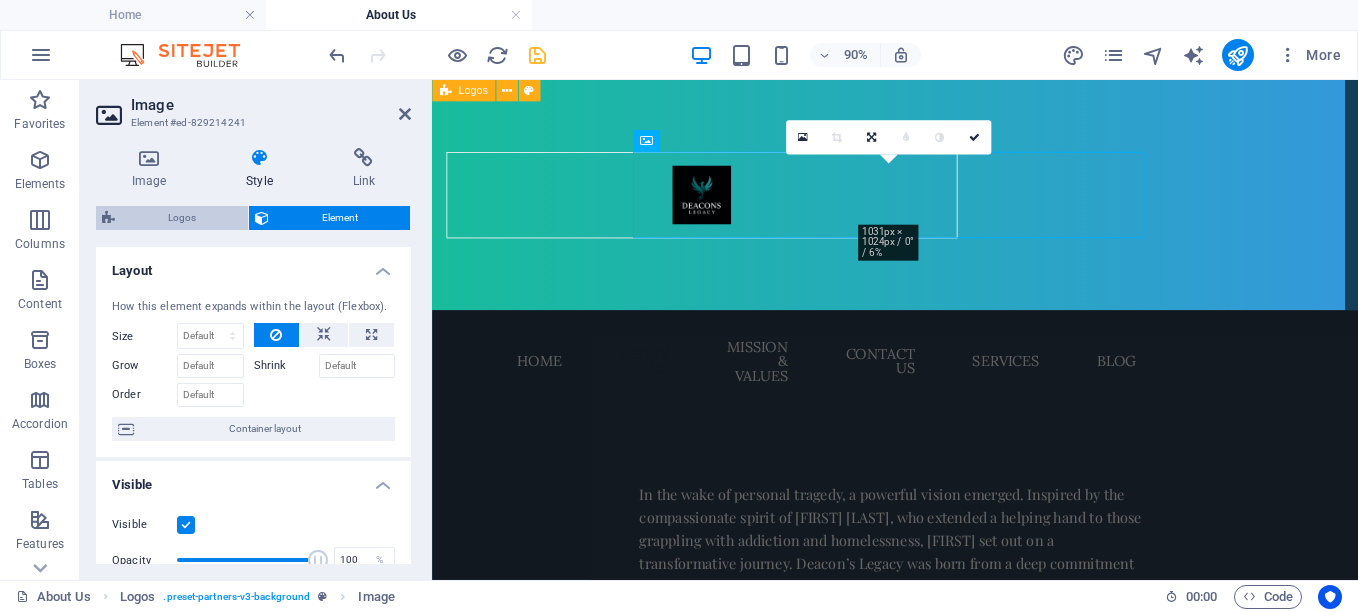 click on "Logos" at bounding box center (181, 218) 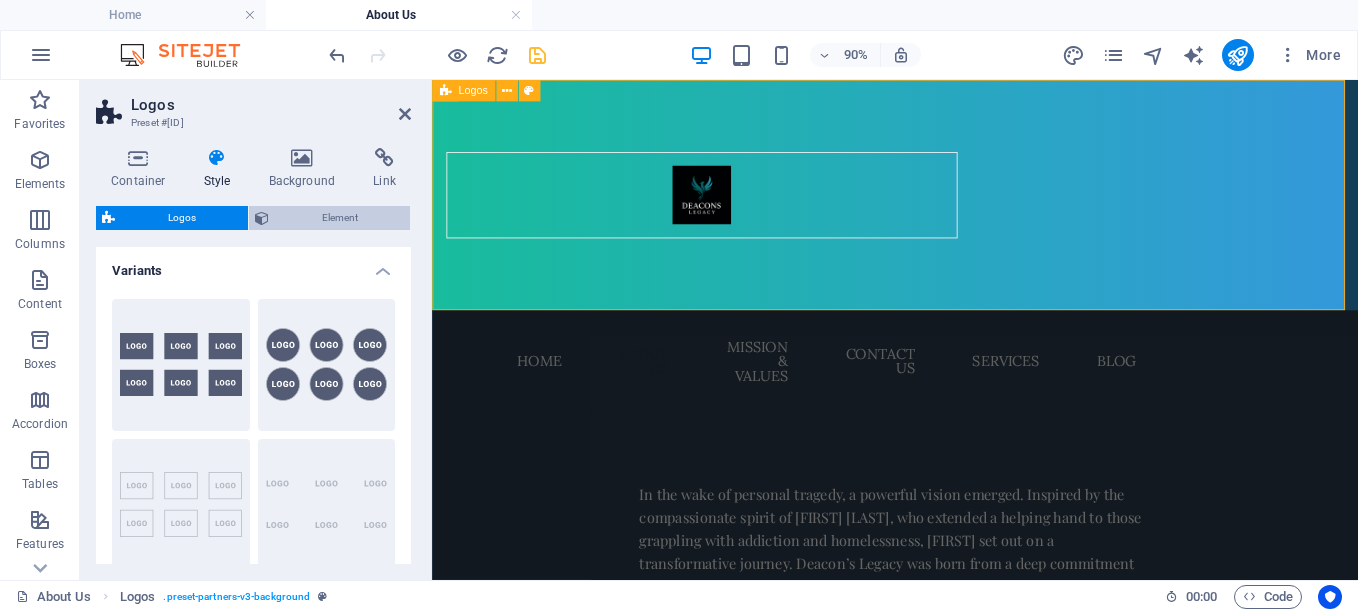 click on "Element" at bounding box center [339, 218] 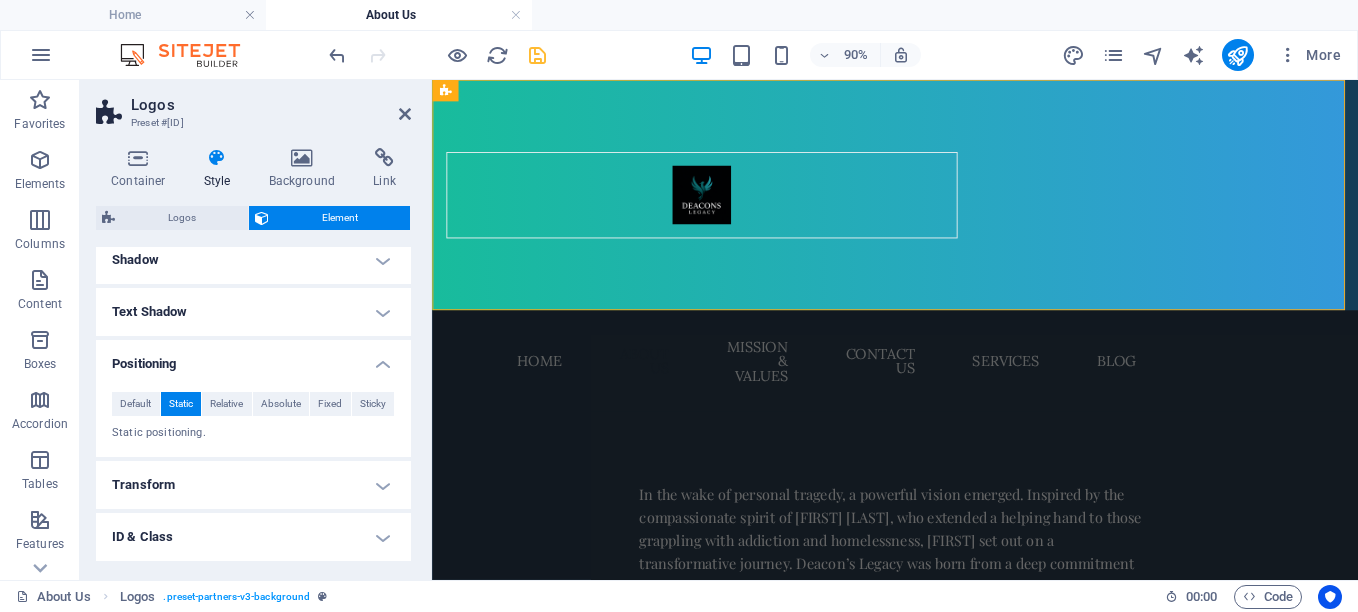 scroll, scrollTop: 383, scrollLeft: 0, axis: vertical 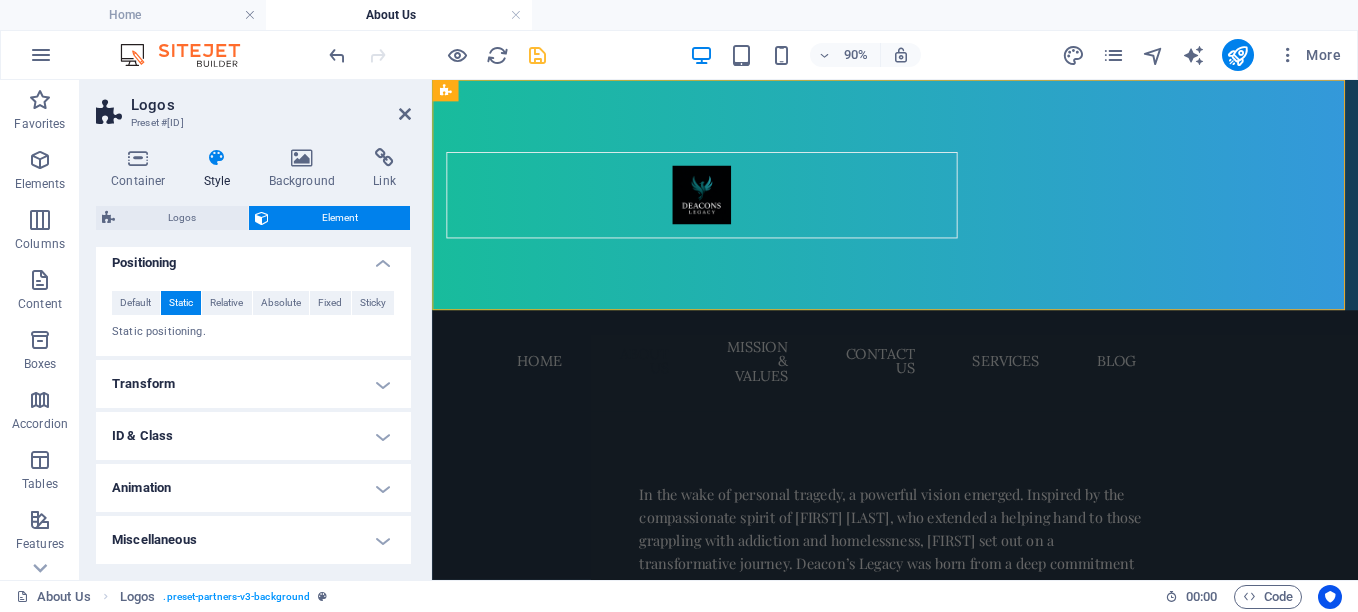 click on "Transform" at bounding box center (253, 384) 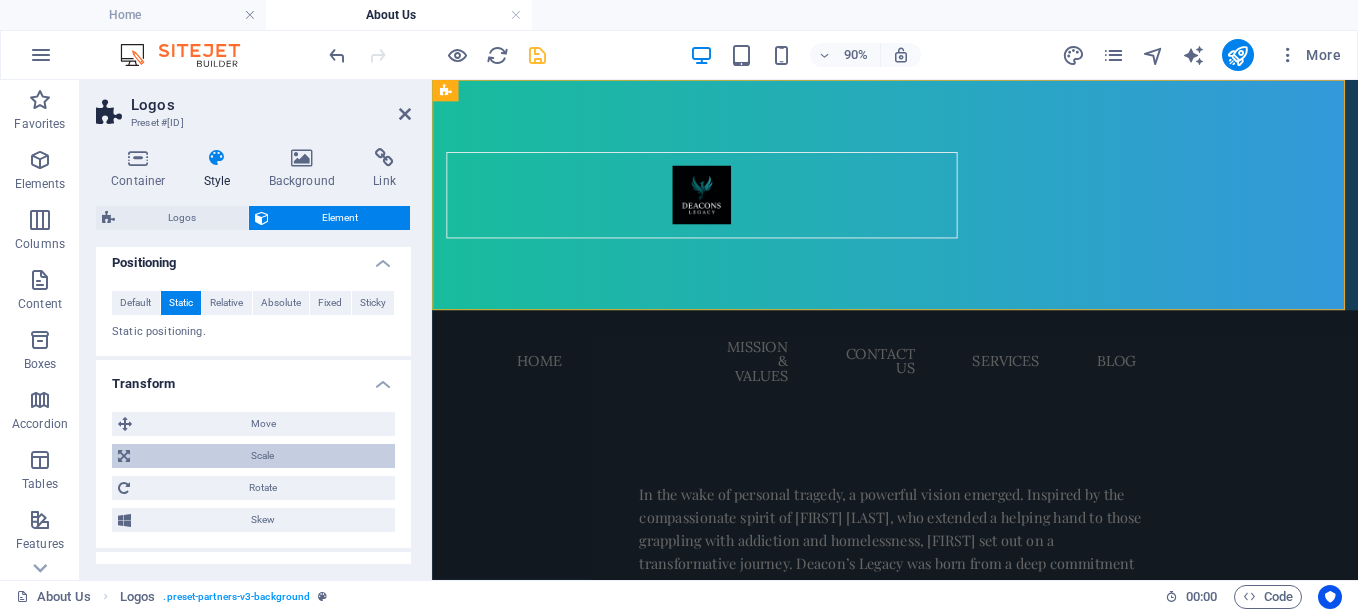 click on "Scale" at bounding box center [262, 456] 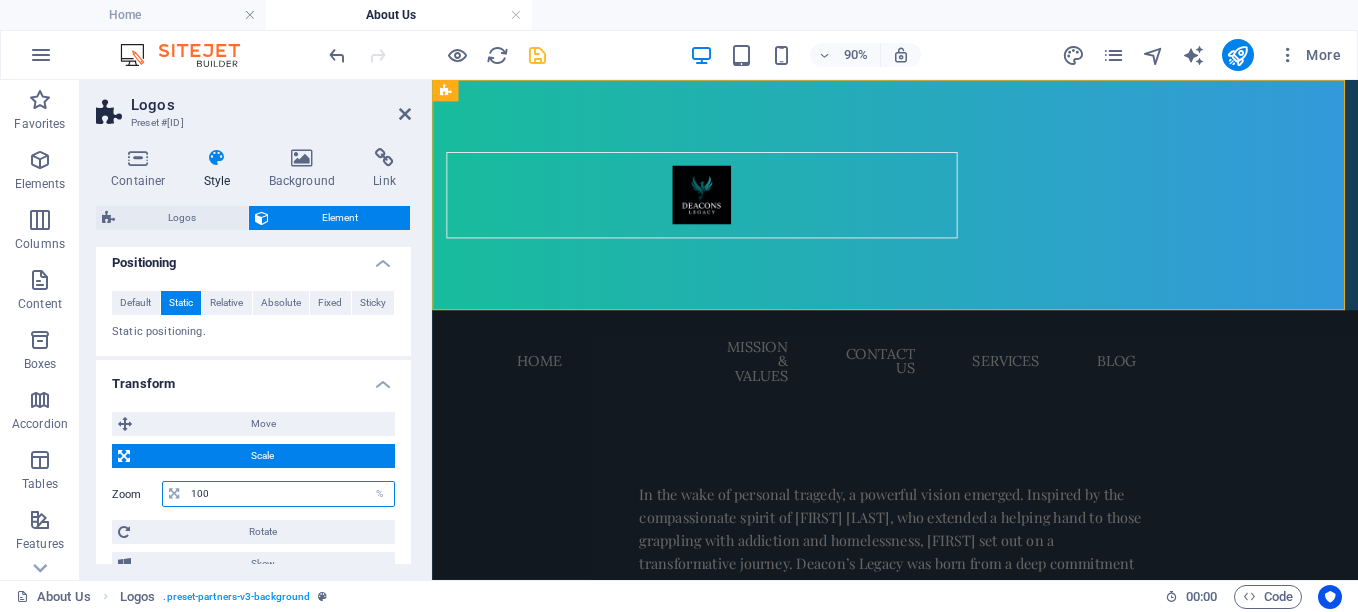 click on "100" at bounding box center [290, 494] 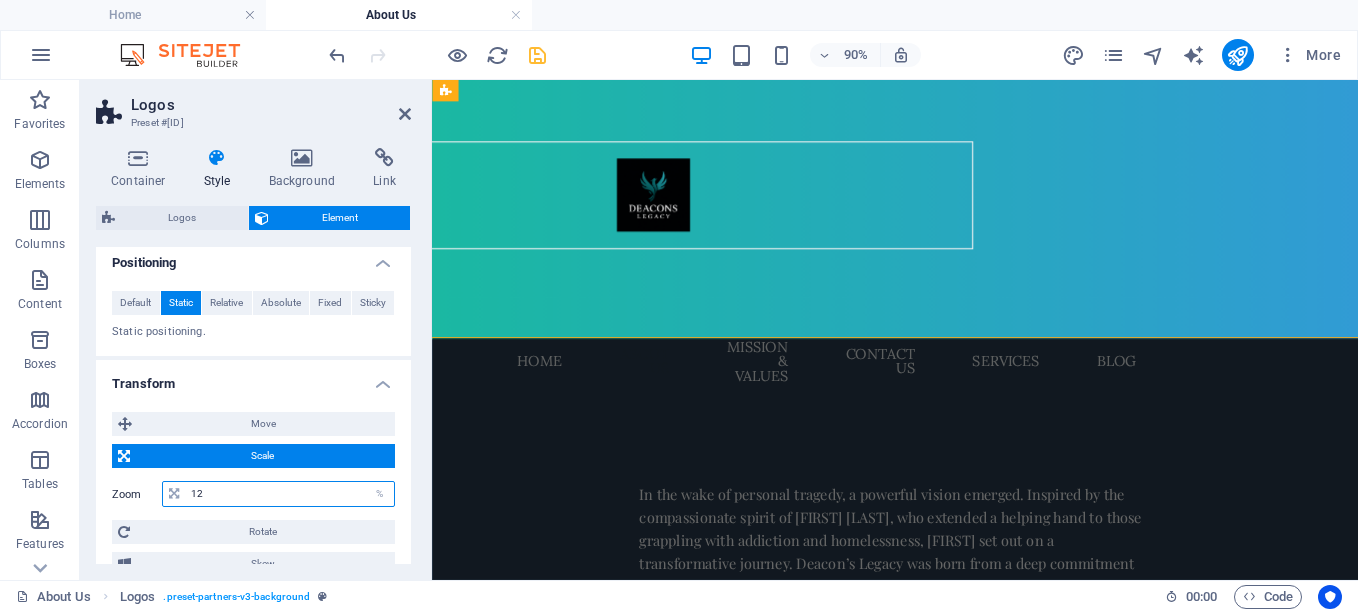 type on "1" 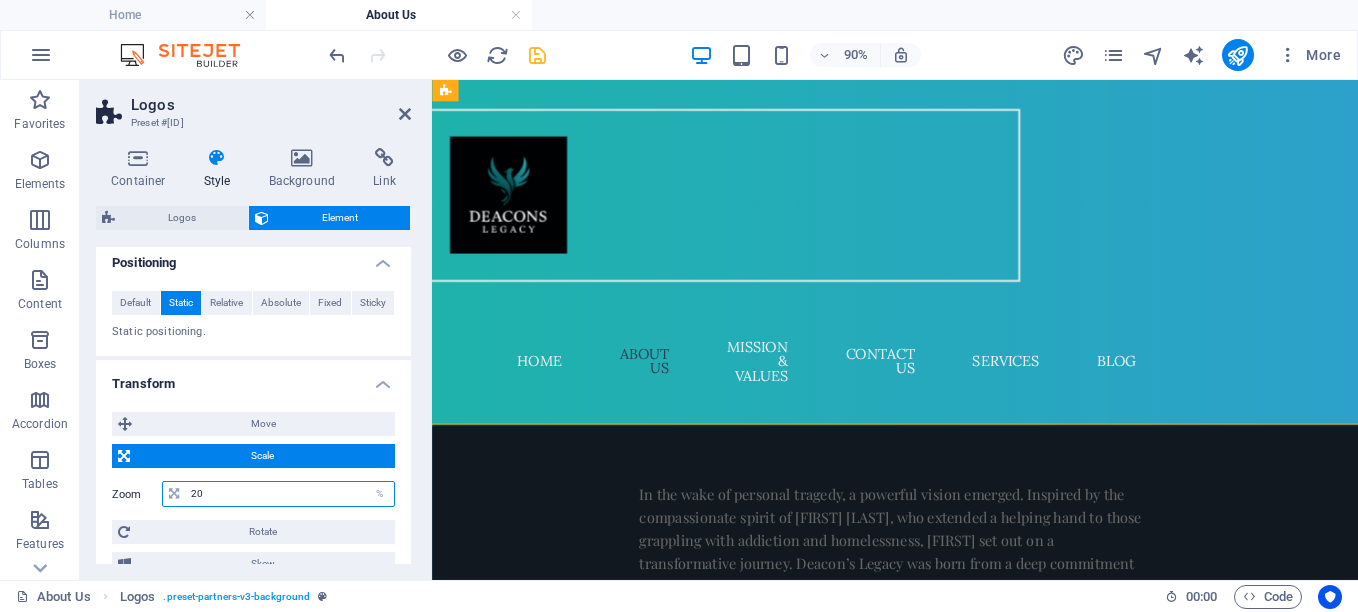 type on "2" 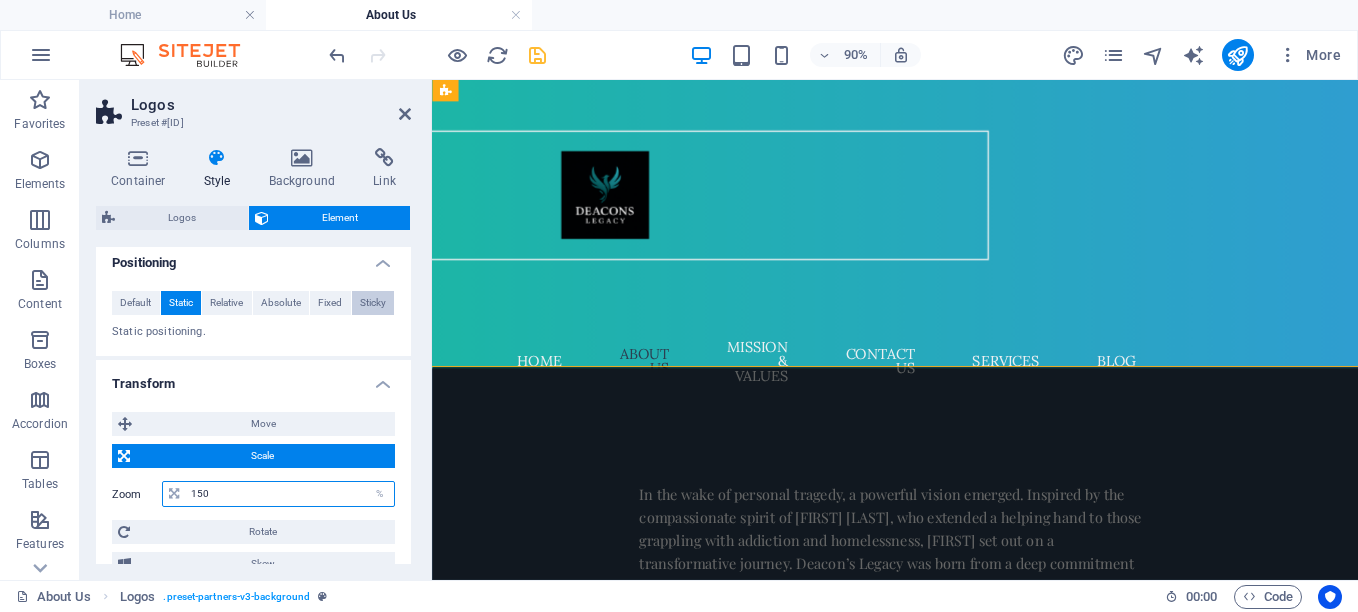 type on "150" 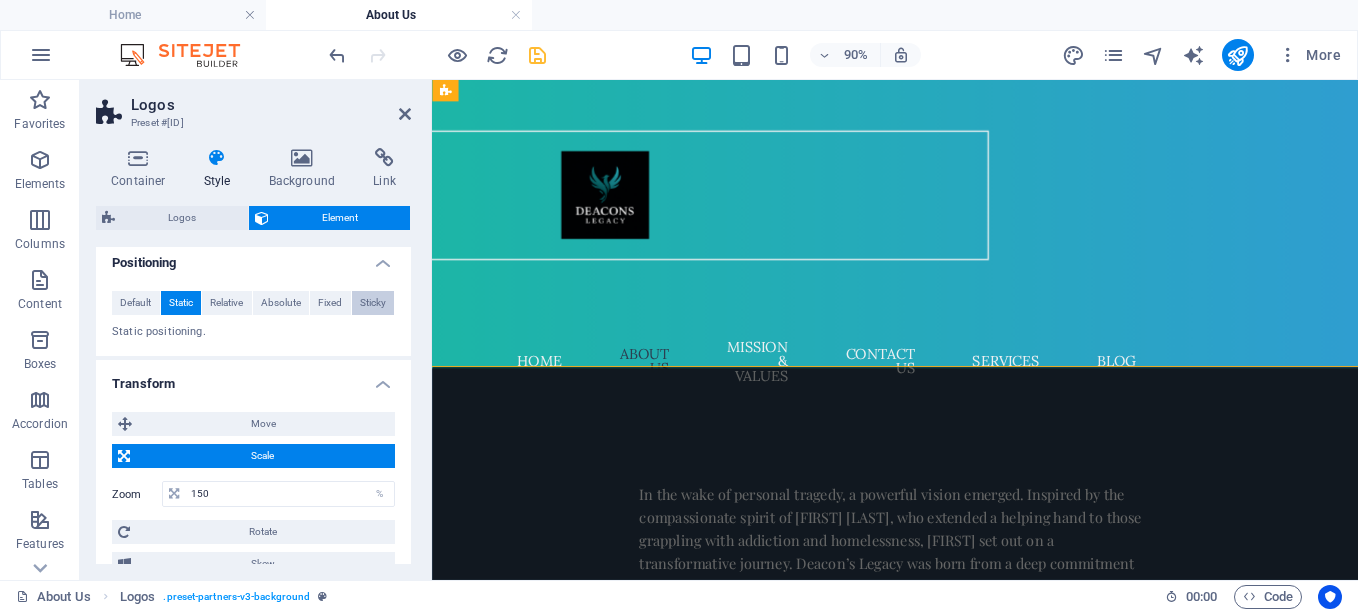 click on "Sticky" at bounding box center [373, 303] 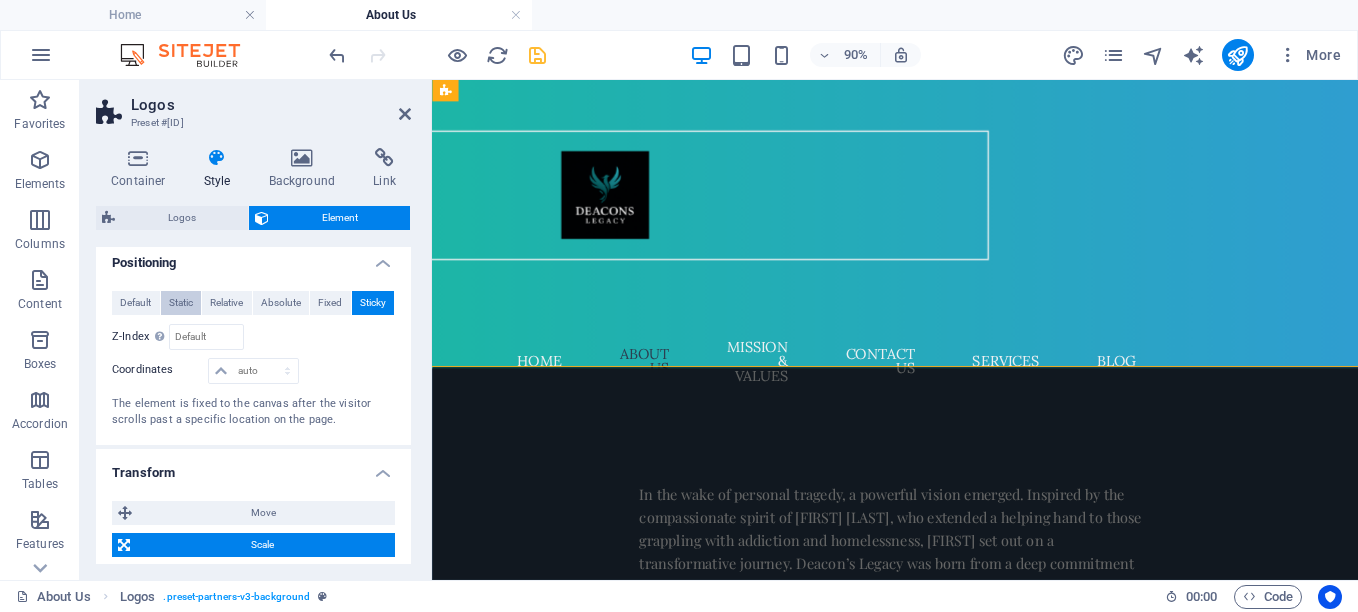 click on "Static" at bounding box center [181, 303] 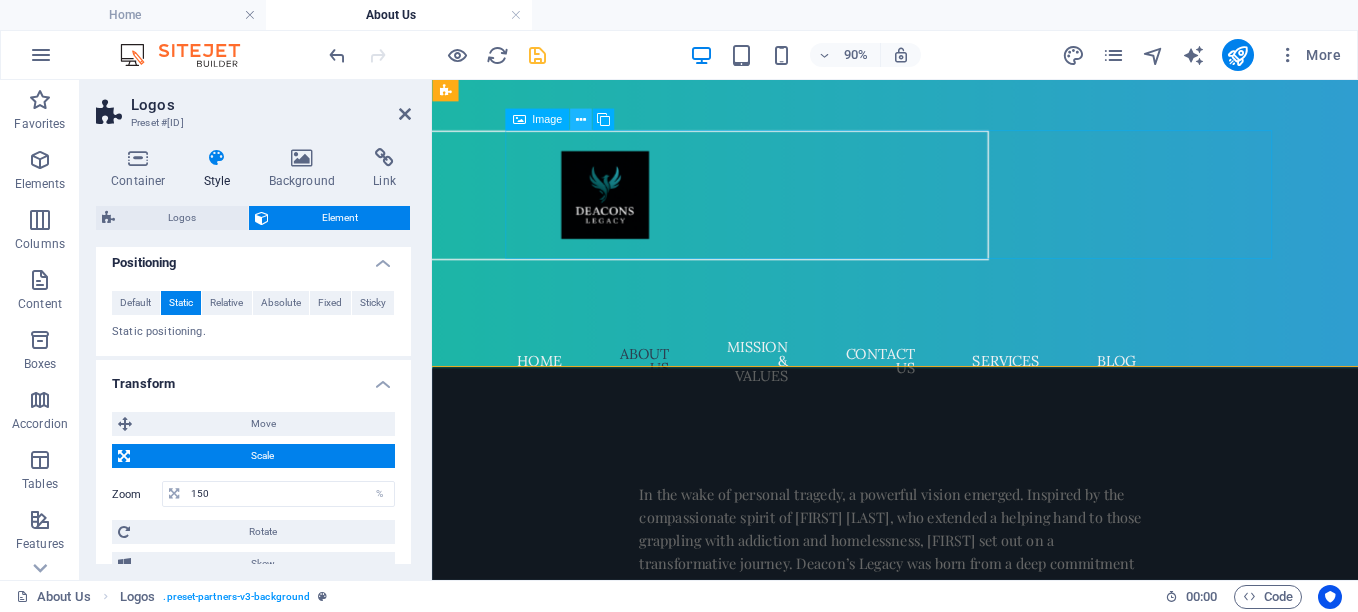 click at bounding box center (581, 119) 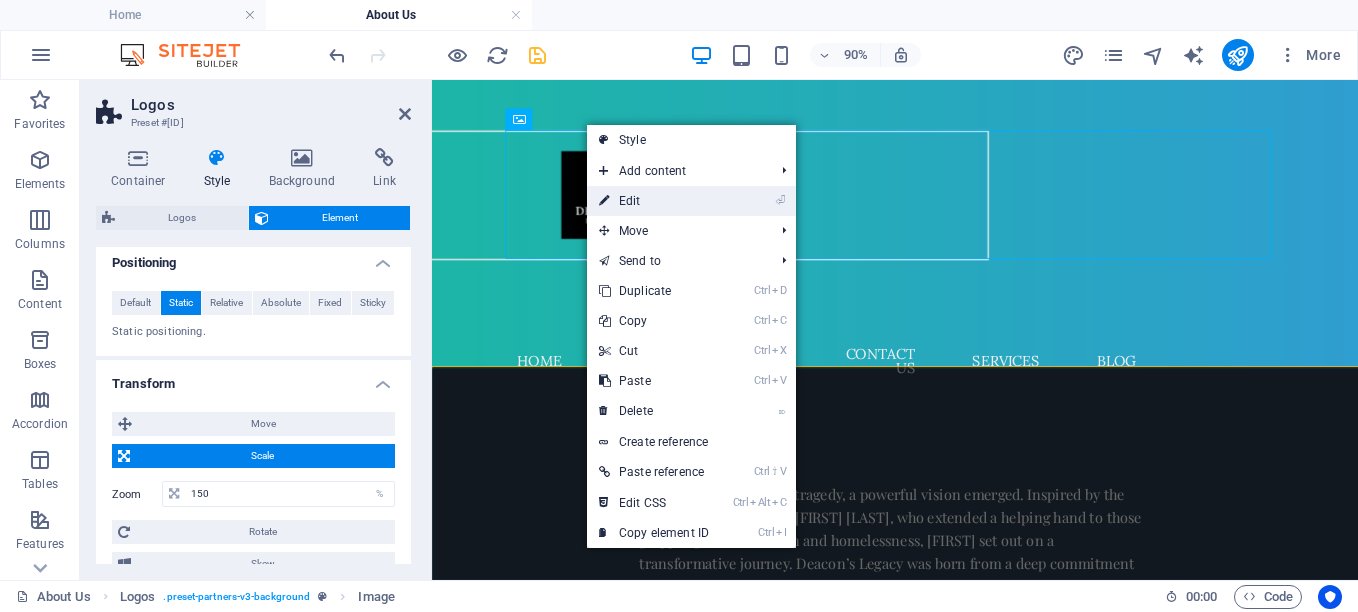click on "⏎  Edit" at bounding box center (654, 201) 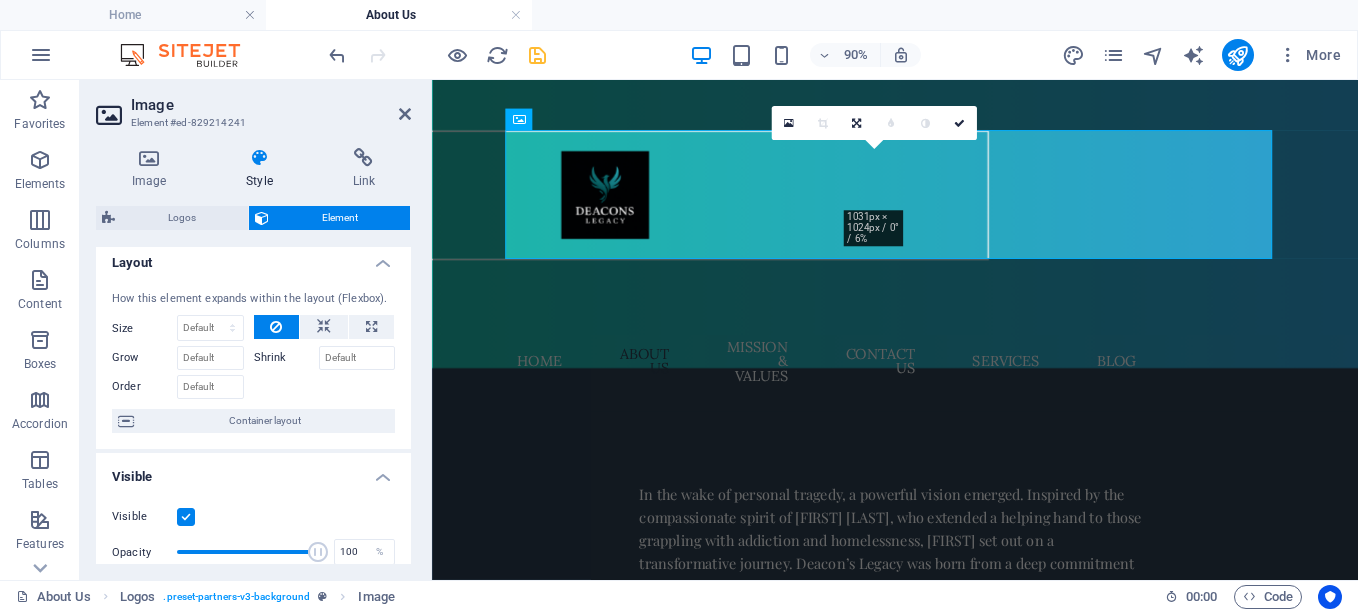 scroll, scrollTop: 0, scrollLeft: 0, axis: both 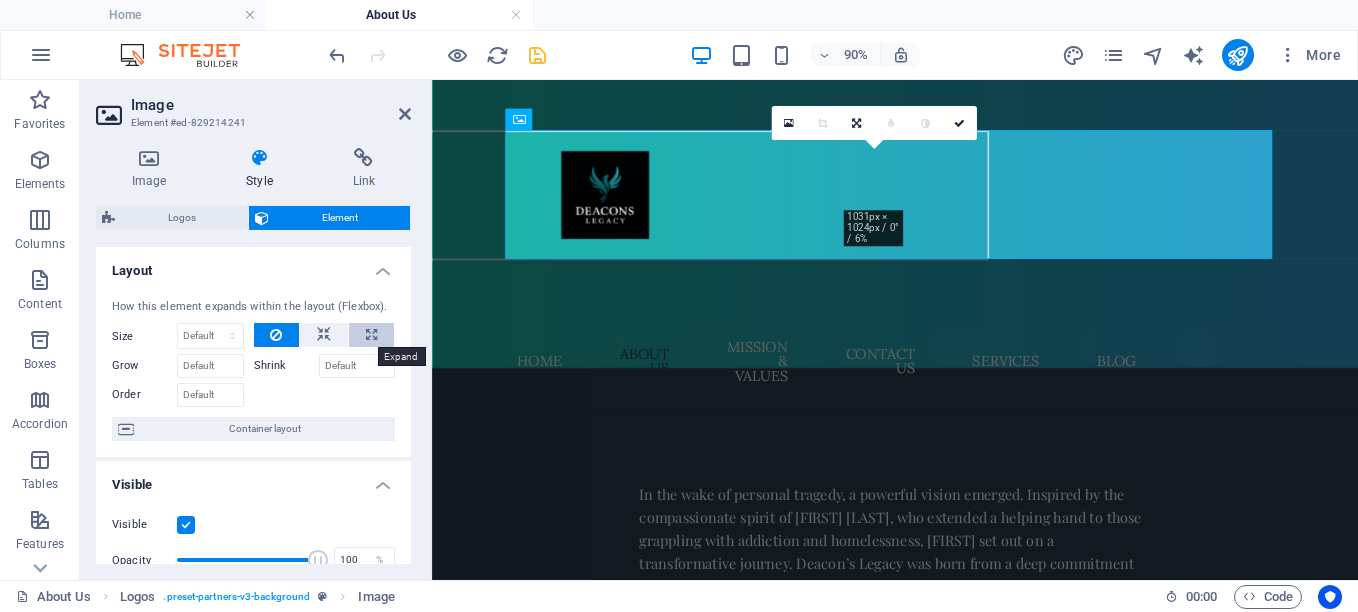click at bounding box center (371, 335) 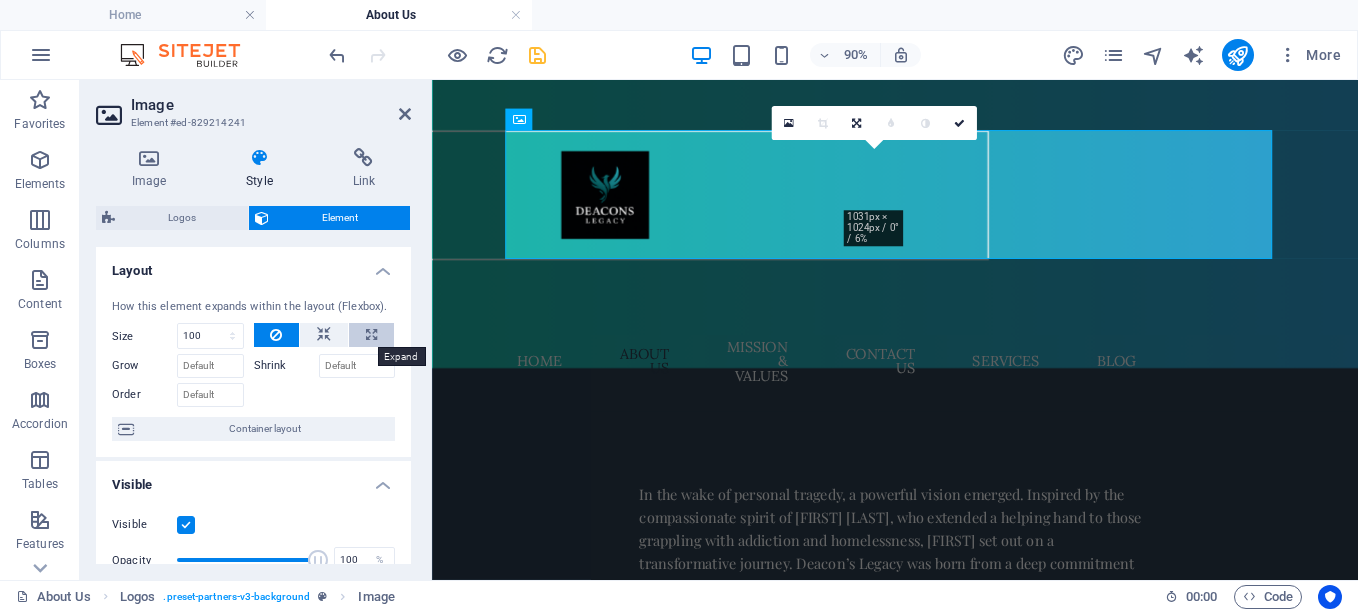 select on "%" 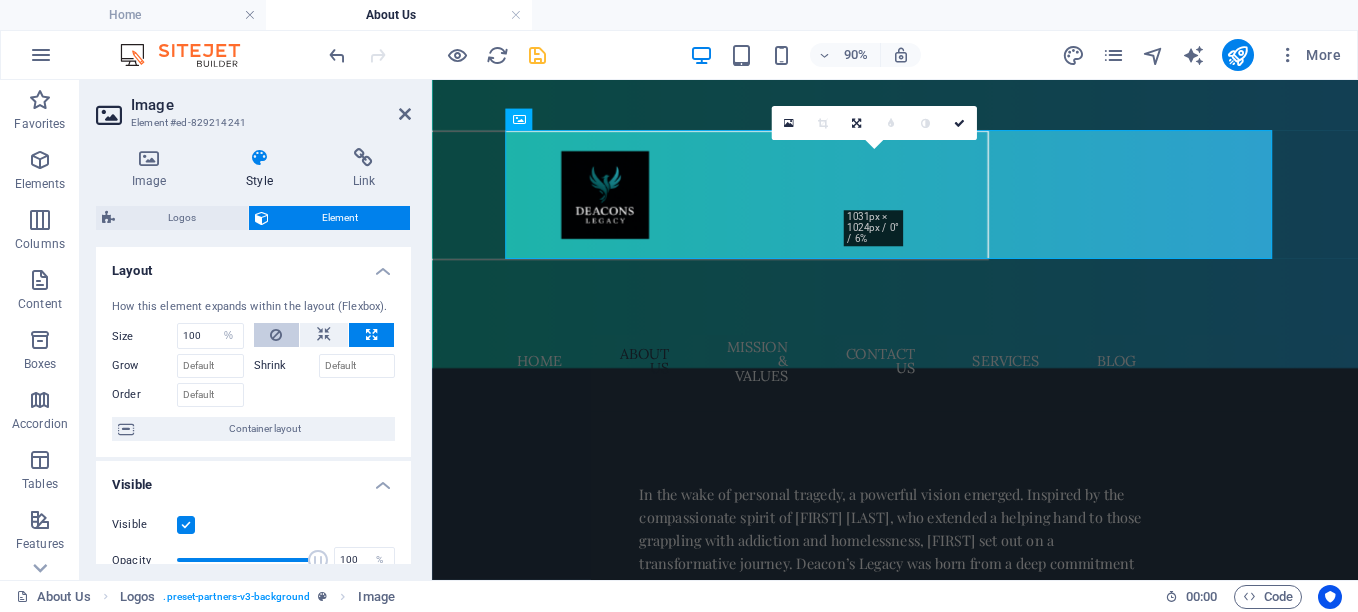 click at bounding box center (276, 335) 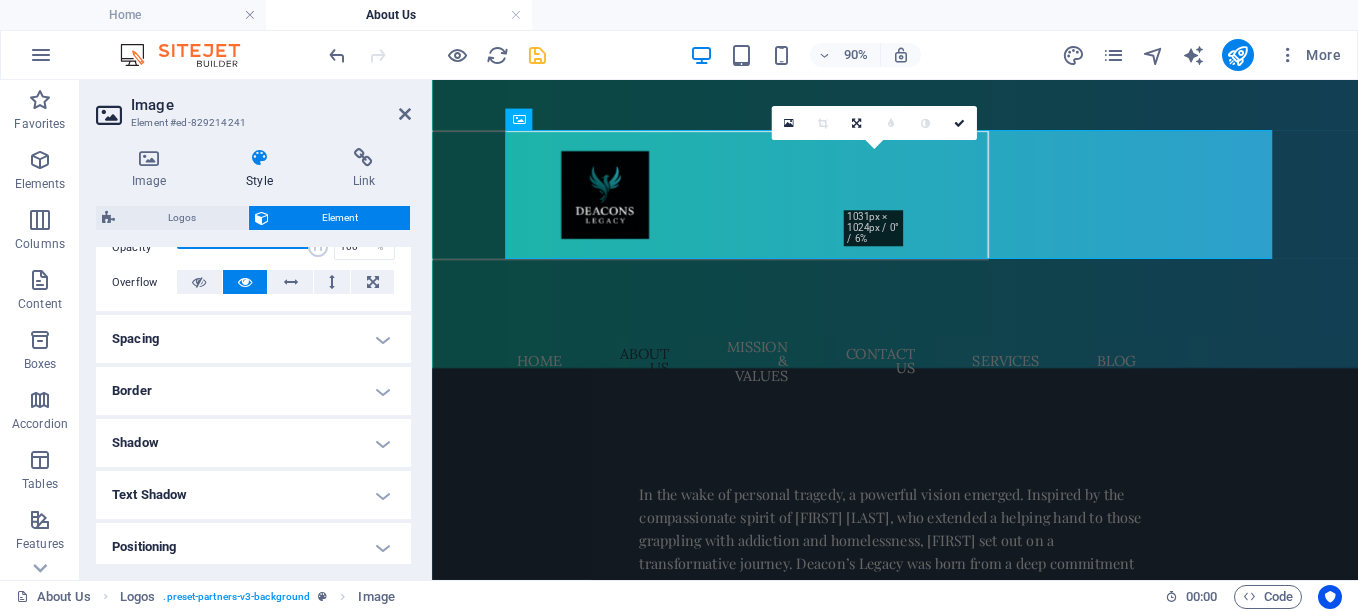 scroll, scrollTop: 318, scrollLeft: 0, axis: vertical 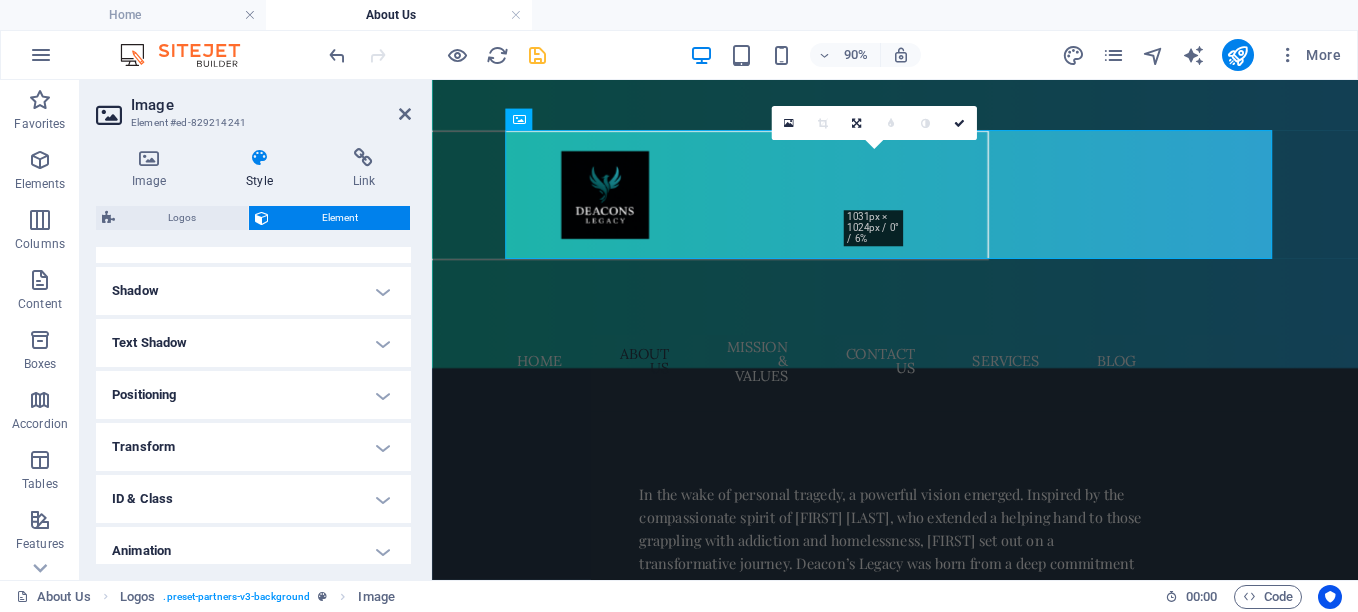 click on "Transform" at bounding box center [253, 447] 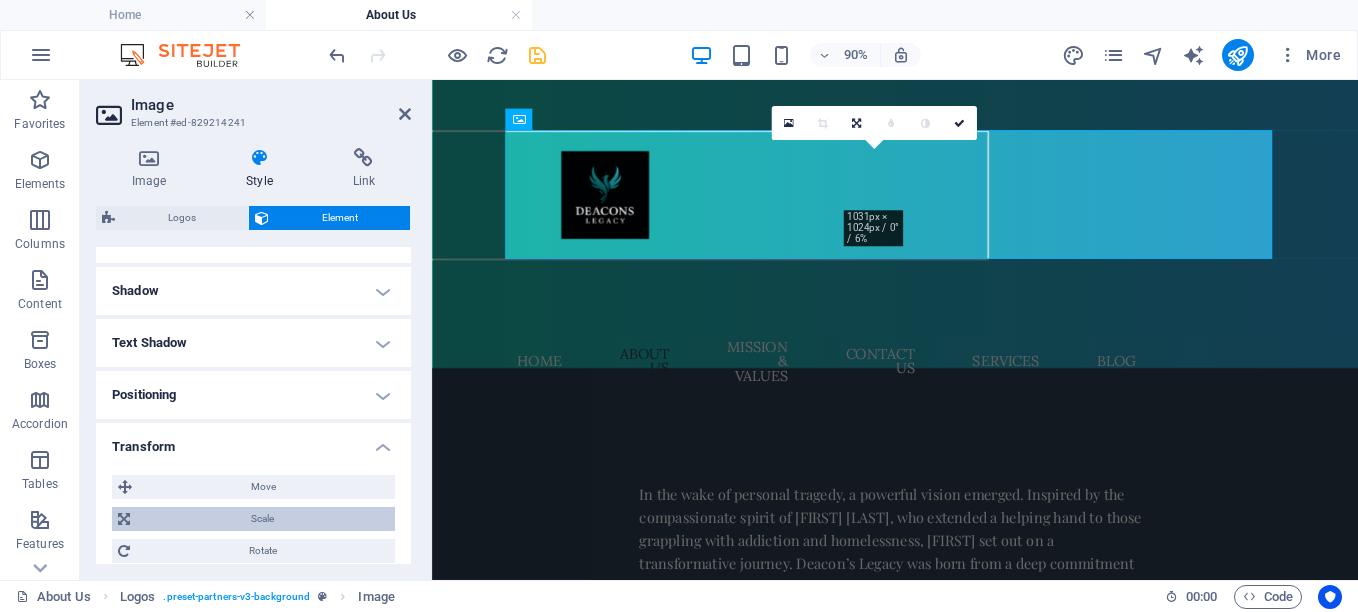 click on "Scale" at bounding box center (262, 519) 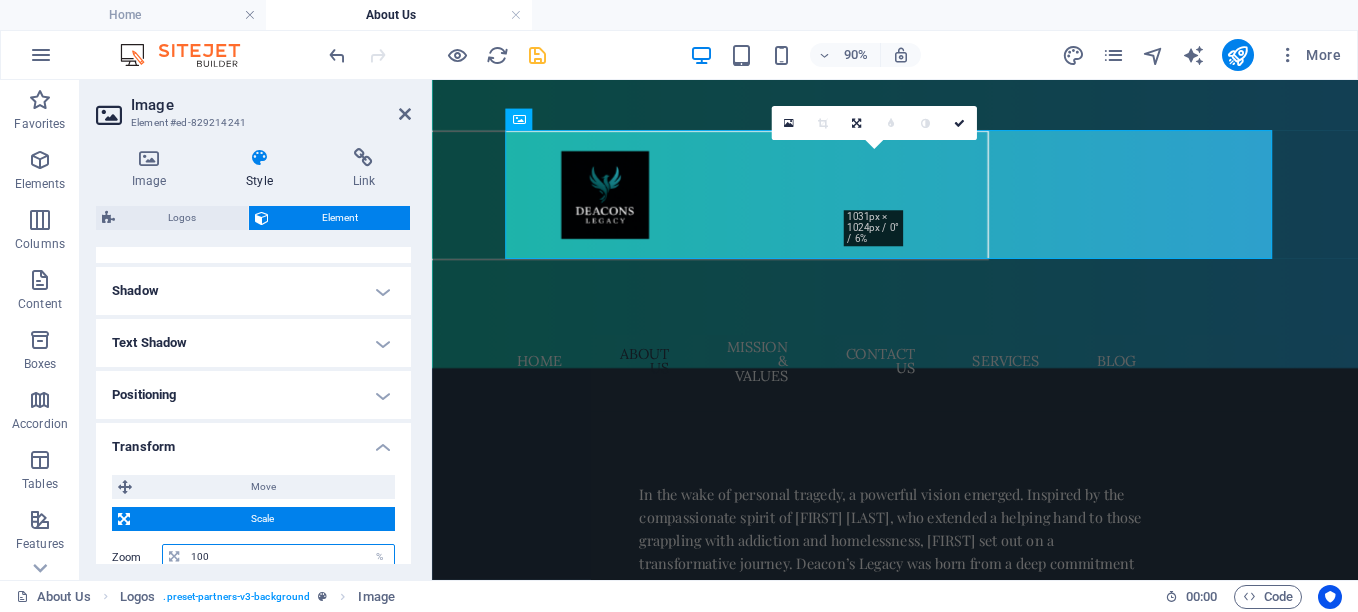 click on "100" at bounding box center (290, 557) 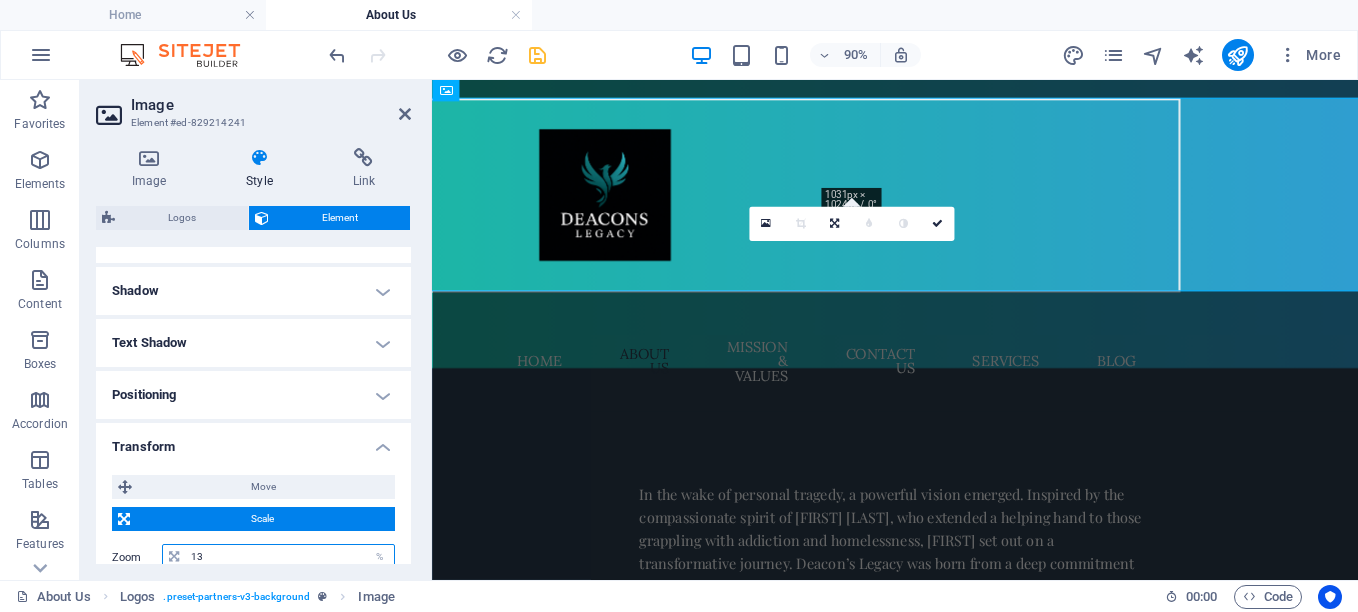 type on "135" 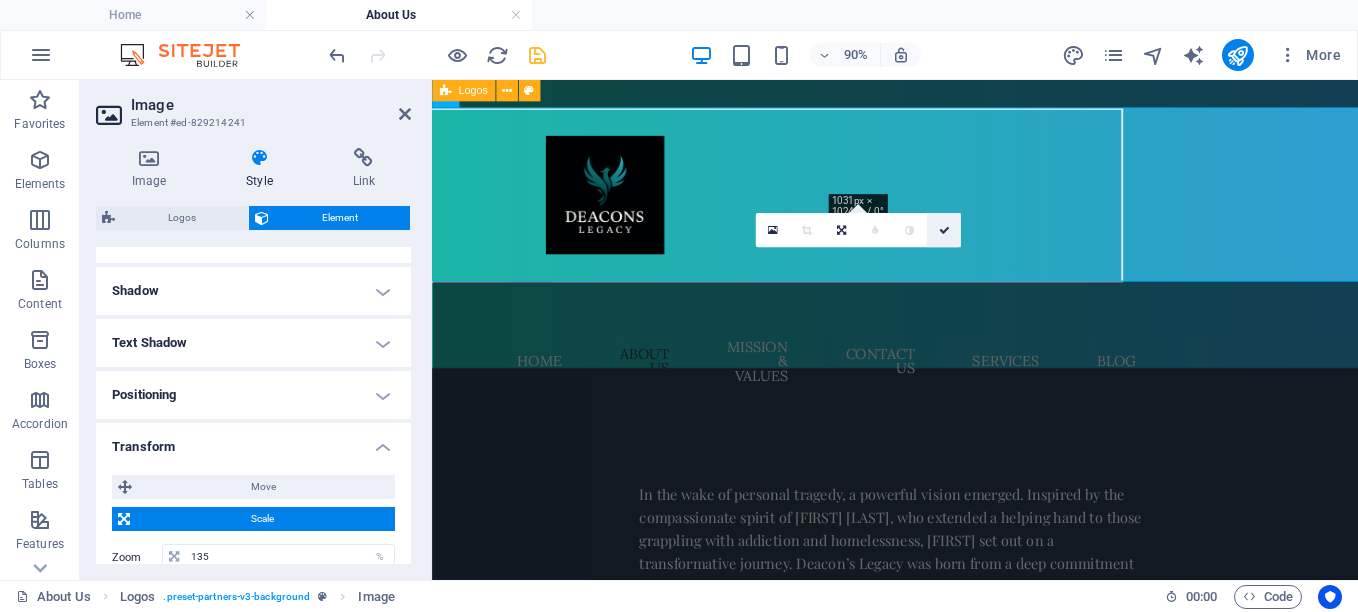 click at bounding box center (944, 231) 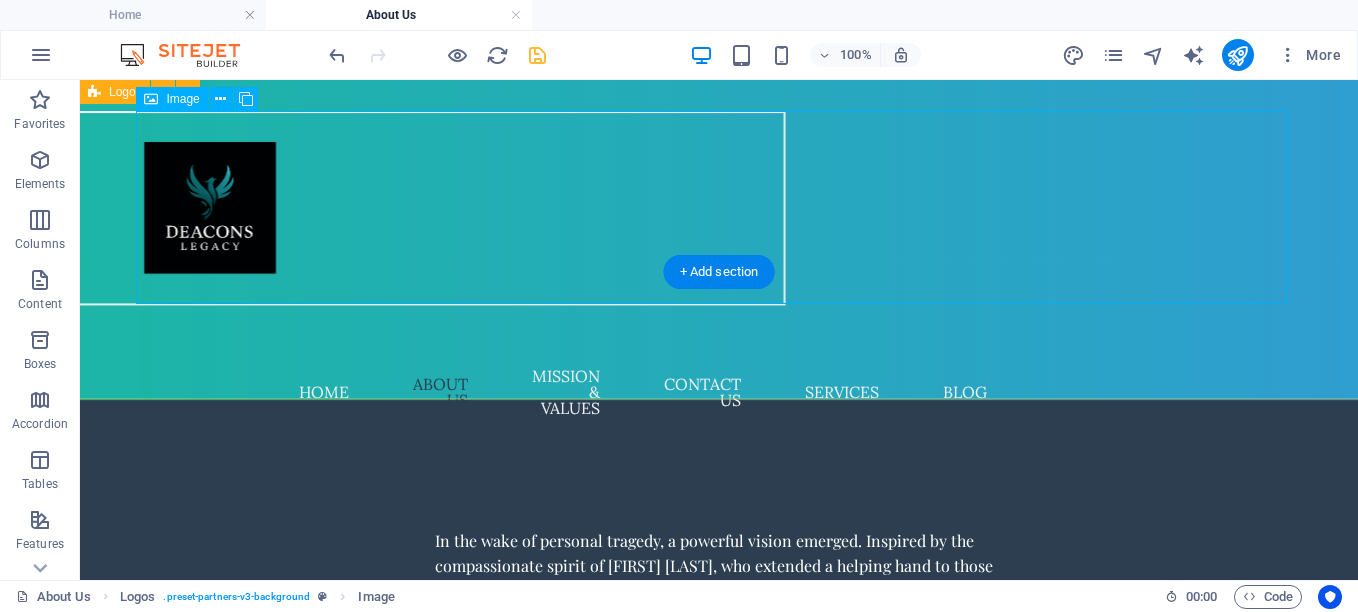 click at bounding box center [210, 207] 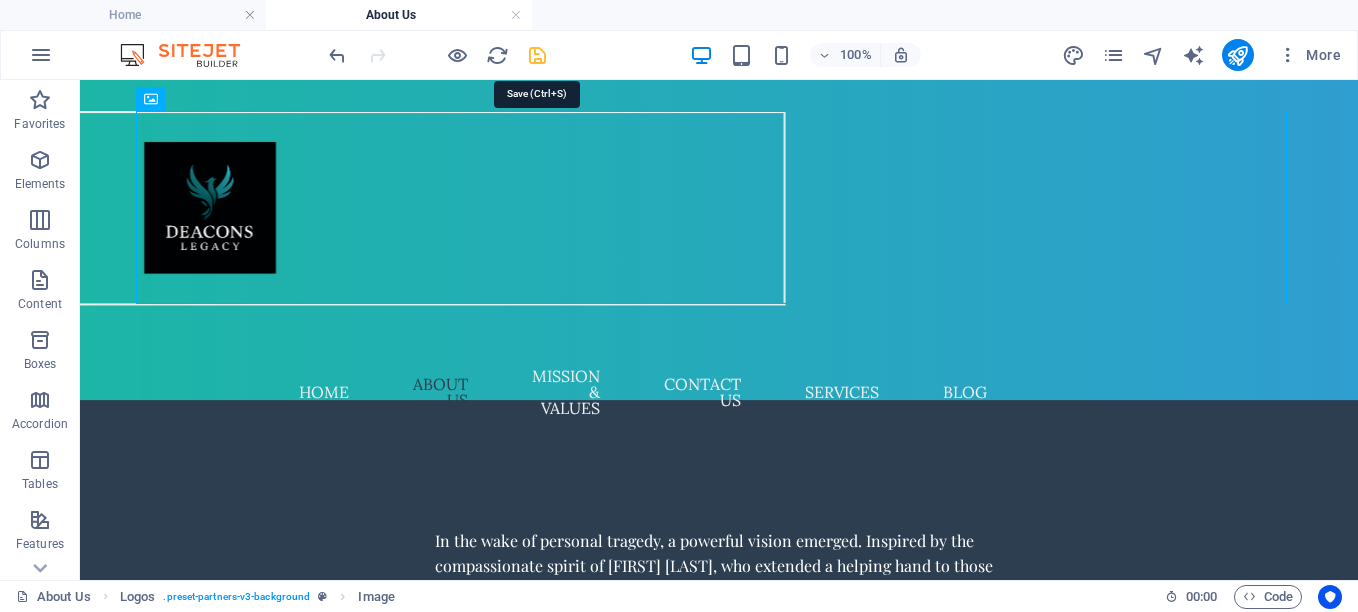 click at bounding box center [537, 55] 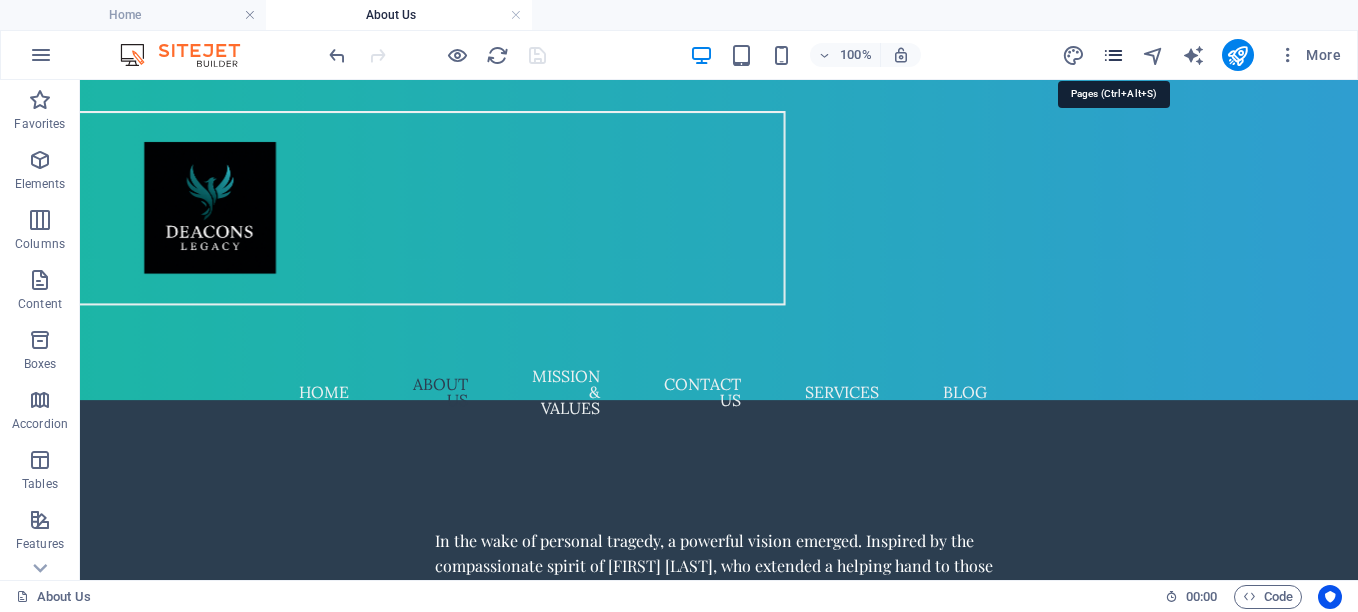 click at bounding box center [1113, 55] 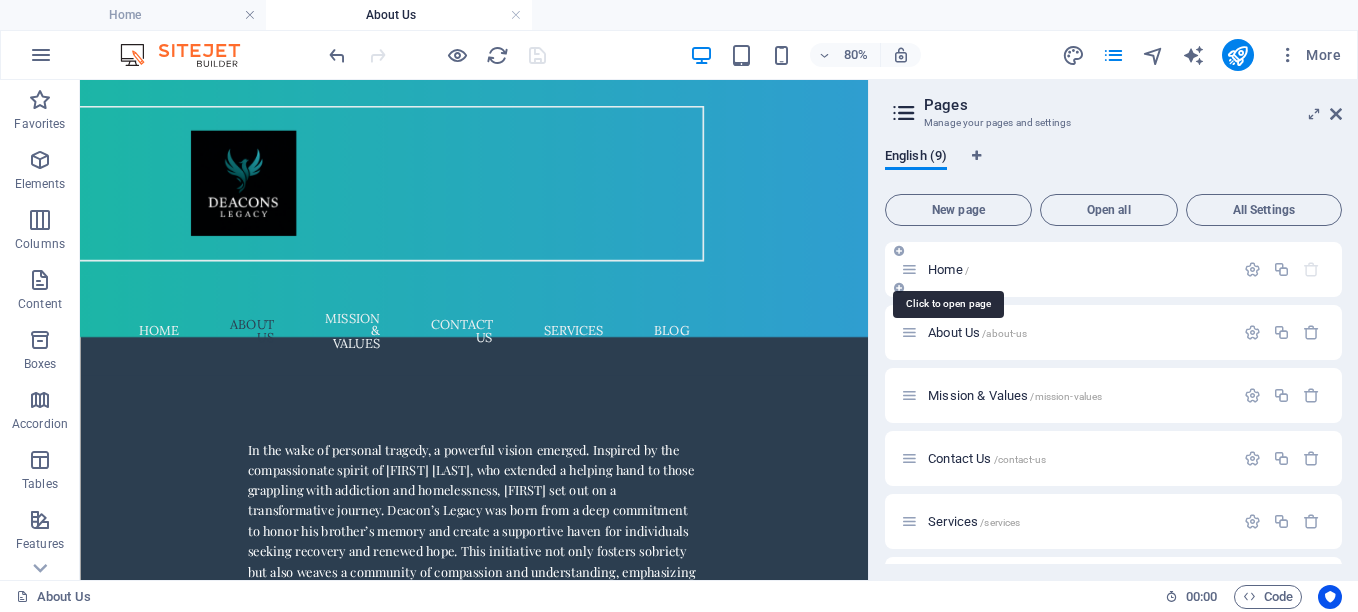 click on "Home /" at bounding box center (948, 269) 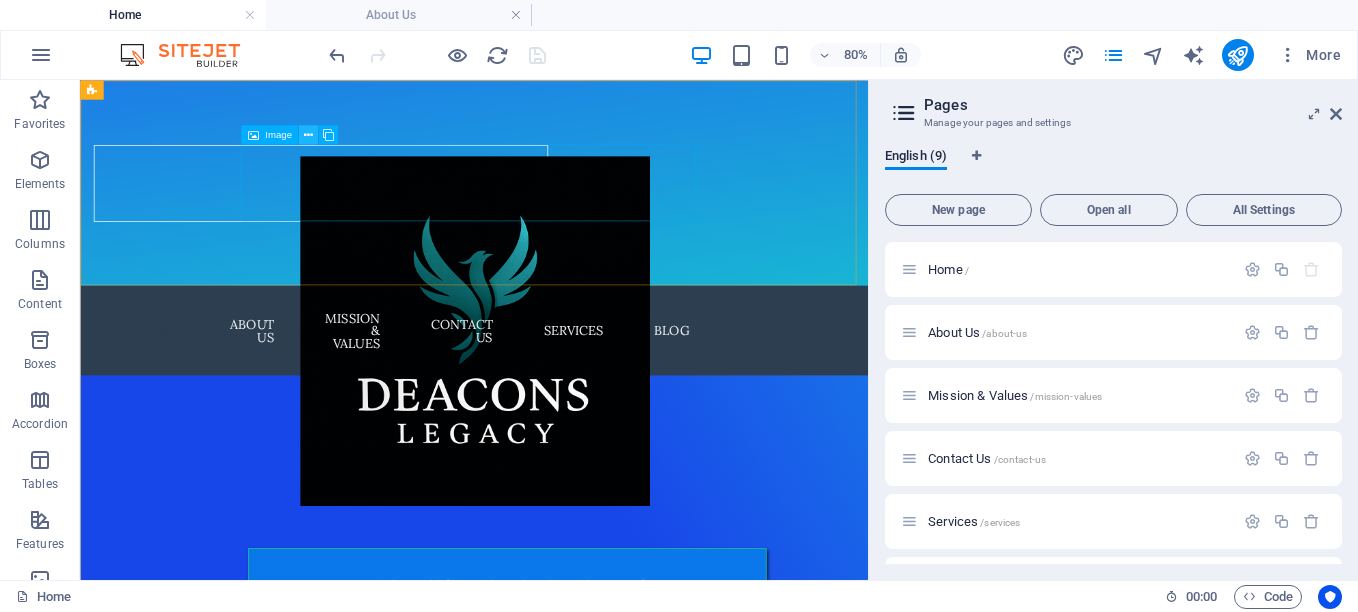 click at bounding box center (308, 134) 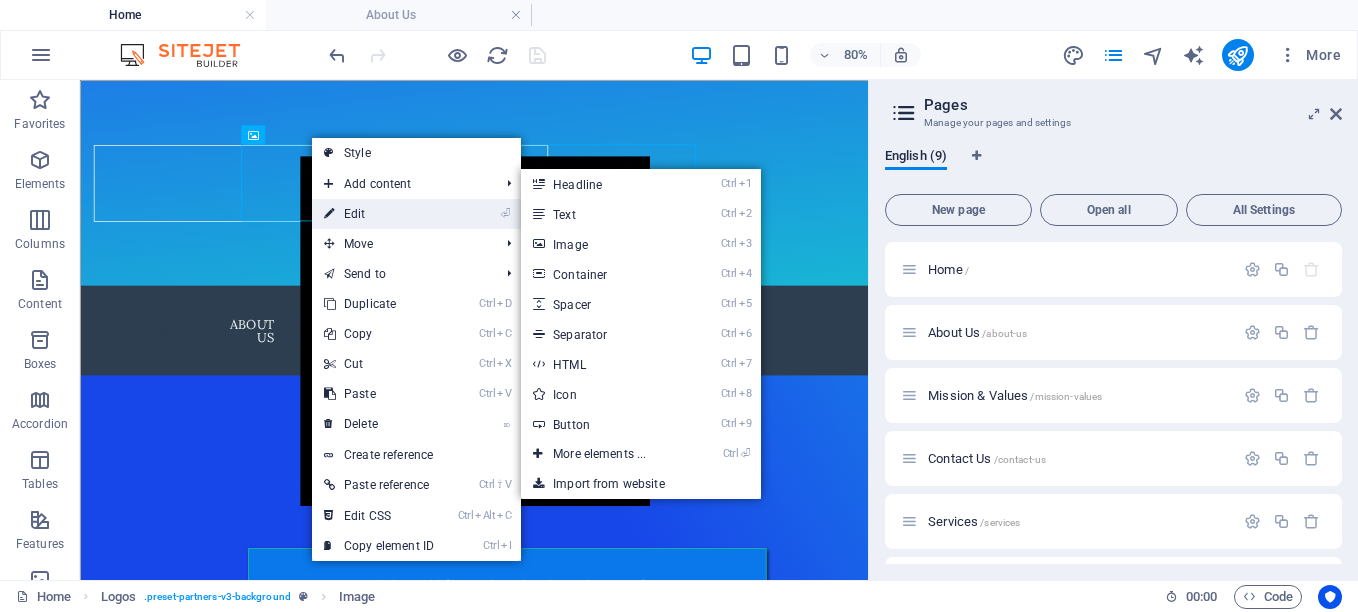 click on "⏎  Edit" at bounding box center [379, 214] 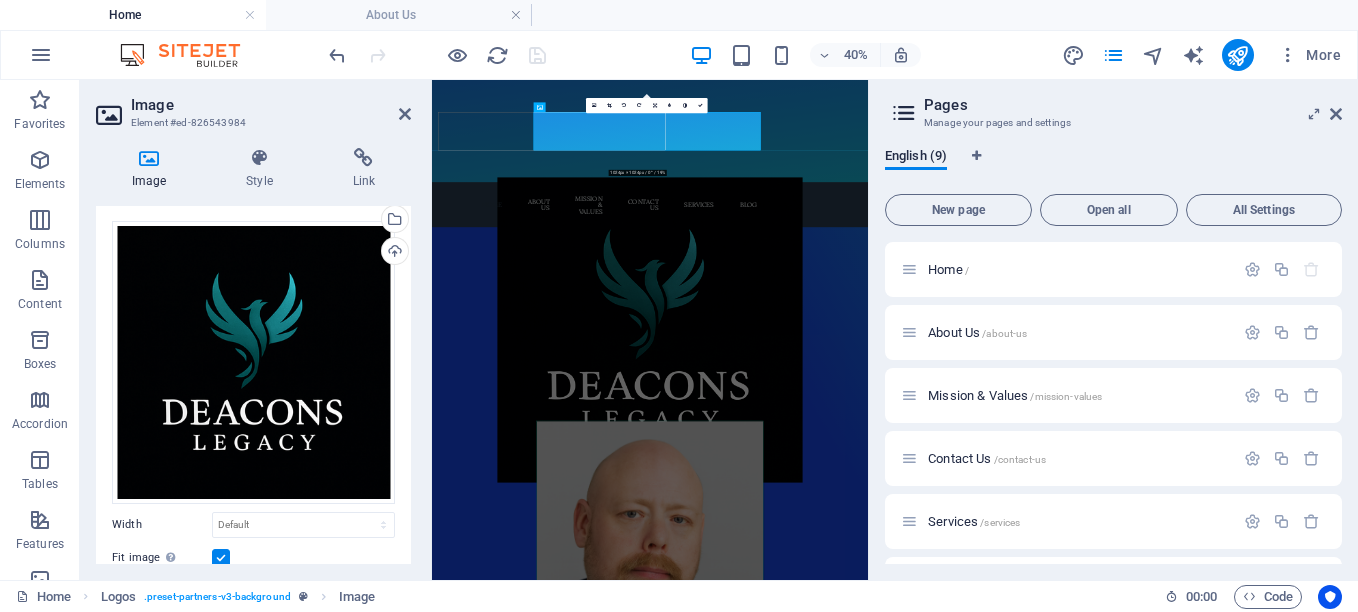 scroll, scrollTop: 30, scrollLeft: 0, axis: vertical 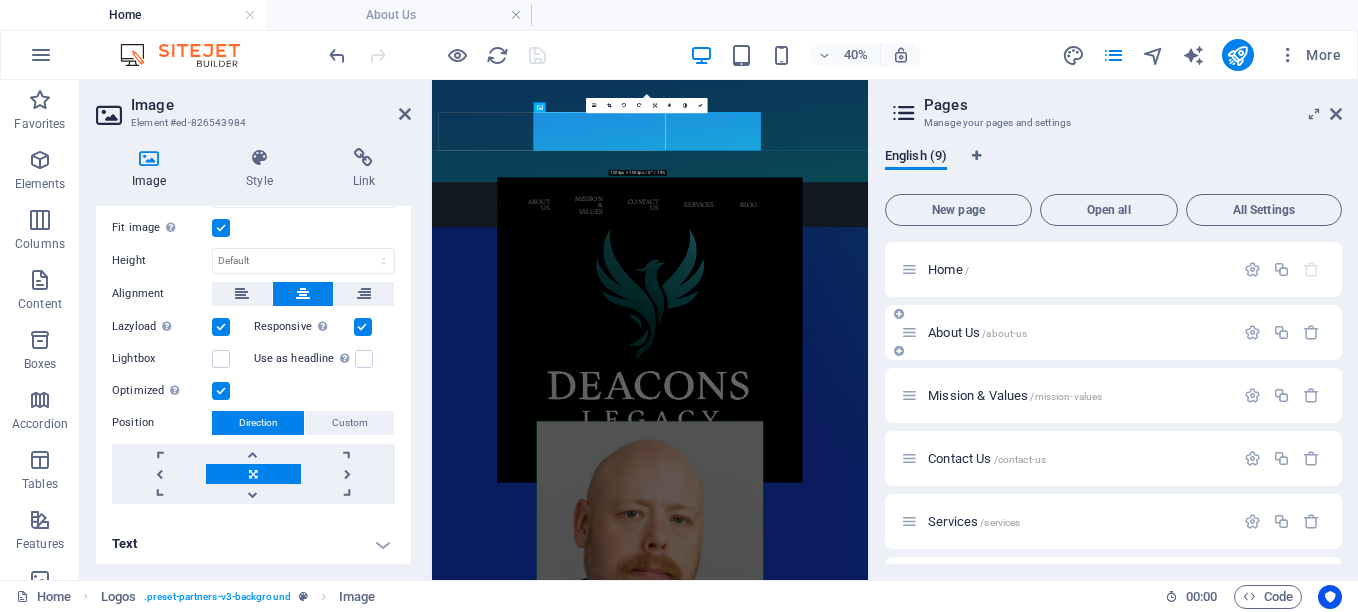 click on "About Us /about-us" at bounding box center (1067, 332) 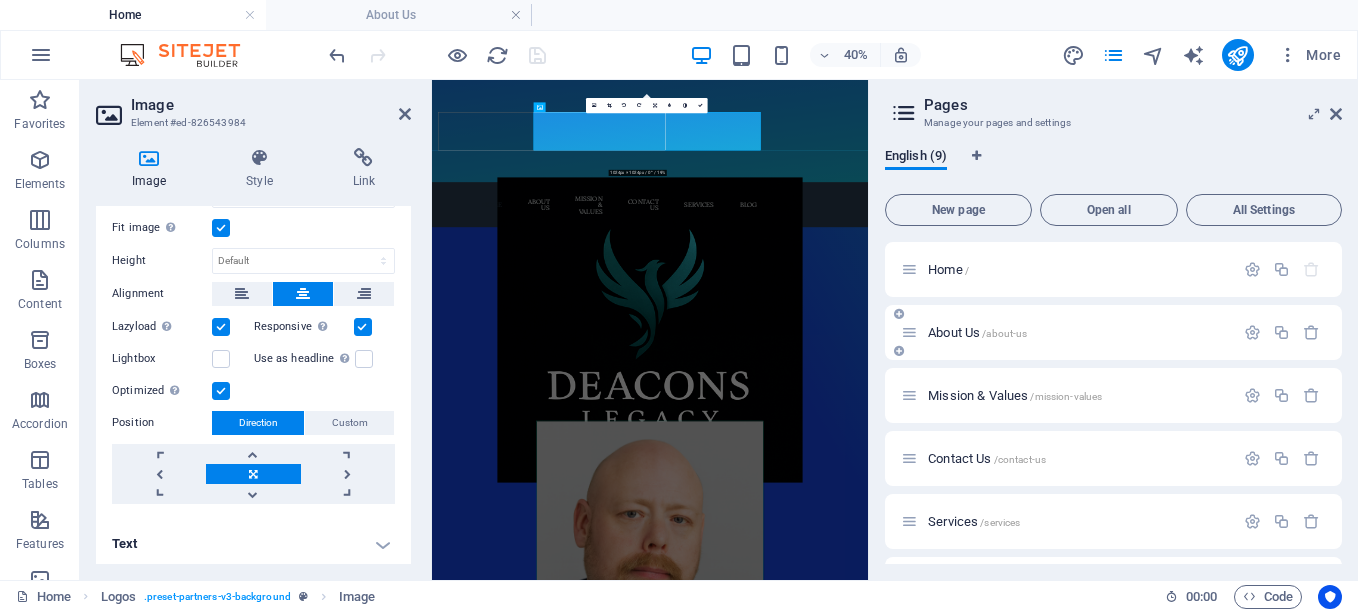 click on "About Us /about-us" at bounding box center [977, 332] 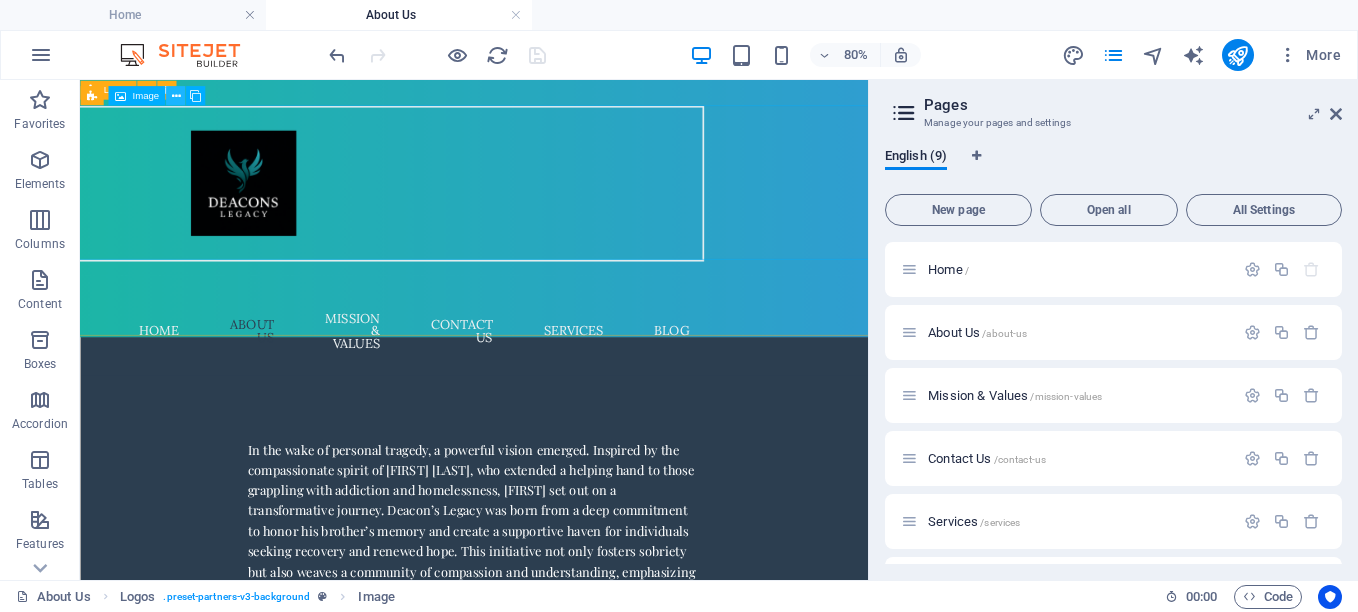 click at bounding box center (175, 95) 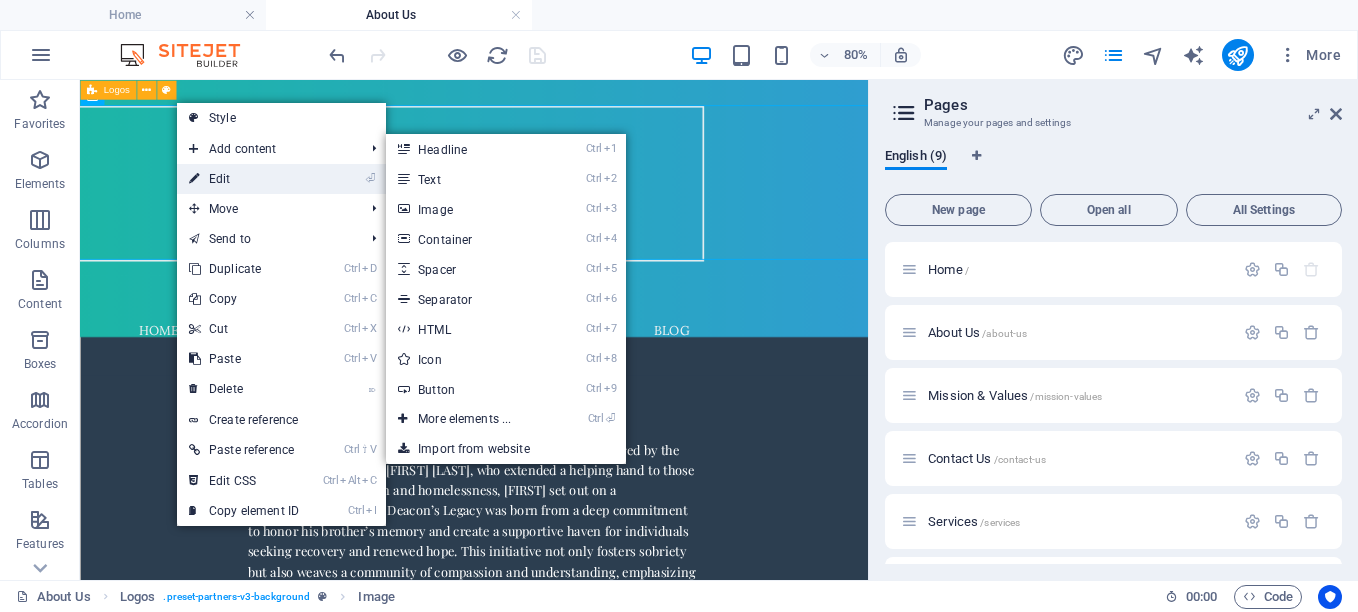 click on "⏎  Edit" at bounding box center [244, 179] 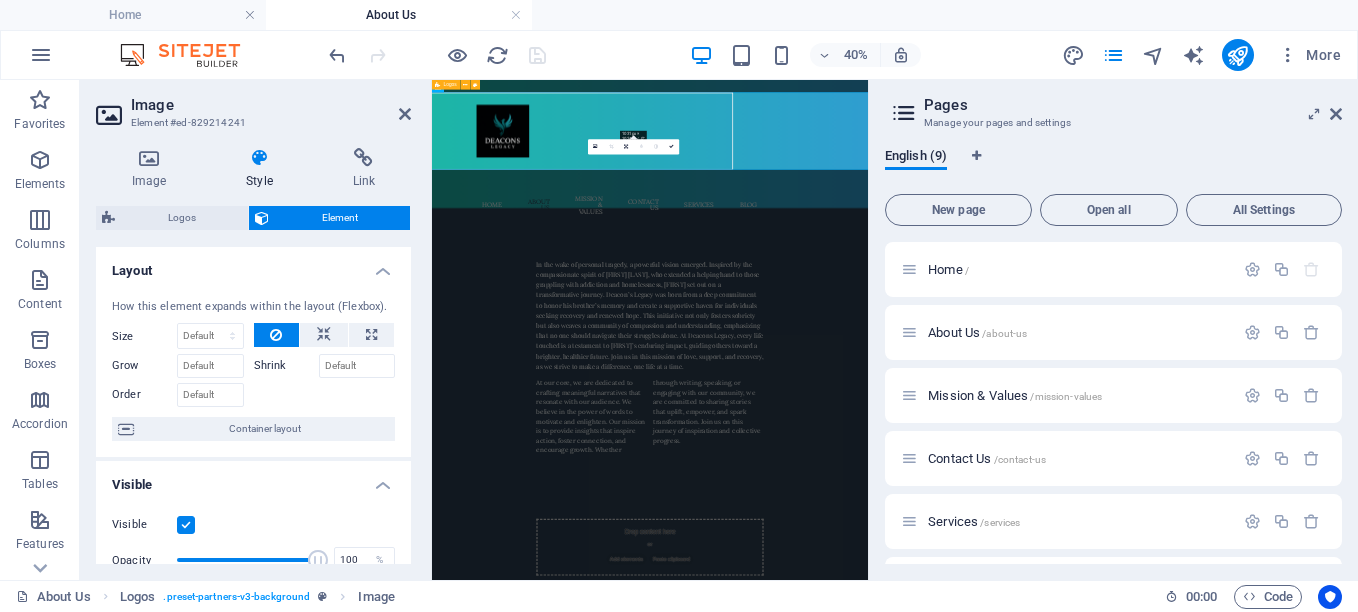 drag, startPoint x: 406, startPoint y: 325, endPoint x: 406, endPoint y: 382, distance: 57 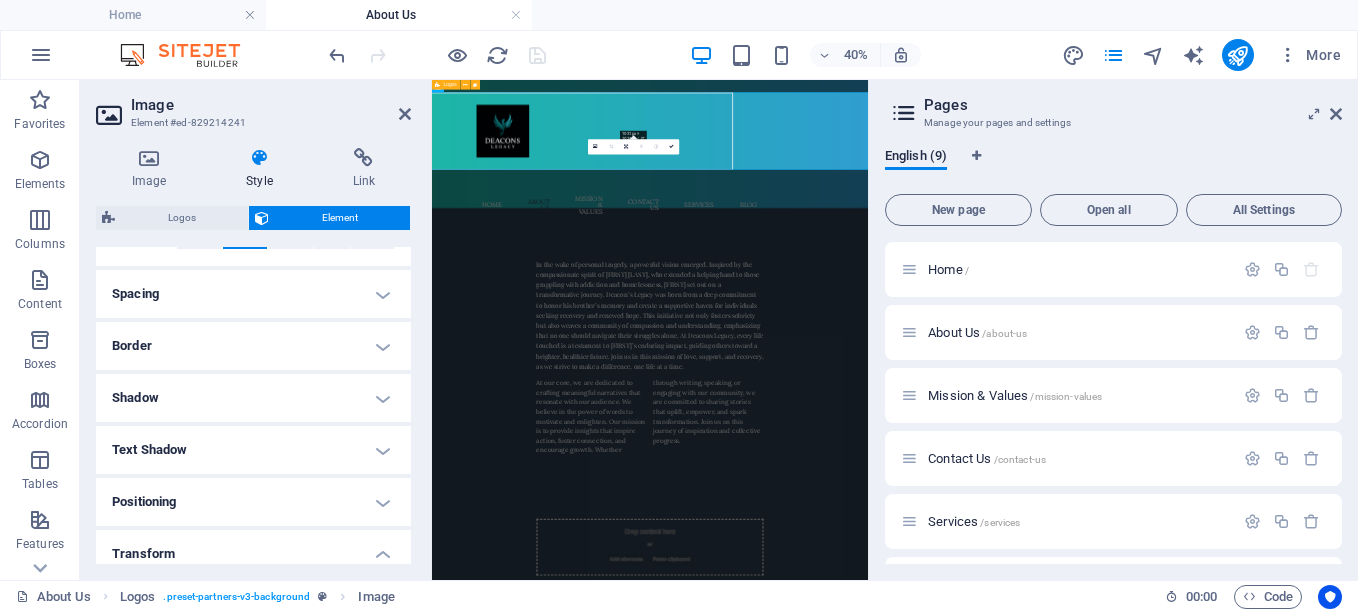scroll, scrollTop: 361, scrollLeft: 0, axis: vertical 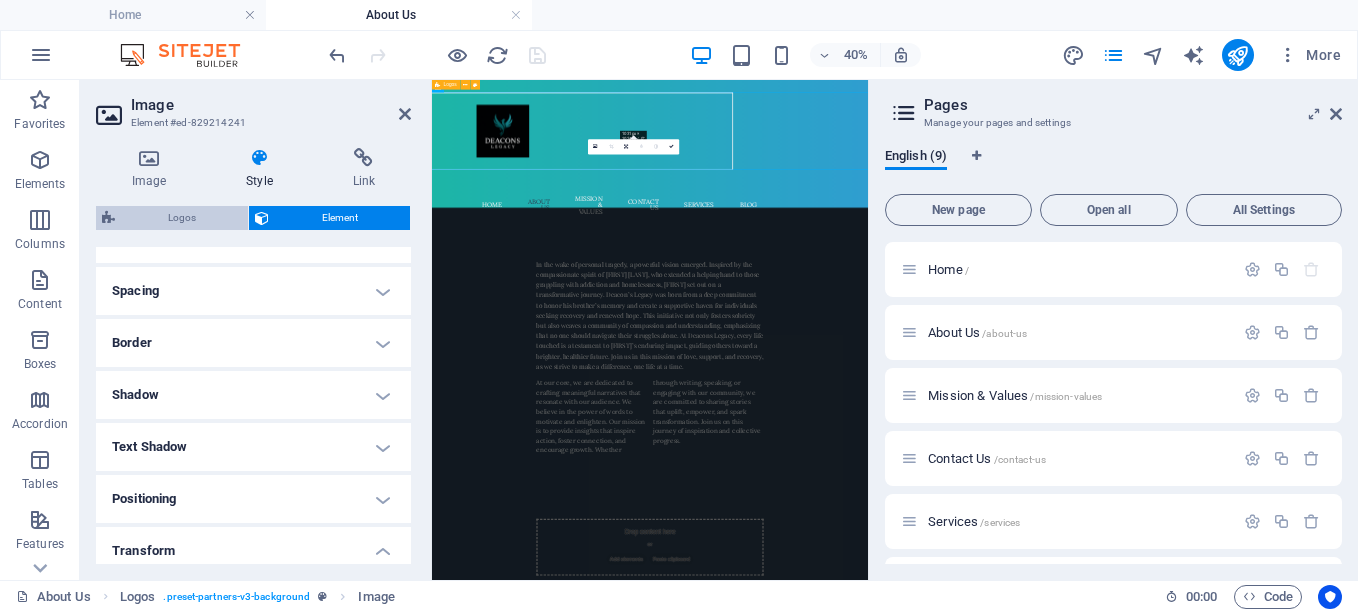 click on "Logos" at bounding box center [181, 218] 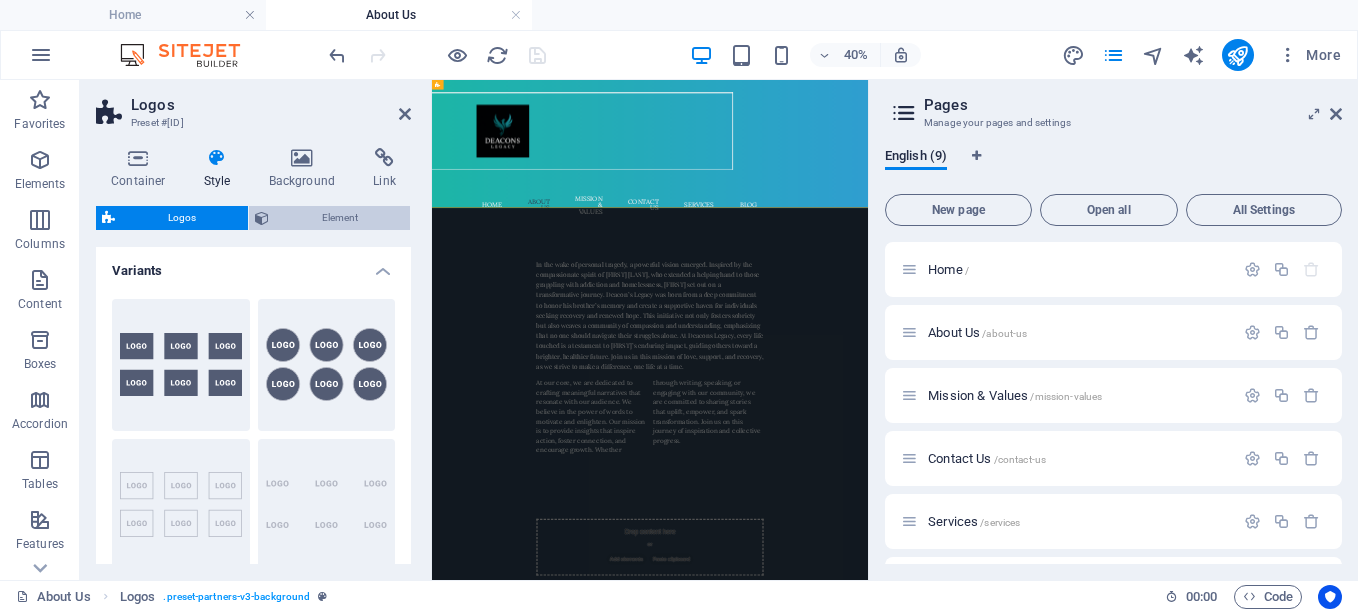 click on "Element" at bounding box center [339, 218] 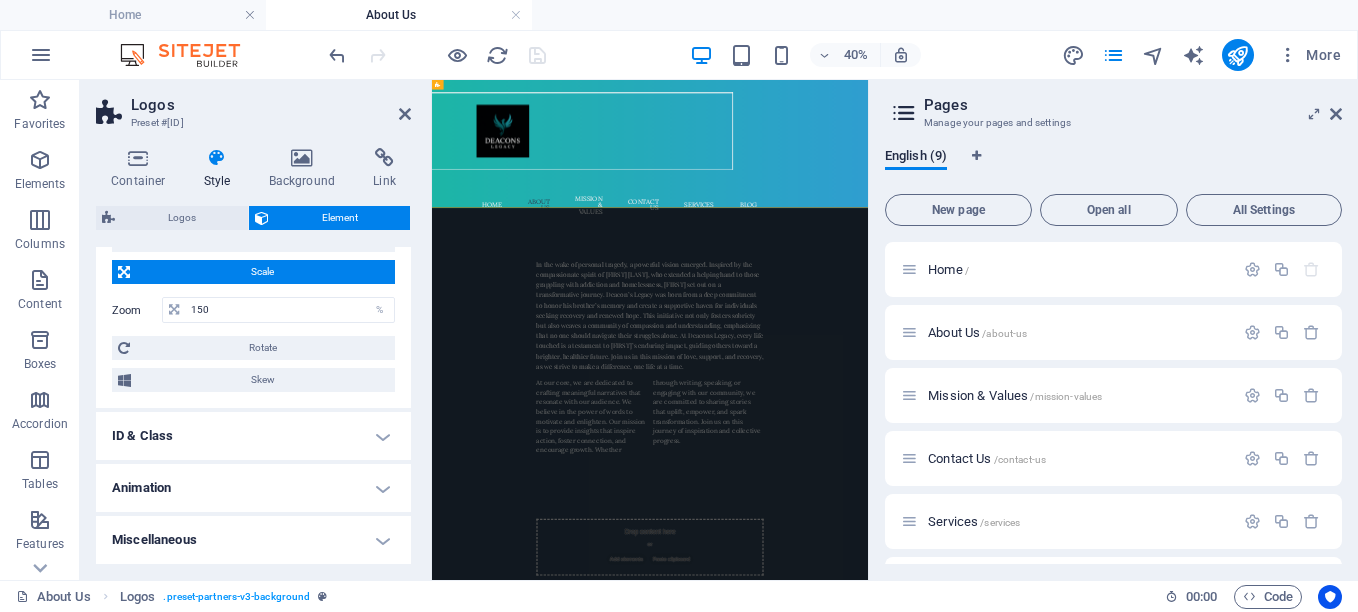 scroll, scrollTop: 68, scrollLeft: 0, axis: vertical 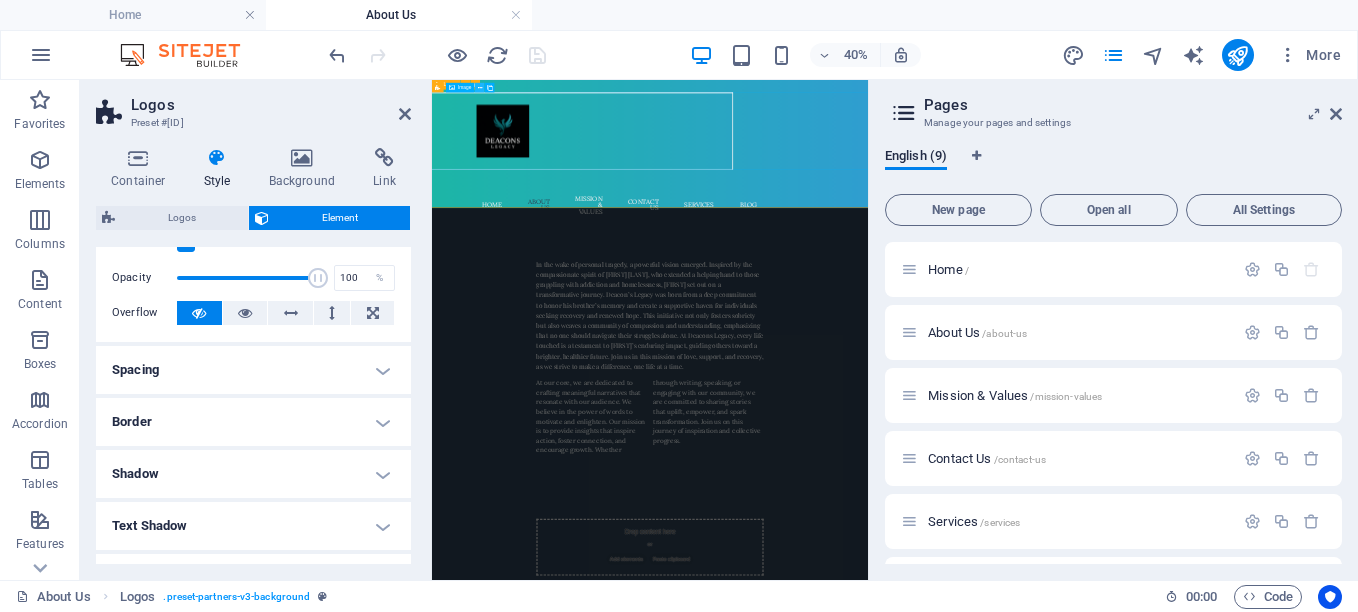 click at bounding box center [480, 88] 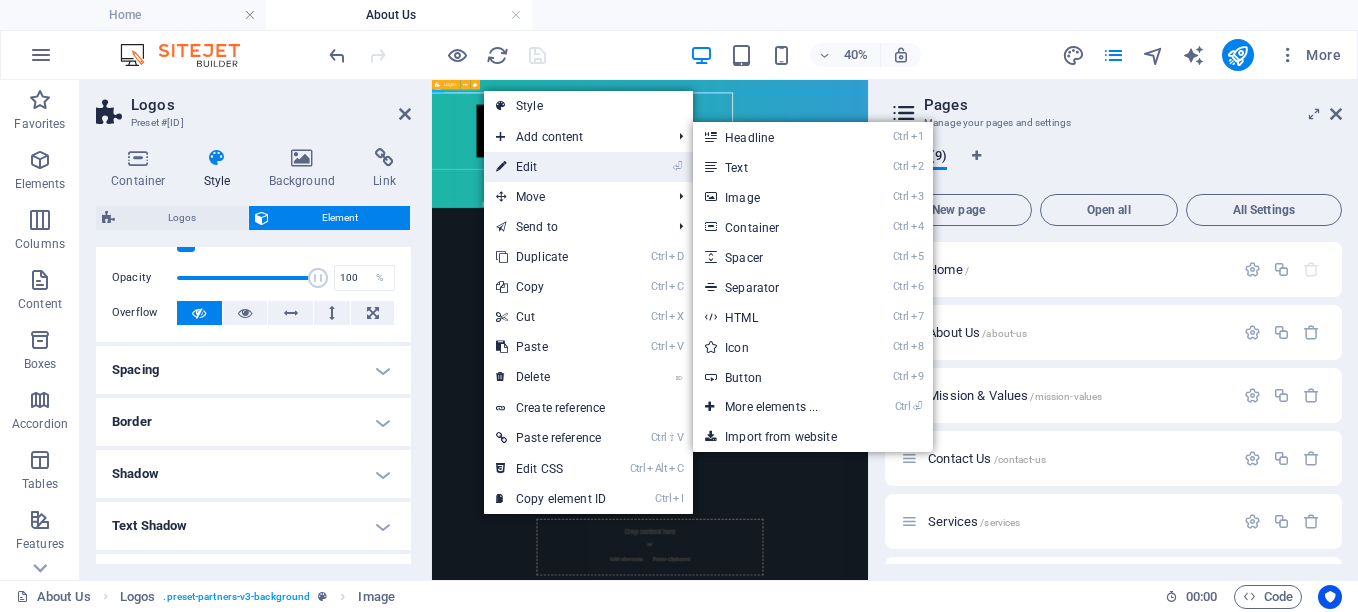 click on "⏎  Edit" at bounding box center (551, 167) 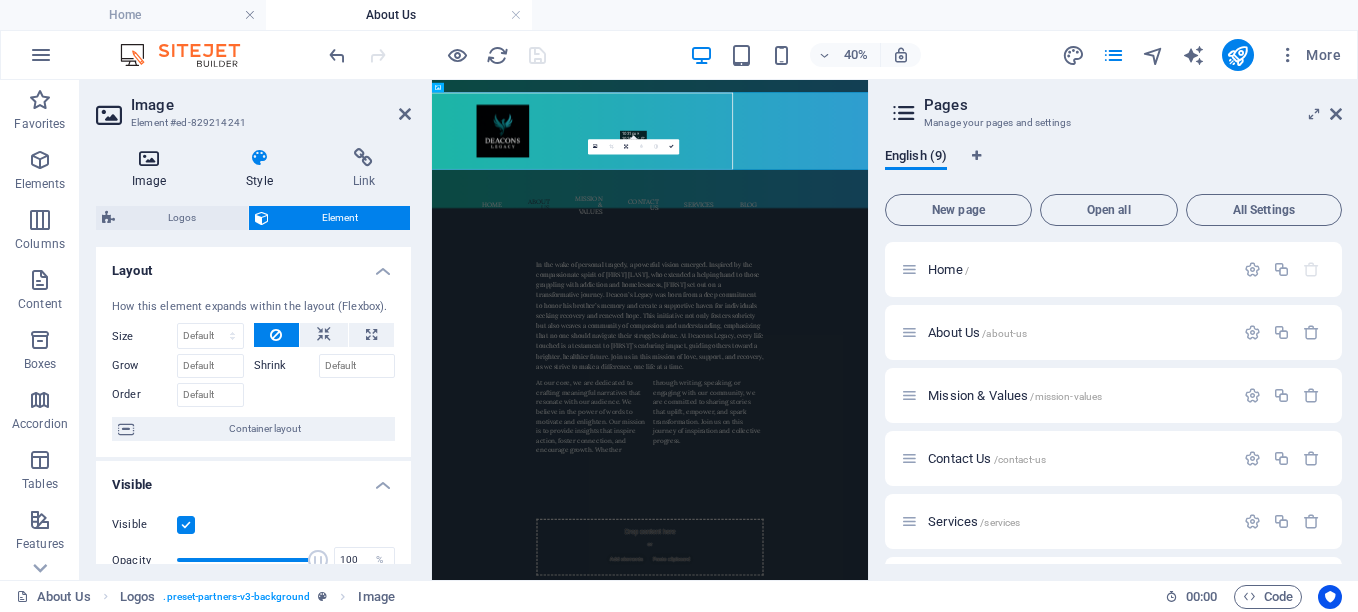 click on "Image" at bounding box center (153, 169) 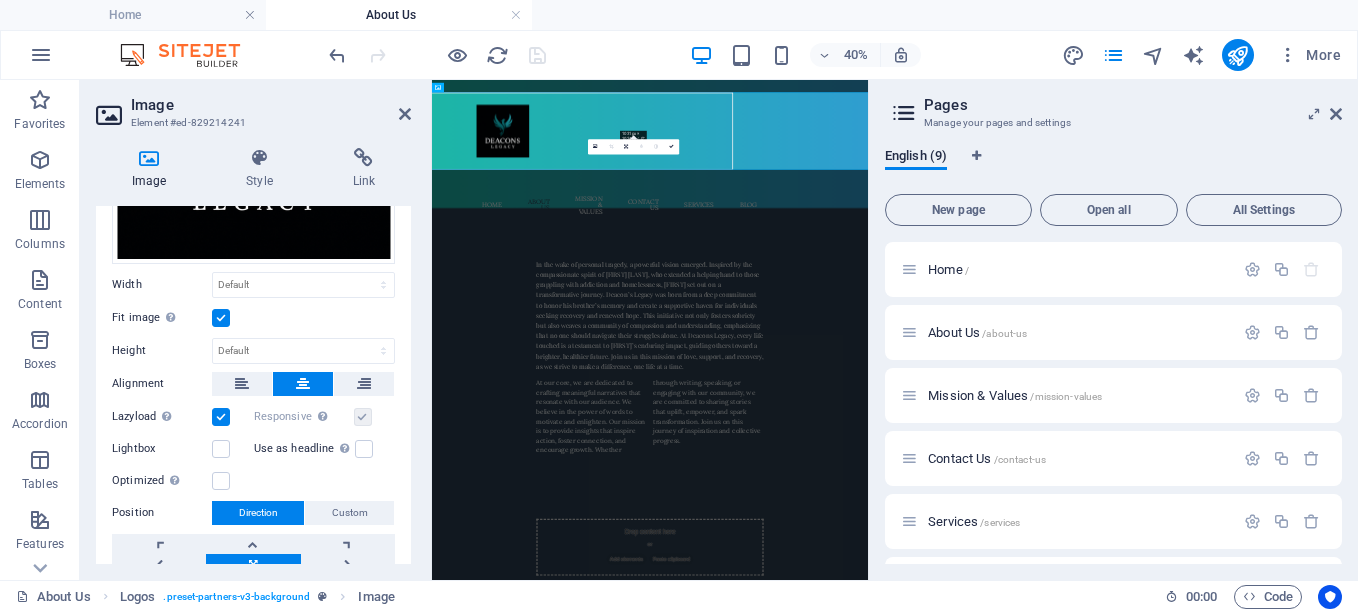 scroll, scrollTop: 329, scrollLeft: 0, axis: vertical 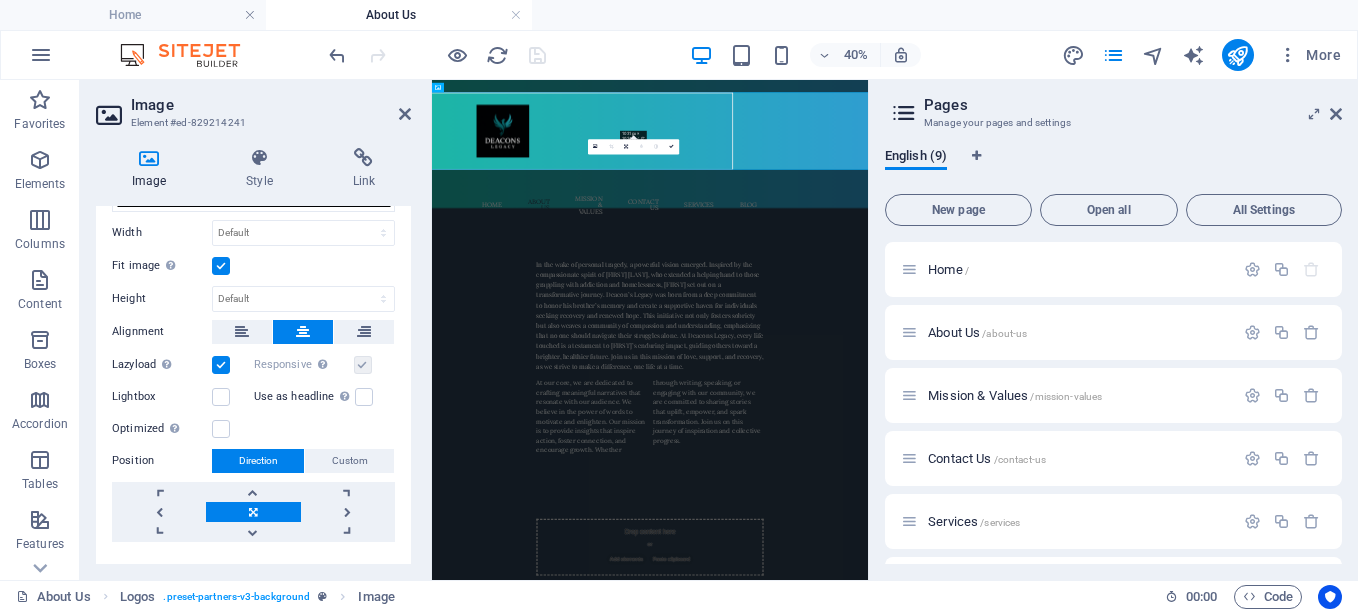 click on "Lightbox" at bounding box center (162, 397) 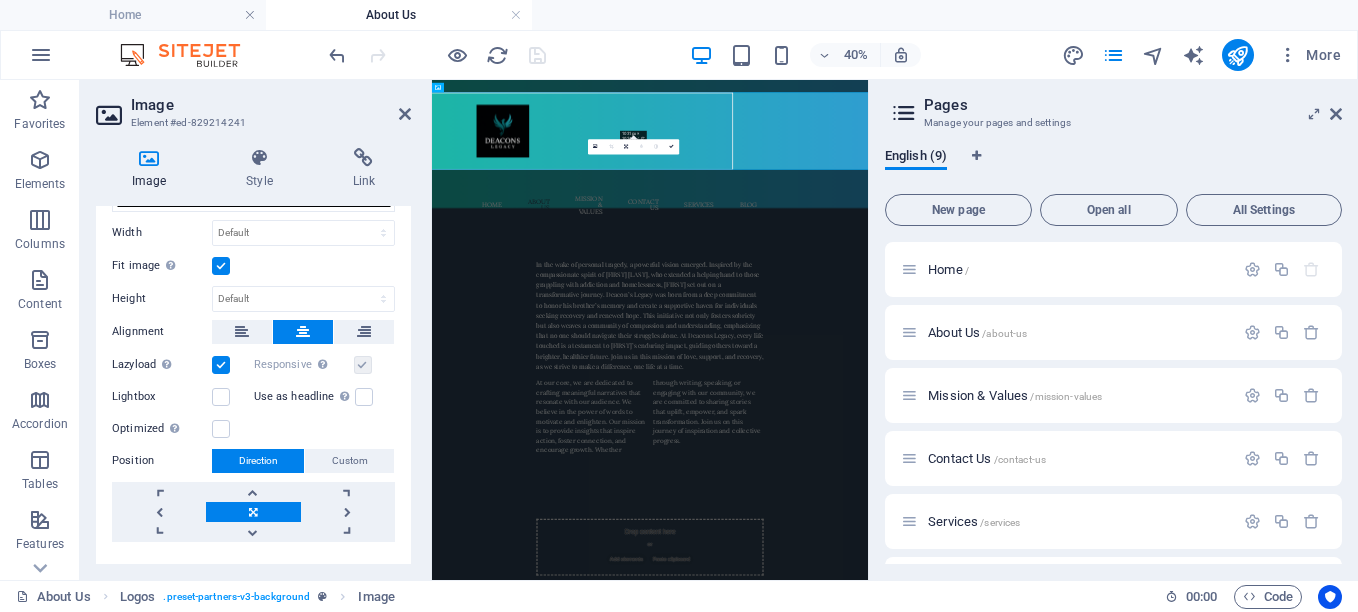 click on "Lightbox" at bounding box center [0, 0] 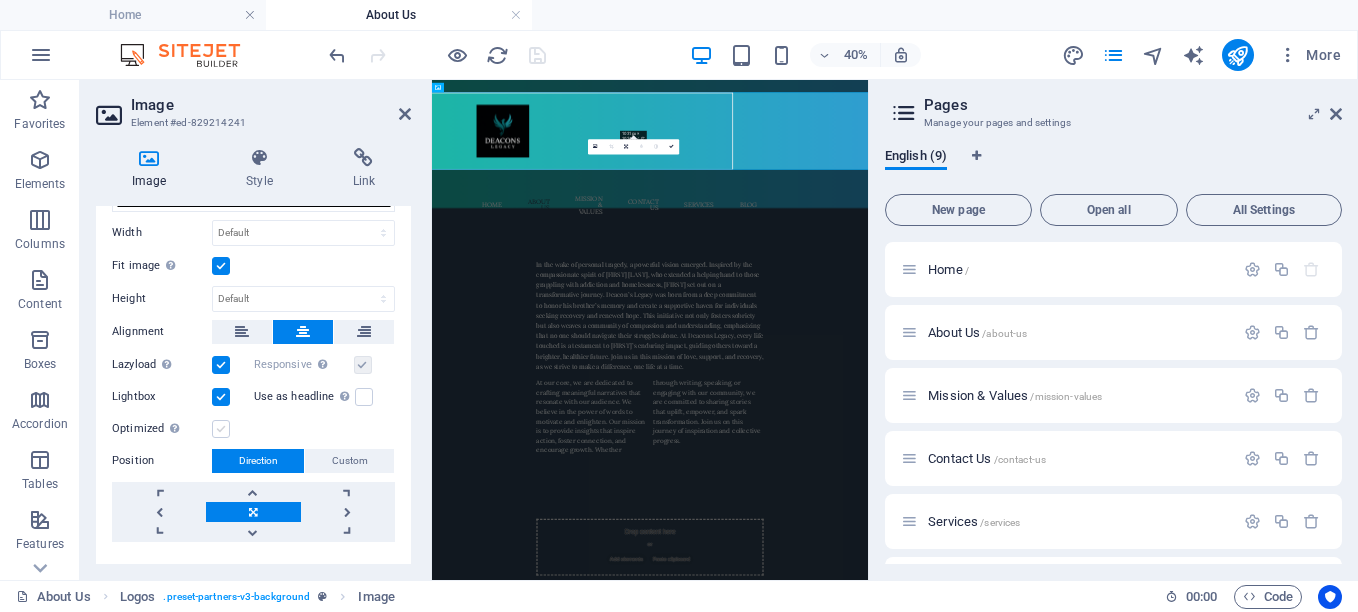 click at bounding box center (221, 429) 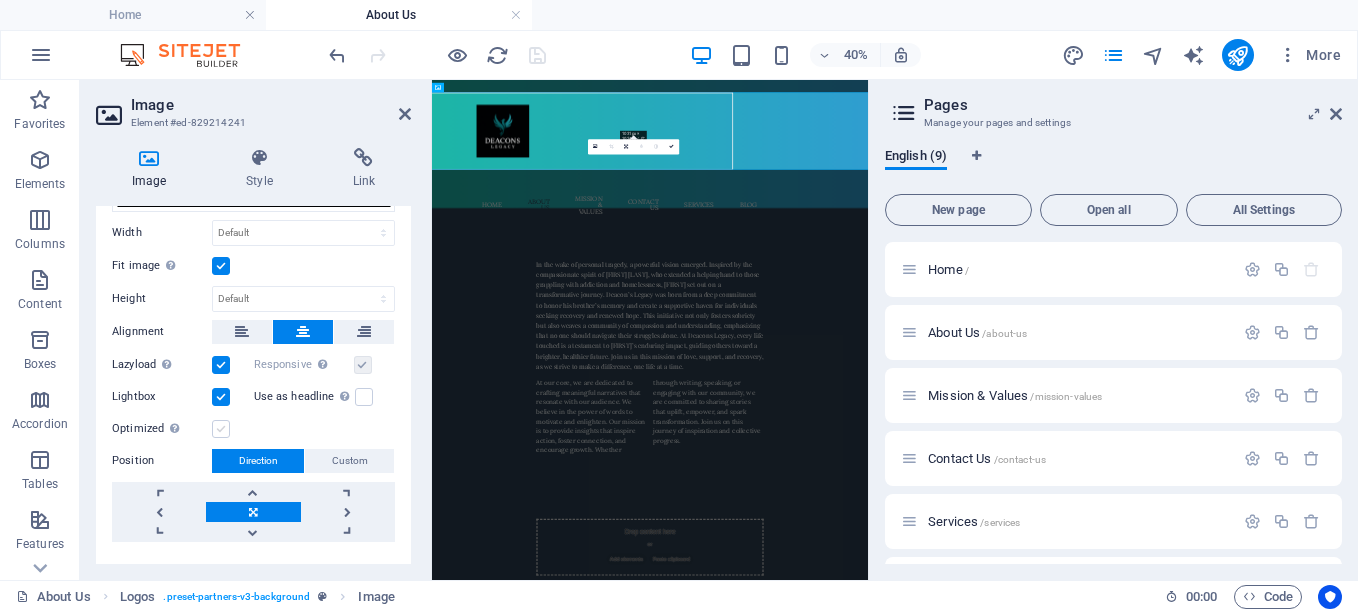 click on "Optimized Images are compressed to improve page speed." at bounding box center (0, 0) 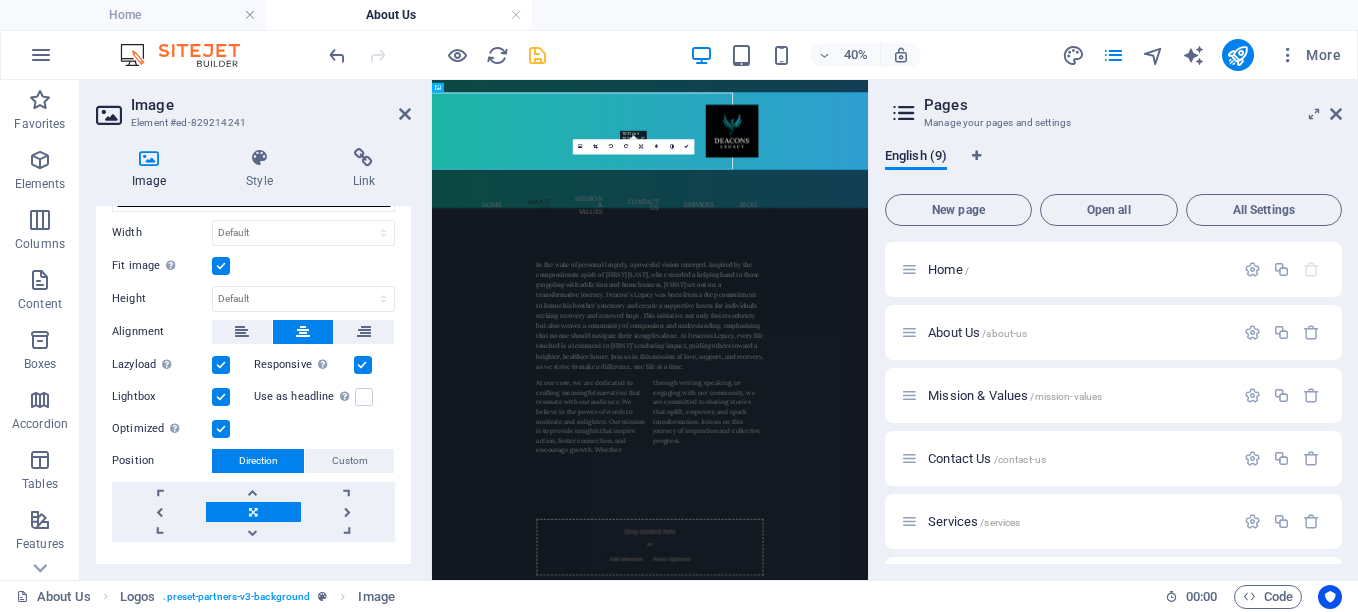 click at bounding box center [221, 429] 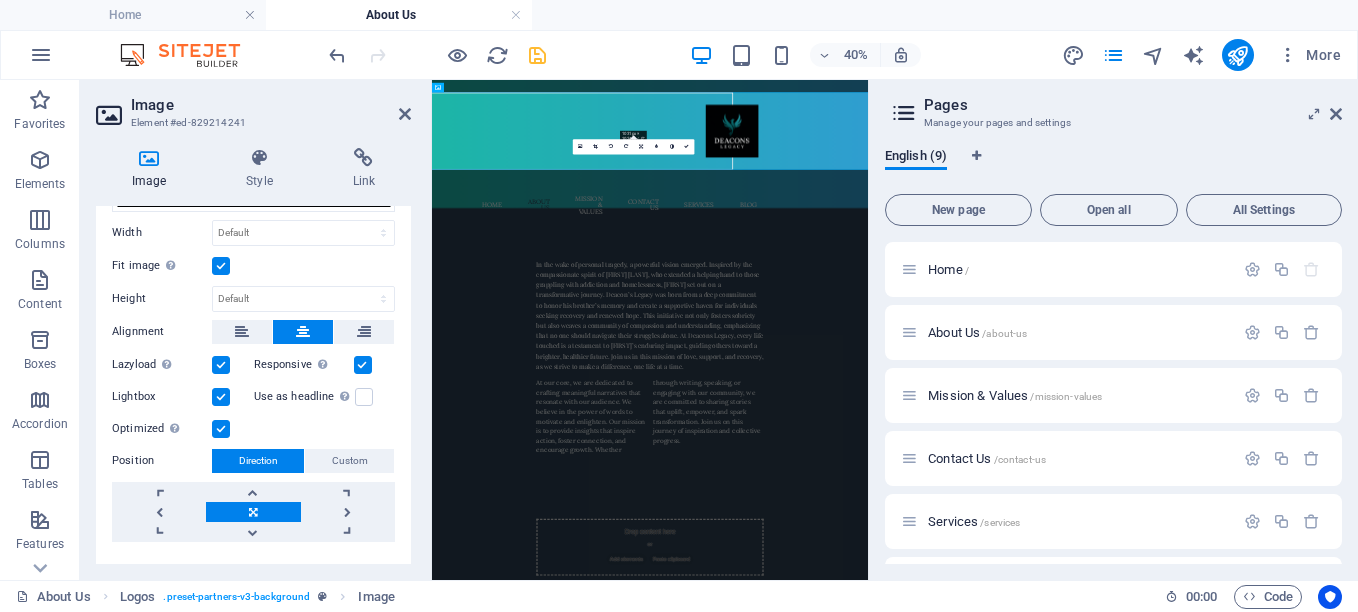 click on "Optimized Images are compressed to improve page speed." at bounding box center [0, 0] 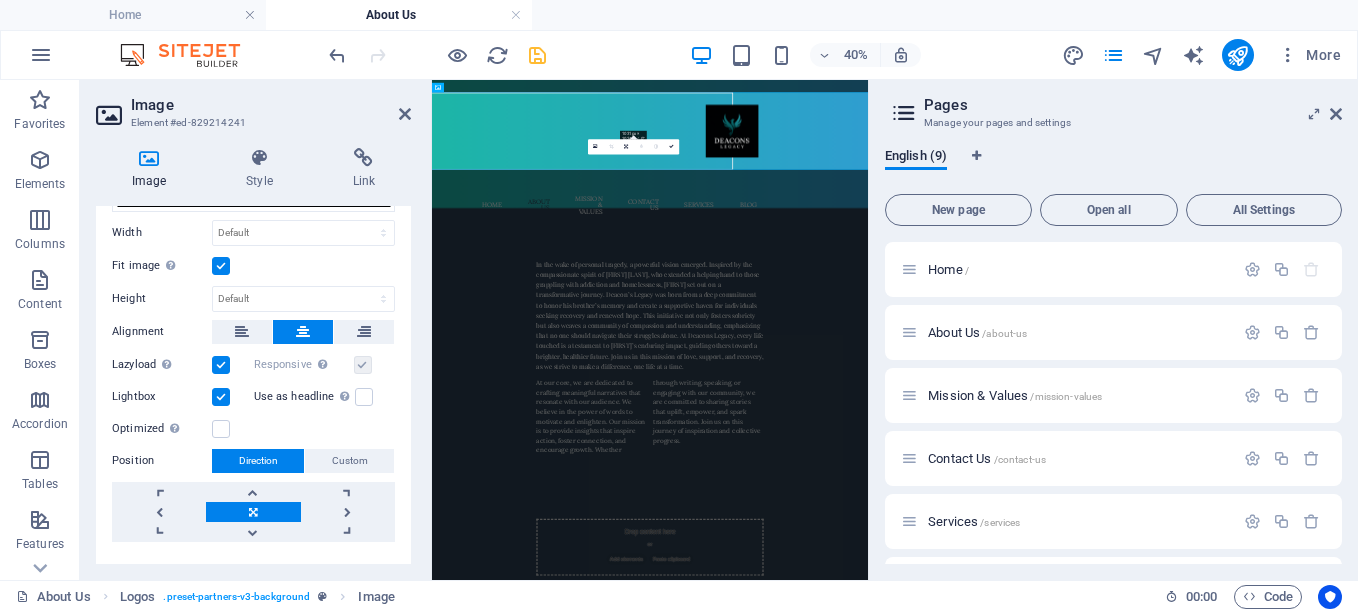 click at bounding box center [221, 397] 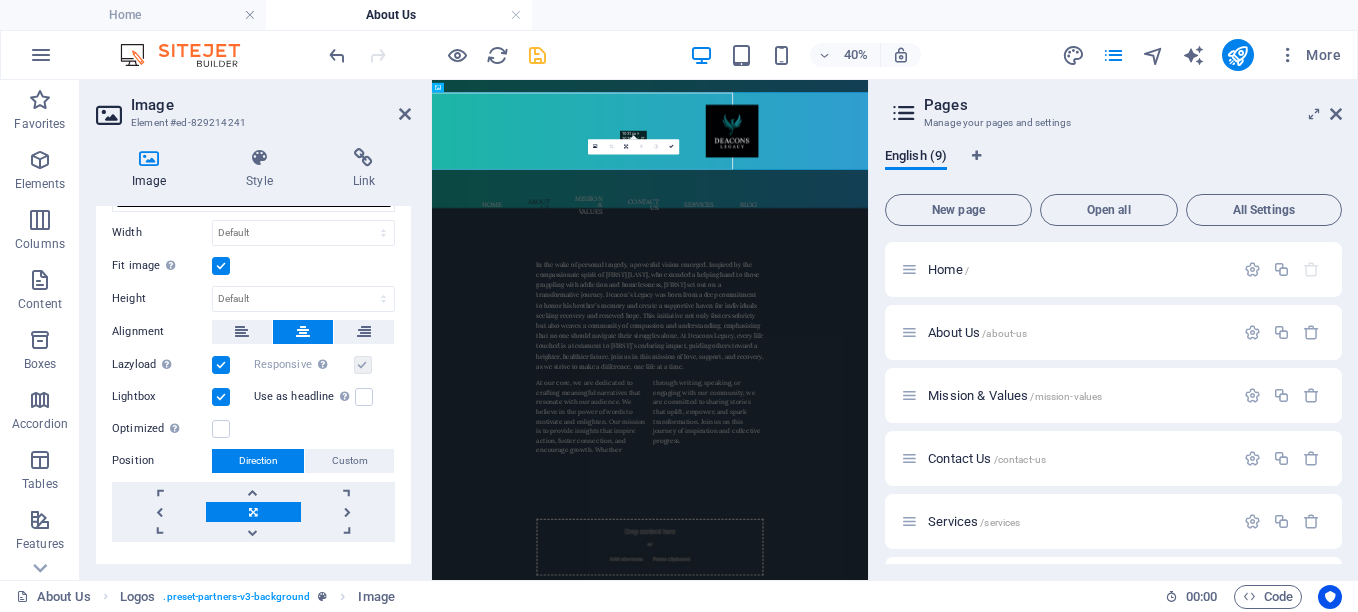 click on "Lightbox" at bounding box center (0, 0) 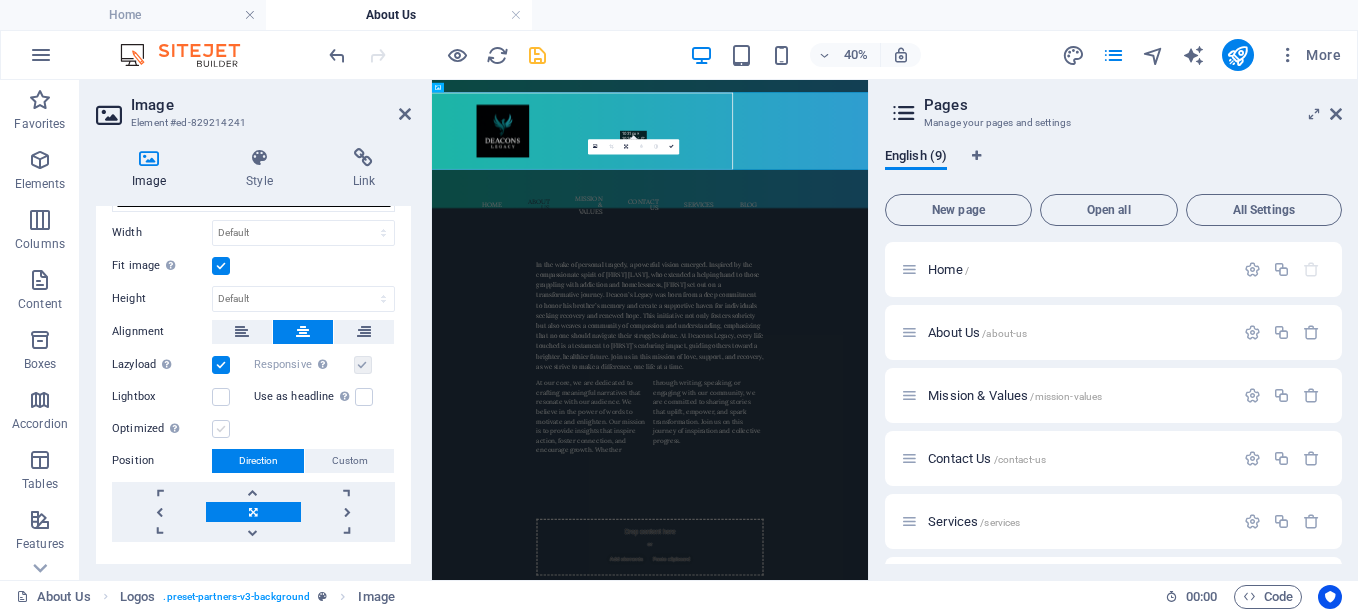 click at bounding box center (221, 429) 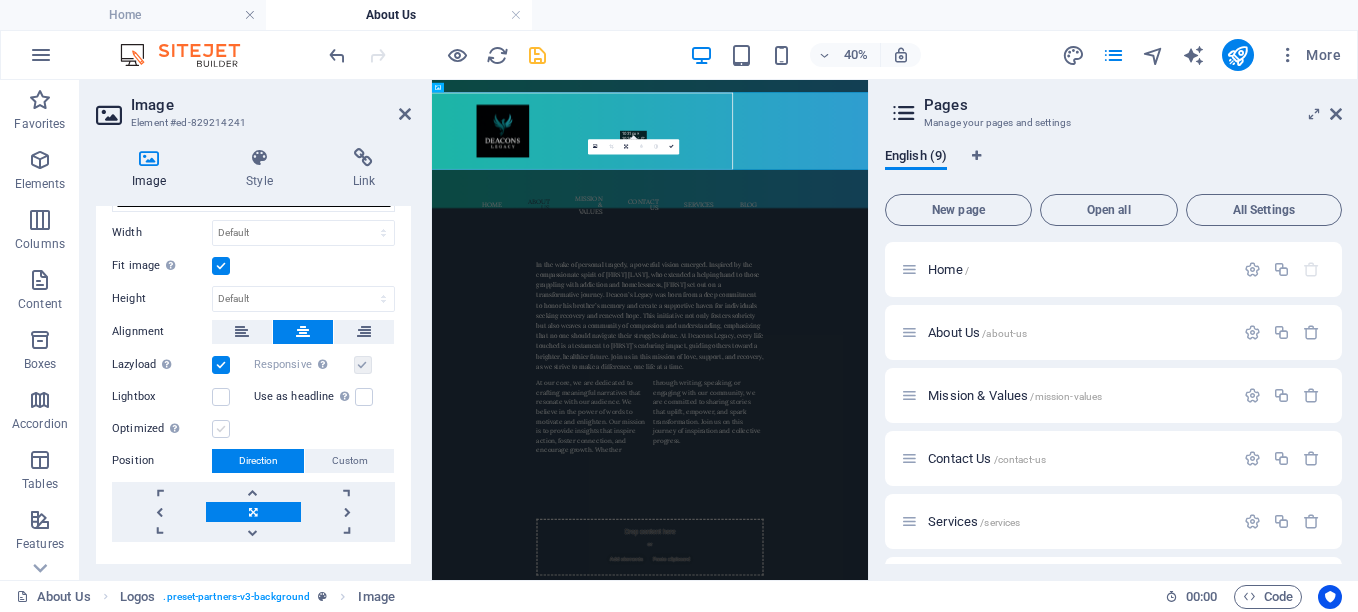 click on "Optimized Images are compressed to improve page speed." at bounding box center (0, 0) 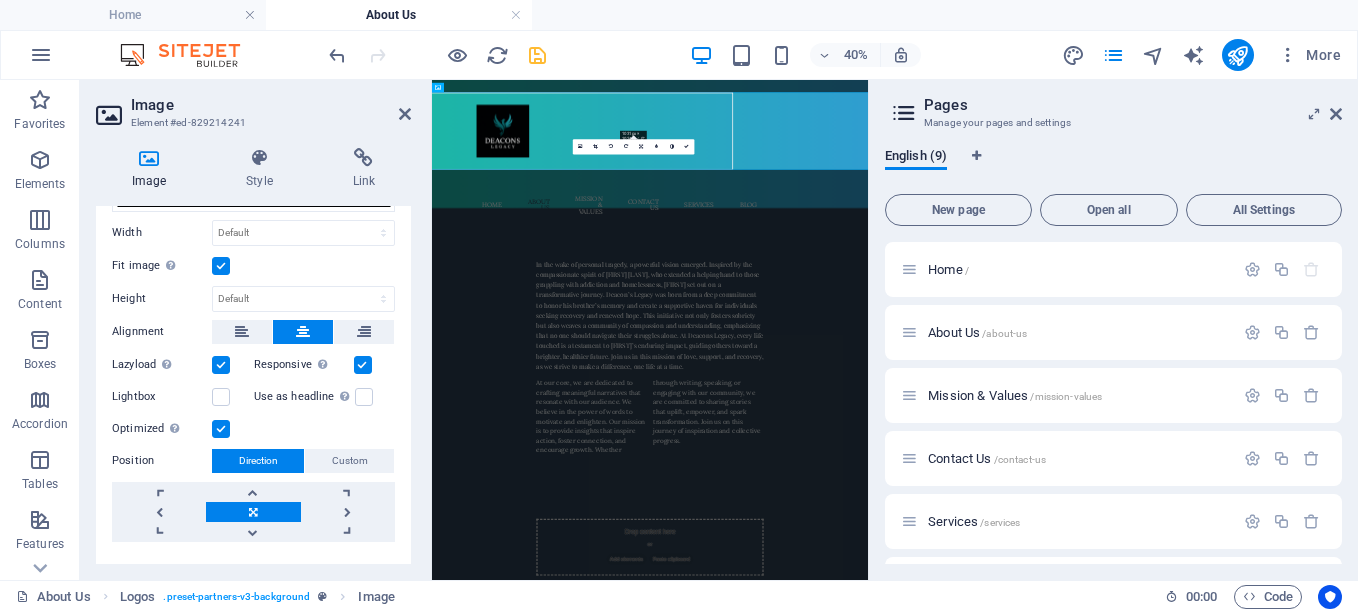 drag, startPoint x: 406, startPoint y: 416, endPoint x: 419, endPoint y: 513, distance: 97.867256 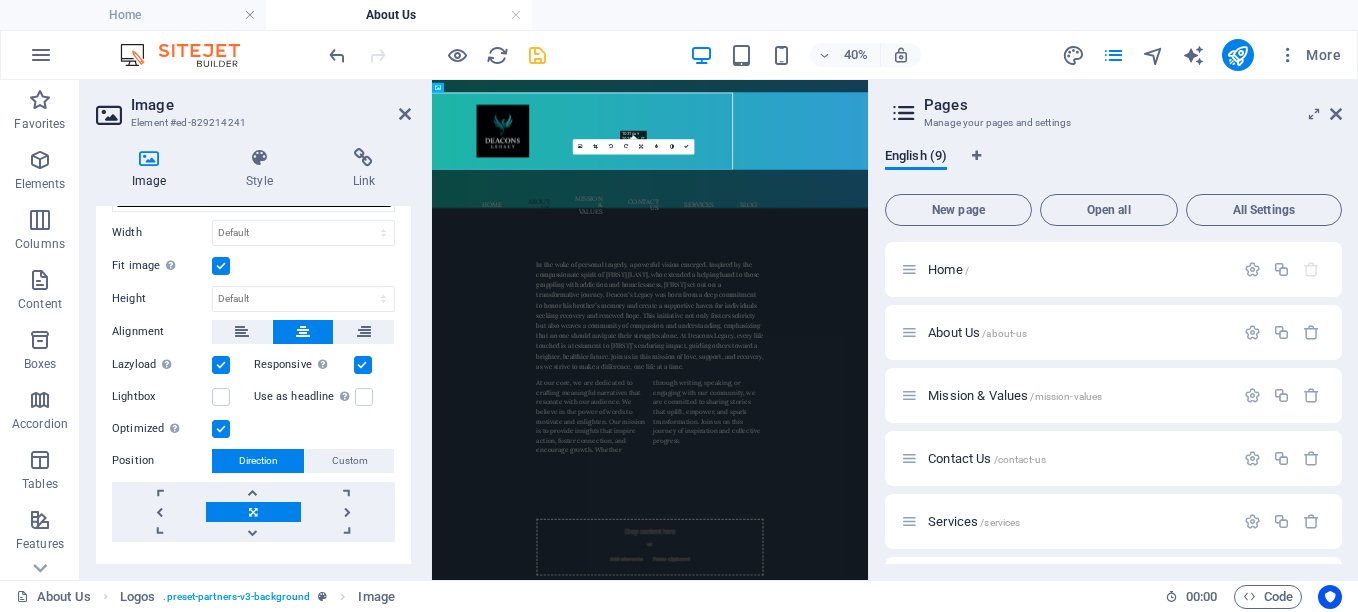 click on "Image Style Link Image Drag files here, click to choose files or select files from Files or our free stock photos & videos Select files from the file manager, stock photos, or upload file(s) Upload Width Default auto px rem % em vh vw Fit image Automatically fit image to a fixed width and height Height Default auto px Alignment Lazyload Loading images after the page loads improves page speed. Responsive Automatically load retina image and smartphone optimized sizes. Lightbox Use as headline The image will be wrapped in an H1 headline tag. Useful for giving alternative text the weight of an H1 headline, e.g. for the logo. Leave unchecked if uncertain. Optimized Images are compressed to improve page speed. Position Direction Custom X offset 50 px rem % vh vw Y offset 50 px rem % vh vw Text Float No float Image left Image right Determine how text should behave around the image. Text Alternative text Image caption Paragraph Format Normal Heading 1 Heading 2 Heading 3 Heading 4 Heading 5 Heading 6 Code Font Family" at bounding box center (253, 356) 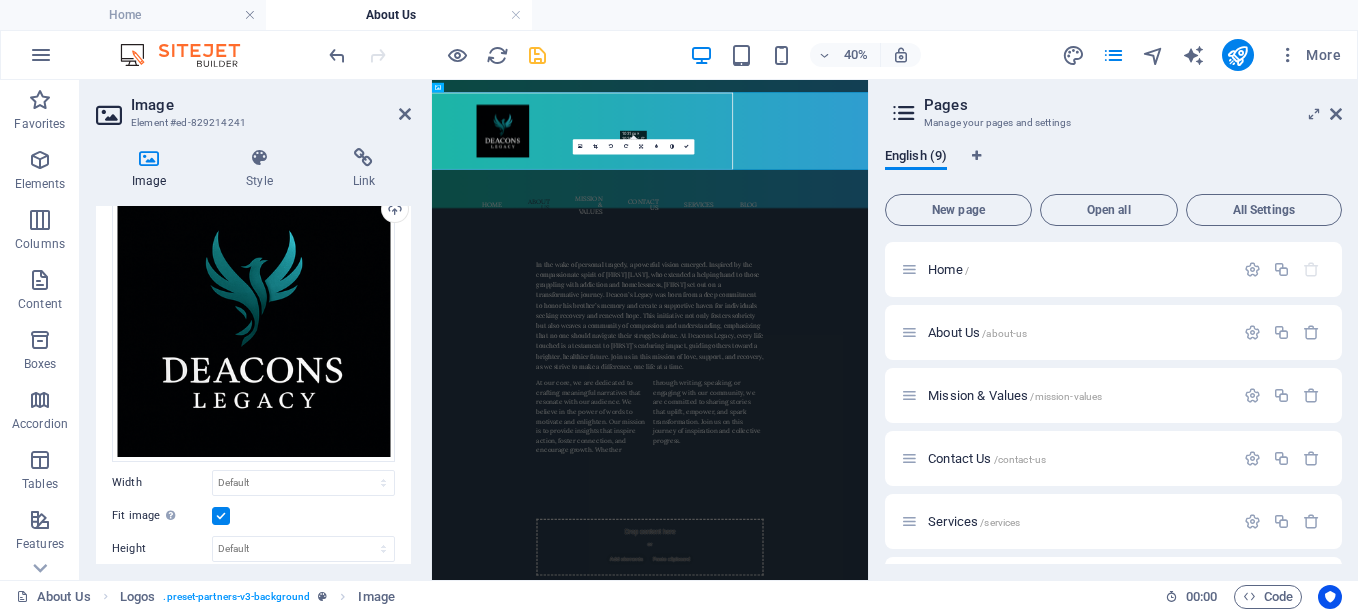 scroll, scrollTop: 83, scrollLeft: 0, axis: vertical 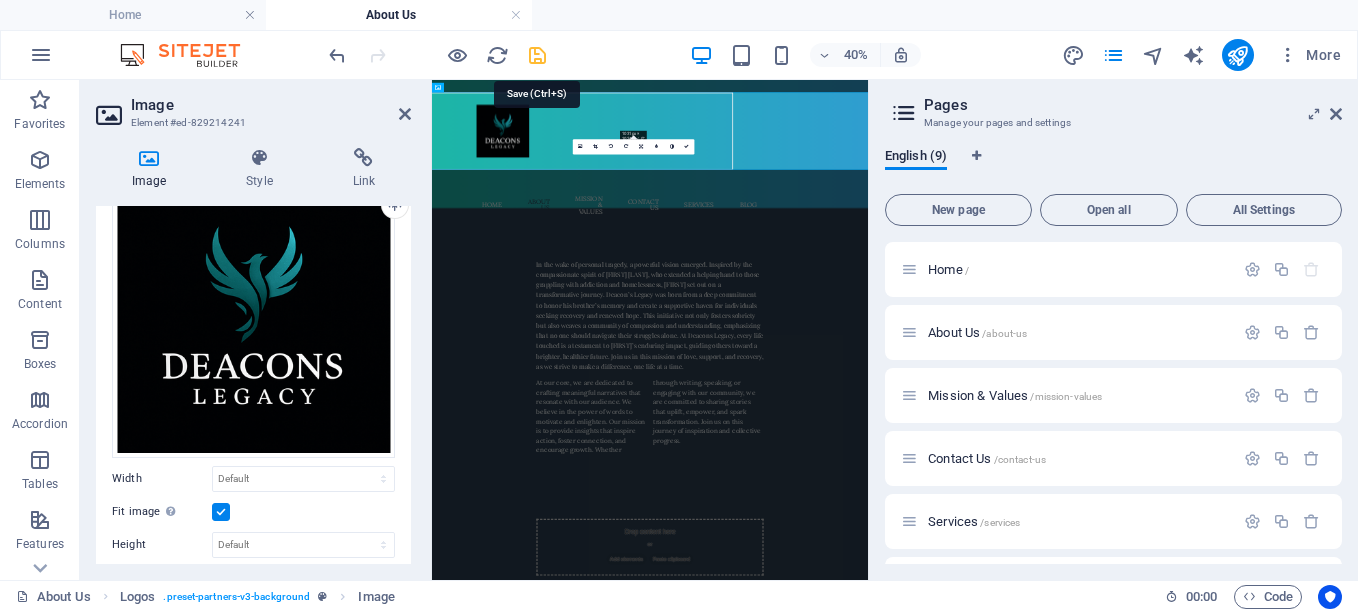 click at bounding box center [537, 55] 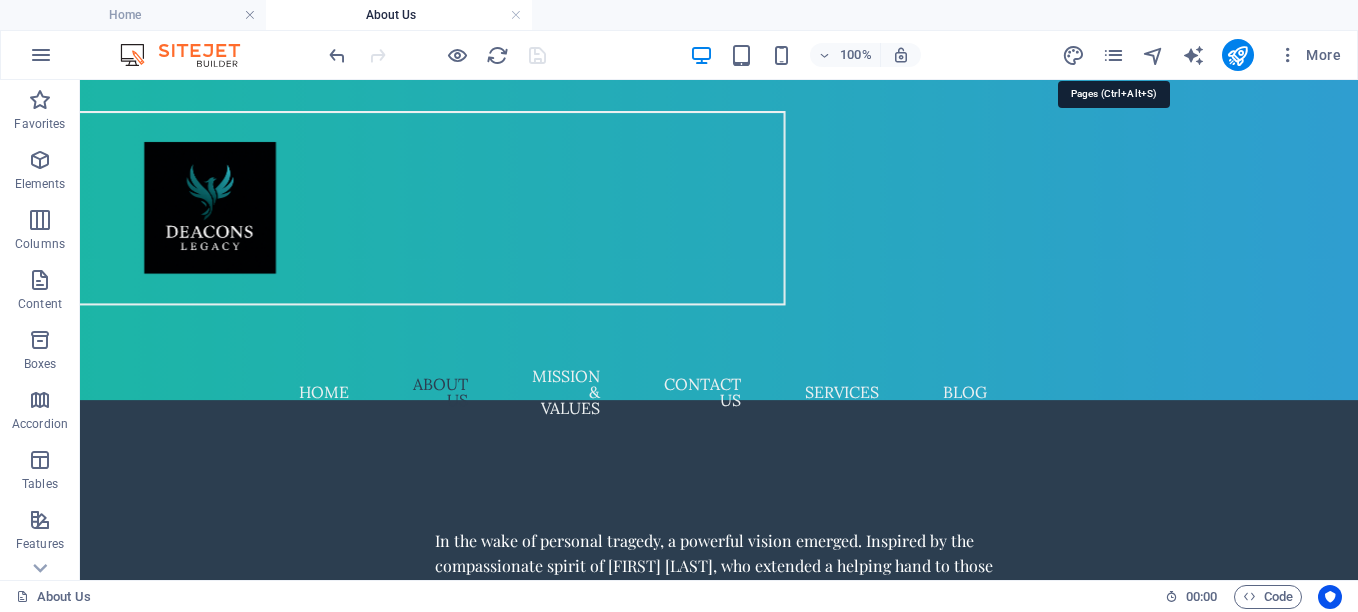 click on "More" at bounding box center (1205, 55) 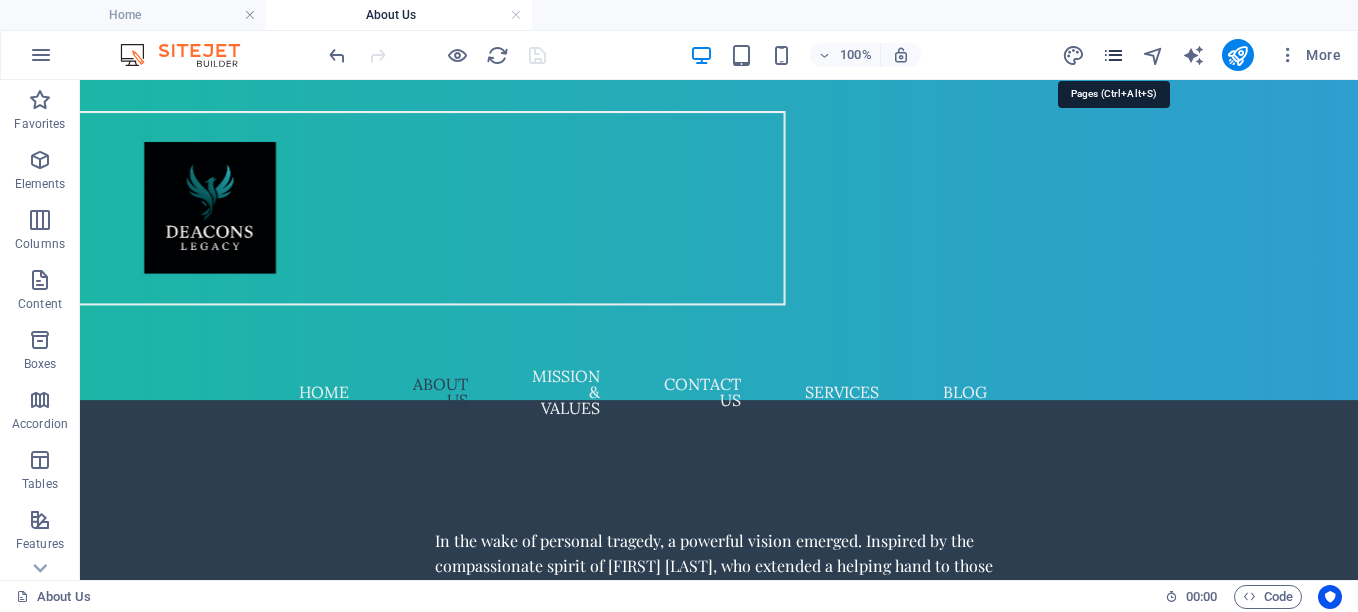 click at bounding box center (1113, 55) 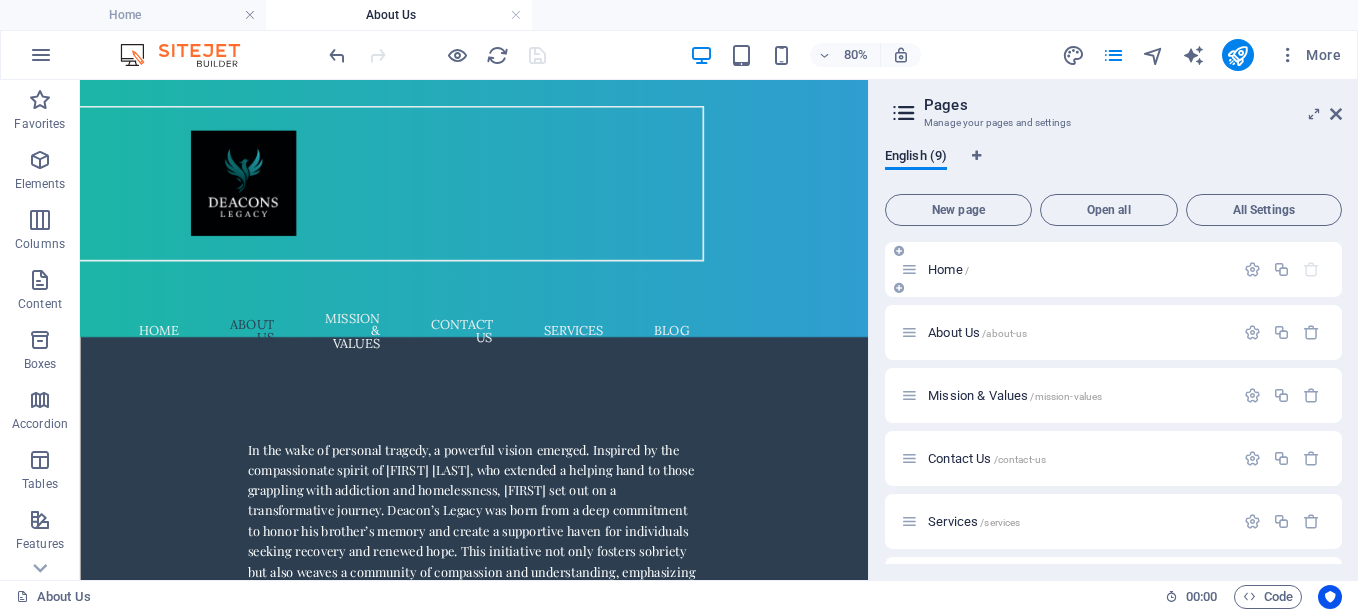 click on "Home /" at bounding box center (948, 269) 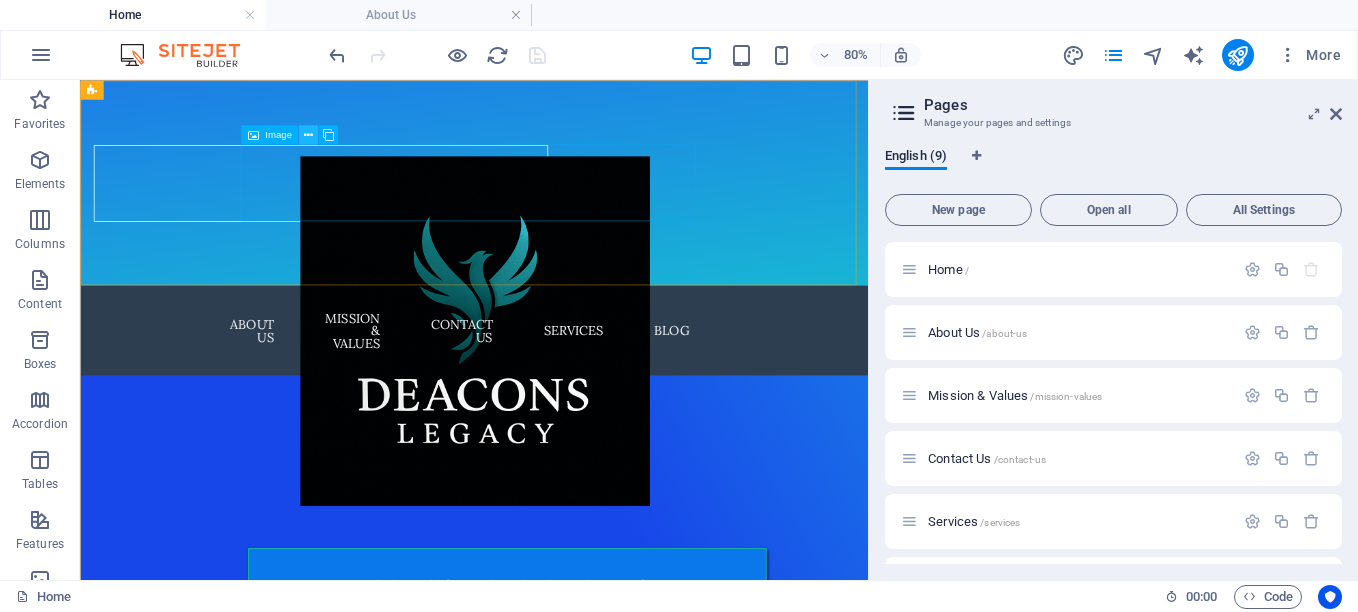click at bounding box center (308, 134) 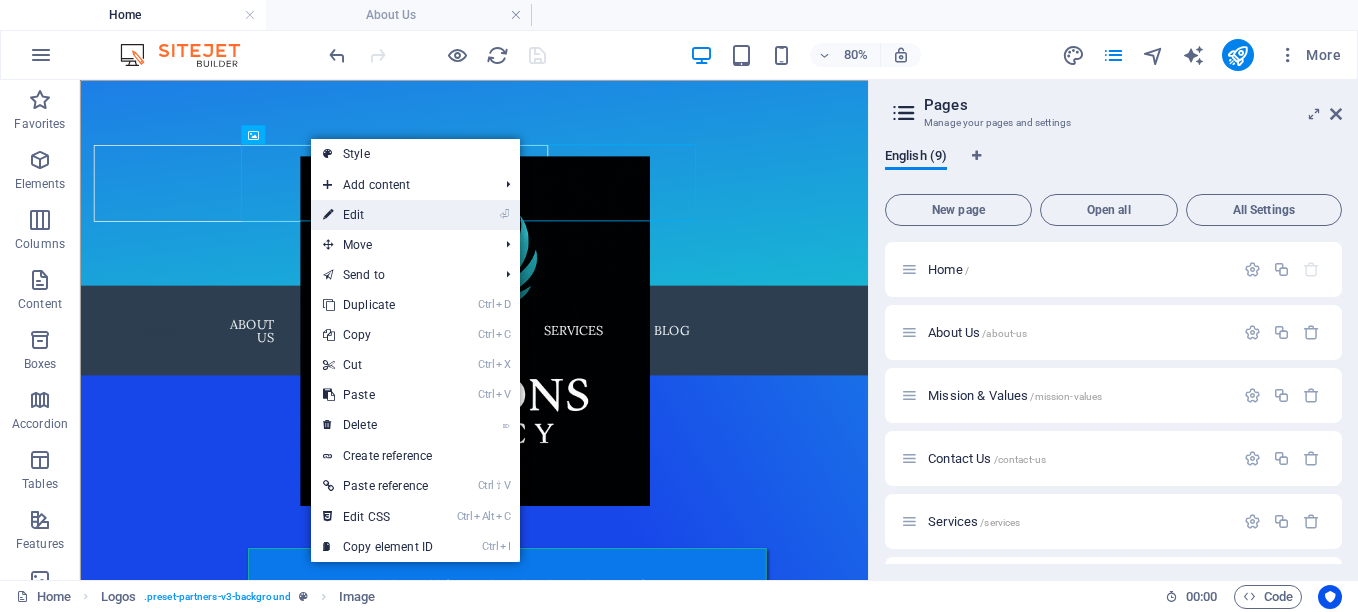 click on "⏎  Edit" at bounding box center (378, 215) 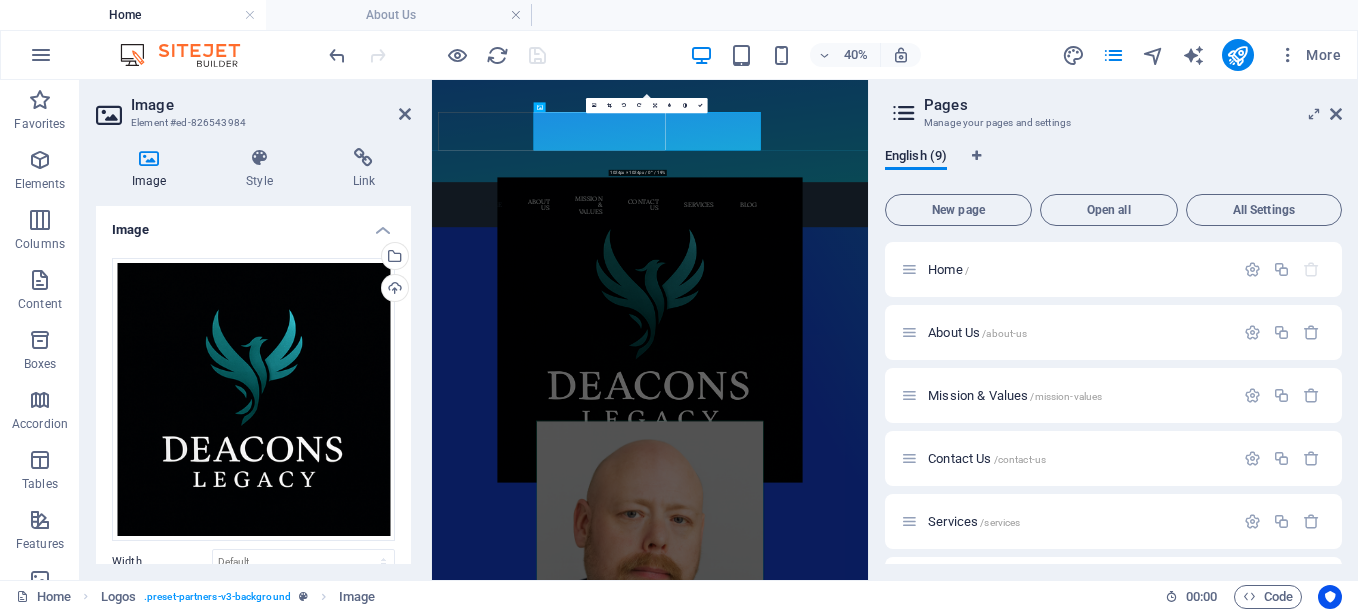 drag, startPoint x: 406, startPoint y: 286, endPoint x: 422, endPoint y: 393, distance: 108.18965 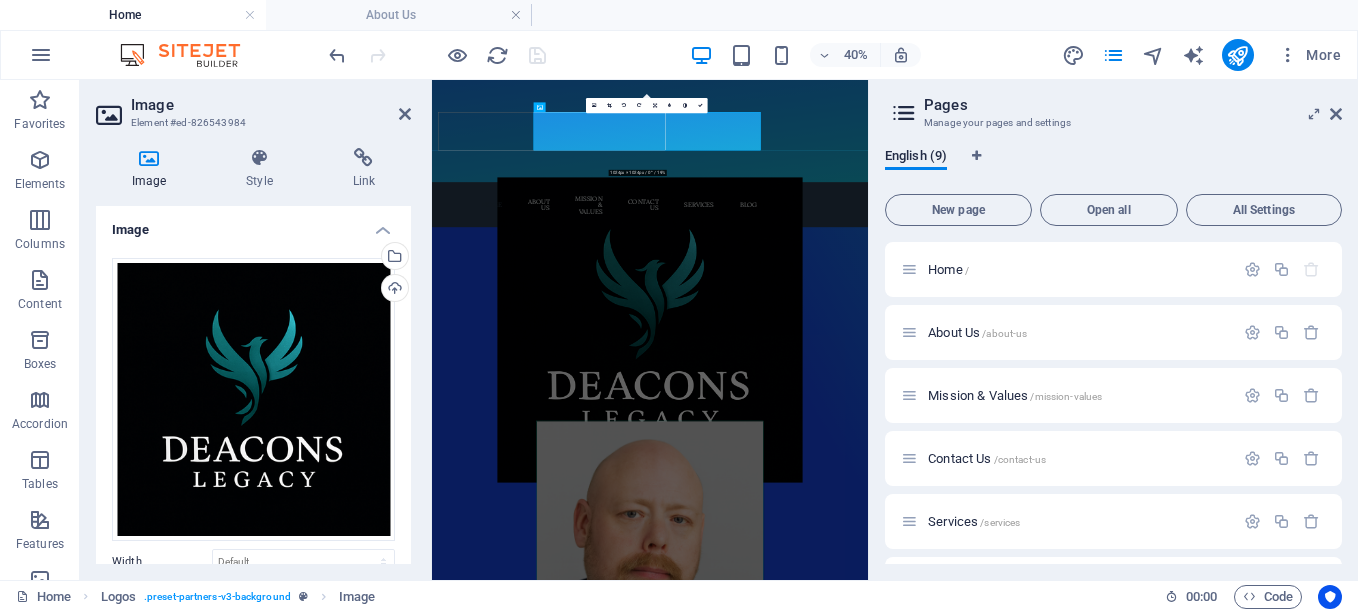 click on "Image Style Link Image Drag files here, click to choose files or select files from Files or our free stock photos & videos Select files from the file manager, stock photos, or upload file(s) Upload Width Default auto px rem % em vh vw Fit image Automatically fit image to a fixed width and height Height Default auto px Alignment Lazyload Loading images after the page loads improves page speed. Responsive Automatically load retina image and smartphone optimized sizes. Lightbox Use as headline The image will be wrapped in an H1 headline tag. Useful for giving alternative text the weight of an H1 headline, e.g. for the logo. Leave unchecked if uncertain. Optimized Images are compressed to improve page speed. Position Direction Custom X offset 50 px rem % vh vw Y offset 50 px rem % vh vw Text Float No float Image left Image right Determine how text should behave around the image. Text Alternative text Image caption Paragraph Format Normal Heading 1 Heading 2 Heading 3 Heading 4 Heading 5 Heading 6 Code Font Family" at bounding box center (253, 356) 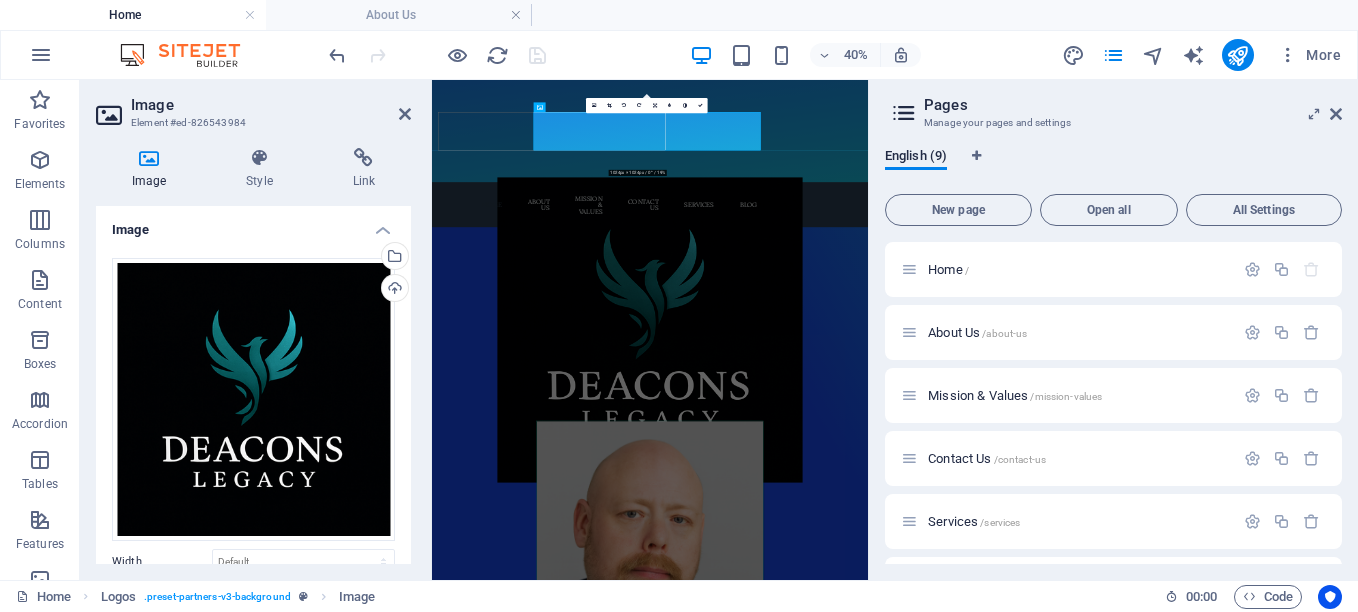 click on "Image Style Link Image Drag files here, click to choose files or select files from Files or our free stock photos & videos Select files from the file manager, stock photos, or upload file(s) Upload Width Default auto px rem % em vh vw Fit image Automatically fit image to a fixed width and height Height Default auto px Alignment Lazyload Loading images after the page loads improves page speed. Responsive Automatically load retina image and smartphone optimized sizes. Lightbox Use as headline The image will be wrapped in an H1 headline tag. Useful for giving alternative text the weight of an H1 headline, e.g. for the logo. Leave unchecked if uncertain. Optimized Images are compressed to improve page speed. Position Direction Custom X offset 50 px rem % vh vw Y offset 50 px rem % vh vw Text Float No float Image left Image right Determine how text should behave around the image. Text Alternative text Image caption Paragraph Format Normal Heading 1 Heading 2 Heading 3 Heading 4 Heading 5 Heading 6 Code Font Family" at bounding box center (253, 356) 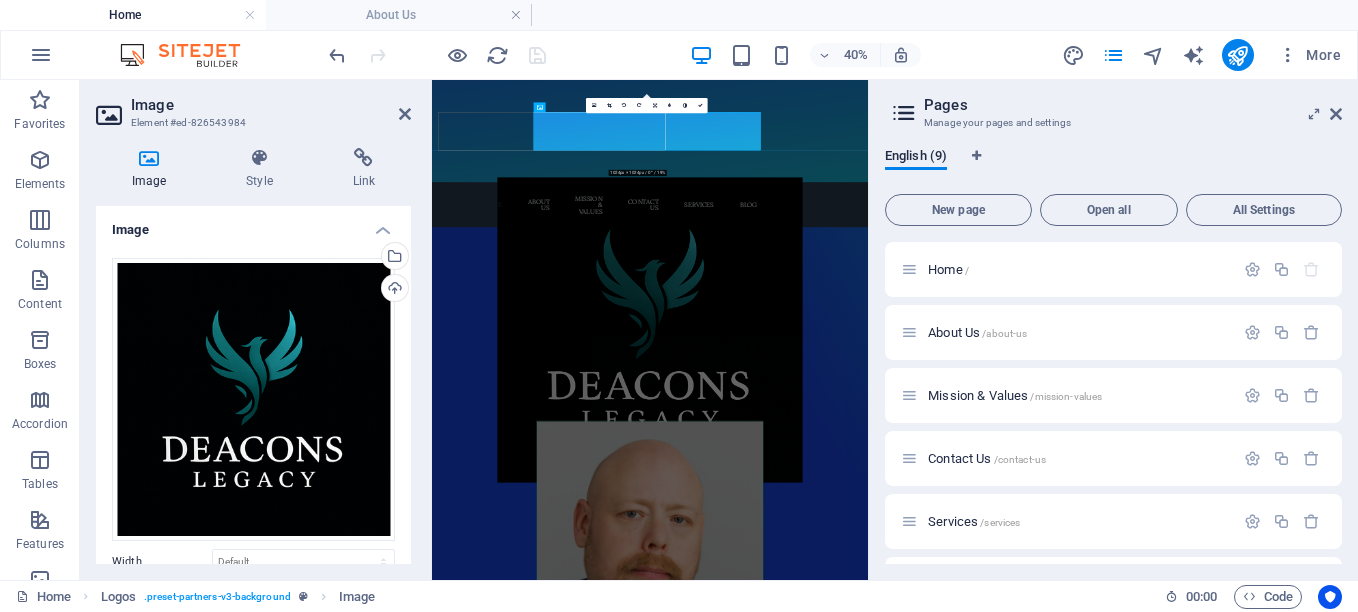 click on "Image Style Link Image Drag files here, click to choose files or select files from Files or our free stock photos & videos Select files from the file manager, stock photos, or upload file(s) Upload Width Default auto px rem % em vh vw Fit image Automatically fit image to a fixed width and height Height Default auto px Alignment Lazyload Loading images after the page loads improves page speed. Responsive Automatically load retina image and smartphone optimized sizes. Lightbox Use as headline The image will be wrapped in an H1 headline tag. Useful for giving alternative text the weight of an H1 headline, e.g. for the logo. Leave unchecked if uncertain. Optimized Images are compressed to improve page speed. Position Direction Custom X offset 50 px rem % vh vw Y offset 50 px rem % vh vw Text Float No float Image left Image right Determine how text should behave around the image. Text Alternative text Image caption Paragraph Format Normal Heading 1 Heading 2 Heading 3 Heading 4 Heading 5 Heading 6 Code Font Family" at bounding box center [253, 356] 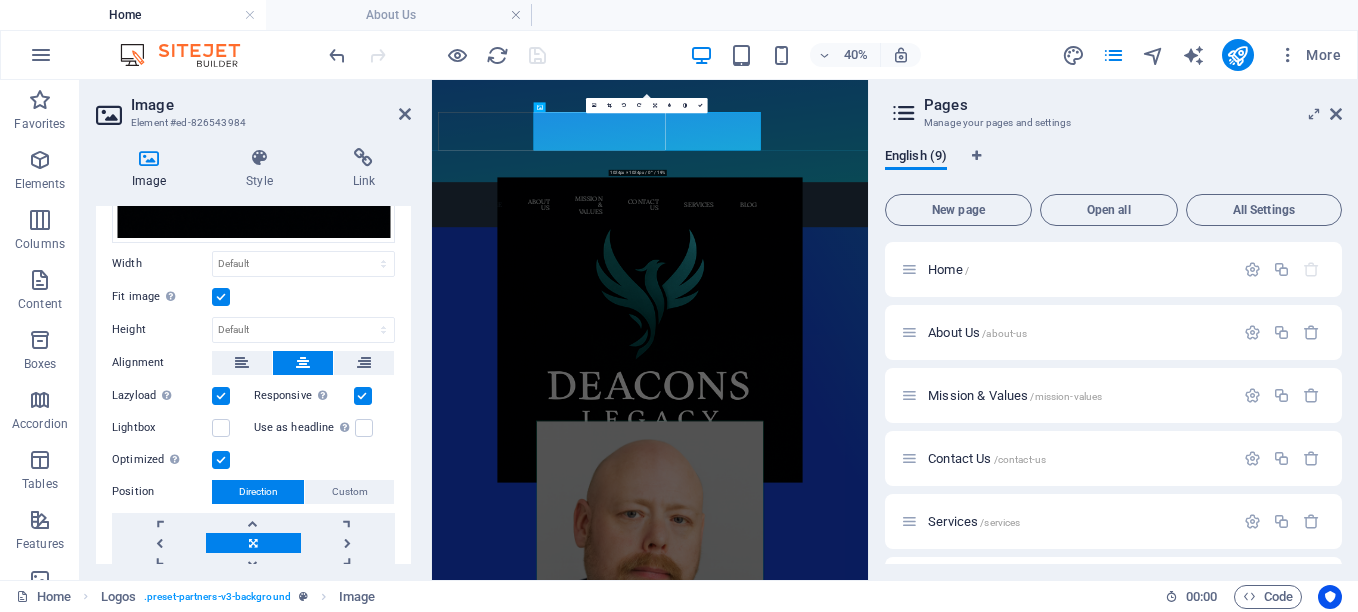 scroll, scrollTop: 300, scrollLeft: 0, axis: vertical 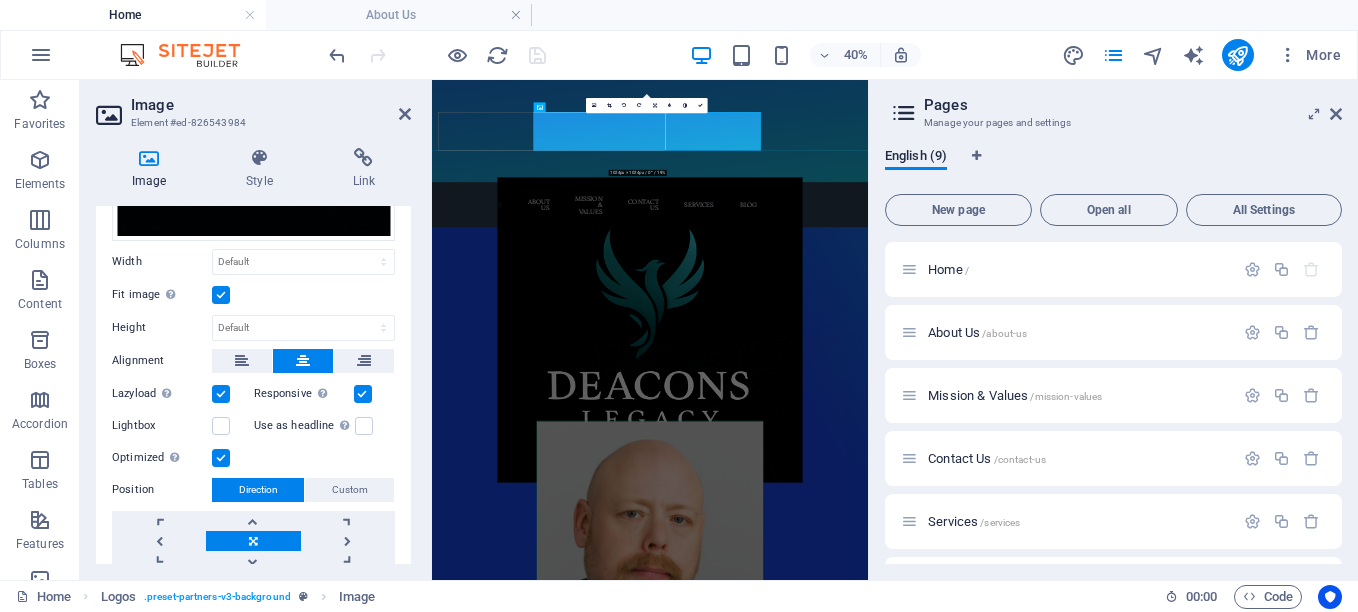 click on "Image Style Link Image Drag files here, click to choose files or select files from Files or our free stock photos & videos Select files from the file manager, stock photos, or upload file(s) Upload Width Default auto px rem % em vh vw Fit image Automatically fit image to a fixed width and height Height Default auto px Alignment Lazyload Loading images after the page loads improves page speed. Responsive Automatically load retina image and smartphone optimized sizes. Lightbox Use as headline The image will be wrapped in an H1 headline tag. Useful for giving alternative text the weight of an H1 headline, e.g. for the logo. Leave unchecked if uncertain. Optimized Images are compressed to improve page speed. Position Direction Custom X offset 50 px rem % vh vw Y offset 50 px rem % vh vw Text Float No float Image left Image right Determine how text should behave around the image. Text Alternative text Image caption Paragraph Format Normal Heading 1 Heading 2 Heading 3 Heading 4 Heading 5 Heading 6 Code Font Family" at bounding box center [253, 356] 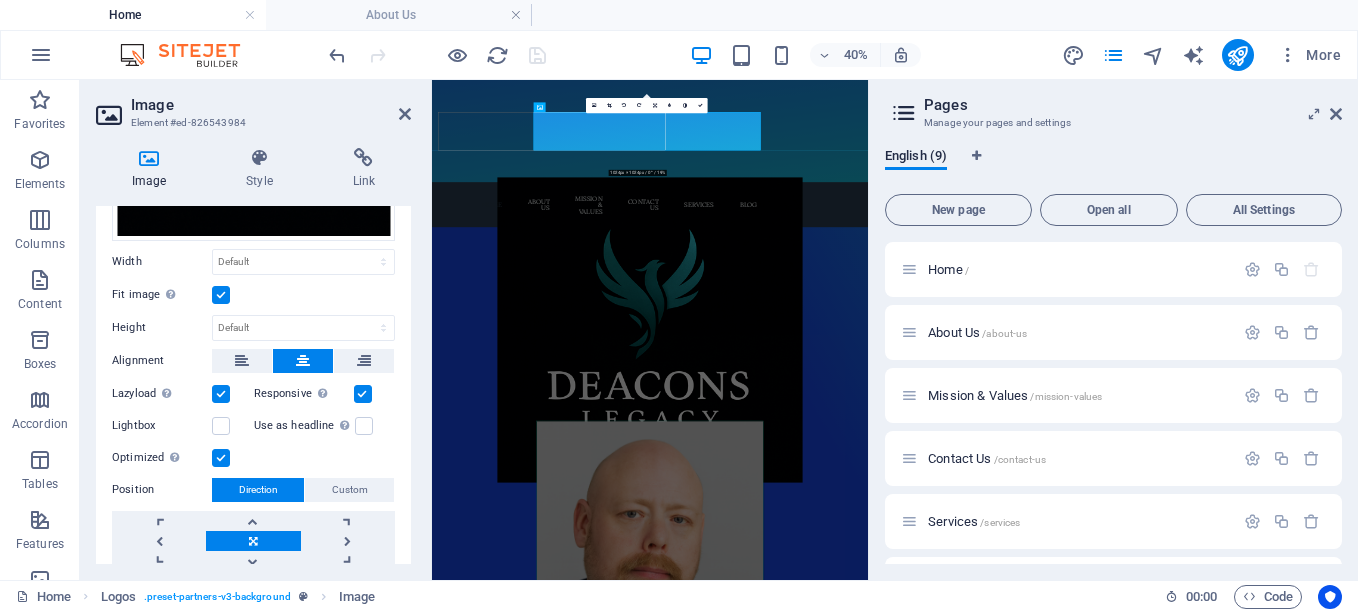drag, startPoint x: 411, startPoint y: 499, endPoint x: 395, endPoint y: 443, distance: 58.24088 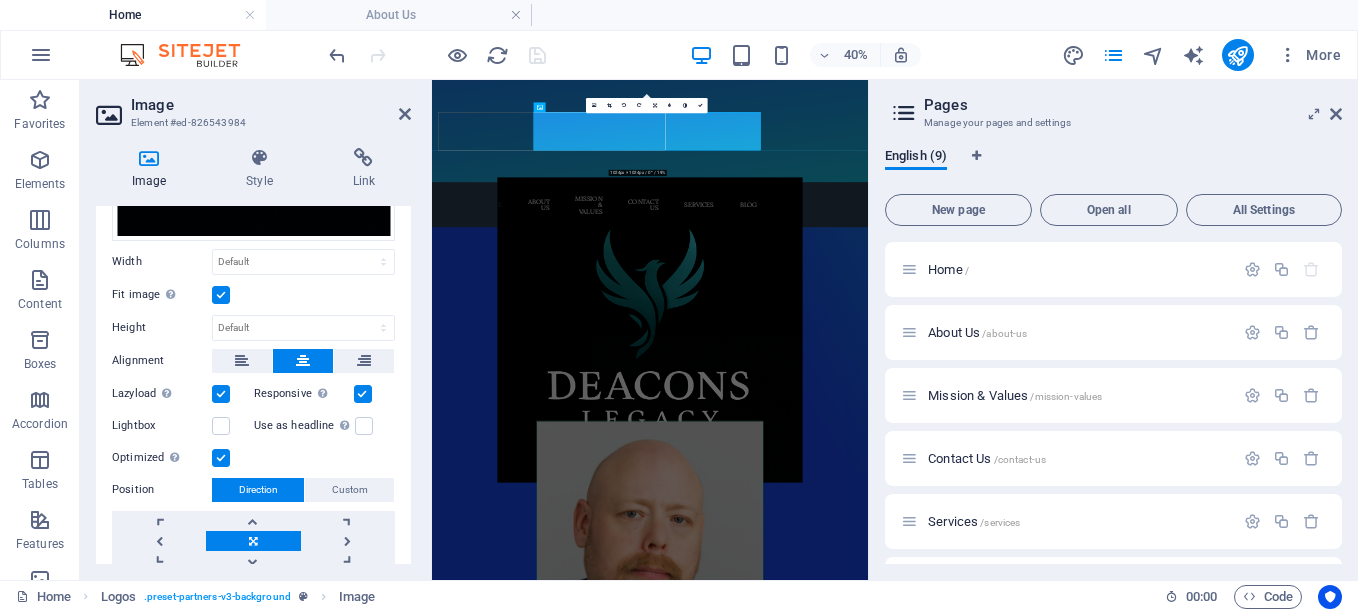 click on "Image Style Link Image Drag files here, click to choose files or select files from Files or our free stock photos & videos Select files from the file manager, stock photos, or upload file(s) Upload Width Default auto px rem % em vh vw Fit image Automatically fit image to a fixed width and height Height Default auto px Alignment Lazyload Loading images after the page loads improves page speed. Responsive Automatically load retina image and smartphone optimized sizes. Lightbox Use as headline The image will be wrapped in an H1 headline tag. Useful for giving alternative text the weight of an H1 headline, e.g. for the logo. Leave unchecked if uncertain. Optimized Images are compressed to improve page speed. Position Direction Custom X offset 50 px rem % vh vw Y offset 50 px rem % vh vw Text Float No float Image left Image right Determine how text should behave around the image. Text Alternative text Image caption Paragraph Format Normal Heading 1 Heading 2 Heading 3 Heading 4 Heading 5 Heading 6 Code Font Family" at bounding box center [253, 356] 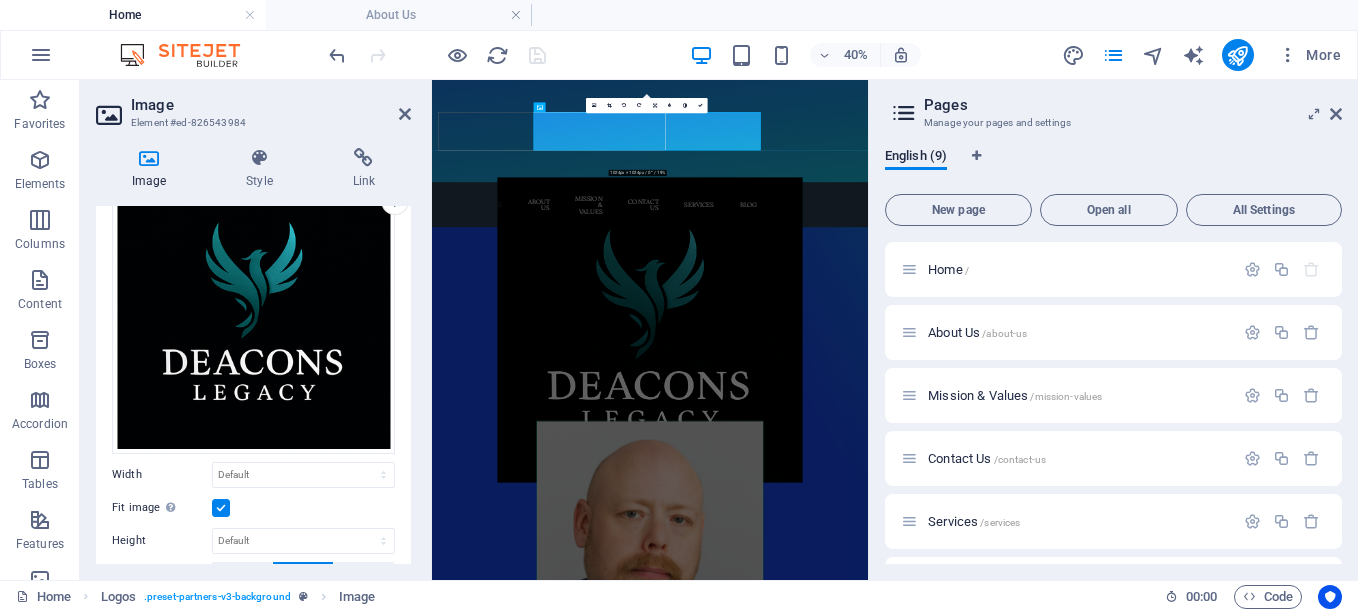 scroll, scrollTop: 0, scrollLeft: 0, axis: both 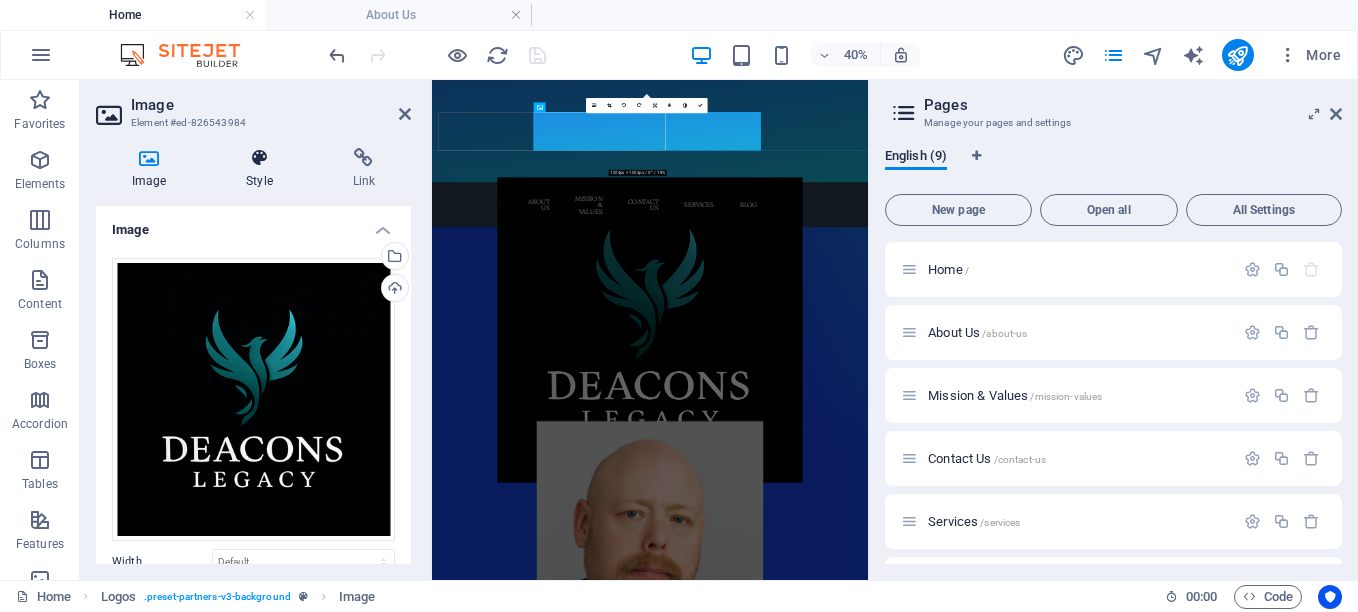 click at bounding box center [259, 158] 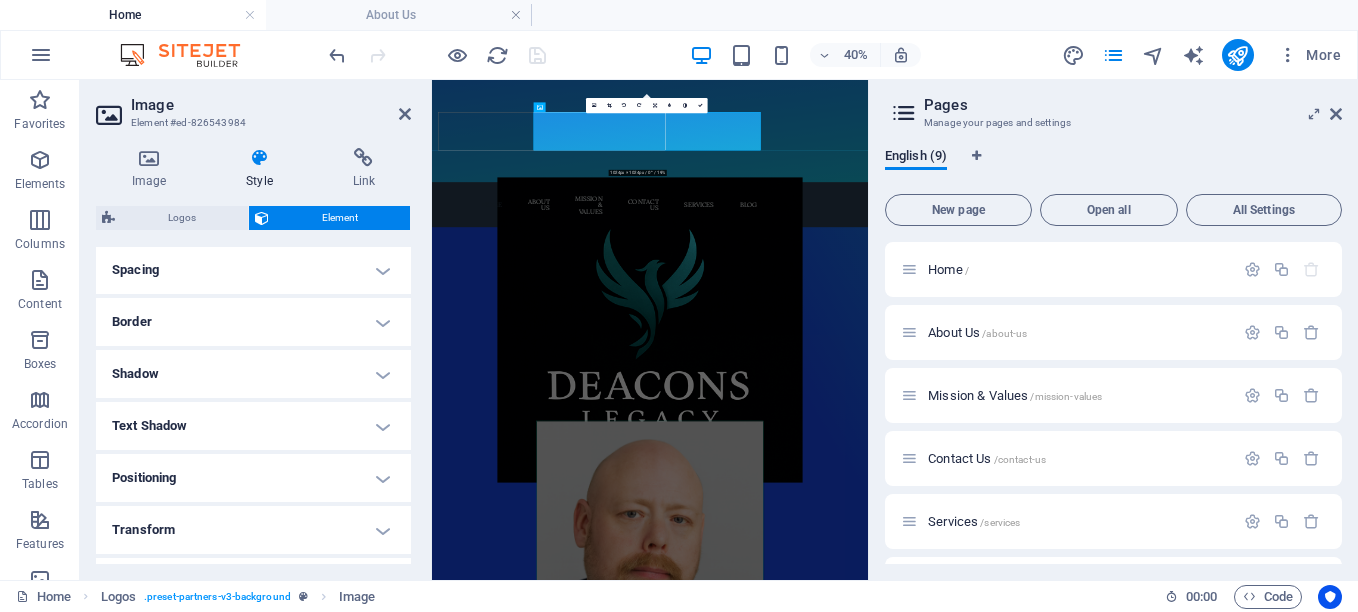 scroll, scrollTop: 528, scrollLeft: 0, axis: vertical 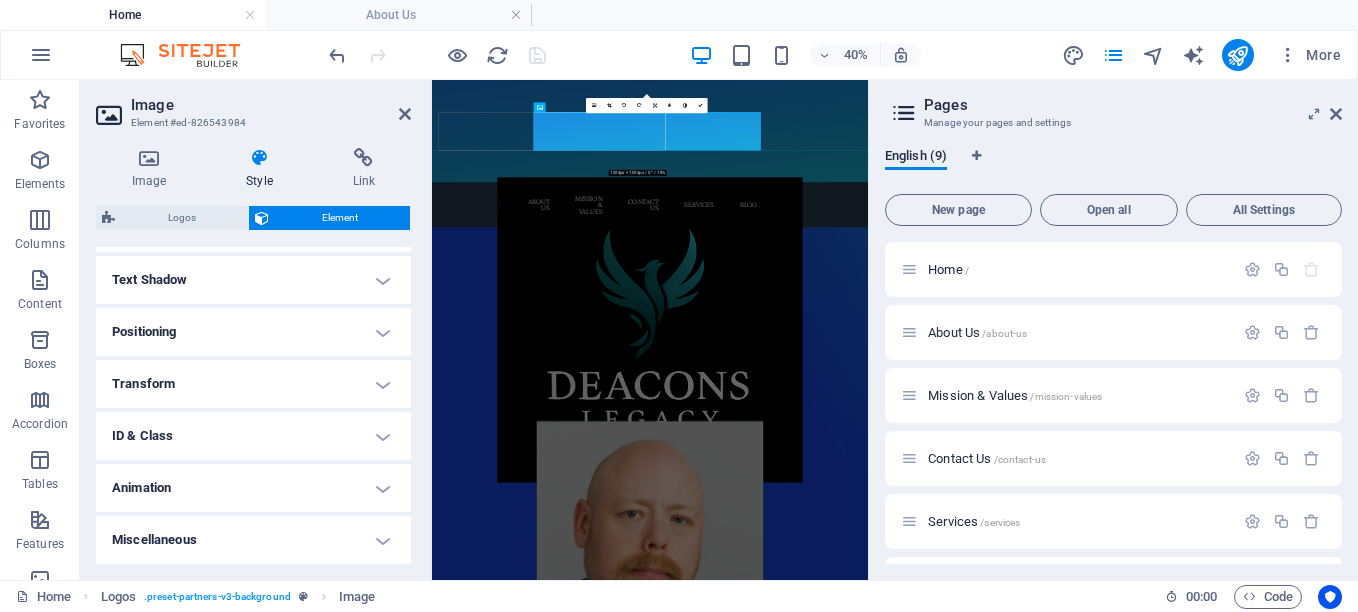 click on "Positioning" at bounding box center [253, 332] 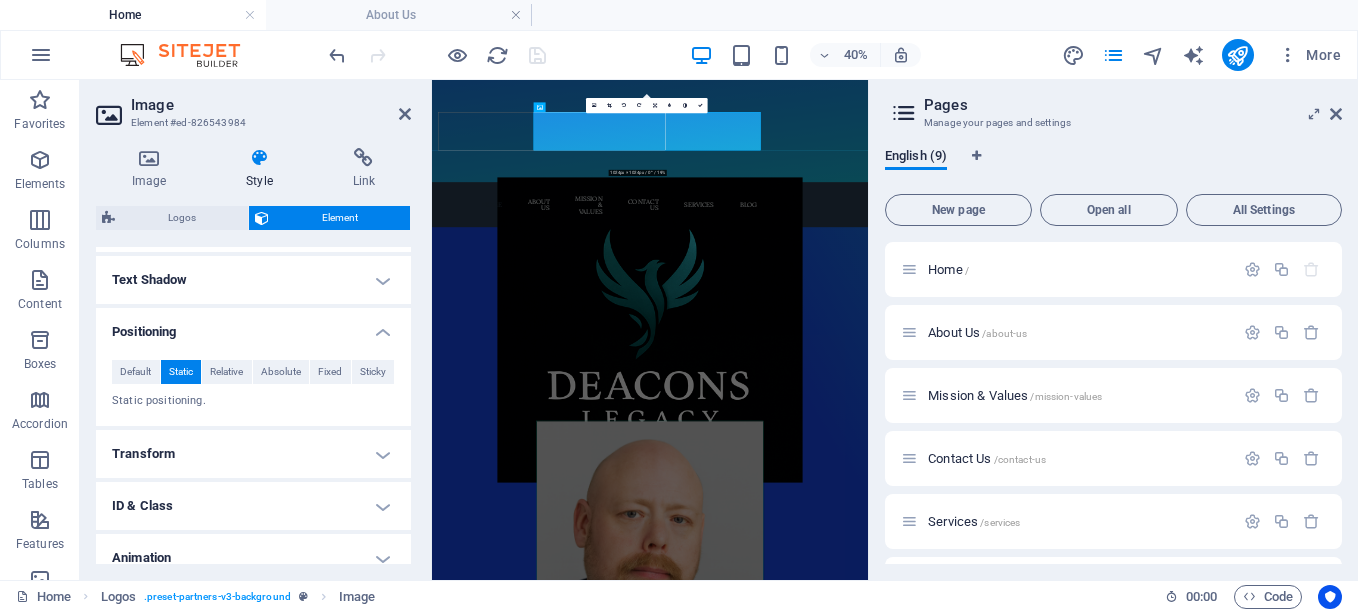 click on "Positioning" at bounding box center [253, 326] 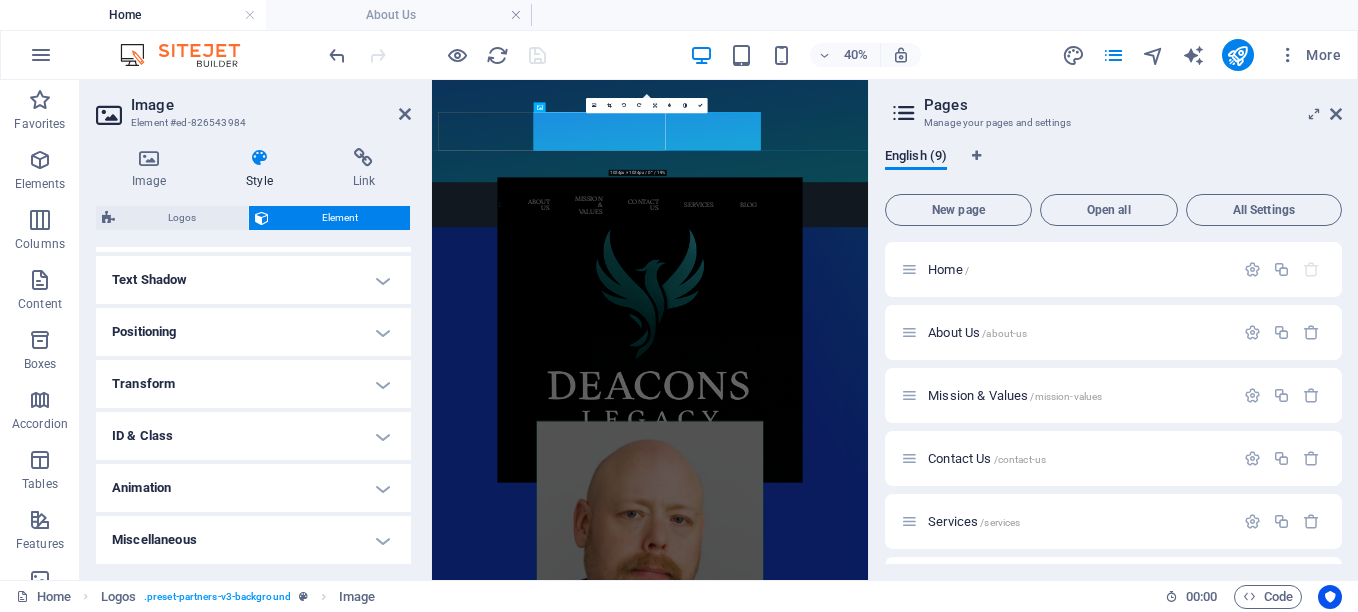 click on "Animation" at bounding box center [253, 488] 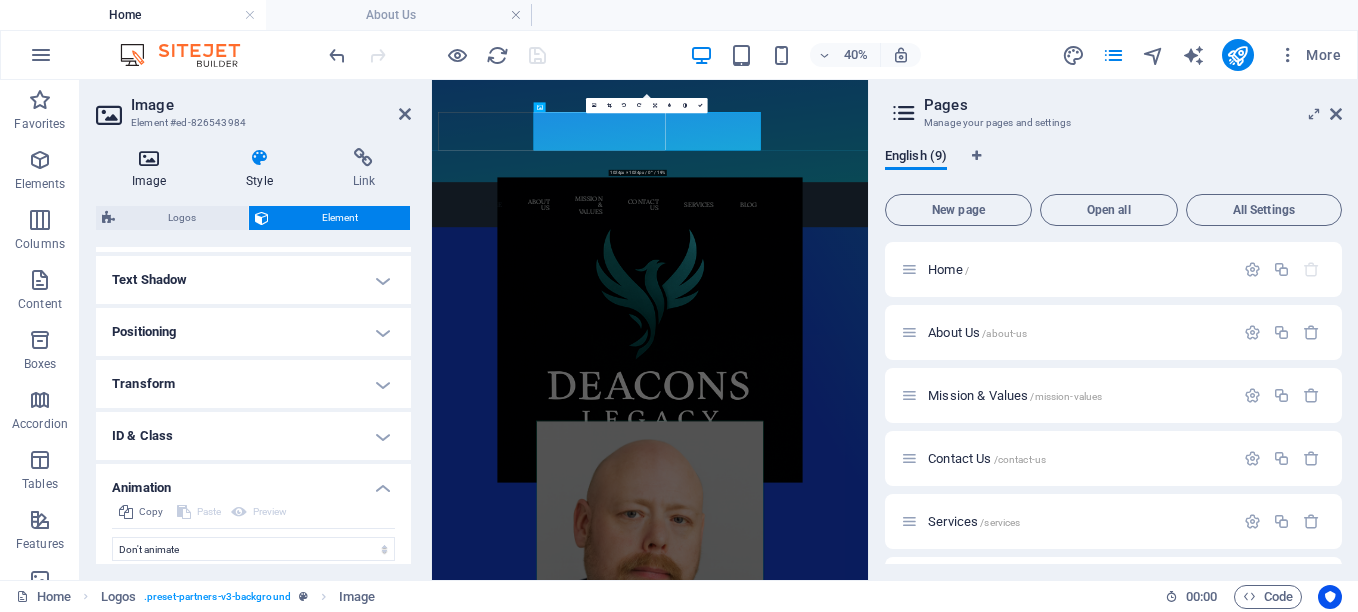 click at bounding box center (149, 158) 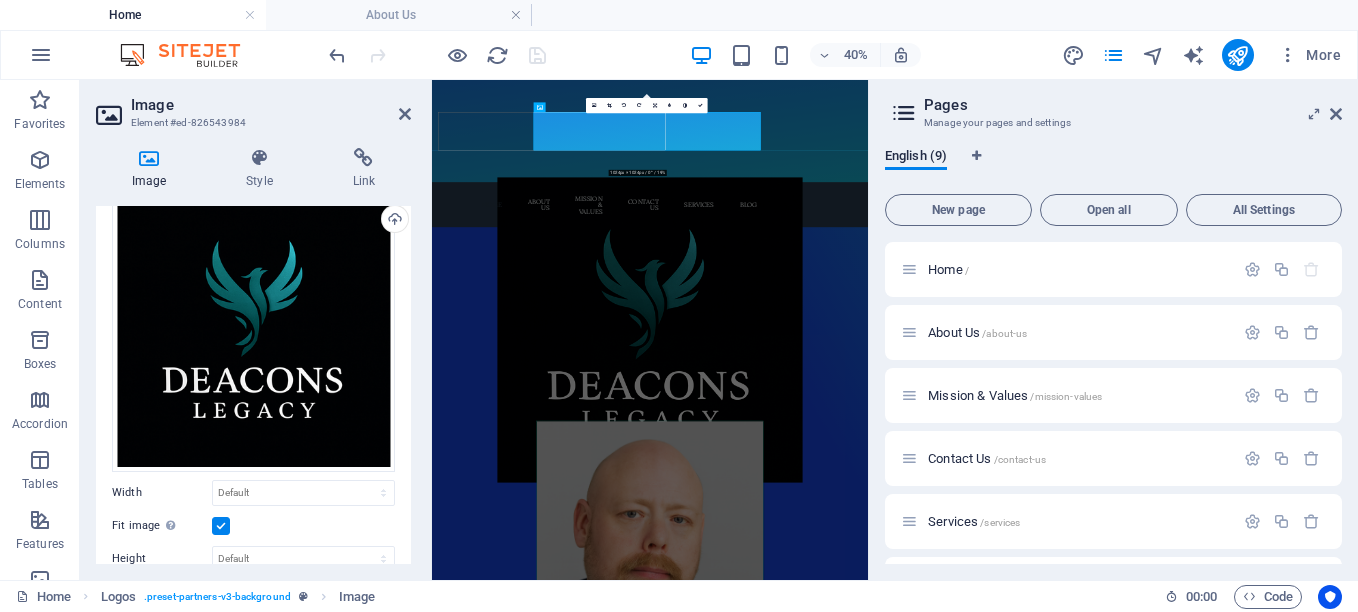 scroll, scrollTop: 0, scrollLeft: 0, axis: both 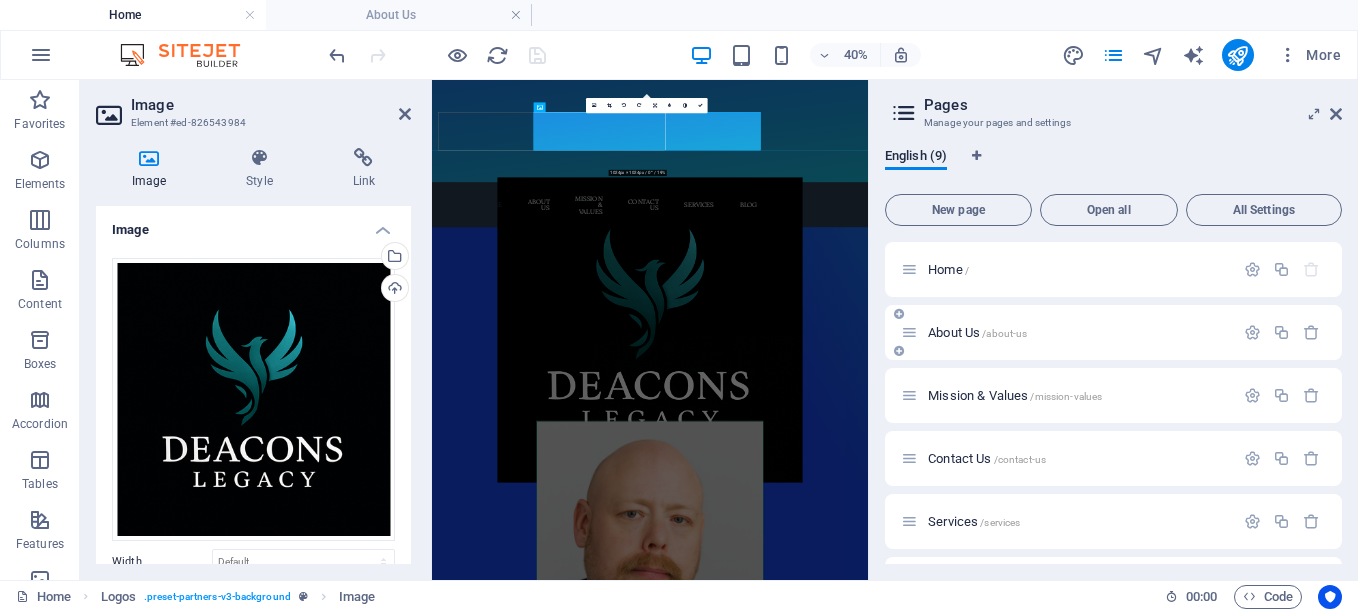 click on "About Us /about-us" at bounding box center (977, 332) 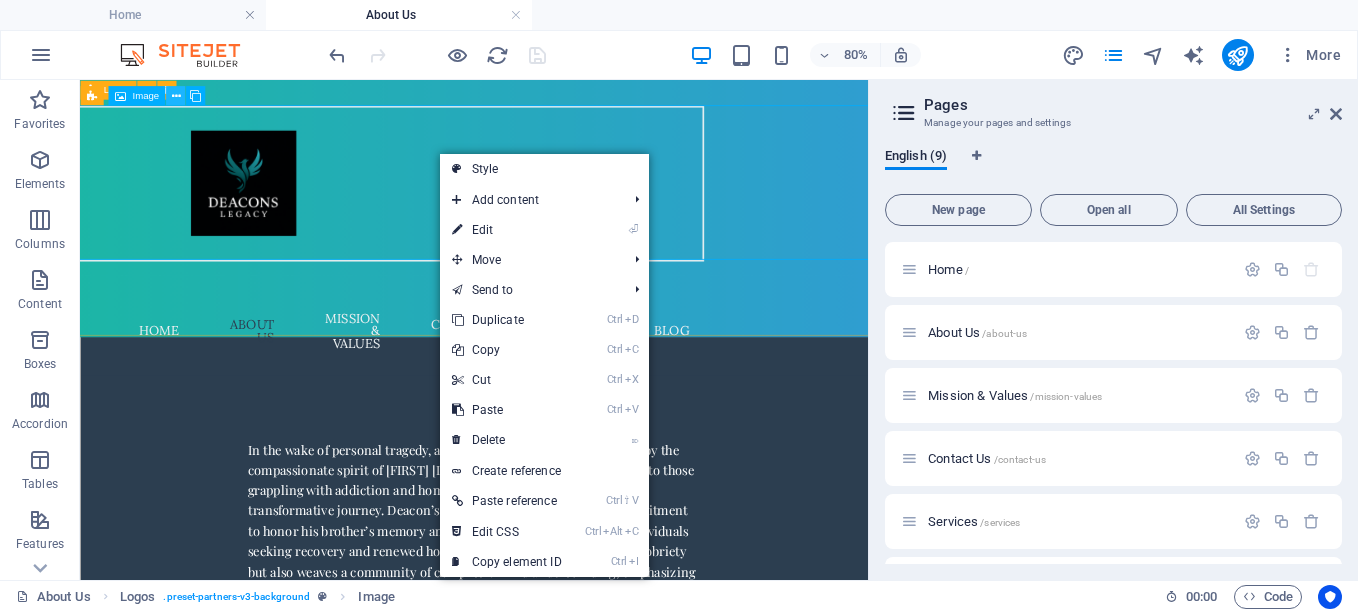 click at bounding box center [175, 95] 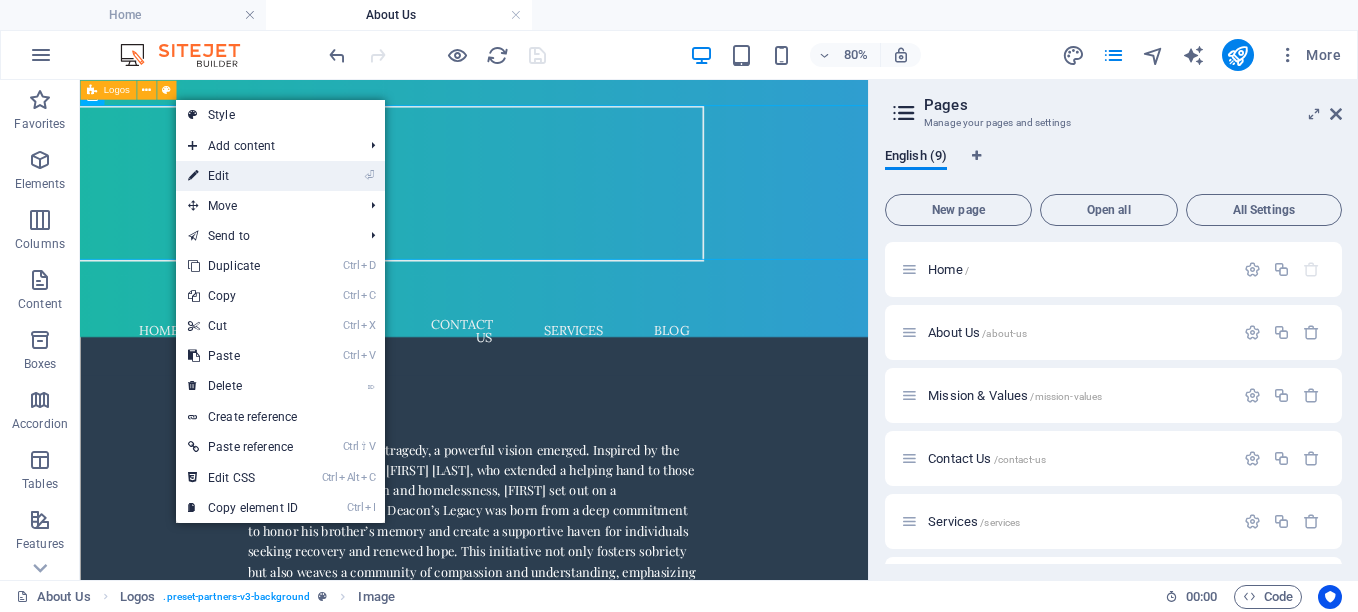 click on "⏎  Edit" at bounding box center [243, 176] 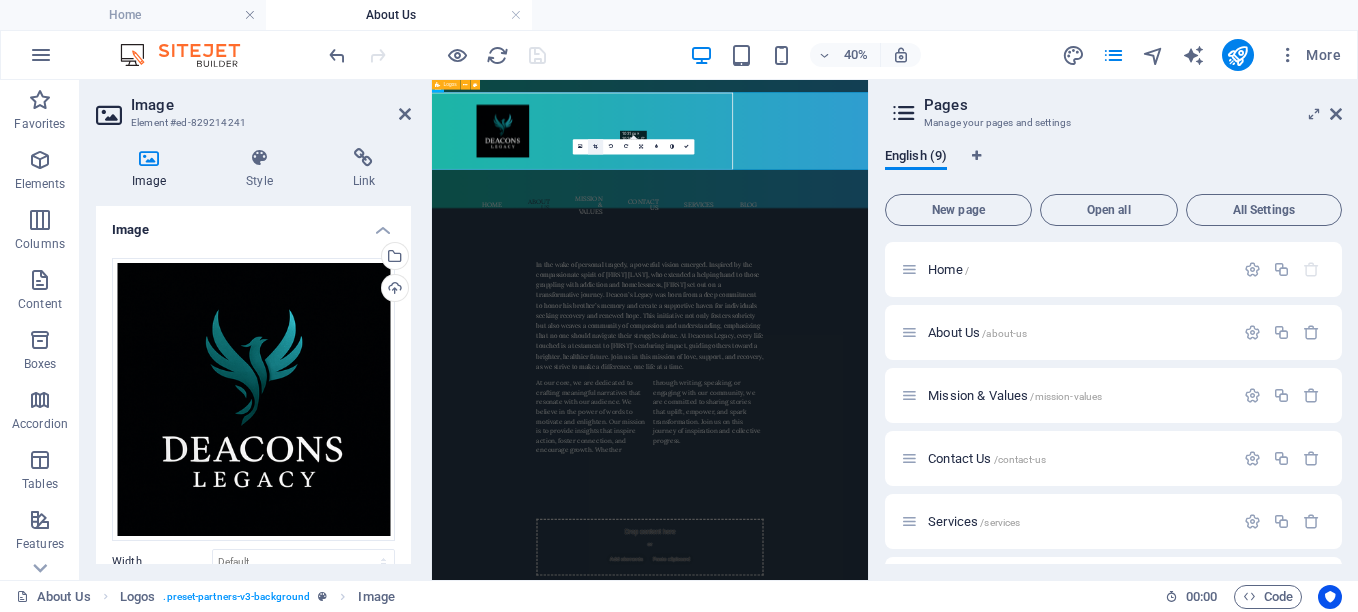 click at bounding box center (595, 146) 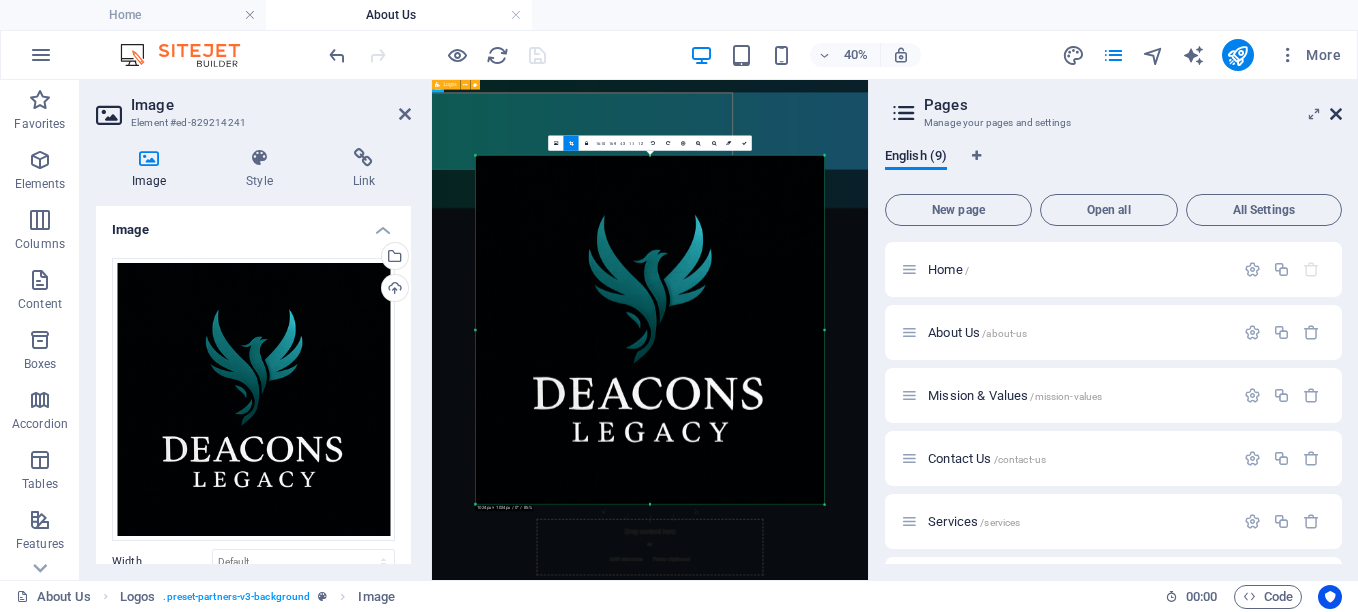 click at bounding box center [1336, 114] 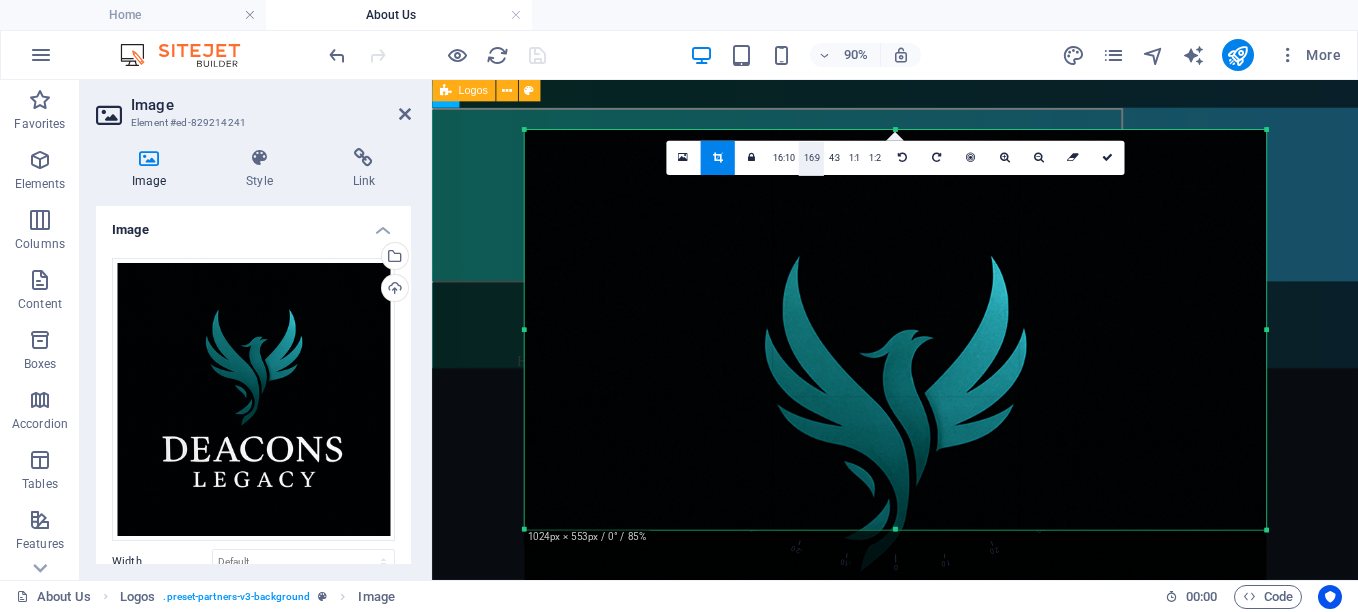 click on "16:9" at bounding box center [811, 159] 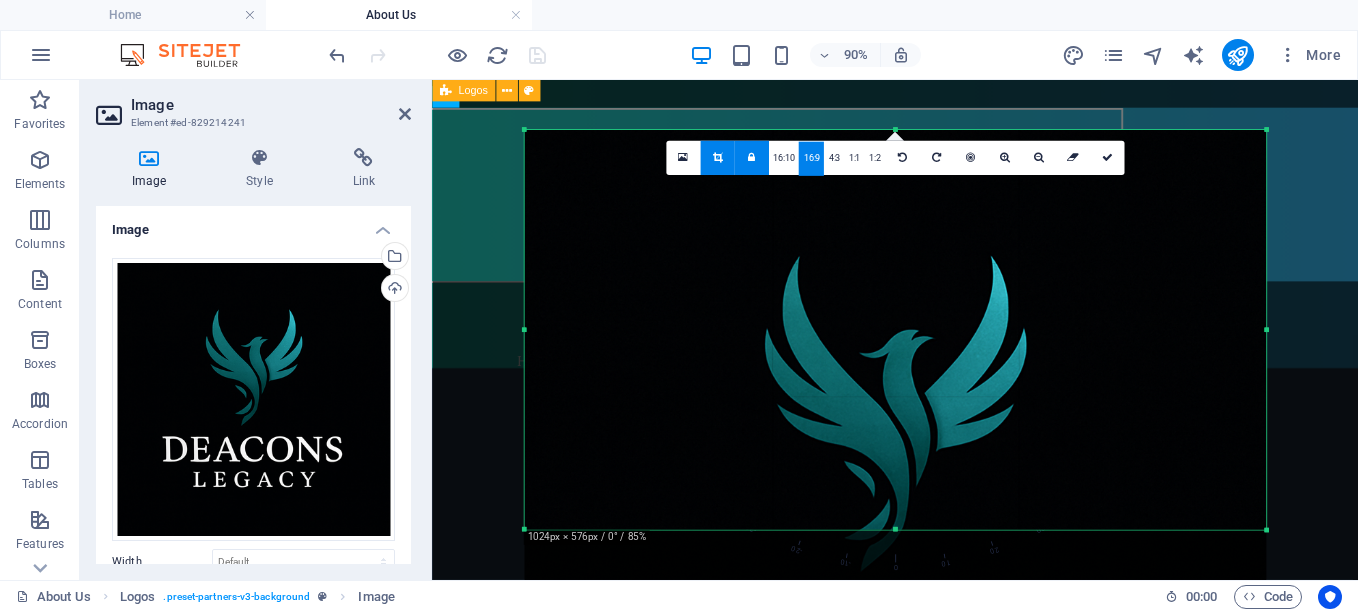 click at bounding box center (751, 158) 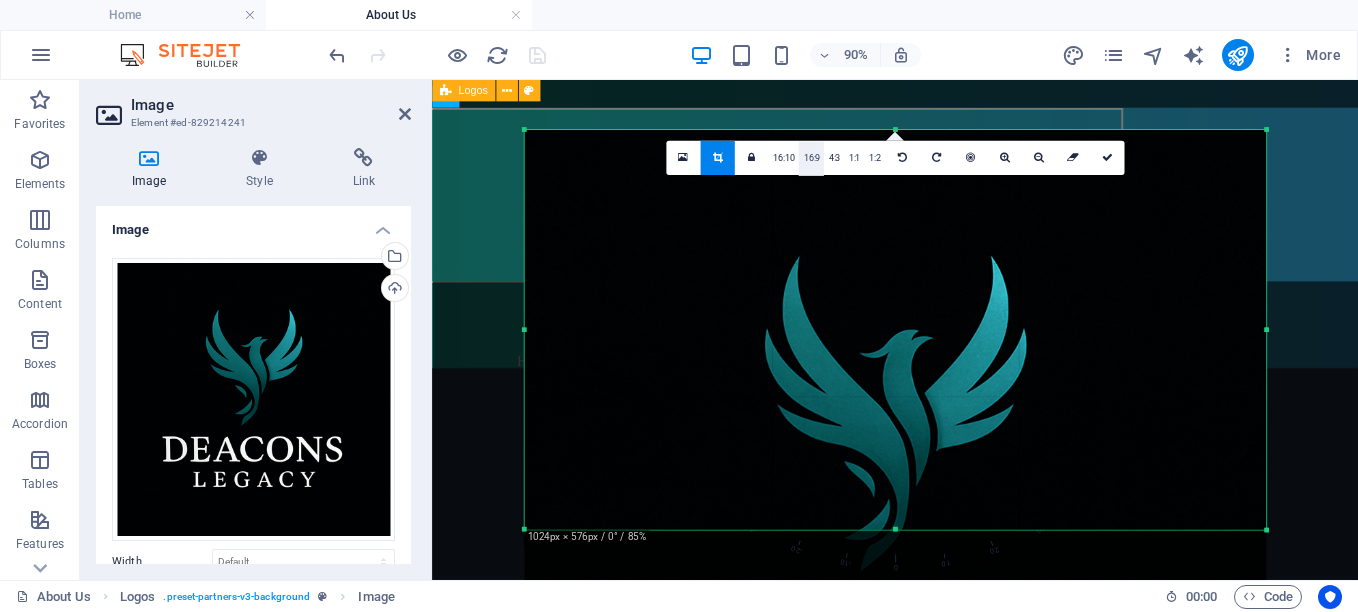 click on "16:9" at bounding box center [811, 159] 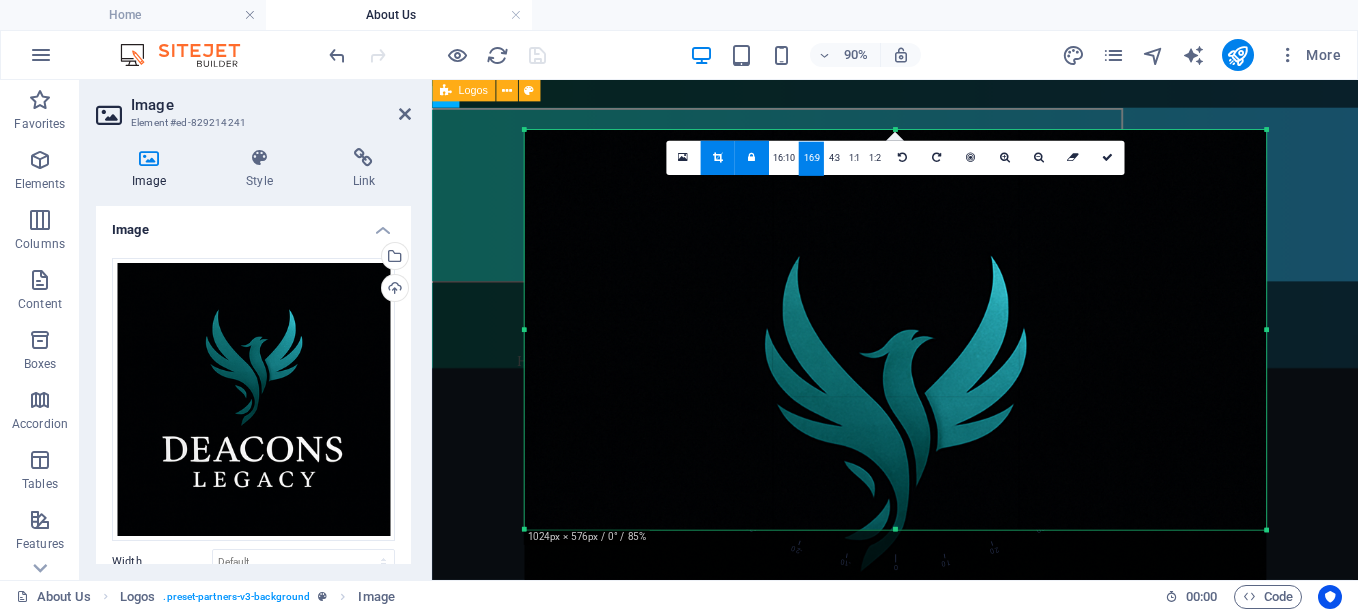 click at bounding box center [751, 158] 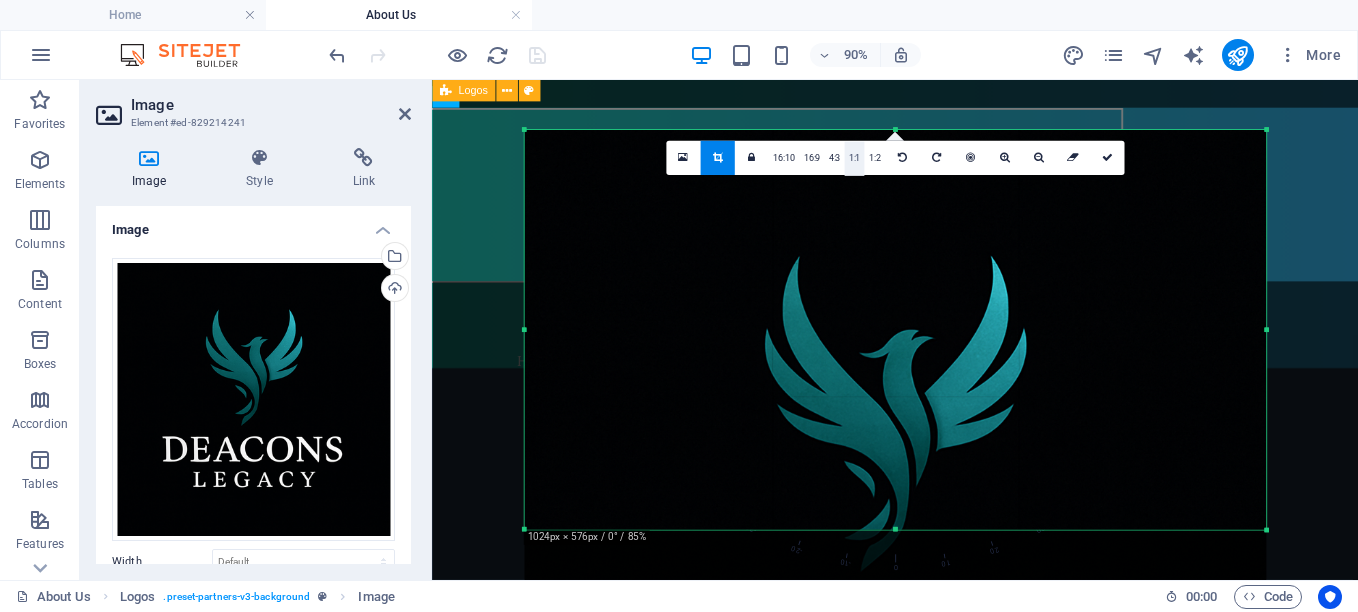click on "1:1" at bounding box center (854, 159) 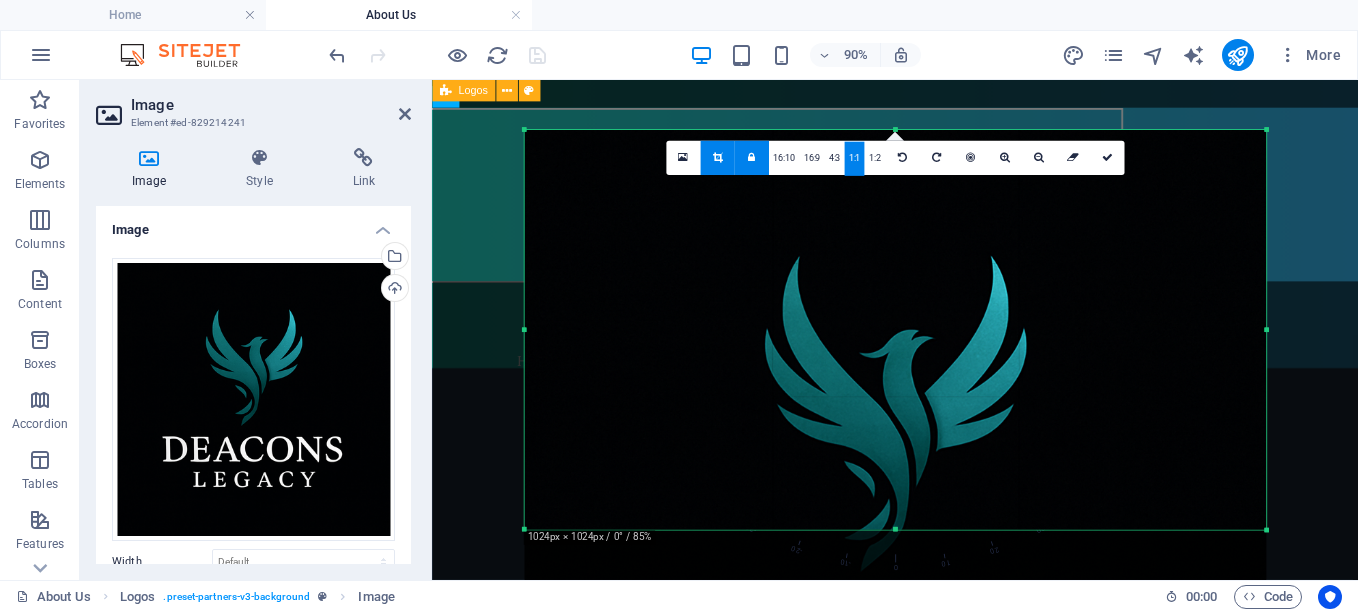 click at bounding box center (751, 158) 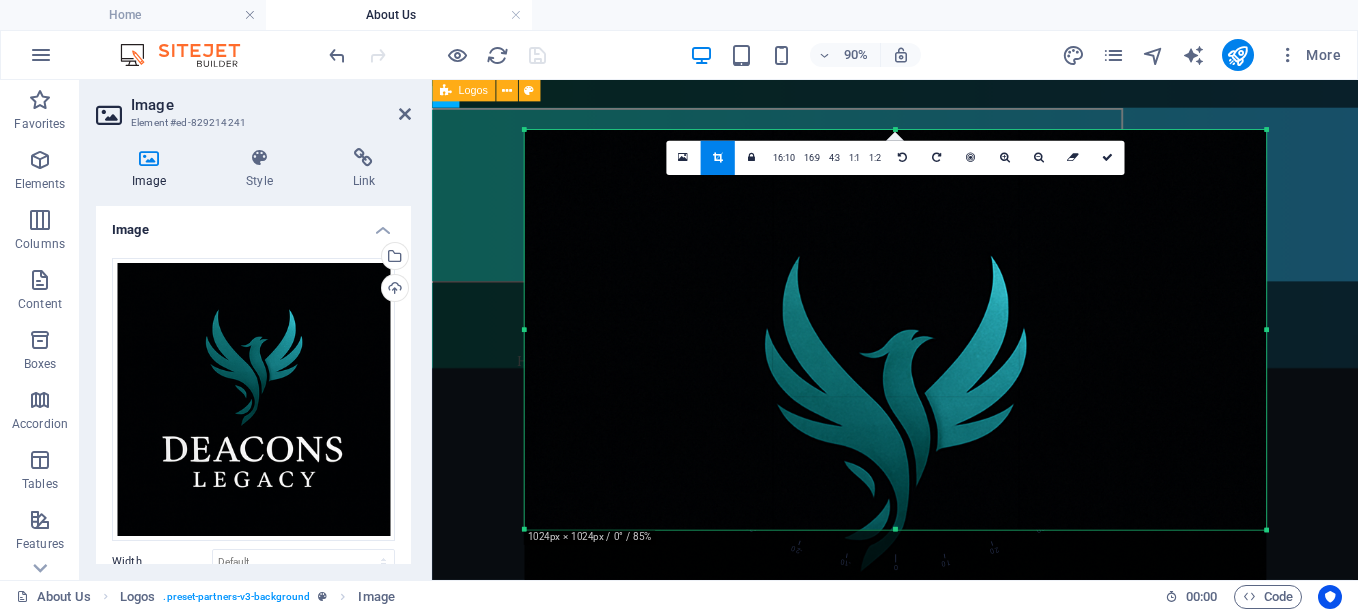drag, startPoint x: 746, startPoint y: 152, endPoint x: 720, endPoint y: 164, distance: 28.635643 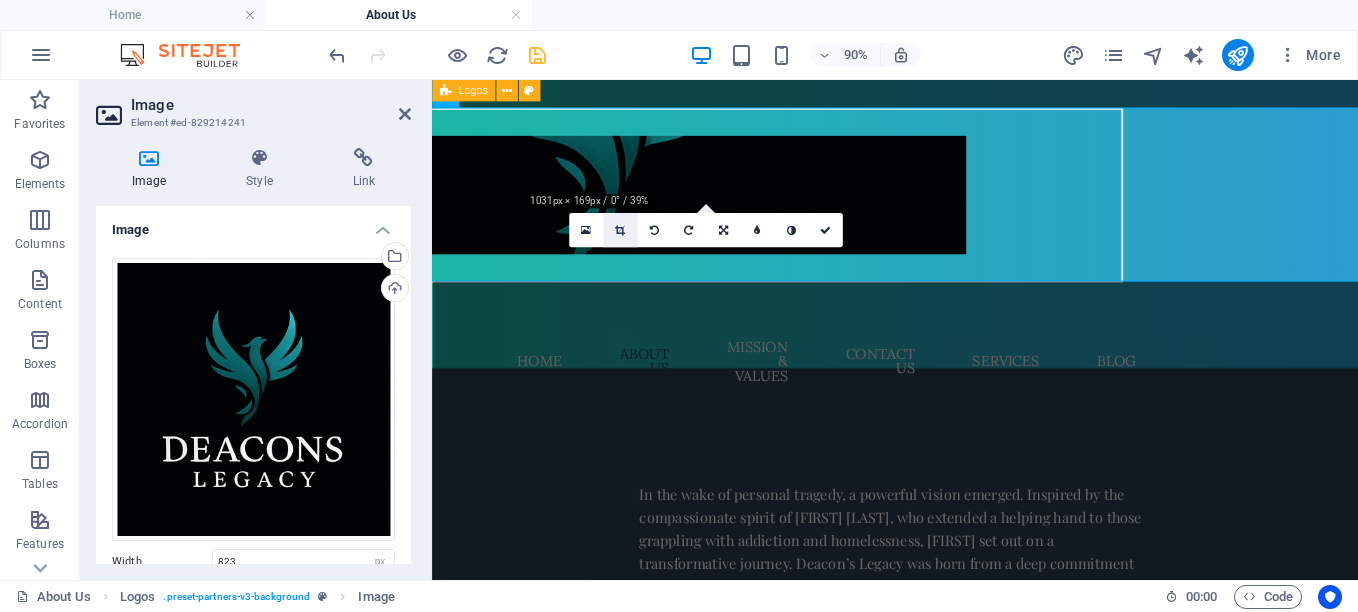 click at bounding box center [620, 230] 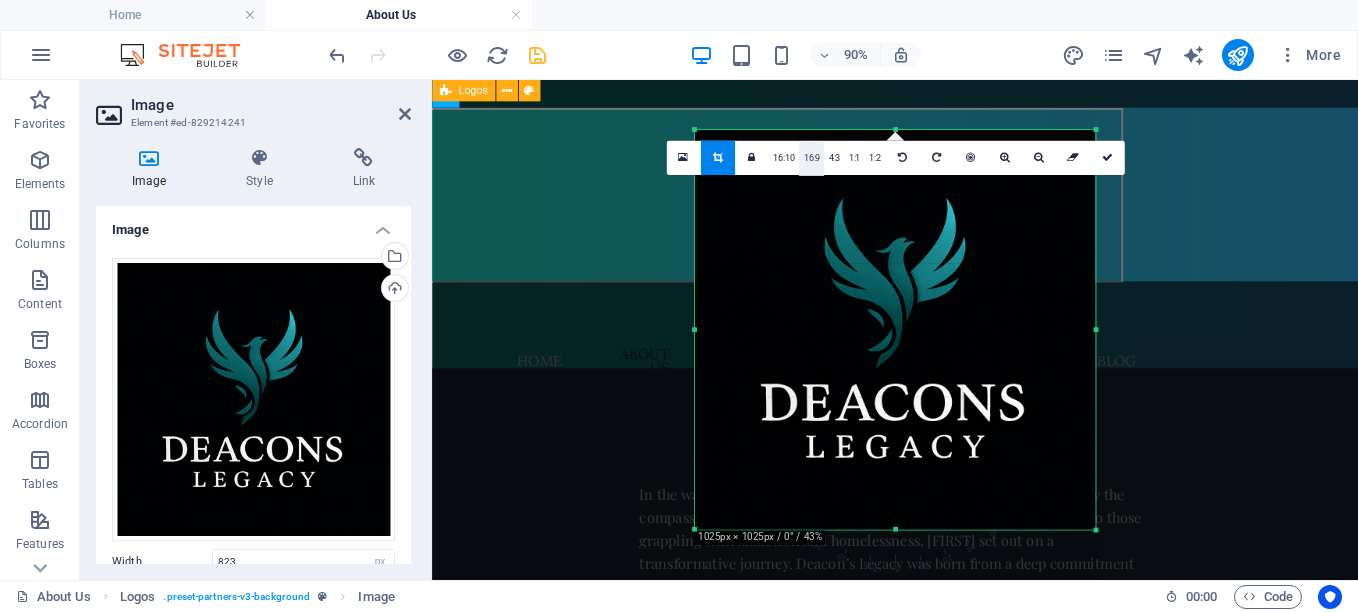 click on "16:9" at bounding box center [811, 159] 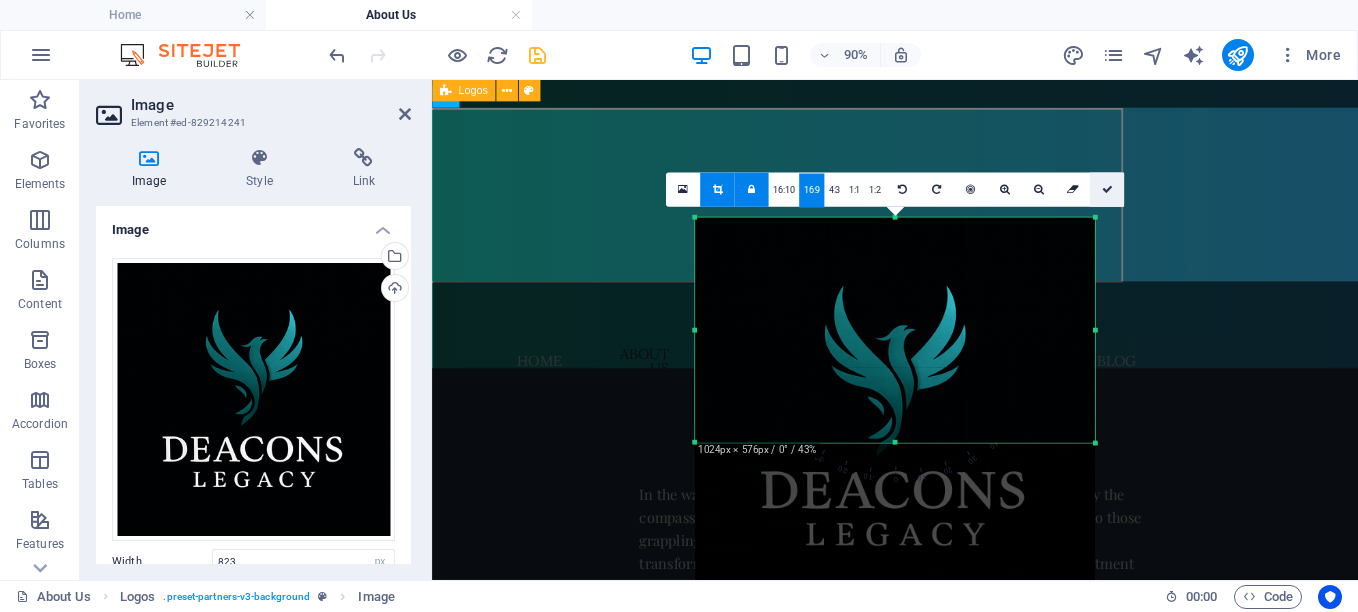 click at bounding box center (1106, 189) 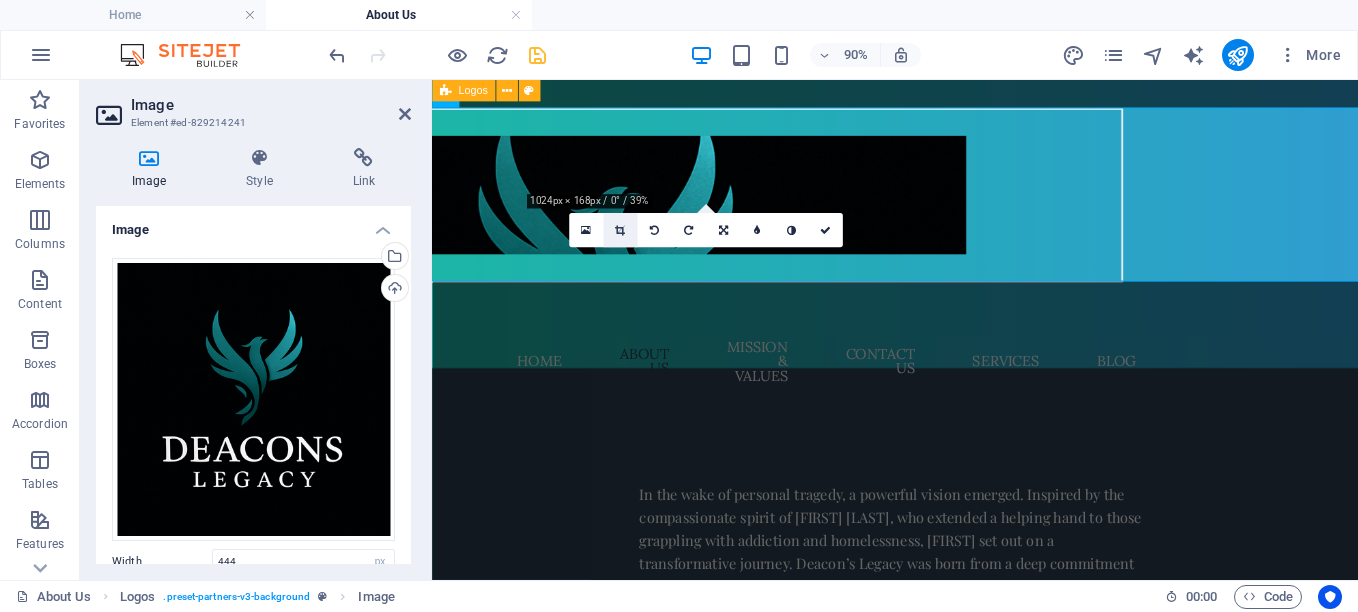 click at bounding box center (620, 230) 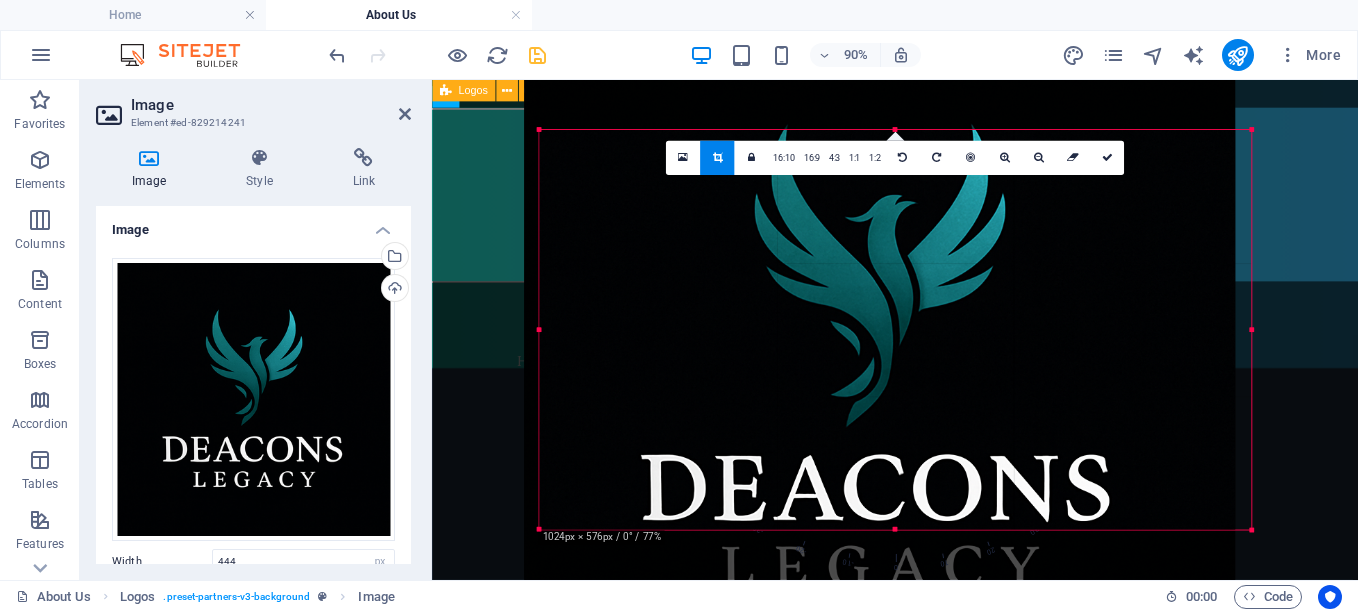 drag, startPoint x: 908, startPoint y: 369, endPoint x: 891, endPoint y: 228, distance: 142.02112 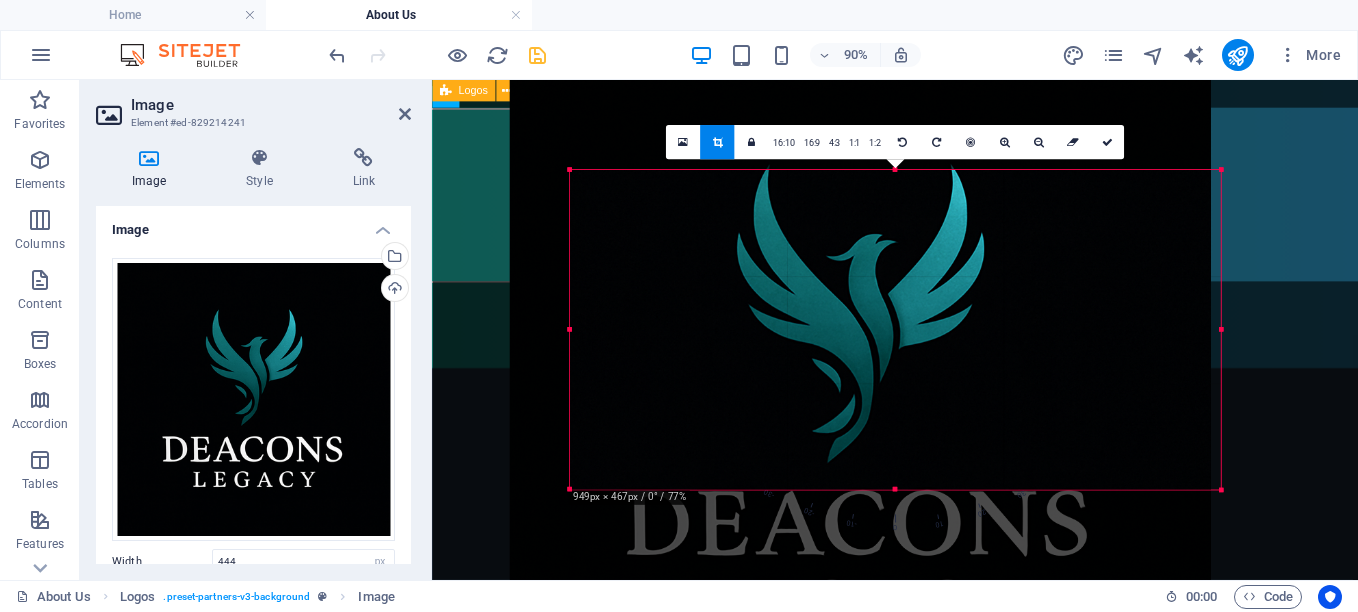 drag, startPoint x: 540, startPoint y: 528, endPoint x: 609, endPoint y: 438, distance: 113.40635 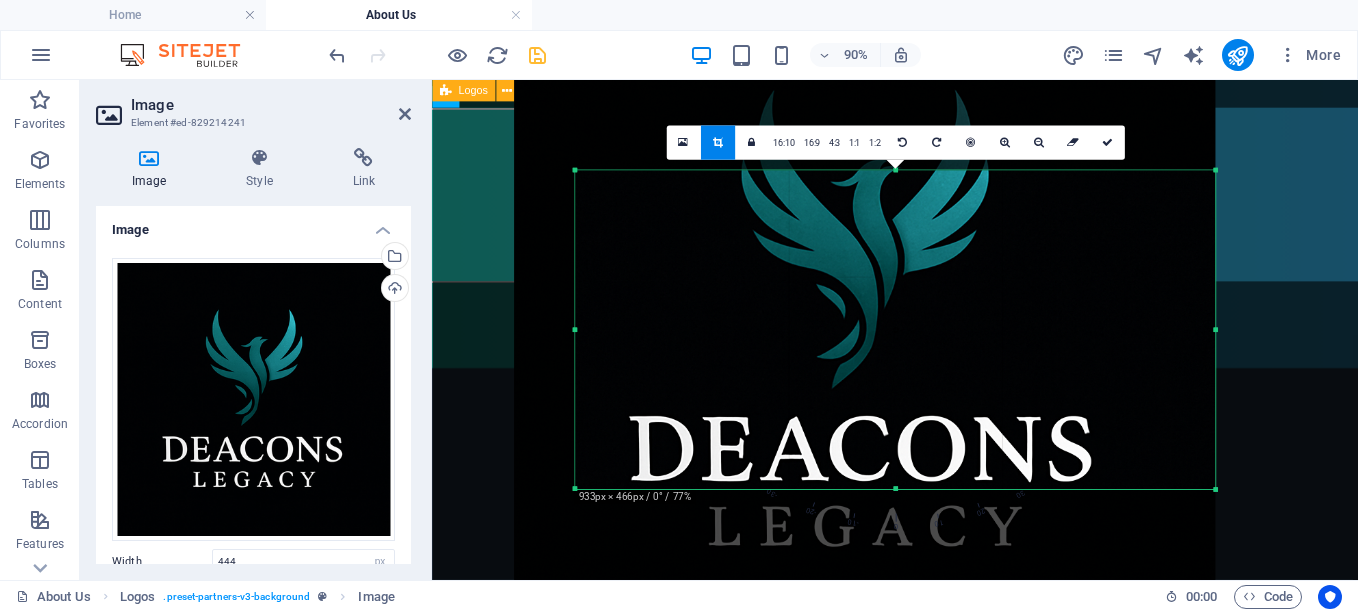 drag, startPoint x: 817, startPoint y: 442, endPoint x: 811, endPoint y: 309, distance: 133.13527 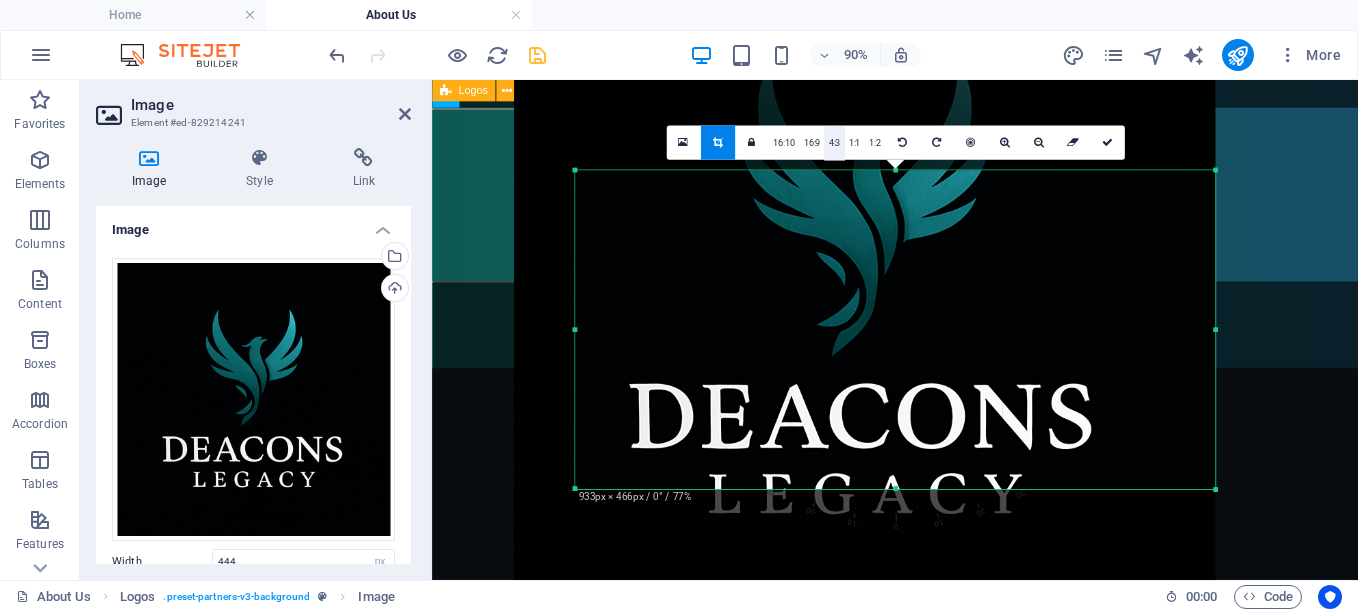 click on "4:3" at bounding box center (834, 143) 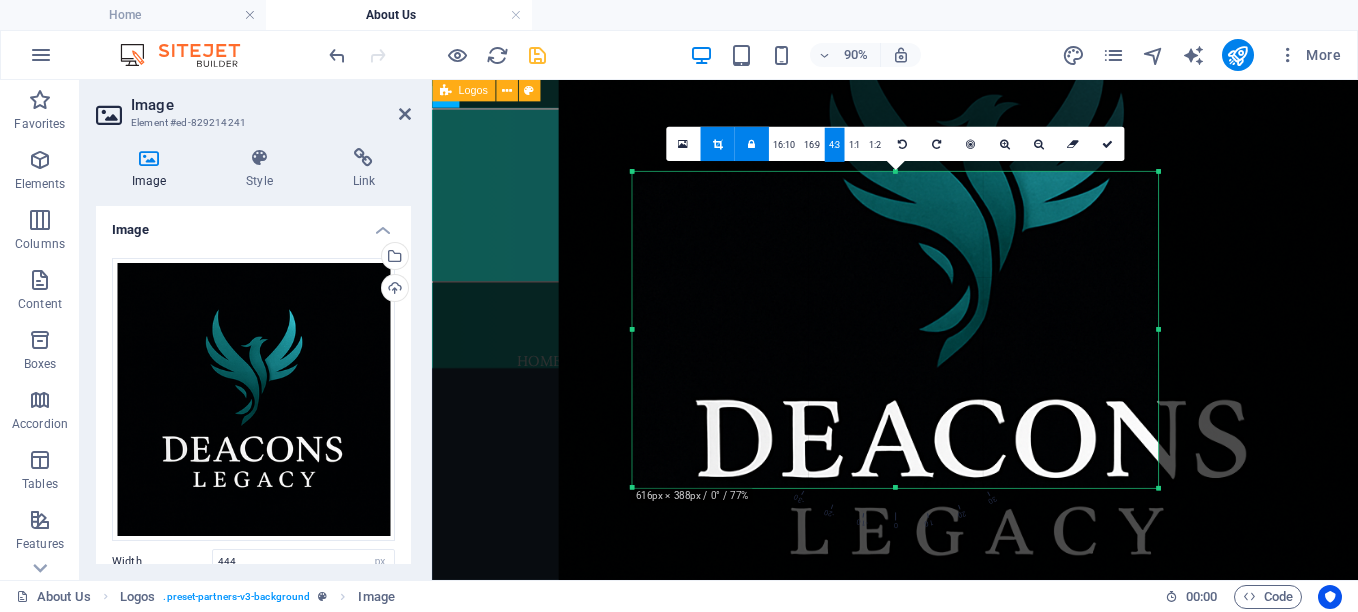 drag, startPoint x: 1202, startPoint y: 131, endPoint x: 1058, endPoint y: 221, distance: 169.81166 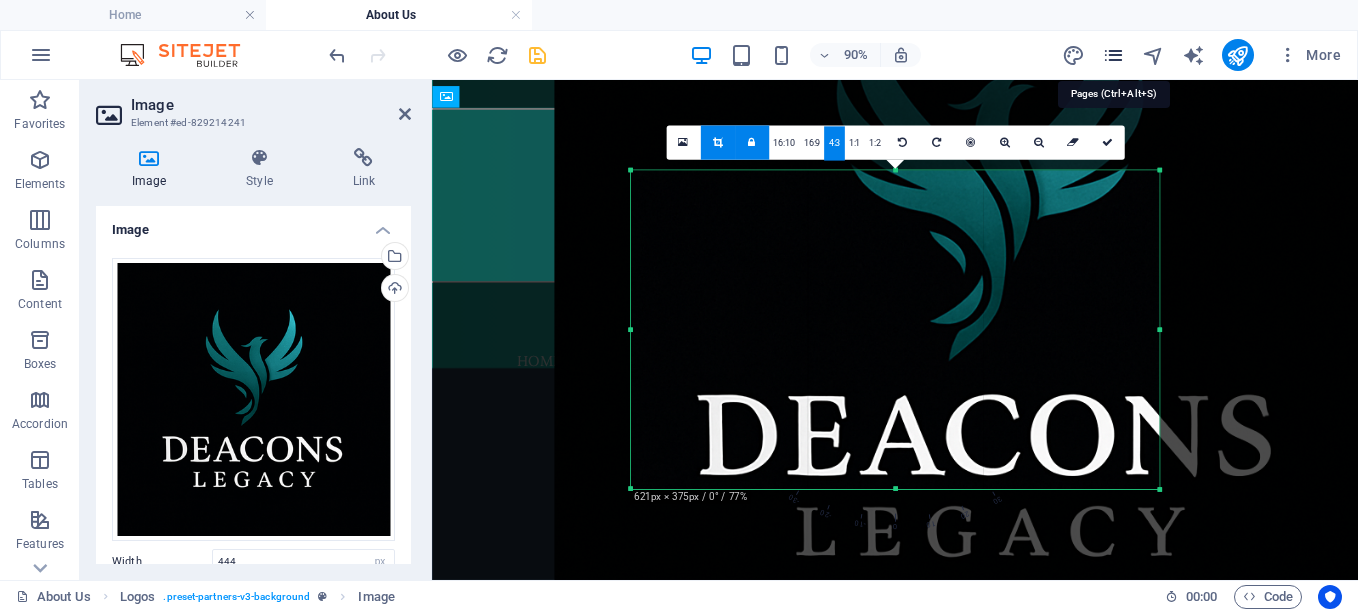 click at bounding box center [1113, 55] 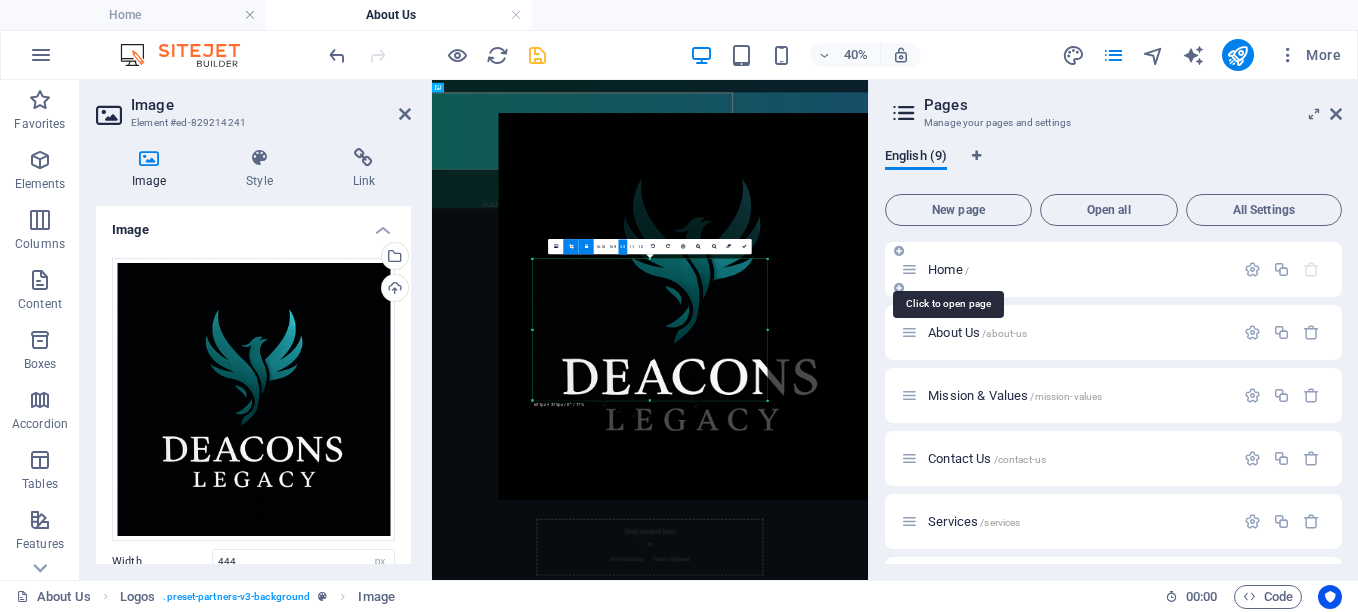 click on "Home /" at bounding box center (948, 269) 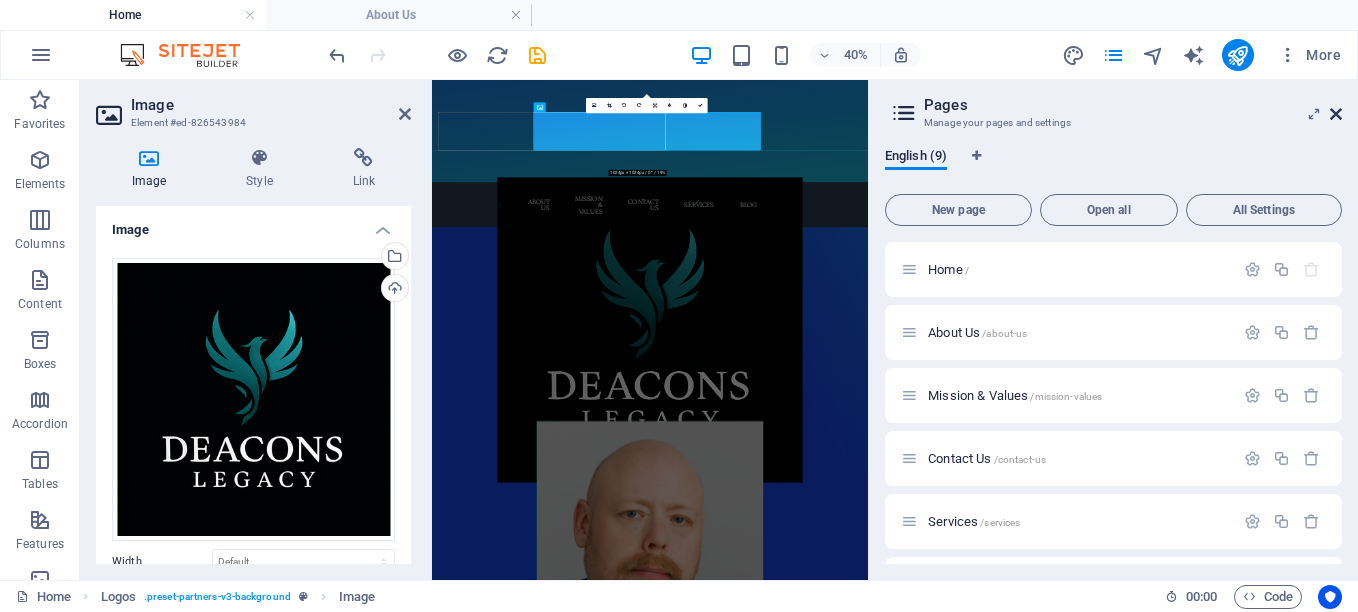 click at bounding box center [1336, 114] 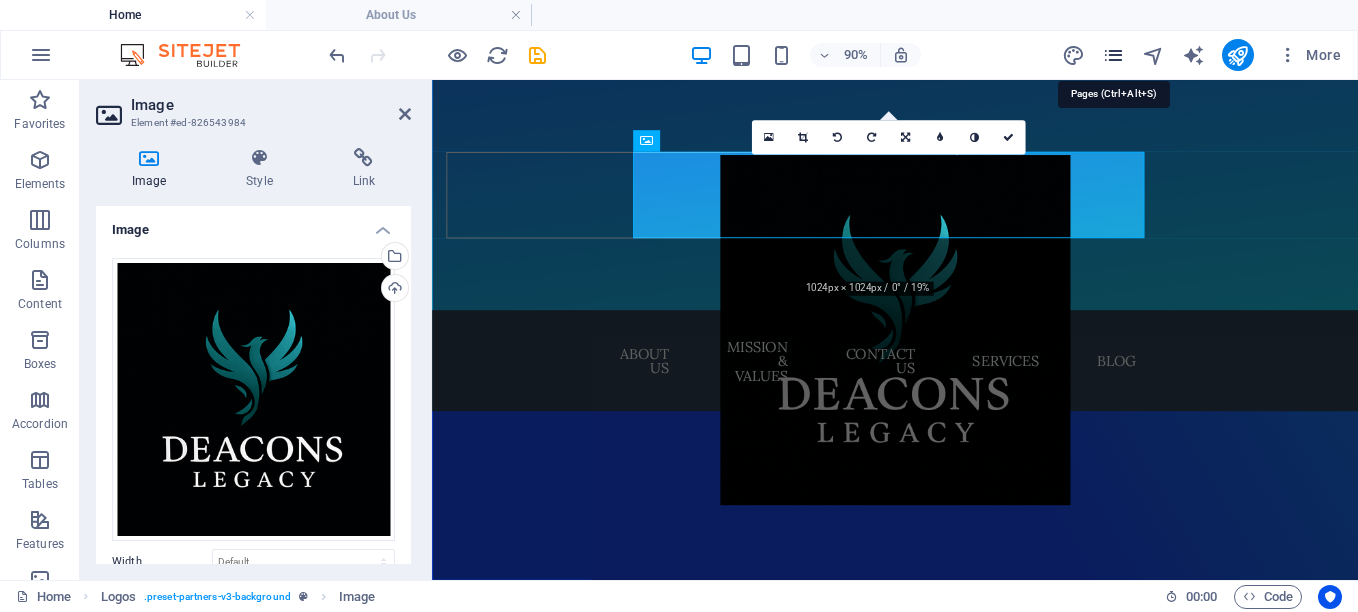 click at bounding box center [1113, 55] 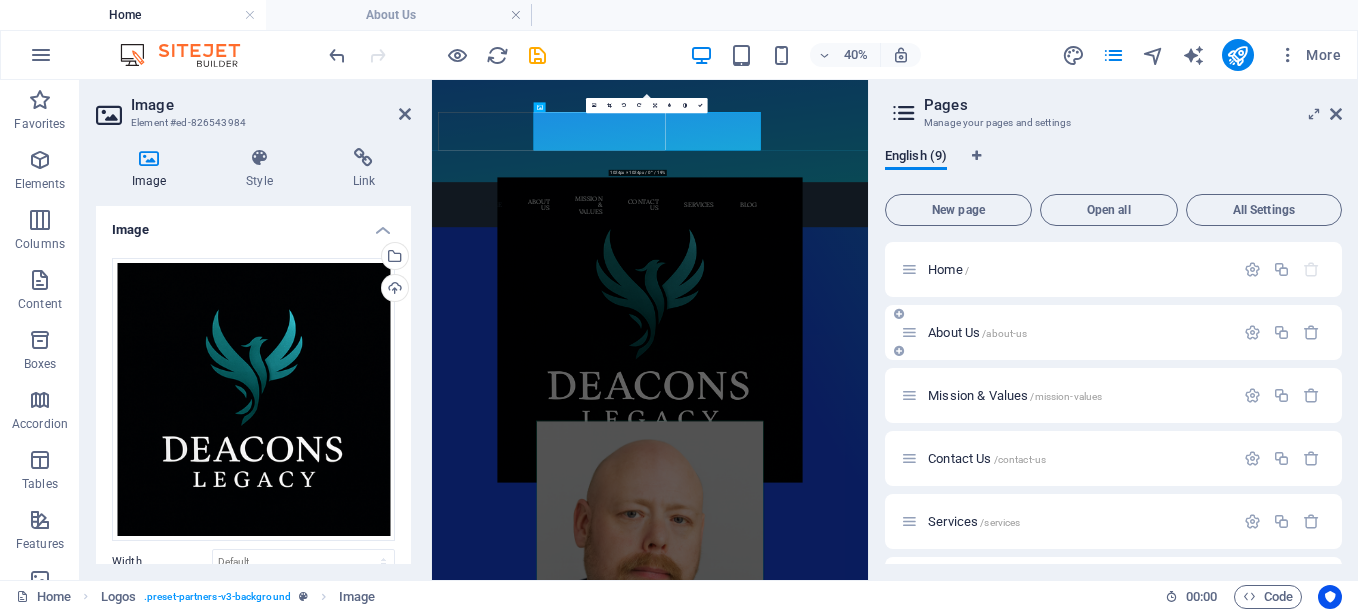 click on "About Us /about-us" at bounding box center (977, 332) 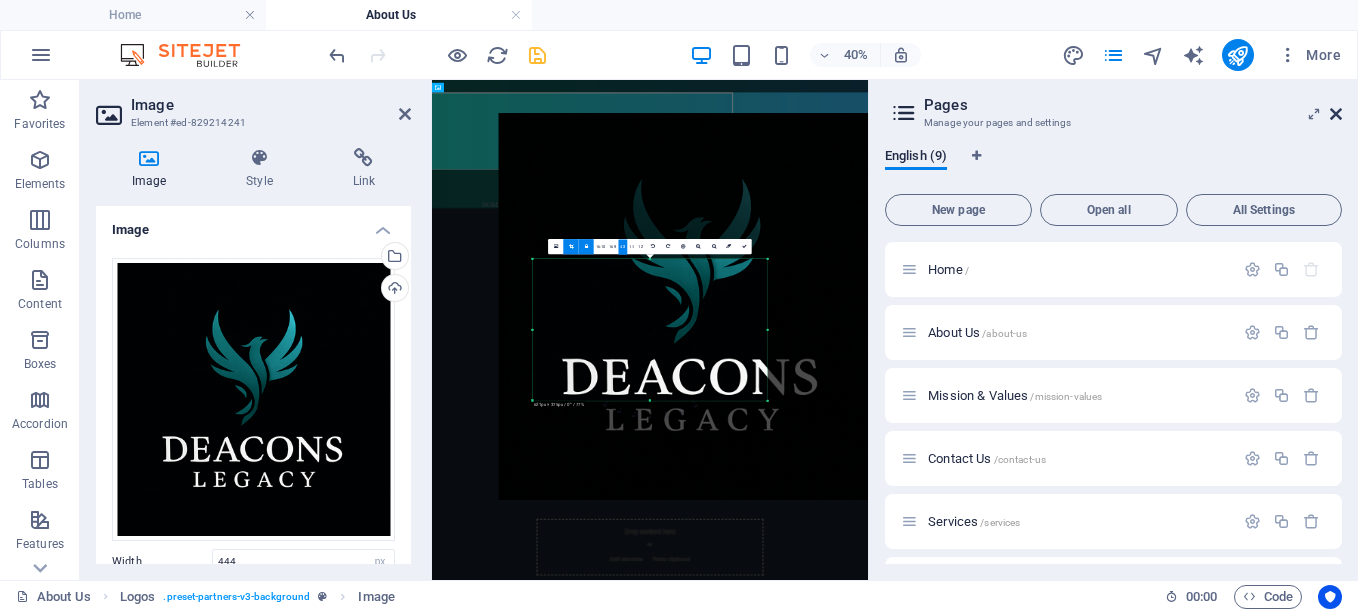 click at bounding box center (1336, 114) 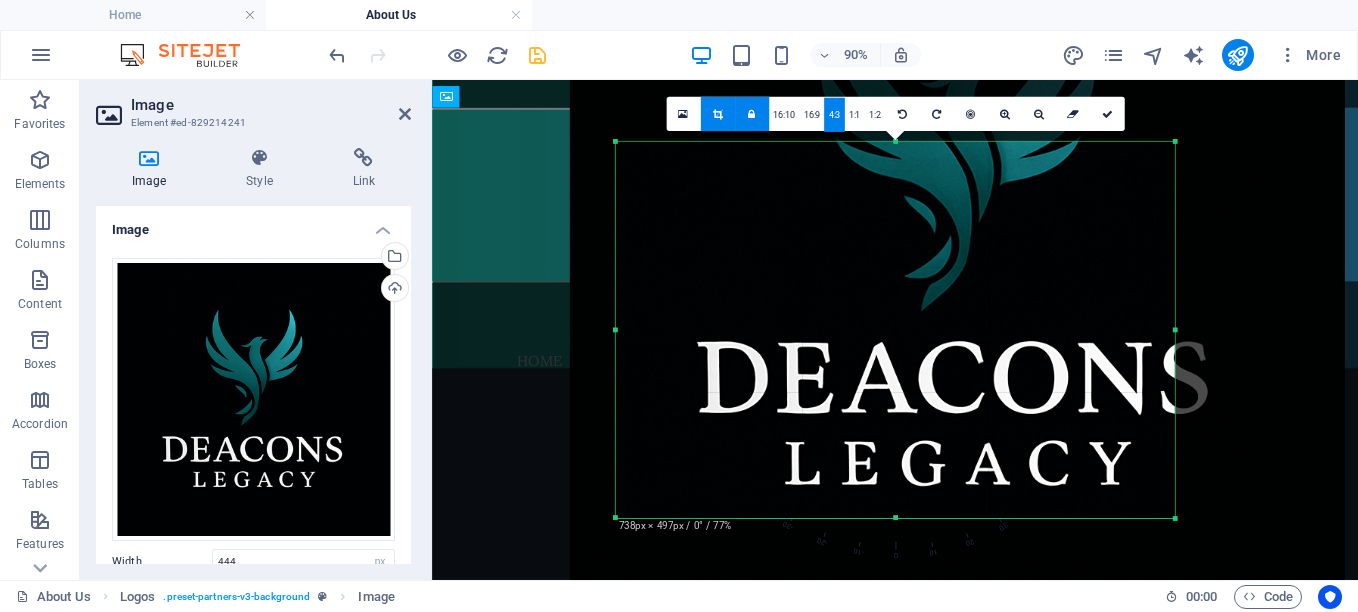 drag, startPoint x: 631, startPoint y: 490, endPoint x: 597, endPoint y: 553, distance: 71.5891 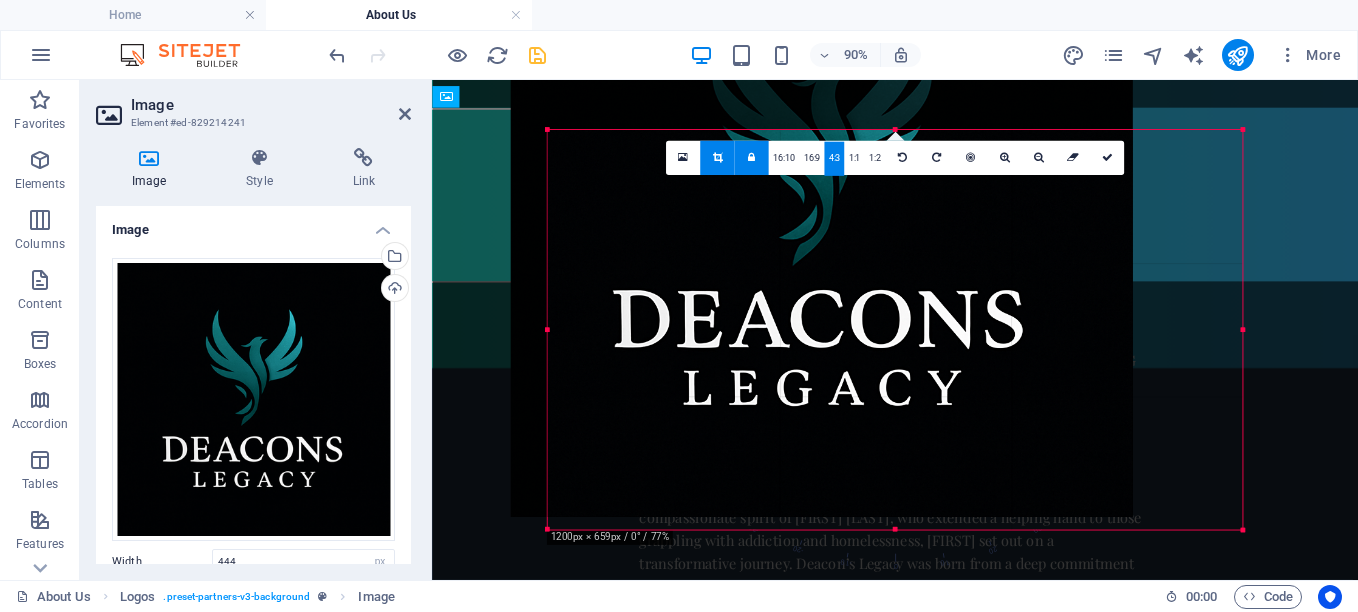 drag, startPoint x: 893, startPoint y: 518, endPoint x: 903, endPoint y: 572, distance: 54.91812 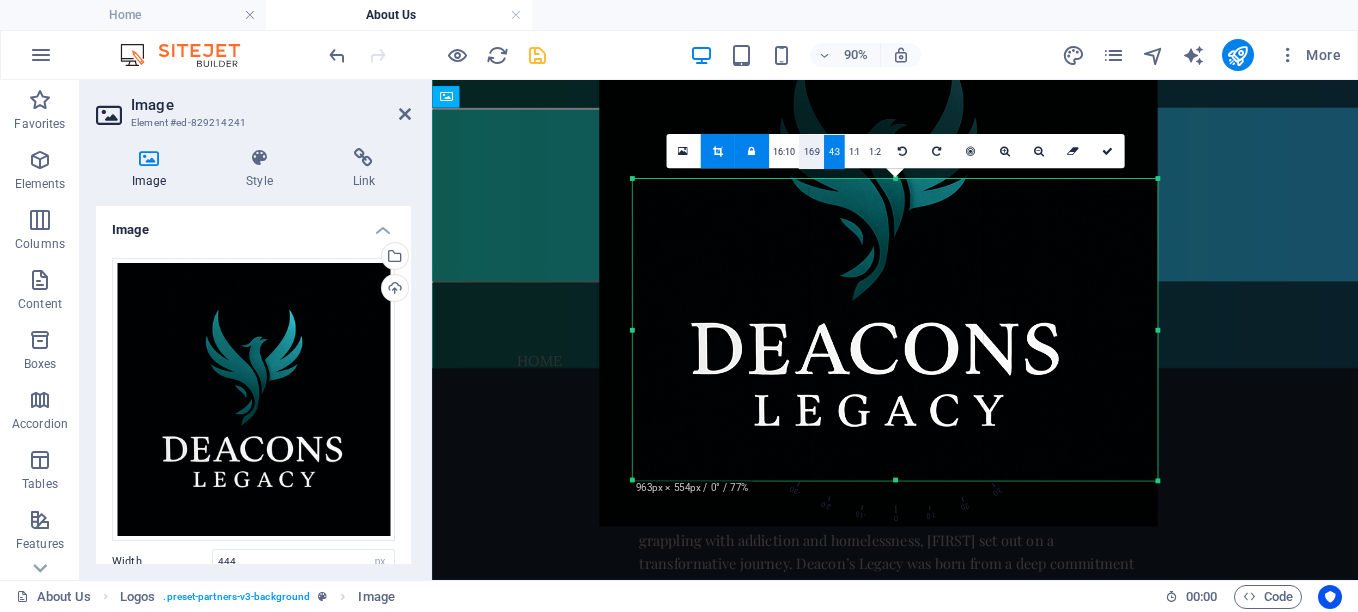 click on "16:9" at bounding box center [811, 152] 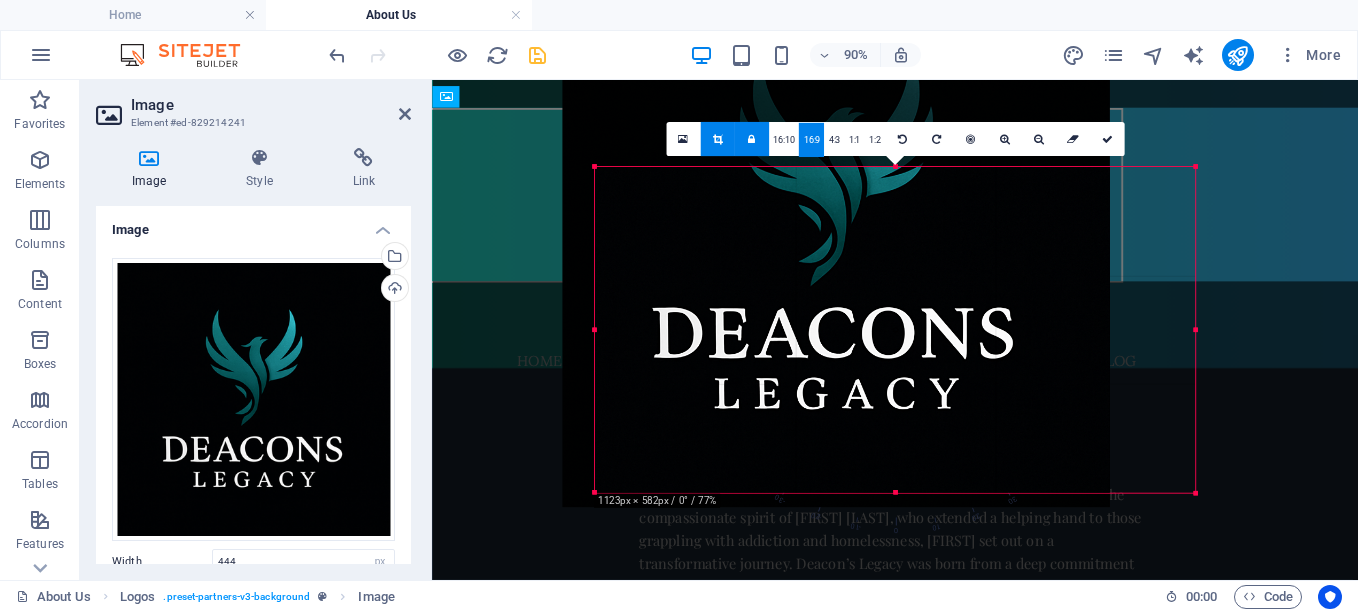 drag, startPoint x: 1156, startPoint y: 331, endPoint x: 1240, endPoint y: 491, distance: 180.70972 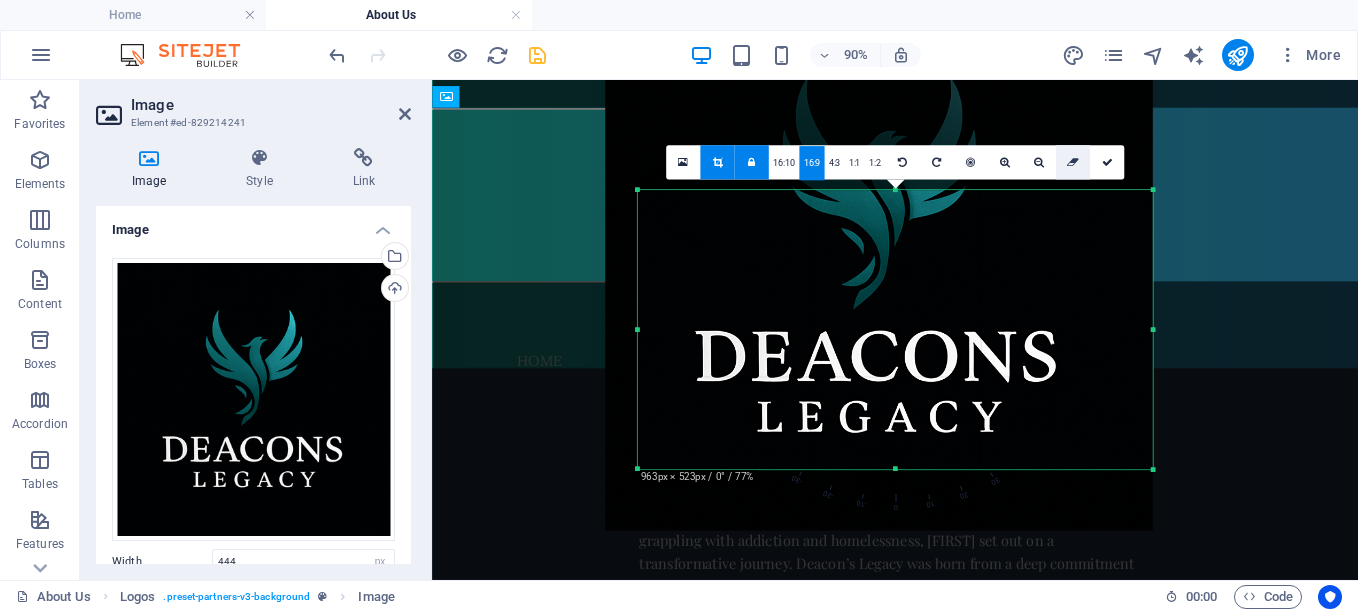 click at bounding box center (1073, 162) 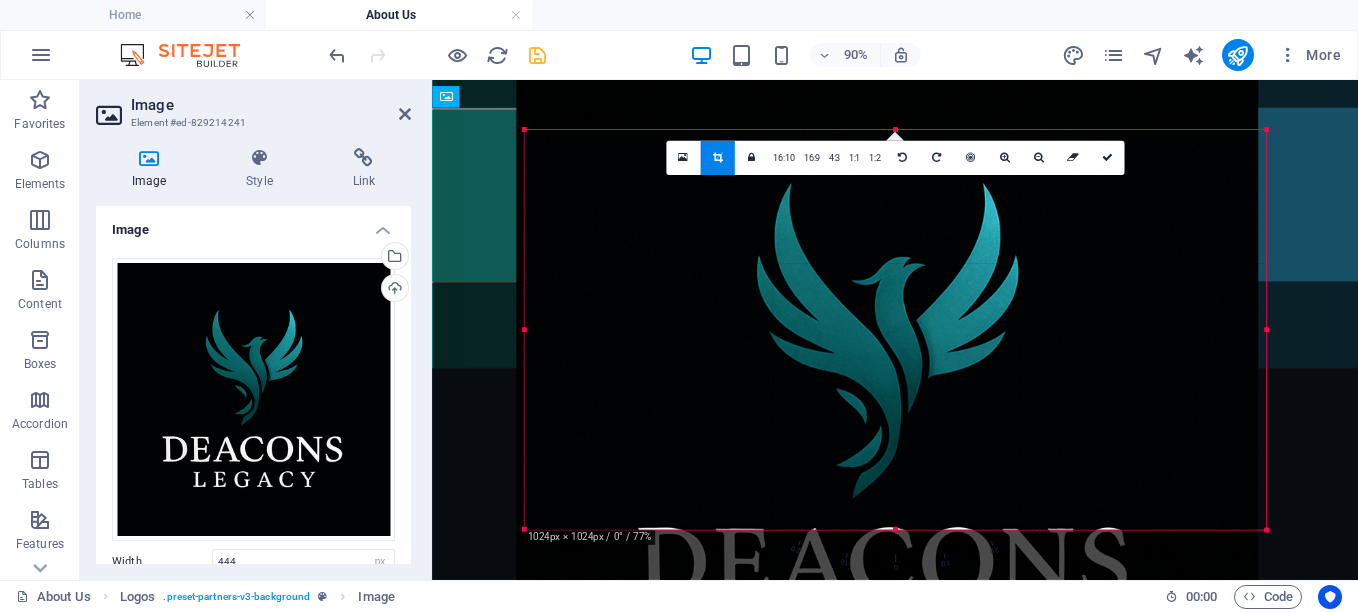 drag, startPoint x: 881, startPoint y: 432, endPoint x: 872, endPoint y: 347, distance: 85.47514 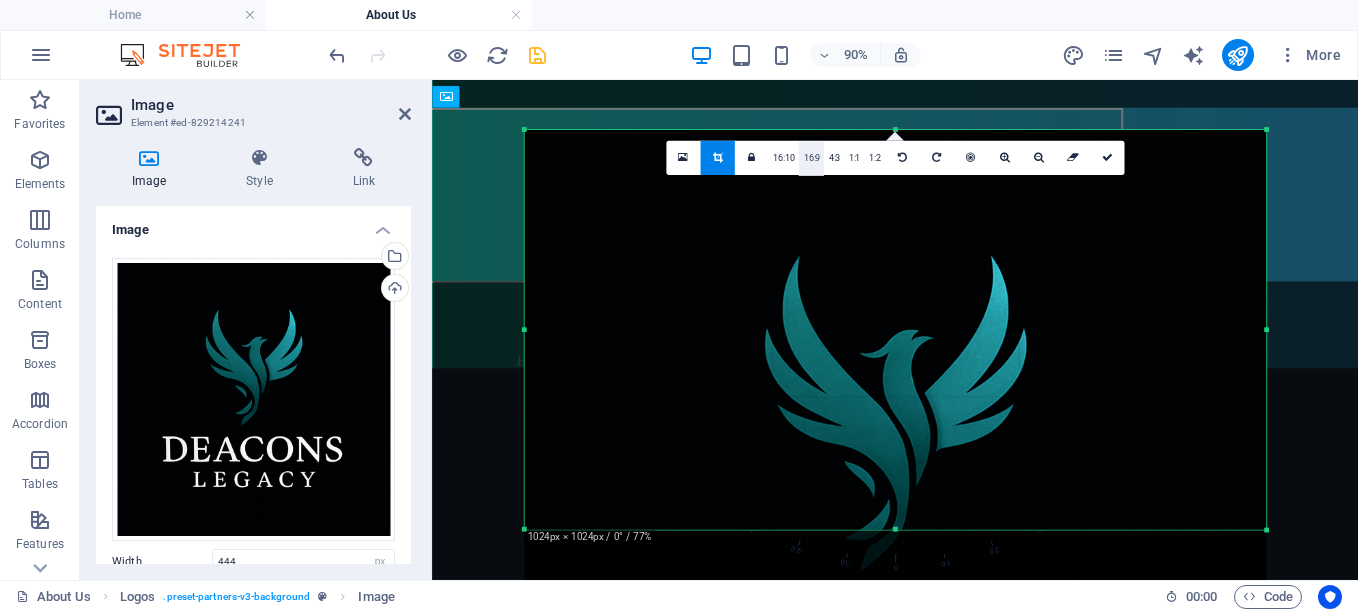 click on "16:9" at bounding box center [811, 159] 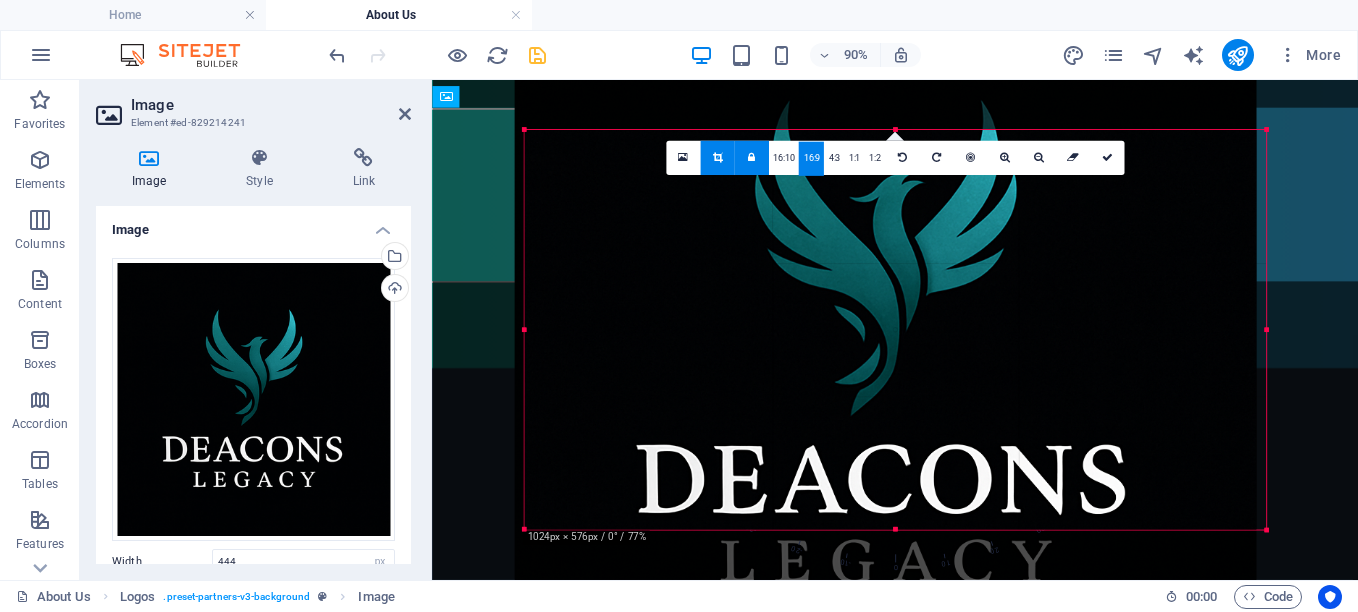 drag, startPoint x: 954, startPoint y: 413, endPoint x: 954, endPoint y: 314, distance: 99 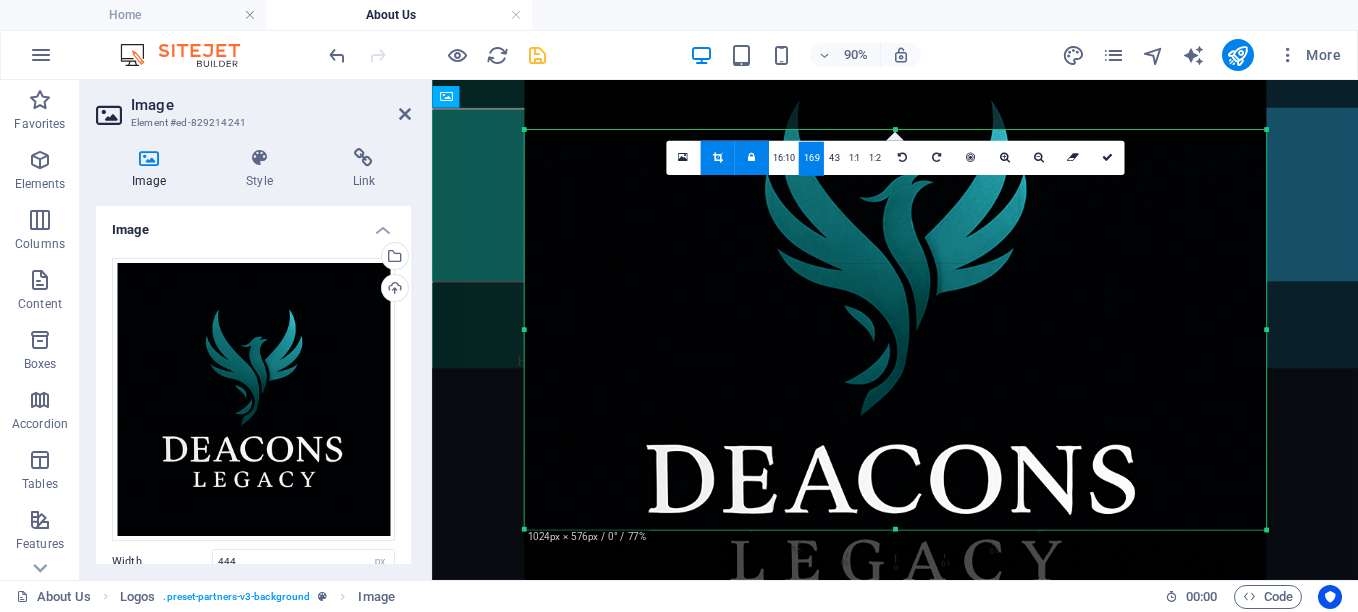 drag, startPoint x: 1167, startPoint y: 451, endPoint x: 1126, endPoint y: 357, distance: 102.55243 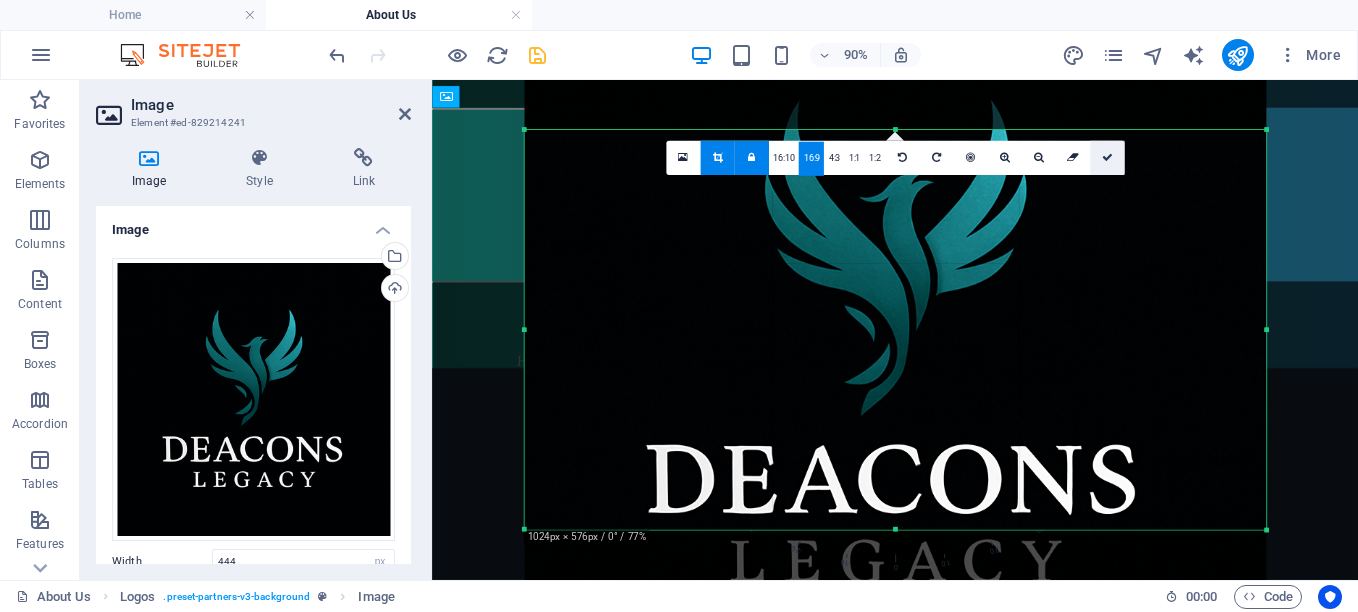 click at bounding box center [1106, 158] 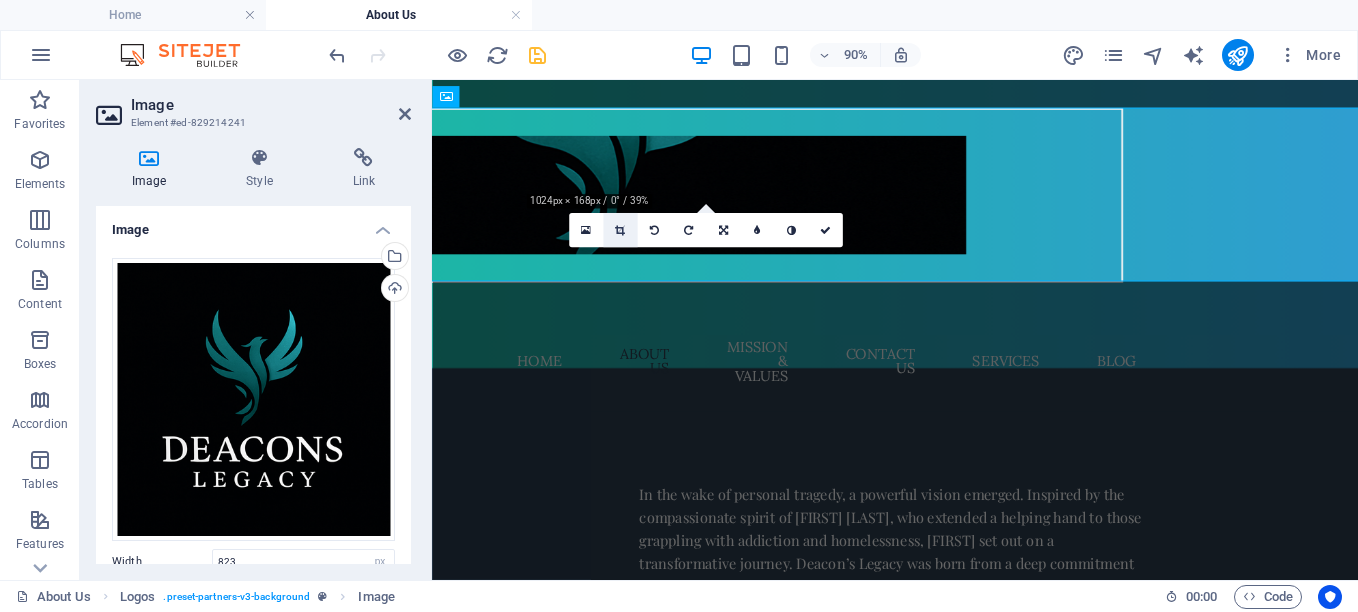 click at bounding box center [620, 231] 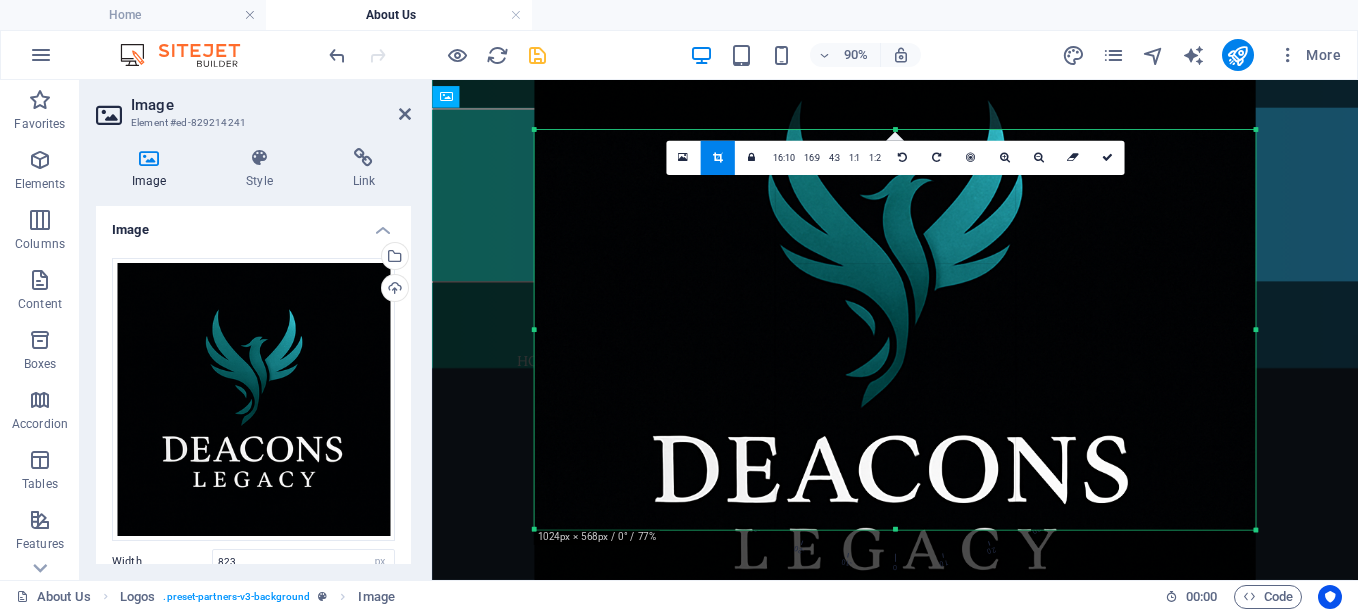 drag, startPoint x: 538, startPoint y: 526, endPoint x: 526, endPoint y: 562, distance: 37.94733 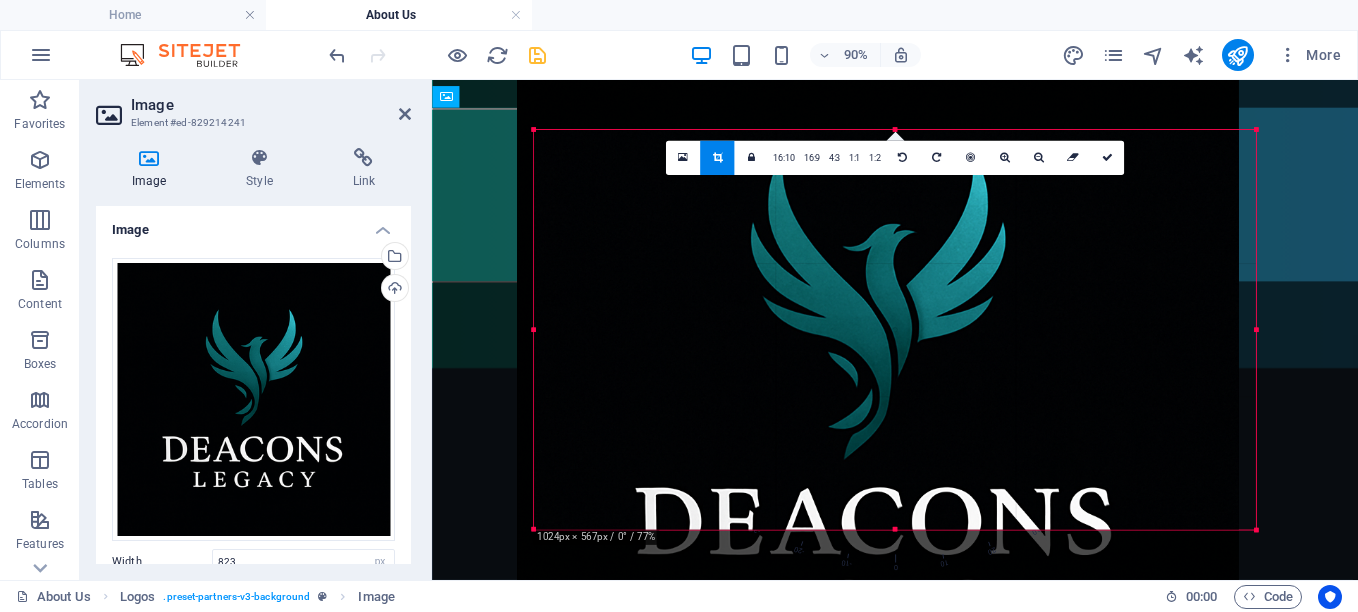 drag, startPoint x: 853, startPoint y: 324, endPoint x: 836, endPoint y: 362, distance: 41.62932 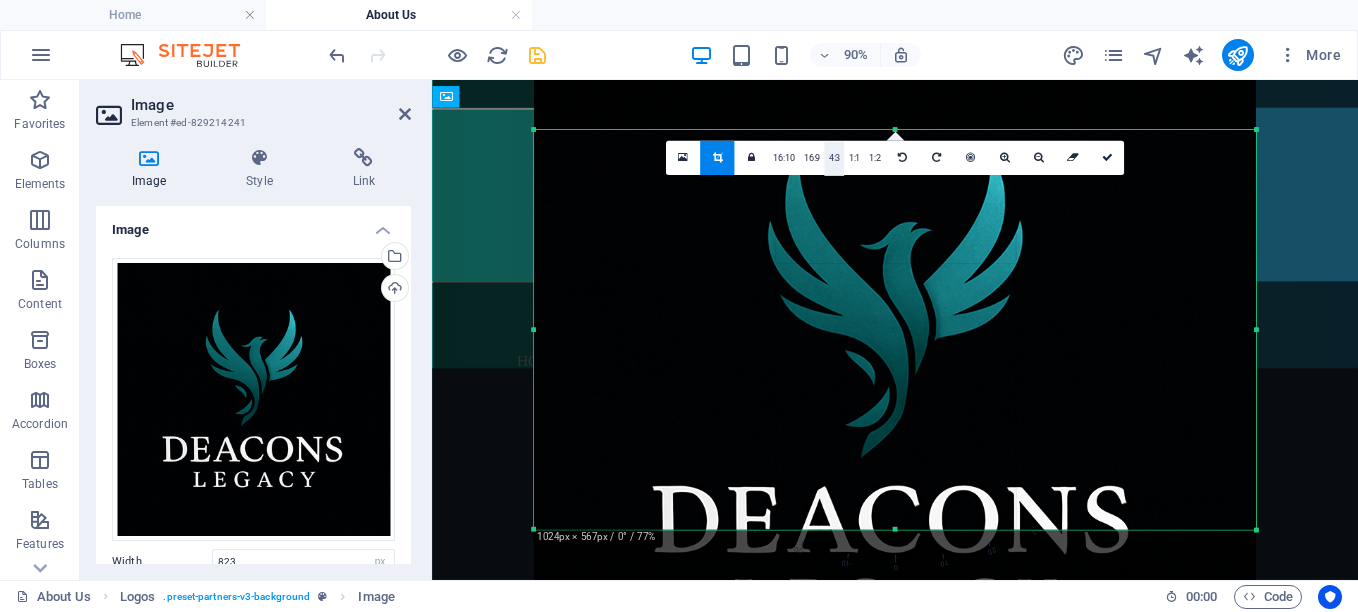 click on "4:3" at bounding box center (834, 159) 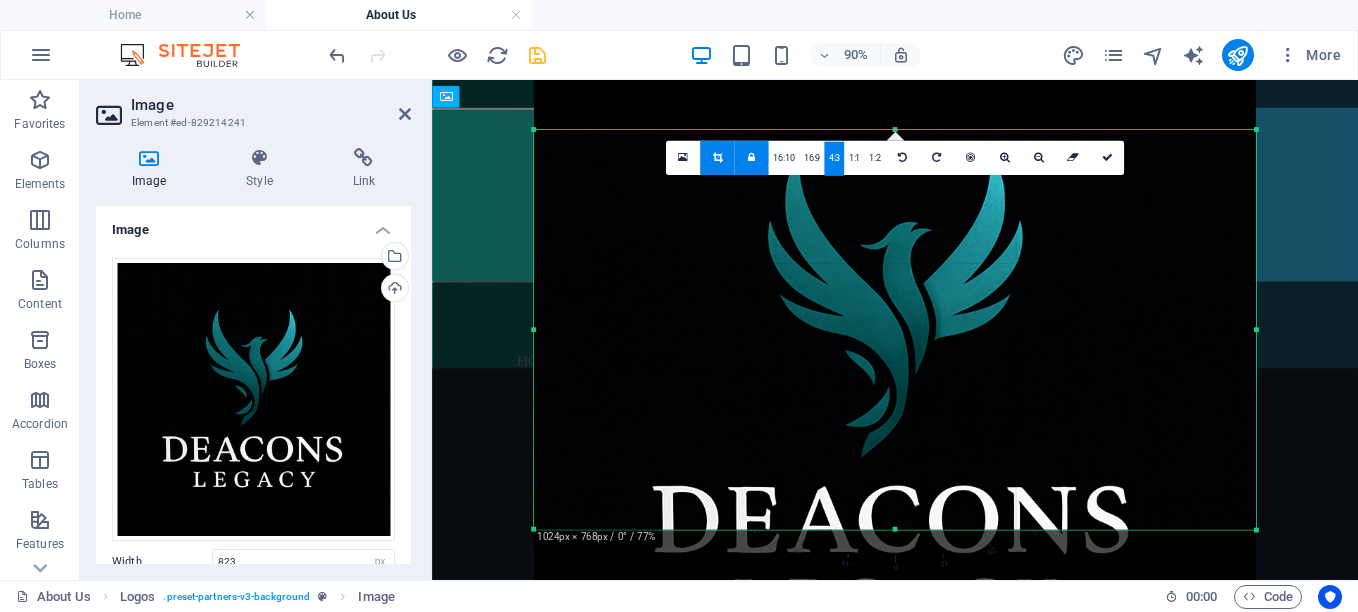 click at bounding box center [751, 158] 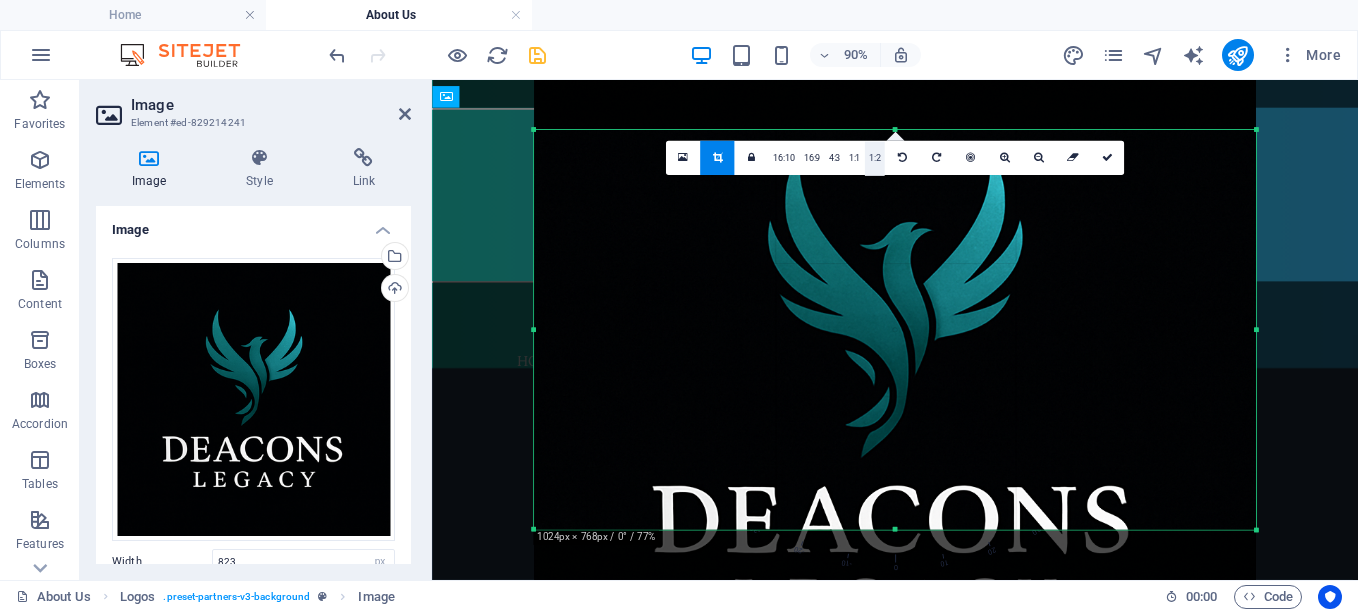 click on "1:2" at bounding box center (874, 159) 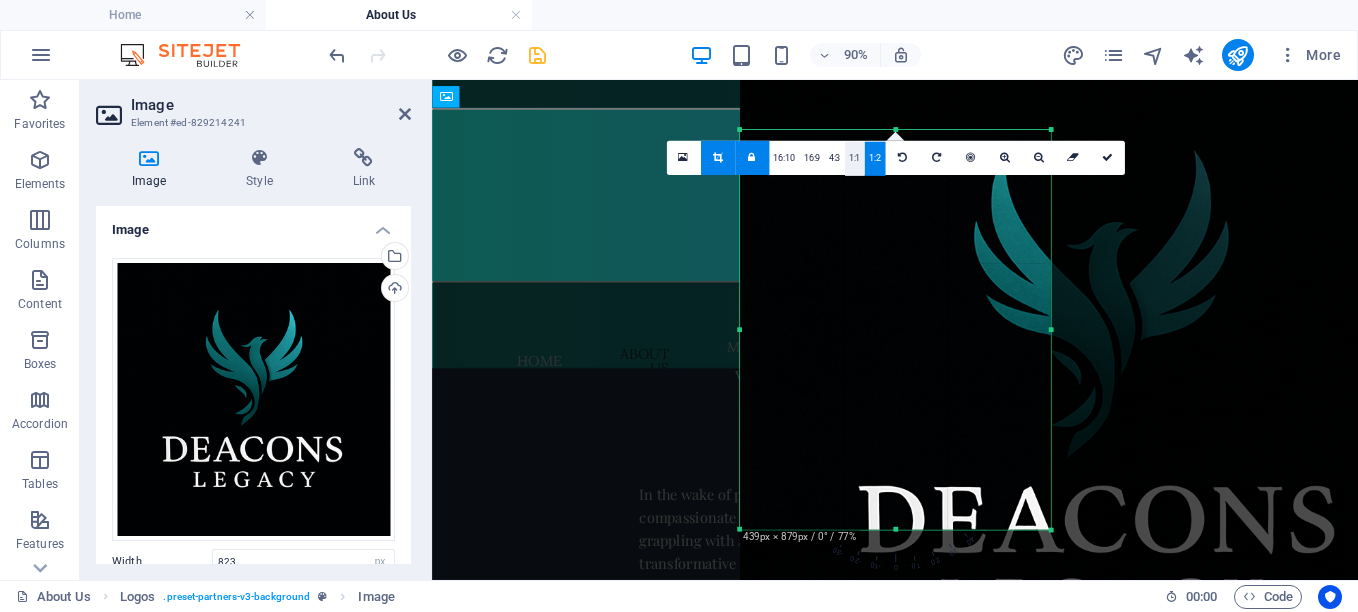 click on "1:1" at bounding box center (854, 159) 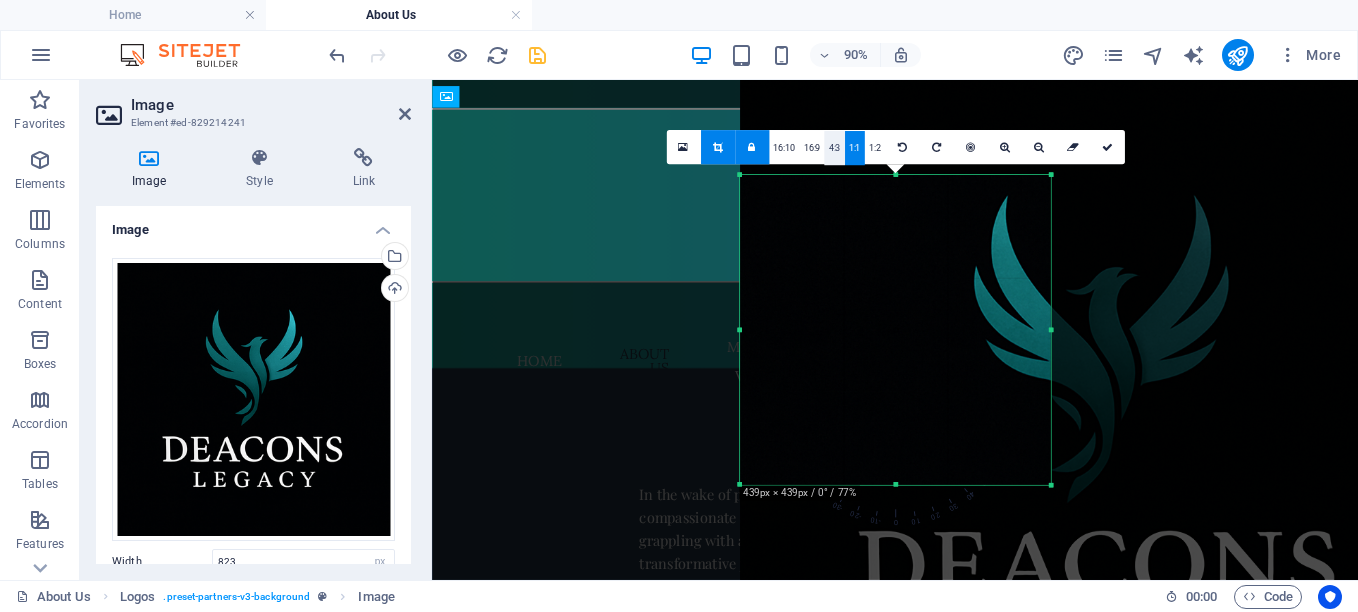 click on "4:3" at bounding box center (834, 148) 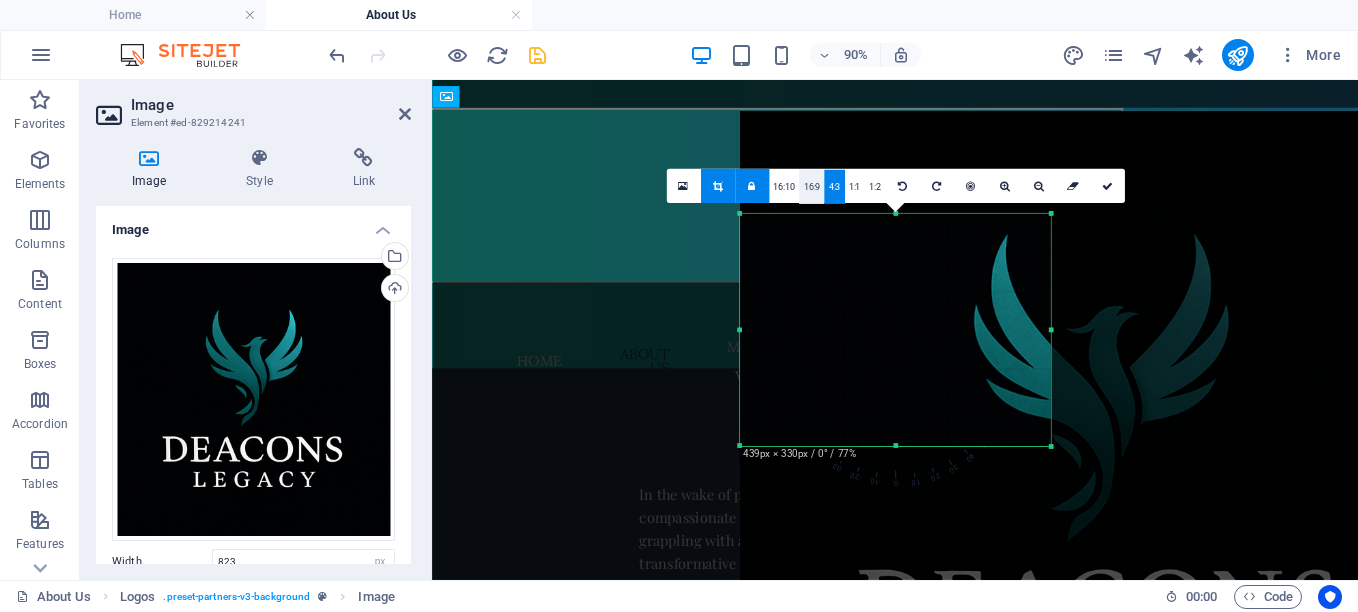 click on "16:9" at bounding box center [811, 187] 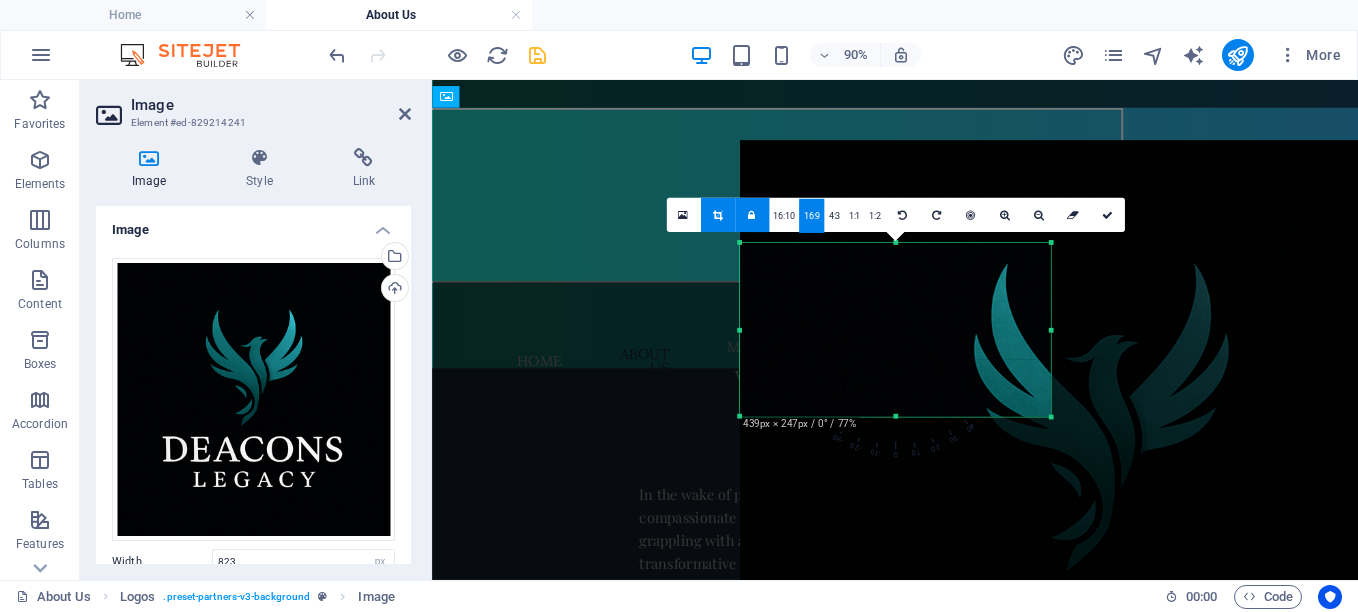 click at bounding box center (751, 215) 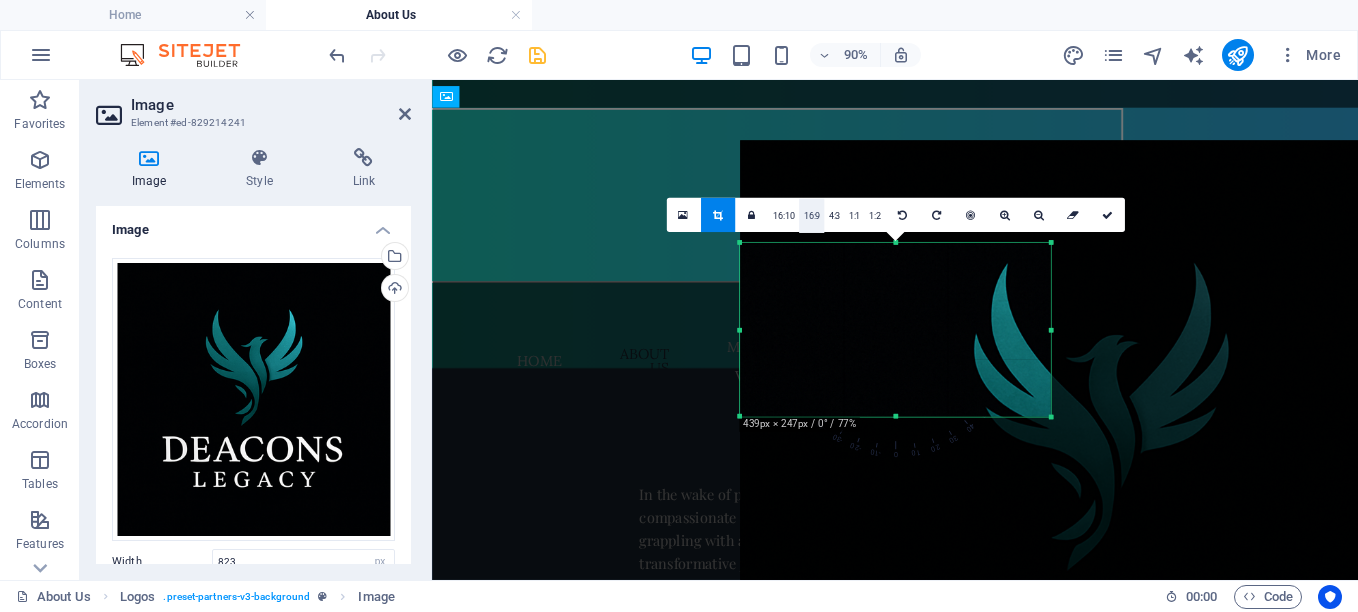 click on "16:9" at bounding box center (811, 216) 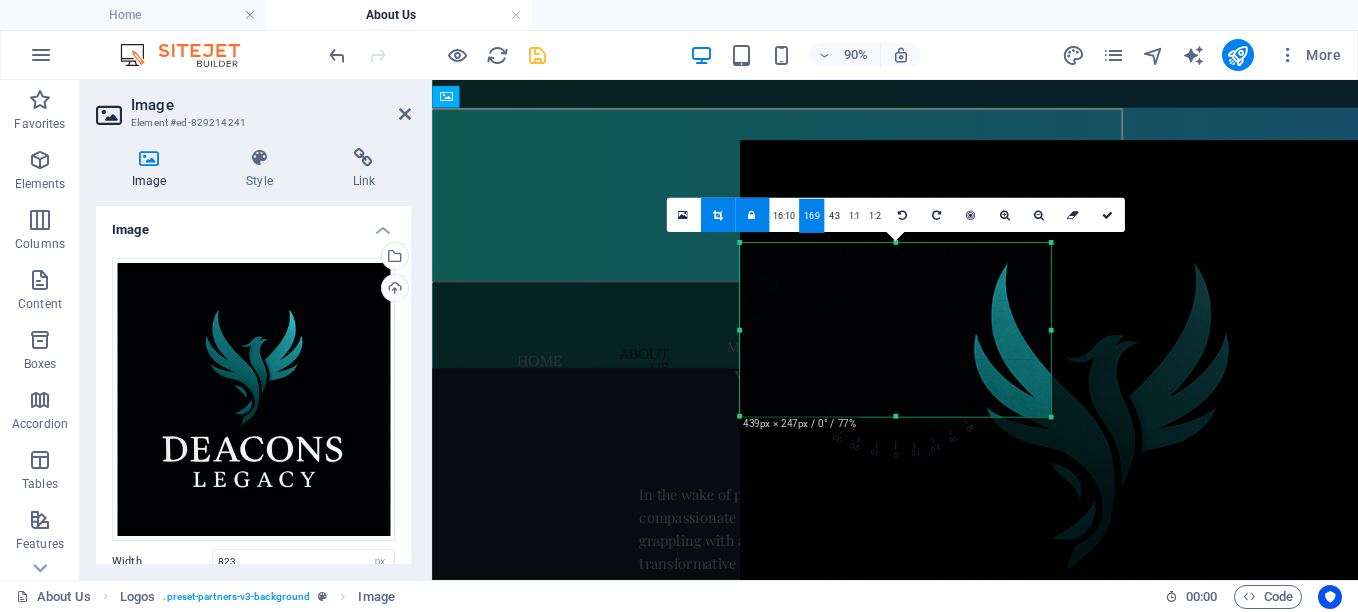 click at bounding box center (751, 215) 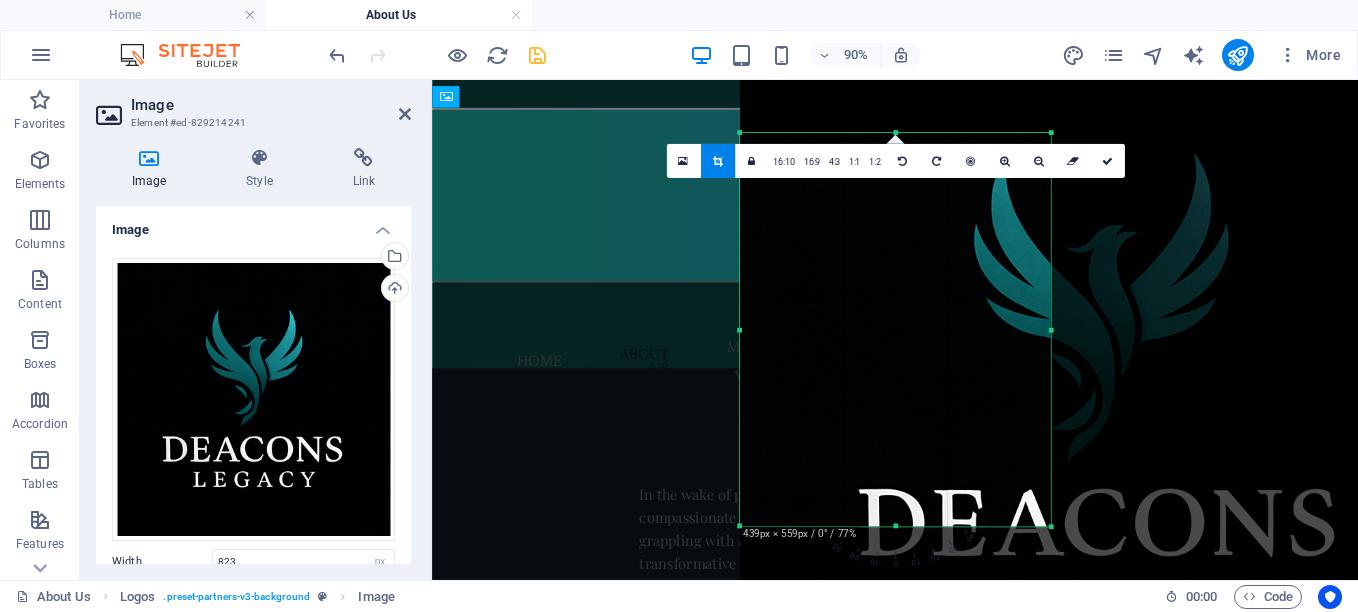 drag, startPoint x: 897, startPoint y: 419, endPoint x: 1069, endPoint y: 663, distance: 298.52972 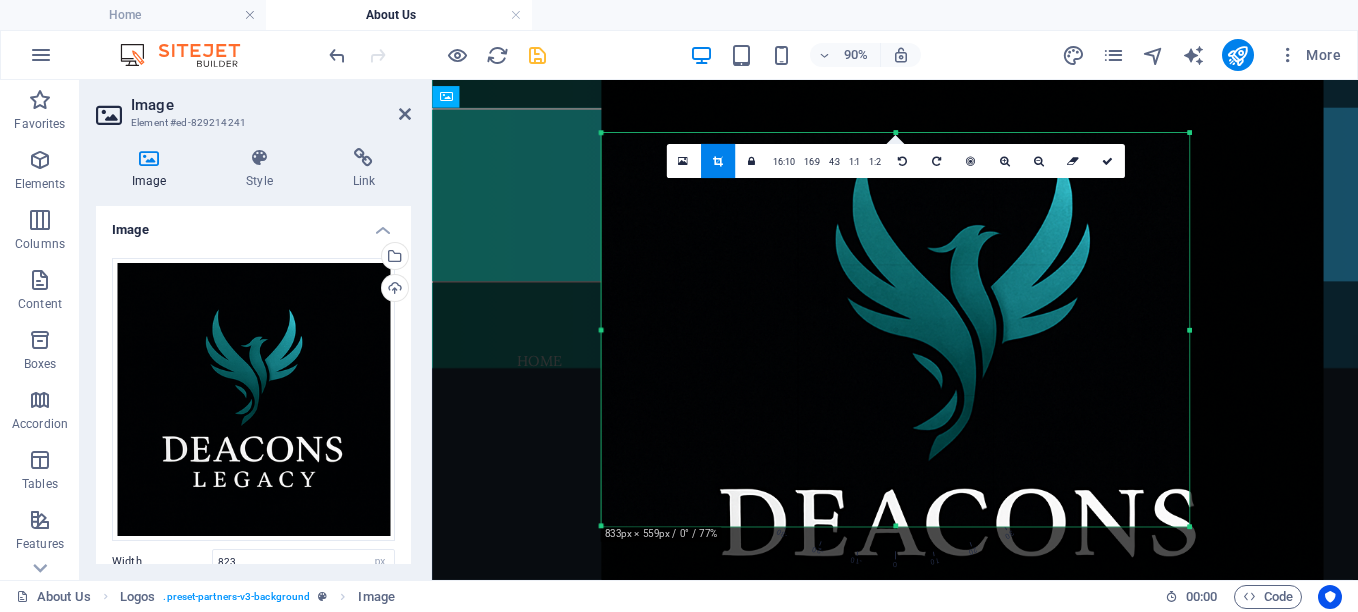 drag, startPoint x: 1053, startPoint y: 332, endPoint x: 1357, endPoint y: 361, distance: 305.3801 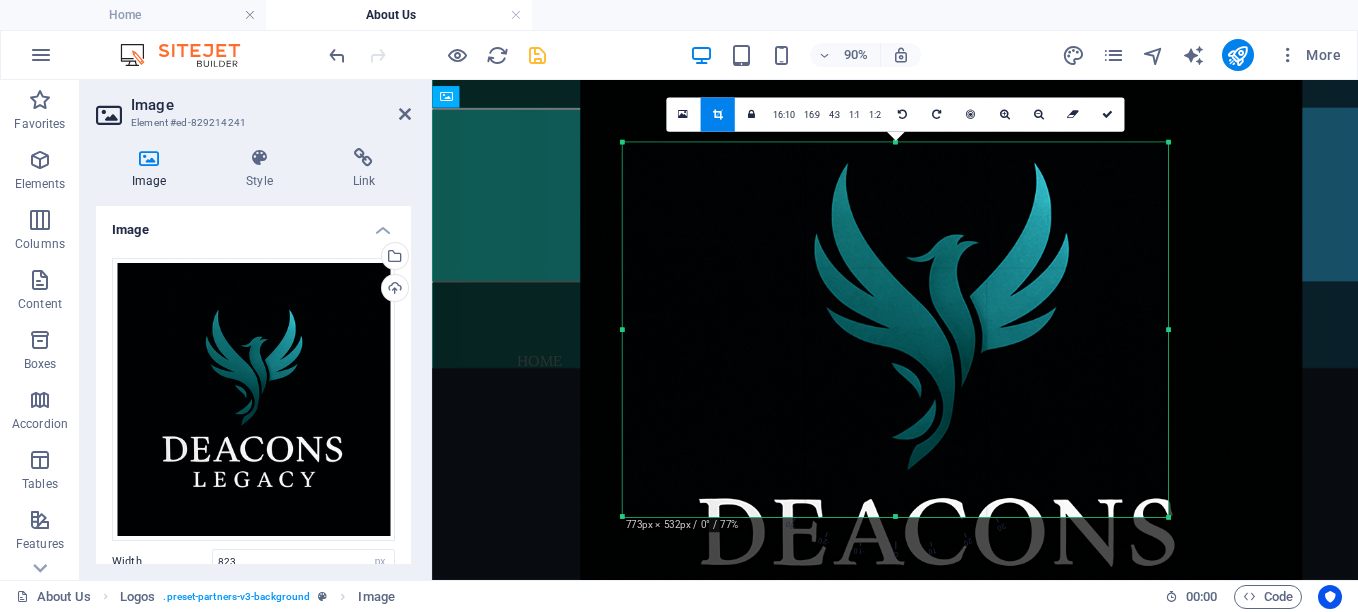 drag, startPoint x: 600, startPoint y: 525, endPoint x: 647, endPoint y: 504, distance: 51.47815 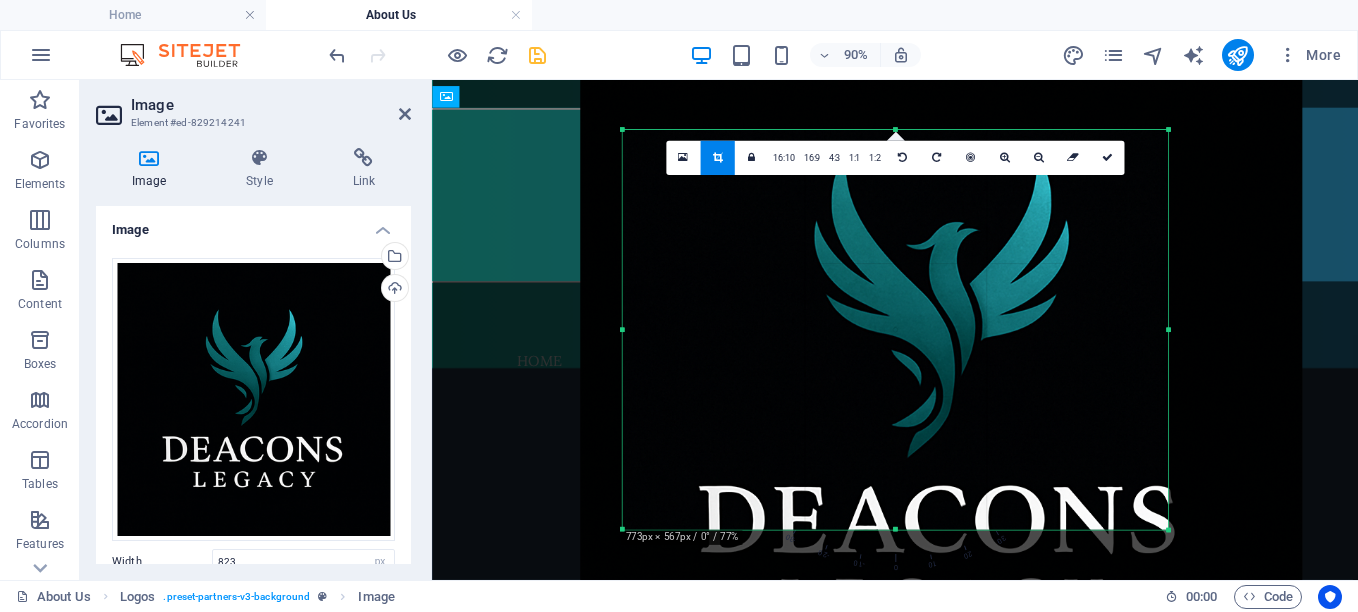 drag, startPoint x: 896, startPoint y: 517, endPoint x: 923, endPoint y: 646, distance: 131.7953 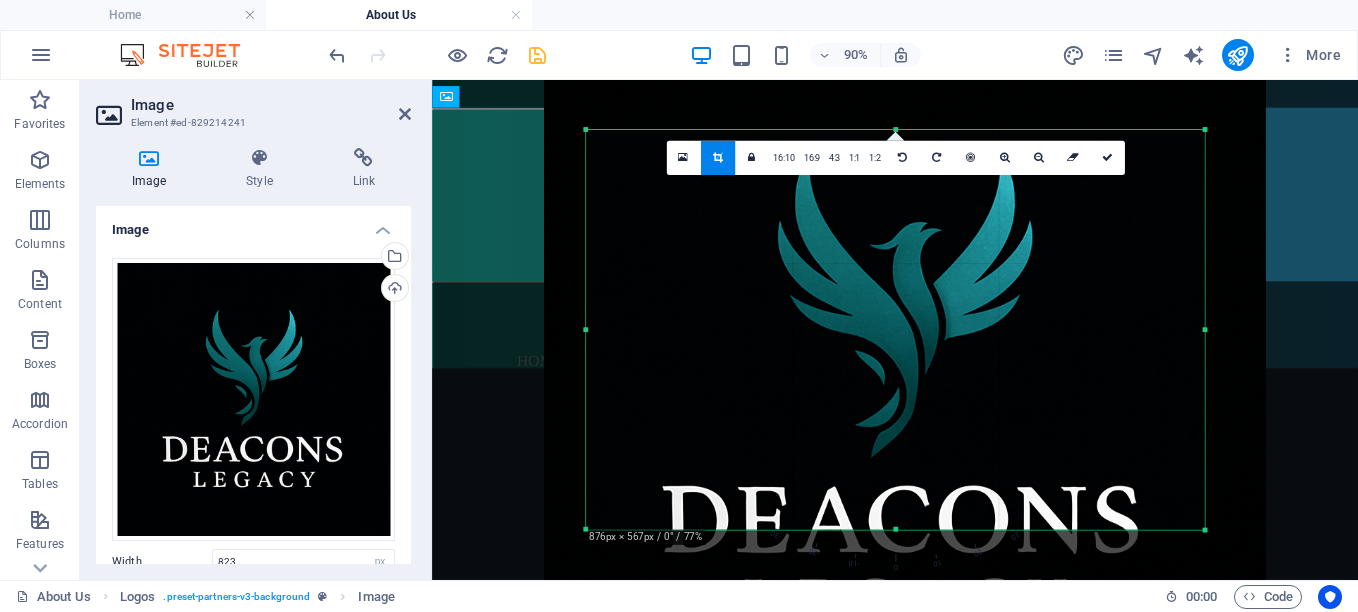 drag, startPoint x: 1168, startPoint y: 525, endPoint x: 1243, endPoint y: 568, distance: 86.4523 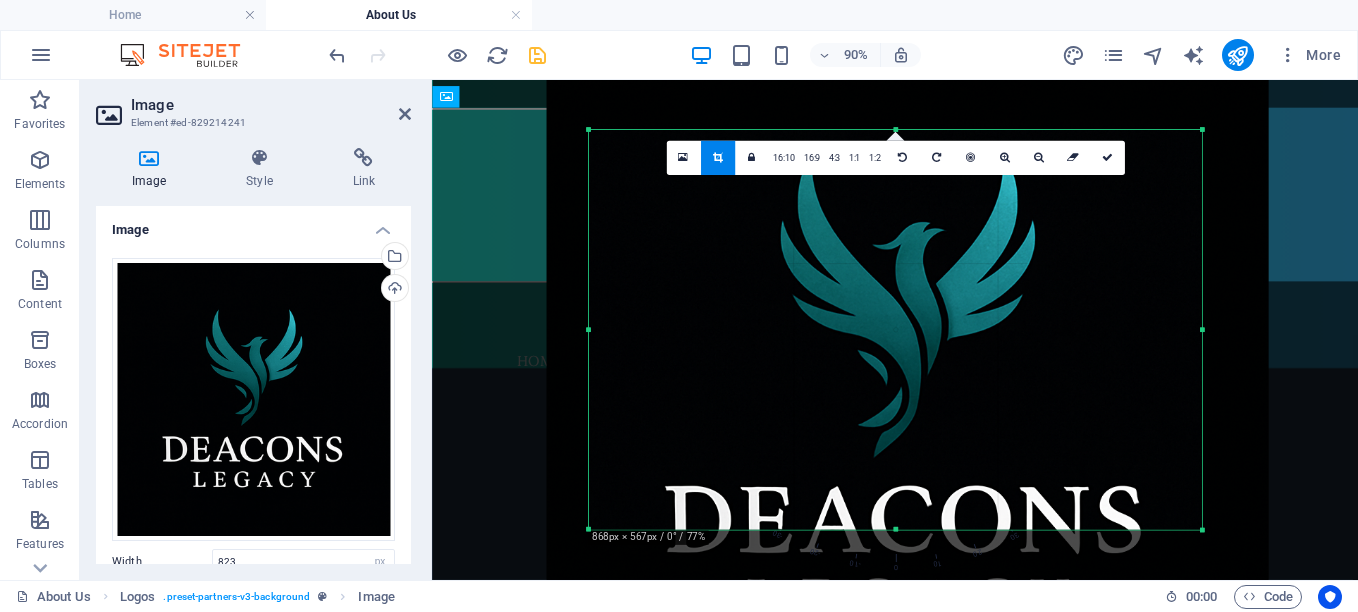 click at bounding box center (908, 389) 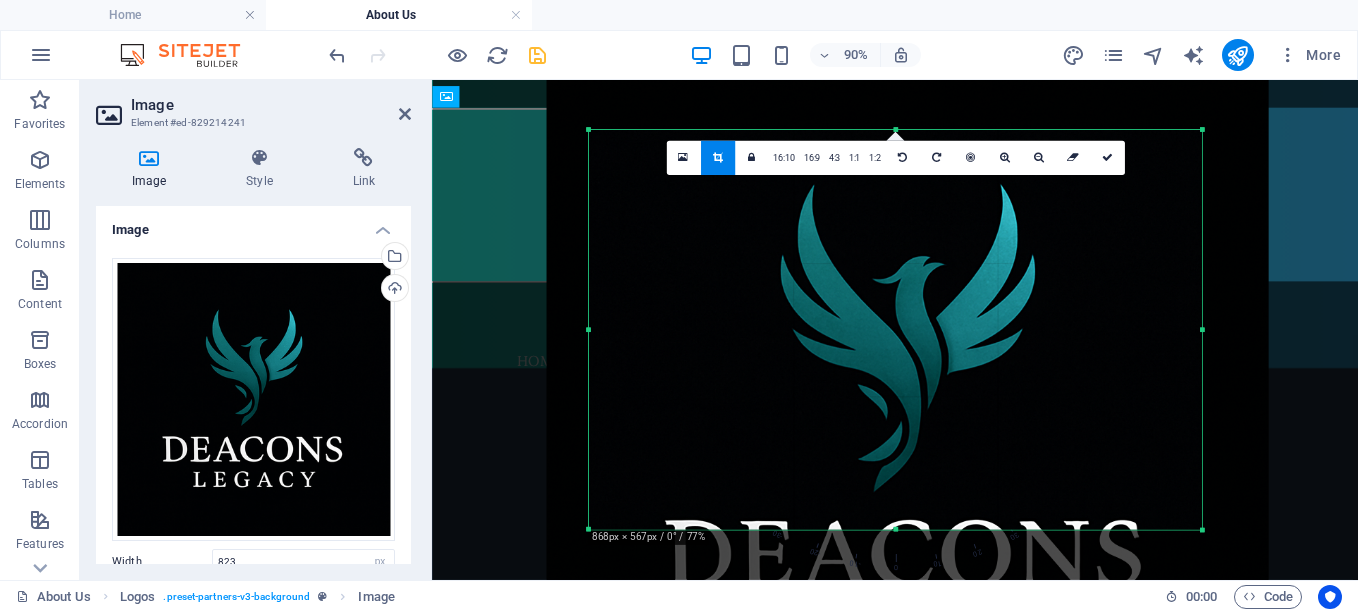 drag, startPoint x: 895, startPoint y: 129, endPoint x: 893, endPoint y: 91, distance: 38.052597 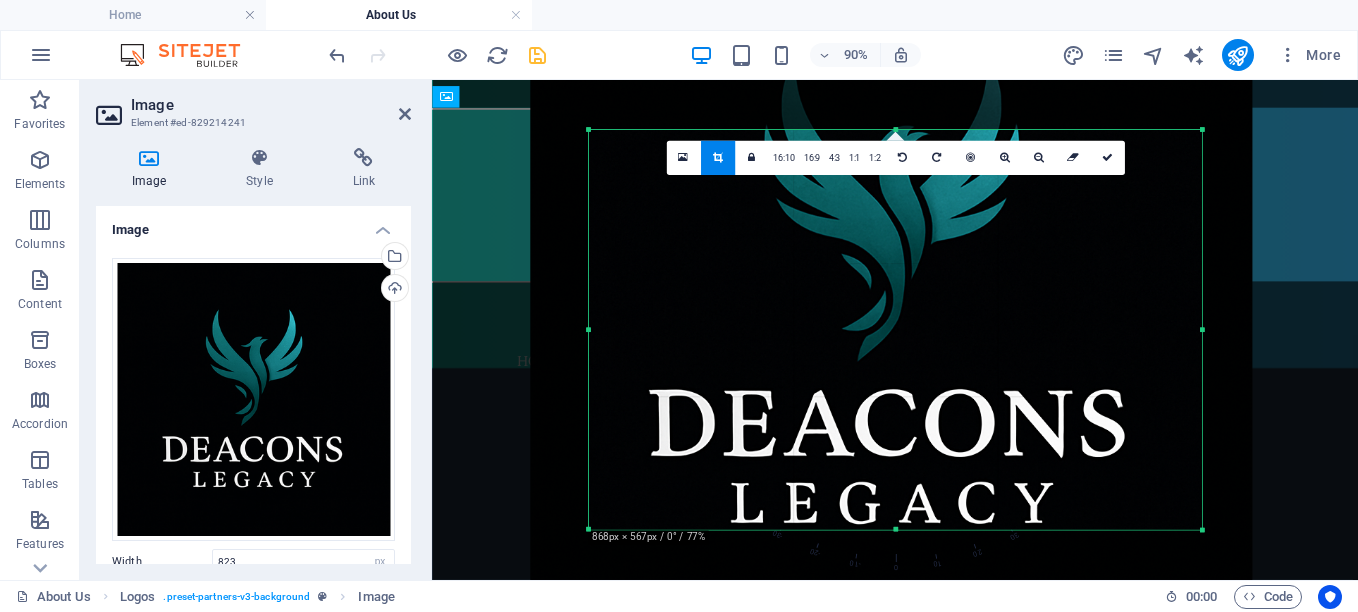 drag, startPoint x: 898, startPoint y: 277, endPoint x: 874, endPoint y: 192, distance: 88.32327 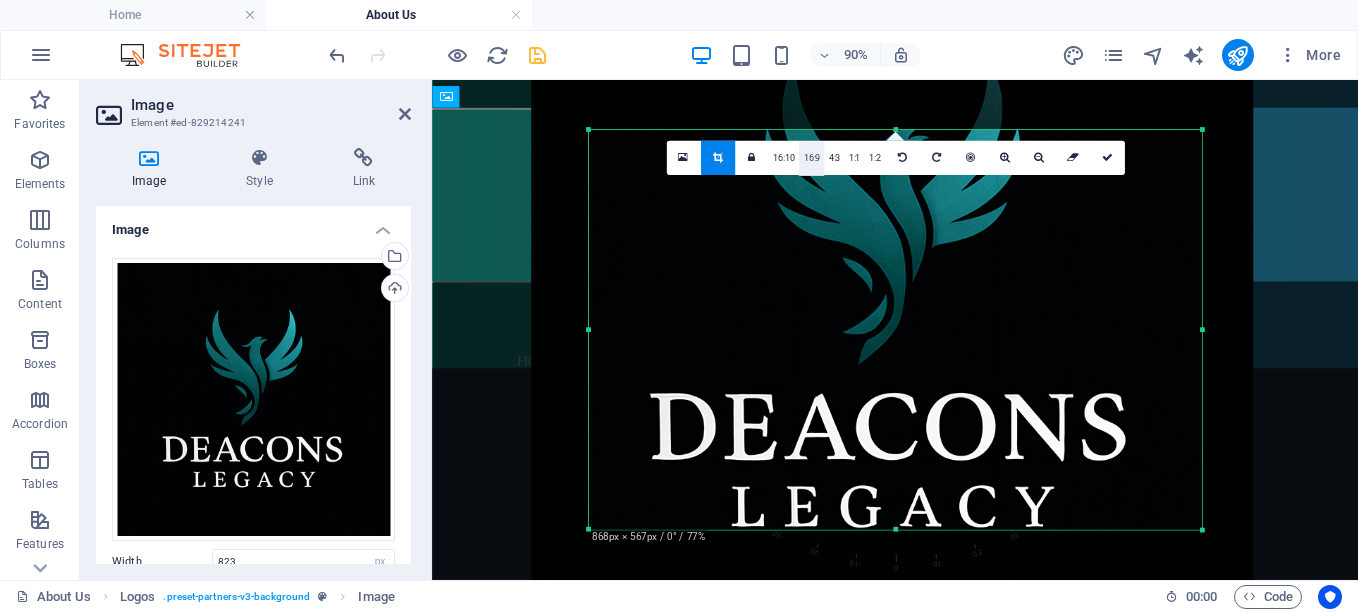 click on "16:9" at bounding box center [811, 159] 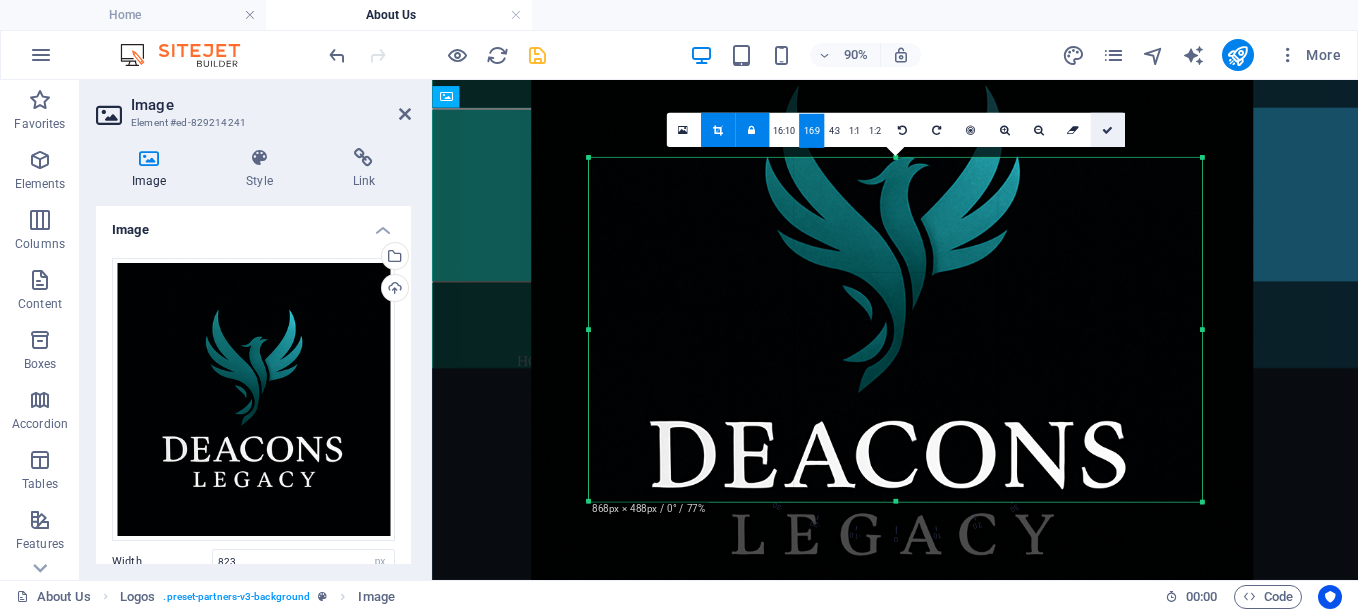 click at bounding box center (1107, 130) 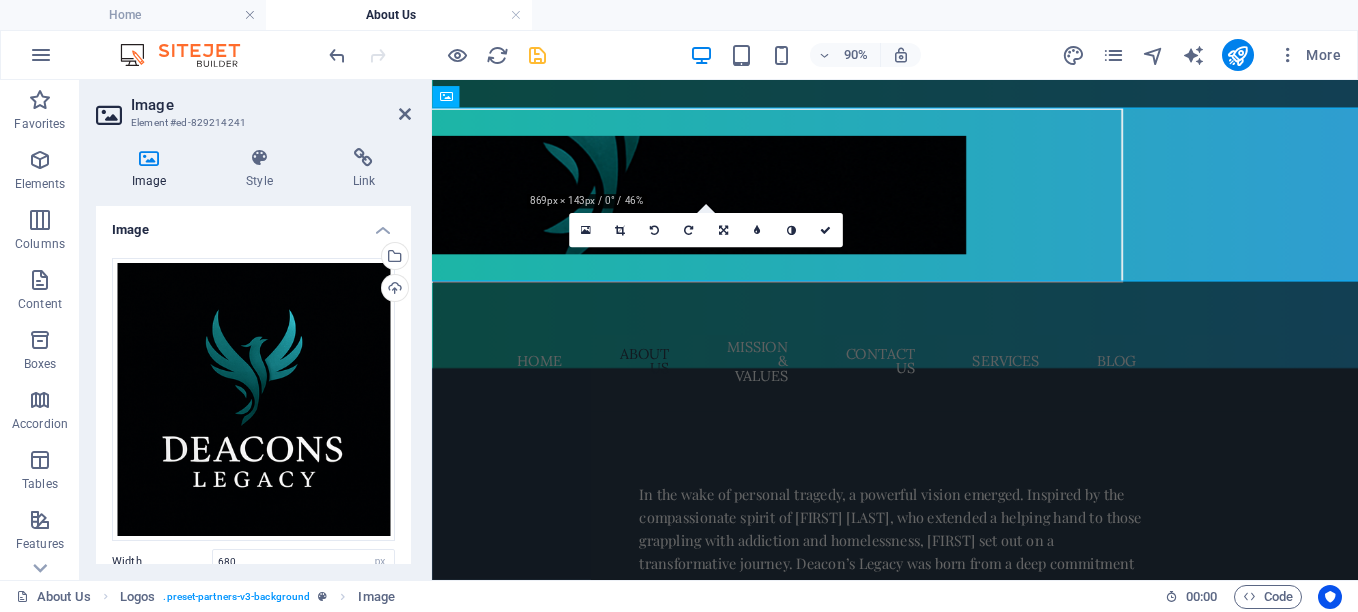 click at bounding box center [625, 207] 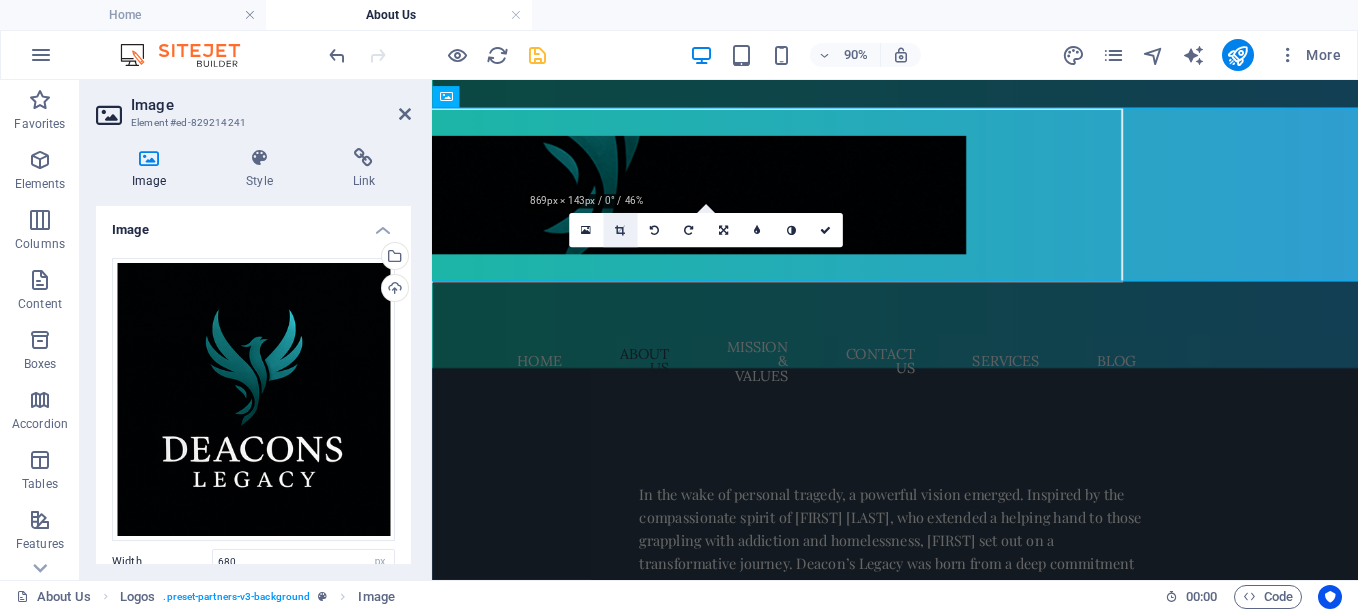 click at bounding box center (620, 230) 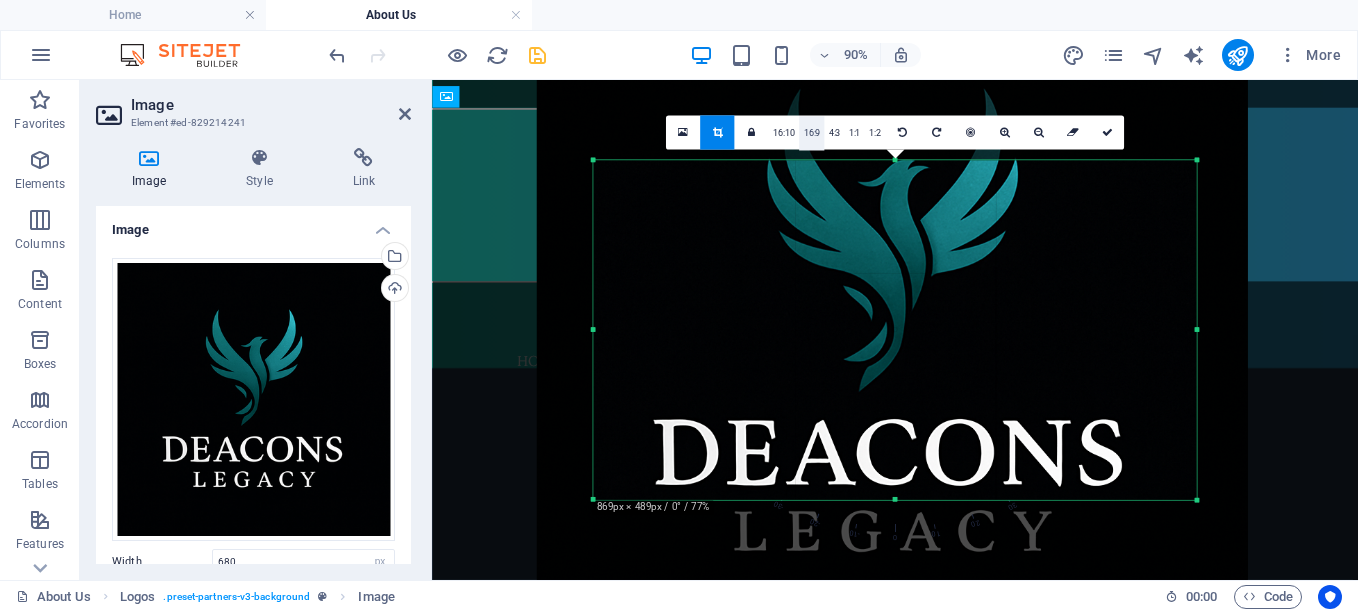 click on "16:9" at bounding box center [811, 133] 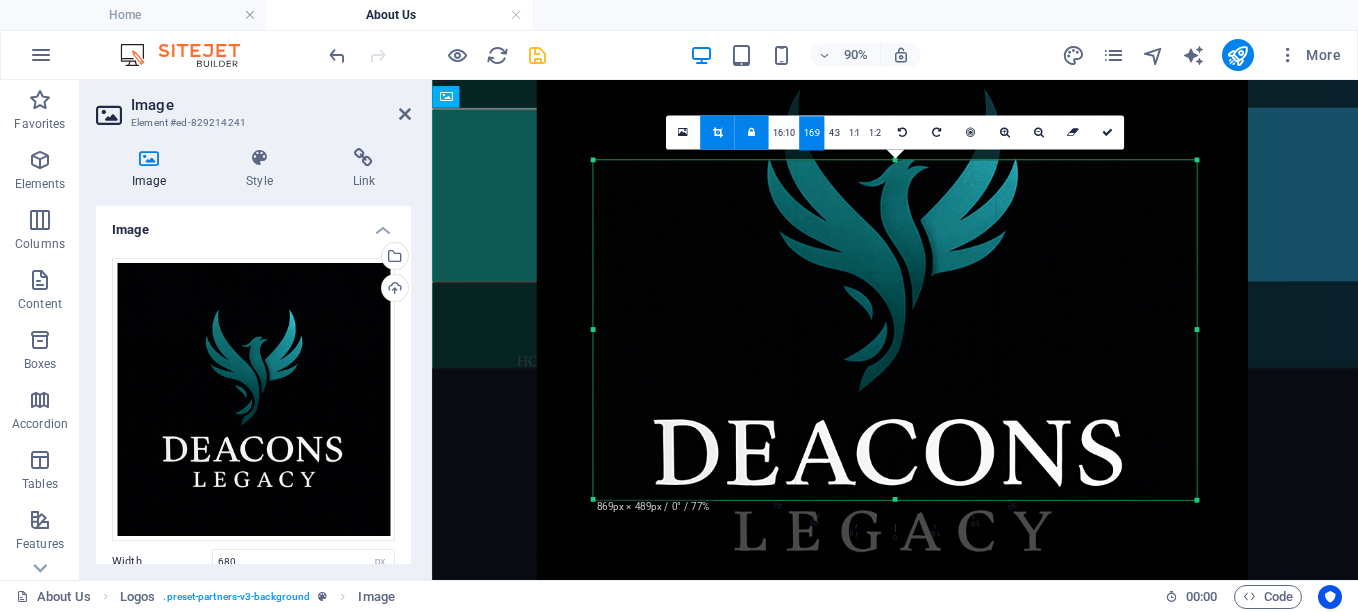 click at bounding box center (751, 132) 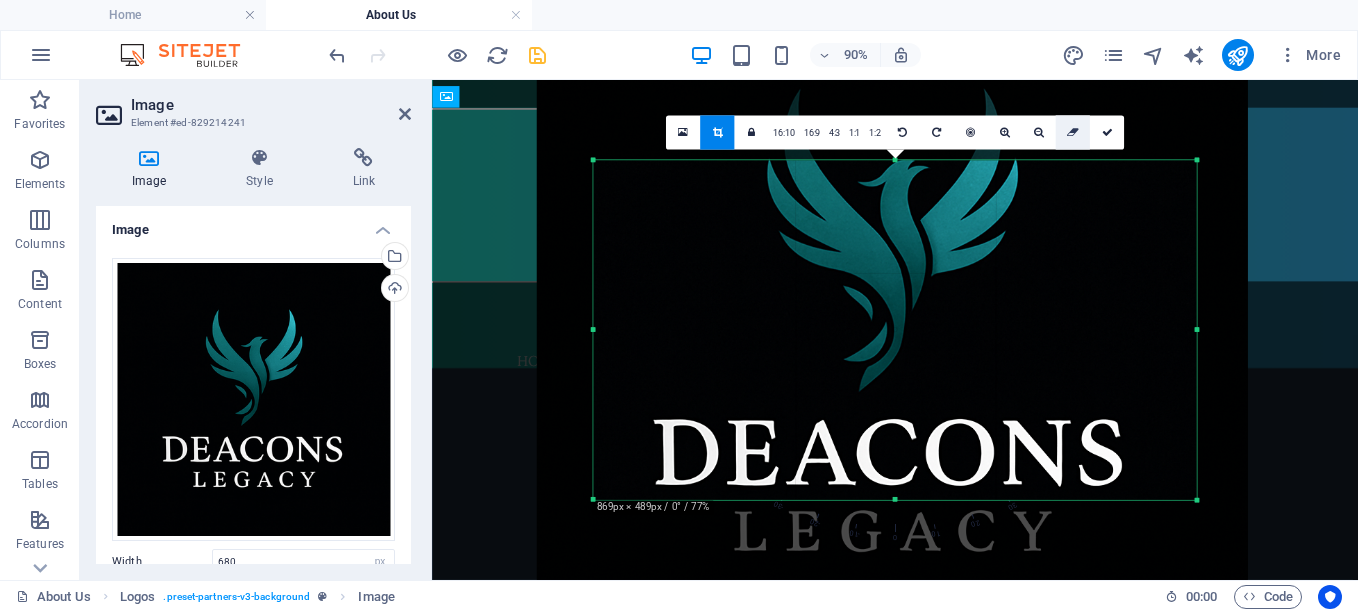 click at bounding box center (1073, 132) 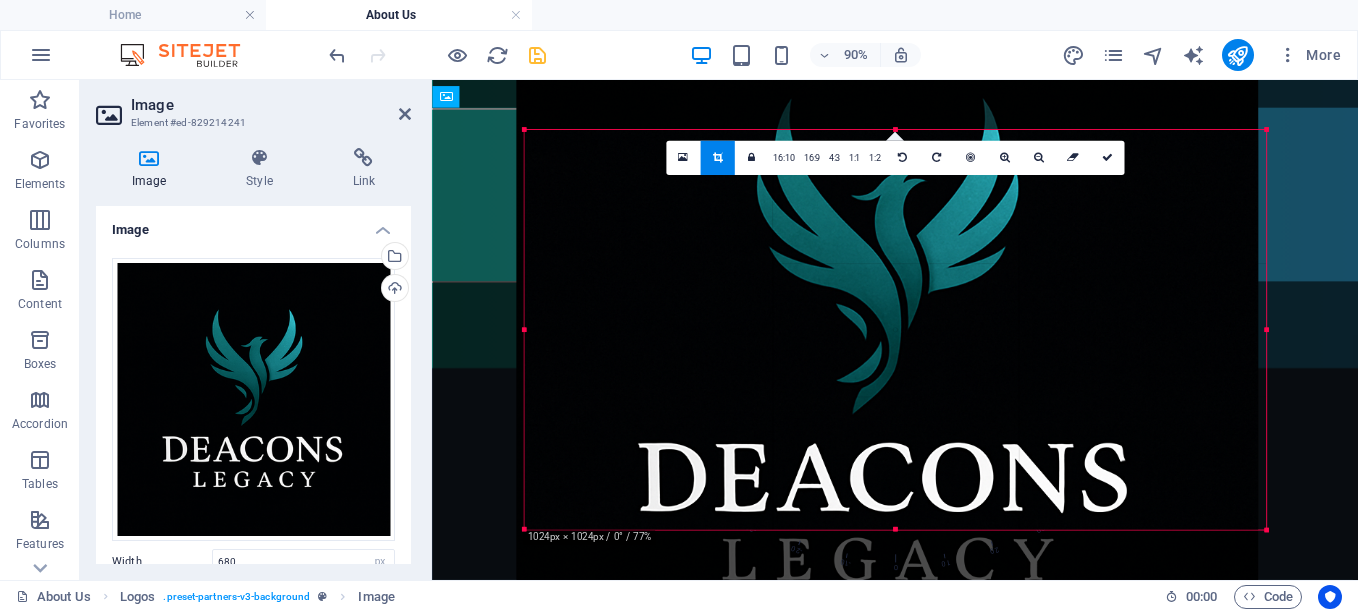 drag, startPoint x: 884, startPoint y: 455, endPoint x: 875, endPoint y: 281, distance: 174.2326 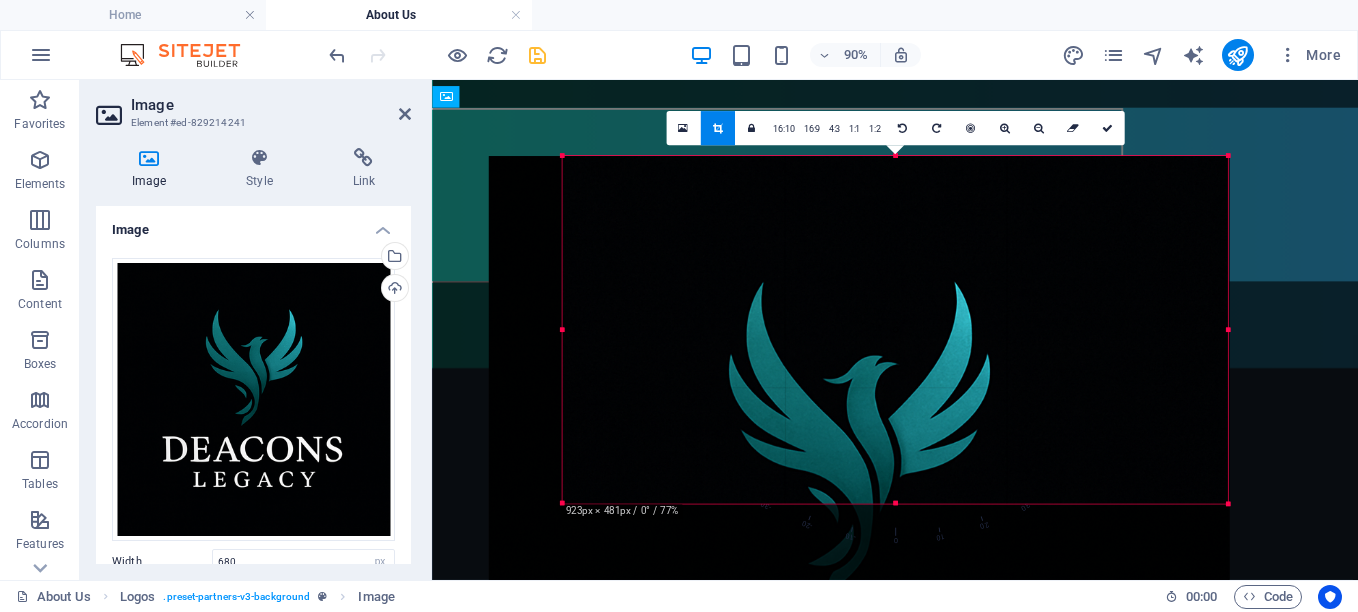 drag, startPoint x: 525, startPoint y: 531, endPoint x: 607, endPoint y: 473, distance: 100.43903 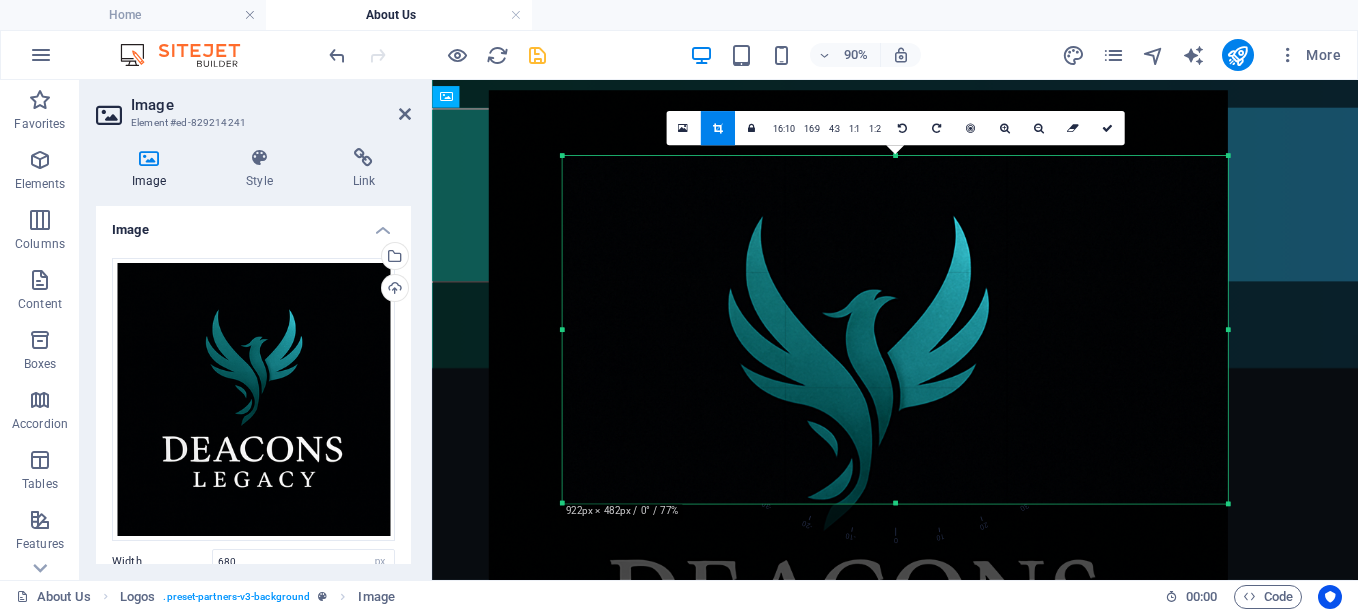 drag, startPoint x: 904, startPoint y: 368, endPoint x: 899, endPoint y: 232, distance: 136.09187 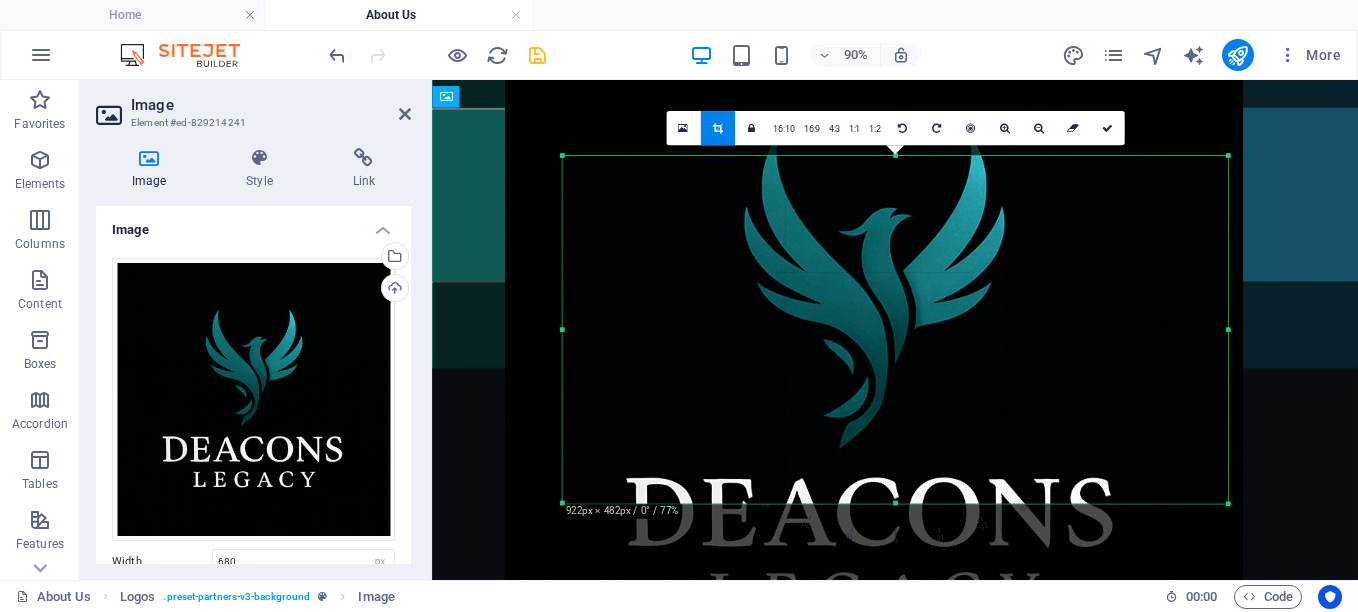 drag, startPoint x: 869, startPoint y: 348, endPoint x: 881, endPoint y: 262, distance: 86.833176 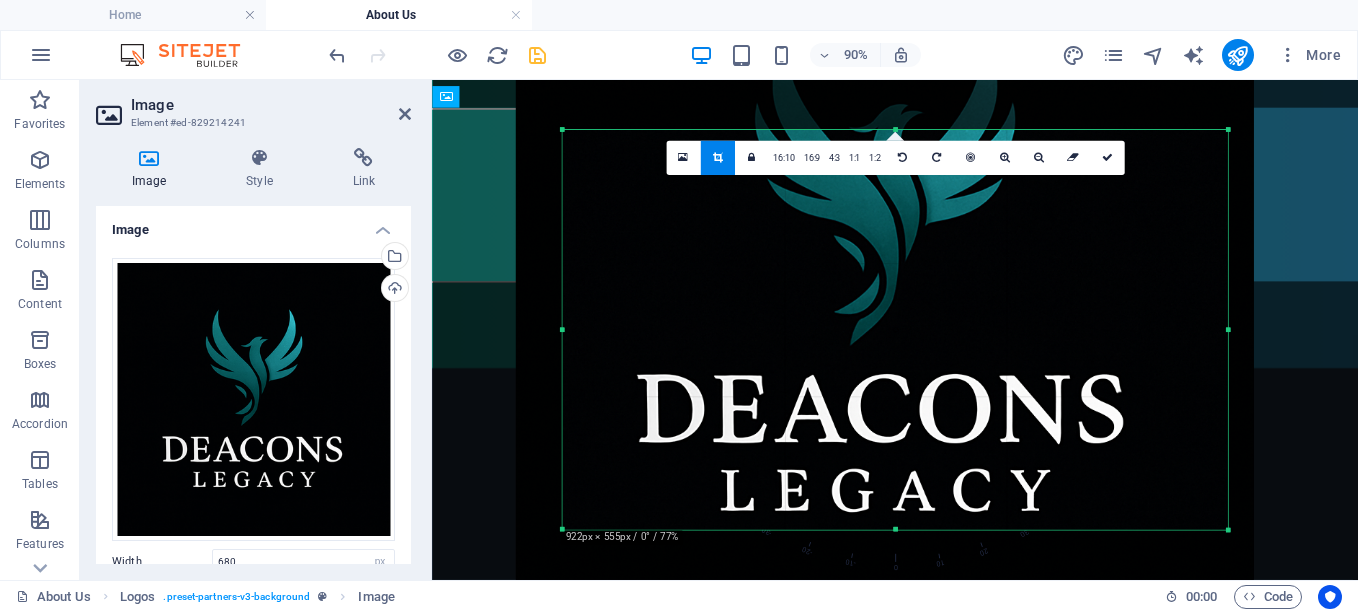 drag, startPoint x: 896, startPoint y: 502, endPoint x: 898, endPoint y: 581, distance: 79.025314 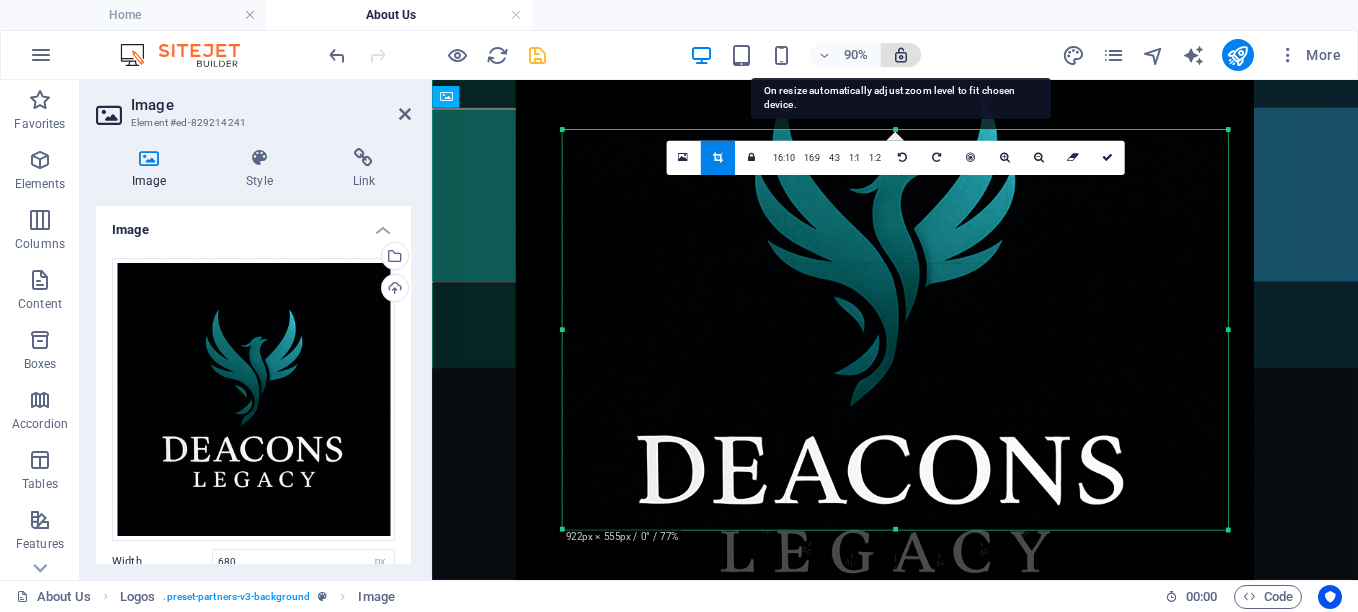 drag, startPoint x: 896, startPoint y: 127, endPoint x: 895, endPoint y: 59, distance: 68.007355 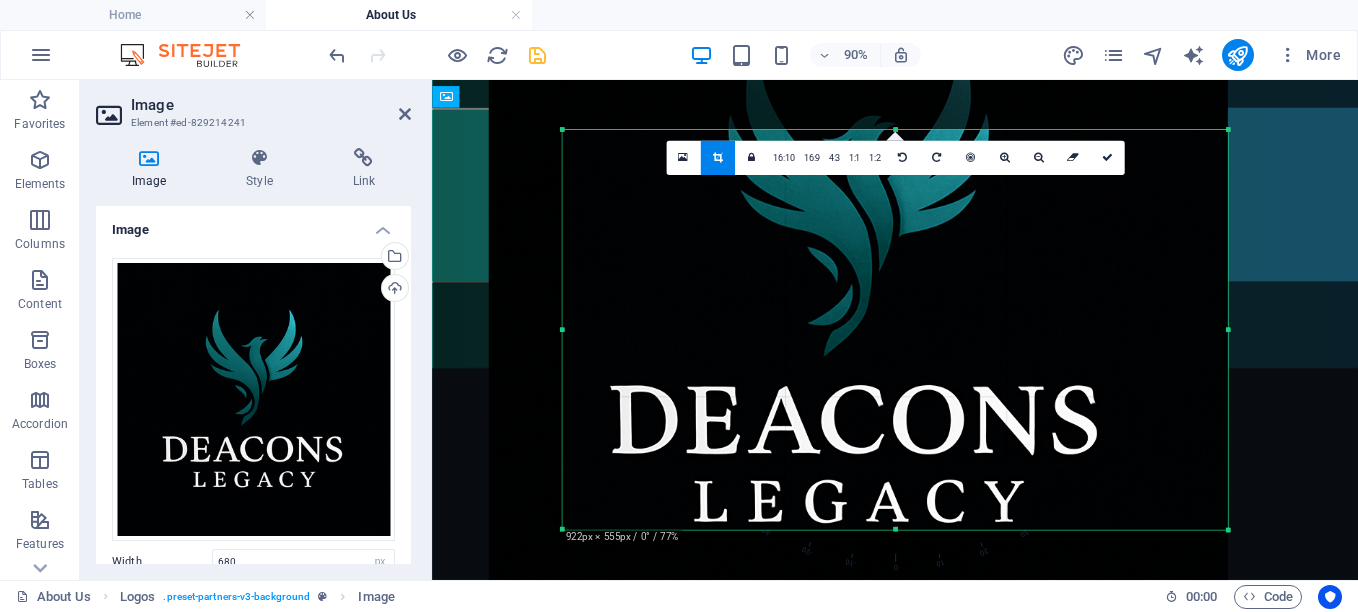 drag, startPoint x: 918, startPoint y: 362, endPoint x: 880, endPoint y: 288, distance: 83.18654 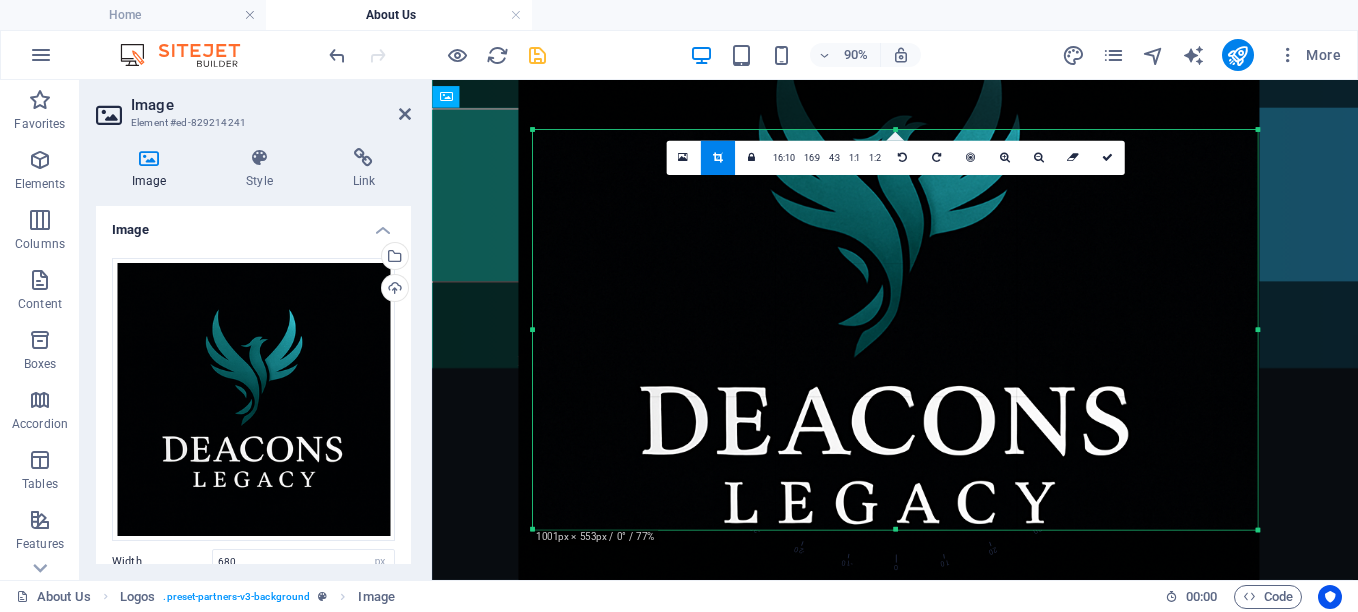 drag, startPoint x: 561, startPoint y: 528, endPoint x: 495, endPoint y: 584, distance: 86.55634 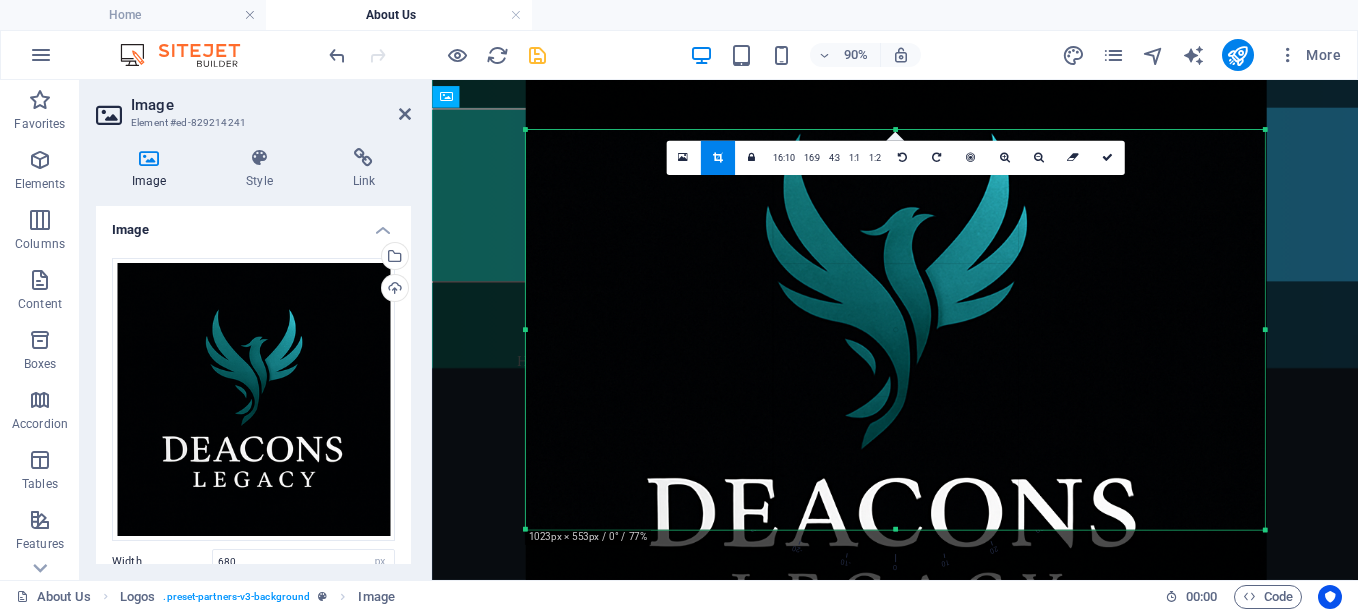 drag, startPoint x: 532, startPoint y: 127, endPoint x: 515, endPoint y: 25, distance: 103.40696 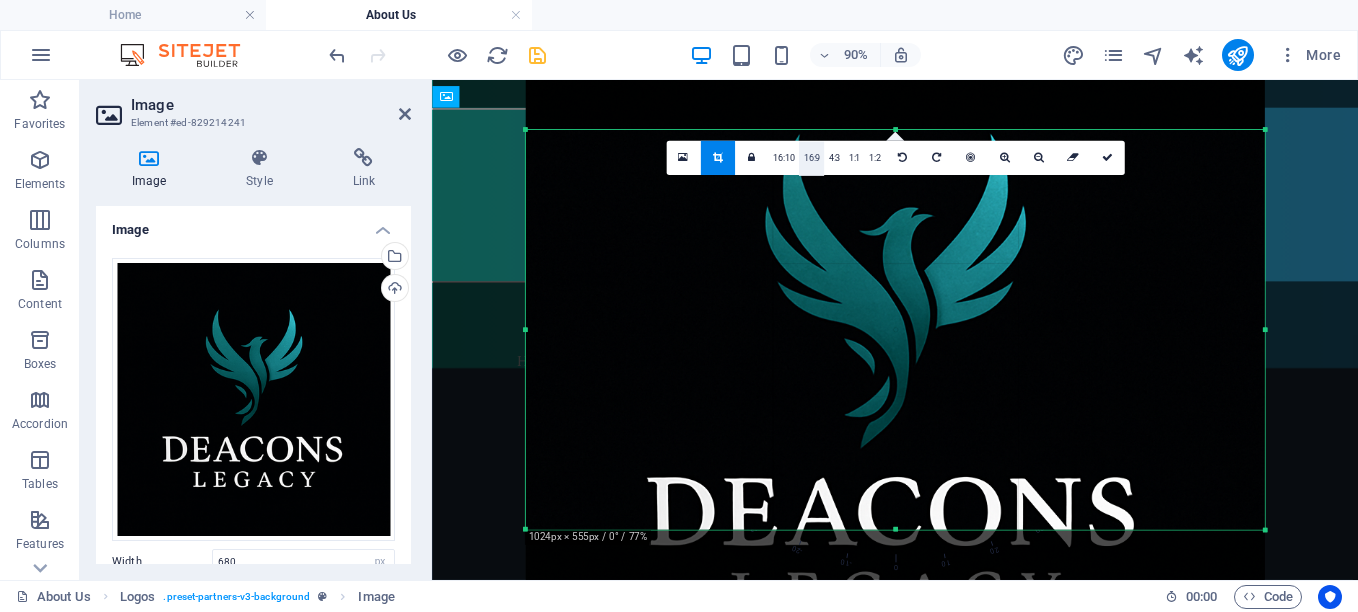click on "16:9" at bounding box center (811, 159) 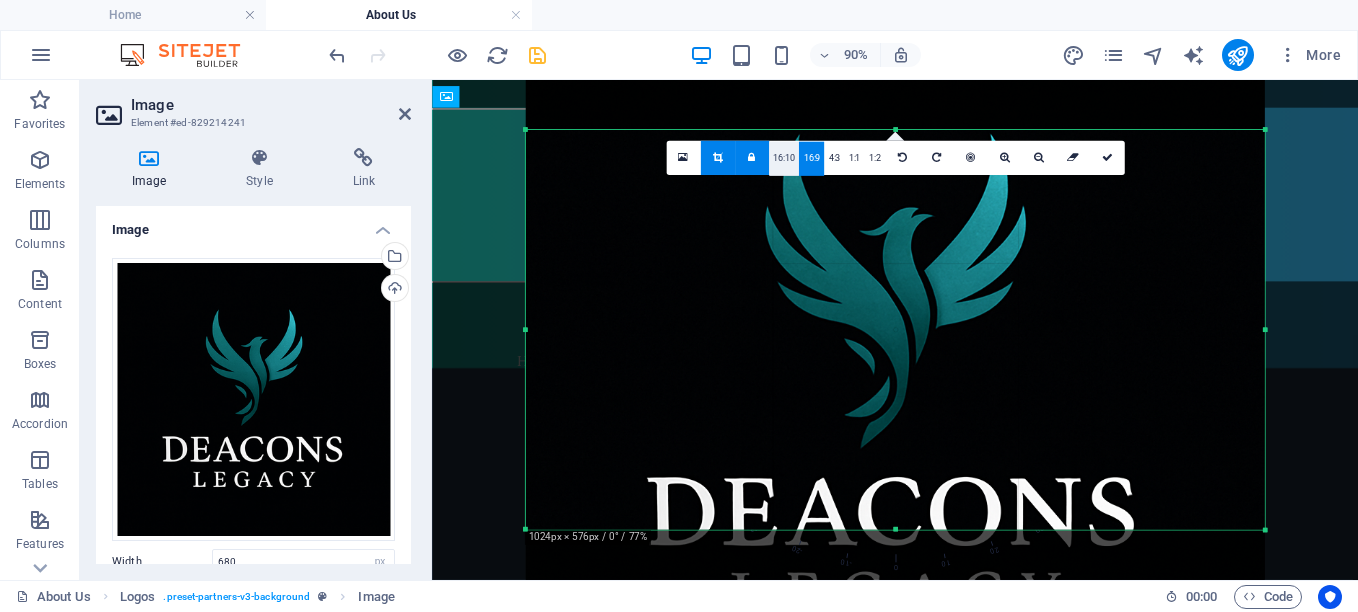 click on "16:10" at bounding box center (784, 159) 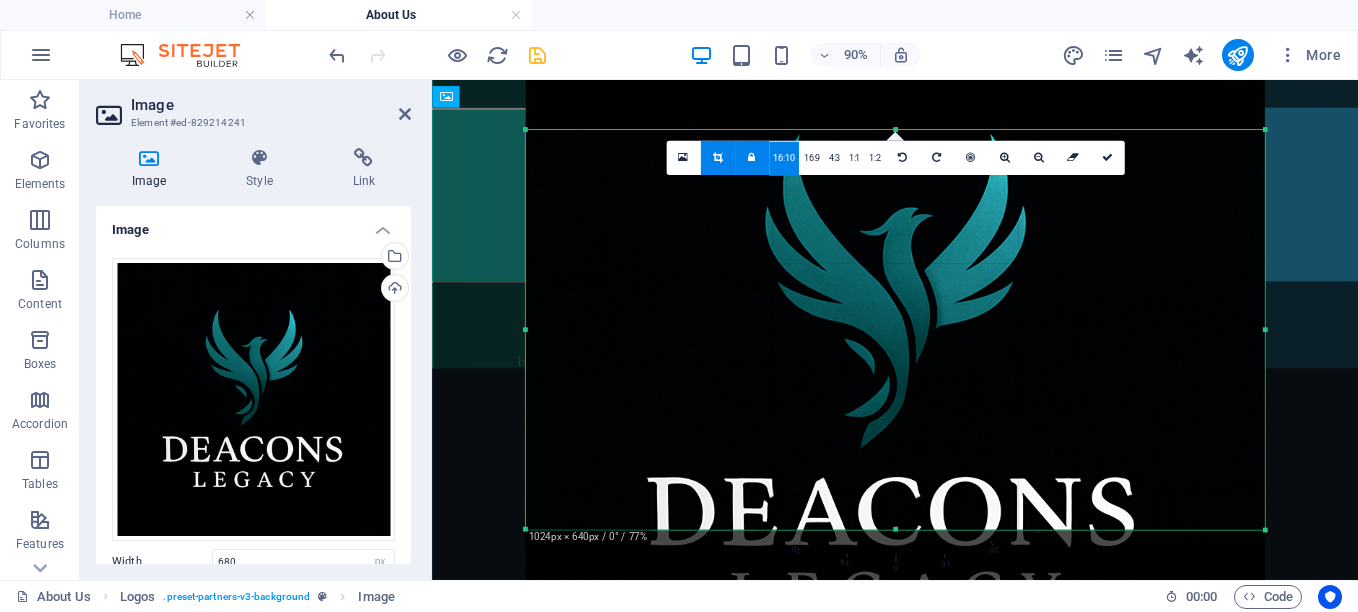 click at bounding box center (751, 158) 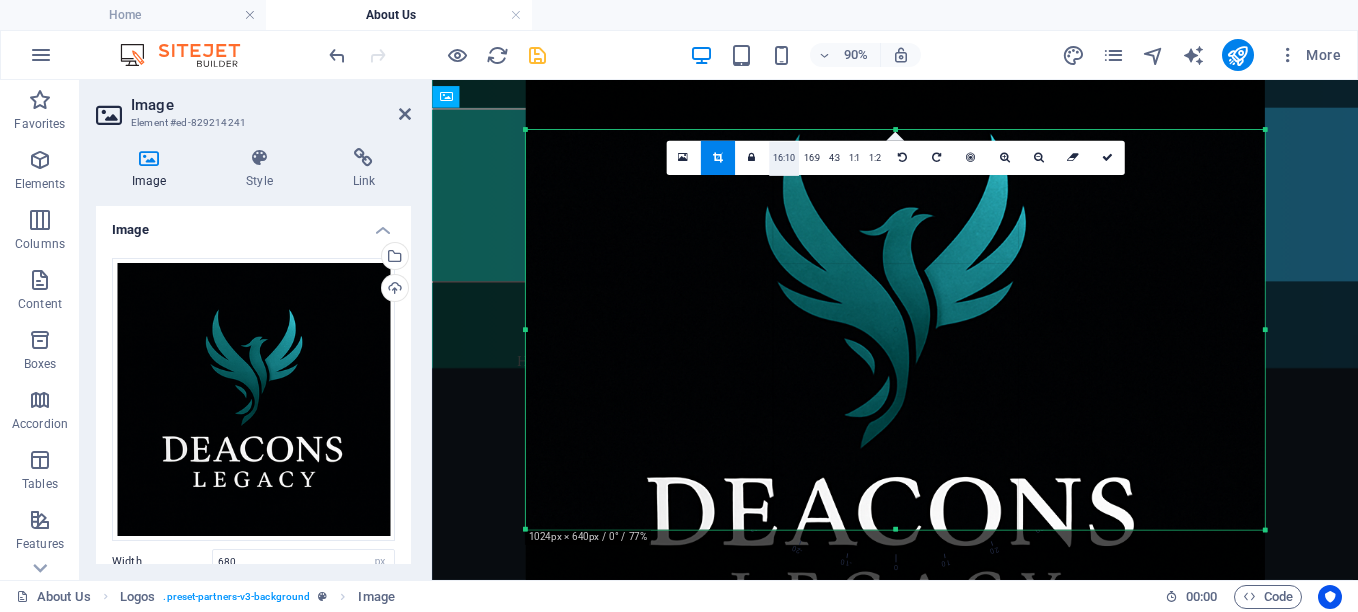 click on "16:10" at bounding box center [784, 159] 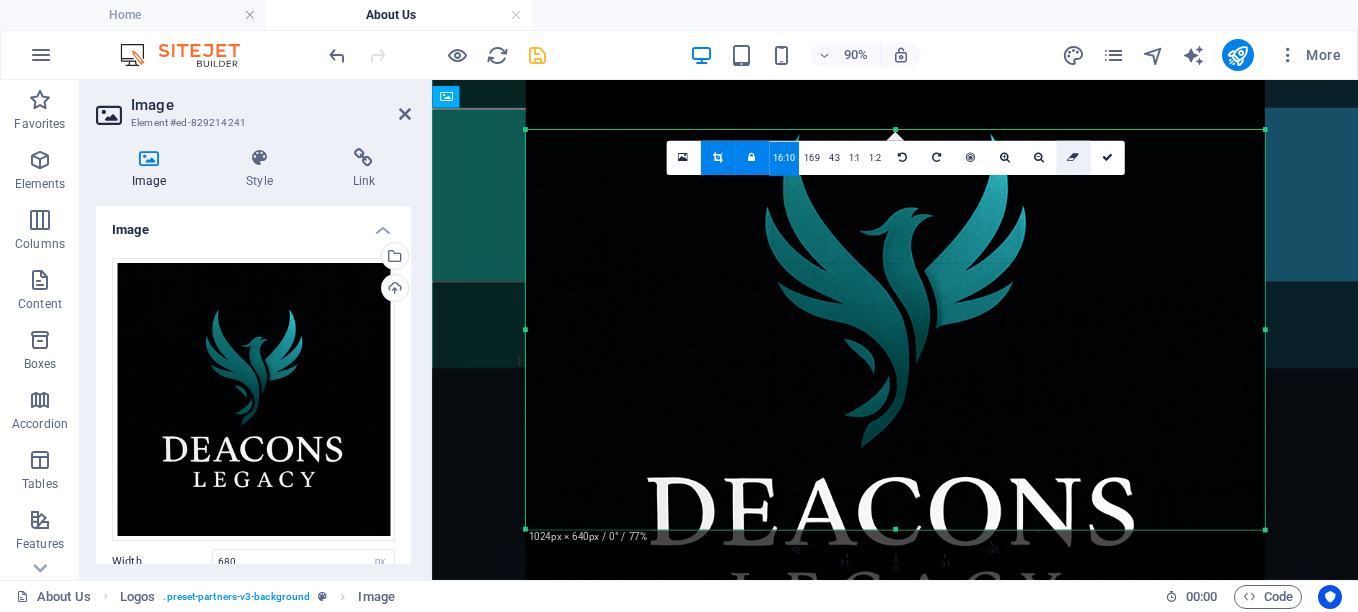 click at bounding box center (1073, 158) 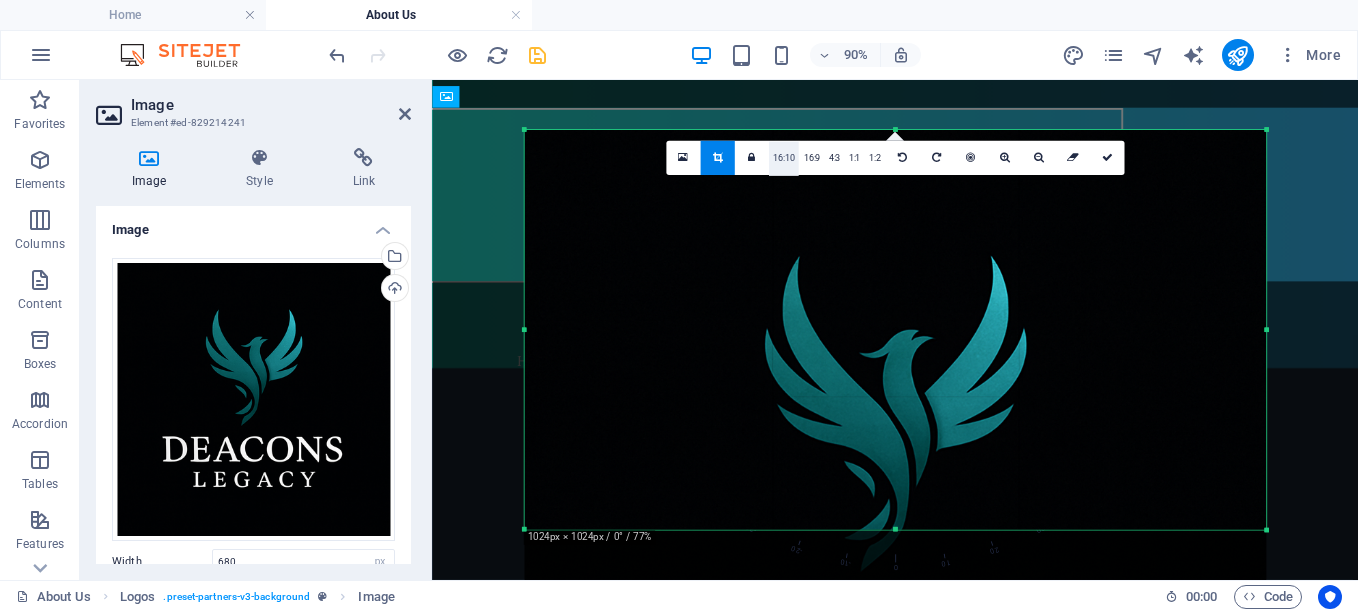 click on "16:10" at bounding box center [784, 159] 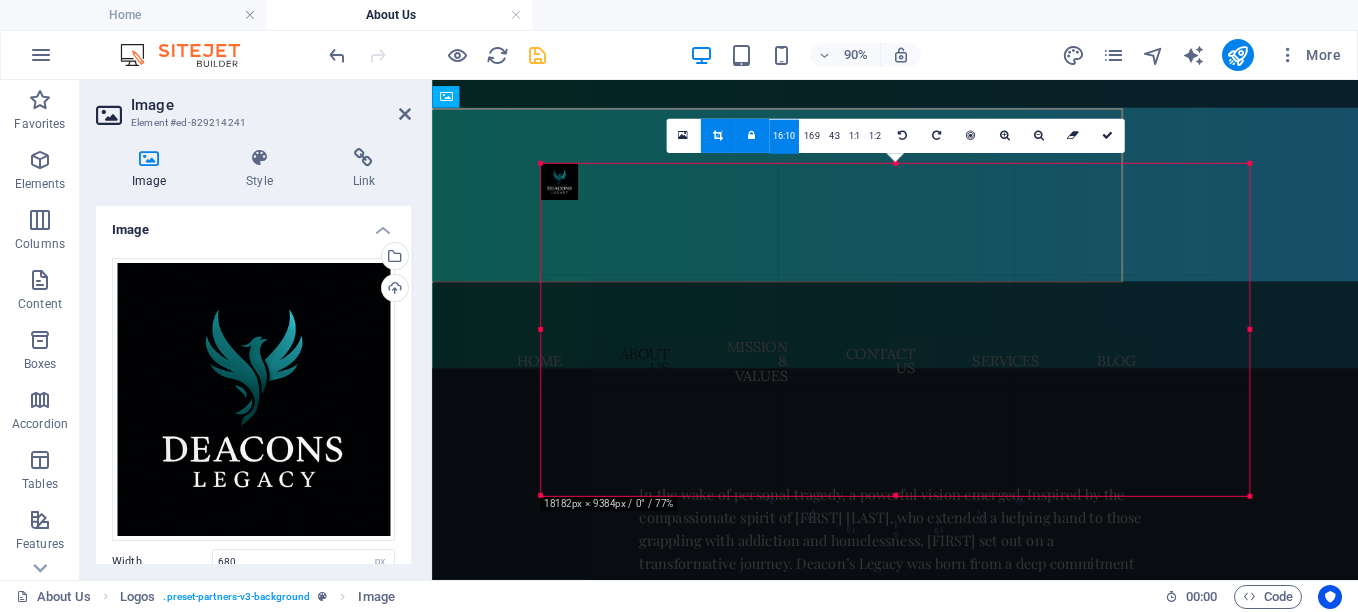 drag, startPoint x: 893, startPoint y: 529, endPoint x: 872, endPoint y: 454, distance: 77.88453 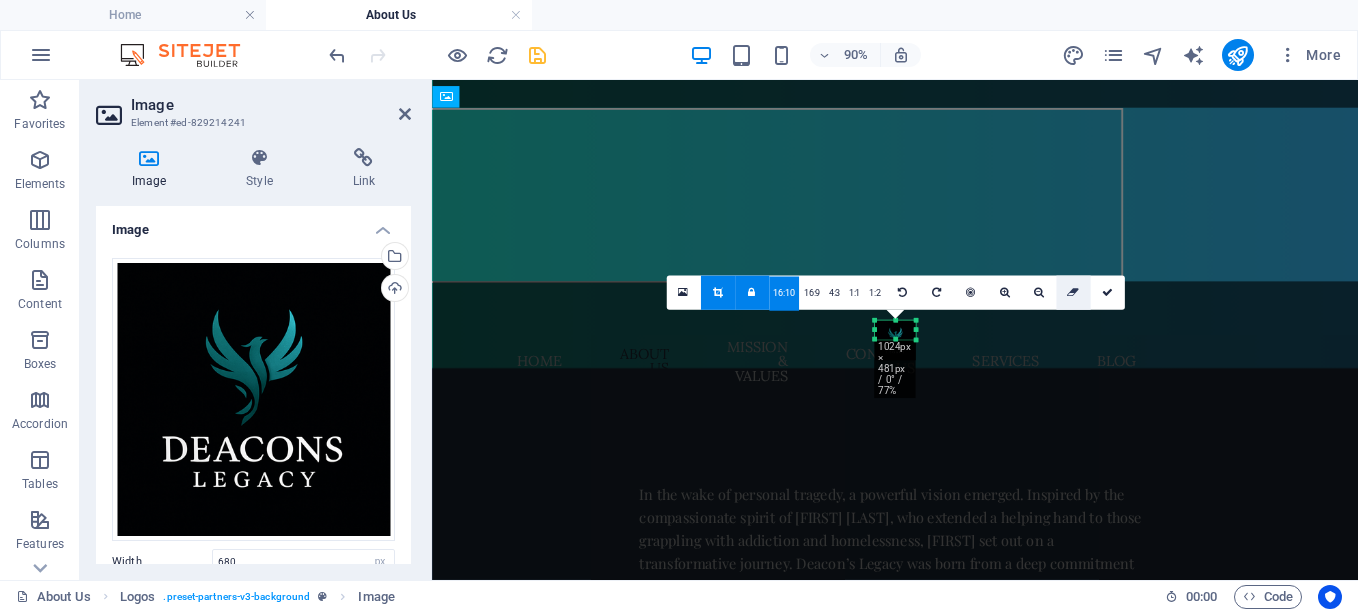 click at bounding box center [1073, 292] 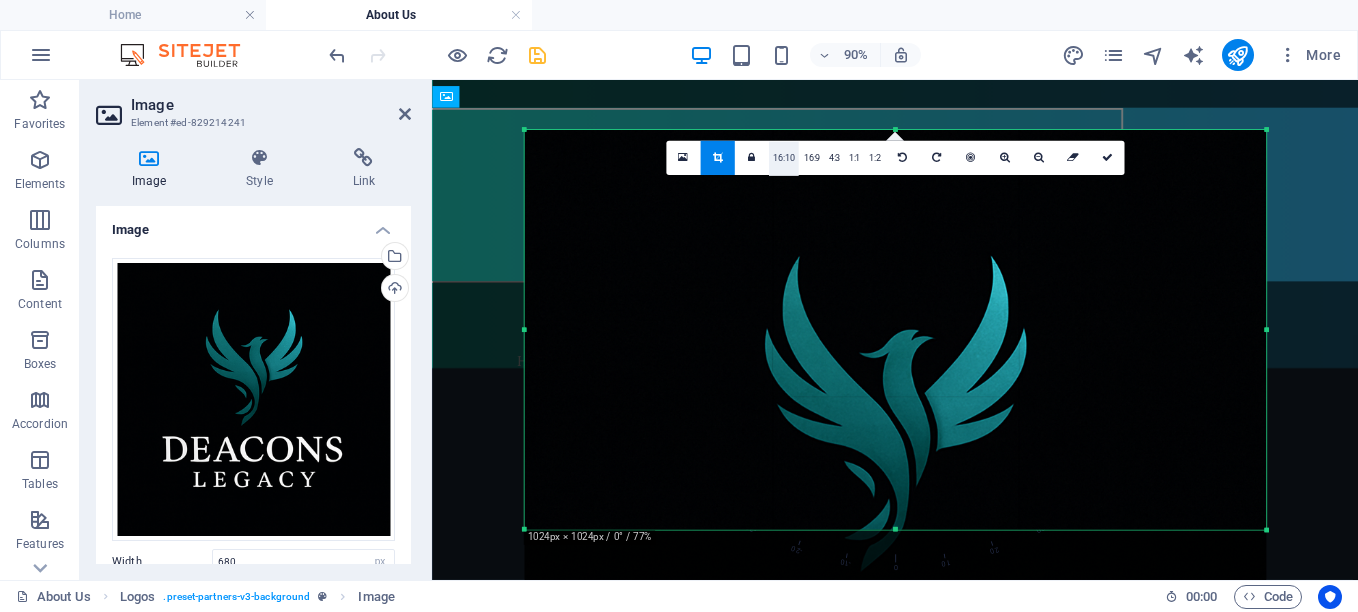 click on "16:10" at bounding box center [784, 159] 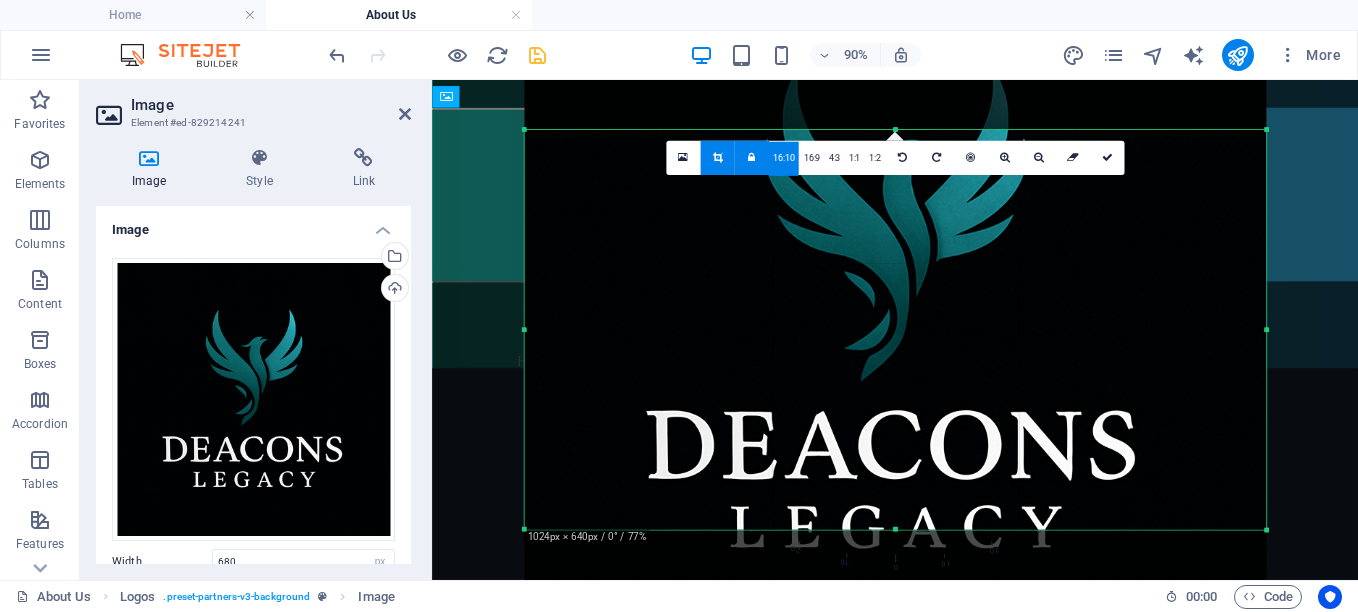 drag, startPoint x: 969, startPoint y: 470, endPoint x: 966, endPoint y: 259, distance: 211.02133 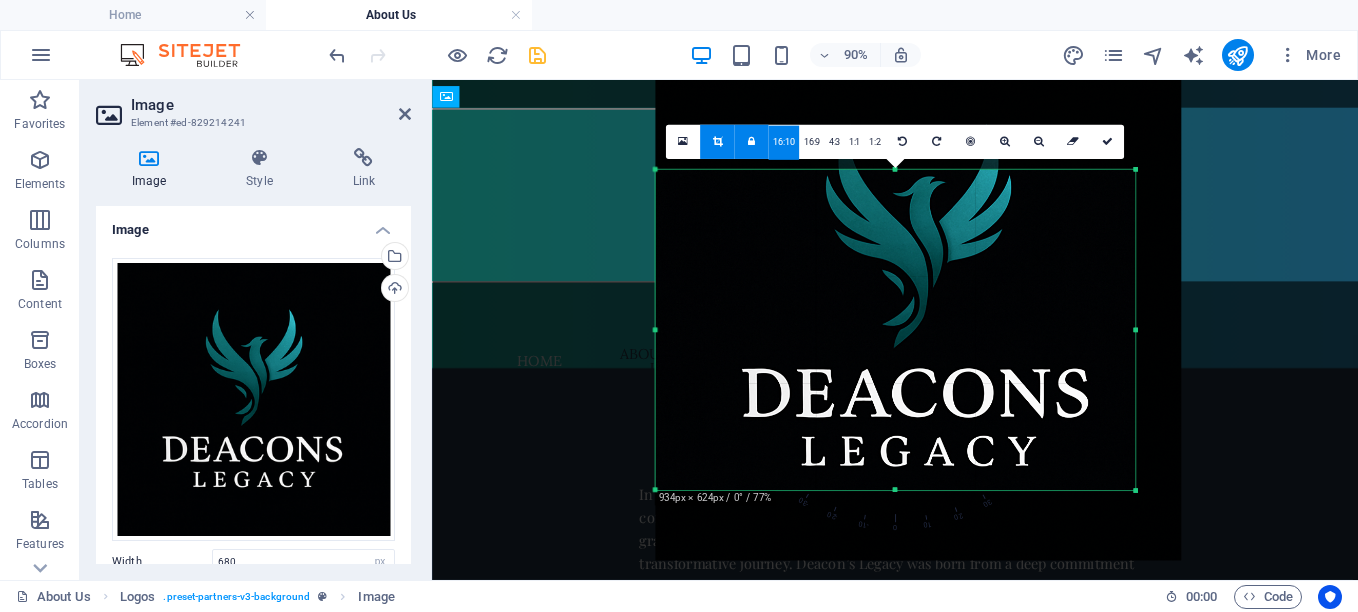 drag, startPoint x: 1266, startPoint y: 528, endPoint x: 975, endPoint y: 441, distance: 303.72684 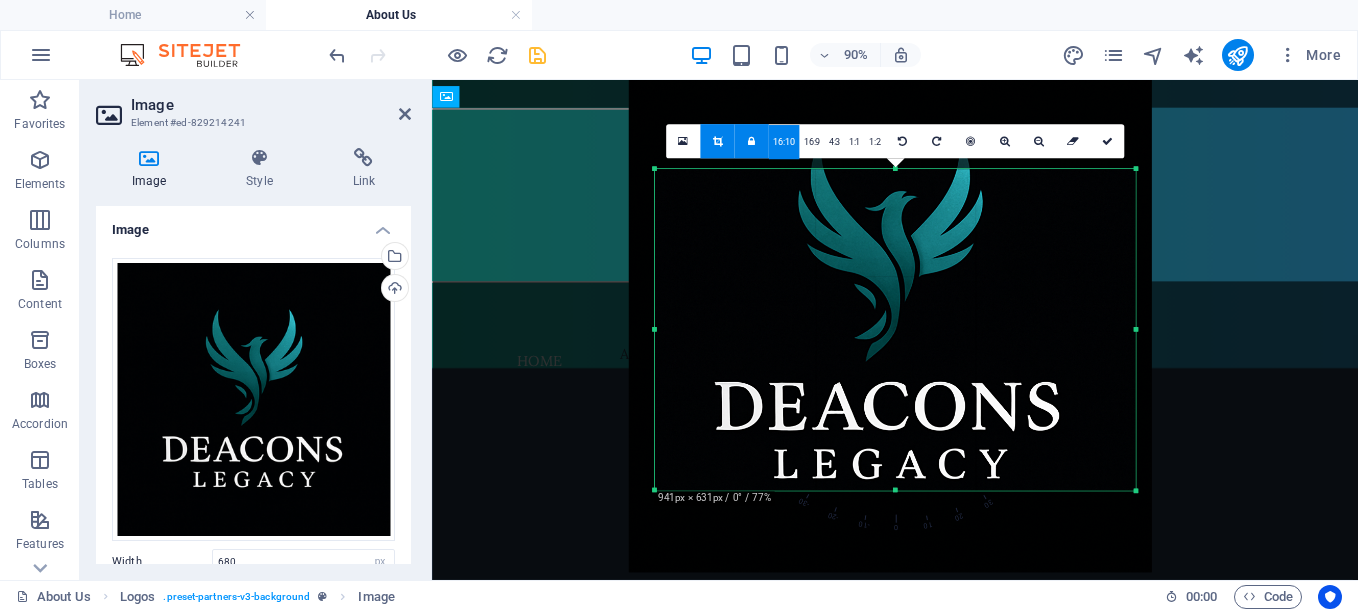 drag, startPoint x: 947, startPoint y: 269, endPoint x: 918, endPoint y: 271, distance: 29.068884 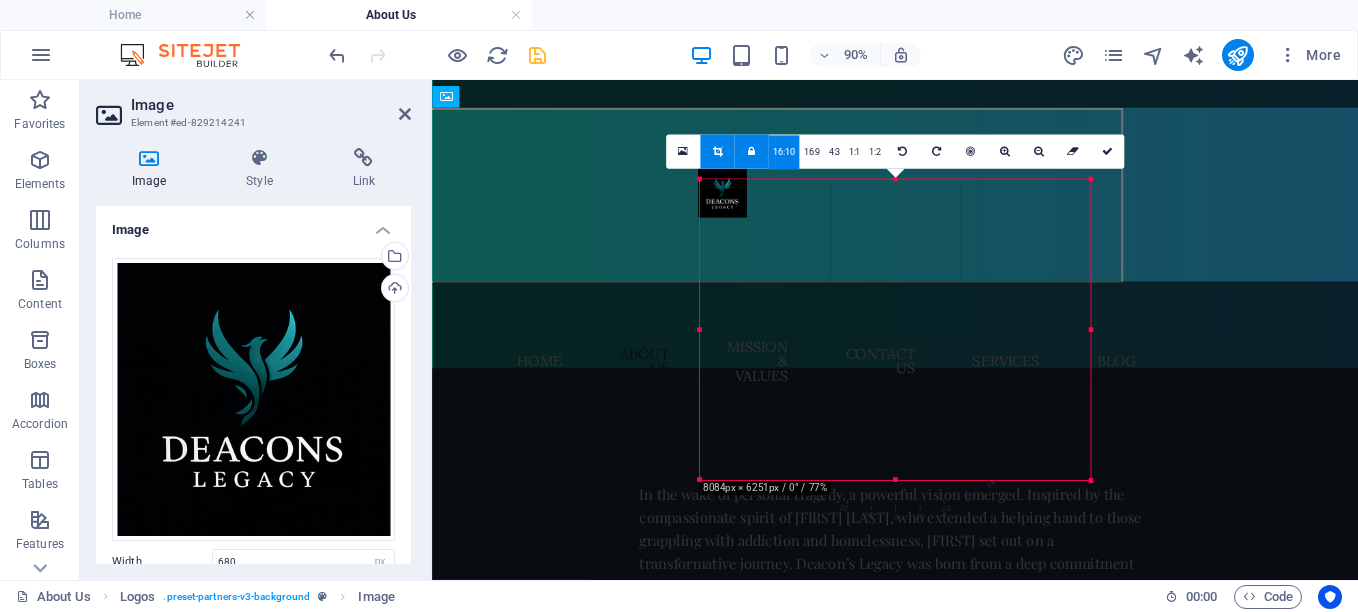 drag, startPoint x: 1134, startPoint y: 489, endPoint x: 1033, endPoint y: 466, distance: 103.58572 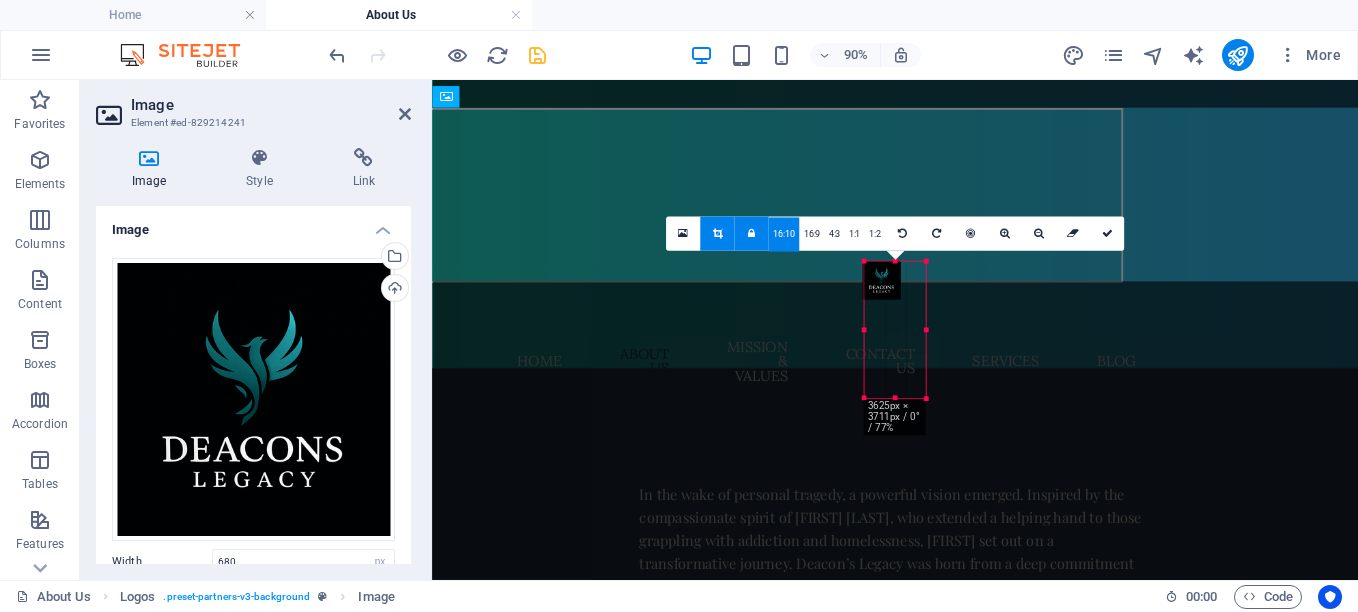 drag, startPoint x: 895, startPoint y: 311, endPoint x: 875, endPoint y: 190, distance: 122.641754 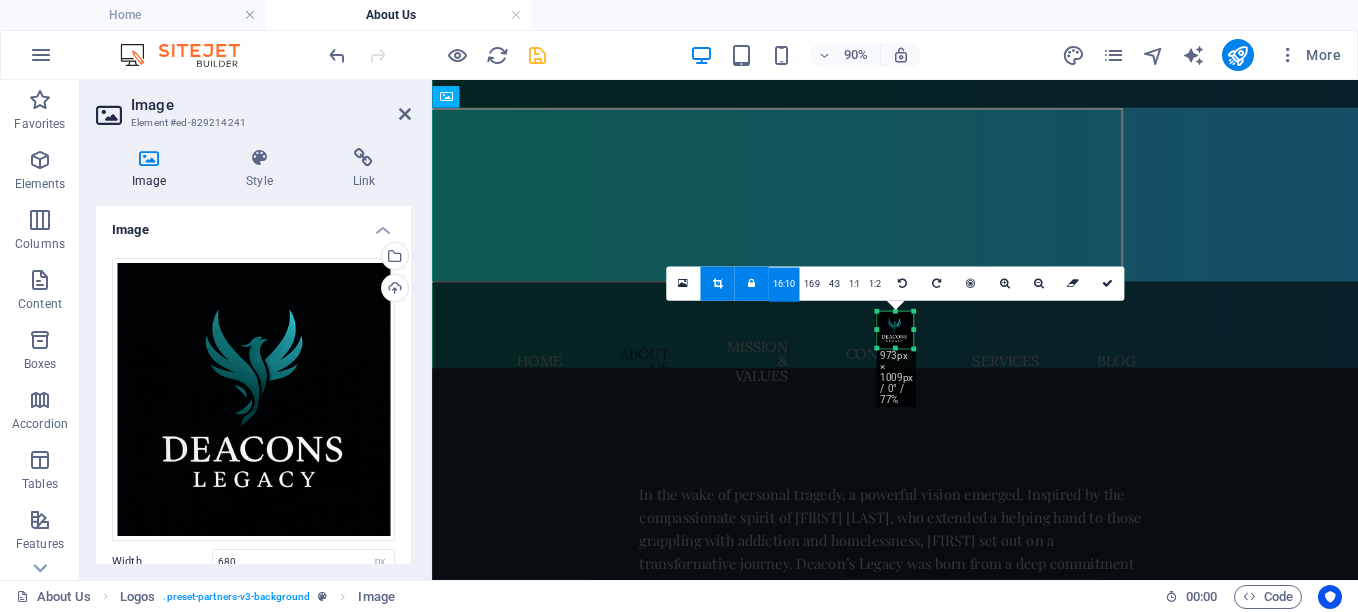 click on "16:10" at bounding box center [784, 285] 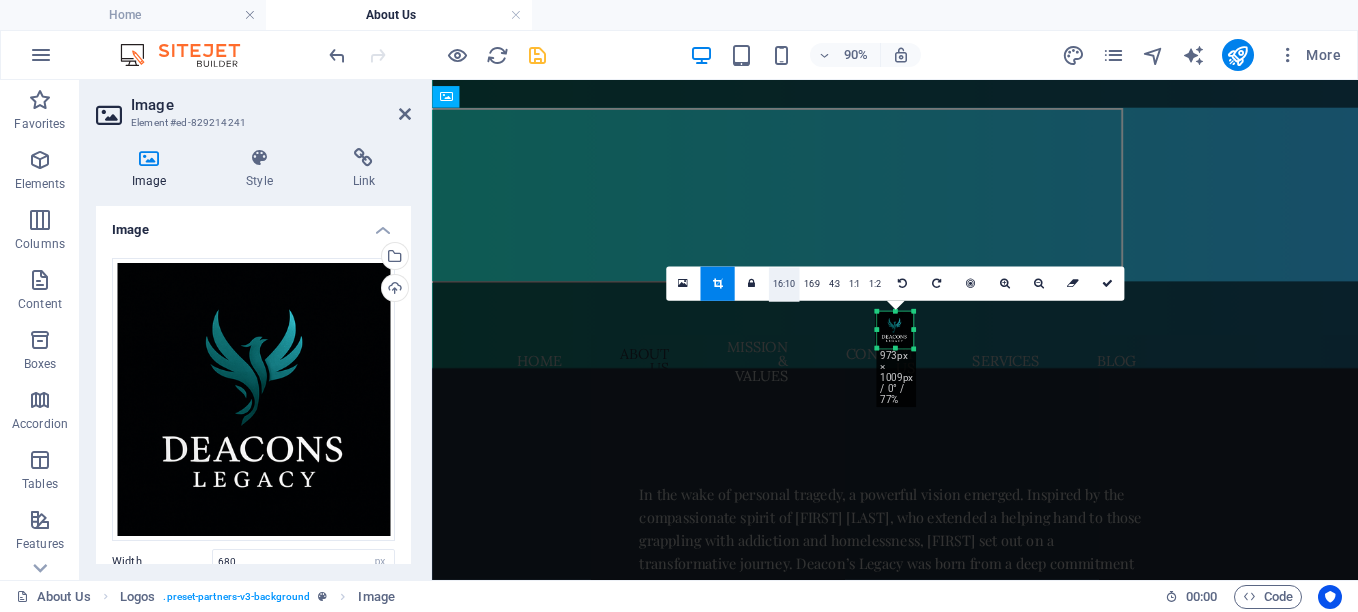 click on "16:10" at bounding box center (784, 285) 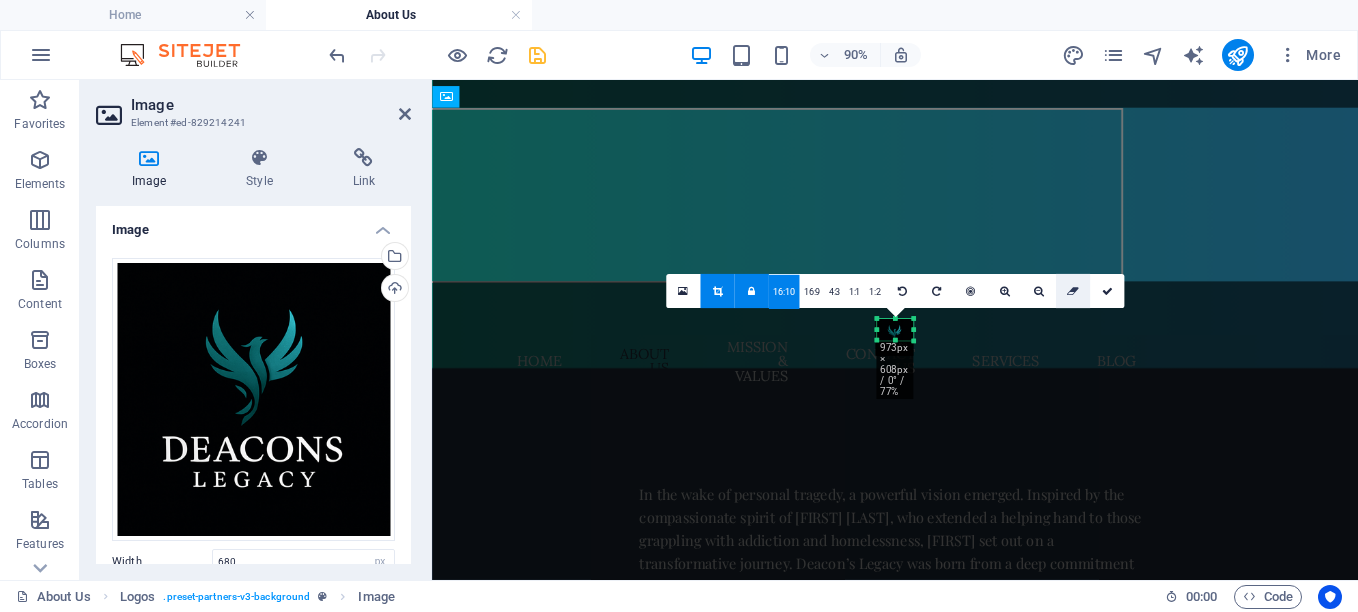 click at bounding box center (1073, 291) 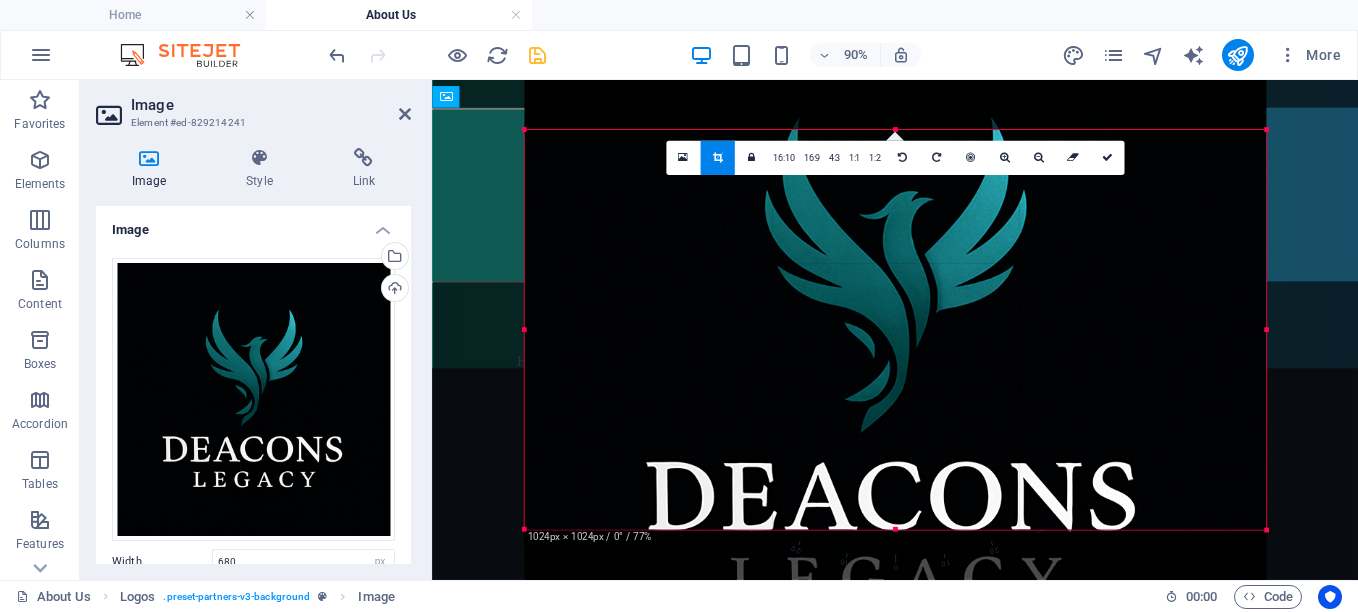 drag, startPoint x: 1153, startPoint y: 409, endPoint x: 1154, endPoint y: 253, distance: 156.0032 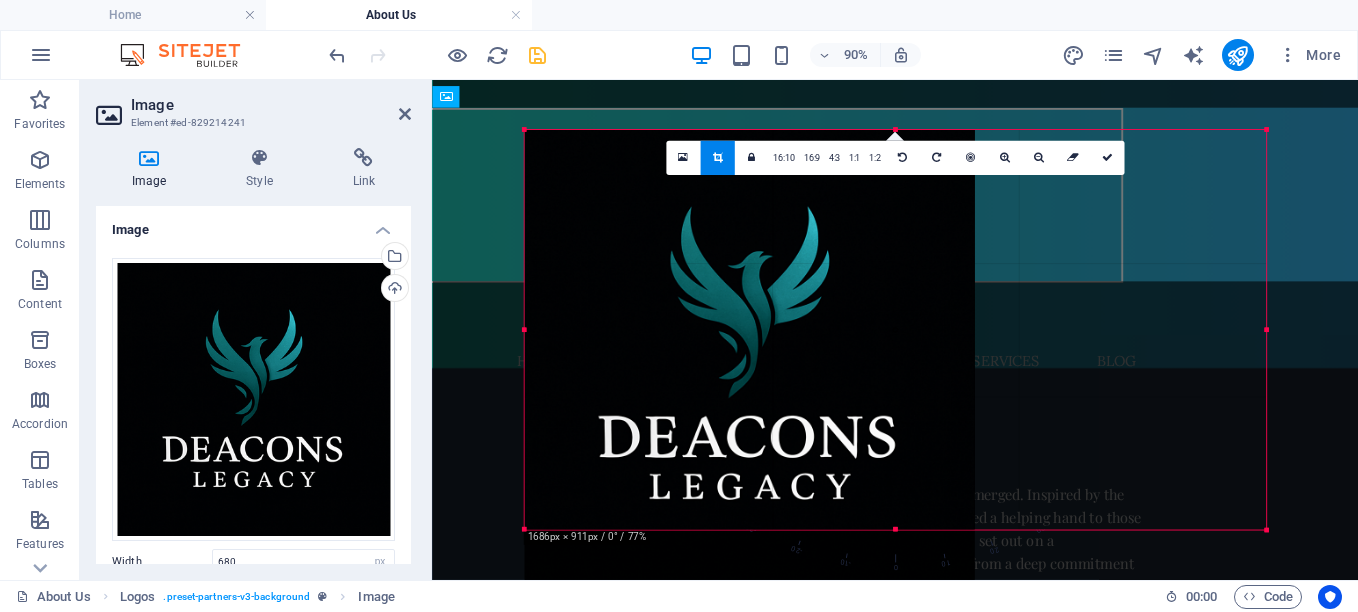 drag, startPoint x: 1269, startPoint y: 533, endPoint x: 1306, endPoint y: 555, distance: 43.046486 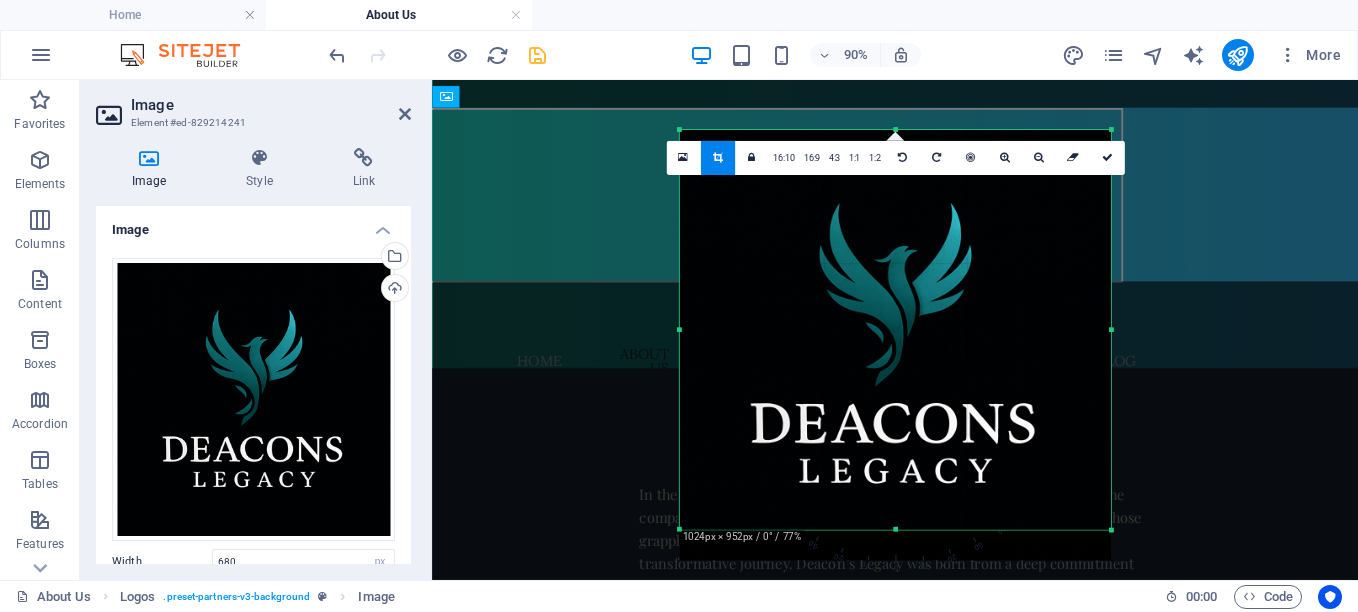 drag, startPoint x: 933, startPoint y: 301, endPoint x: 939, endPoint y: 220, distance: 81.22192 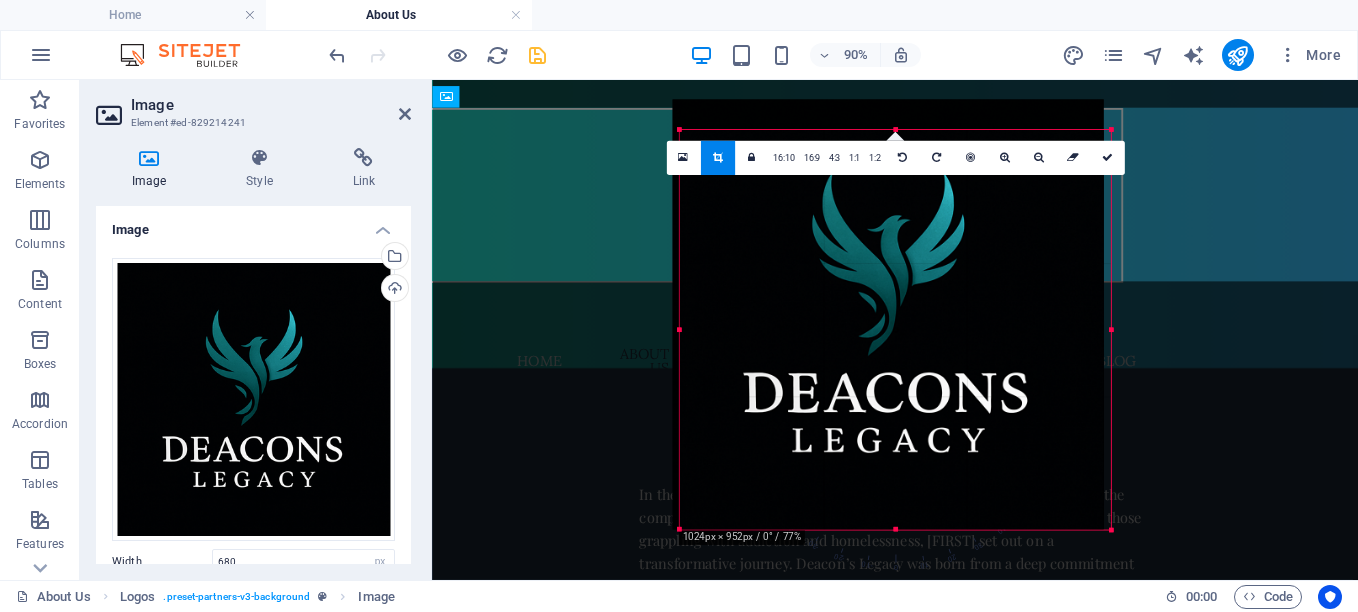 drag, startPoint x: 868, startPoint y: 239, endPoint x: 860, endPoint y: 206, distance: 33.955853 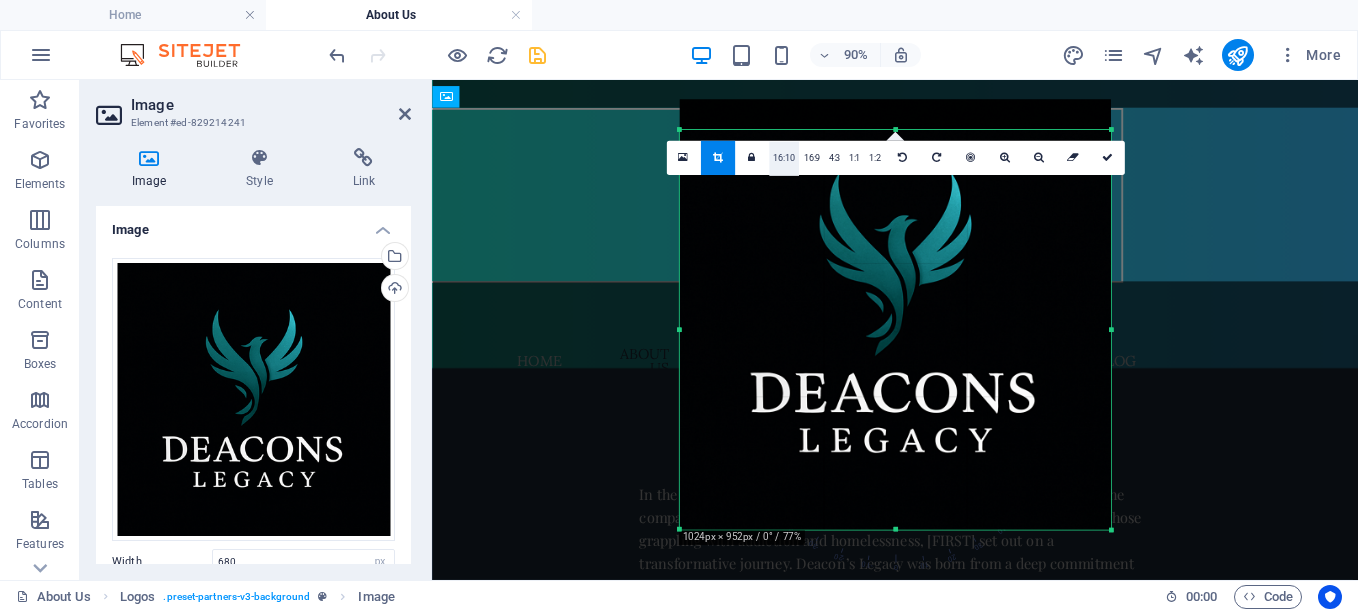 click on "16:10" at bounding box center (784, 159) 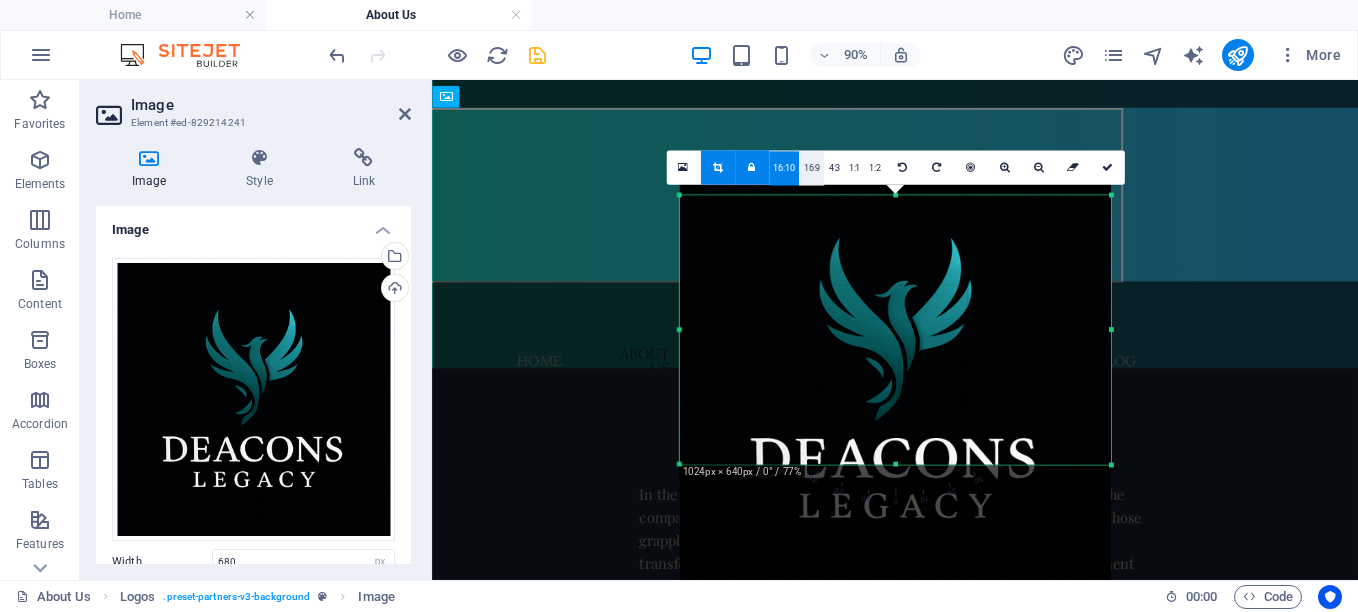 click on "16:9" at bounding box center (811, 168) 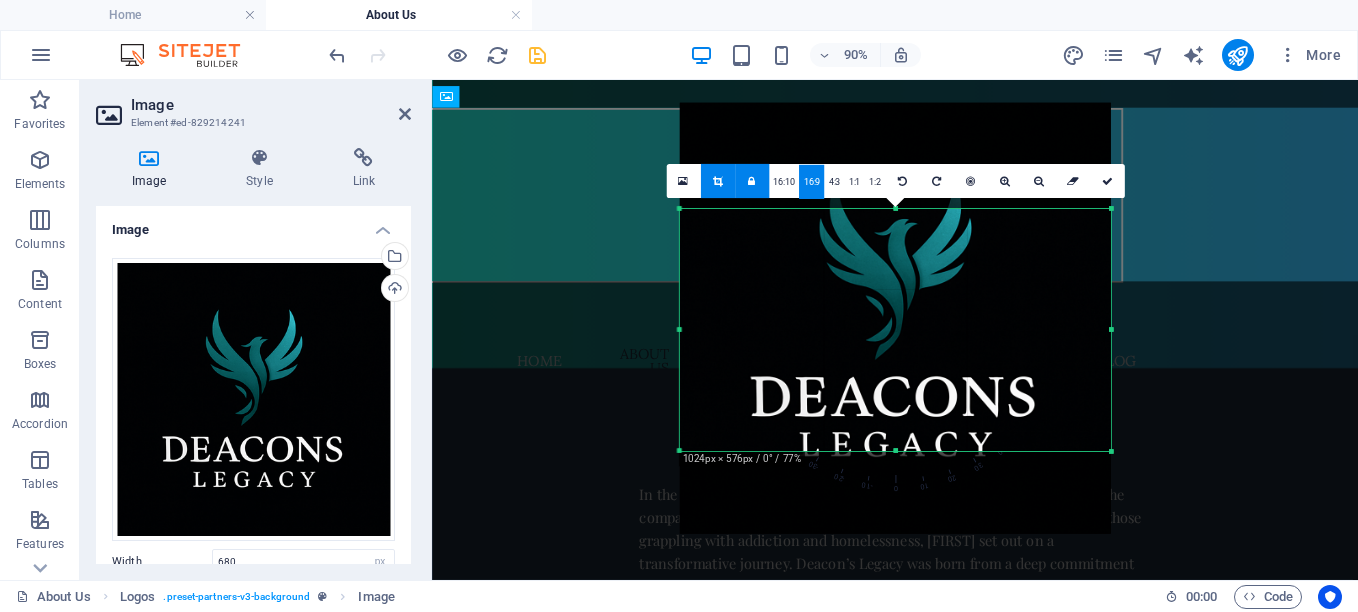 drag, startPoint x: 906, startPoint y: 392, endPoint x: 899, endPoint y: 305, distance: 87.28116 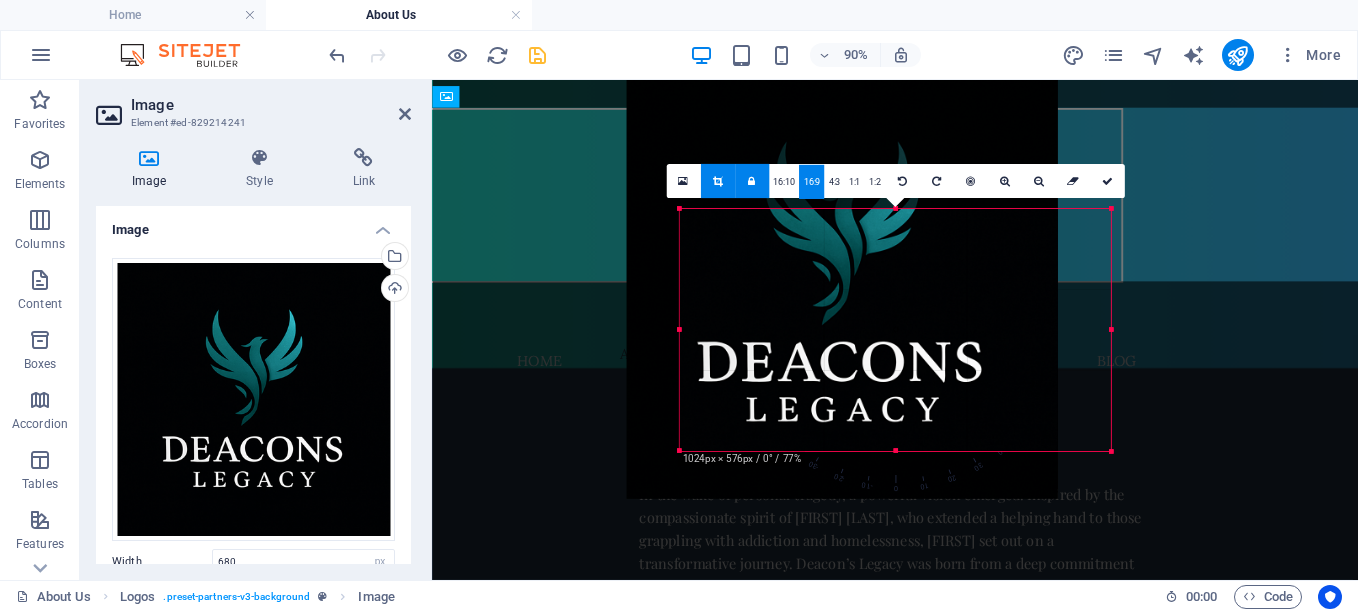 drag, startPoint x: 1089, startPoint y: 436, endPoint x: 1031, endPoint y: 384, distance: 77.89737 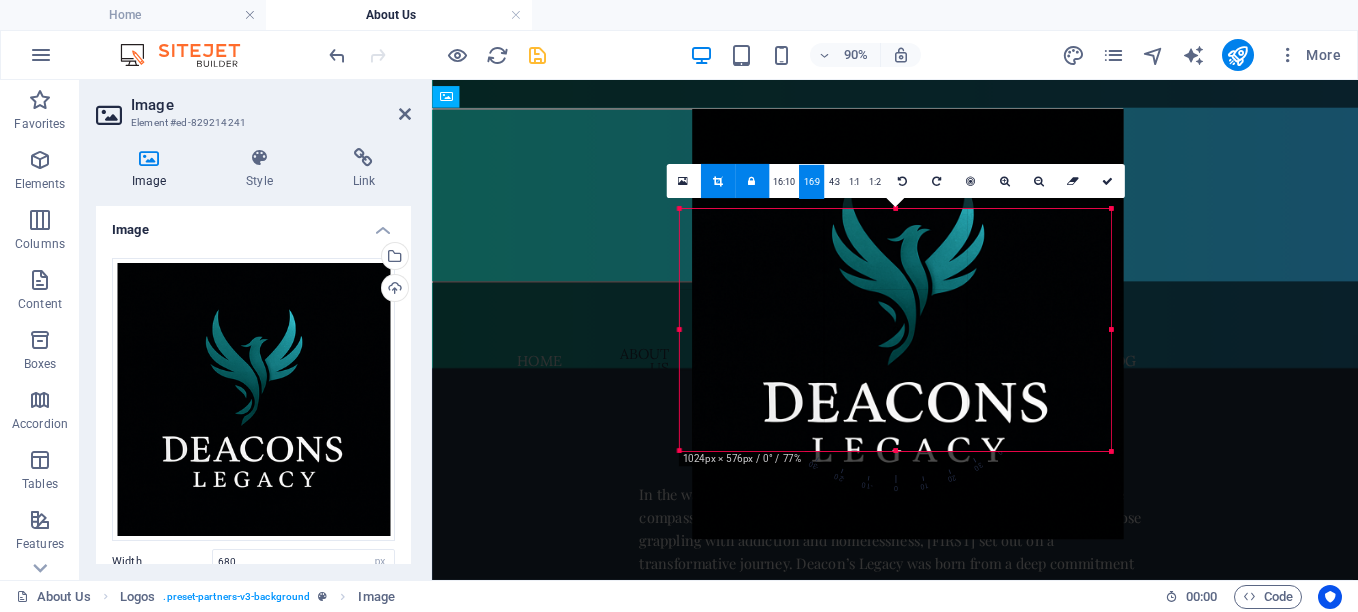 drag, startPoint x: 920, startPoint y: 283, endPoint x: 937, endPoint y: 307, distance: 29.410883 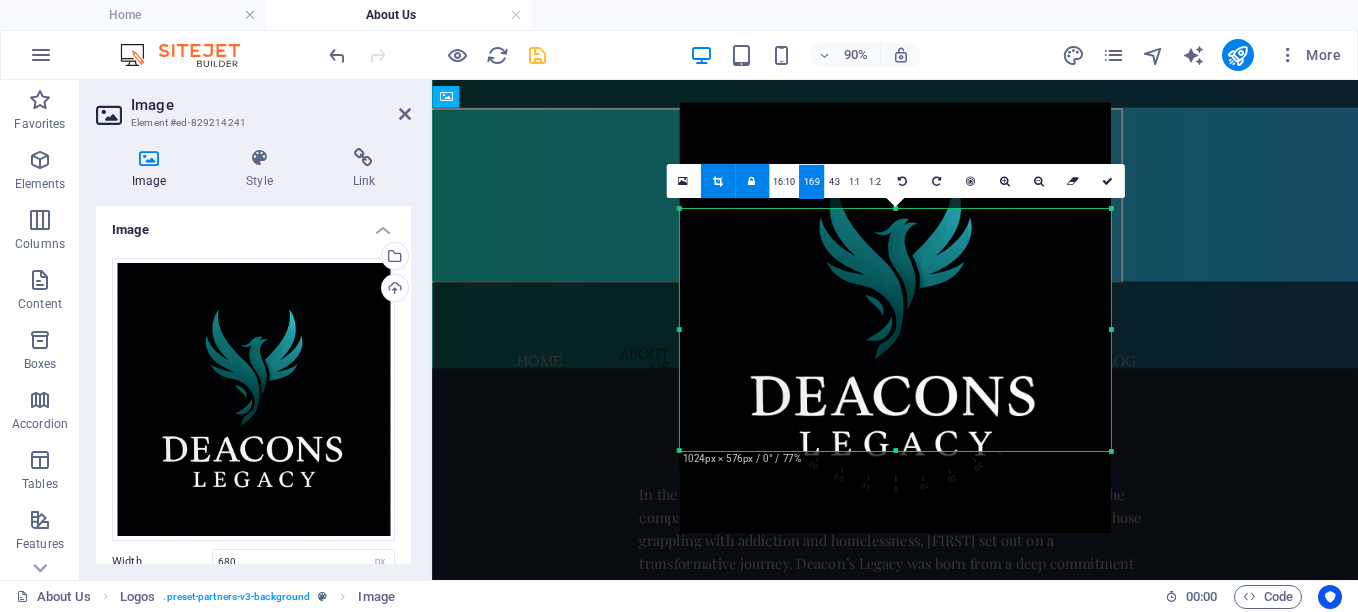 click at bounding box center (895, 318) 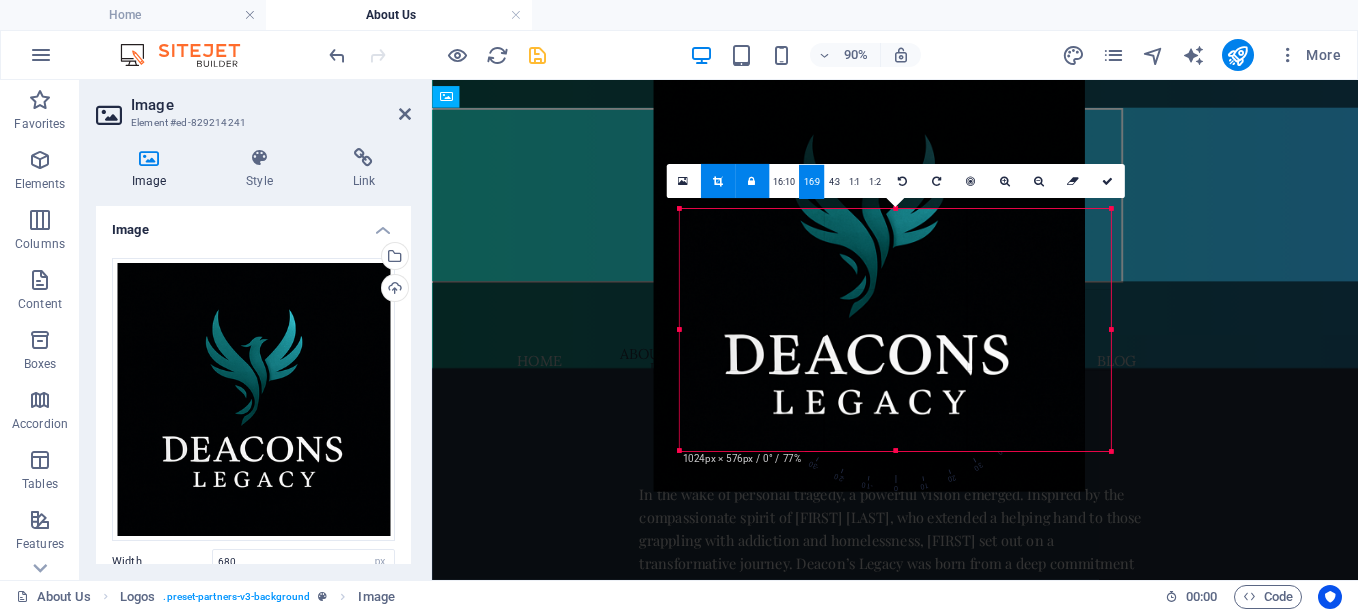 drag, startPoint x: 1085, startPoint y: 427, endPoint x: 1057, endPoint y: 371, distance: 62.609905 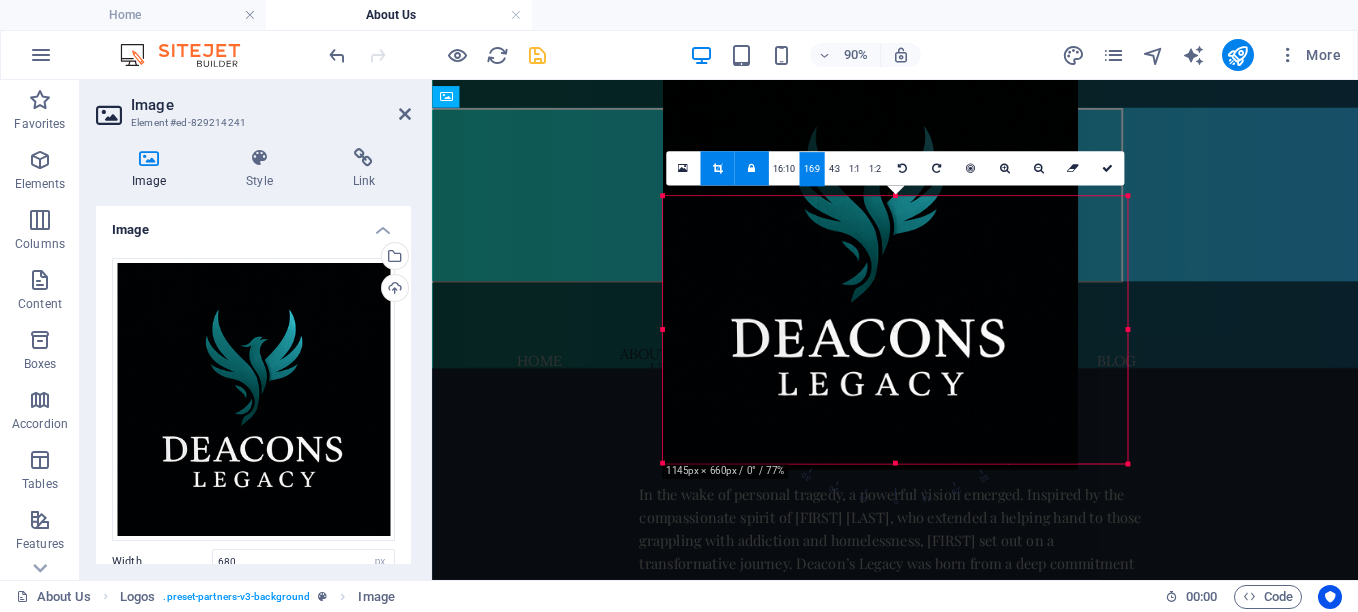 drag, startPoint x: 1116, startPoint y: 455, endPoint x: 1153, endPoint y: 483, distance: 46.400433 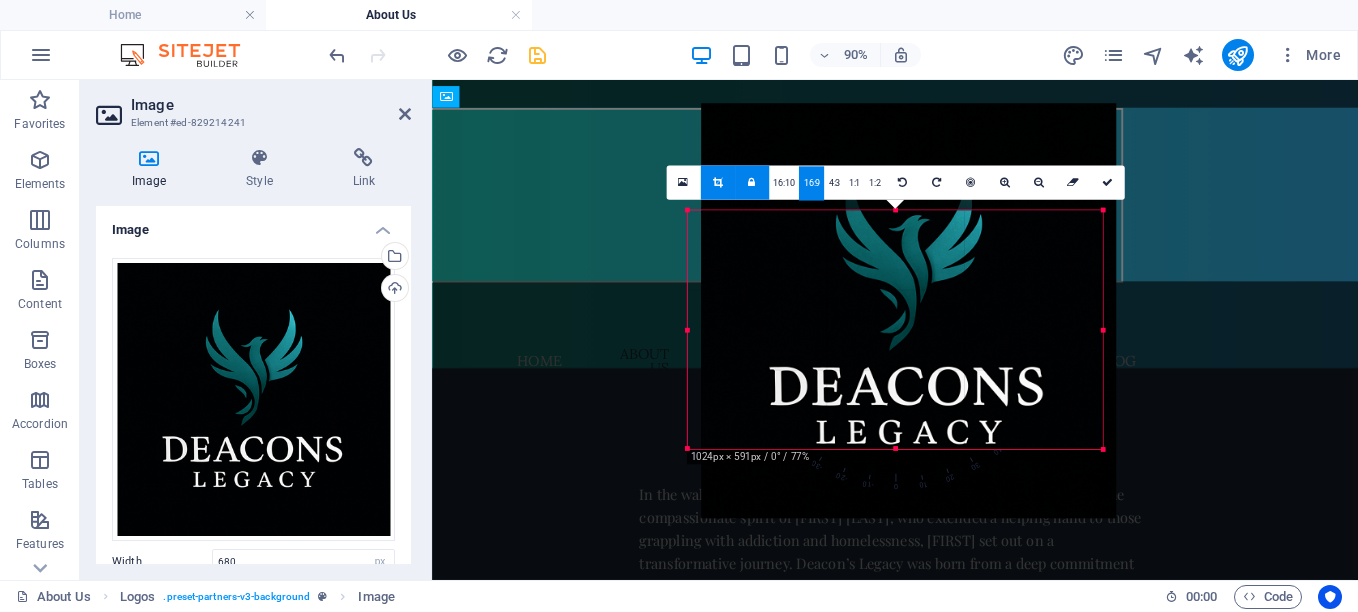 drag, startPoint x: 898, startPoint y: 259, endPoint x: 913, endPoint y: 279, distance: 25 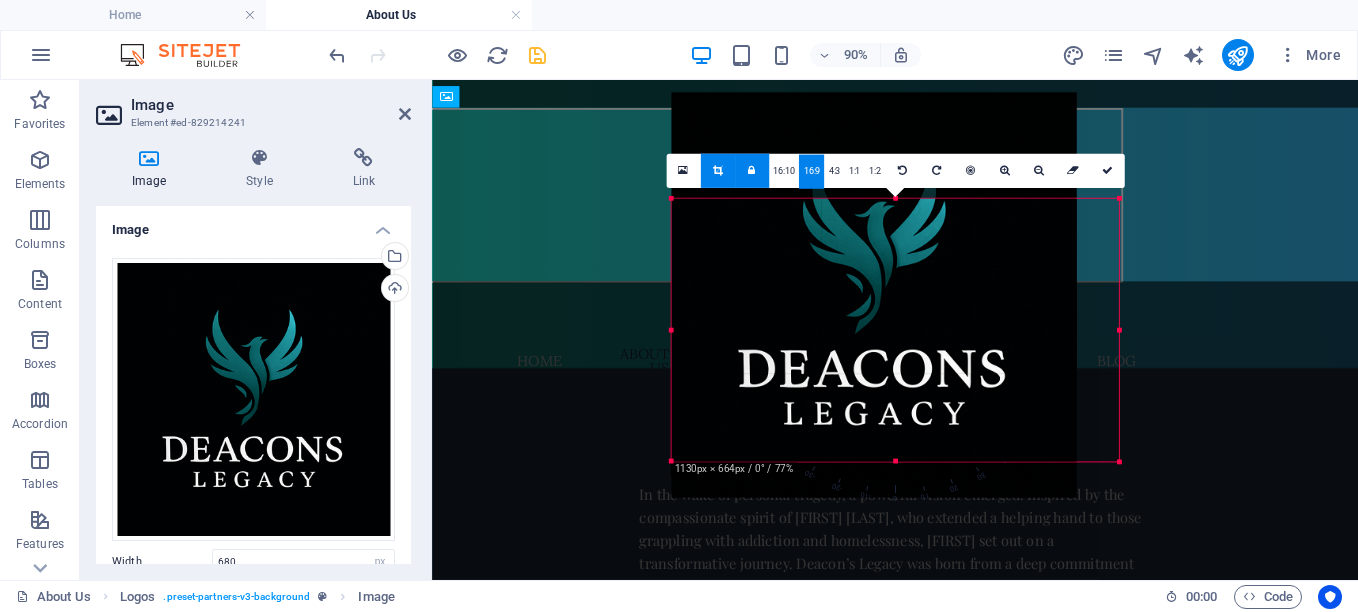drag, startPoint x: 1101, startPoint y: 451, endPoint x: 1137, endPoint y: 477, distance: 44.407207 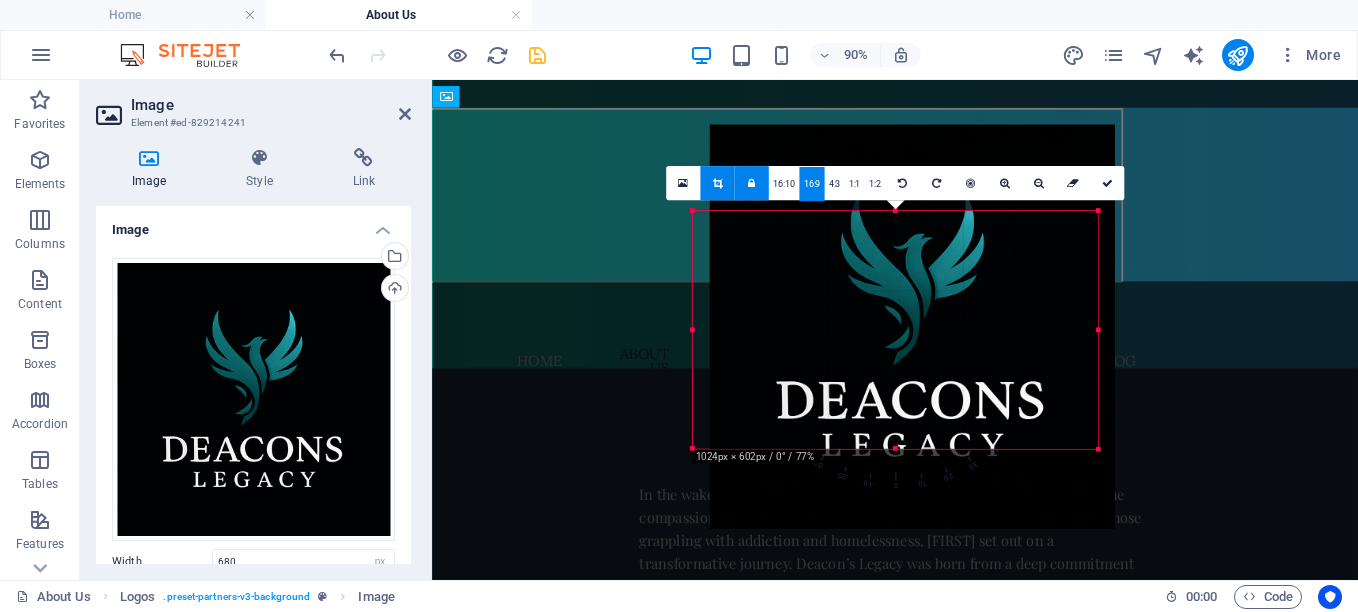 drag, startPoint x: 899, startPoint y: 313, endPoint x: 914, endPoint y: 319, distance: 16.155495 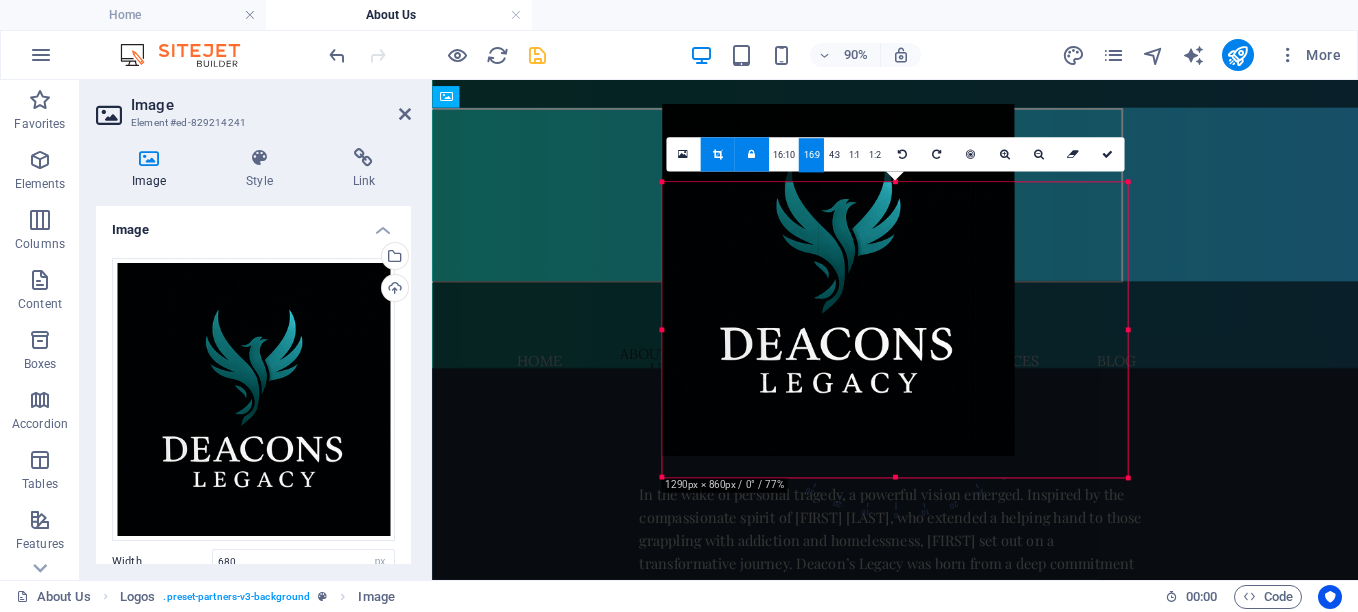 drag, startPoint x: 897, startPoint y: 451, endPoint x: 913, endPoint y: 547, distance: 97.3242 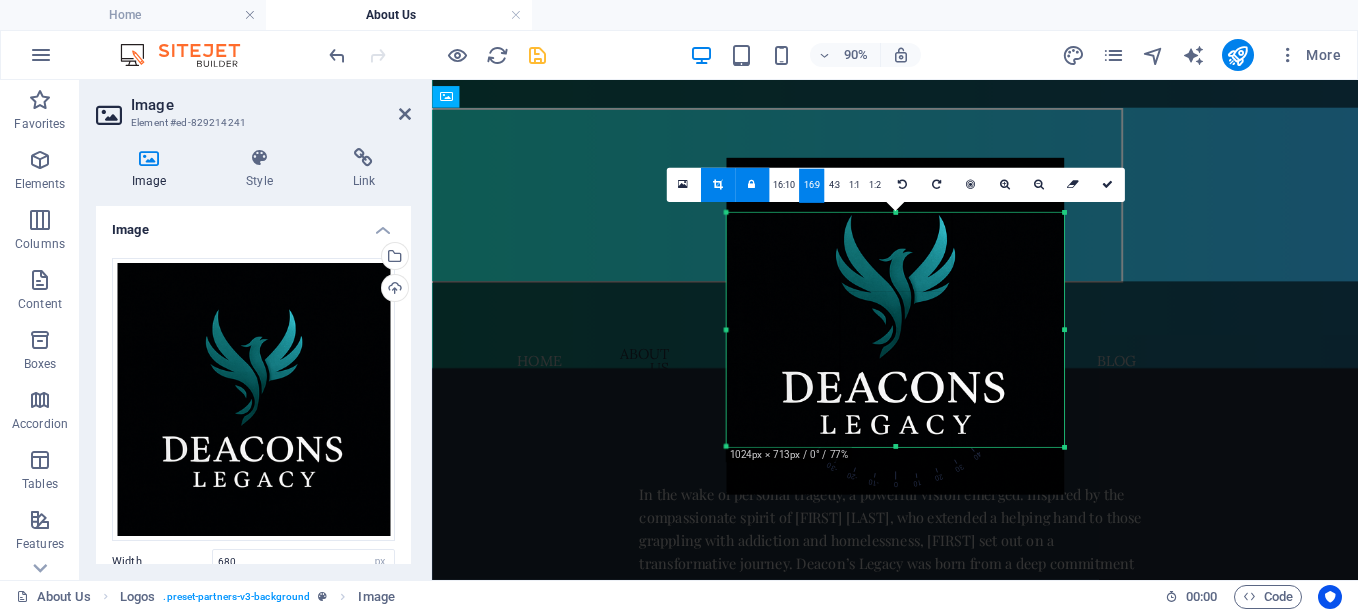 drag, startPoint x: 874, startPoint y: 291, endPoint x: 880, endPoint y: 310, distance: 19.924858 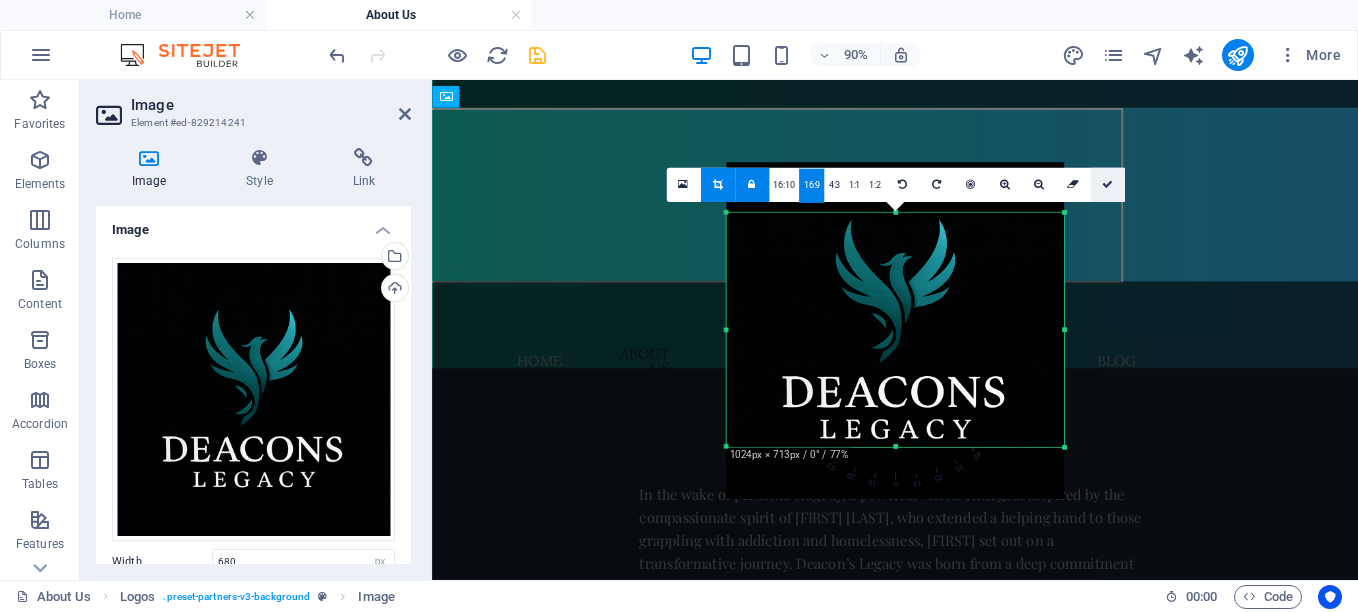 click at bounding box center (1107, 185) 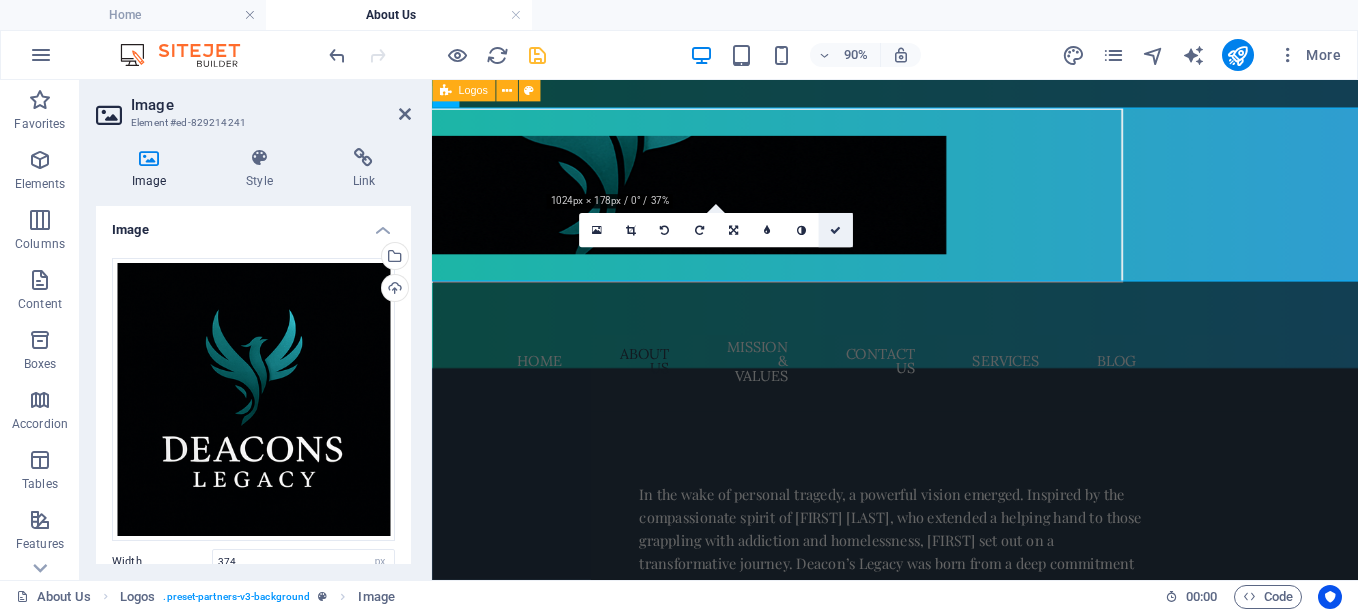 click at bounding box center [835, 230] 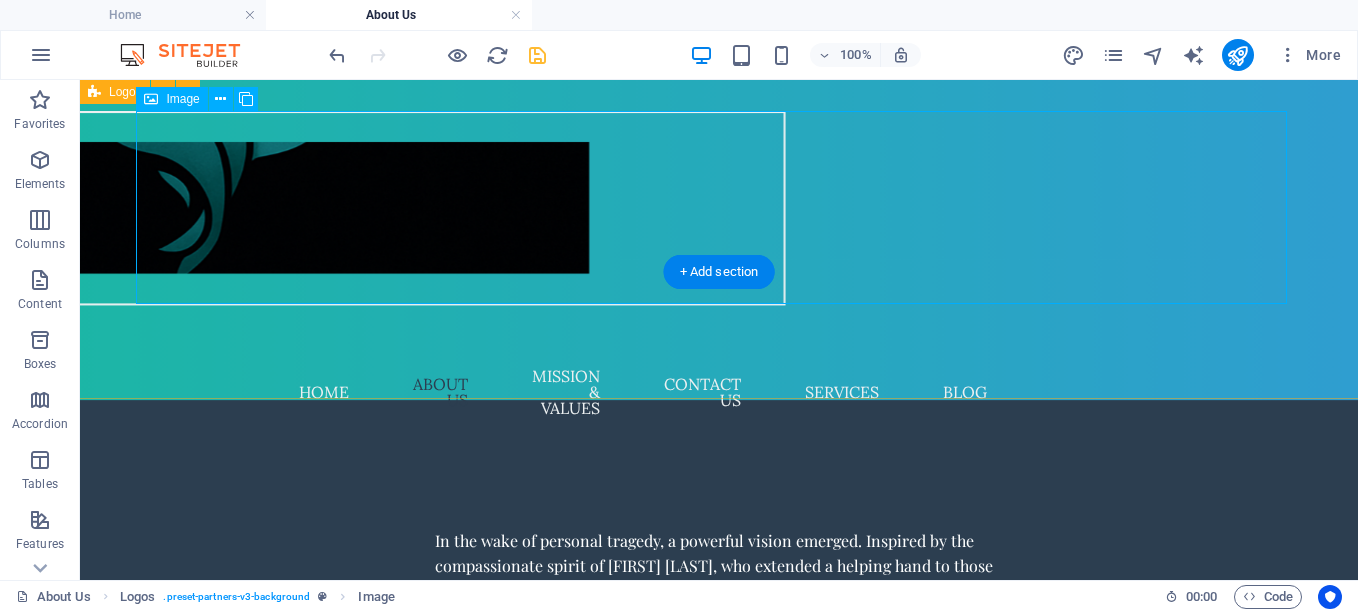 click at bounding box center (210, 207) 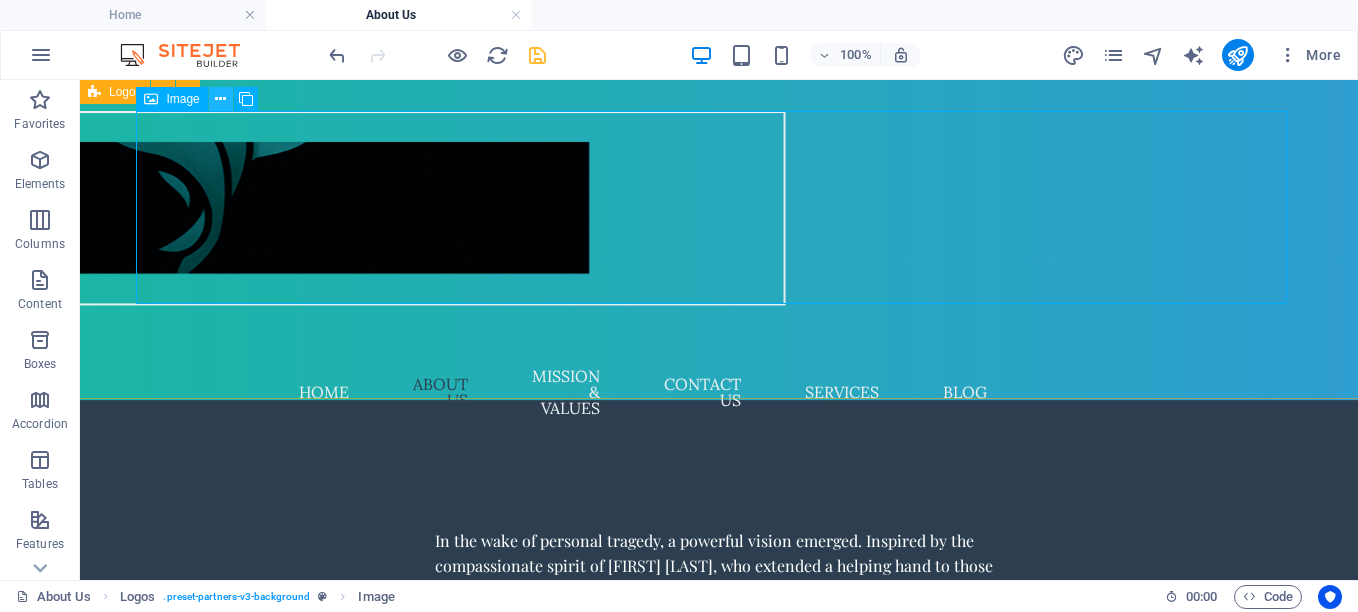 click at bounding box center (220, 99) 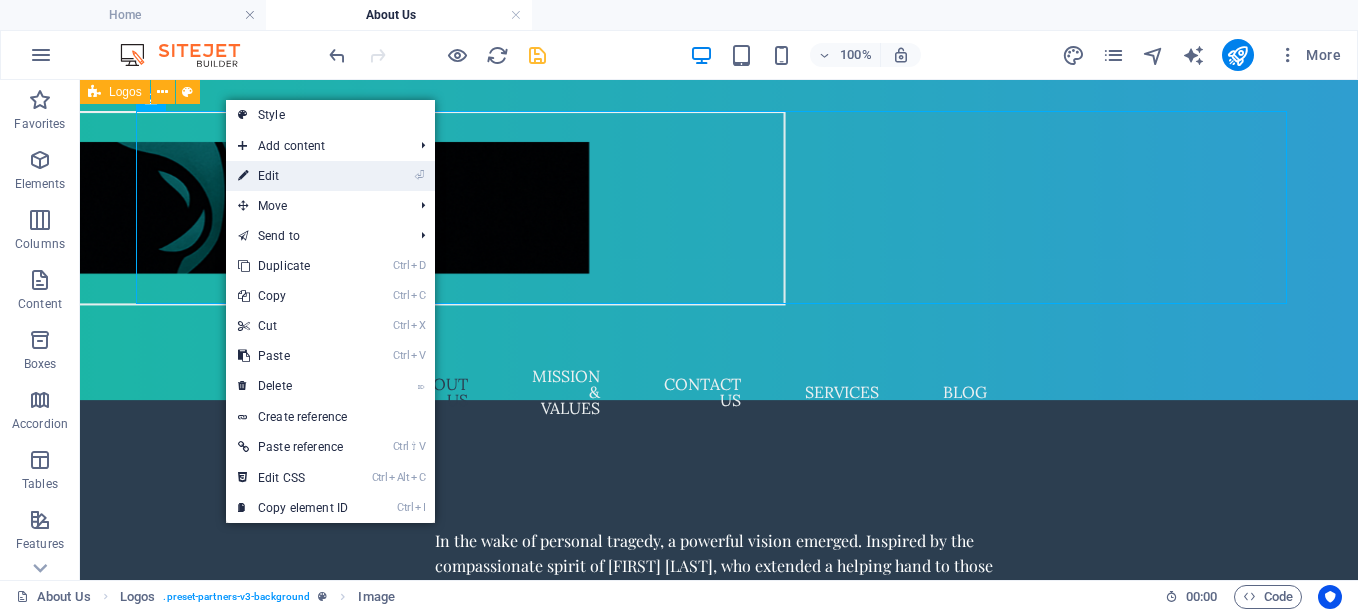 click on "⏎  Edit" at bounding box center [293, 176] 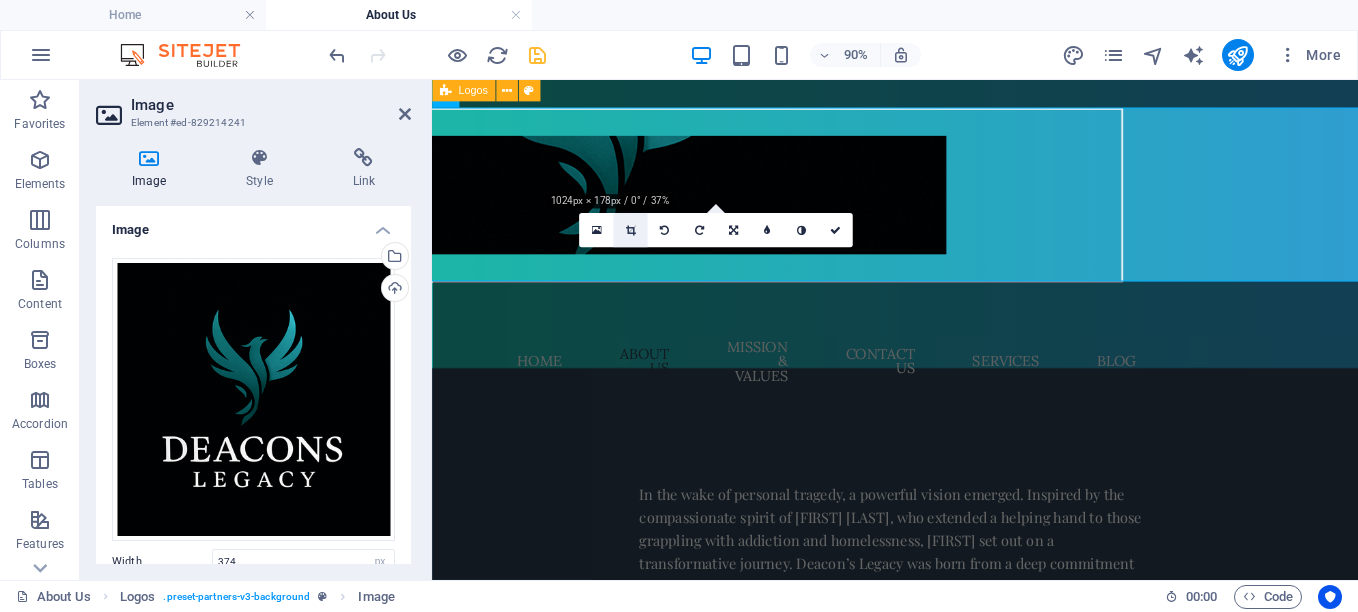 click at bounding box center (630, 230) 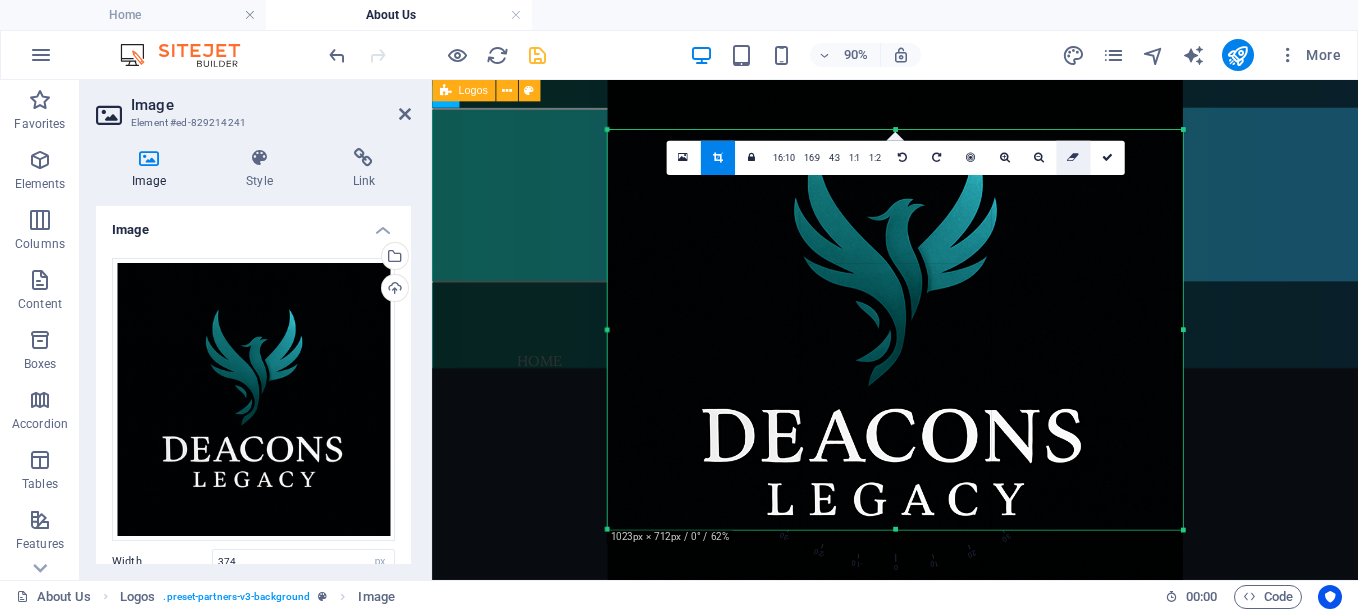 click at bounding box center (1073, 158) 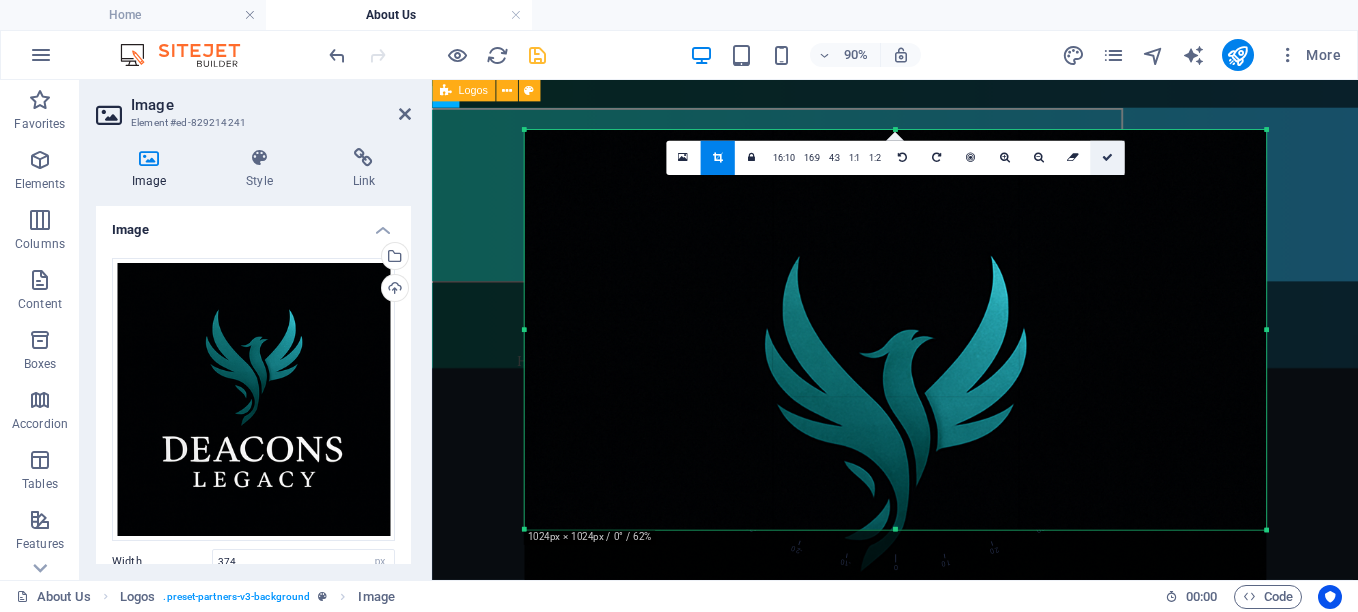 click at bounding box center (1106, 158) 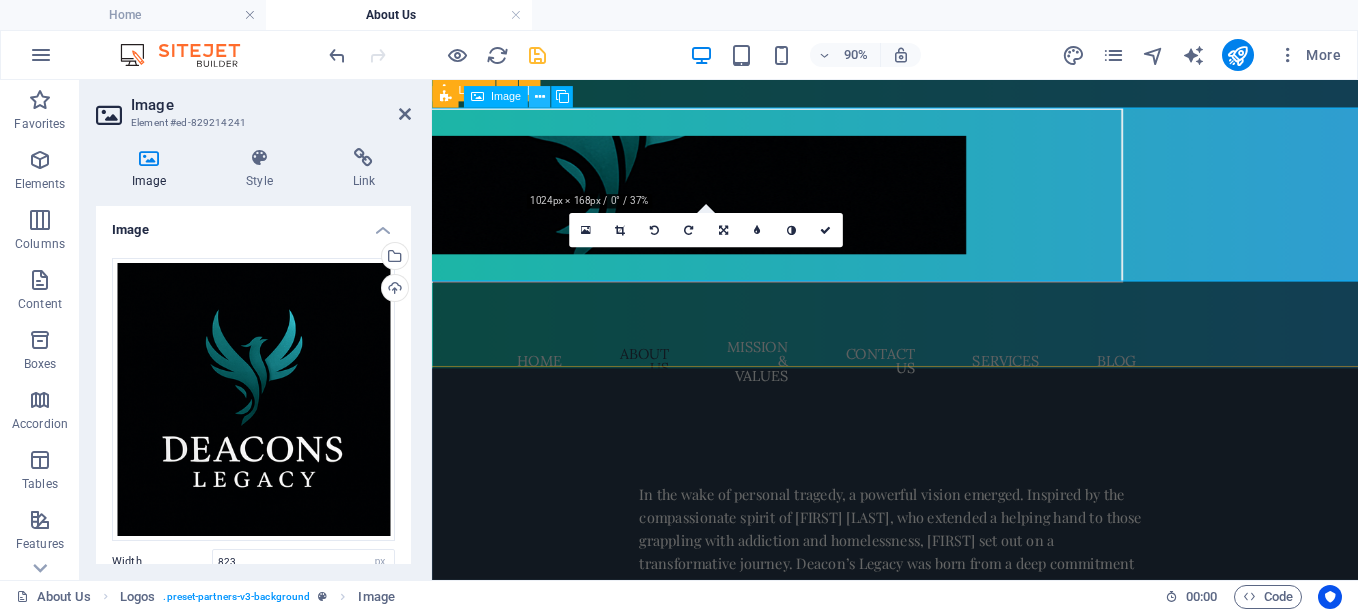 click at bounding box center (539, 97) 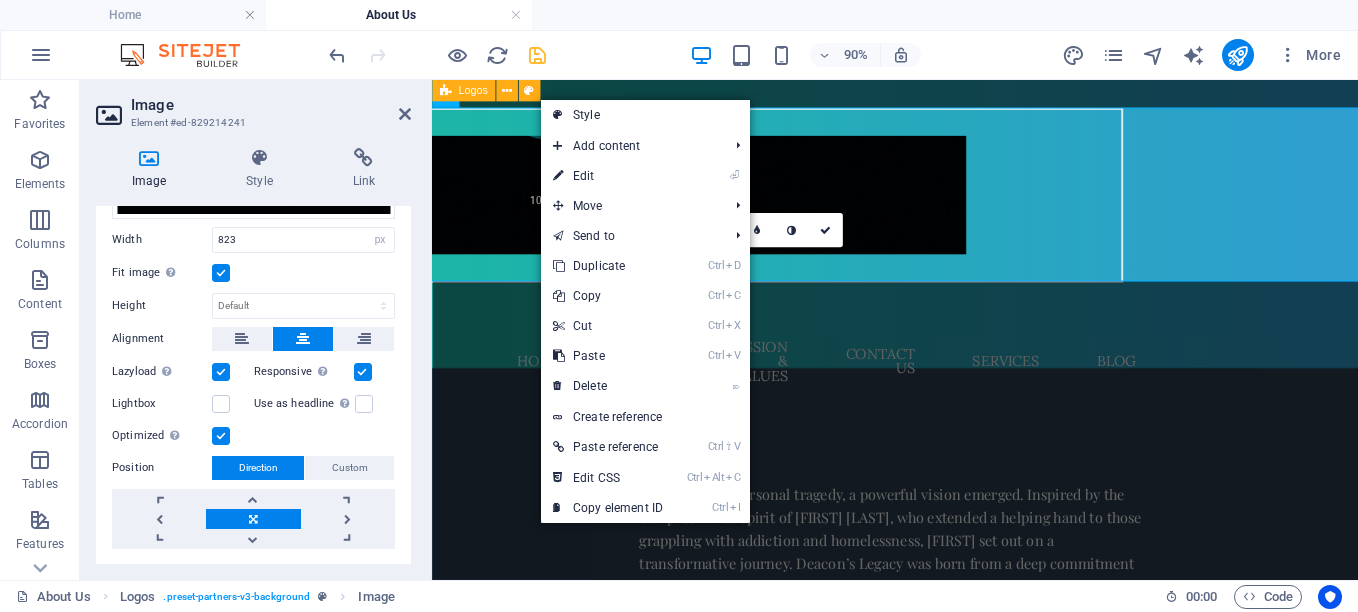 scroll, scrollTop: 367, scrollLeft: 0, axis: vertical 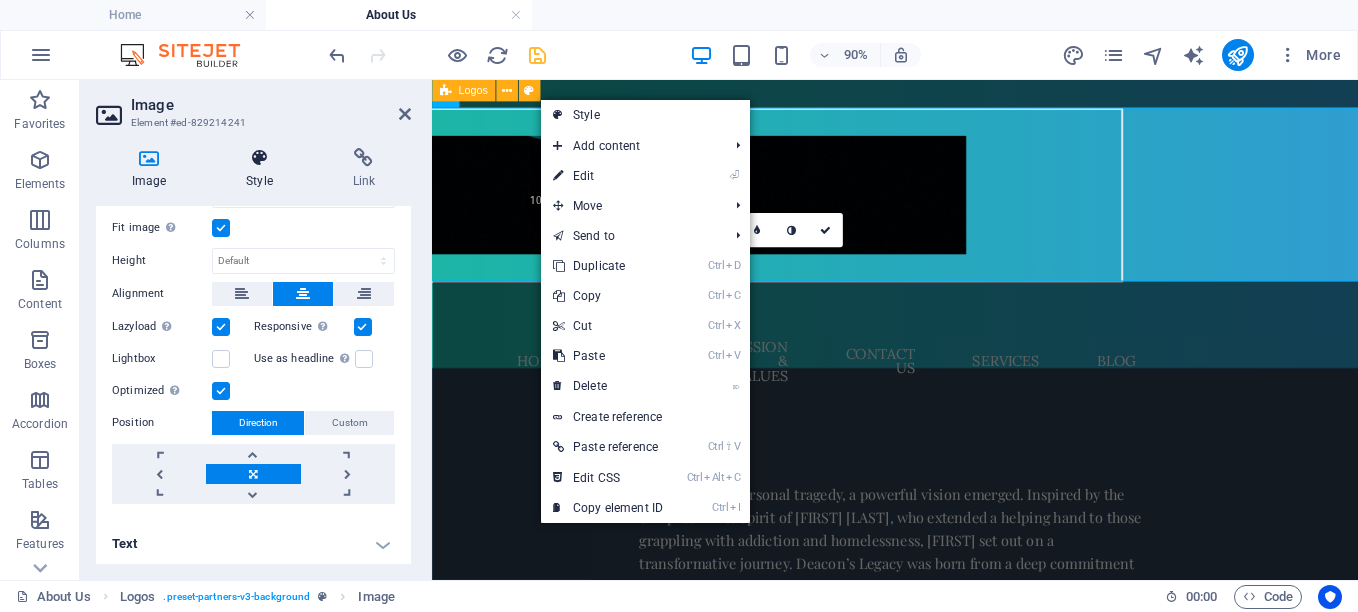 click on "Style" at bounding box center (263, 169) 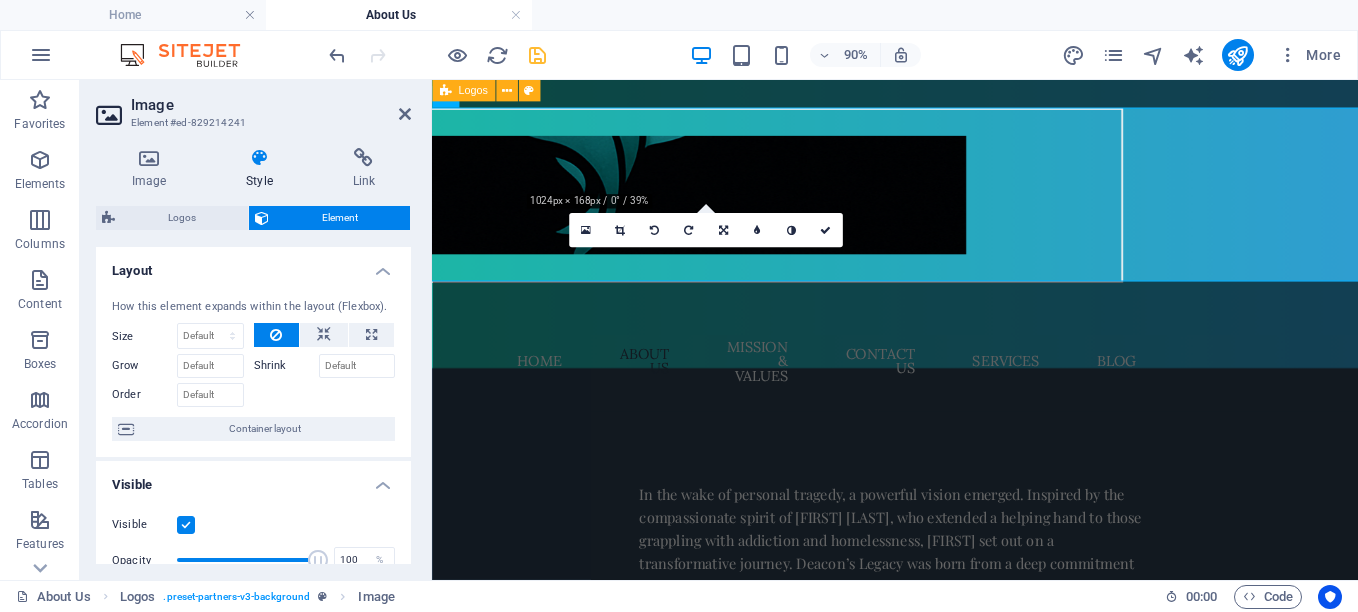 drag, startPoint x: 406, startPoint y: 331, endPoint x: 411, endPoint y: 391, distance: 60.207973 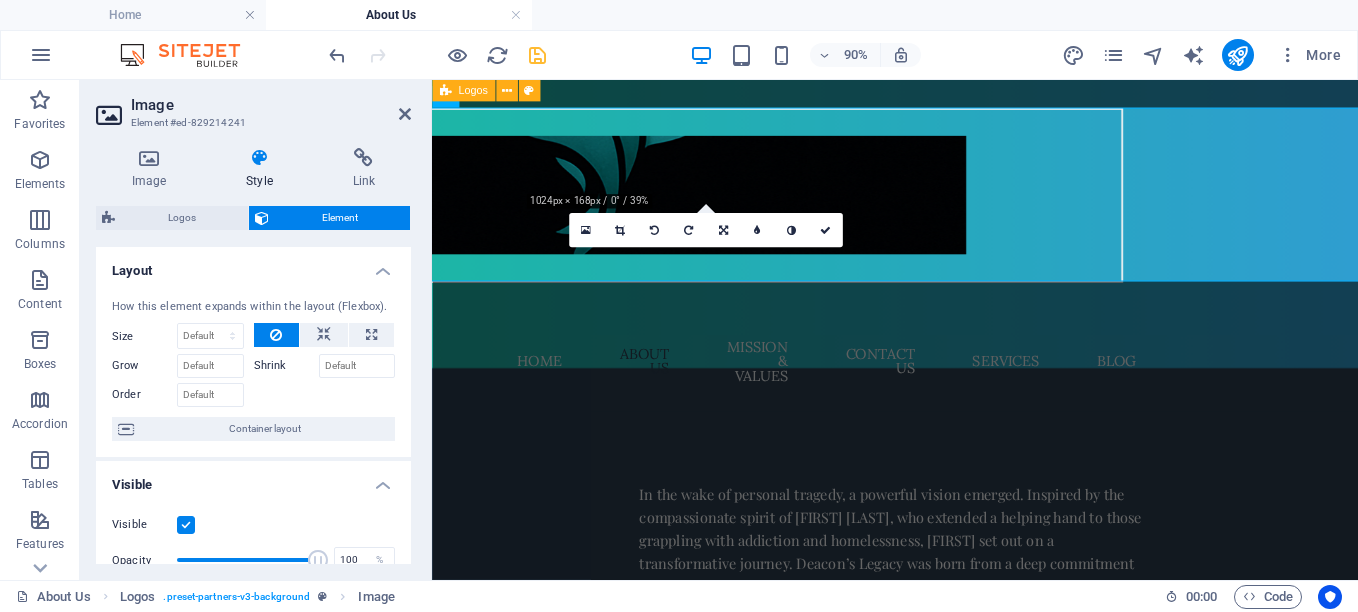 click on "Image Style Link Image Drag files here, click to choose files or select files from Files or our free stock photos & videos Select files from the file manager, stock photos, or upload file(s) Upload Width 823 Default auto px rem % em vh vw Fit image Automatically fit image to a fixed width and height Height Default auto px Alignment Lazyload Loading images after the page loads improves page speed. Responsive Automatically load retina image and smartphone optimized sizes. Lightbox Use as headline The image will be wrapped in an H1 headline tag. Useful for giving alternative text the weight of an H1 headline, e.g. for the logo. Leave unchecked if uncertain. Optimized Images are compressed to improve page speed. Position Direction Custom X offset 50 px rem % vh vw Y offset 50 px rem % vh vw Text Float No float Image left Image right Determine how text should behave around the image. Text Alternative text Image caption Paragraph Format Normal Heading 1 Heading 2 Heading 3 Heading 4 Heading 5 Heading 6 Code Arial 8" at bounding box center [253, 356] 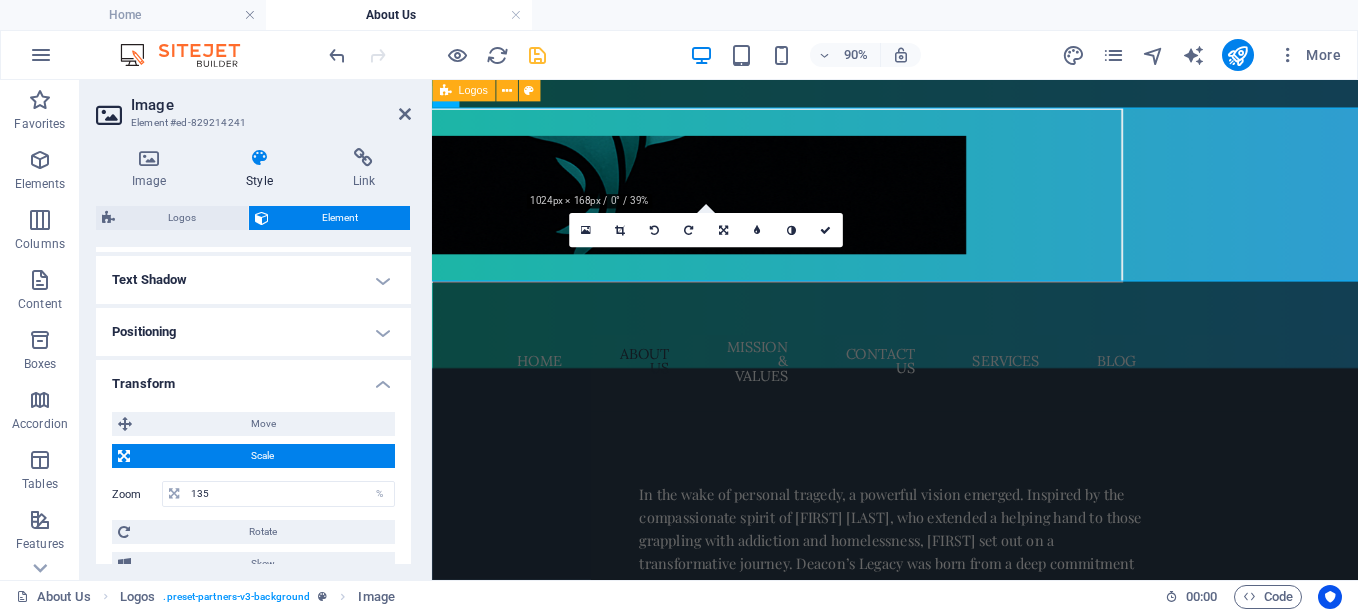 scroll, scrollTop: 439, scrollLeft: 0, axis: vertical 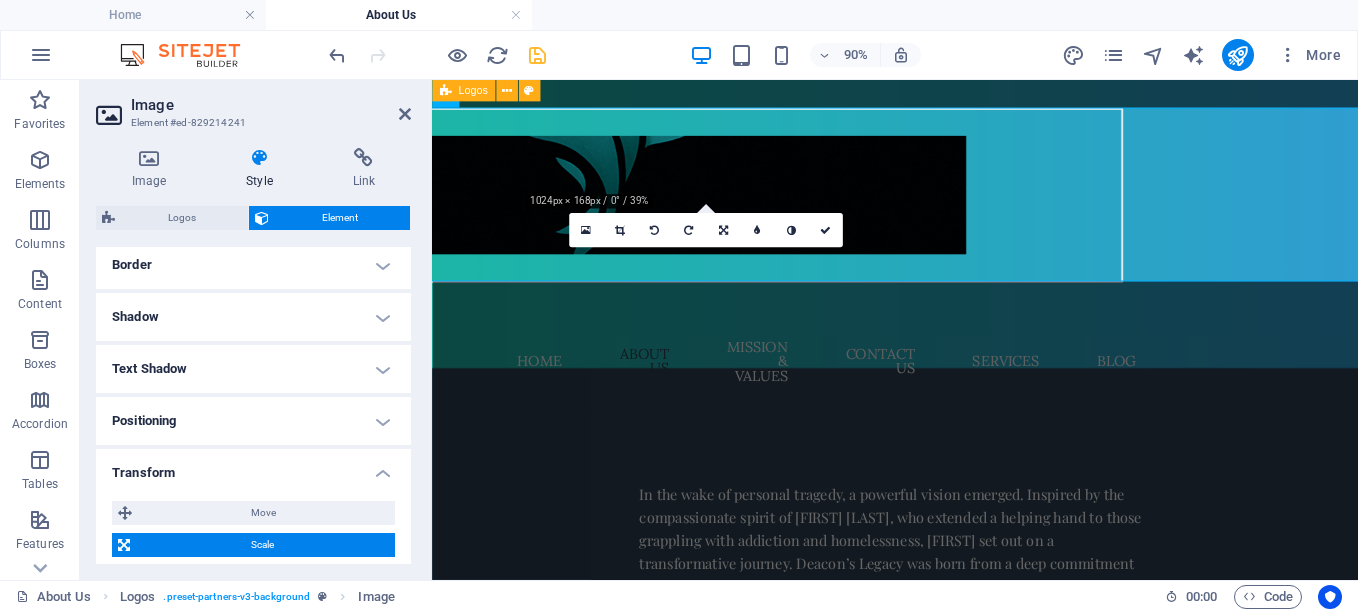 click on "Scale" at bounding box center [262, 545] 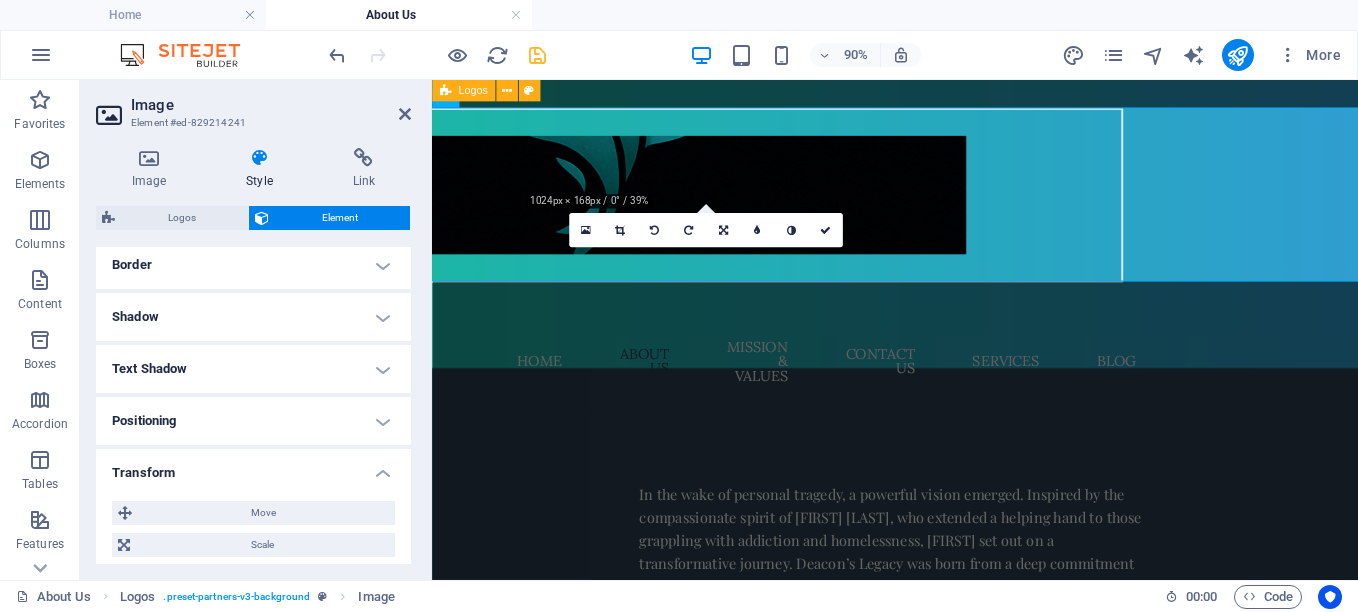 drag, startPoint x: 406, startPoint y: 472, endPoint x: 419, endPoint y: 582, distance: 110.76552 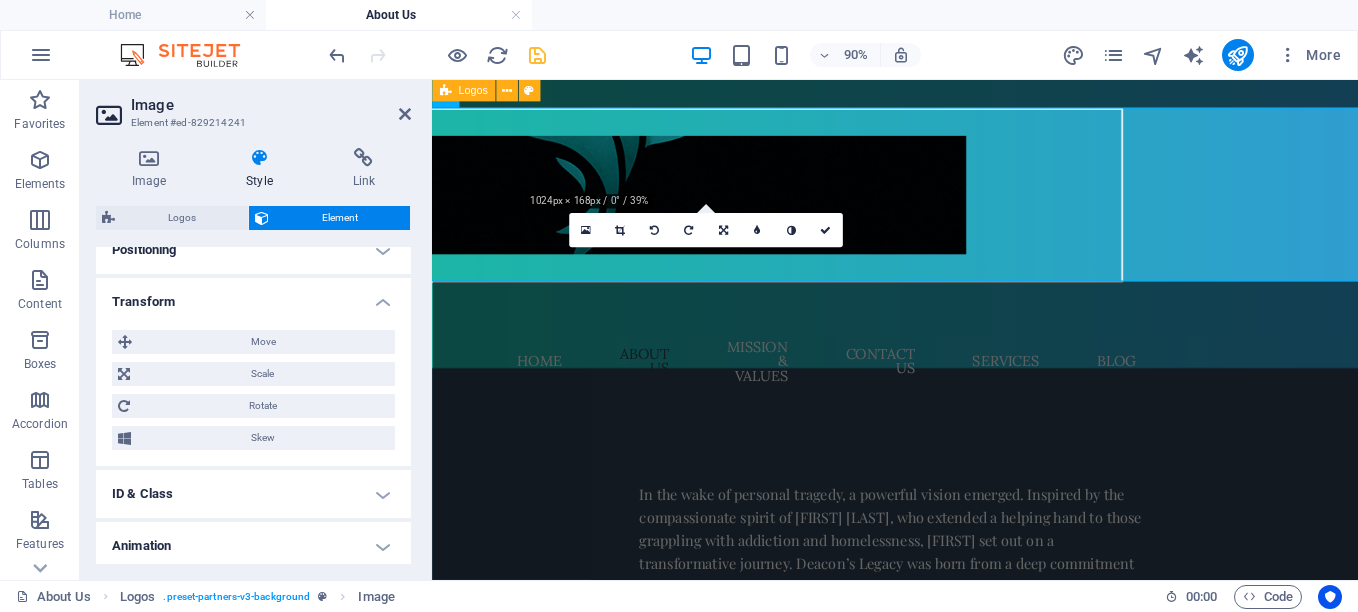 scroll, scrollTop: 616, scrollLeft: 0, axis: vertical 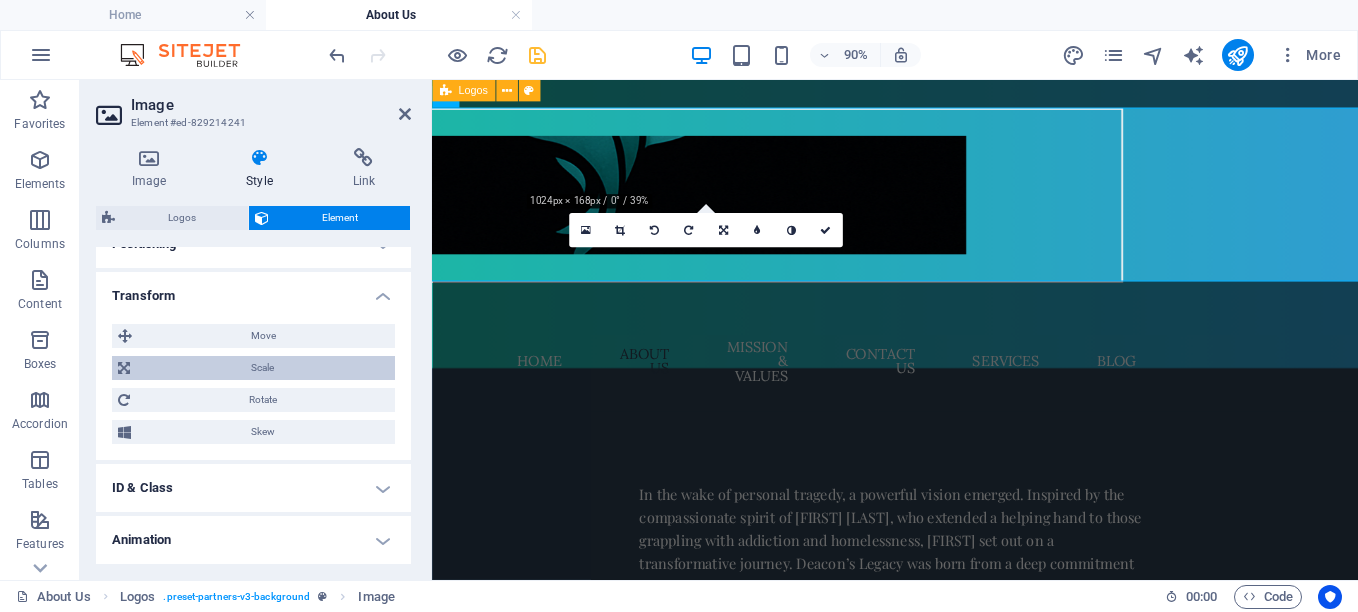 click on "Scale" at bounding box center [262, 368] 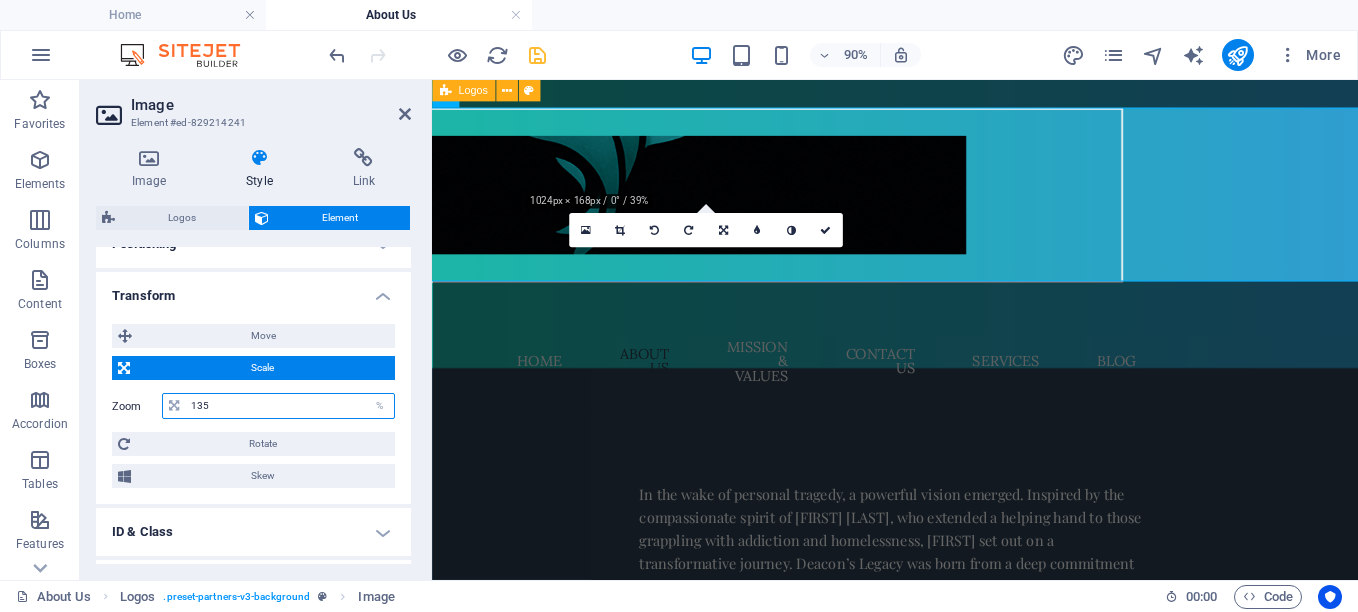 click on "135" at bounding box center (290, 406) 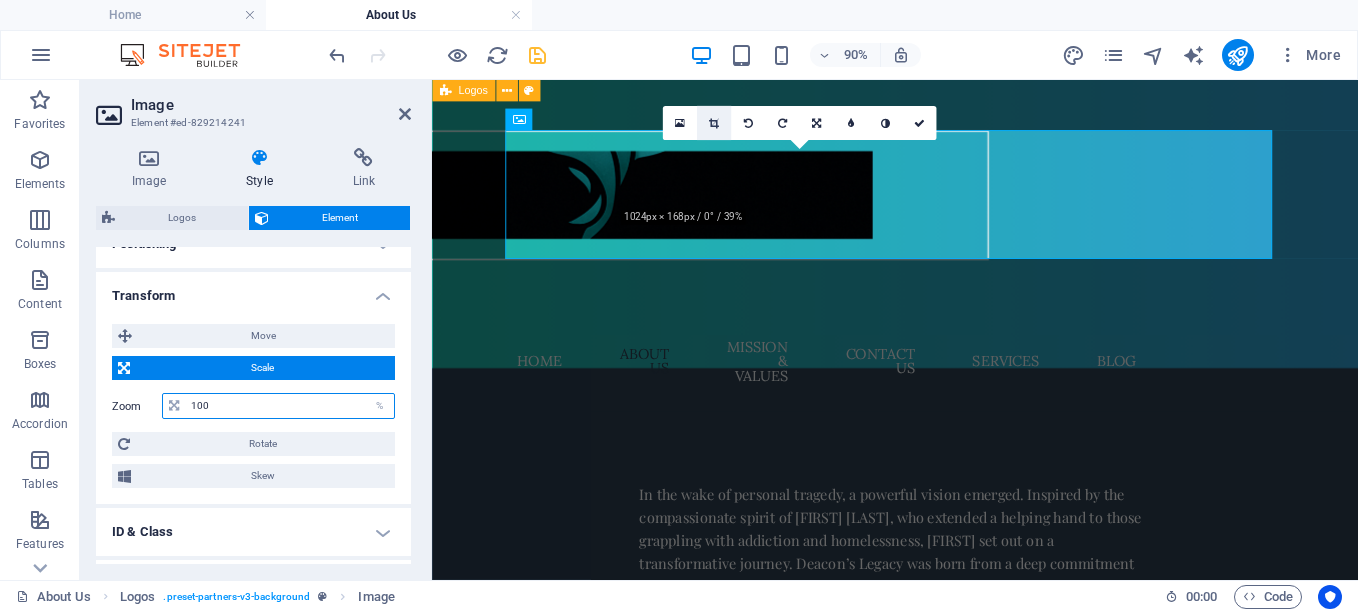 type on "100" 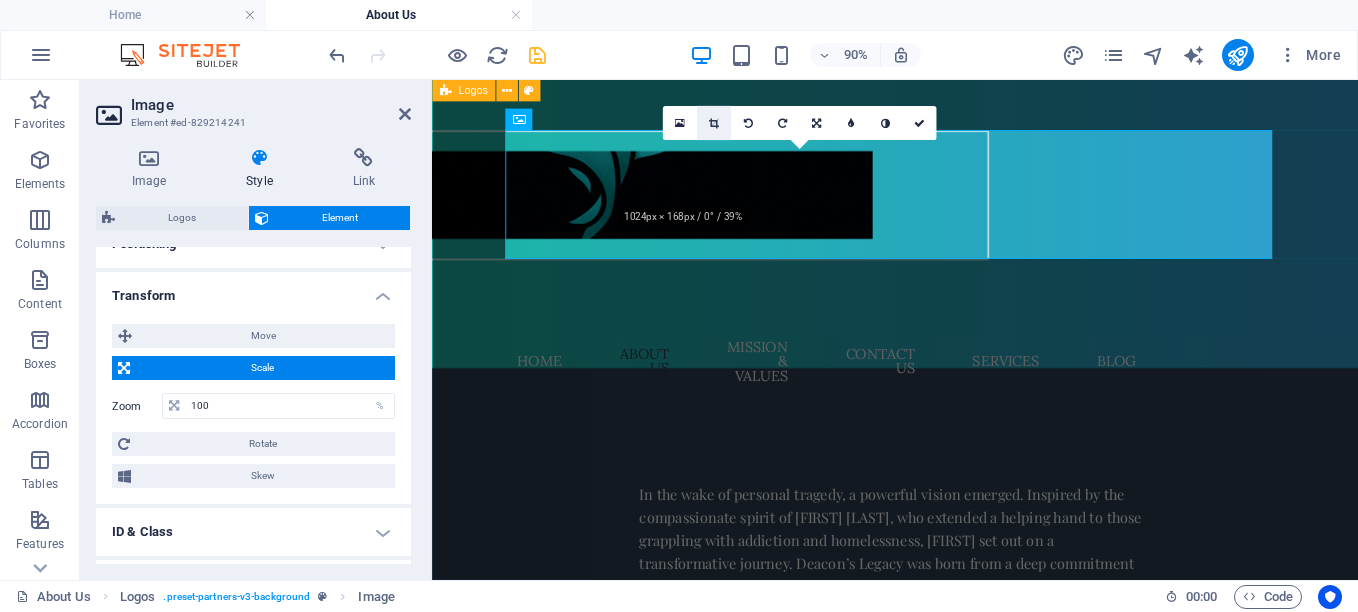 click at bounding box center [714, 123] 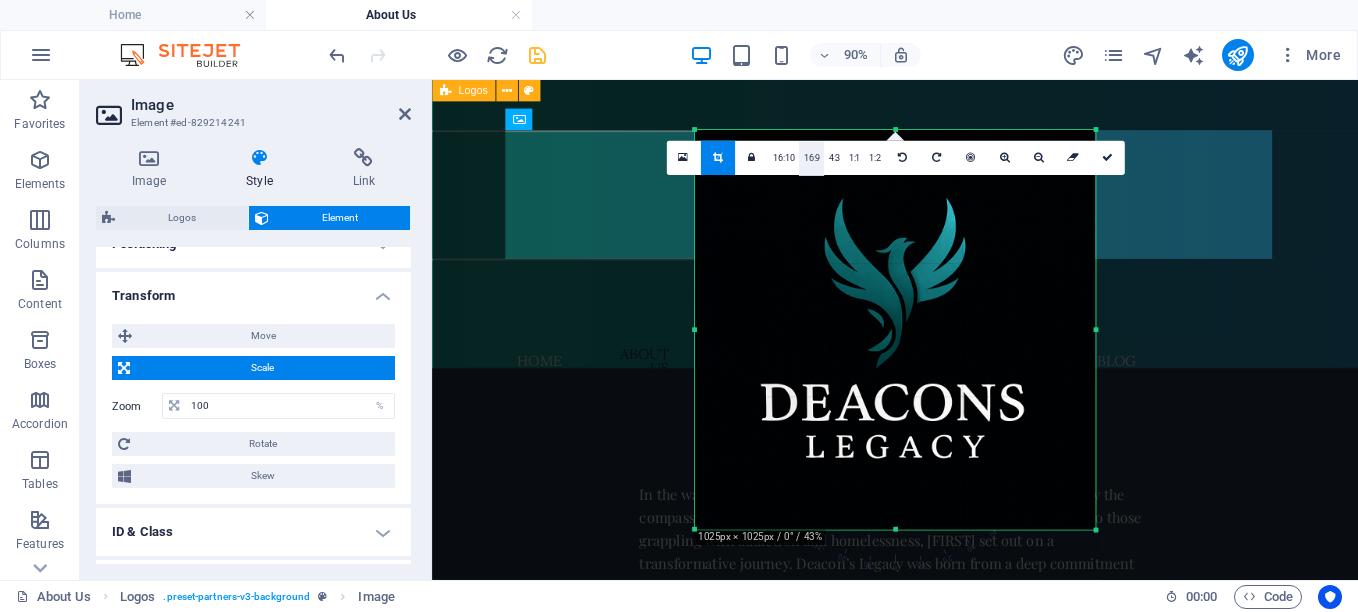 click on "16:9" at bounding box center [811, 159] 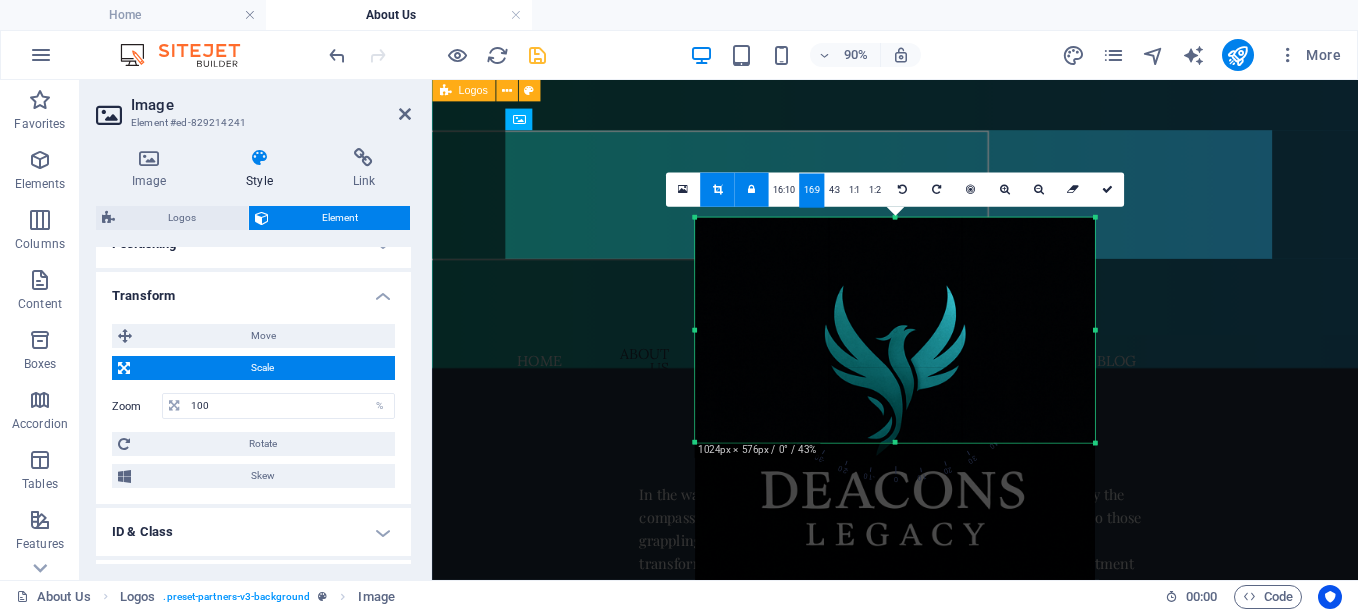 click at bounding box center (751, 190) 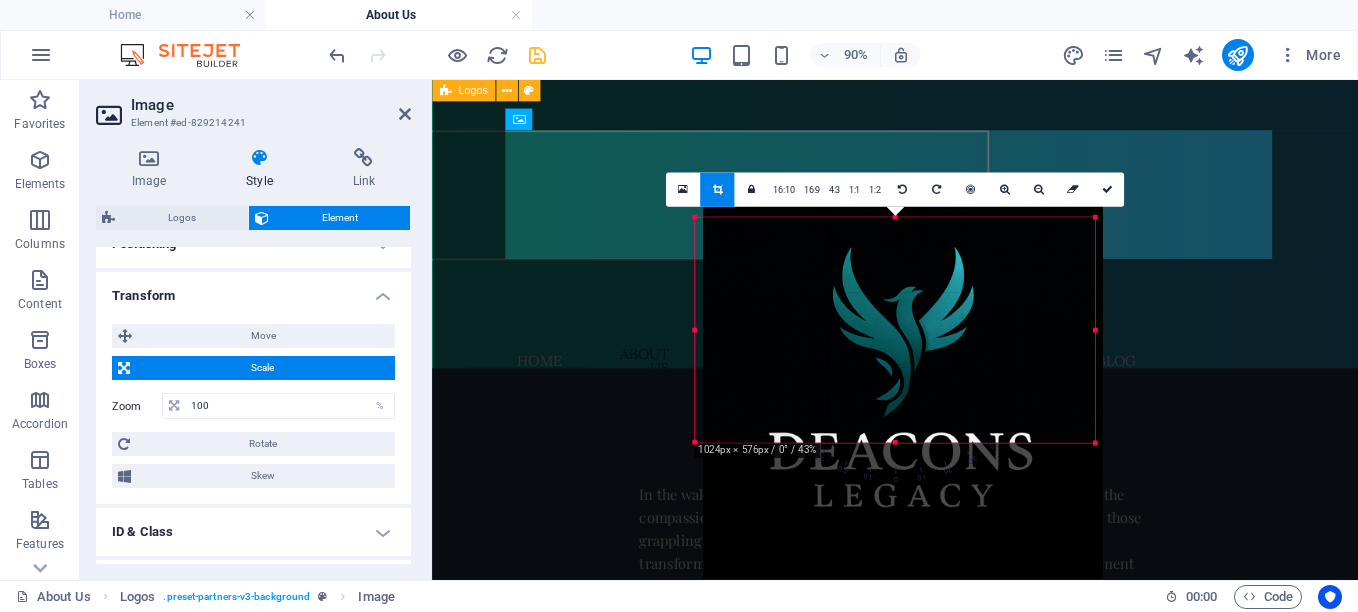 drag, startPoint x: 957, startPoint y: 434, endPoint x: 967, endPoint y: 392, distance: 43.174065 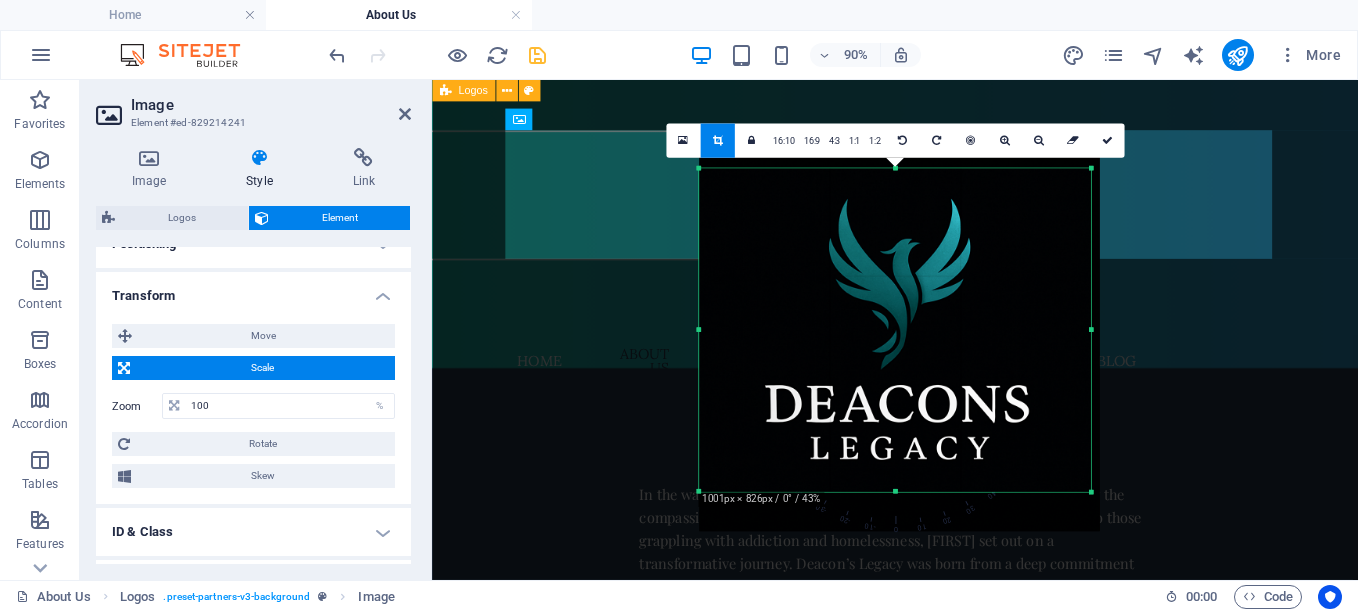 drag, startPoint x: 1095, startPoint y: 445, endPoint x: 1086, endPoint y: 554, distance: 109.370926 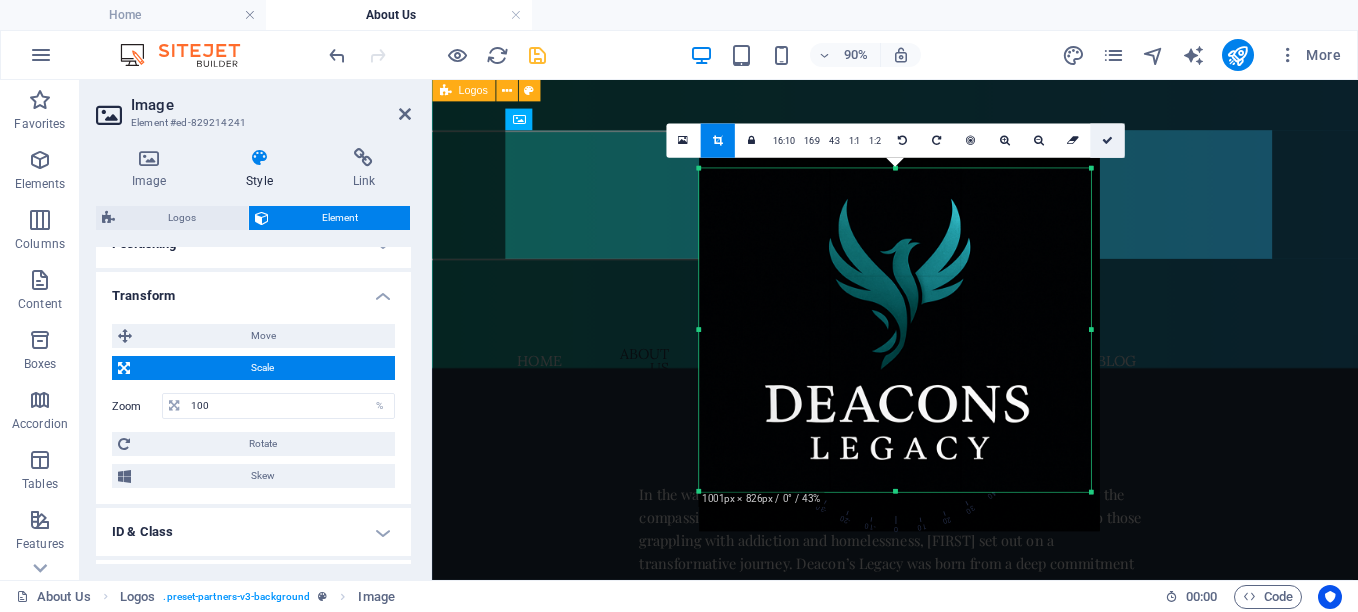 click at bounding box center (1106, 140) 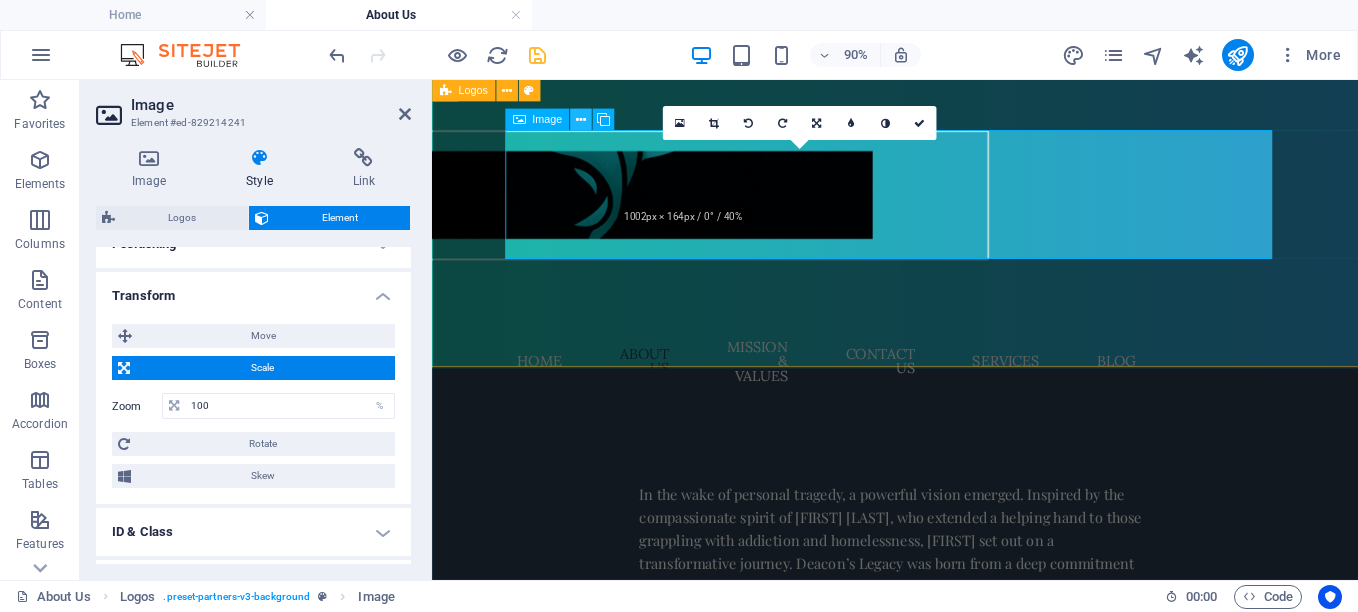 click at bounding box center (581, 119) 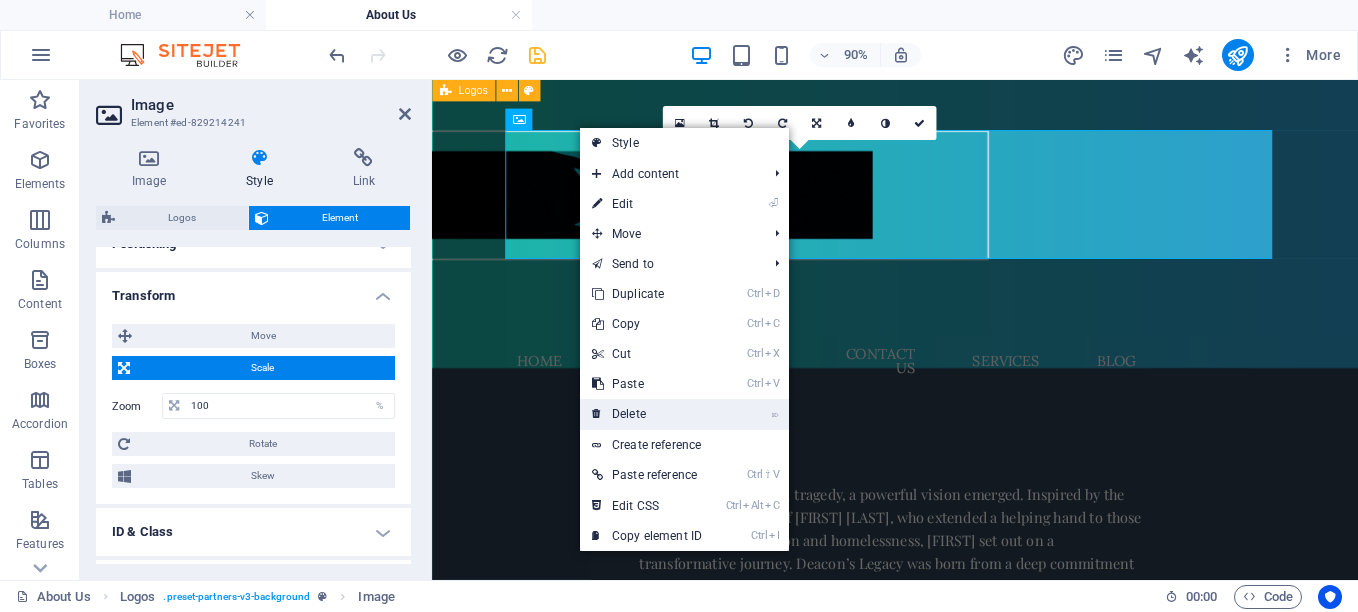 click on "⌦  Delete" at bounding box center [647, 414] 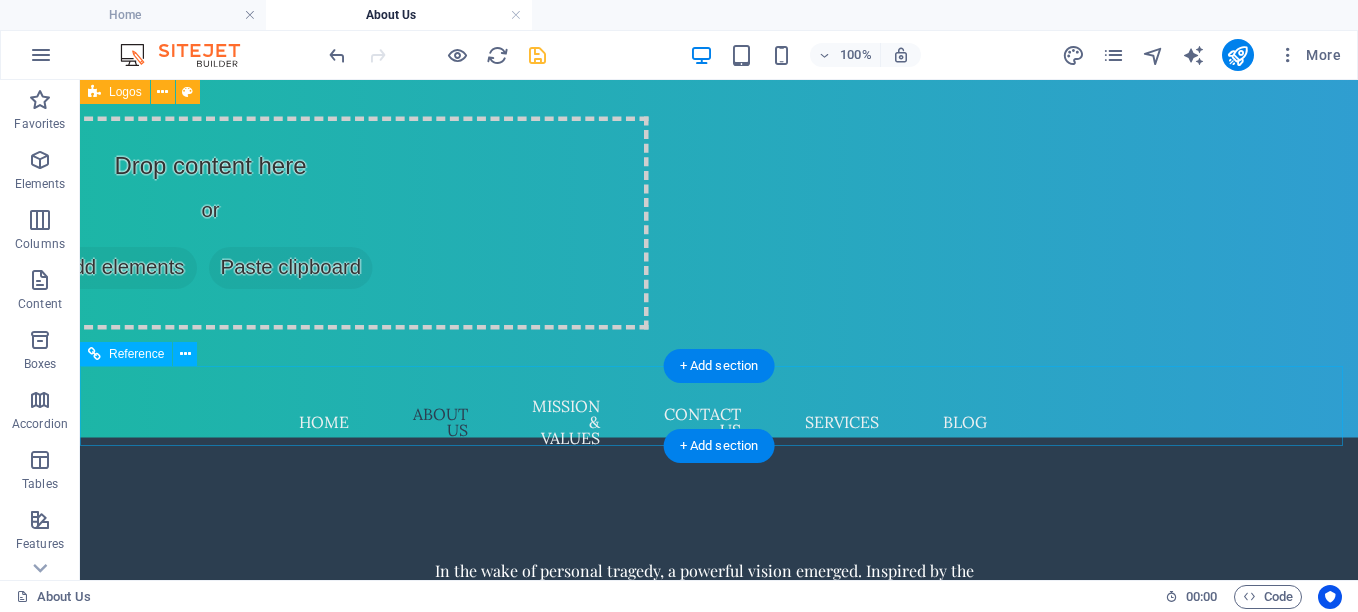 drag, startPoint x: 719, startPoint y: 497, endPoint x: 572, endPoint y: 211, distance: 321.56647 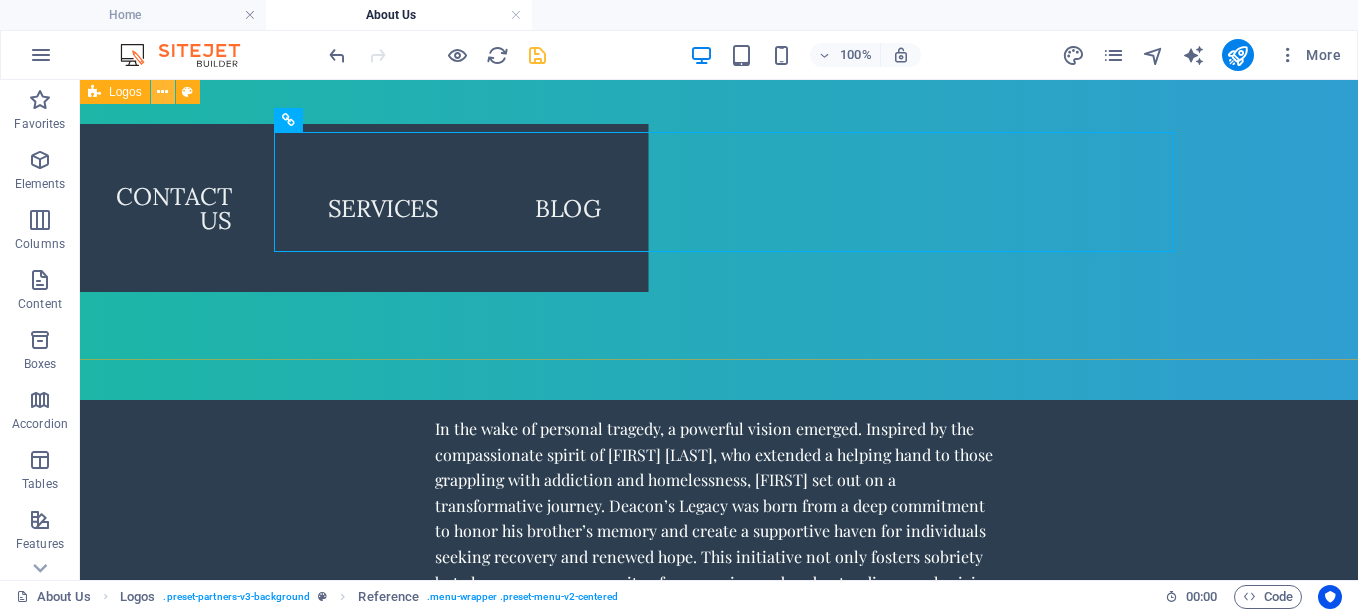 click at bounding box center (162, 92) 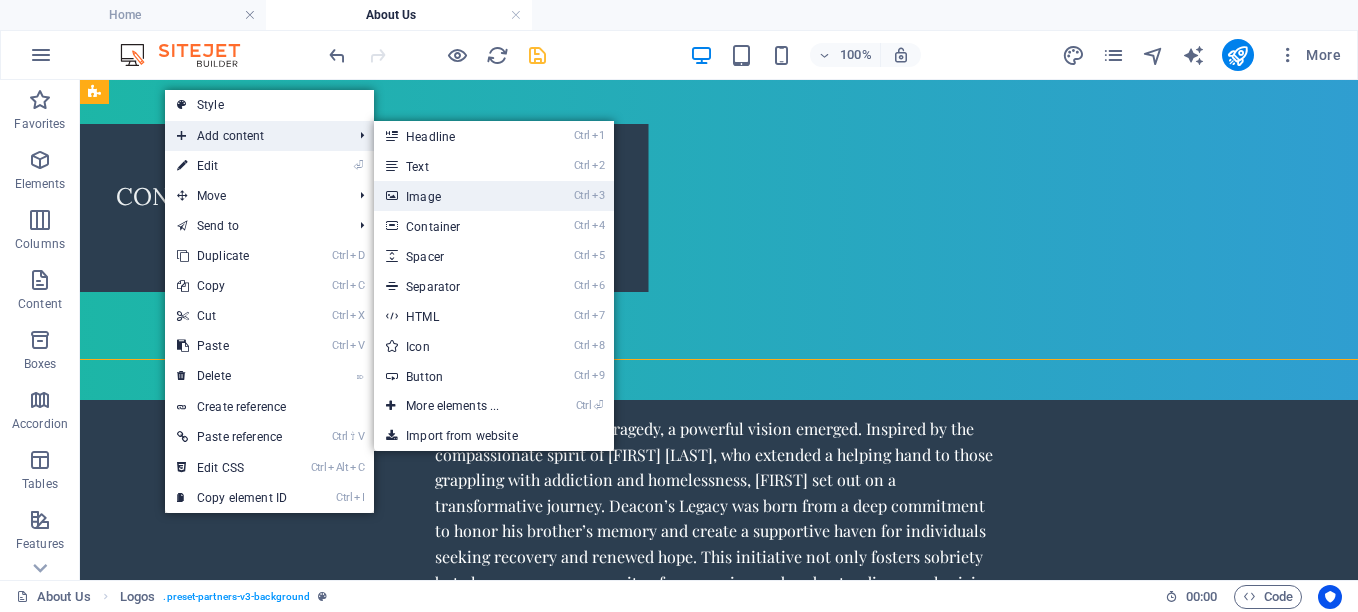 click on "Ctrl 3  Image" at bounding box center [456, 196] 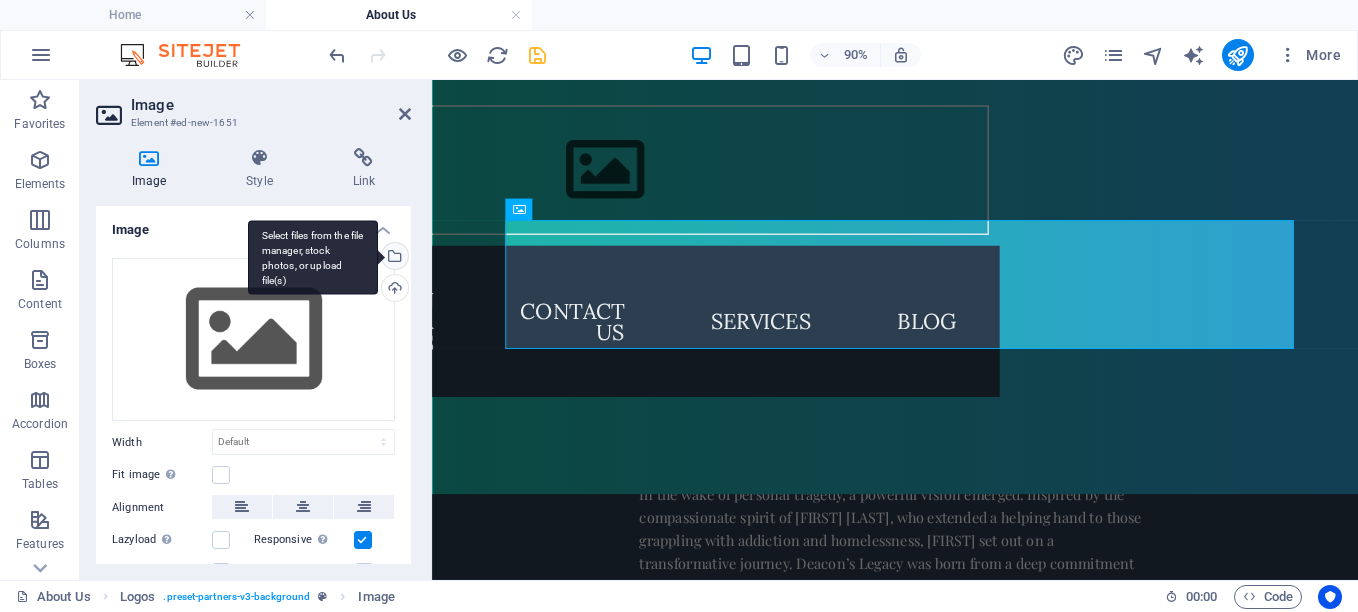 click on "Select files from the file manager, stock photos, or upload file(s)" at bounding box center [393, 258] 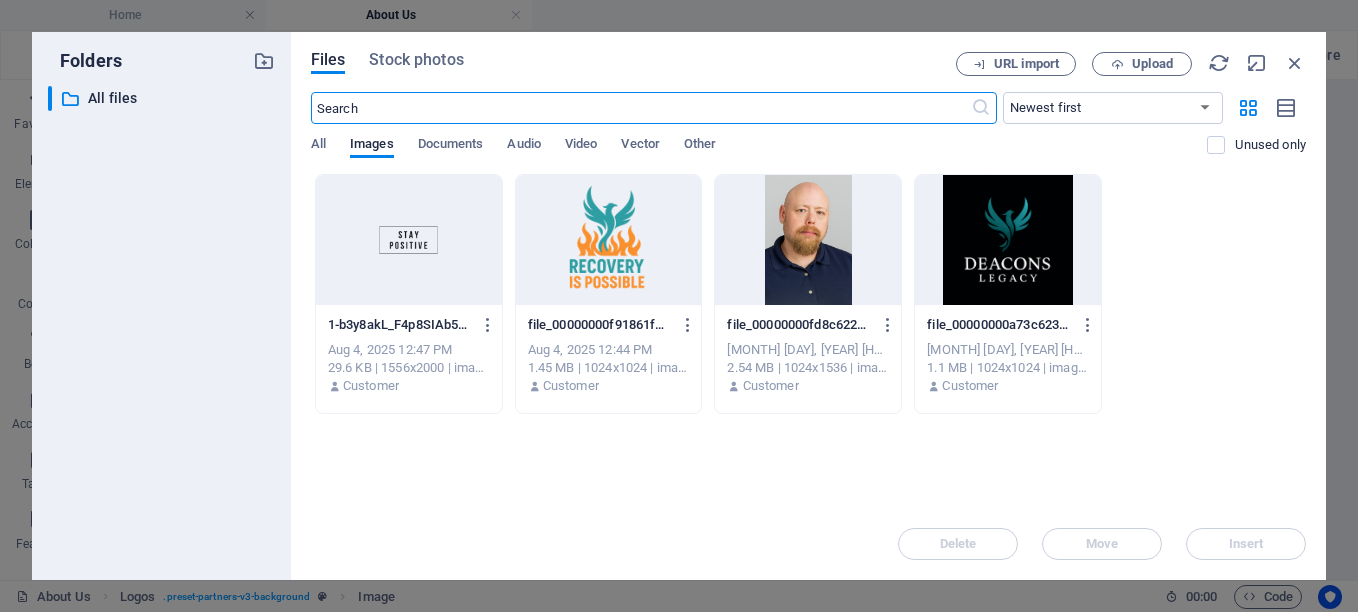 click at bounding box center [1008, 240] 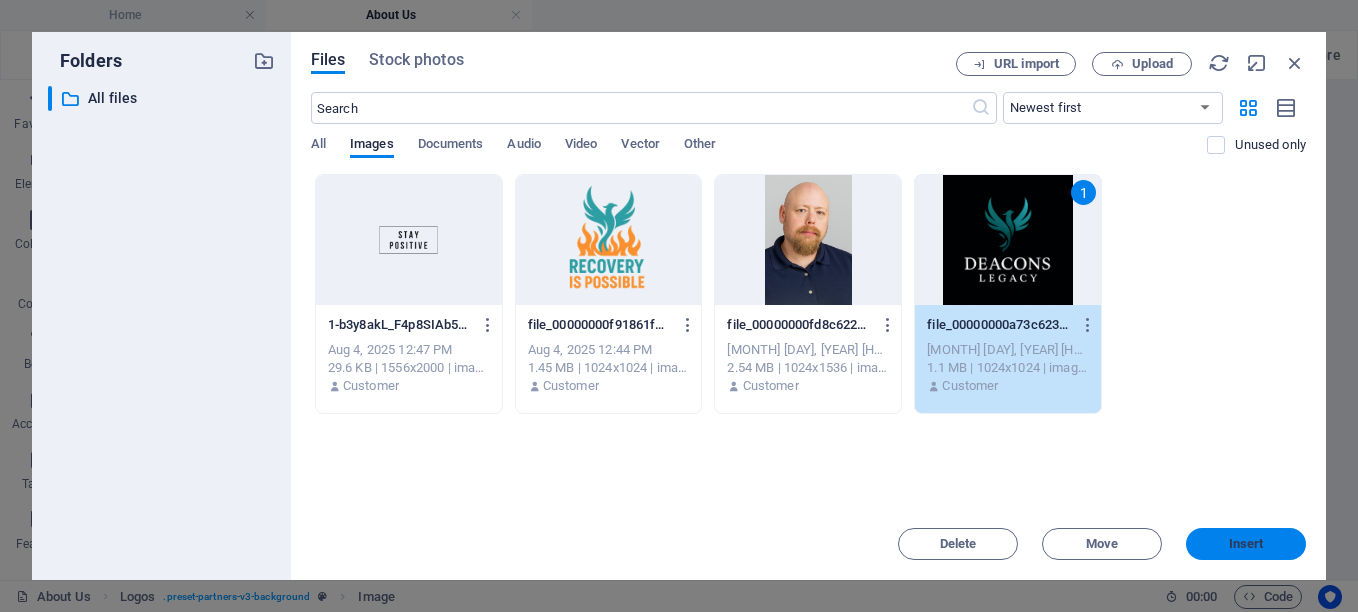click on "Insert" at bounding box center [1246, 544] 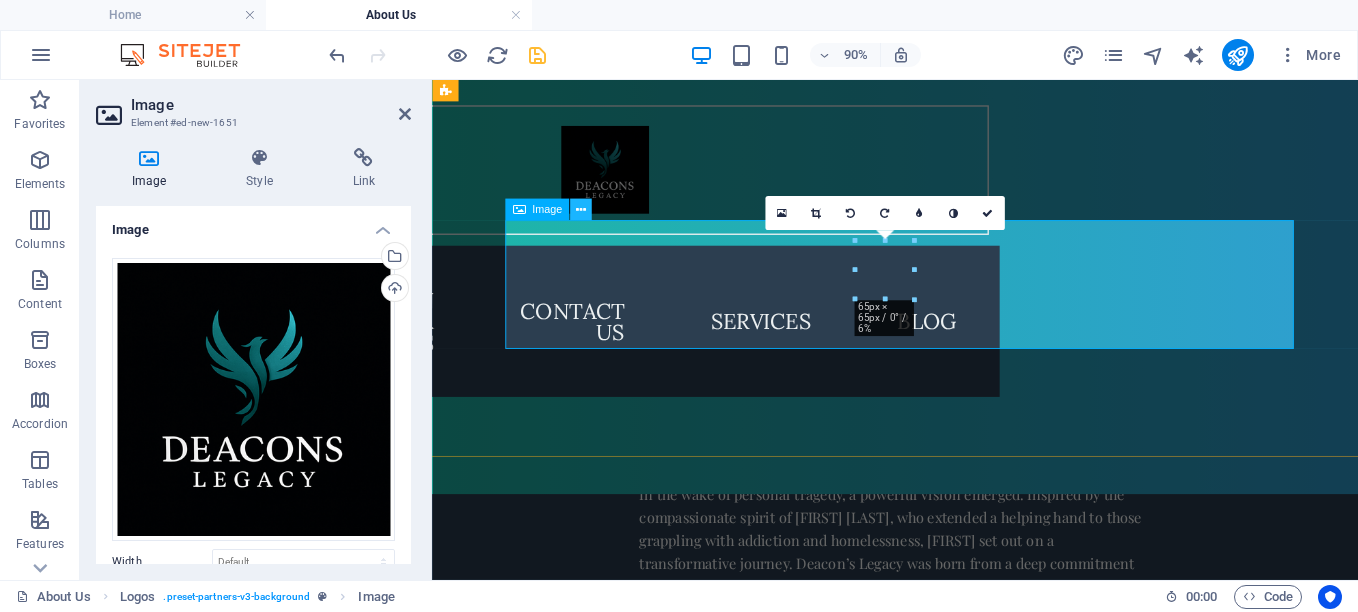 click at bounding box center (581, 209) 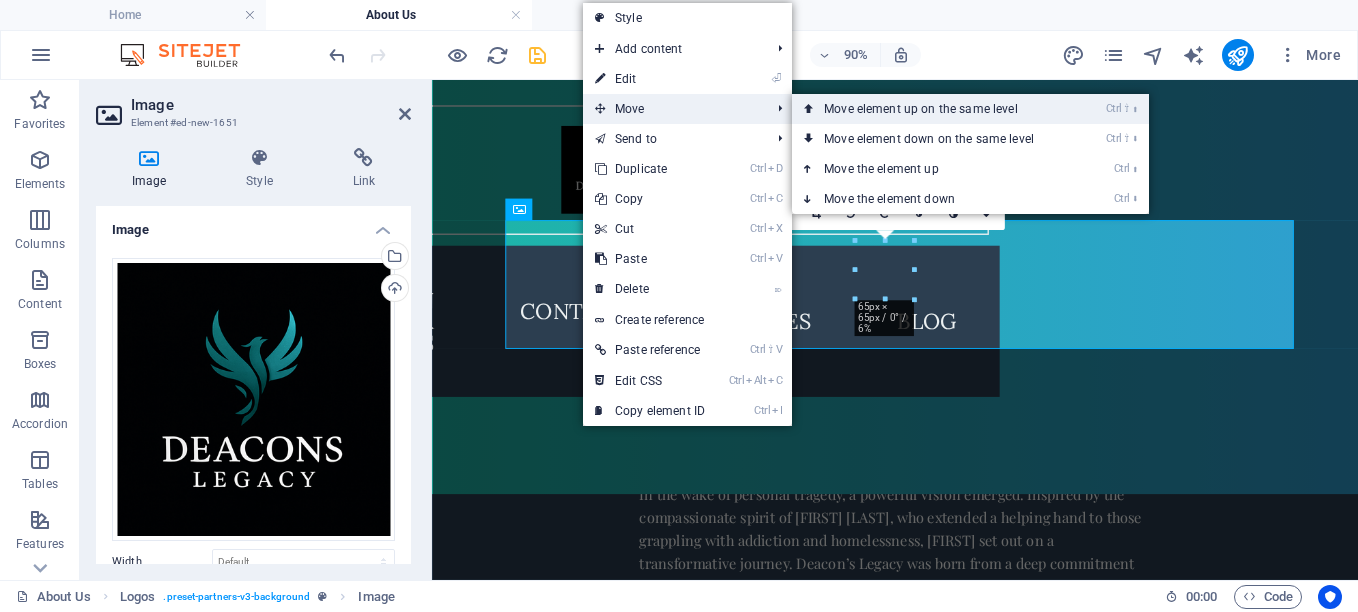 click on "Ctrl ⇧ ⬆  Move element up on the same level" at bounding box center [933, 109] 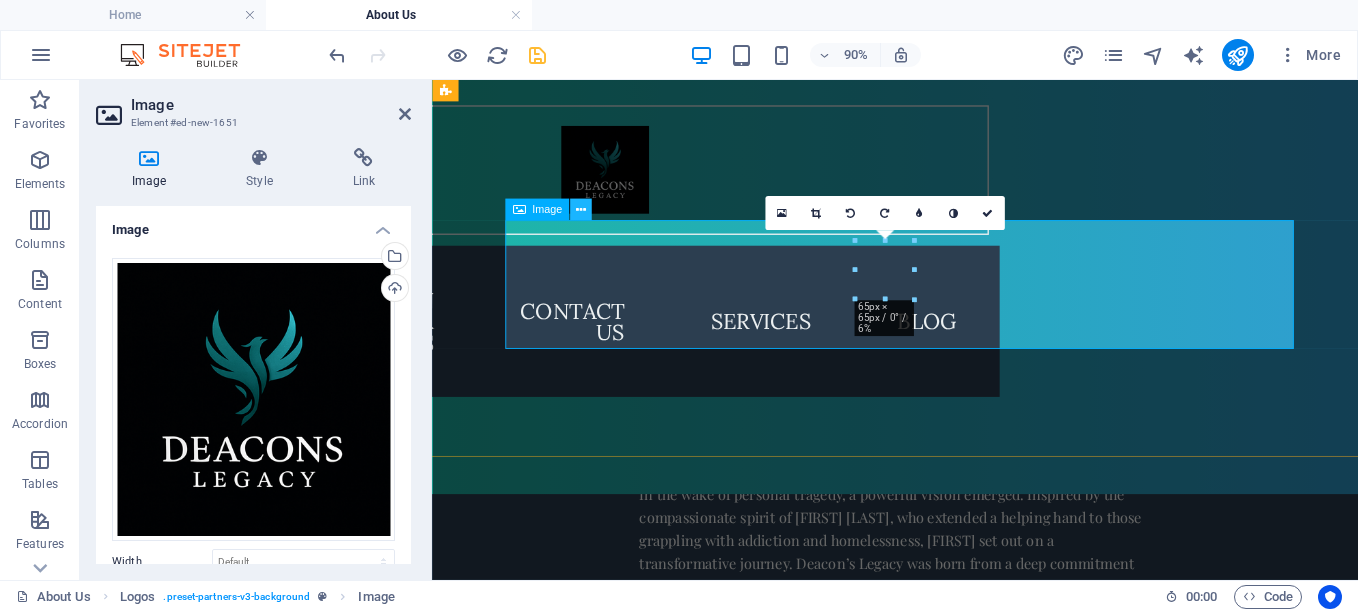 click at bounding box center [581, 209] 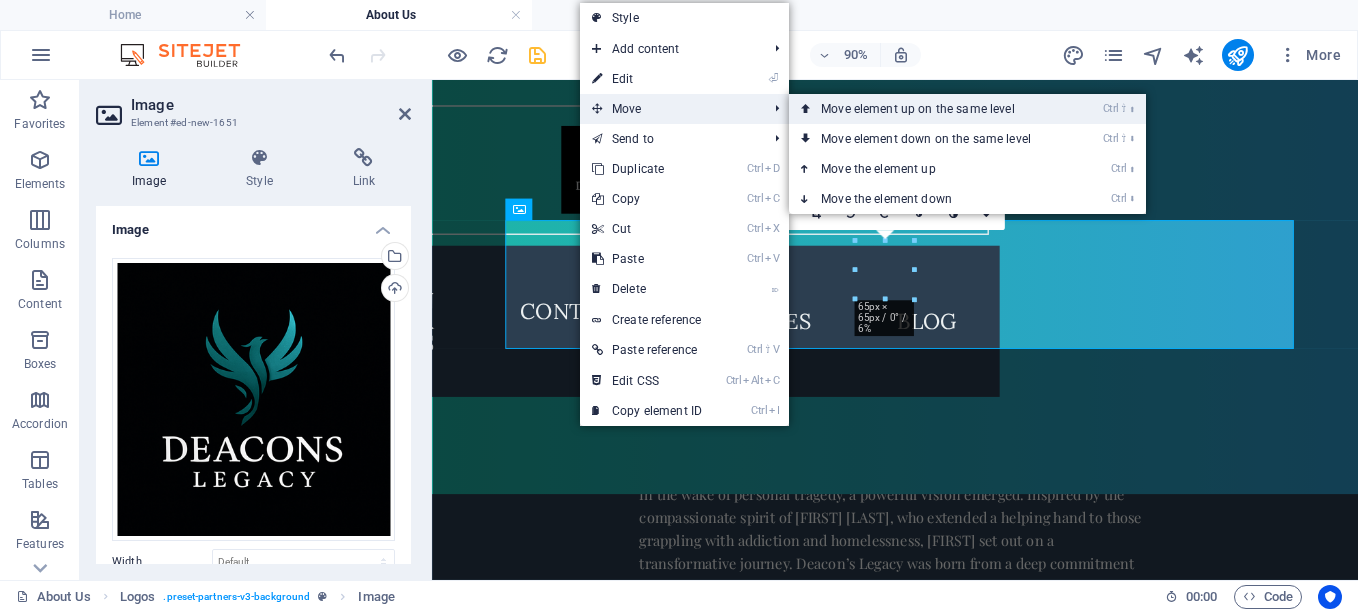 click on "Ctrl ⇧ ⬆  Move element up on the same level" at bounding box center (930, 109) 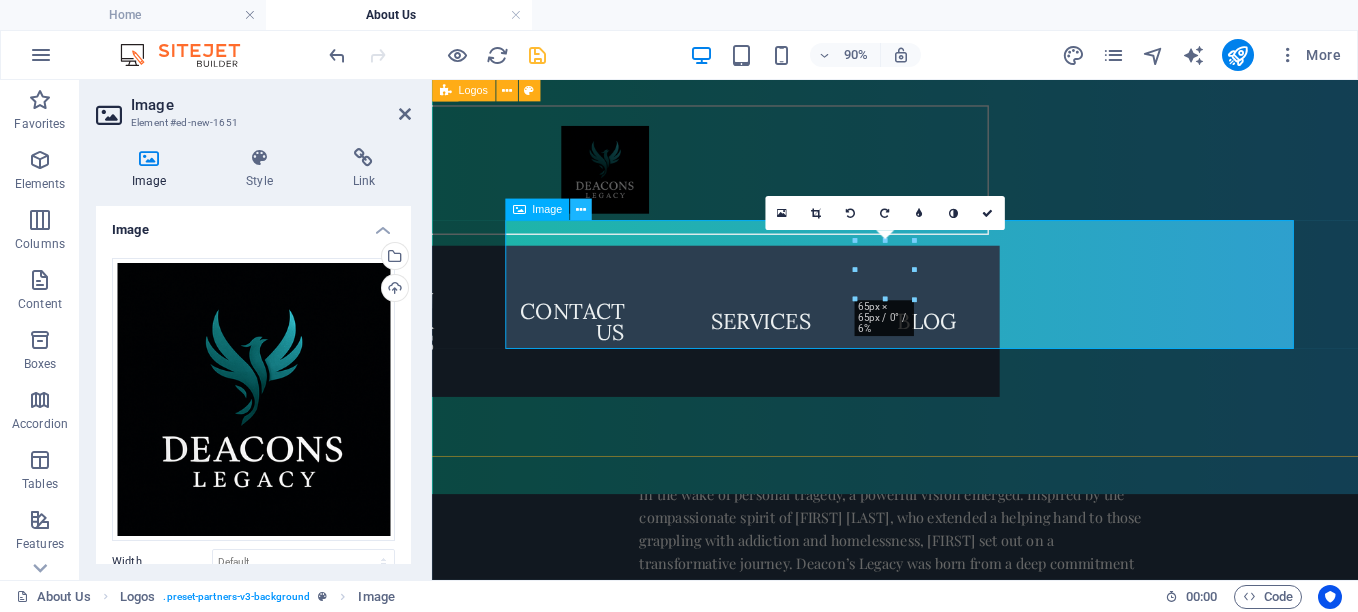 click at bounding box center [581, 209] 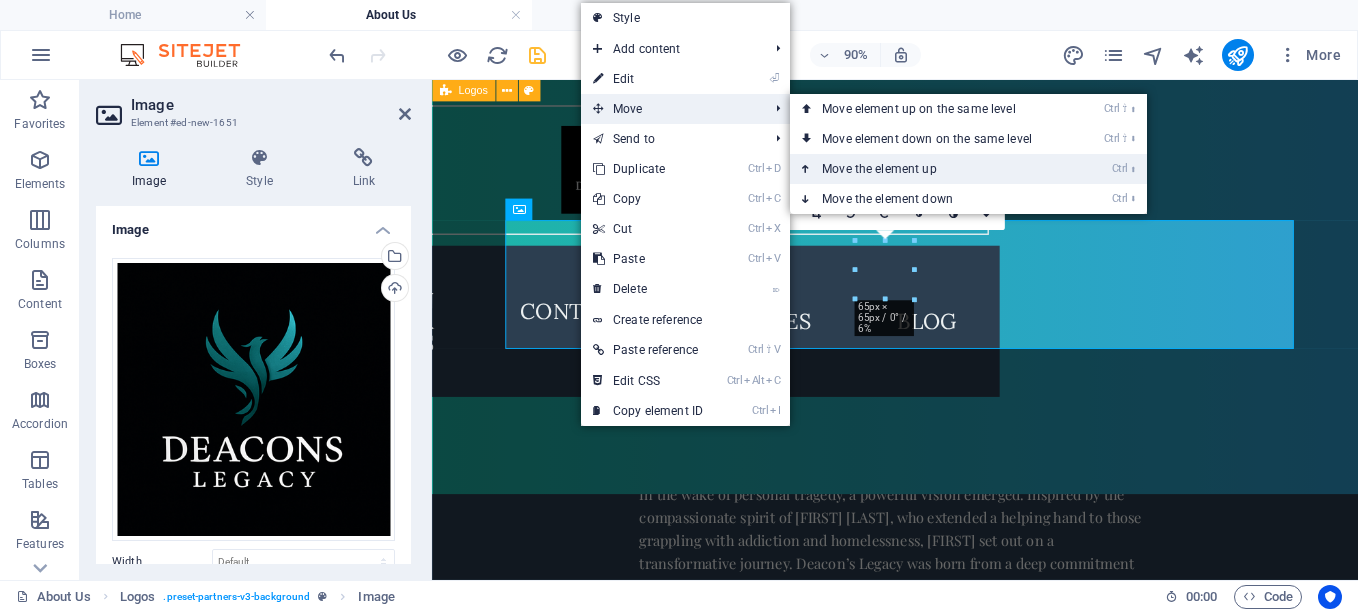 click on "Ctrl ⬆  Move the element up" at bounding box center [931, 169] 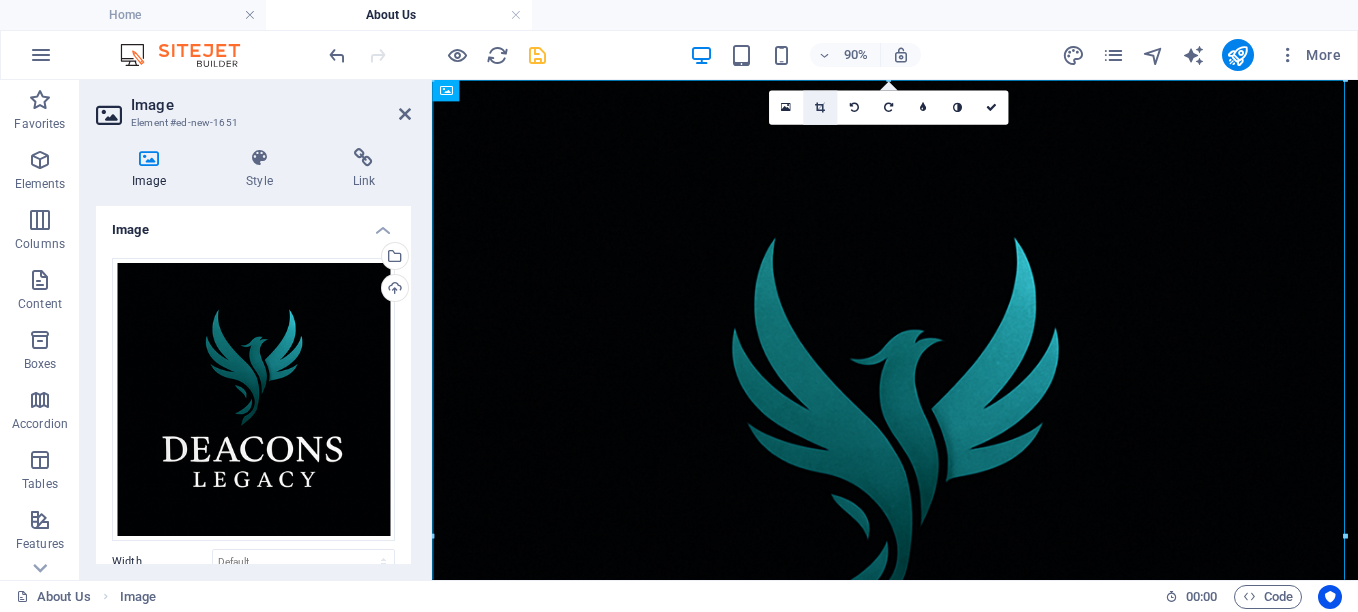 click at bounding box center (820, 108) 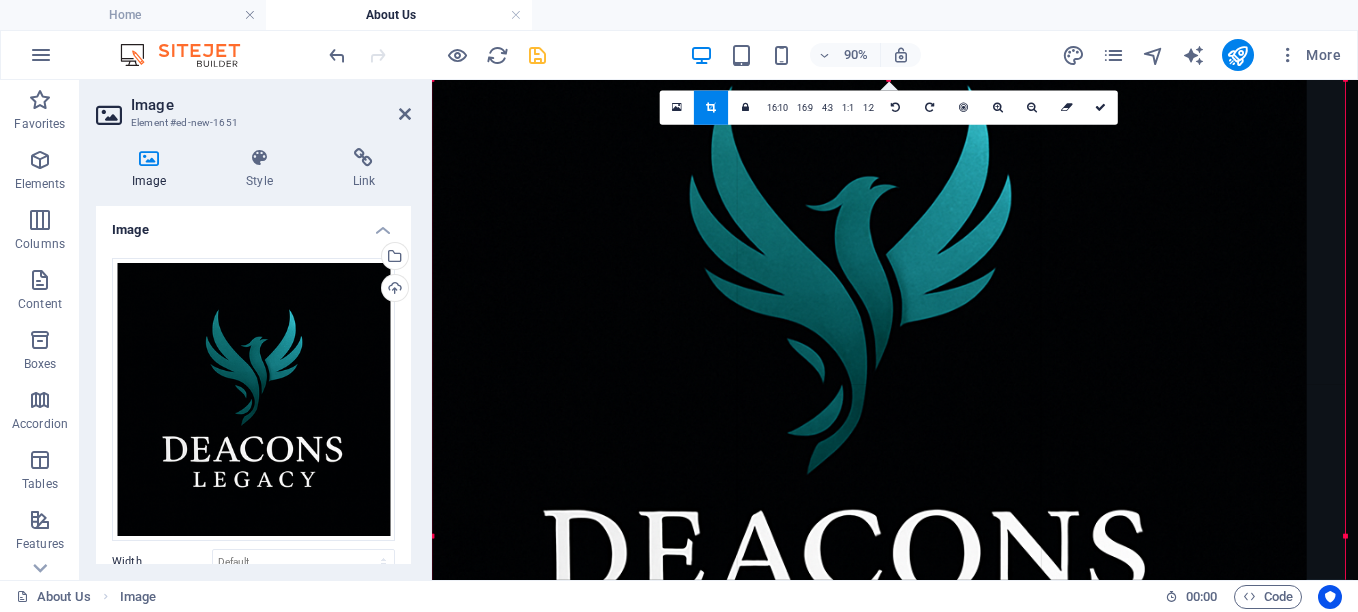 drag, startPoint x: 1136, startPoint y: 443, endPoint x: 1088, endPoint y: 256, distance: 193.06216 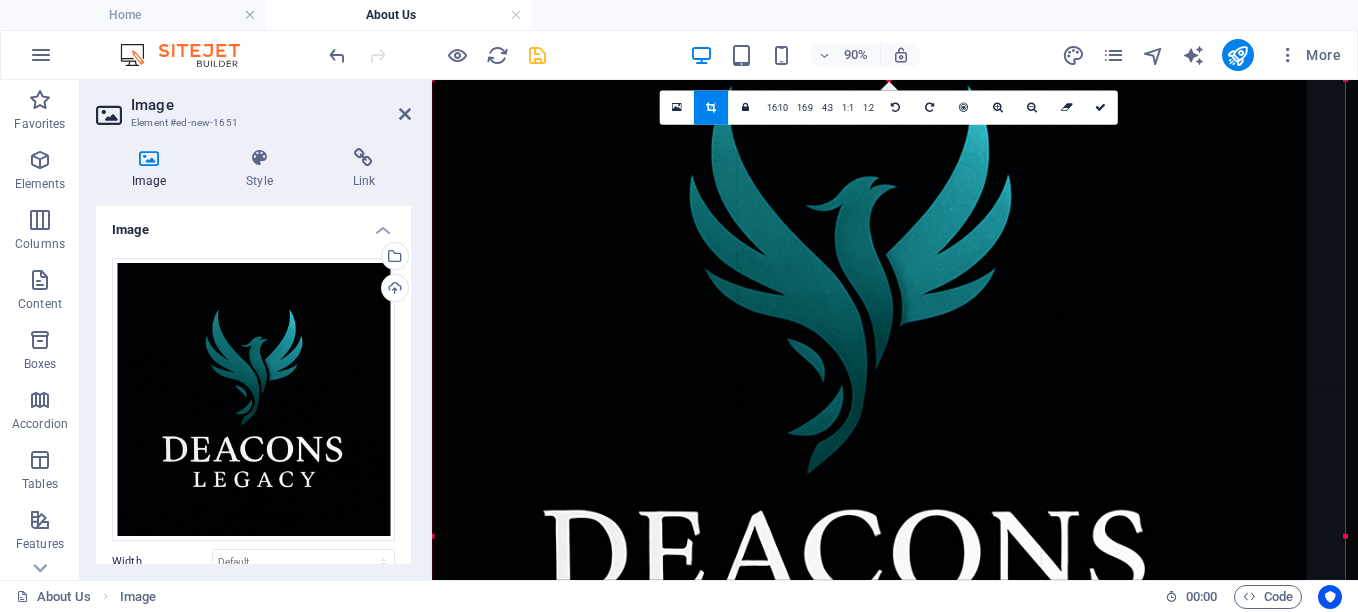 click at bounding box center (849, 387) 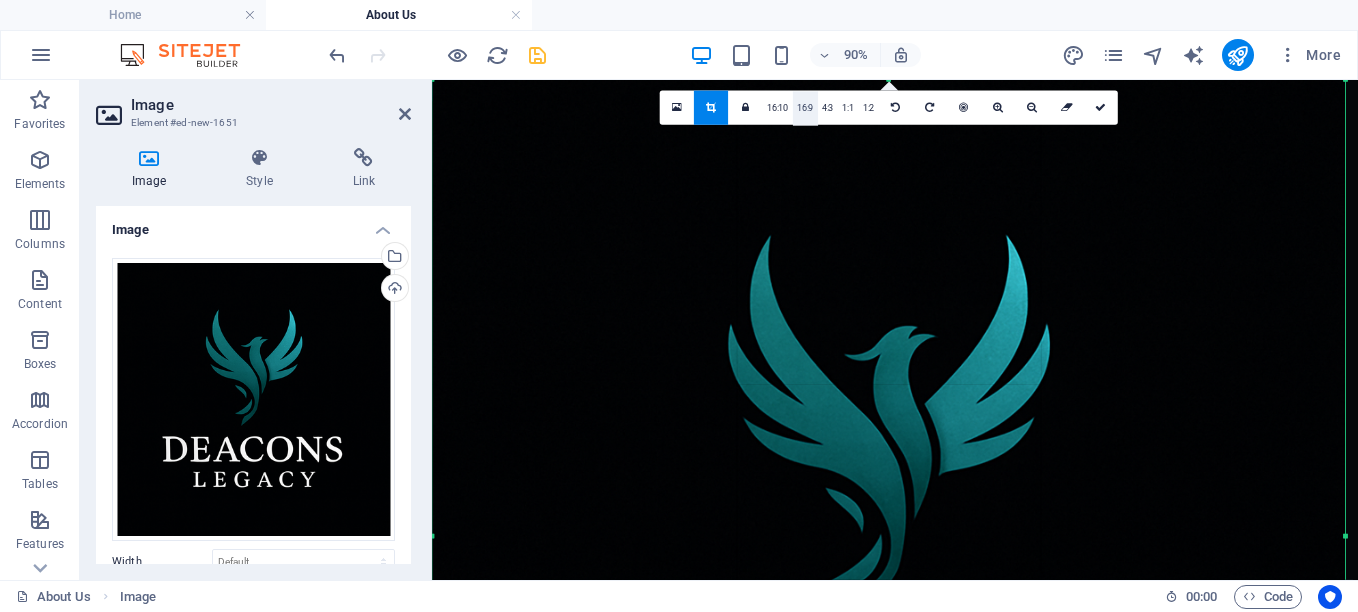 click on "16:9" at bounding box center [804, 109] 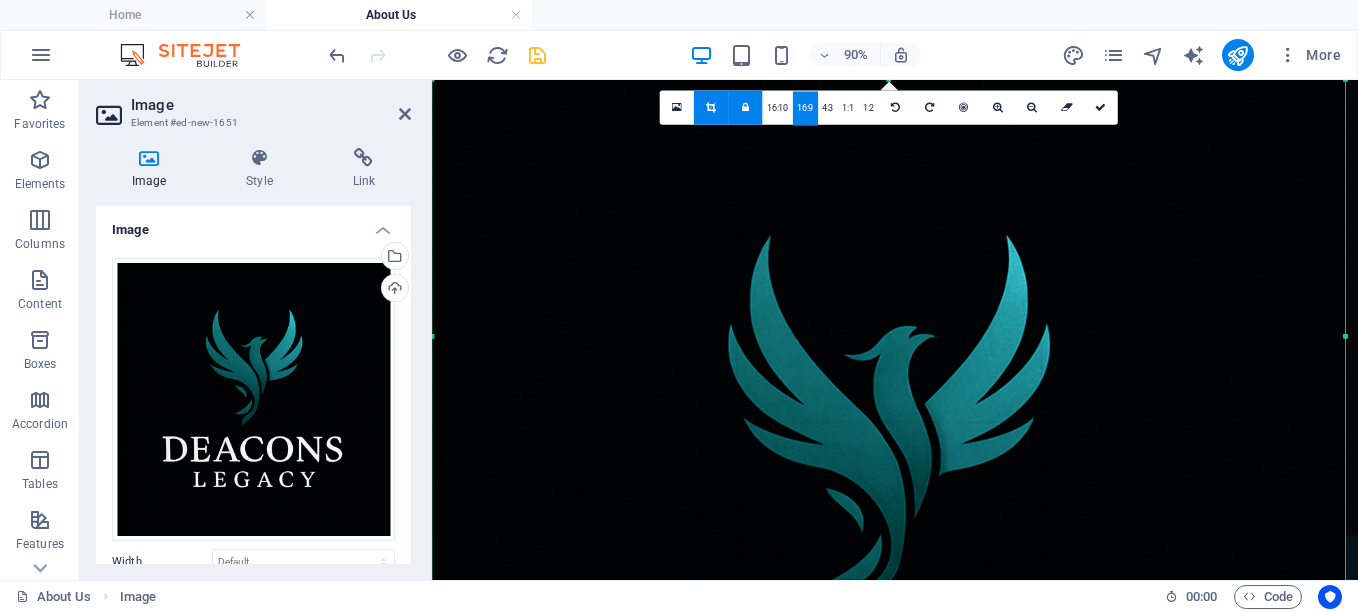 click at bounding box center [744, 108] 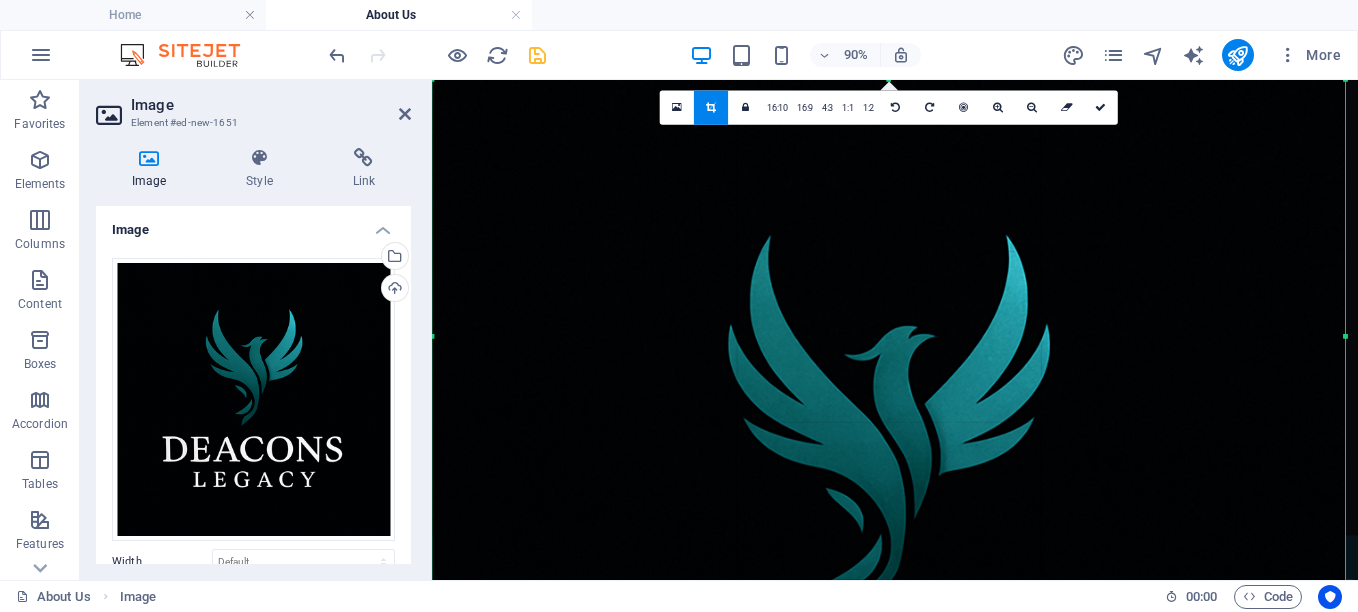 click at bounding box center (888, 536) 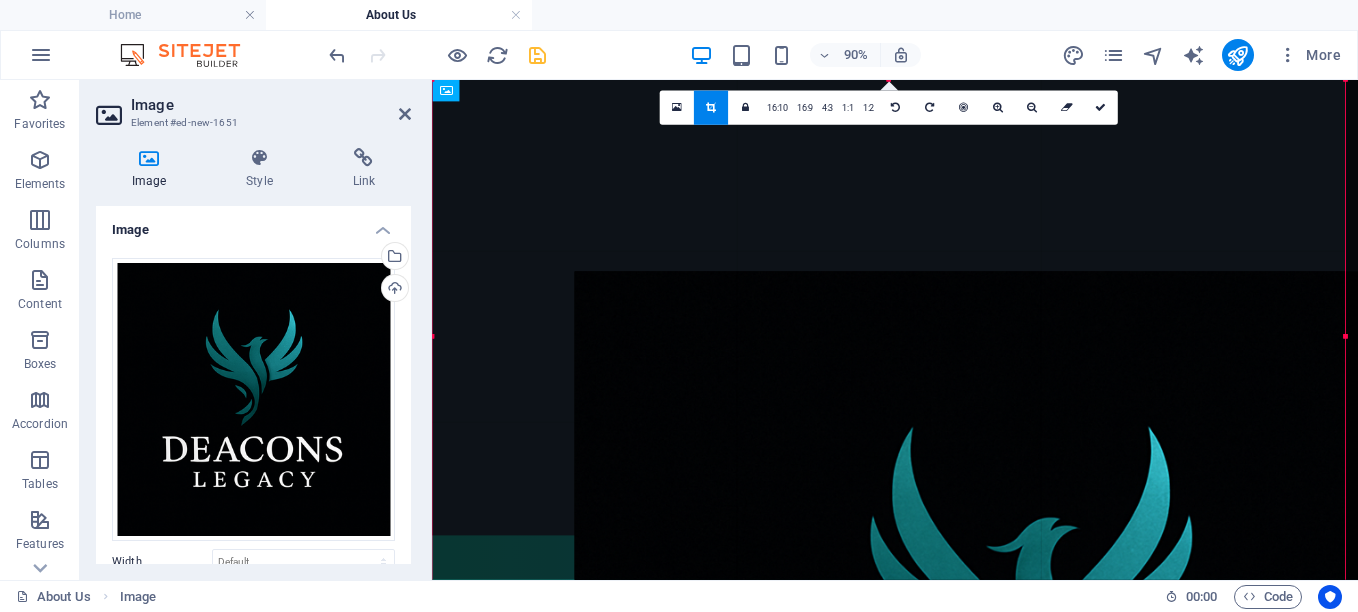drag, startPoint x: 554, startPoint y: 193, endPoint x: 712, endPoint y: 414, distance: 271.67075 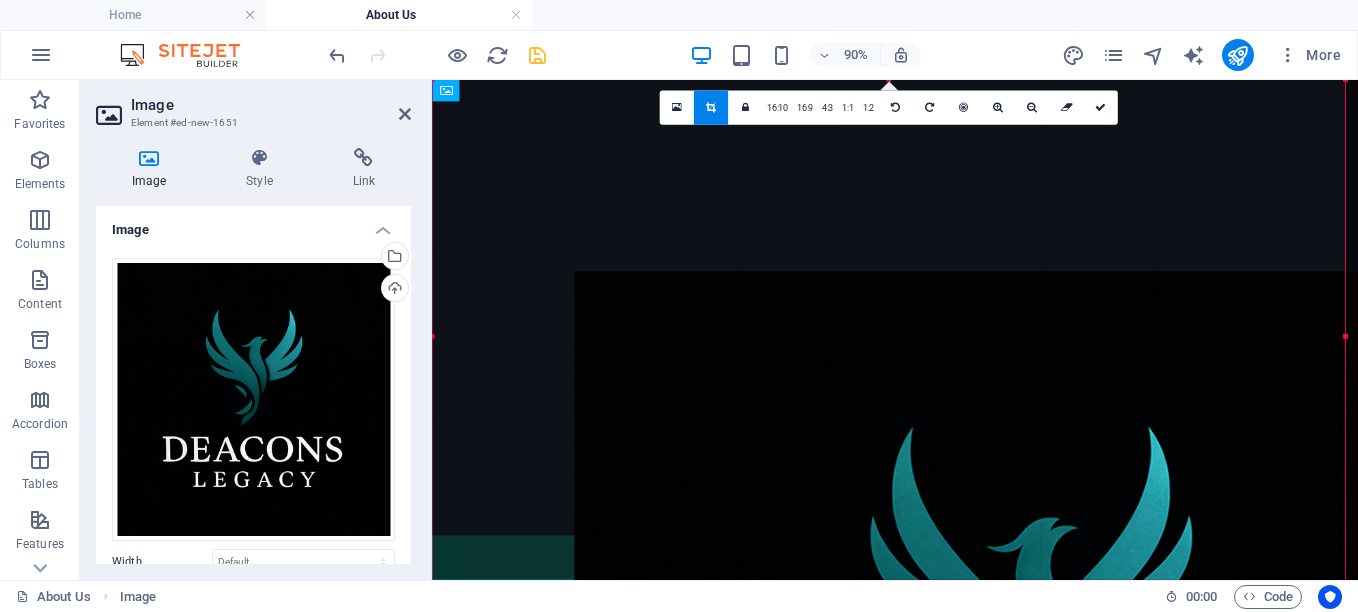 click at bounding box center (1030, 728) 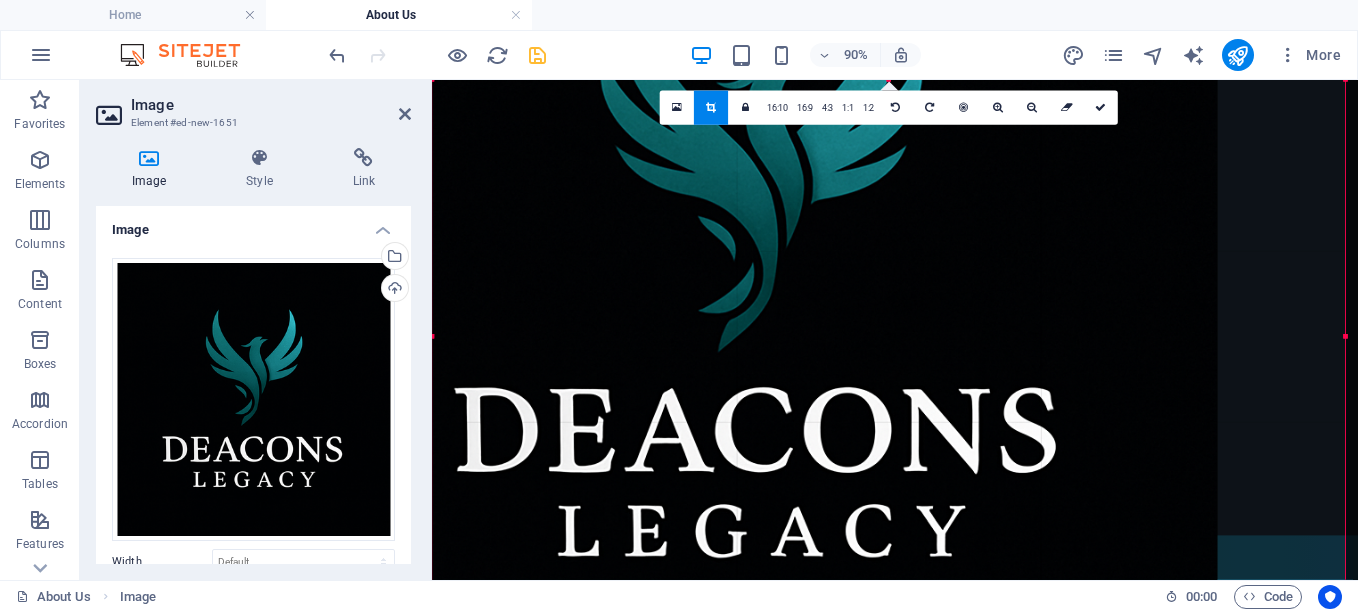 drag, startPoint x: 1166, startPoint y: 414, endPoint x: 1063, endPoint y: 174, distance: 261.16852 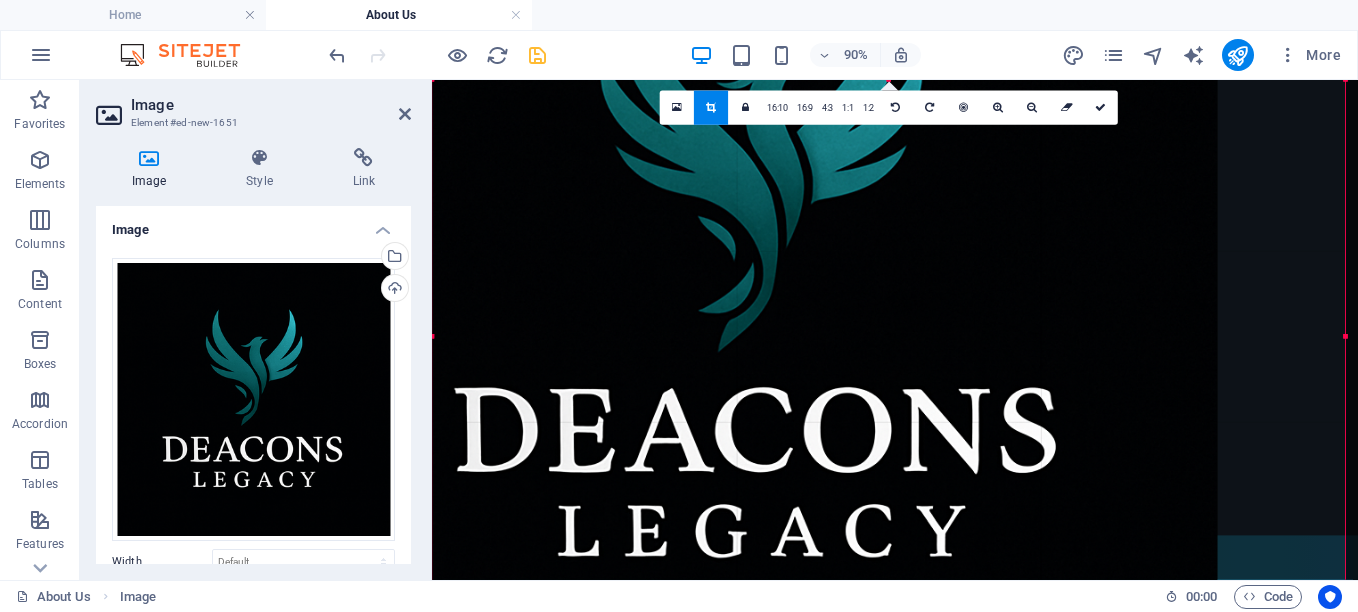 click at bounding box center (760, 264) 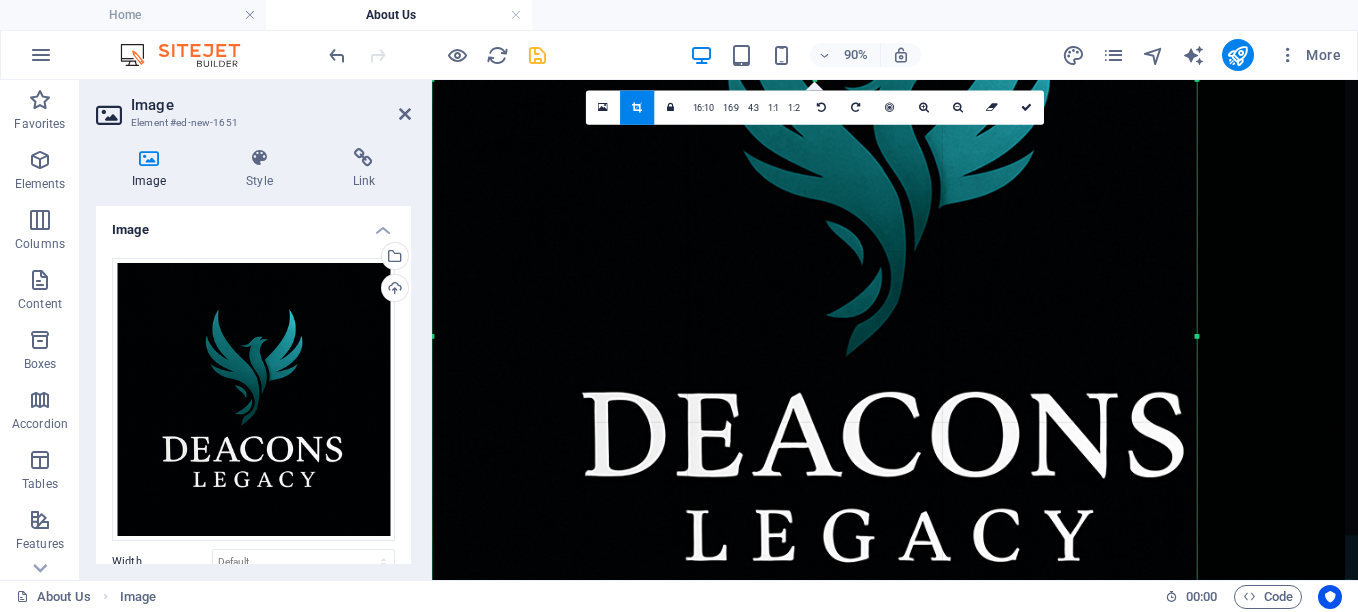 drag, startPoint x: 1347, startPoint y: 338, endPoint x: 1183, endPoint y: 381, distance: 169.5435 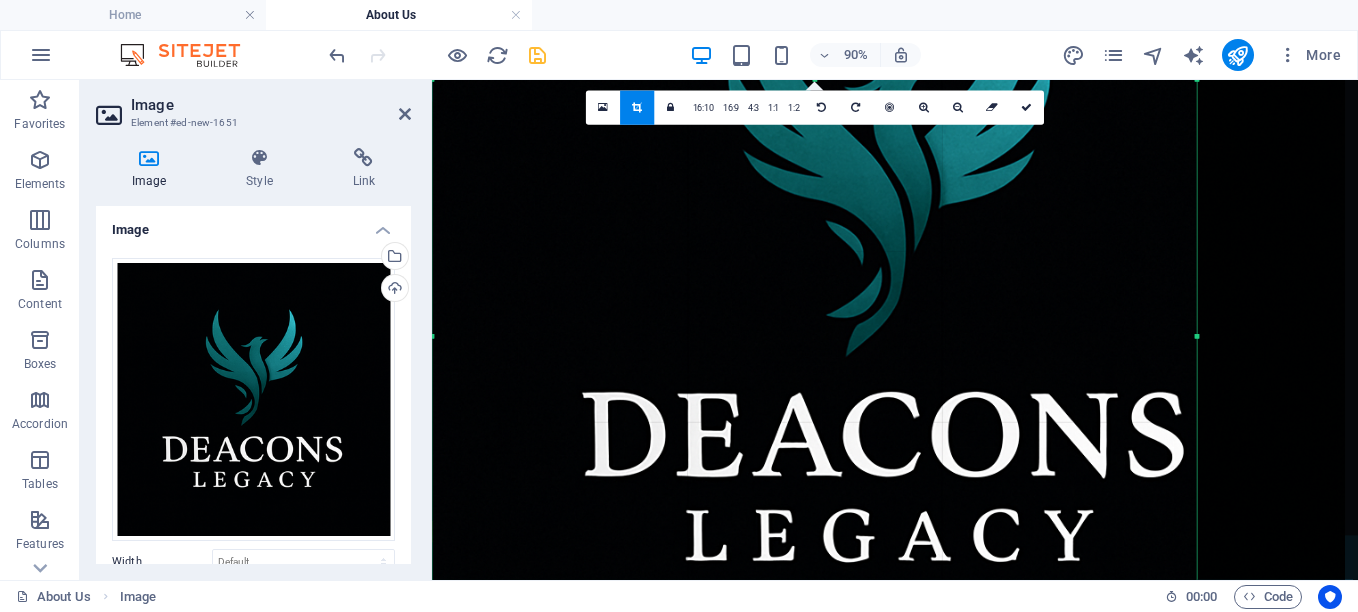 click on "180 170 160 150 140 130 120 110 100 90 80 70 60 50 40 30 20 10 0 -10 -20 -30 -40 -50 -60 -70 -80 -90 -100 -110 -120 -130 -140 -150 -160 -170 849px × 570px / 0° / 99% 16:10 16:9 4:3 1:1 1:2 0" at bounding box center [814, 336] 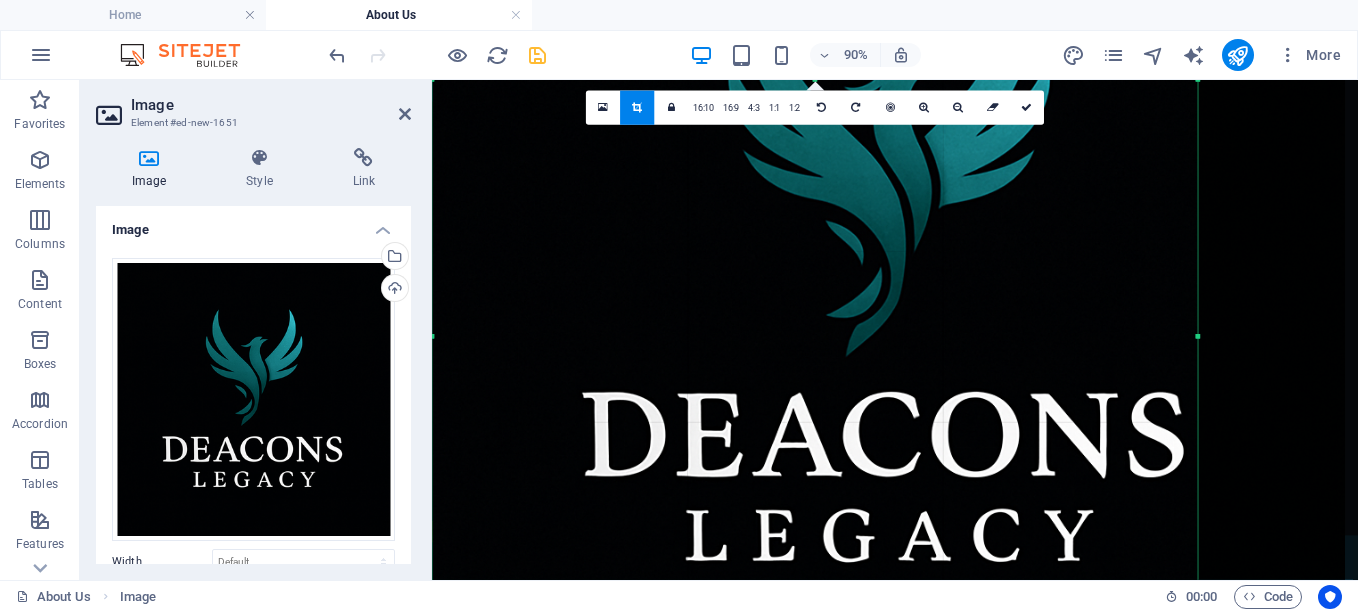 drag, startPoint x: 412, startPoint y: 335, endPoint x: 433, endPoint y: 416, distance: 83.677956 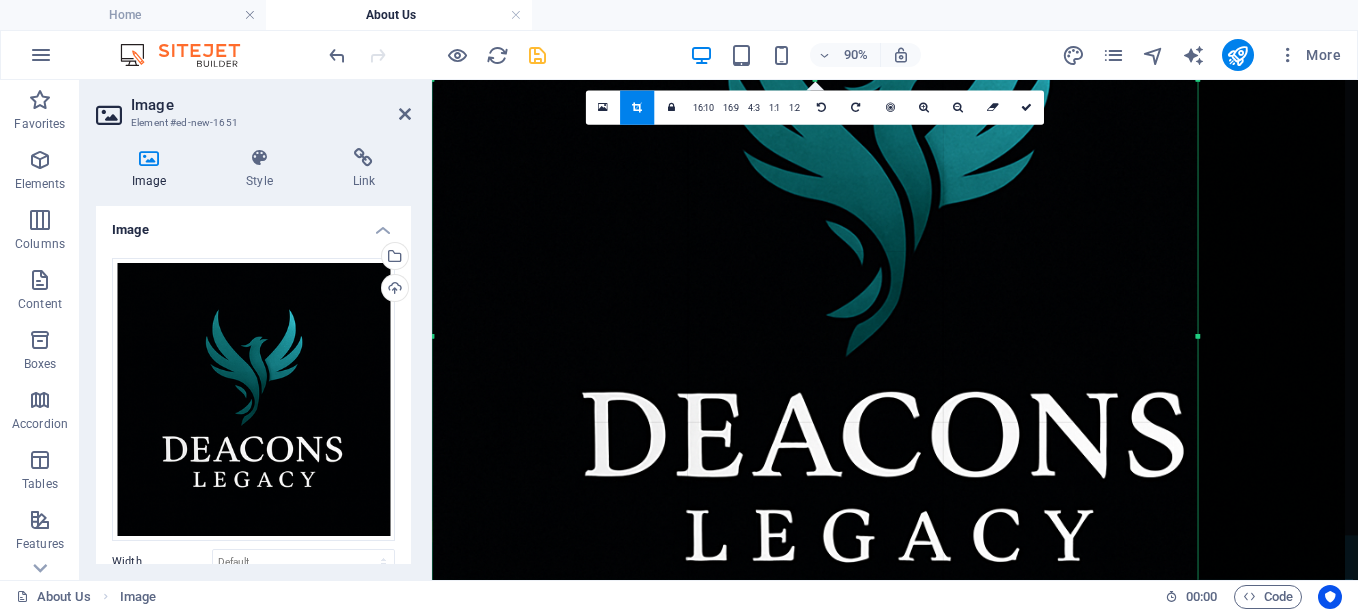 click on "Image Element #ed-new-1651 Image Style Link Image Drag files here, click to choose files or select files from Files or our free stock photos & videos Select files from the file manager, stock photos, or upload file(s) Upload Width Default auto px rem % em vh vw Fit image Automatically fit image to a fixed width and height Height Default auto px Alignment Lazyload Loading images after the page loads improves page speed. Responsive Automatically load retina image and smartphone optimized sizes. Lightbox Use as headline The image will be wrapped in an H1 headline tag. Useful for giving alternative text the weight of an H1 headline, e.g. for the logo. Leave unchecked if uncertain. Optimized Images are compressed to improve page speed. Position Direction Custom X offset 50 px rem % vh vw Y offset 50 px rem % vh vw Text Float No float Image left Image right Determine how text should behave around the image. Text Alternative text Image caption Paragraph Format Normal Heading 1 Heading 2 Heading 3 Heading 4 Heading 5" at bounding box center [719, 330] 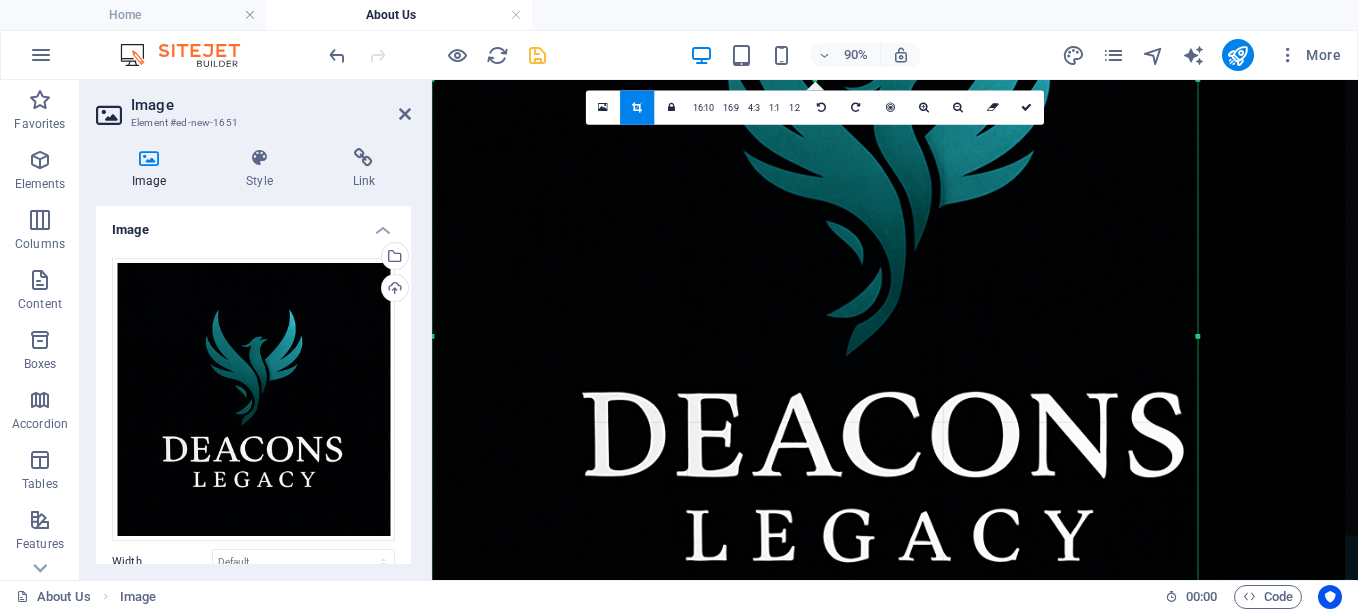 drag, startPoint x: 406, startPoint y: 375, endPoint x: 429, endPoint y: 490, distance: 117.27745 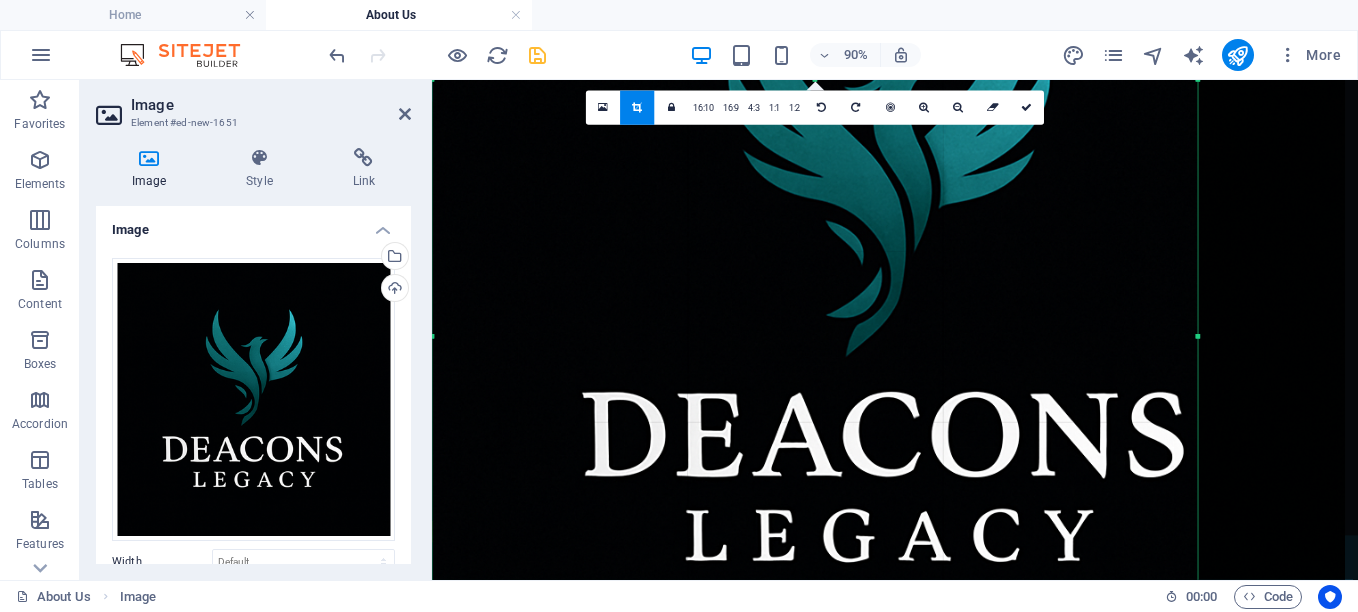 click on "Image Element #ed-new-1651 Image Style Link Image Drag files here, click to choose files or select files from Files or our free stock photos & videos Select files from the file manager, stock photos, or upload file(s) Upload Width Default auto px rem % em vh vw Fit image Automatically fit image to a fixed width and height Height Default auto px Alignment Lazyload Loading images after the page loads improves page speed. Responsive Automatically load retina image and smartphone optimized sizes. Lightbox Use as headline The image will be wrapped in an H1 headline tag. Useful for giving alternative text the weight of an H1 headline, e.g. for the logo. Leave unchecked if uncertain. Optimized Images are compressed to improve page speed. Position Direction Custom X offset 50 px rem % vh vw Y offset 50 px rem % vh vw Text Float No float Image left Image right Determine how text should behave around the image. Text Alternative text Image caption Paragraph Format Normal Heading 1 Heading 2 Heading 3 Heading 4 Heading 5" at bounding box center [256, 330] 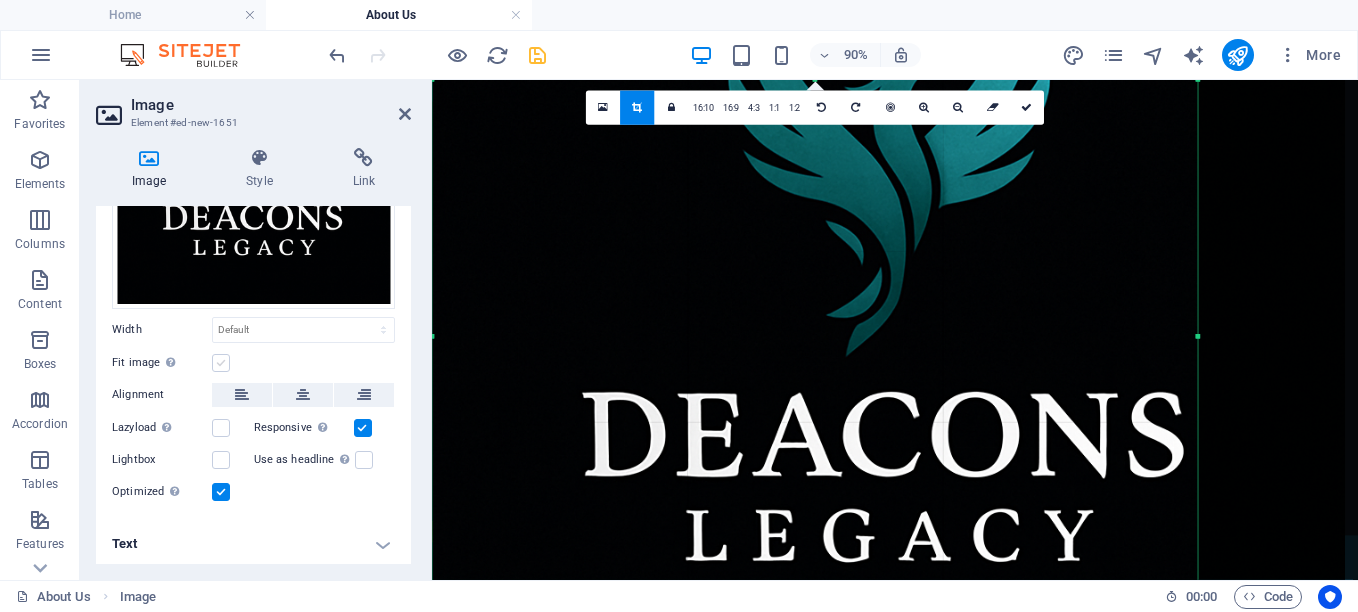 click at bounding box center [221, 363] 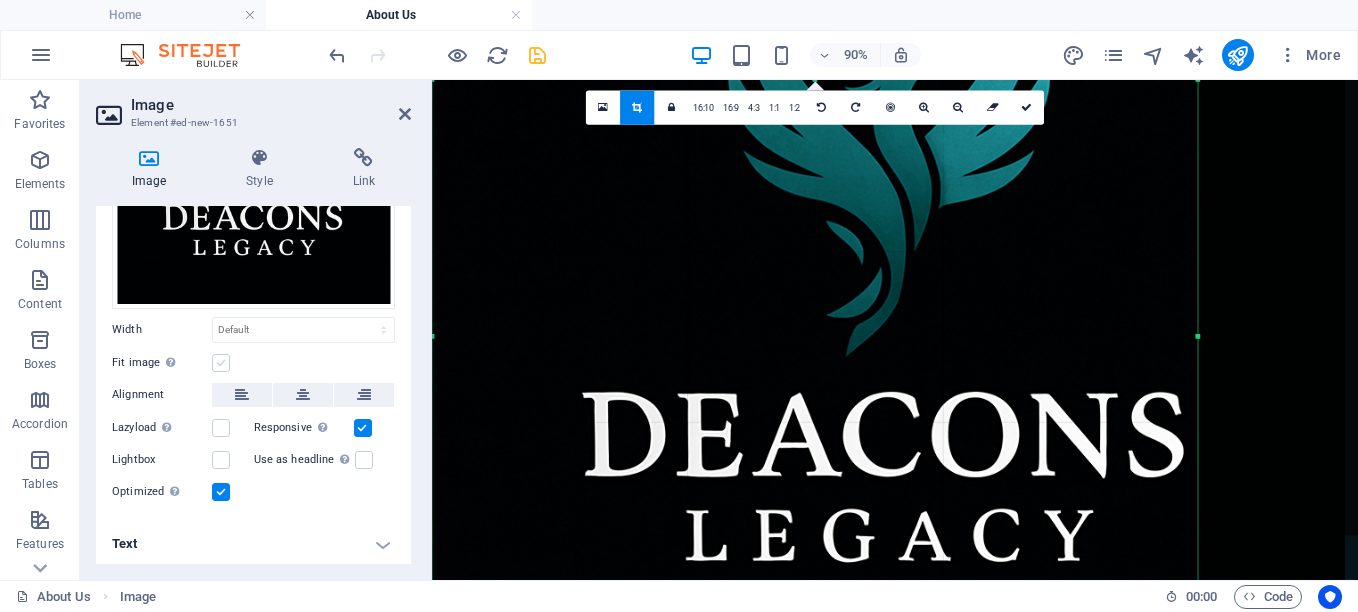 click on "Fit image Automatically fit image to a fixed width and height" at bounding box center (0, 0) 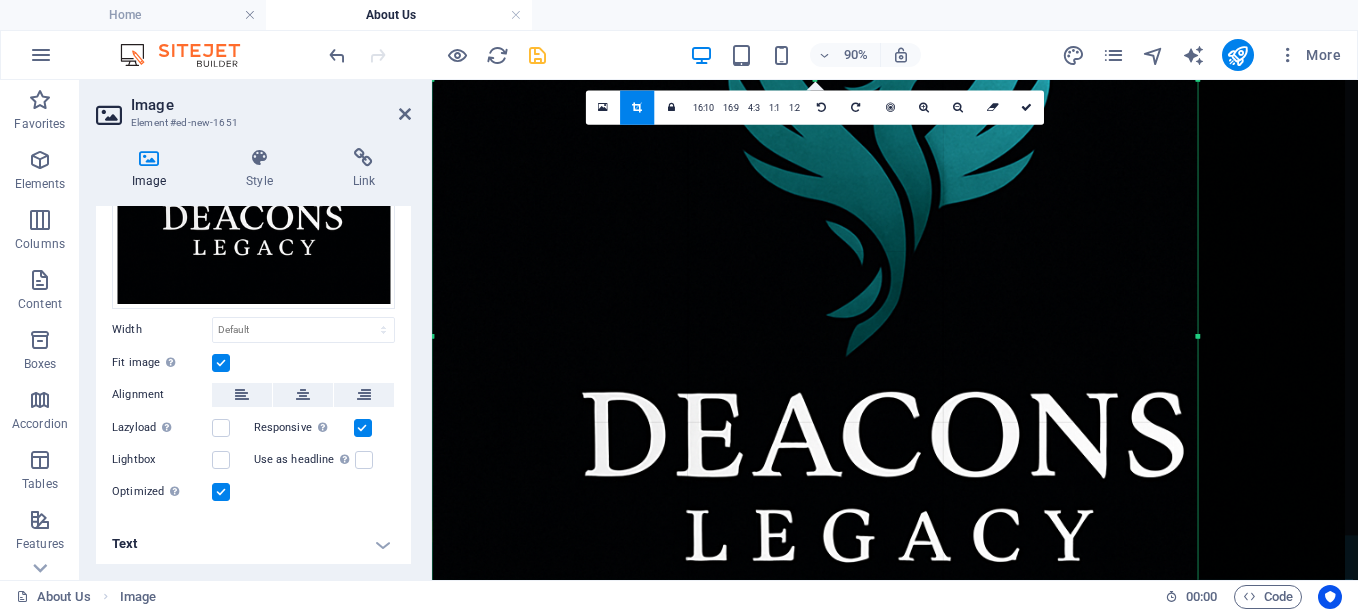 type on "850" 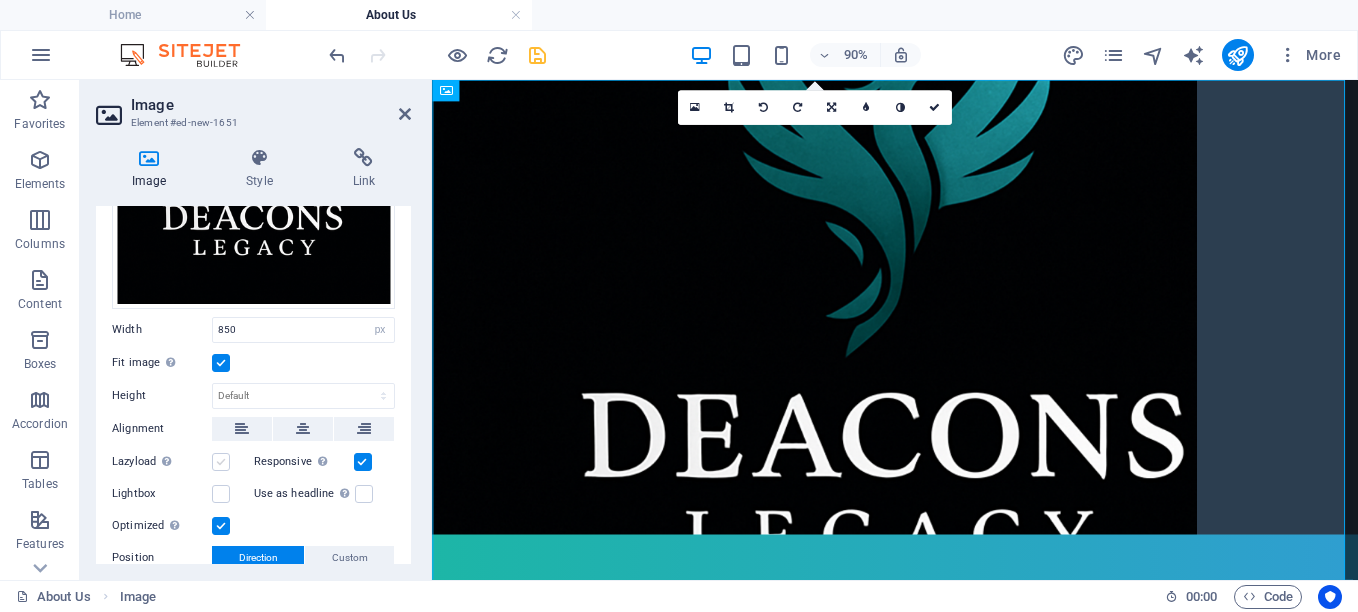click at bounding box center (221, 462) 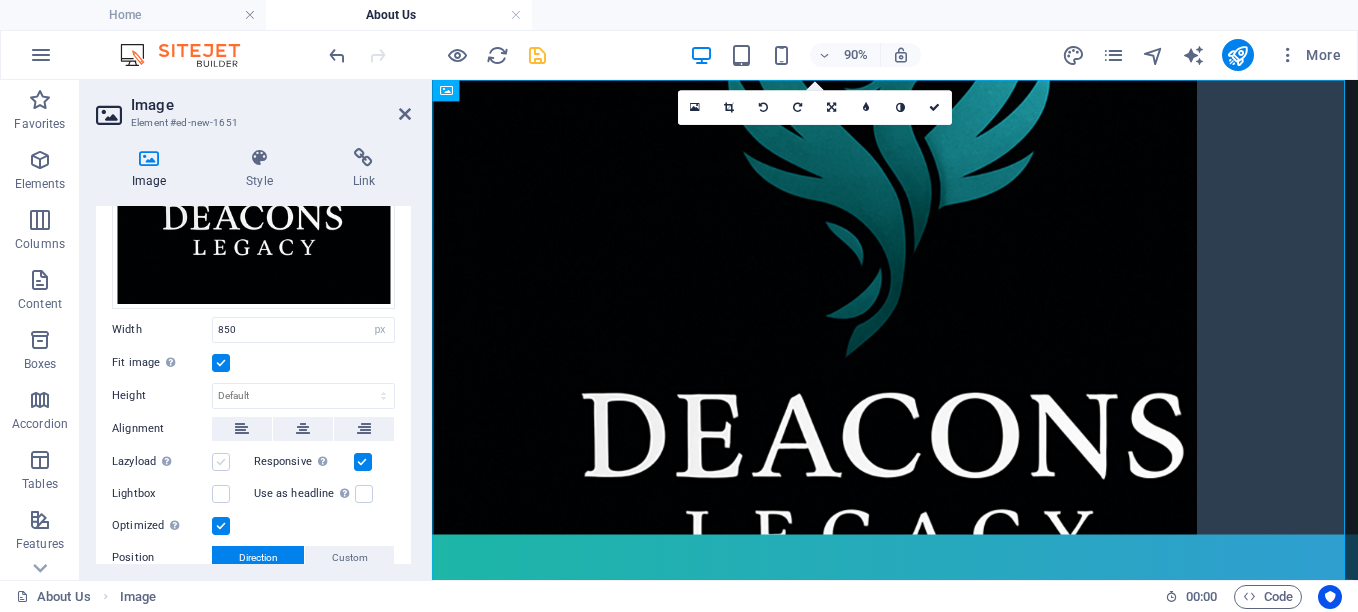 click on "Lazyload Loading images after the page loads improves page speed." at bounding box center [0, 0] 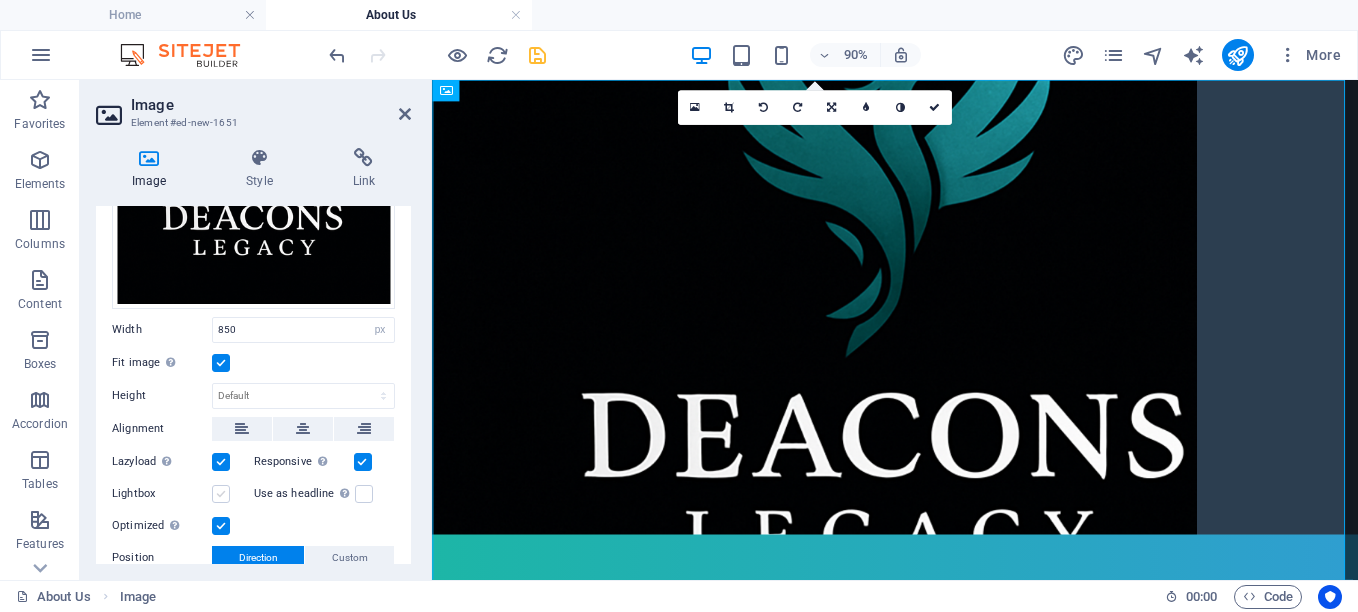 click at bounding box center (221, 494) 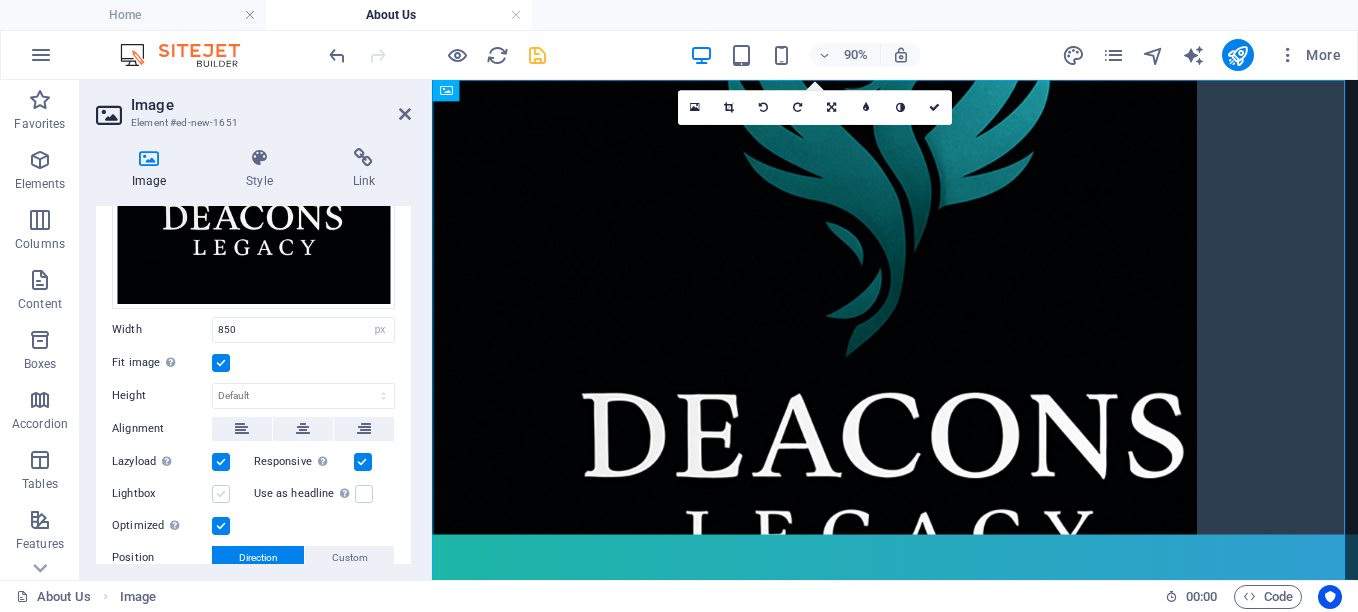 click on "Lightbox" at bounding box center (0, 0) 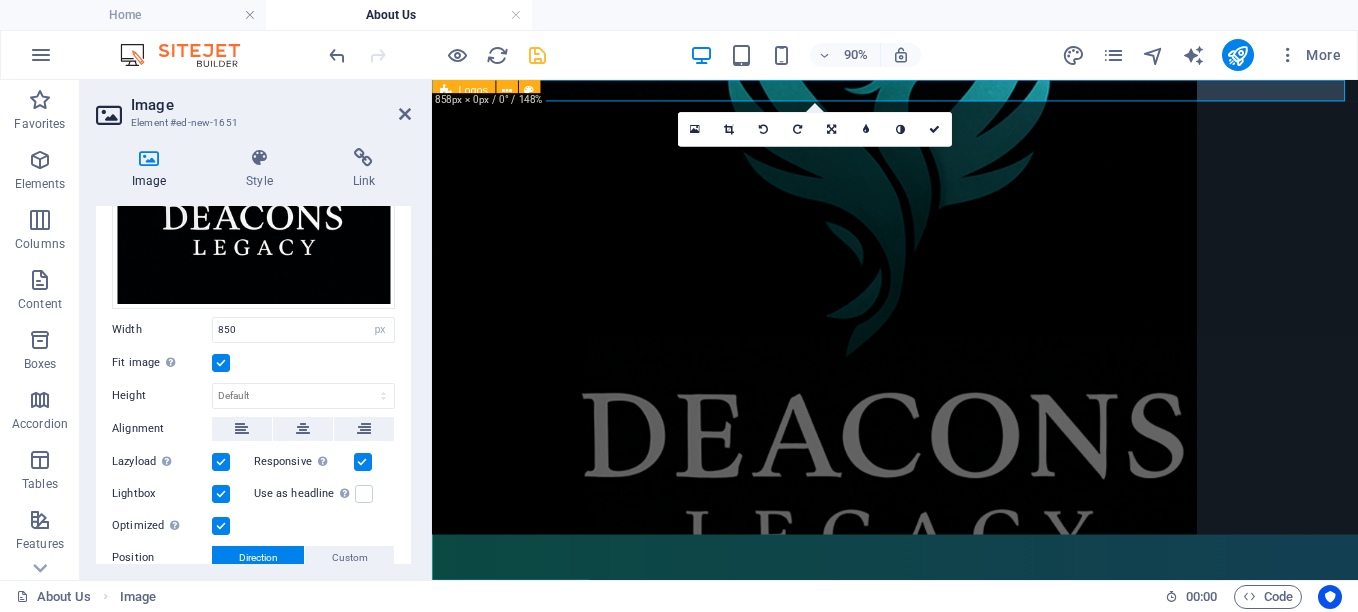 click at bounding box center [221, 494] 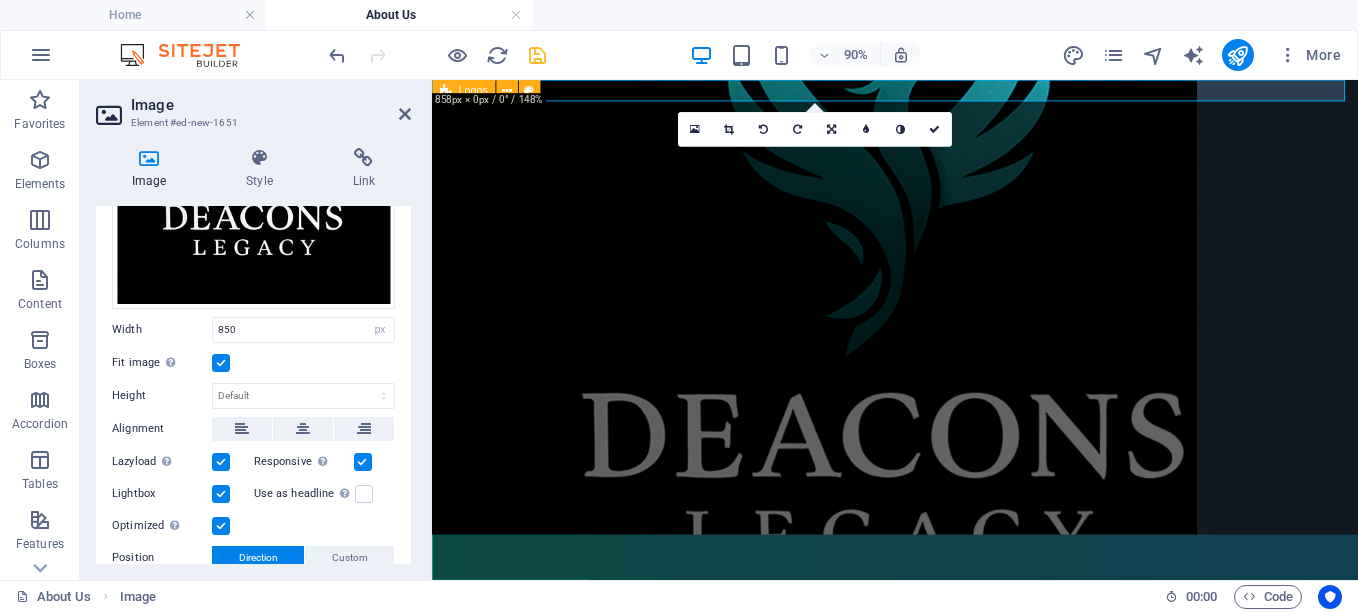 click on "Lightbox" at bounding box center (0, 0) 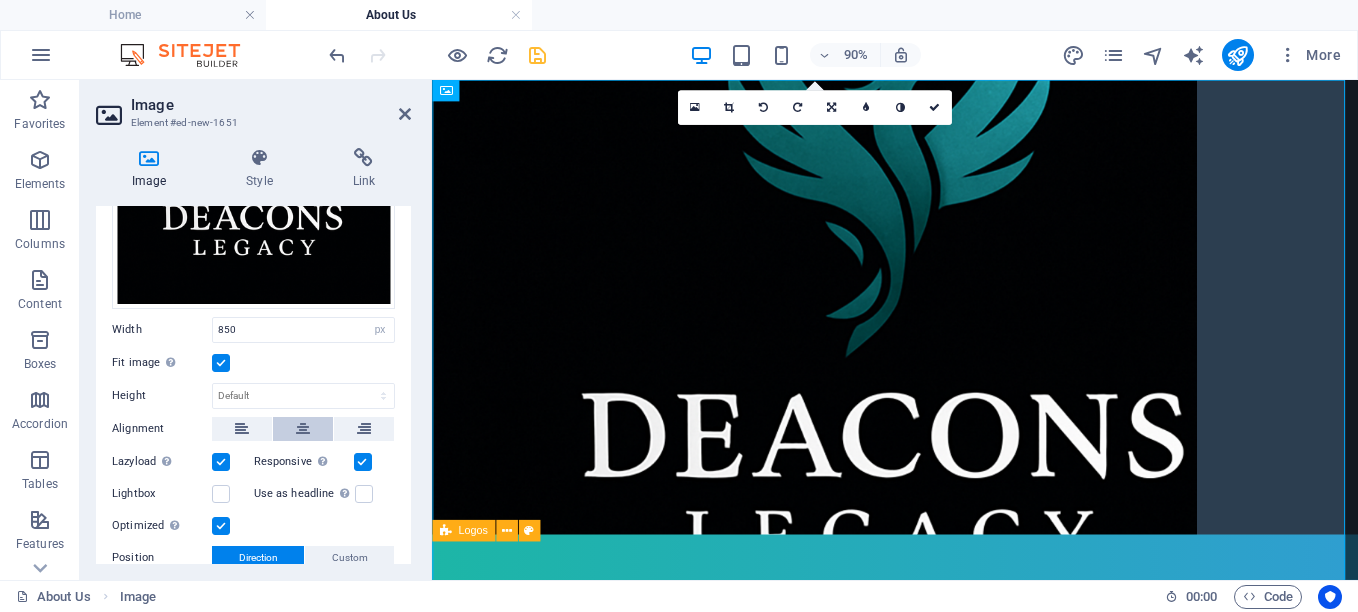 click at bounding box center (303, 429) 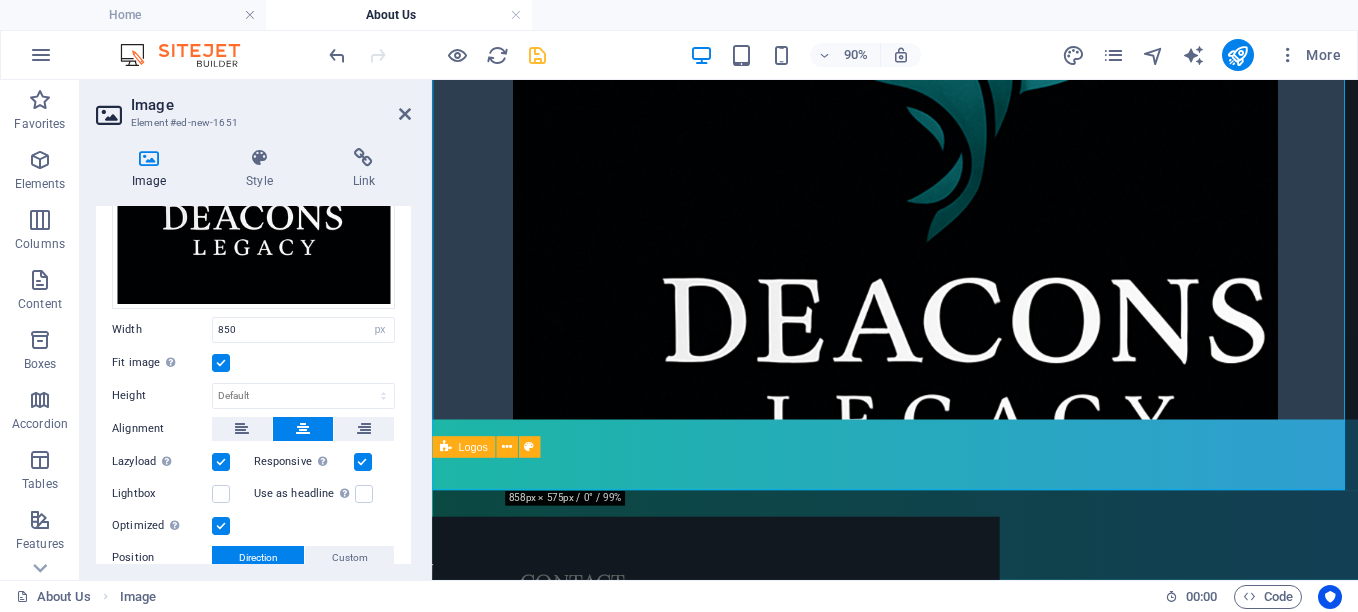 scroll, scrollTop: 0, scrollLeft: 0, axis: both 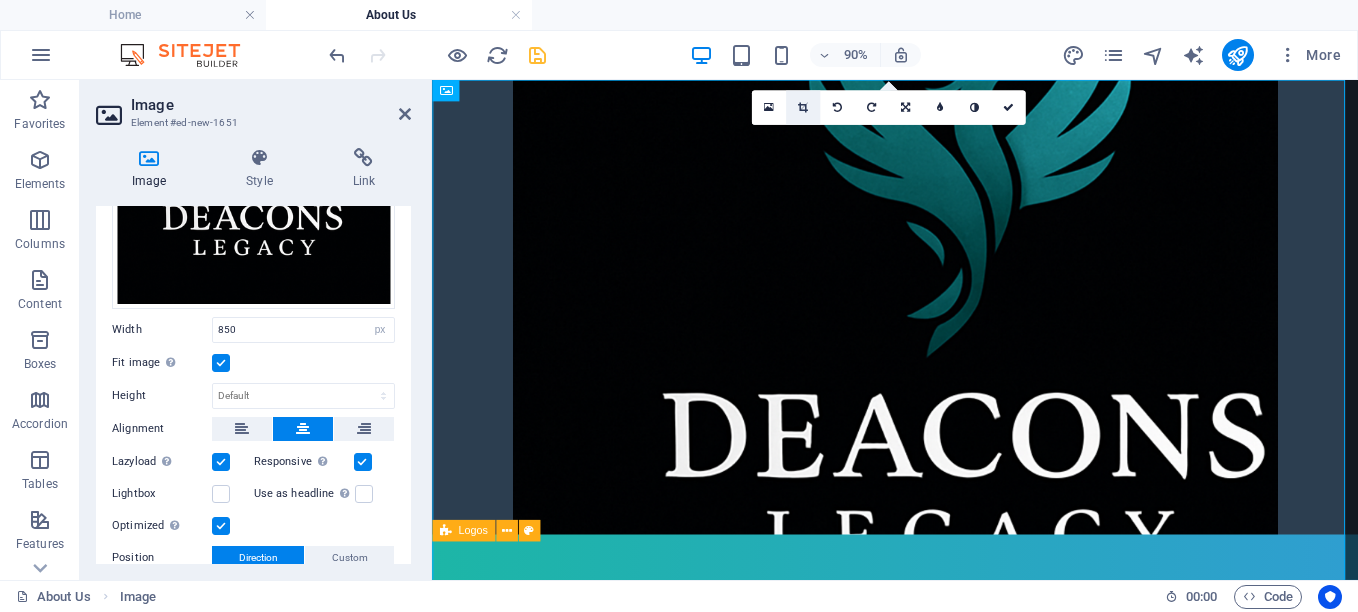 click at bounding box center [803, 108] 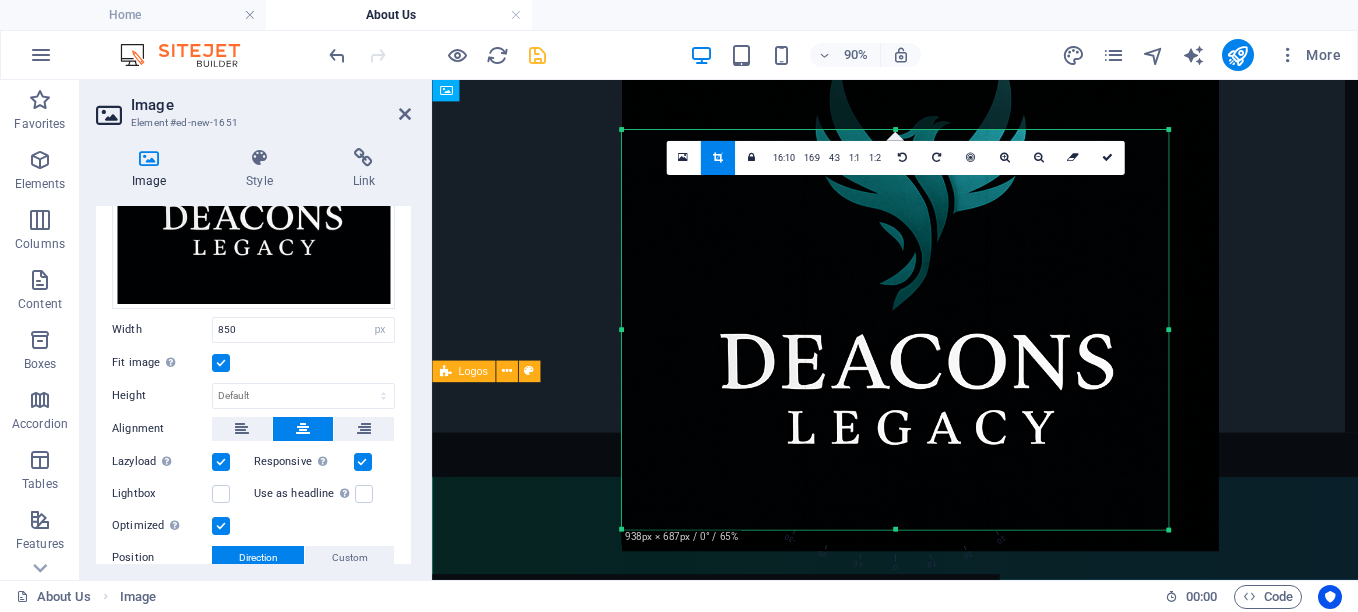 drag, startPoint x: 1145, startPoint y: 494, endPoint x: 1209, endPoint y: 650, distance: 168.6179 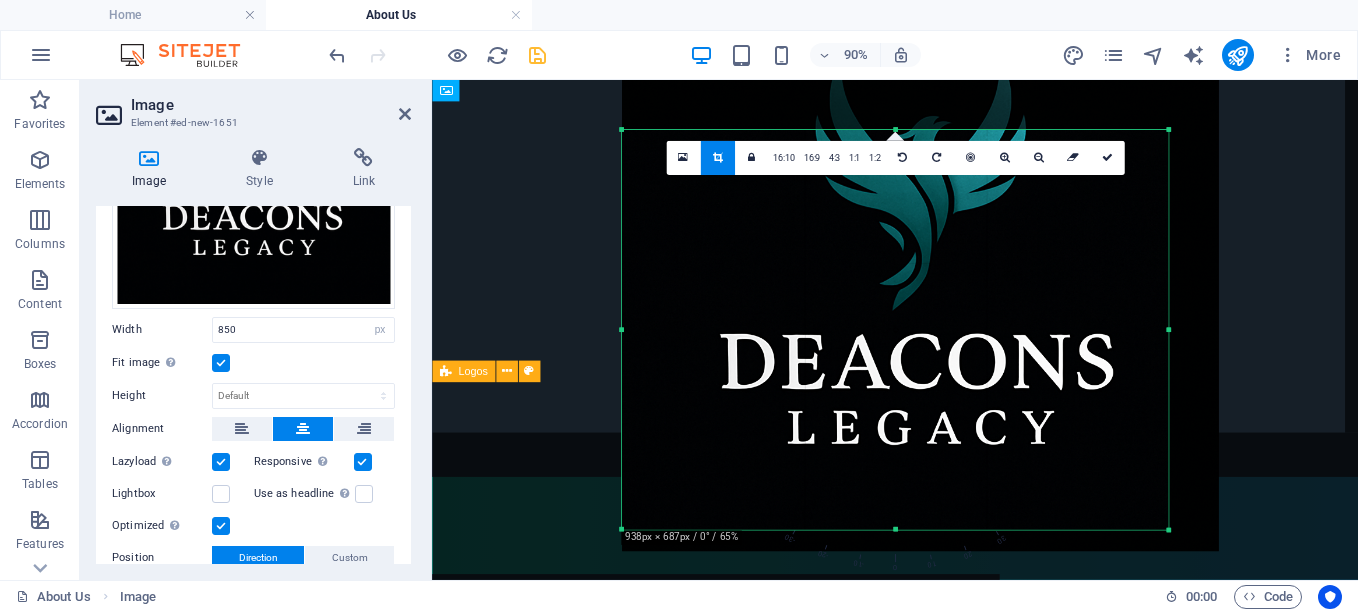 click on "Deacons Legacy Home About Us Favorites Elements Columns Content Boxes Accordion Tables Features Images Slider Header Footer Forms Marketing Collections Image Element #[ID] Image Style Link Image Drag files here, click to choose files or select files from Files or our free stock photos & videos Select files from the file manager, stock photos, or upload file(s) Upload Width Default auto px rem % em vh vw Fit image Automatically fit image to a fixed width and height Height Default auto px Alignment Lazyload Loading images after the page loads improves page speed. Responsive Automatically load retina image and smartphone optimized sizes. Lightbox Use as headline The image will be wrapped in an H1 headline tag. Useful for giving alternative text the weight of an H1 headline, e.g. for the logo. Leave unchecked if uncertain. Optimized Images are compressed to improve page speed. Position Direction Custom X offset 50 px rem %" at bounding box center [679, 306] 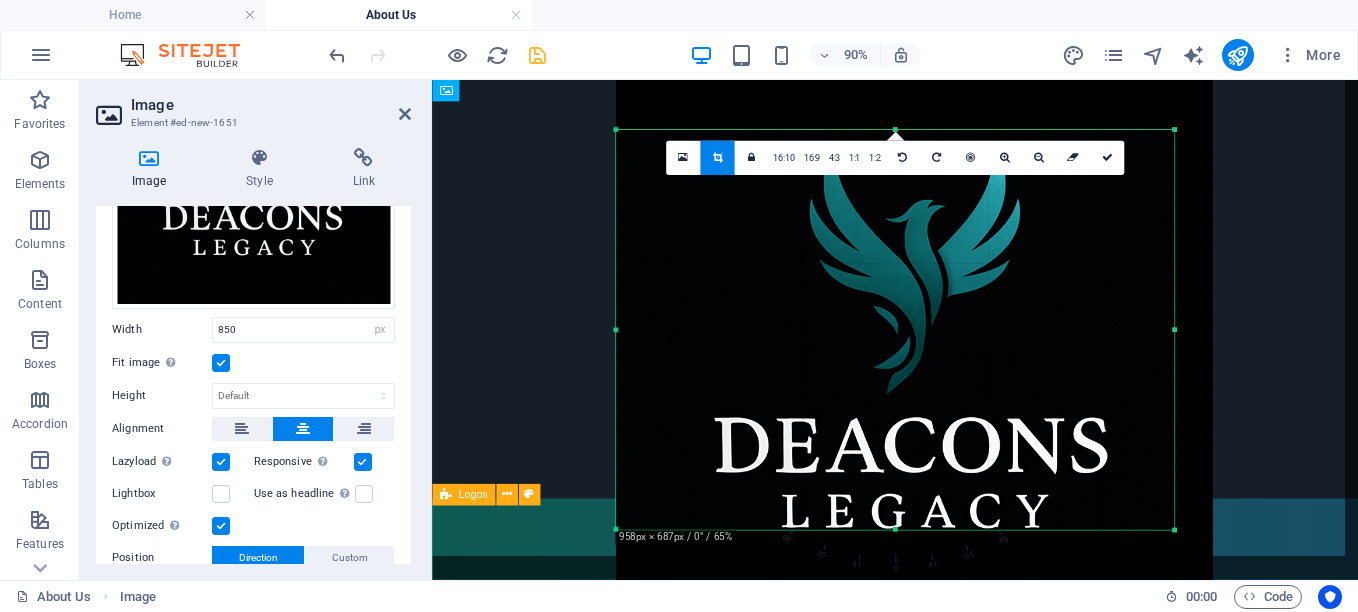 drag, startPoint x: 933, startPoint y: 249, endPoint x: 938, endPoint y: 323, distance: 74.168724 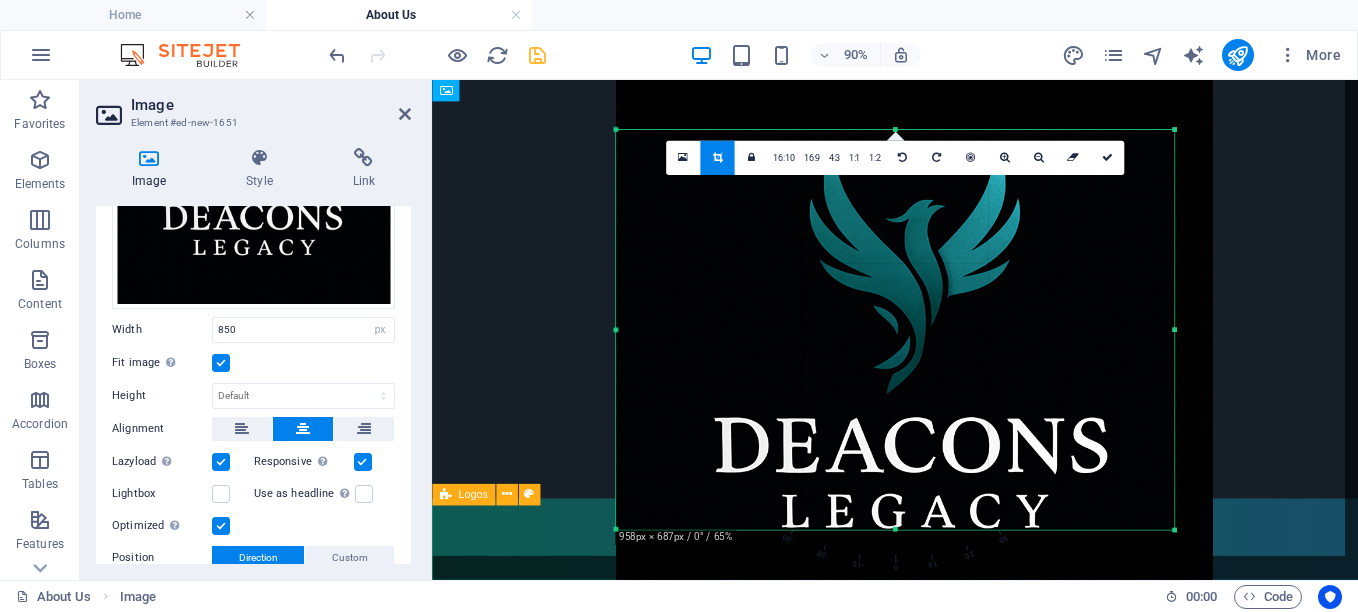 click at bounding box center [914, 338] 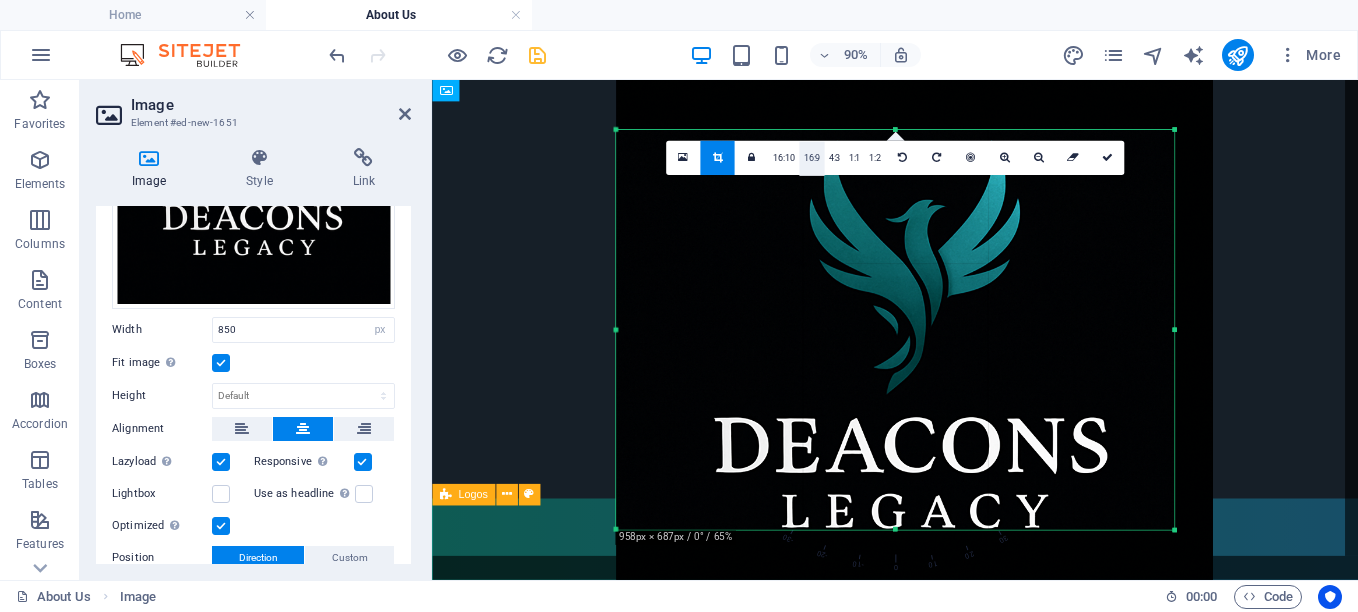 click on "16:9" at bounding box center (811, 159) 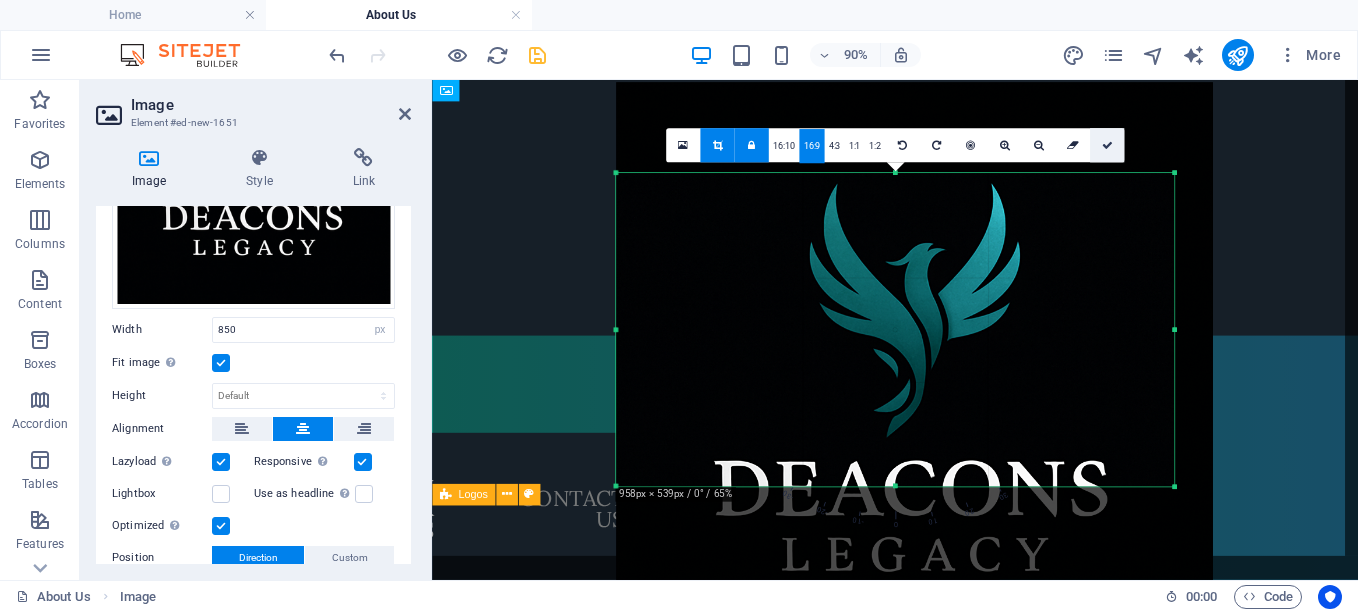 click at bounding box center (1107, 145) 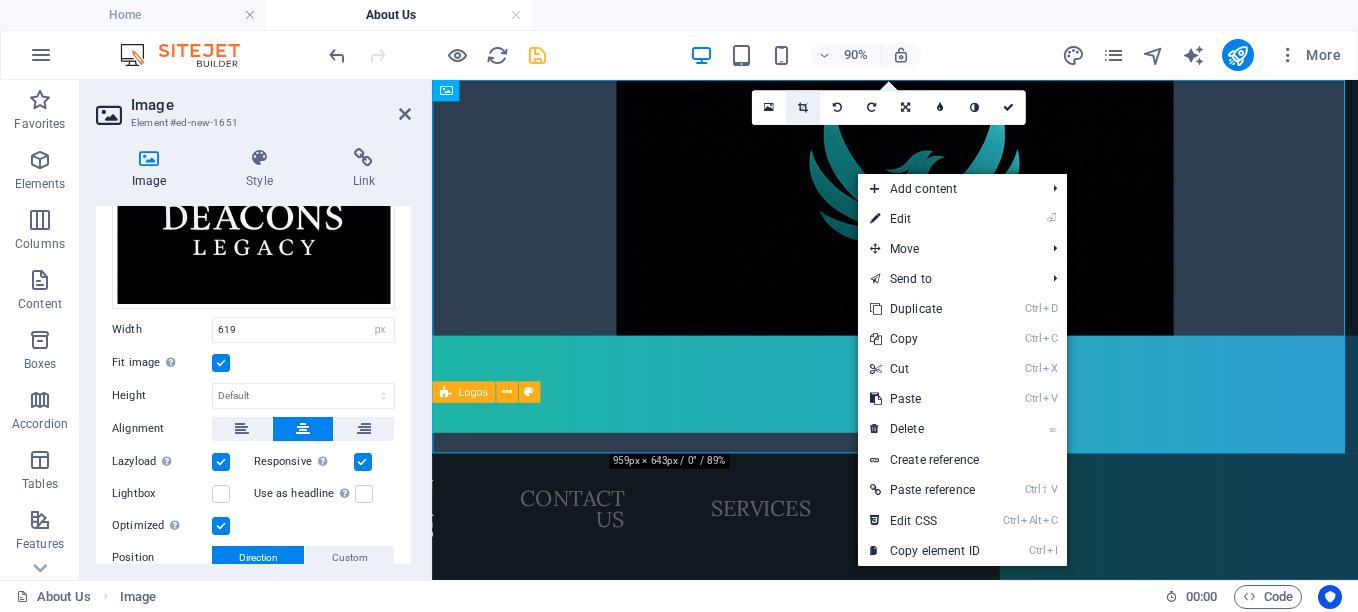 click at bounding box center [803, 108] 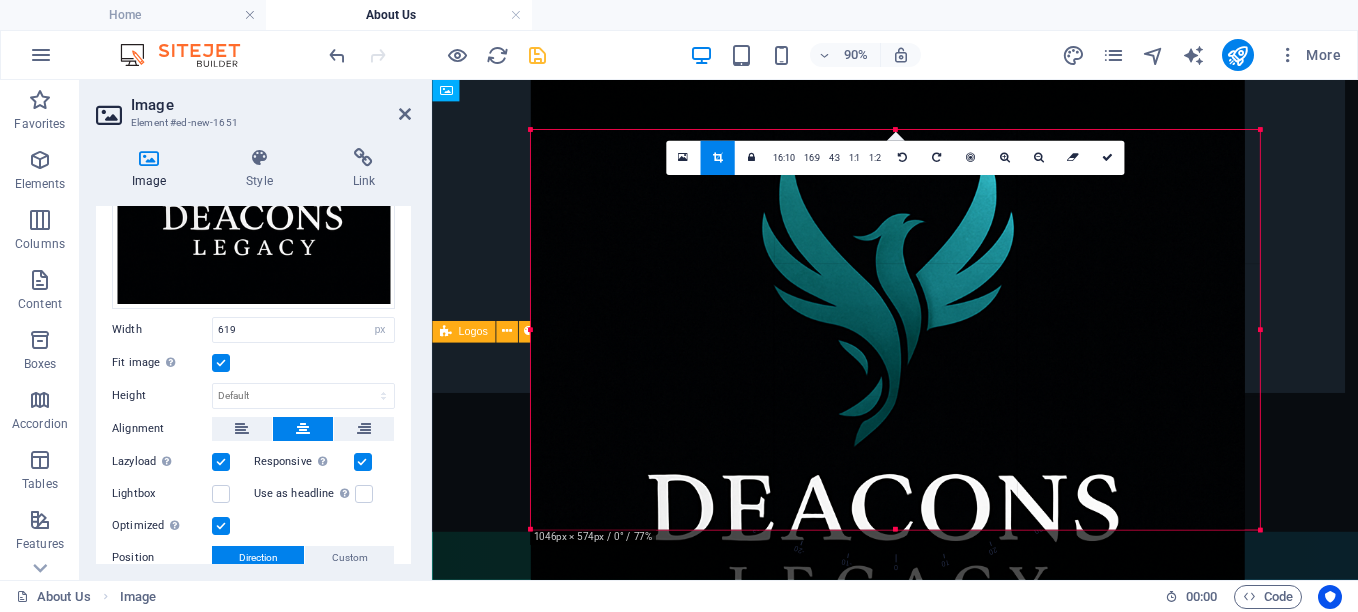drag, startPoint x: 1224, startPoint y: 513, endPoint x: 1294, endPoint y: 663, distance: 165.52945 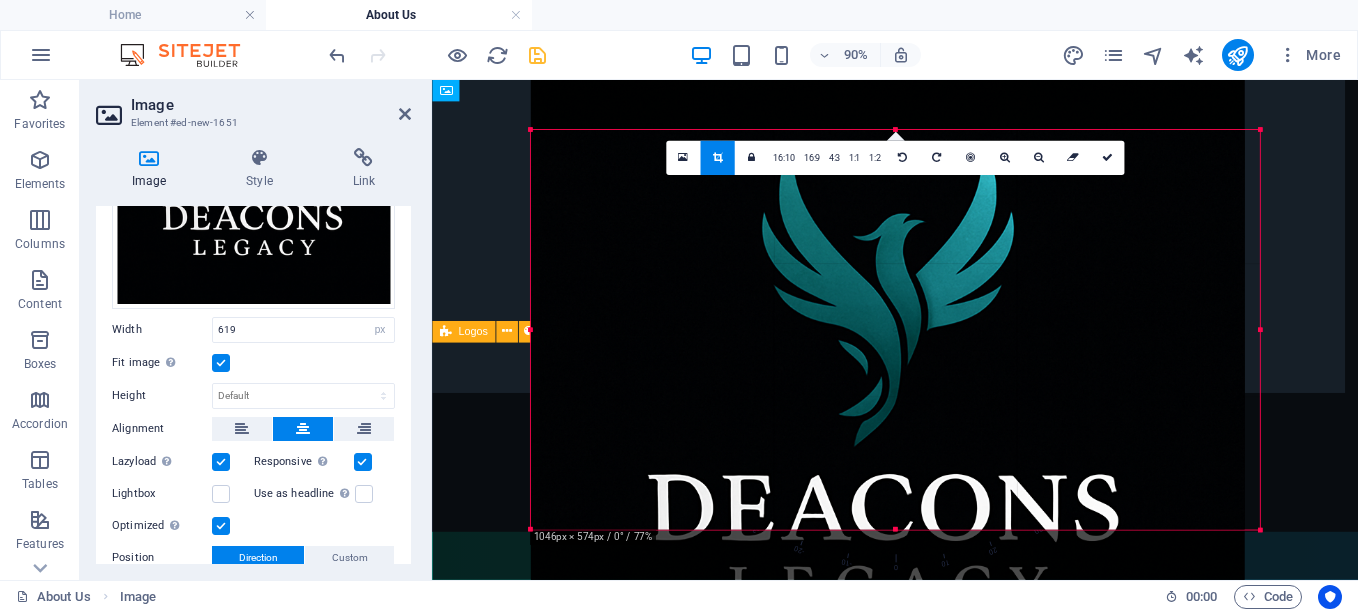 click on "Deacons Legacy Home About Us Favorites Elements Columns Content Boxes Accordion Tables Features Images Slider Header Footer Forms Marketing Collections Image Element #[ID] Image Style Link Image Drag files here, click to choose files or select files from Files or our free stock photos & videos Select files from the file manager, stock photos, or upload file(s) Upload Width Default auto px rem % em vh vw Fit image Automatically fit image to a fixed width and height Height Default auto px Alignment Lazyload Loading images after the page loads improves page speed. Responsive Automatically load retina image and smartphone optimized sizes. Lightbox Use as headline The image will be wrapped in an H1 headline tag. Useful for giving alternative text the weight of an H1 headline, e.g. for the logo. Leave unchecked if uncertain. Optimized Images are compressed to improve page speed. Position Direction Custom X offset 50 px rem %" at bounding box center [679, 306] 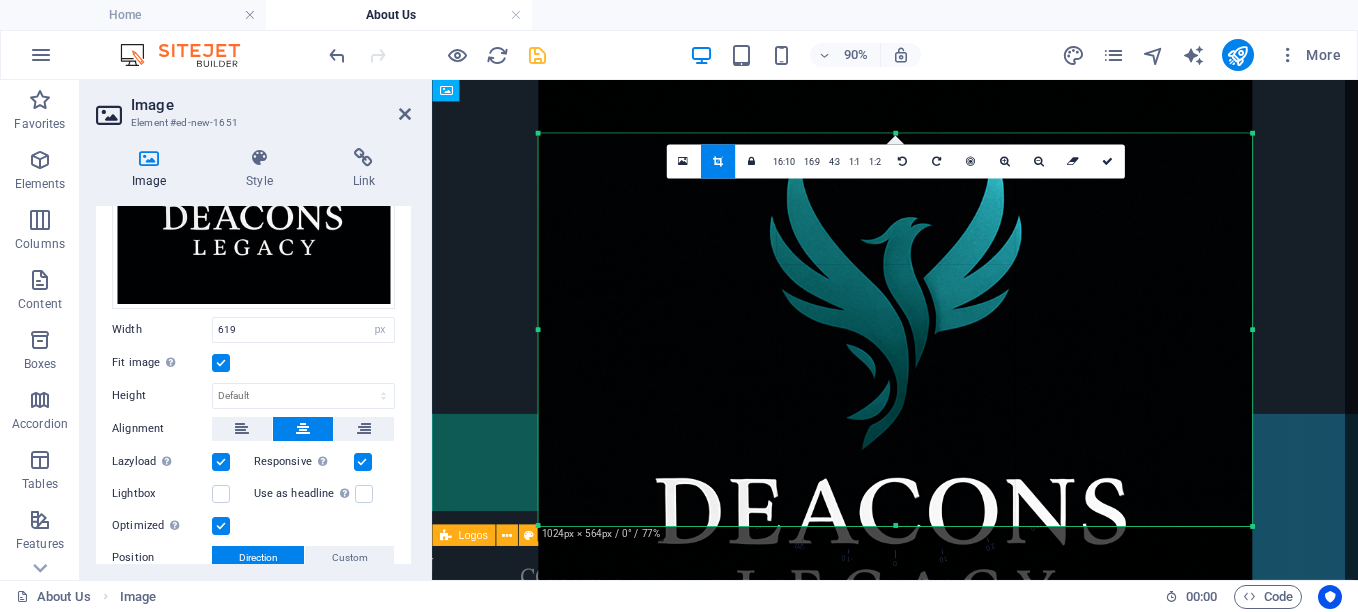 drag, startPoint x: 893, startPoint y: 531, endPoint x: 904, endPoint y: 522, distance: 14.21267 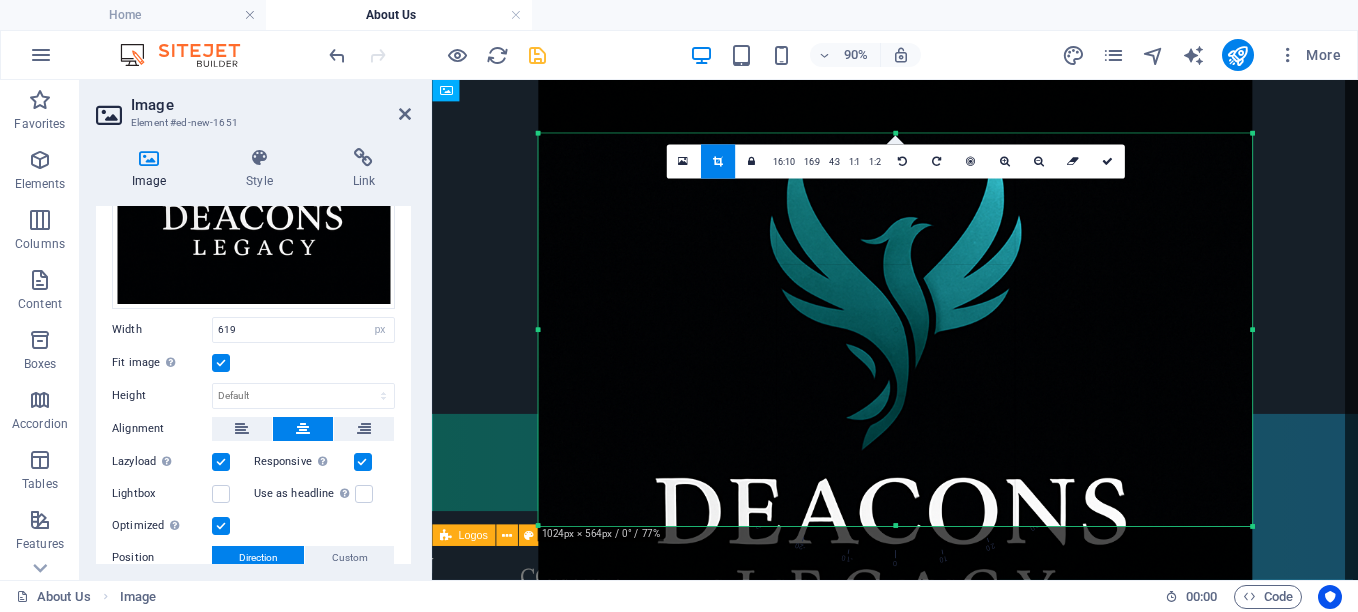 click on "180 170 160 150 140 130 120 110 100 90 80 70 60 50 40 30 20 10 0 -10 -20 -30 -40 -50 -60 -70 -80 -90 -100 -110 -120 -130 -140 -150 -160 -170 1024px × 564px / 0° / 77% 16:10 16:9 4:3 1:1 1:2 0" at bounding box center (894, 330) 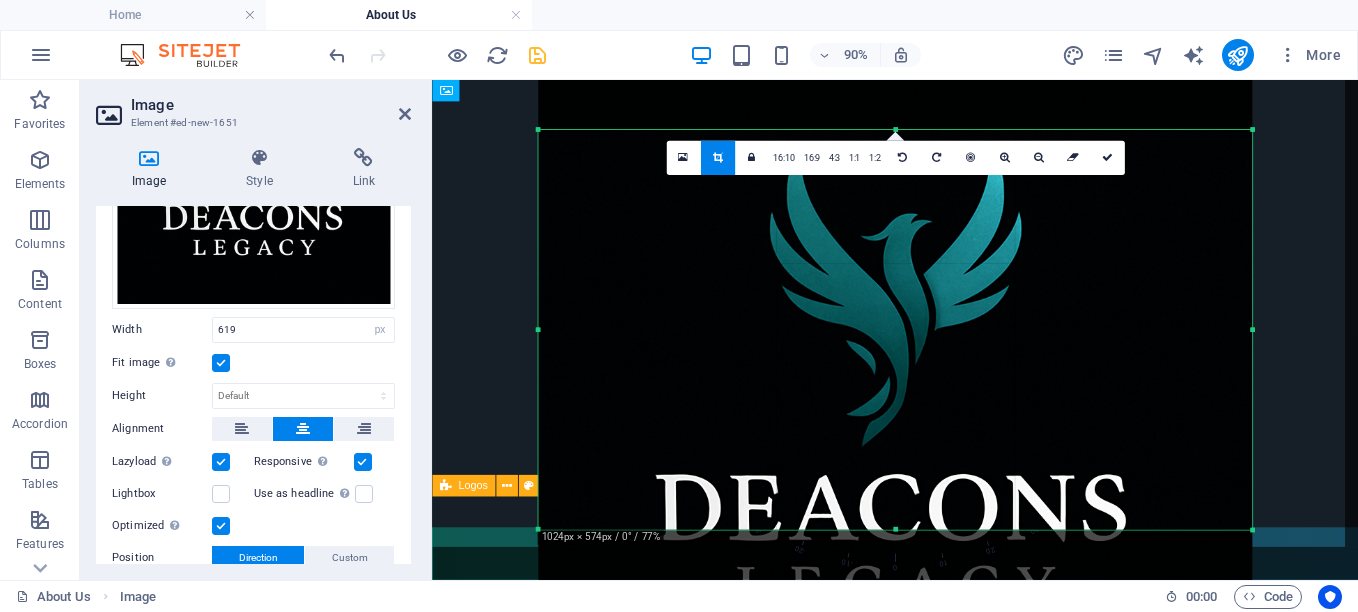 drag, startPoint x: 898, startPoint y: 525, endPoint x: 907, endPoint y: 663, distance: 138.29317 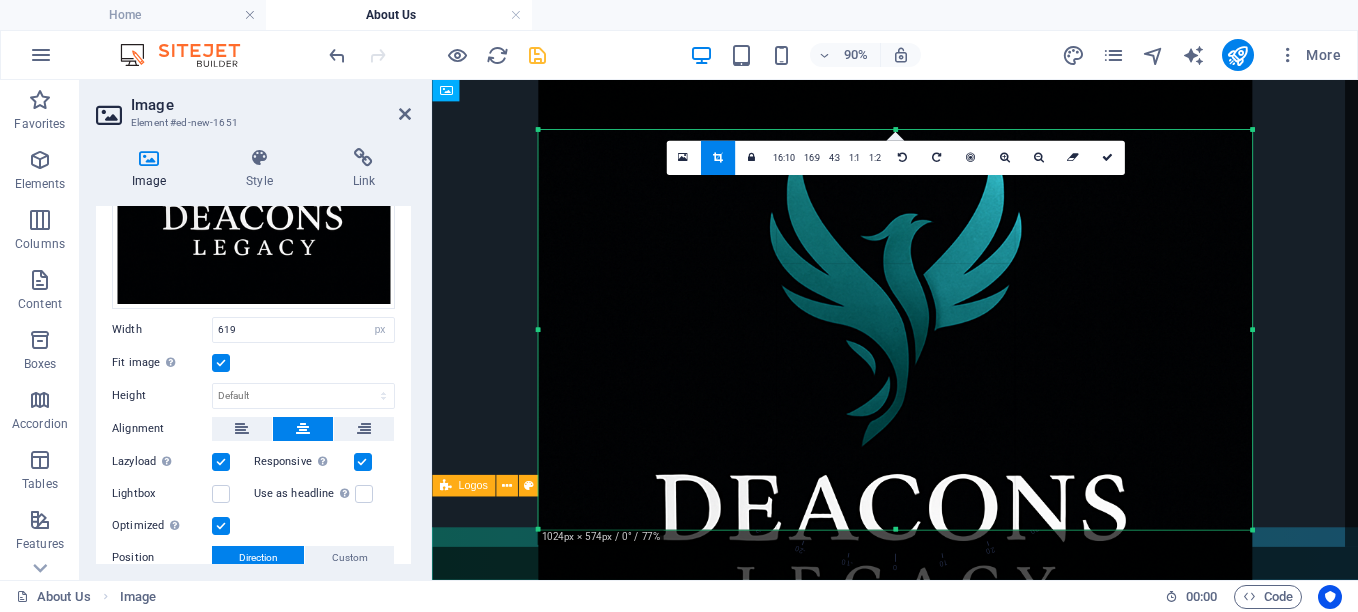 click on "Deacons Legacy Home About Us Favorites Elements Columns Content Boxes Accordion Tables Features Images Slider Header Footer Forms Marketing Collections Image Element #[ID] Image Style Link Image Drag files here, click to choose files or select files from Files or our free stock photos & videos Select files from the file manager, stock photos, or upload file(s) Upload Width Default auto px rem % em vh vw Fit image Automatically fit image to a fixed width and height Height Default auto px Alignment Lazyload Loading images after the page loads improves page speed. Responsive Automatically load retina image and smartphone optimized sizes. Lightbox Use as headline The image will be wrapped in an H1 headline tag. Useful for giving alternative text the weight of an H1 headline, e.g. for the logo. Leave unchecked if uncertain. Optimized Images are compressed to improve page speed. Position Direction Custom X offset 50 px rem %" at bounding box center (679, 306) 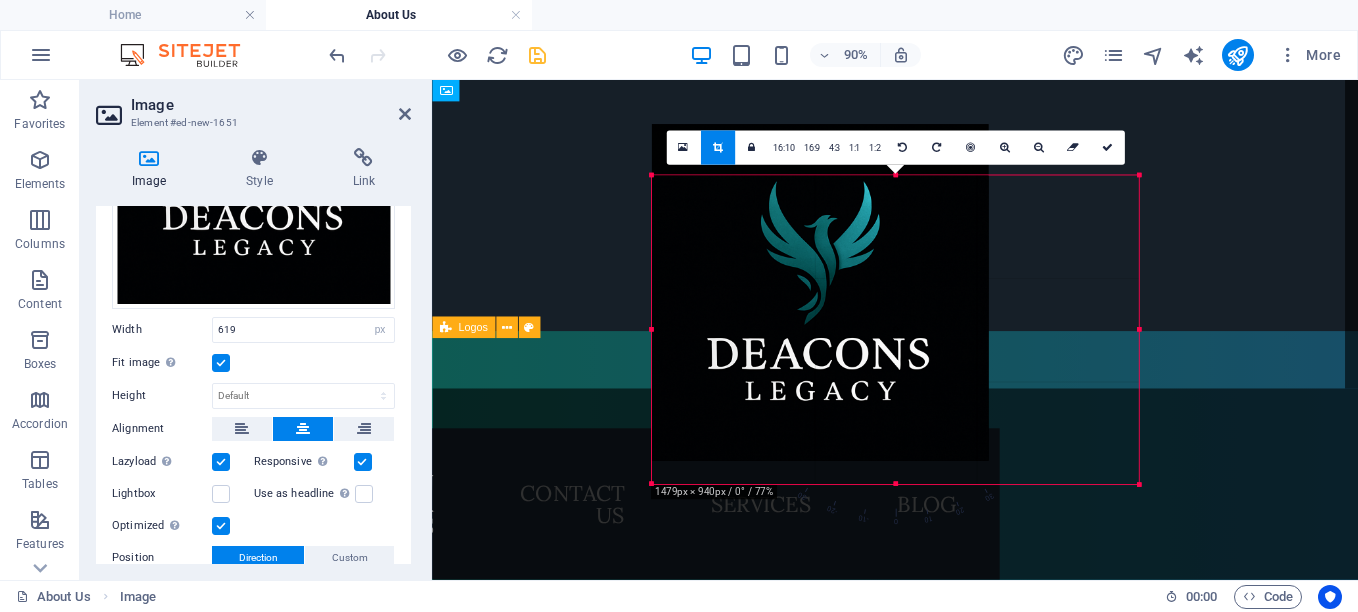 drag, startPoint x: 1327, startPoint y: 581, endPoint x: 997, endPoint y: 426, distance: 364.5888 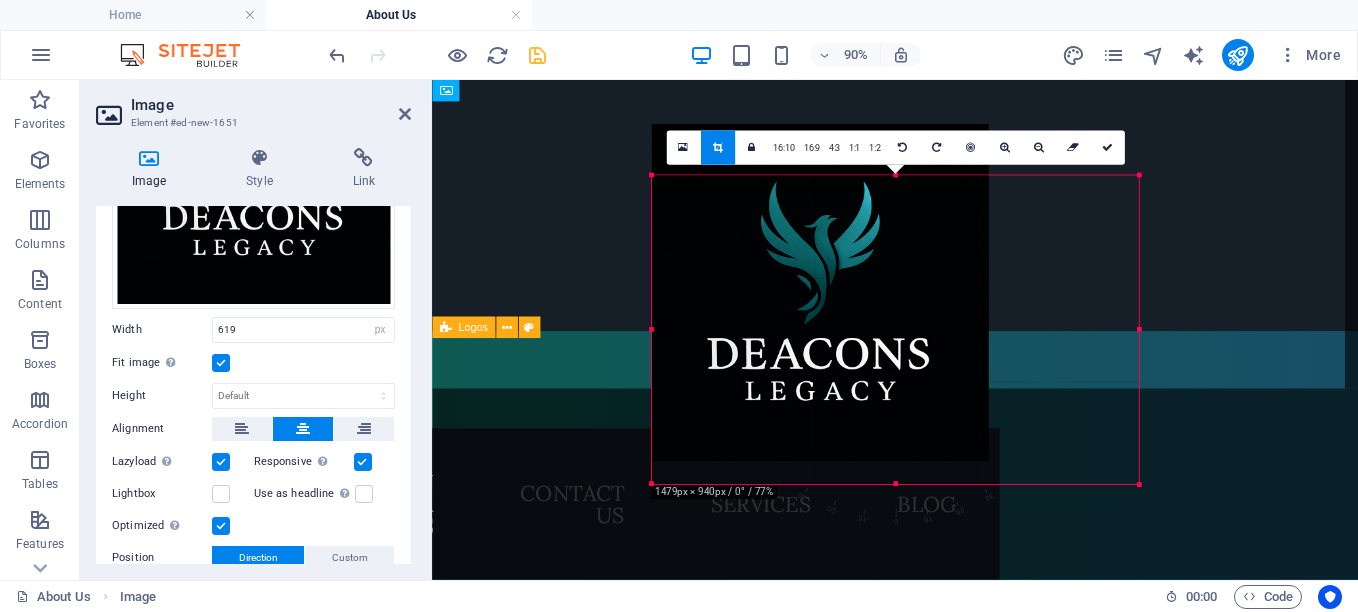 click on "180 170 160 150 140 130 120 110 100 90 80 70 60 50 40 30 20 10 0 -10 -20 -30 -40 -50 -60 -70 -80 -90 -100 -110 -120 -130 -140 -150 -160 -170 1479px × 940px / 0° / 77% 16:10 16:9 4:3 1:1 1:2 0" at bounding box center (895, 329) 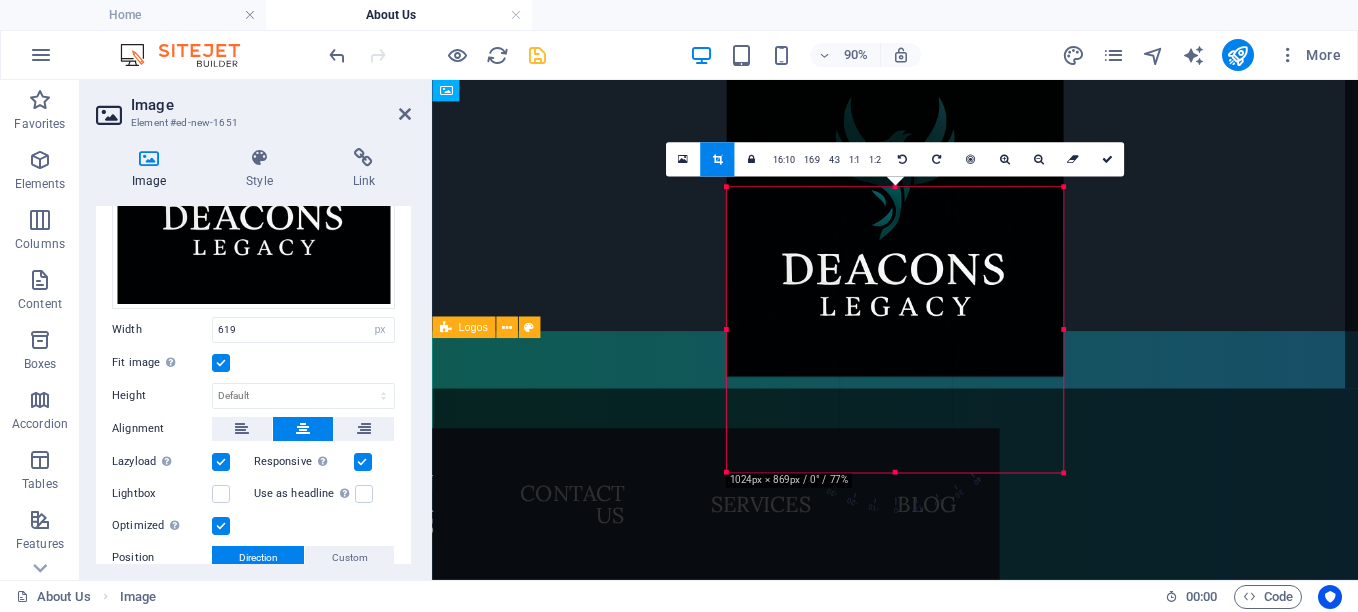 drag, startPoint x: 893, startPoint y: 290, endPoint x: 889, endPoint y: 228, distance: 62.1289 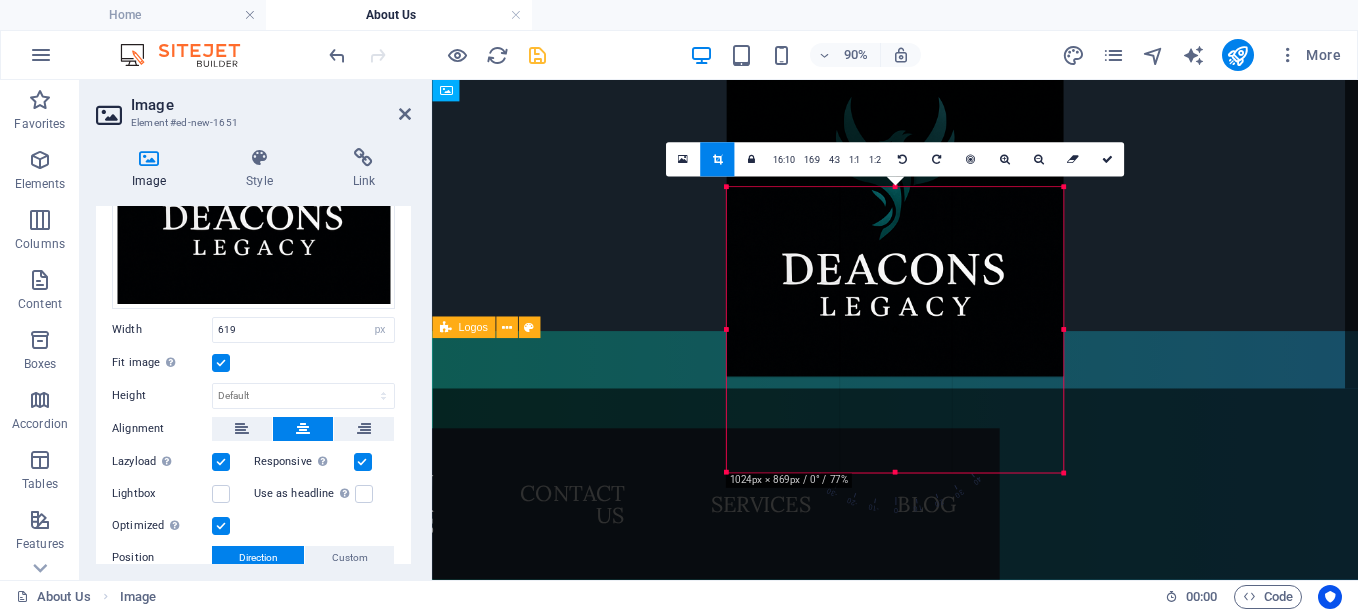click at bounding box center (895, 208) 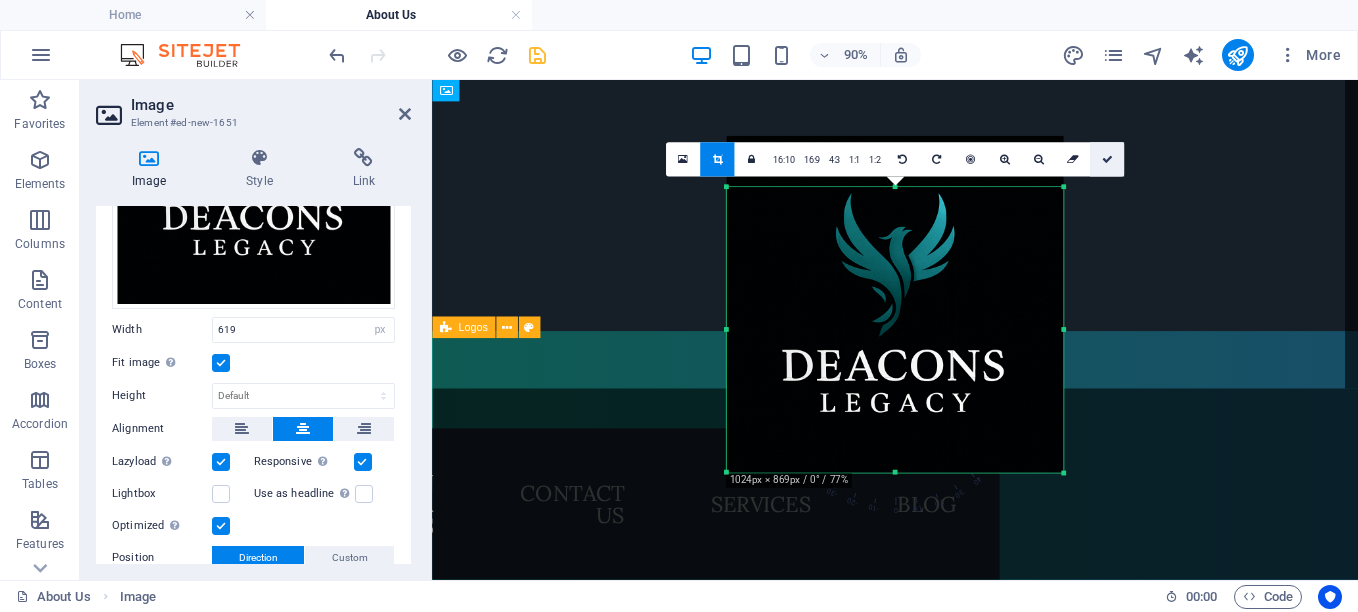 click at bounding box center (1106, 159) 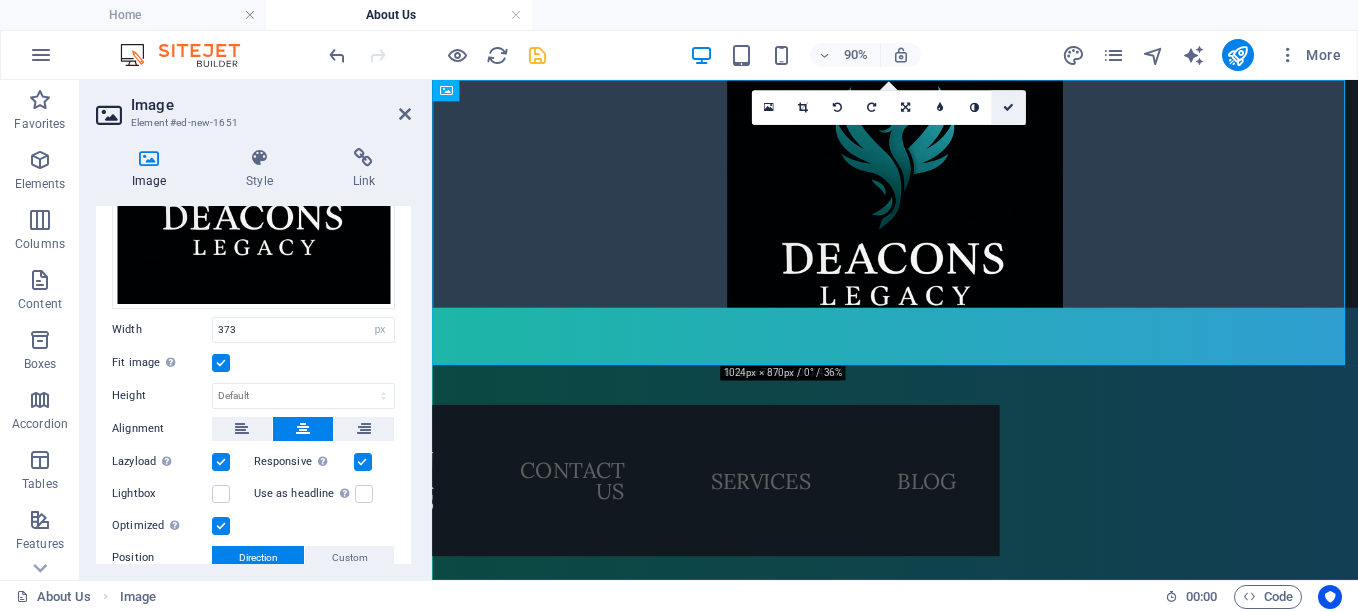 click at bounding box center (1008, 108) 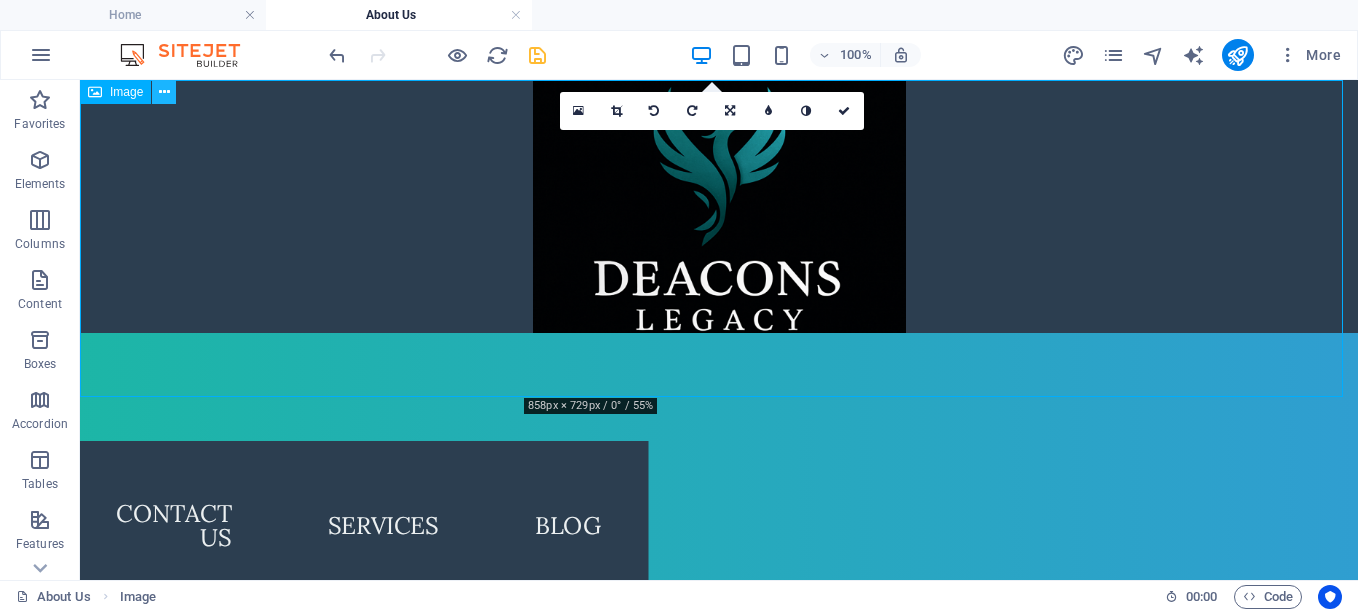 click at bounding box center [164, 92] 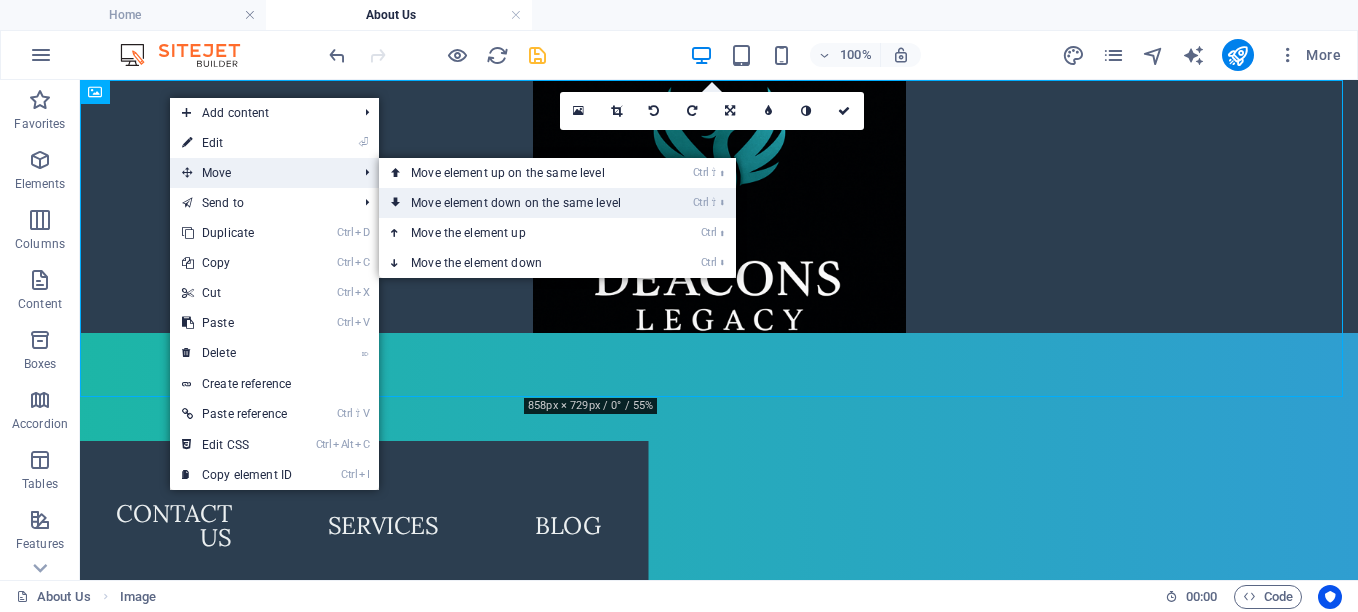 click on "Ctrl ⇧ ⬇  Move element down on the same level" at bounding box center [520, 203] 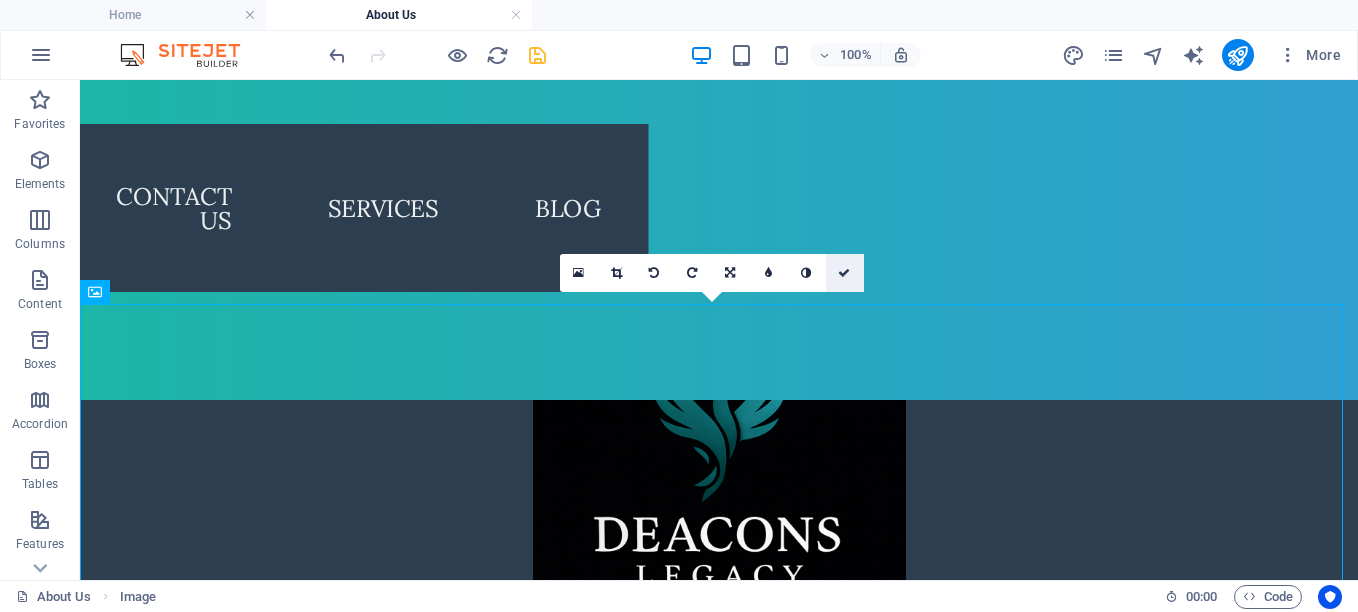 click at bounding box center [844, 273] 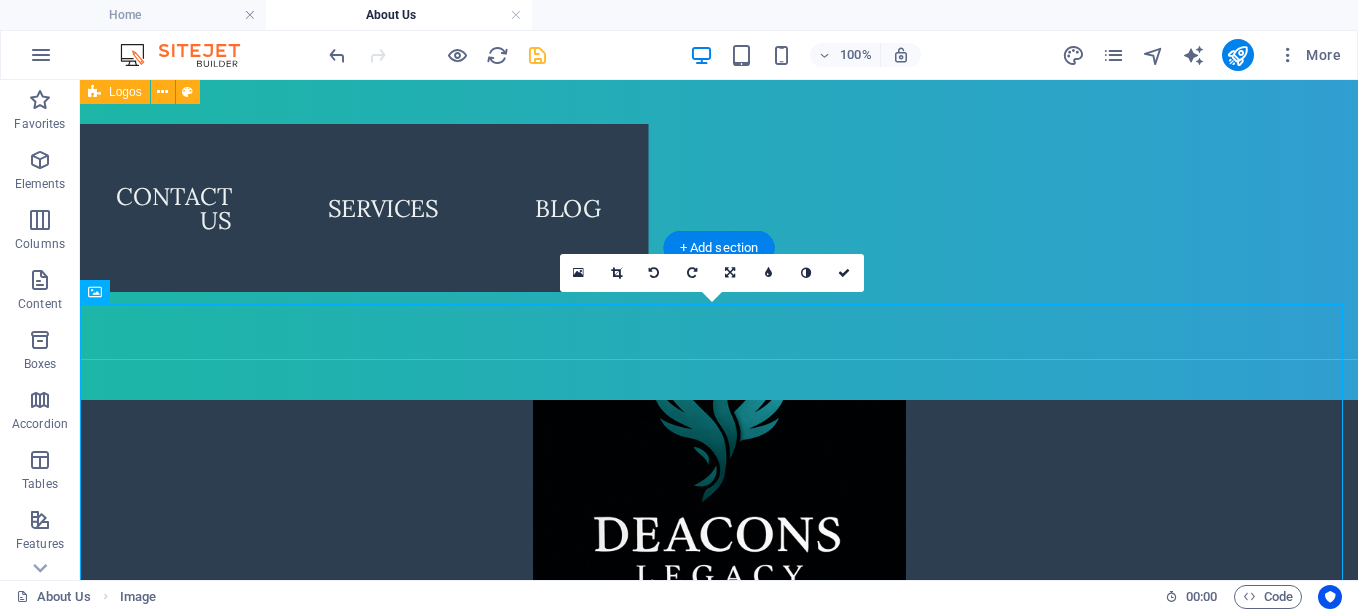 click on "Menu Home About Us Mission & Values Contact Us Services Blog" at bounding box center [719, 208] 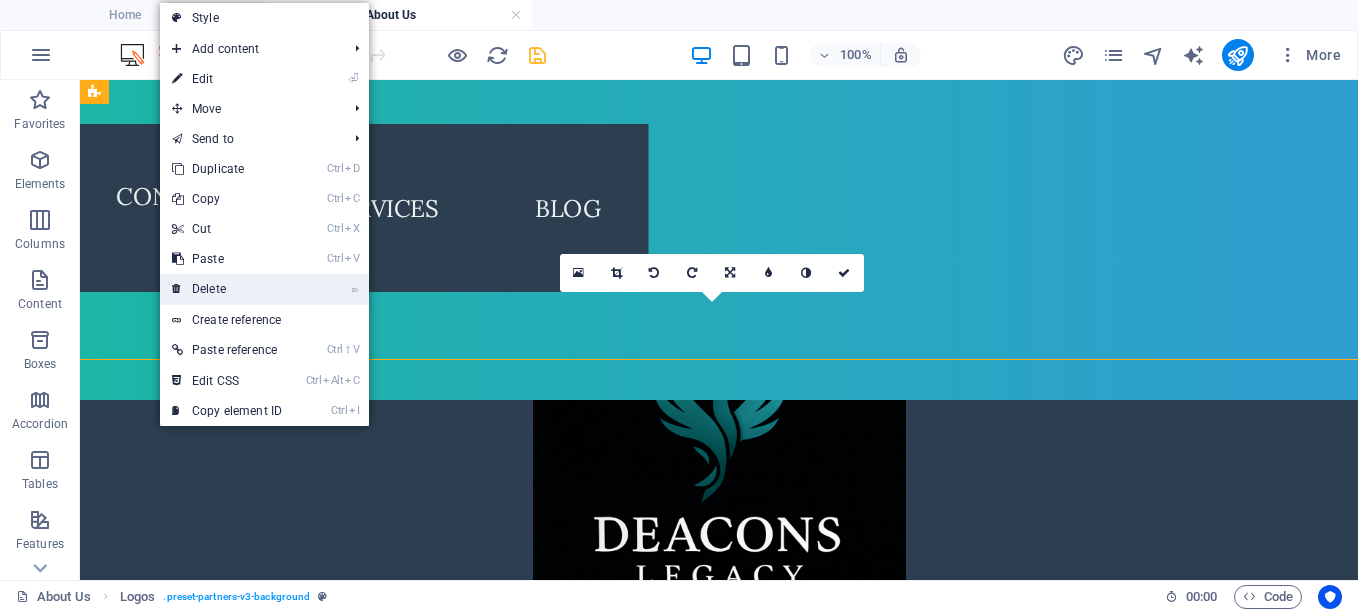 click on "⌦  Delete" at bounding box center (227, 289) 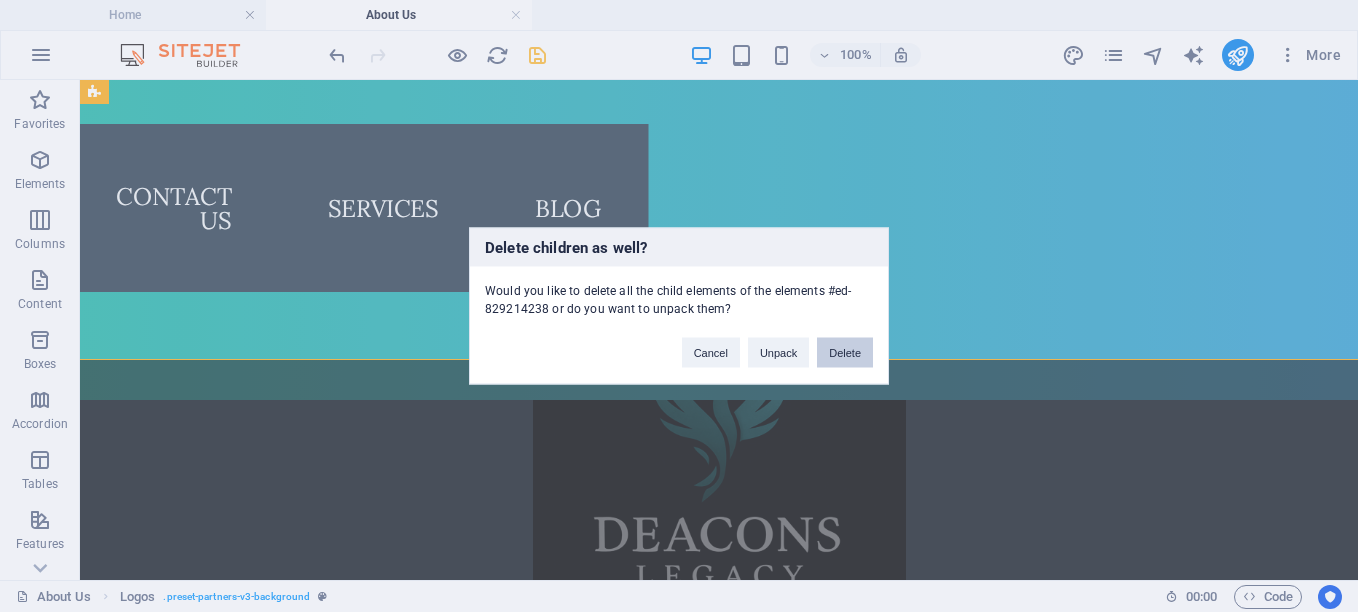 click on "Delete" at bounding box center [845, 353] 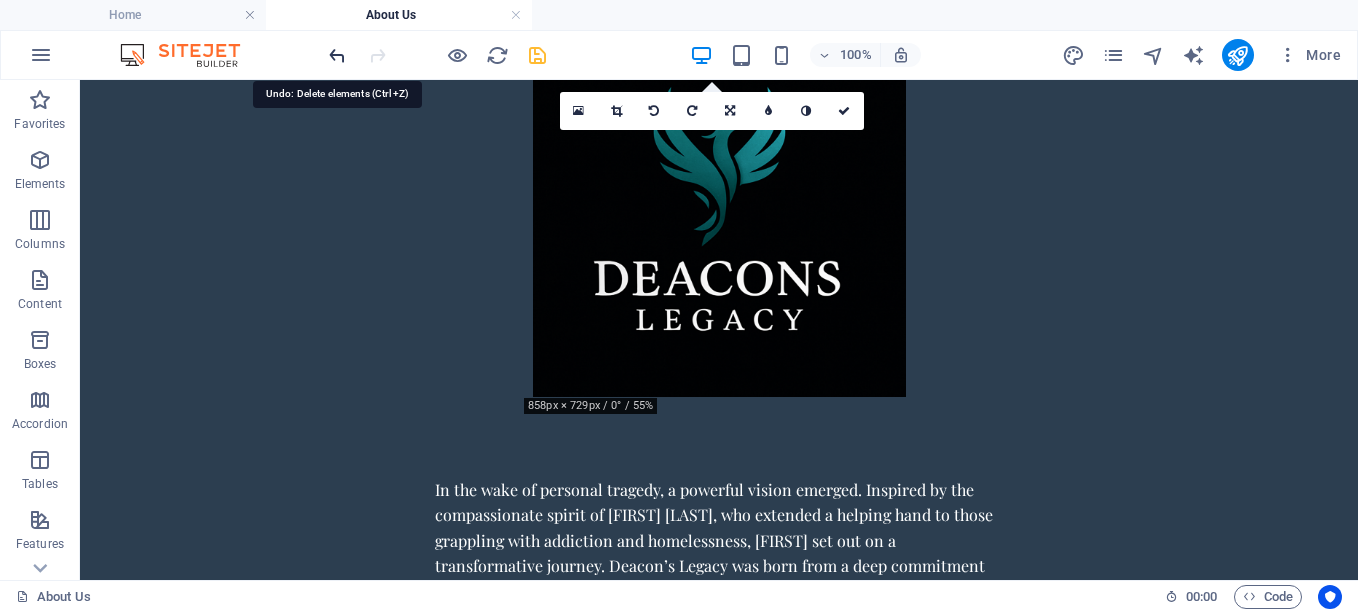 click at bounding box center [337, 55] 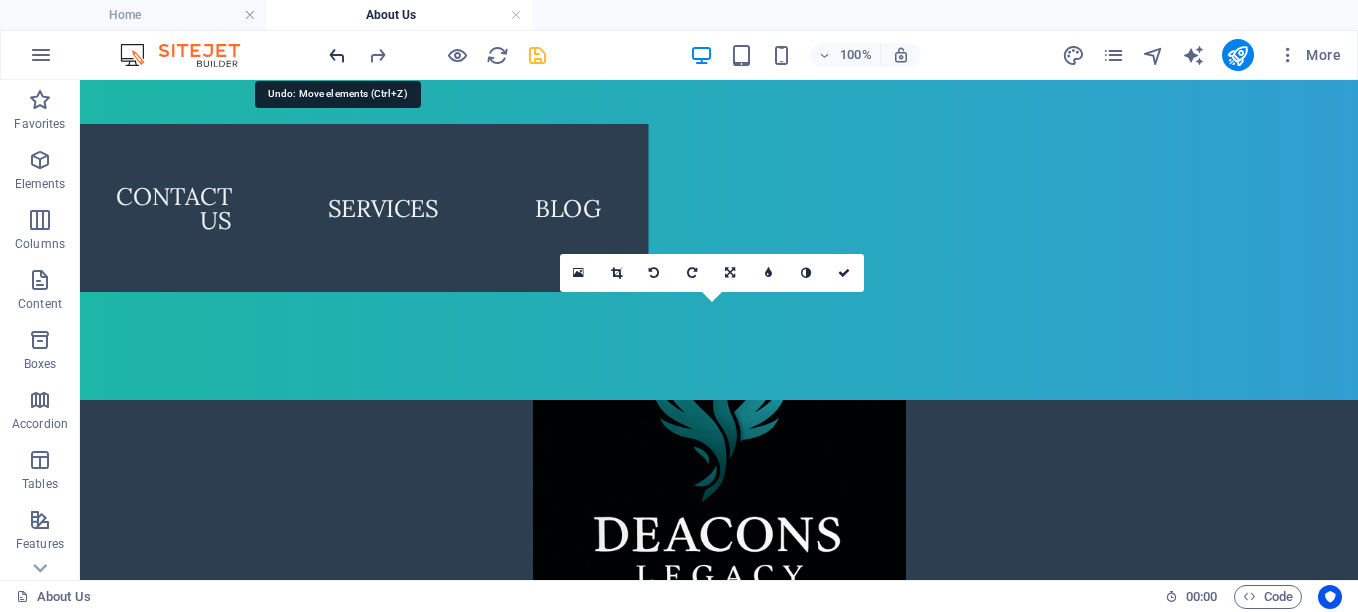 click at bounding box center (337, 55) 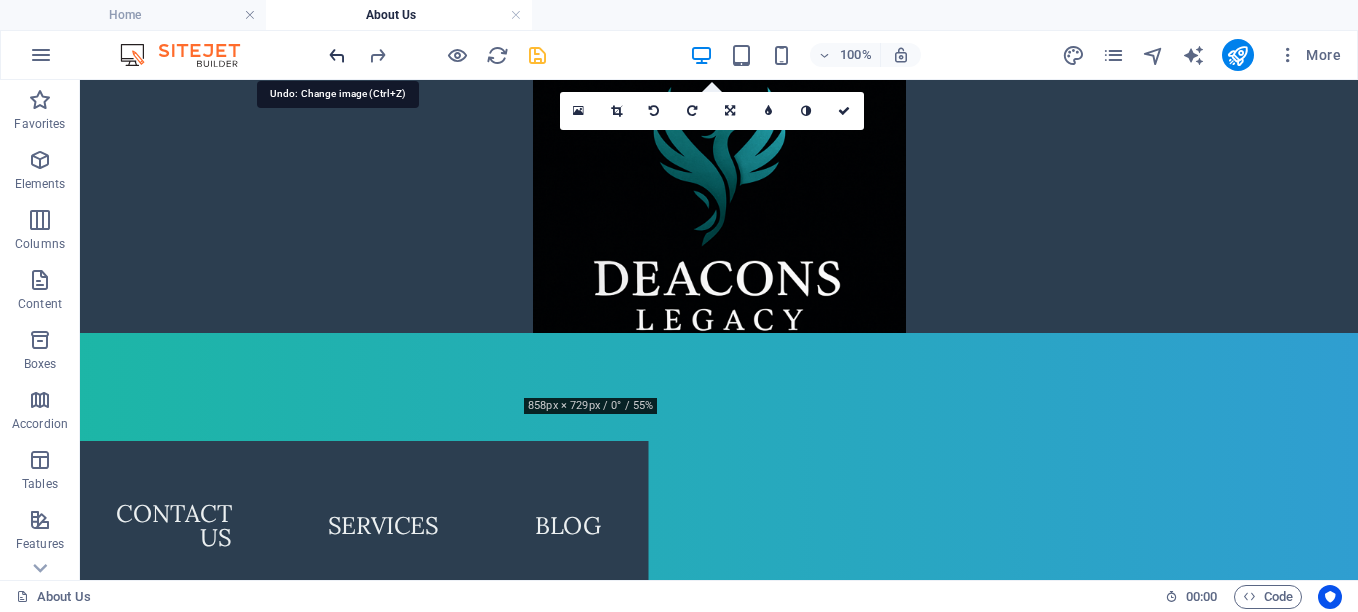click at bounding box center [337, 55] 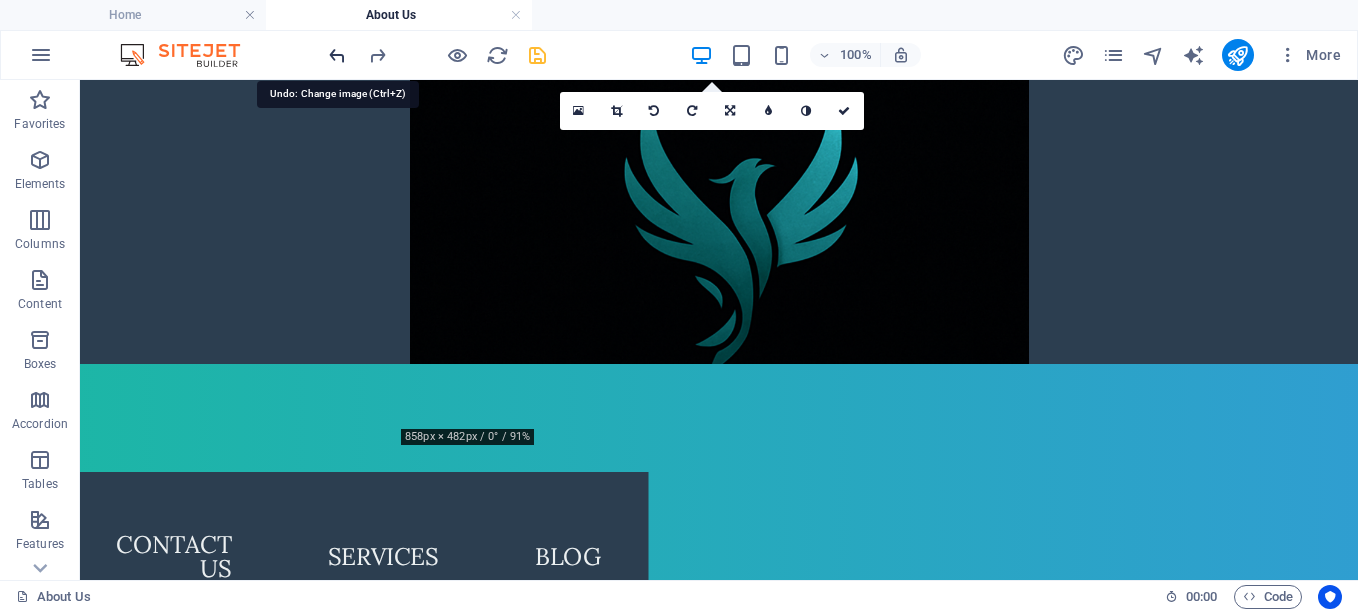click at bounding box center (337, 55) 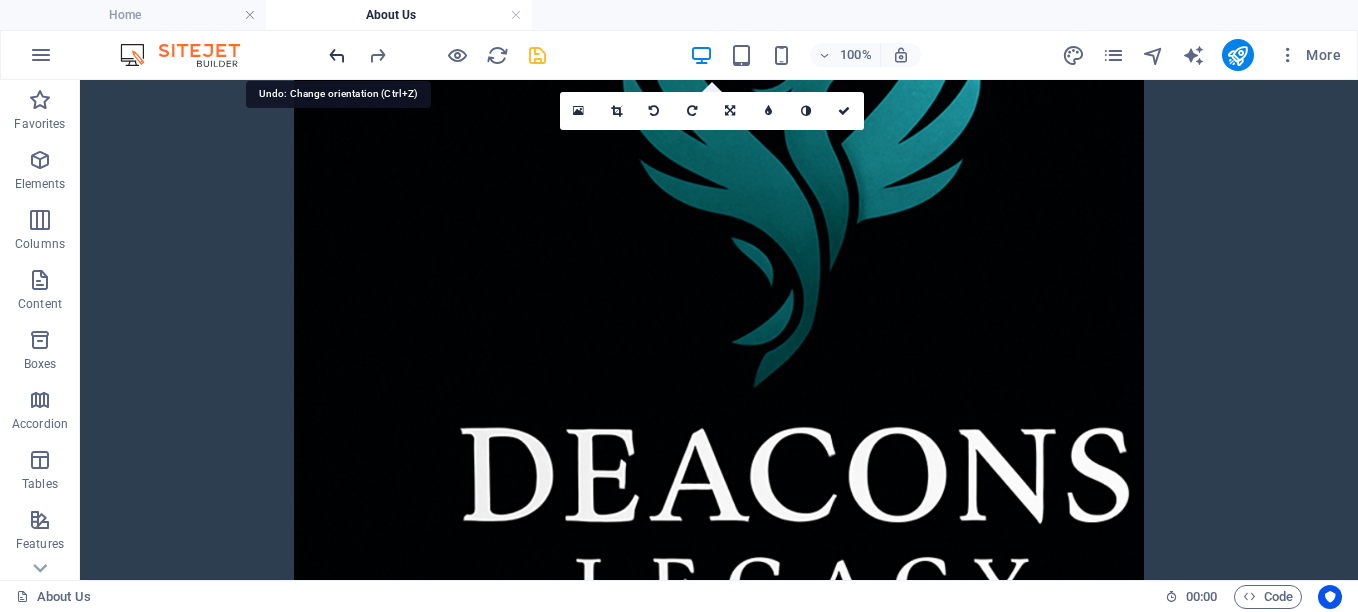 click at bounding box center [337, 55] 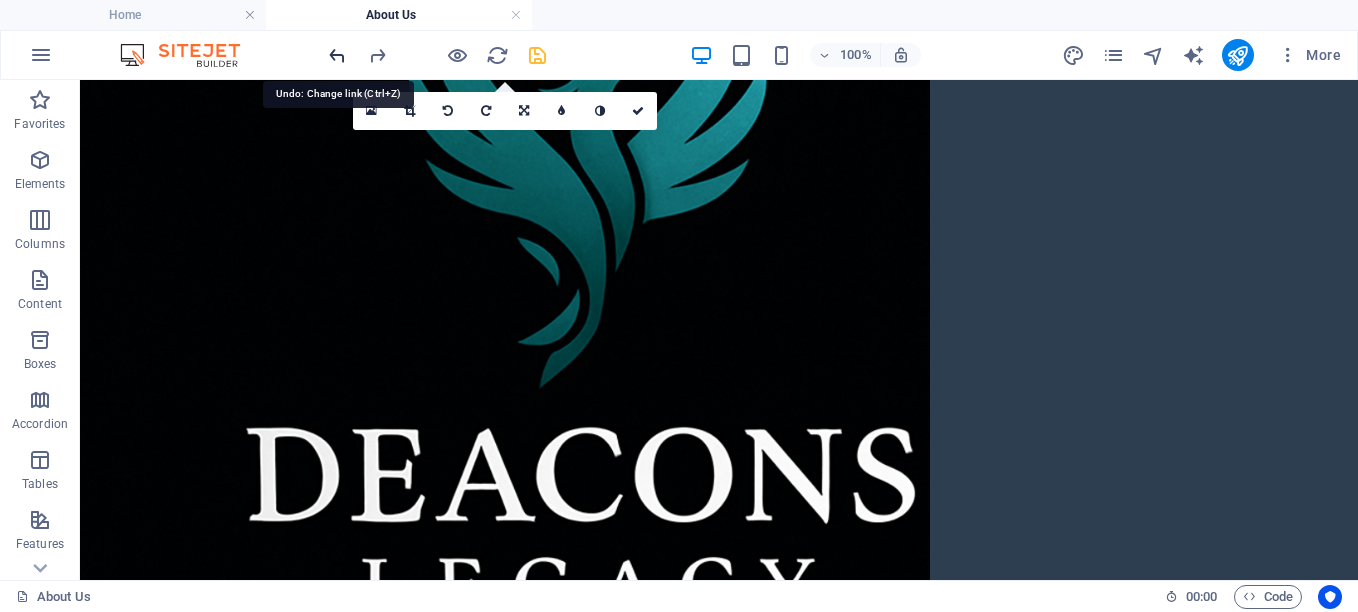 click at bounding box center (337, 55) 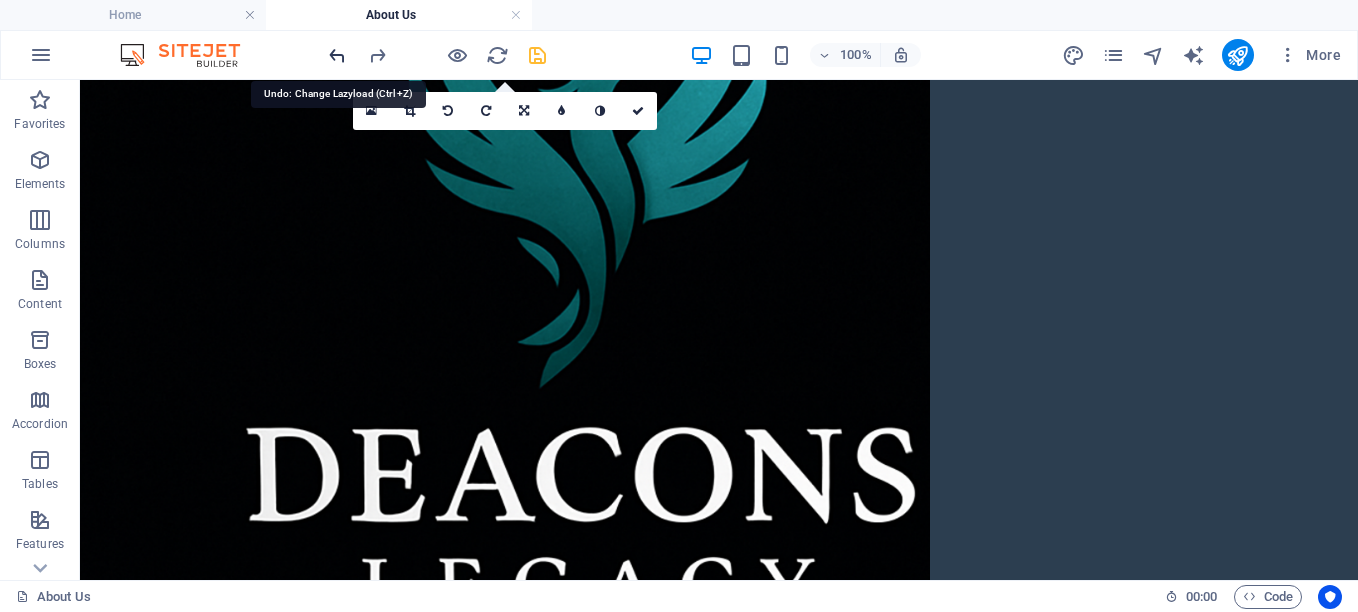 click at bounding box center [337, 55] 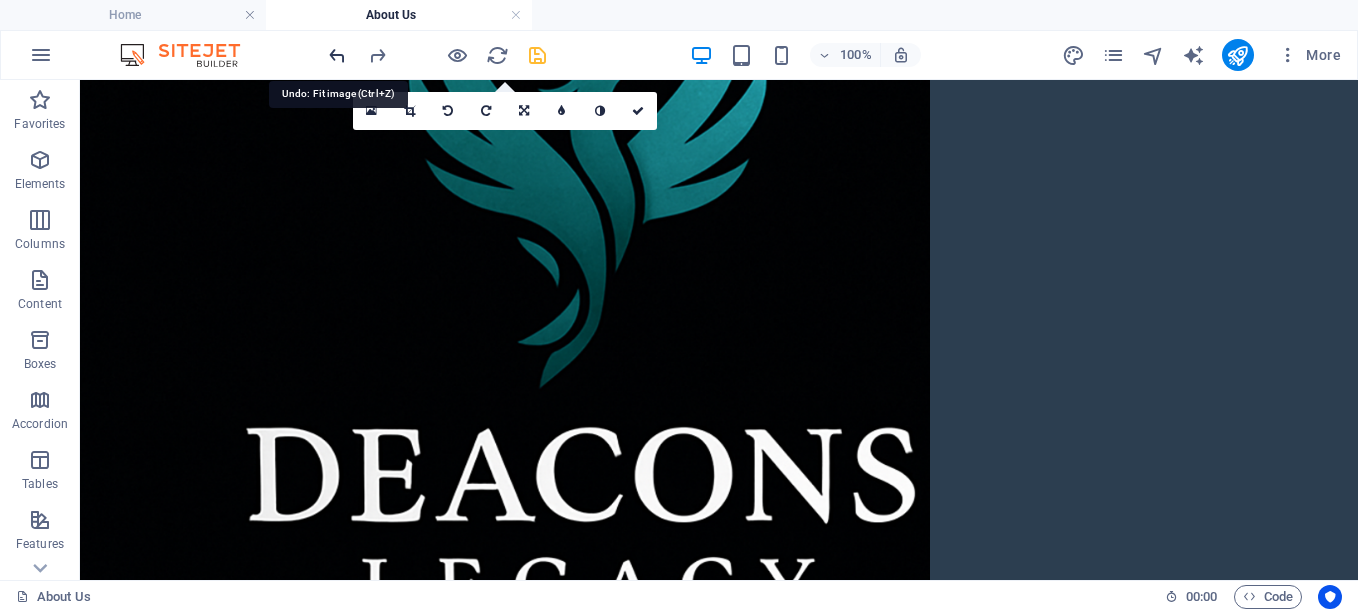 click at bounding box center (337, 55) 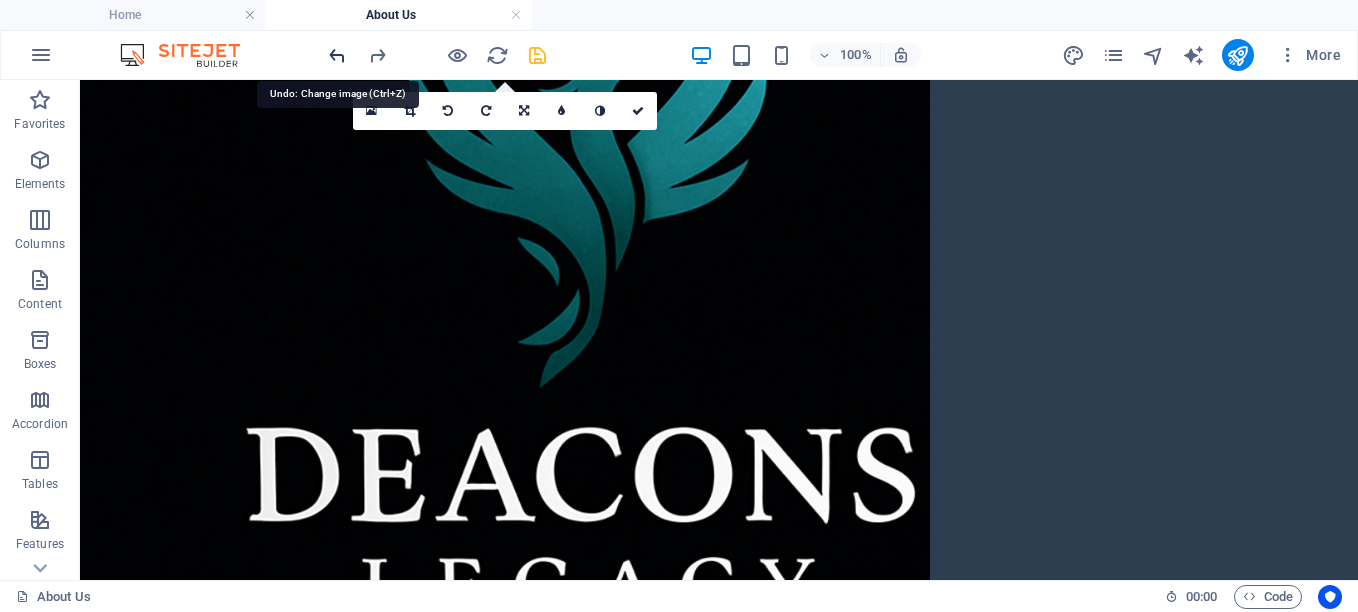 click at bounding box center [337, 55] 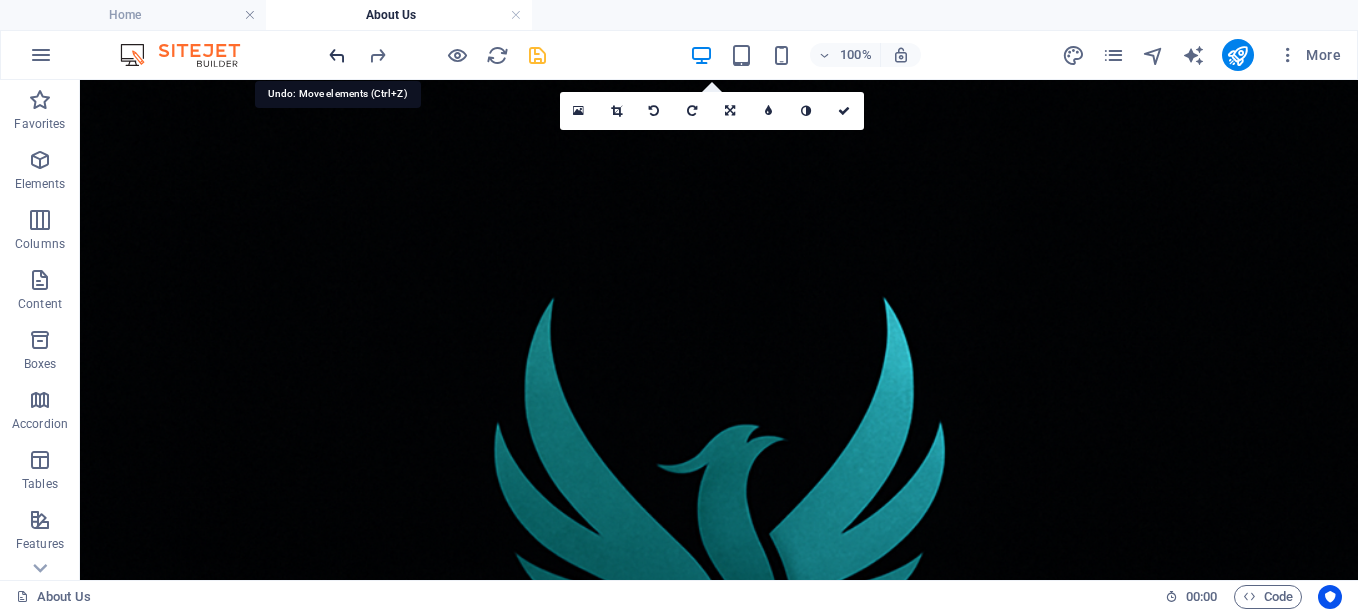 click at bounding box center (337, 55) 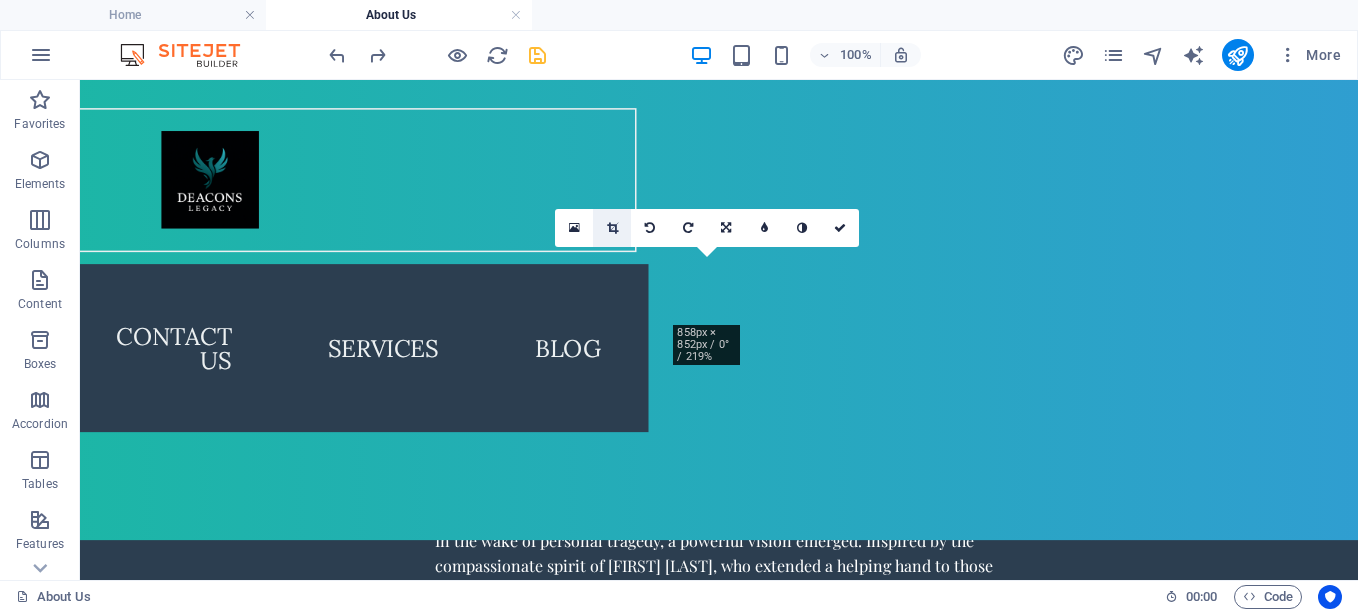 click at bounding box center [612, 228] 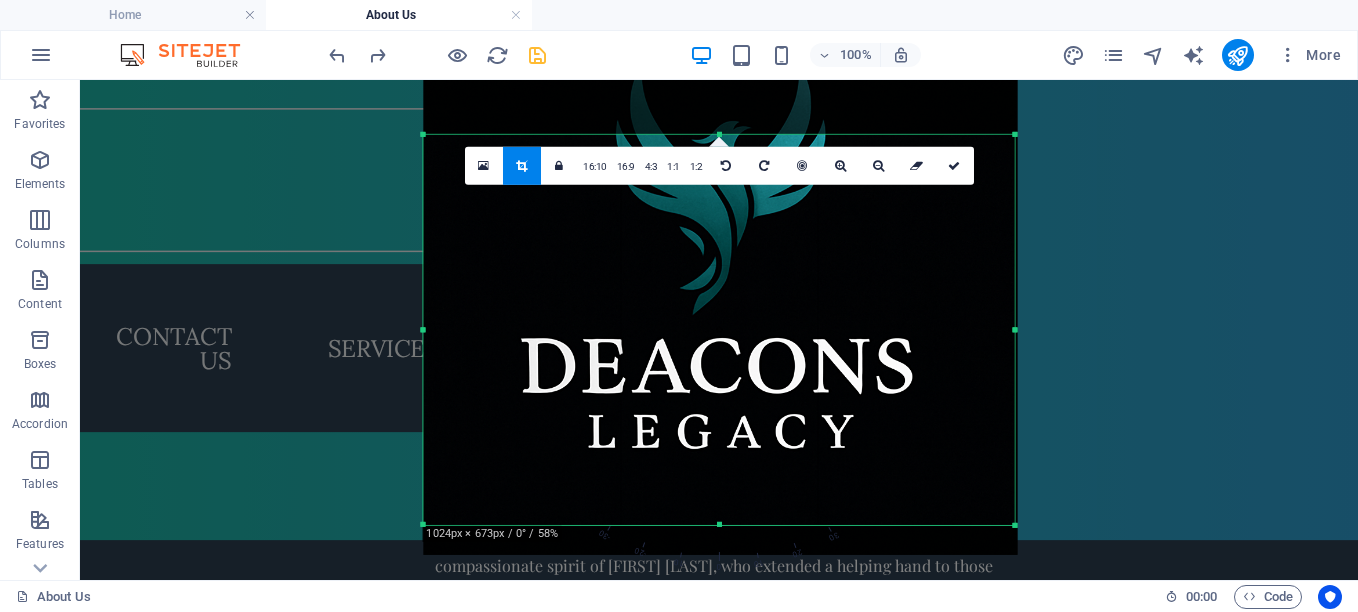 drag, startPoint x: 1003, startPoint y: 523, endPoint x: 1070, endPoint y: 568, distance: 80.70936 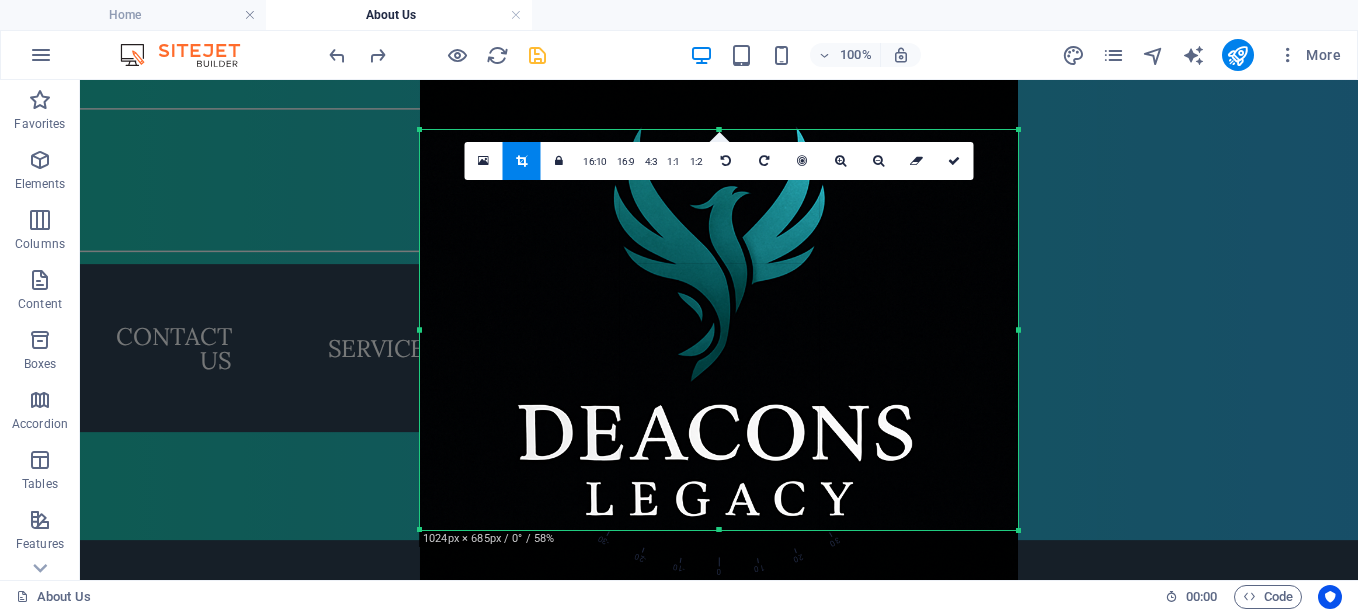 drag, startPoint x: 751, startPoint y: 258, endPoint x: 747, endPoint y: 328, distance: 70.11419 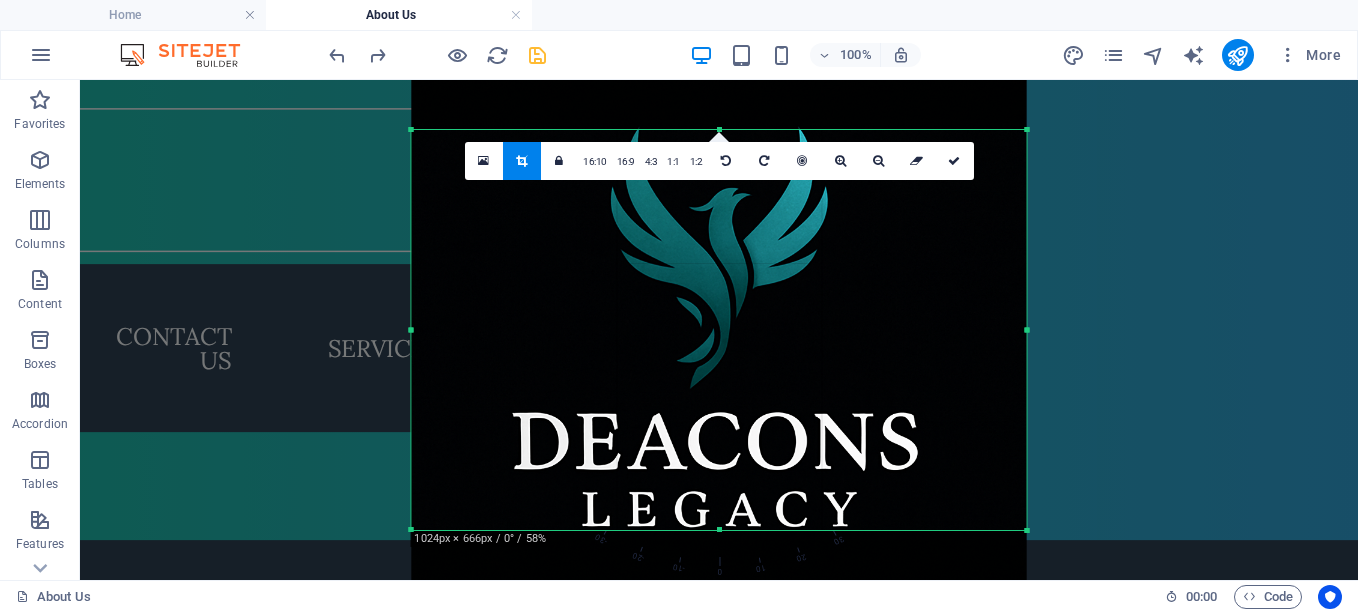 drag, startPoint x: 1018, startPoint y: 529, endPoint x: 1035, endPoint y: 549, distance: 26.24881 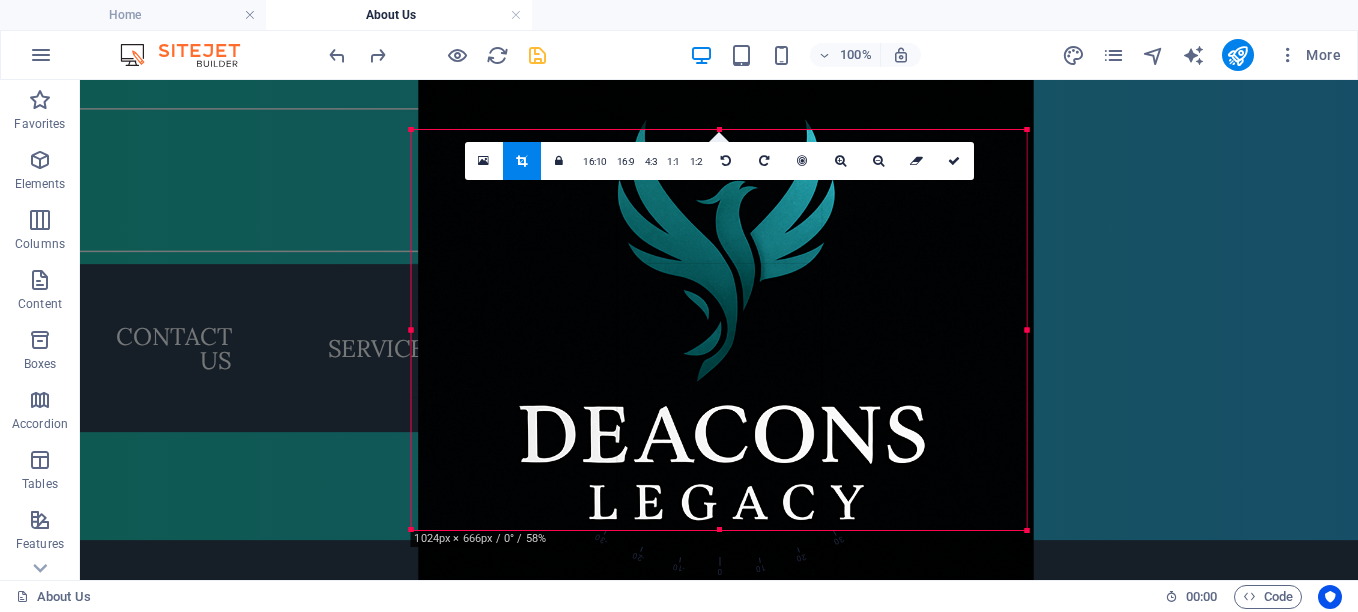 click at bounding box center [725, 322] 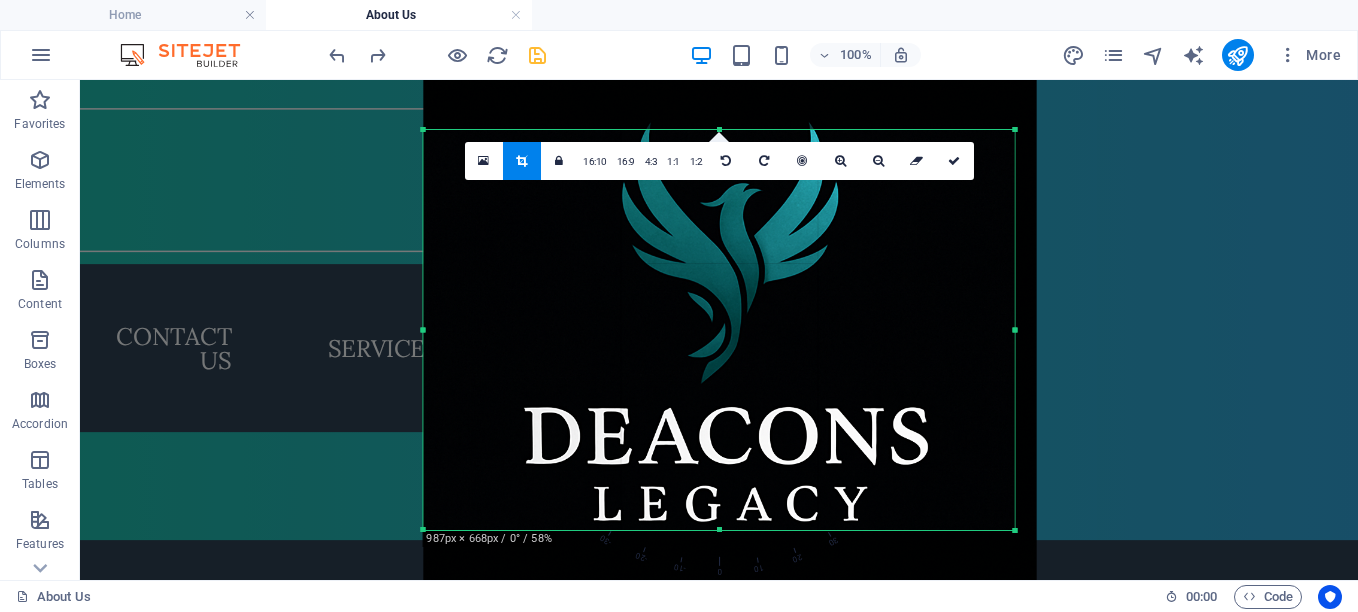 drag, startPoint x: 1028, startPoint y: 525, endPoint x: 1004, endPoint y: 504, distance: 31.890438 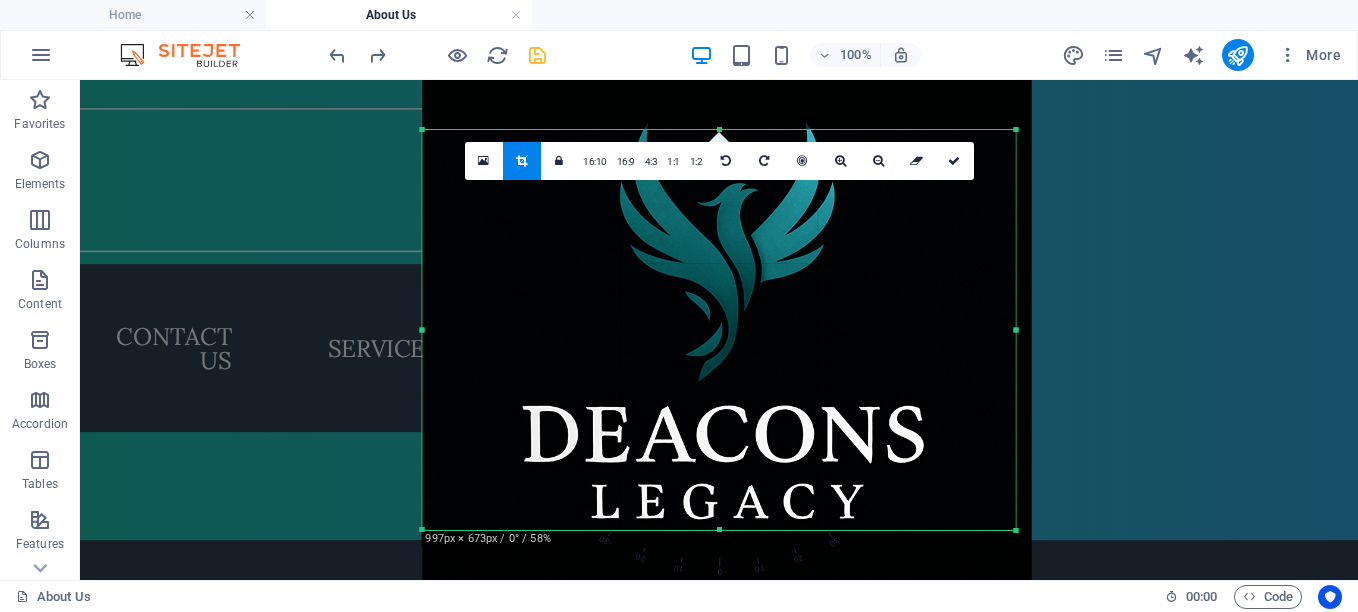 drag, startPoint x: 1014, startPoint y: 527, endPoint x: 1010, endPoint y: 557, distance: 30.265491 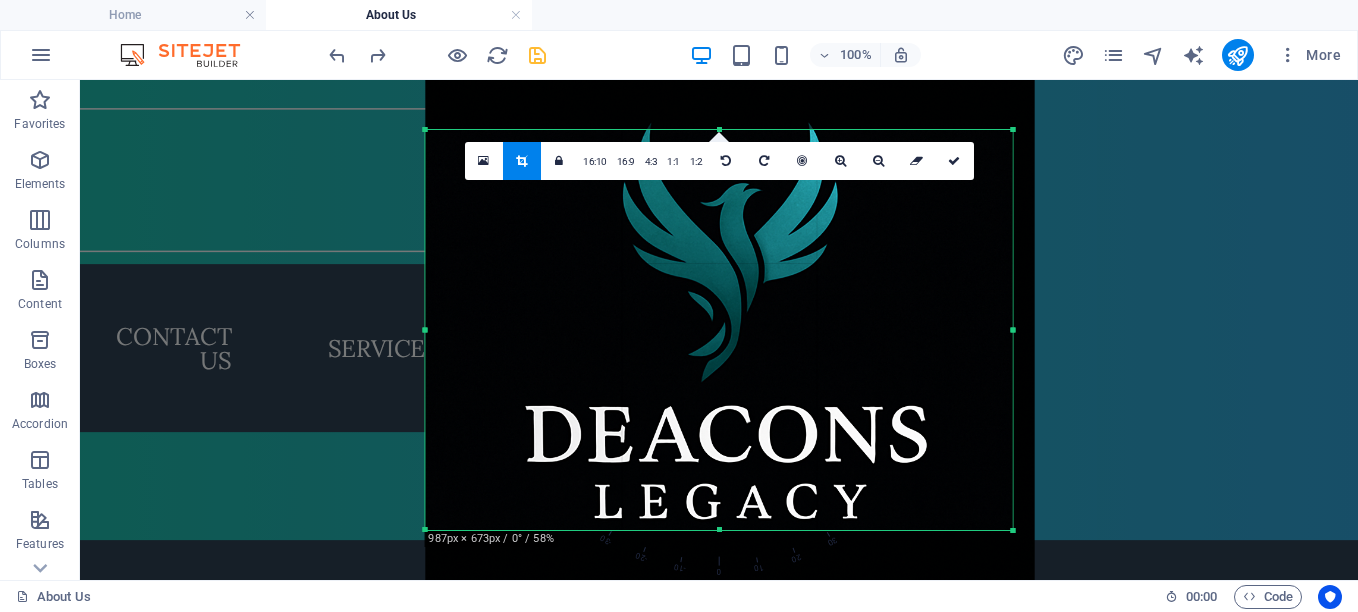 drag, startPoint x: 721, startPoint y: 529, endPoint x: 727, endPoint y: 611, distance: 82.219215 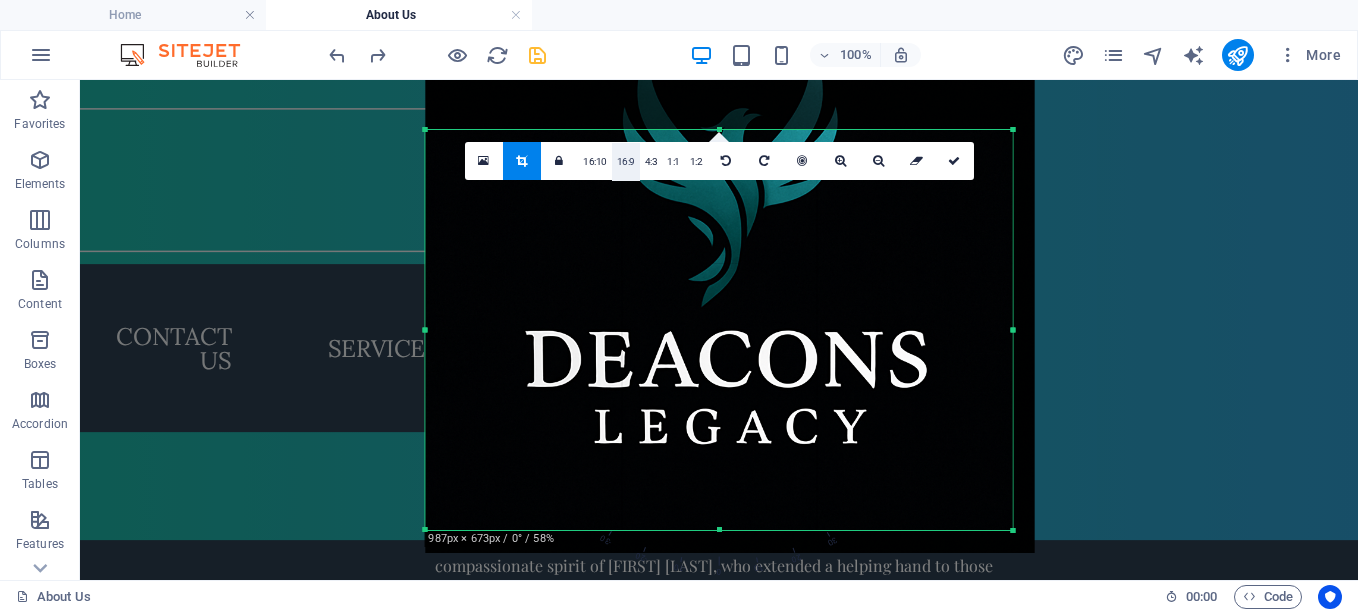click on "16:9" at bounding box center (626, 162) 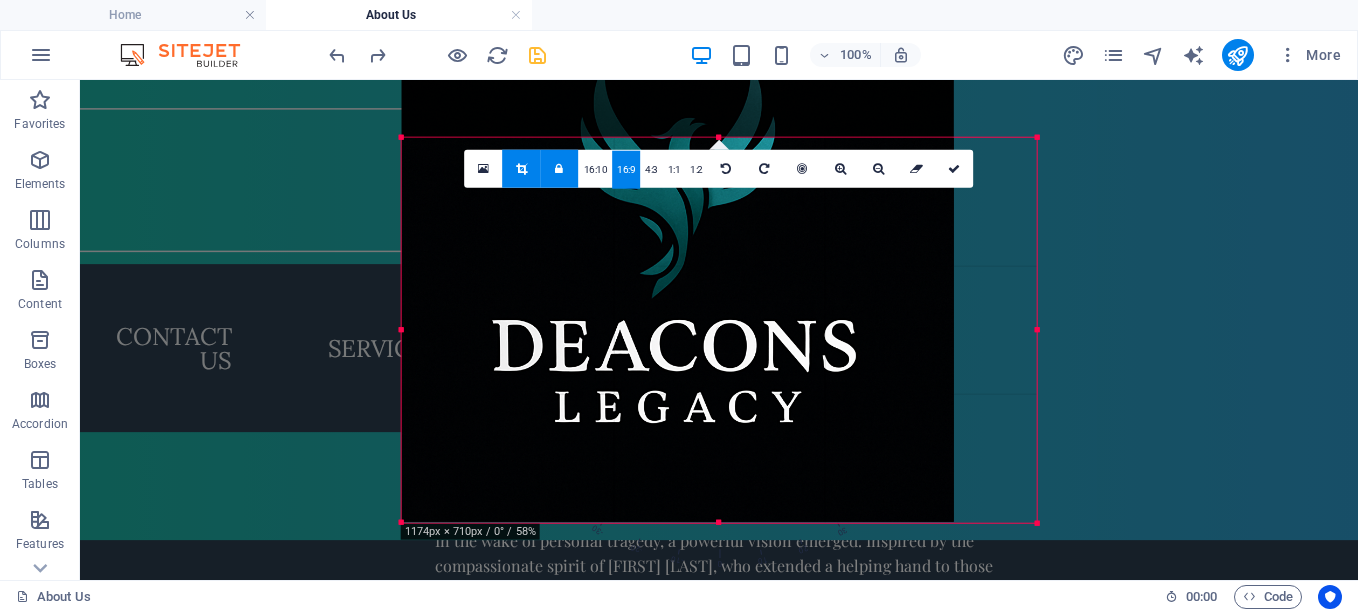 drag, startPoint x: 1013, startPoint y: 495, endPoint x: 1058, endPoint y: 546, distance: 68.0147 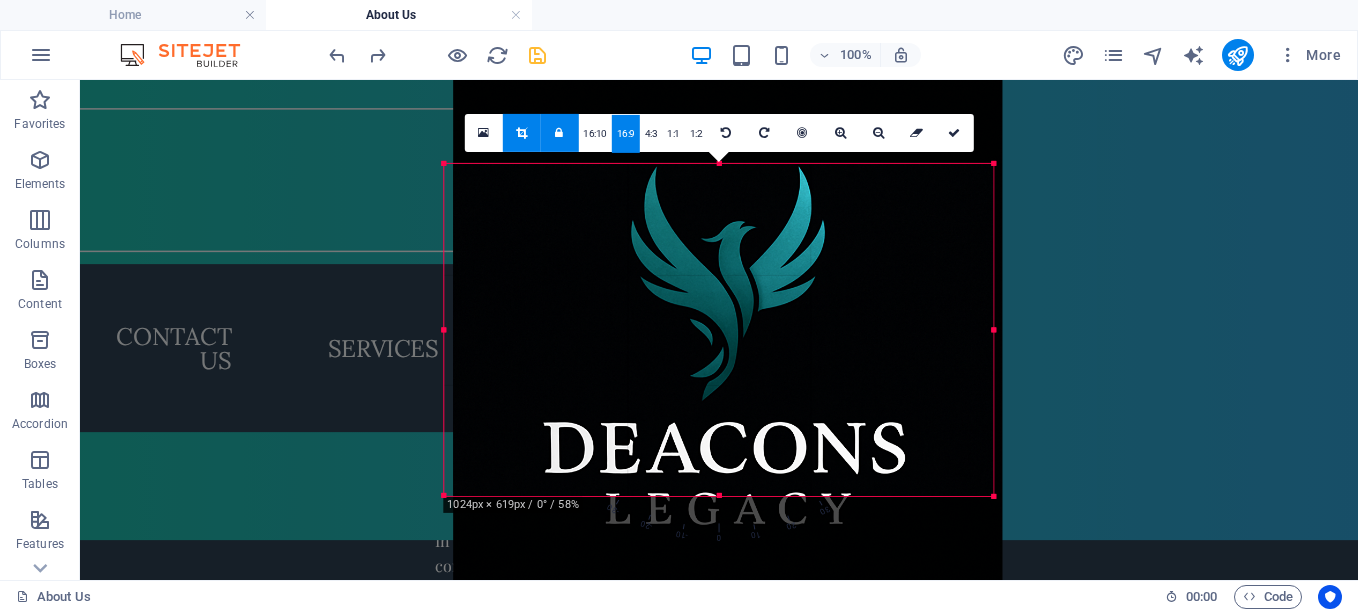 drag, startPoint x: 771, startPoint y: 338, endPoint x: 756, endPoint y: 354, distance: 21.931713 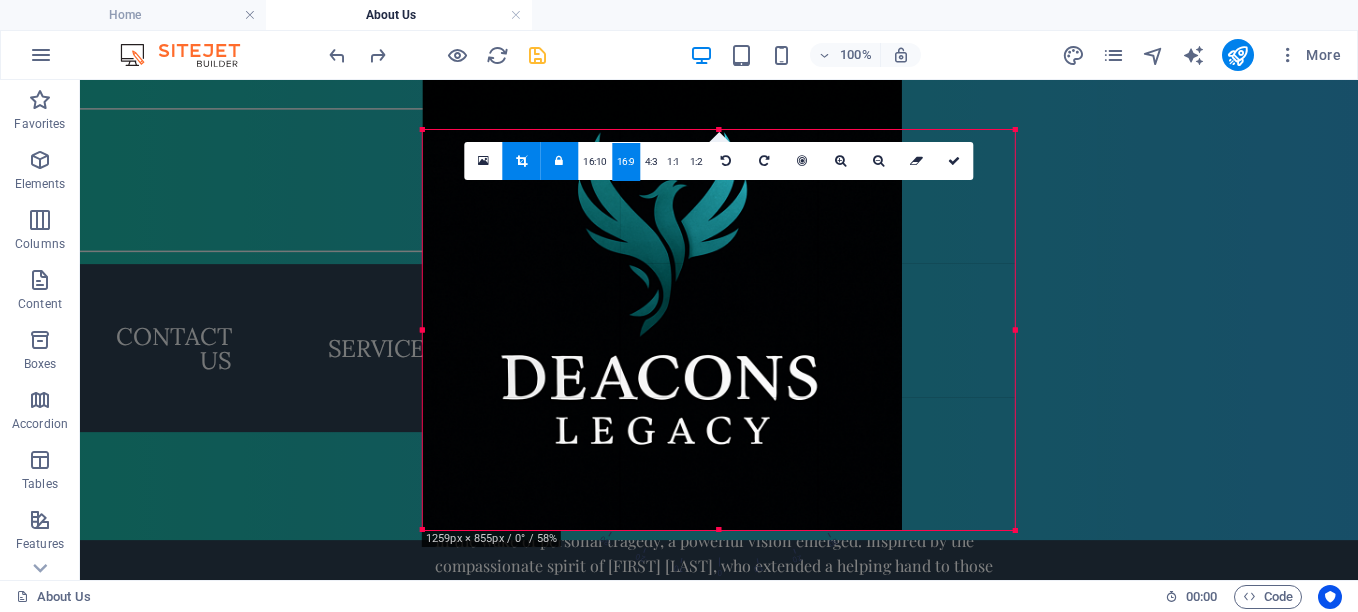 drag, startPoint x: 992, startPoint y: 497, endPoint x: 1032, endPoint y: 570, distance: 83.240616 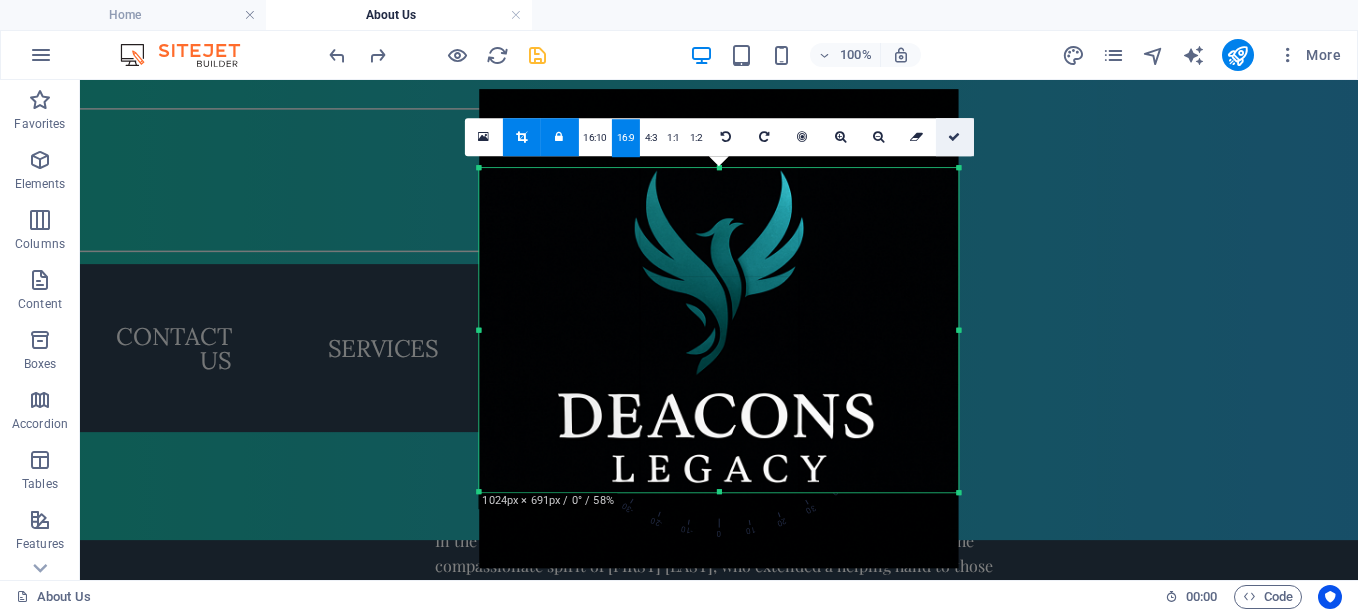click at bounding box center (954, 137) 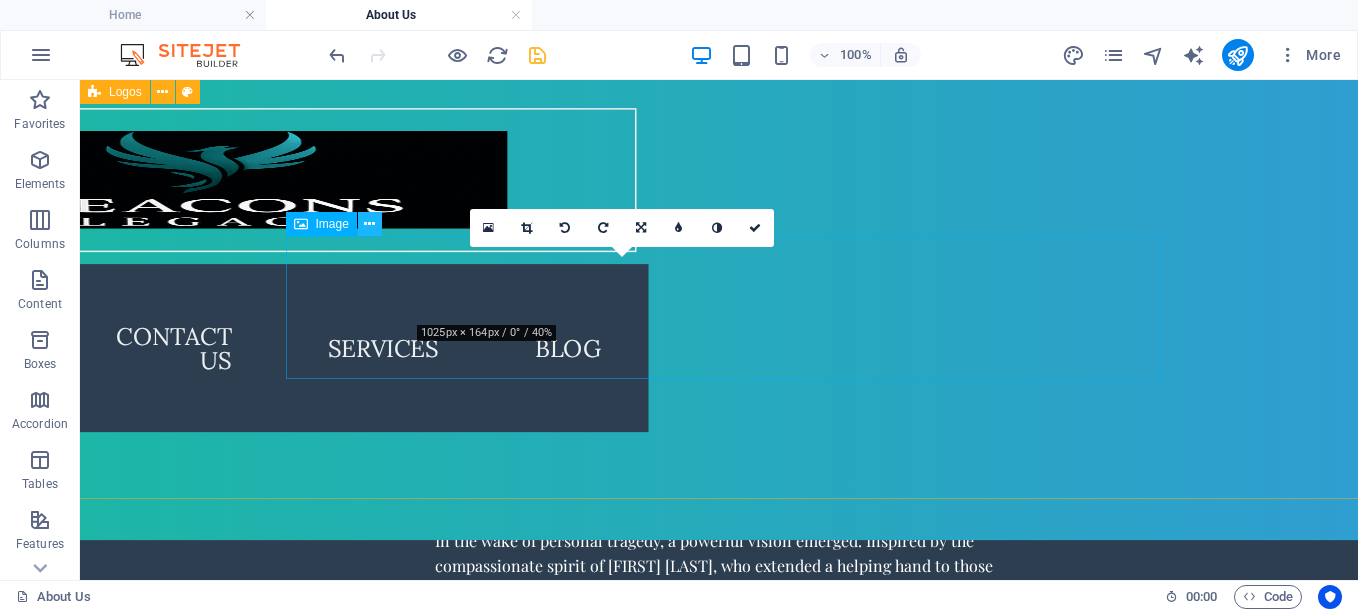 click at bounding box center [369, 224] 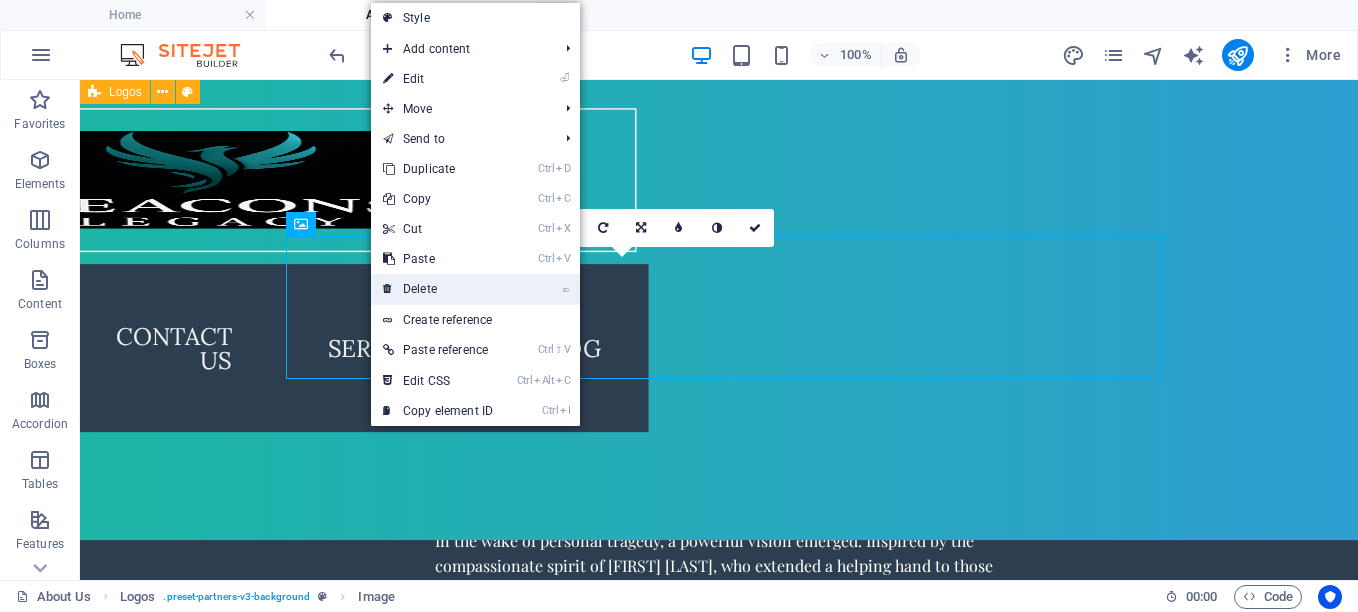 click on "⌦  Delete" at bounding box center (438, 289) 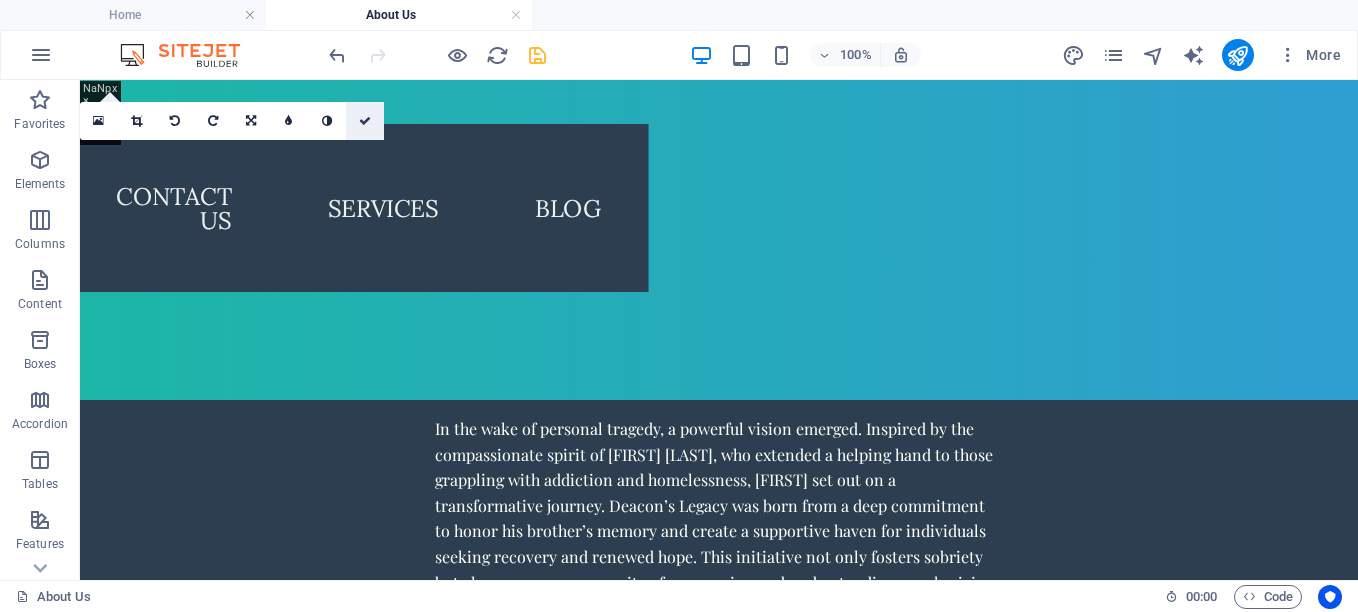 click at bounding box center (365, 121) 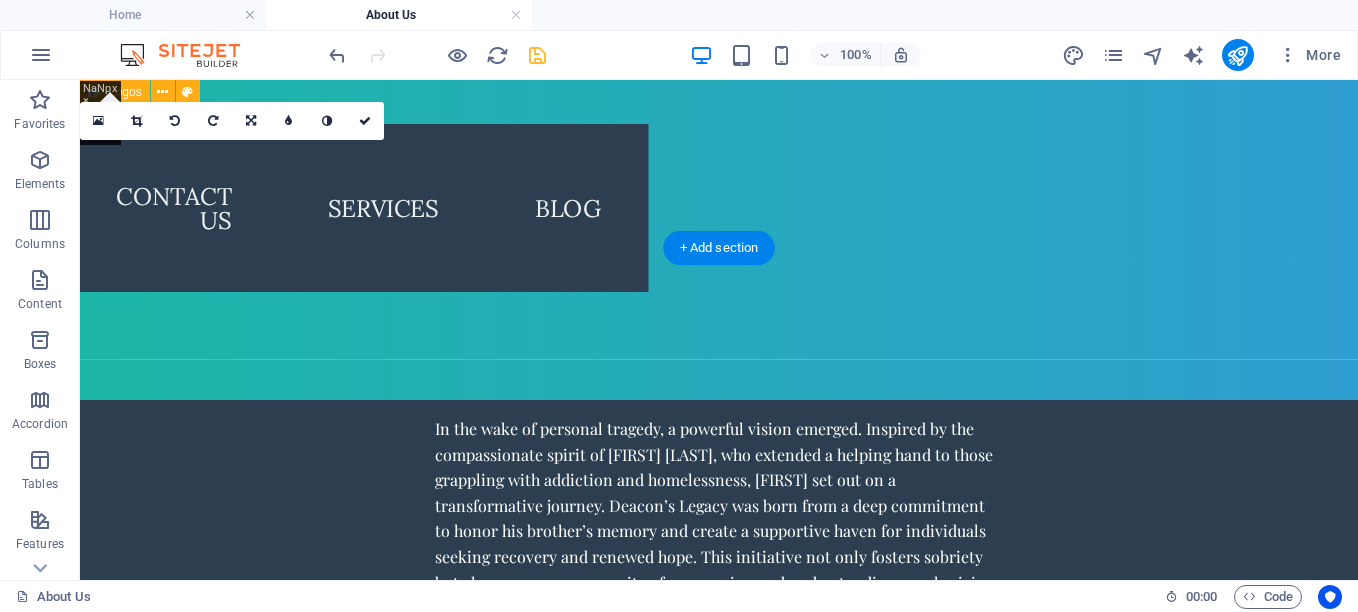 click on "Menu Home About Us Mission & Values Contact Us Services Blog" at bounding box center (719, 208) 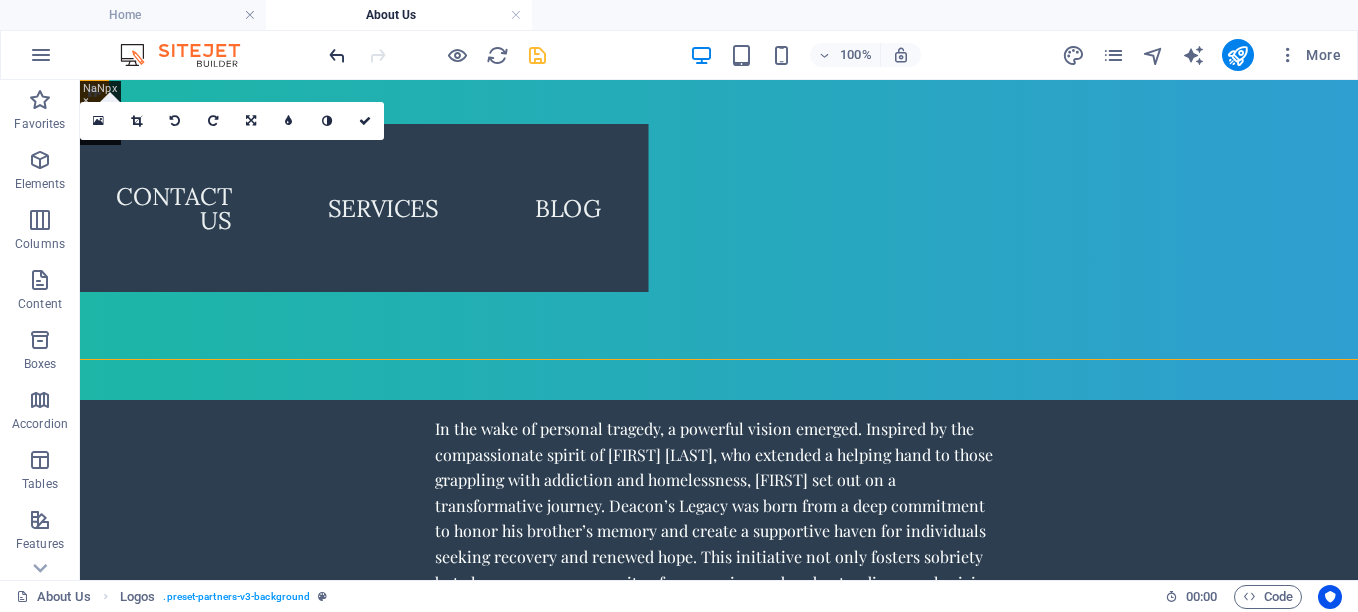 click at bounding box center (337, 55) 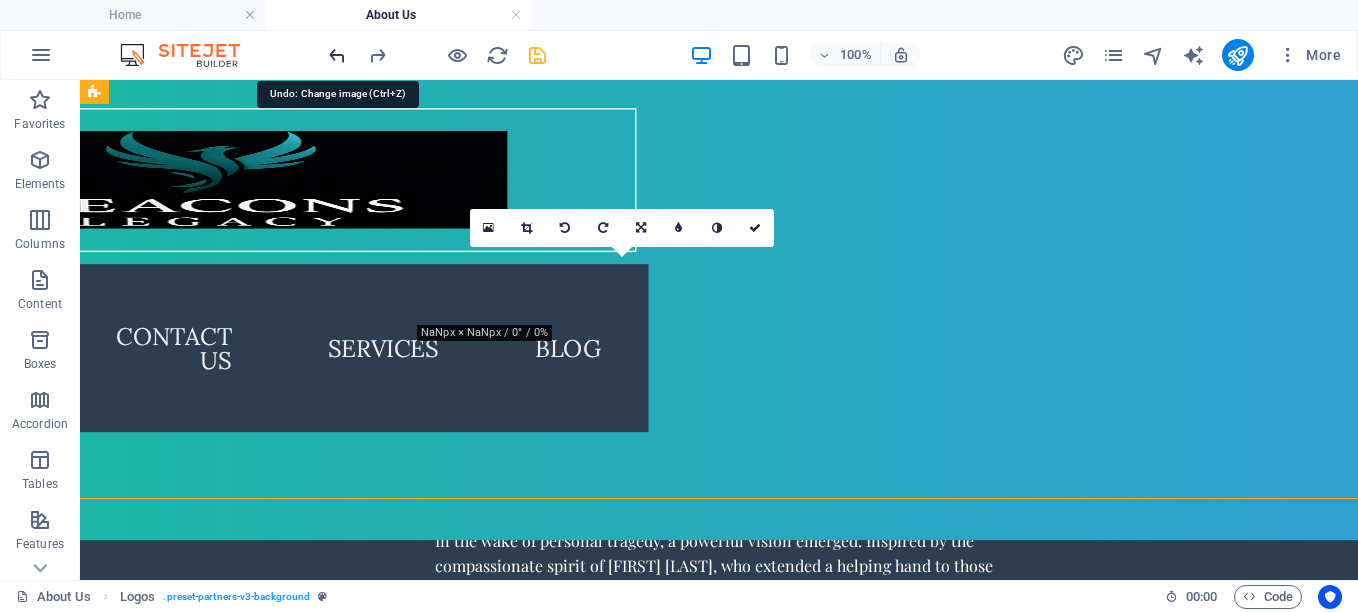 click at bounding box center [337, 55] 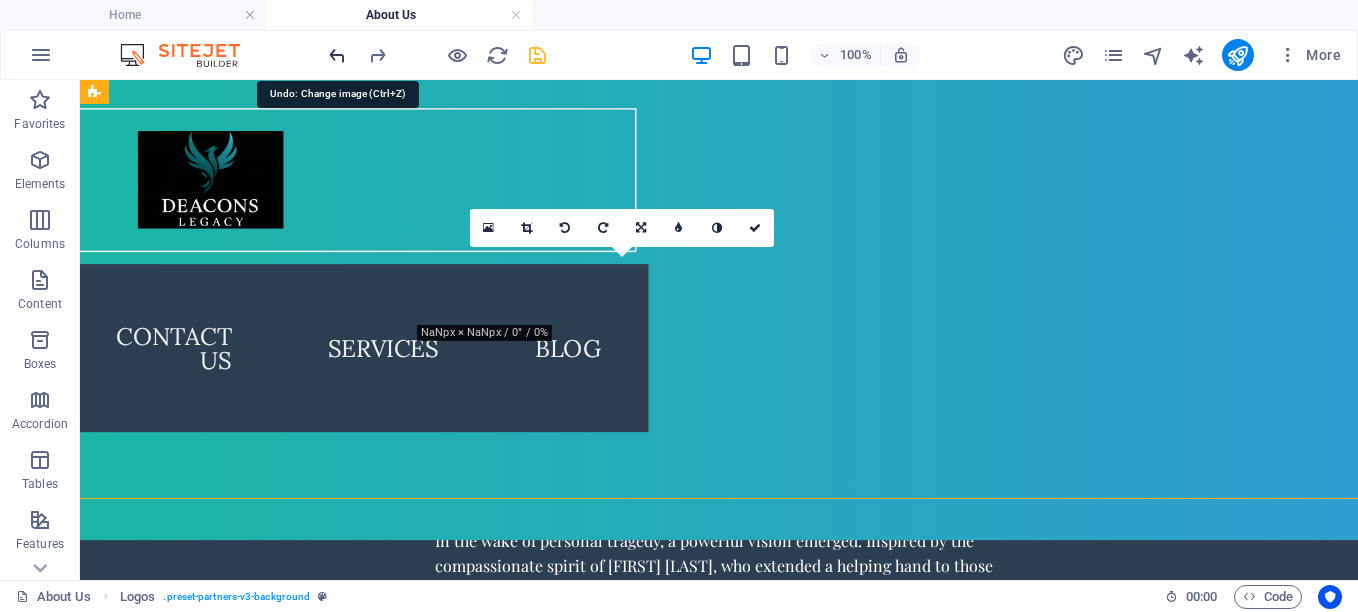 click at bounding box center [337, 55] 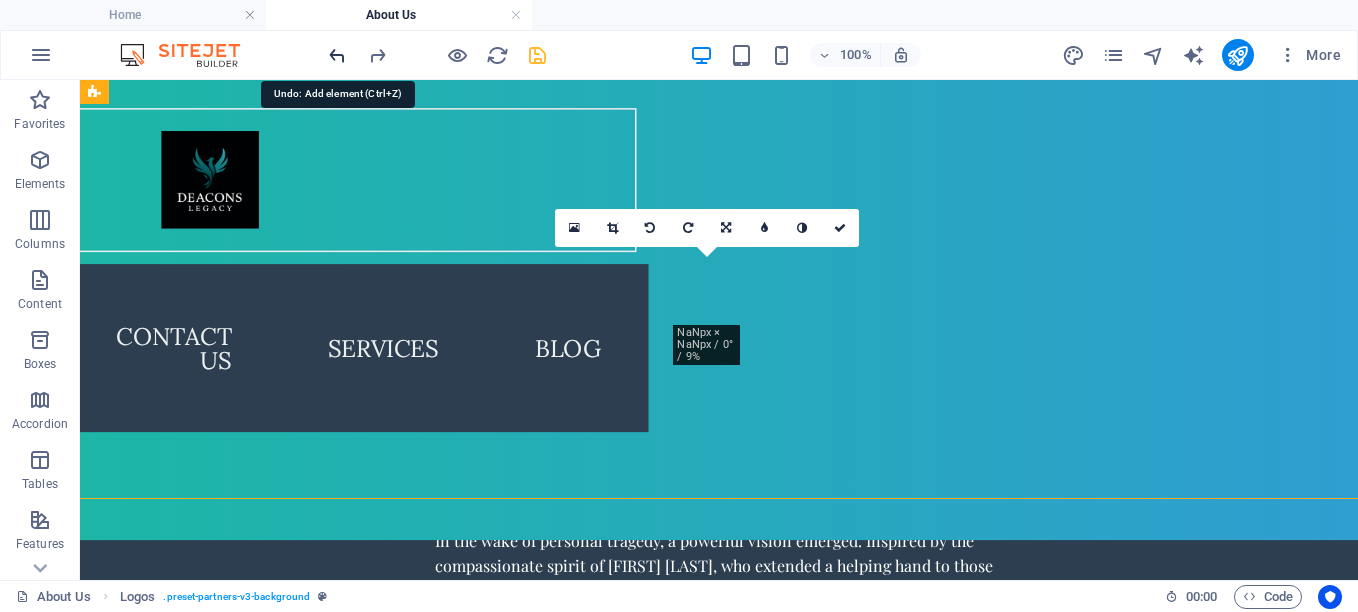 click at bounding box center [337, 55] 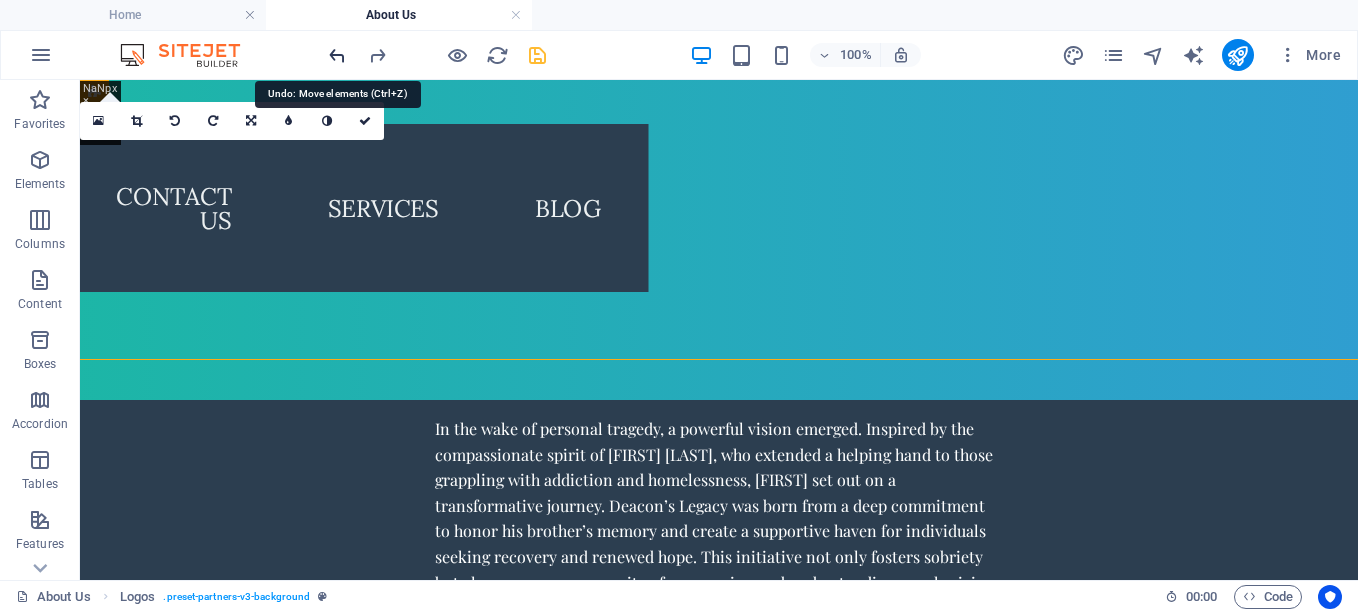 click at bounding box center [337, 55] 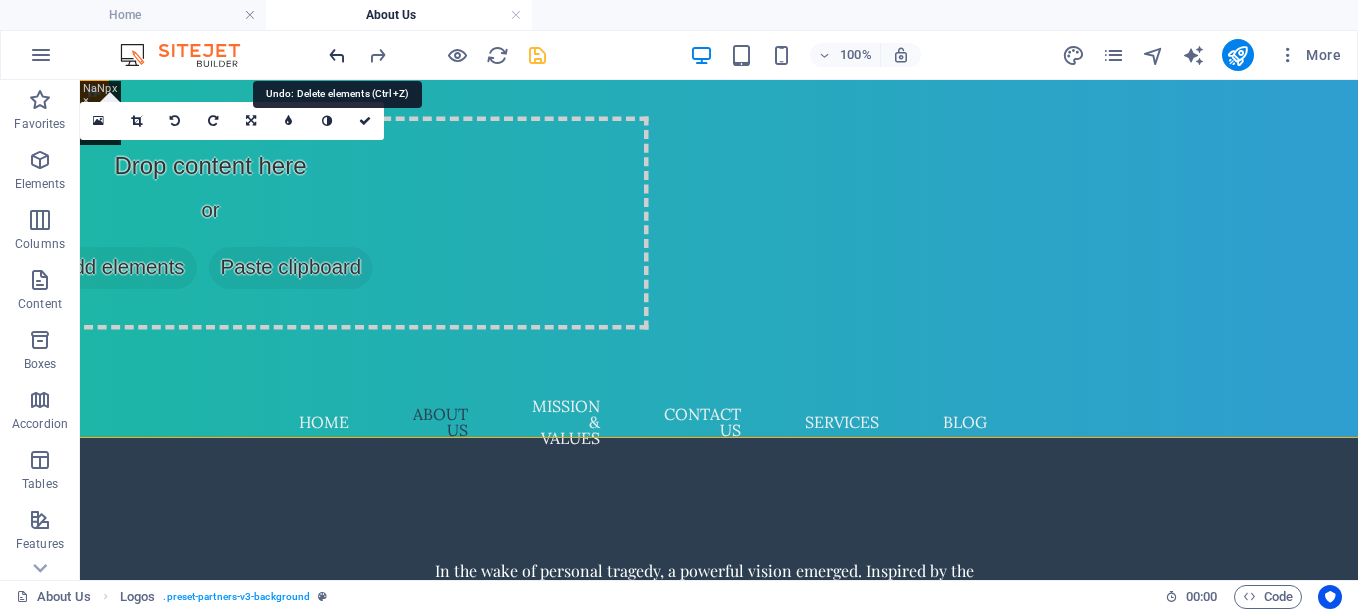 click at bounding box center [337, 55] 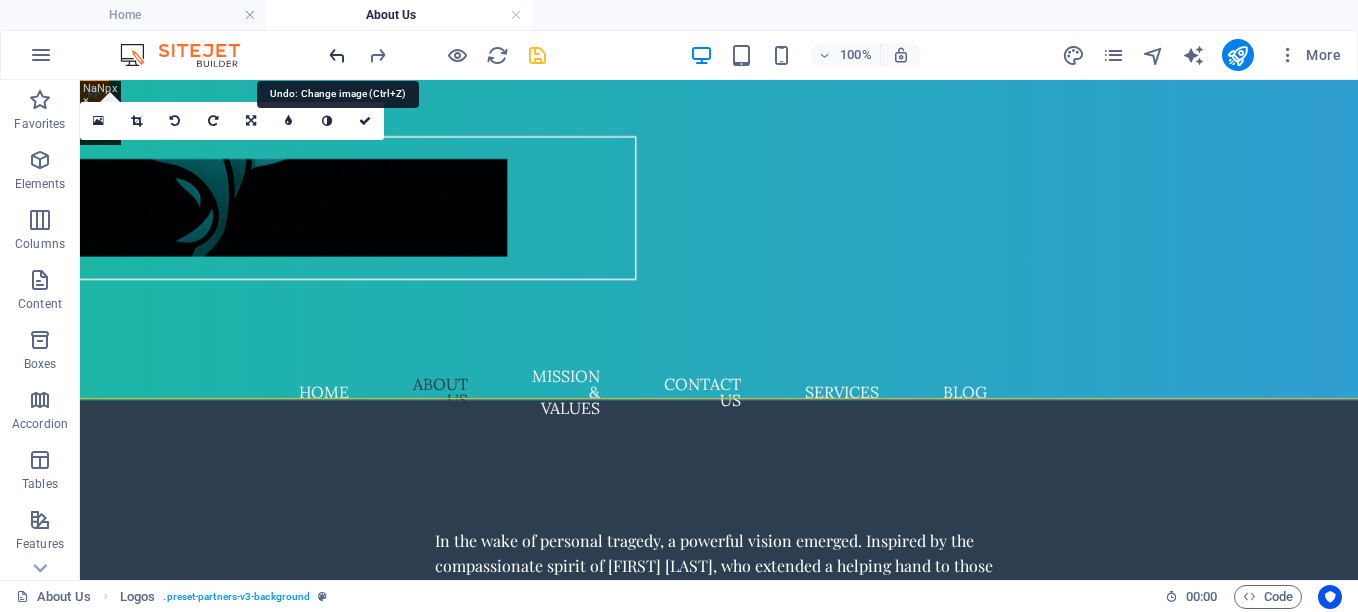 click at bounding box center (337, 55) 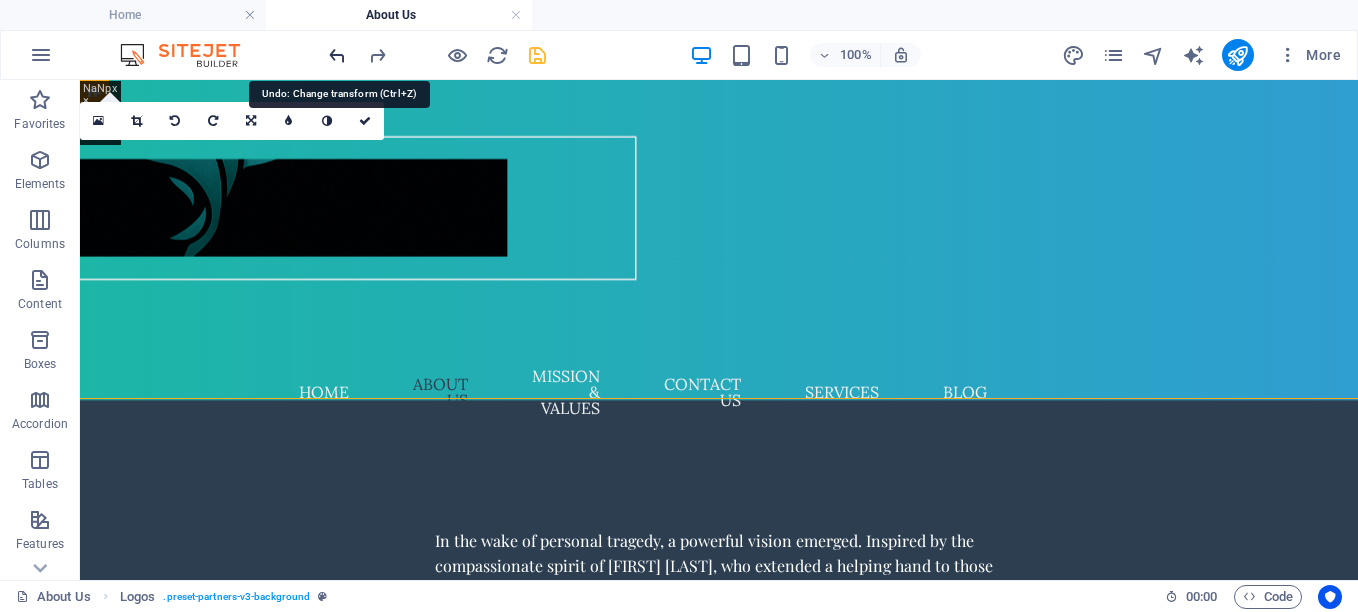 click at bounding box center (337, 55) 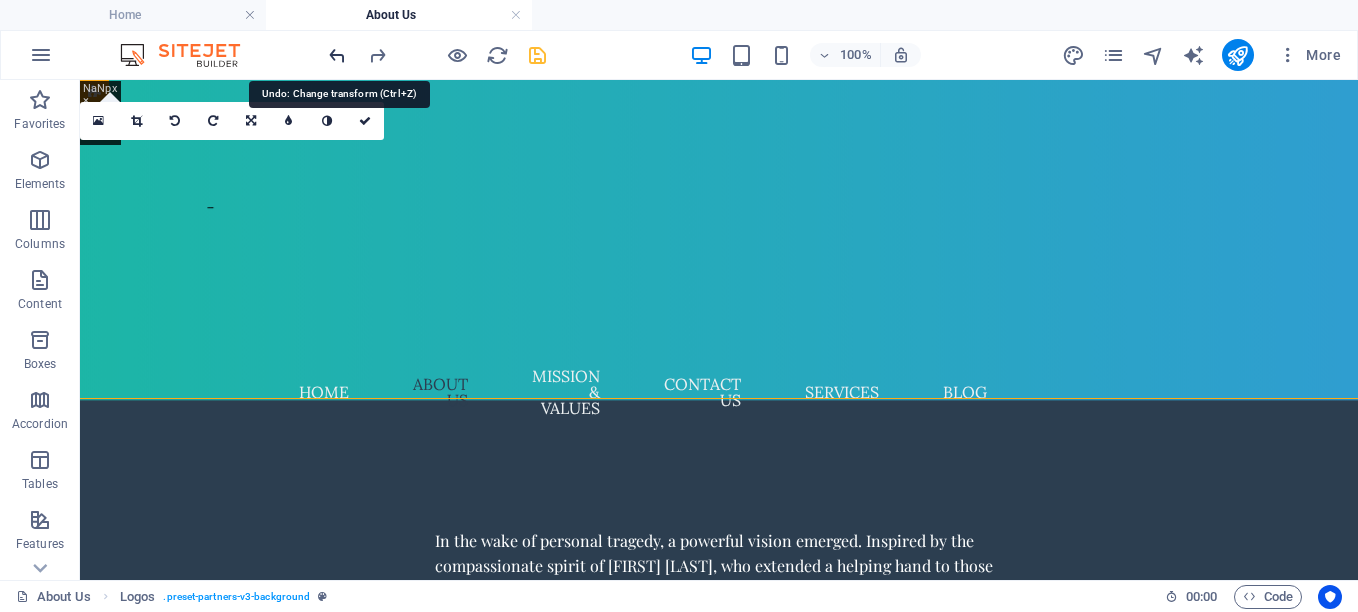 click at bounding box center (337, 55) 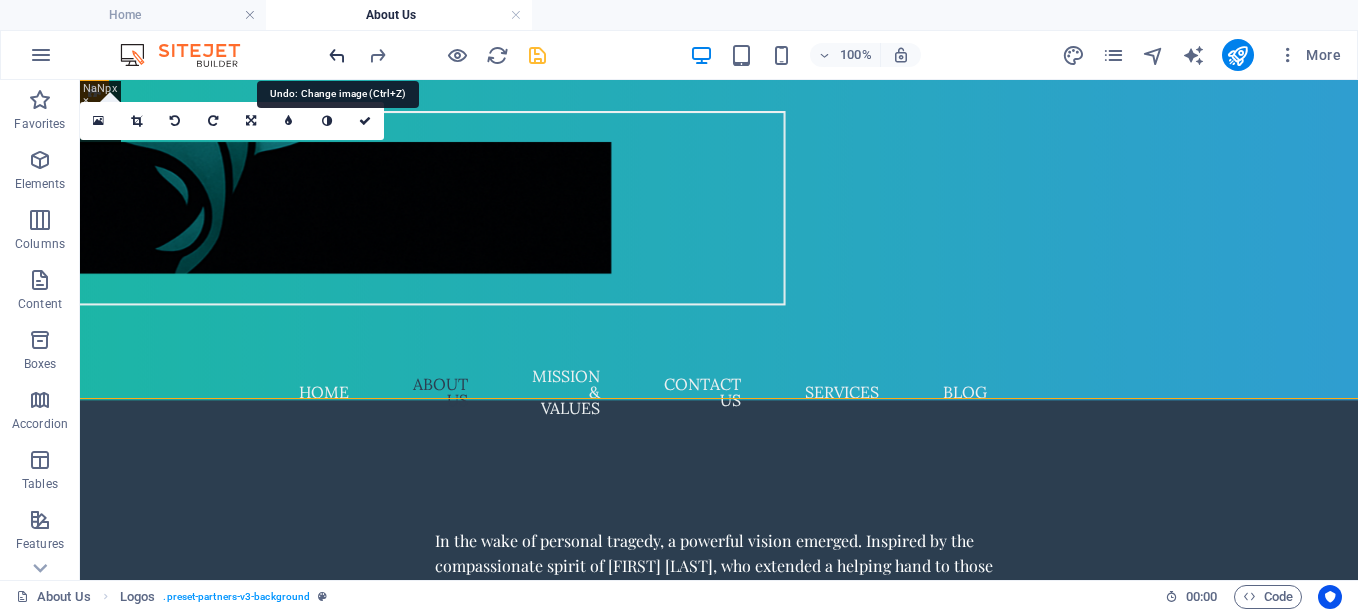 click at bounding box center [337, 55] 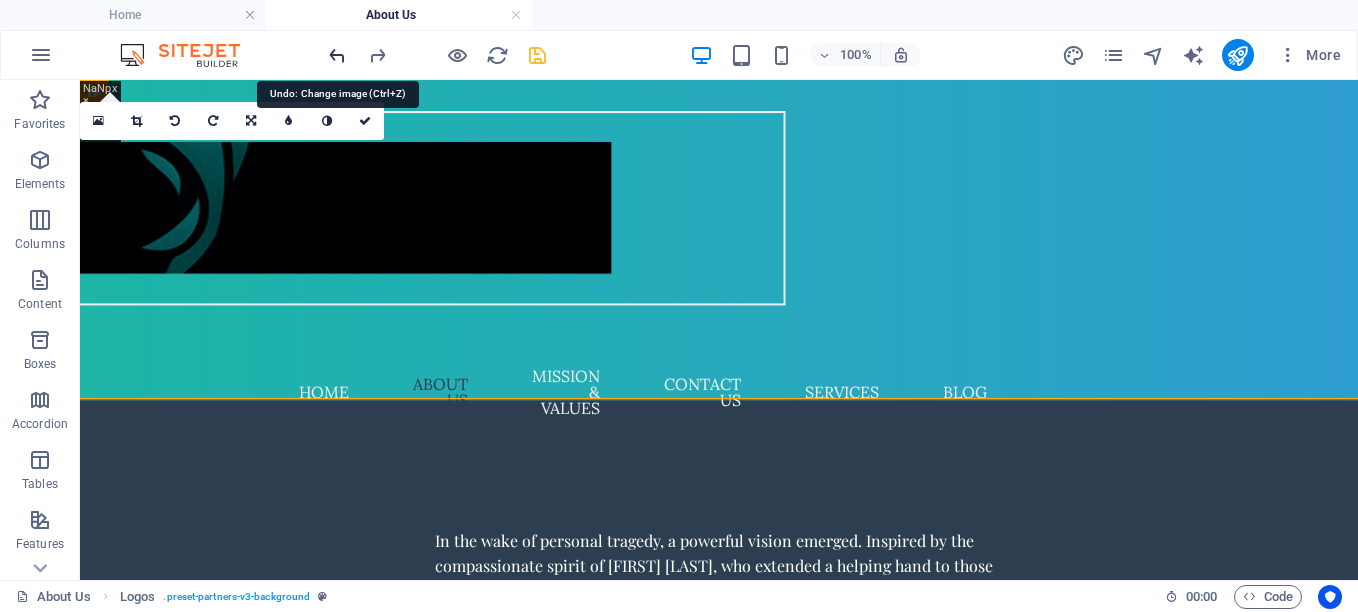 click at bounding box center (337, 55) 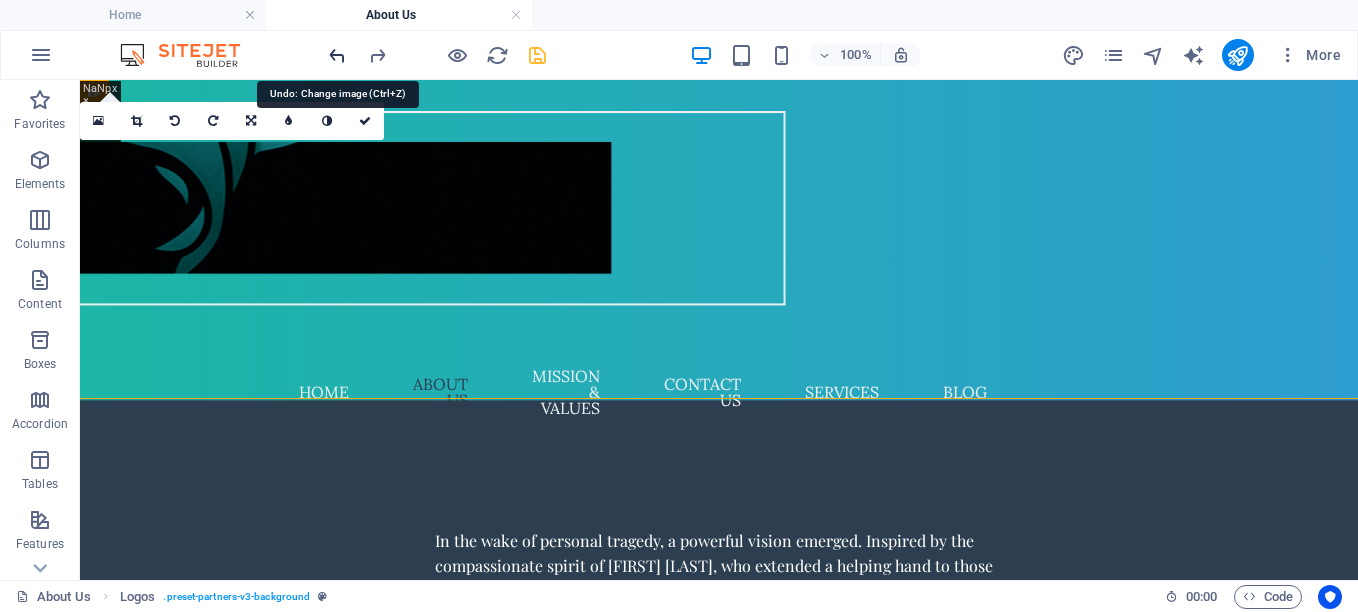 click at bounding box center [337, 55] 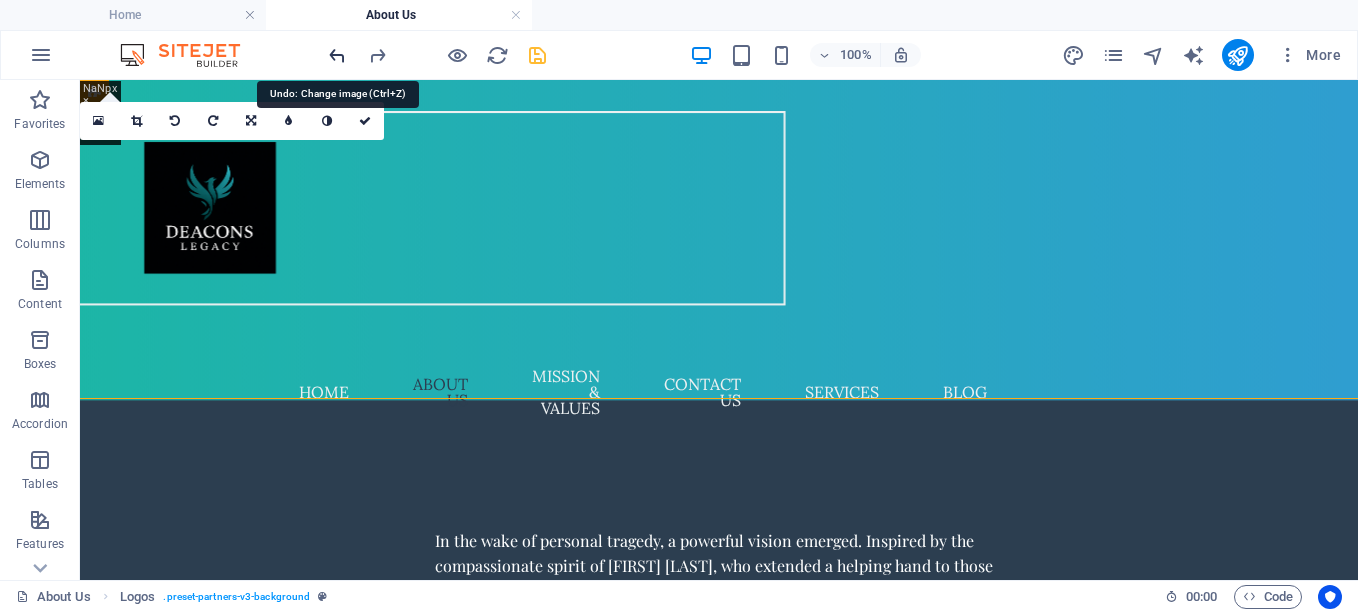 click at bounding box center [337, 55] 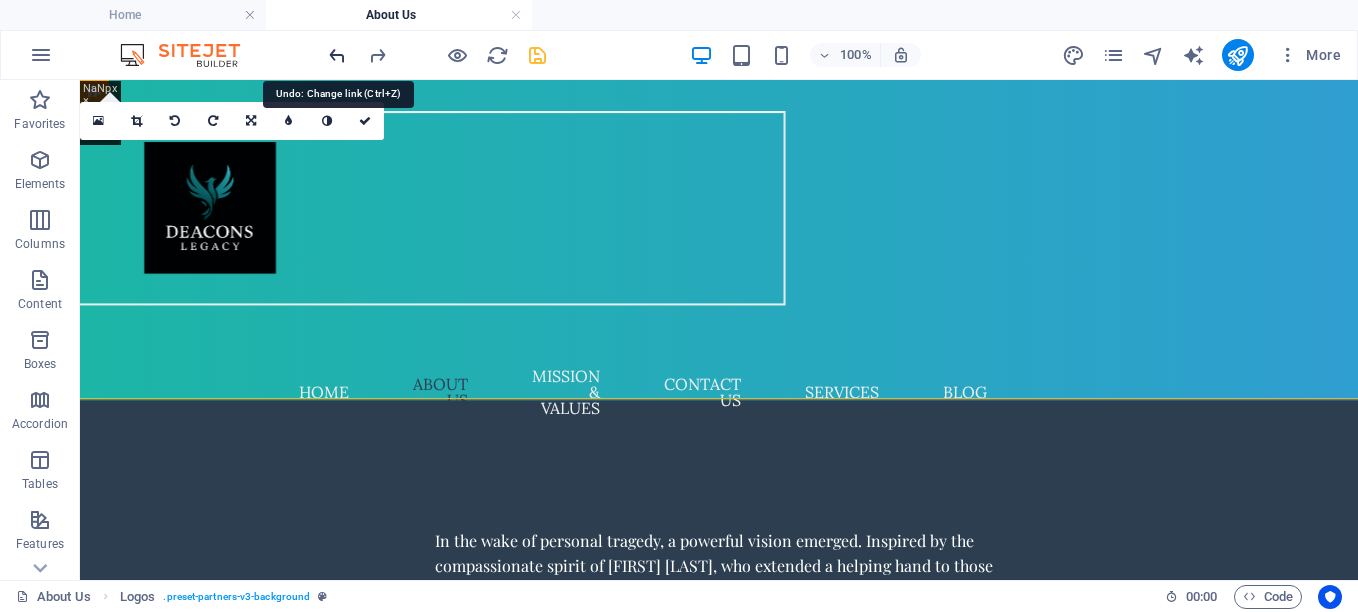 click at bounding box center (337, 55) 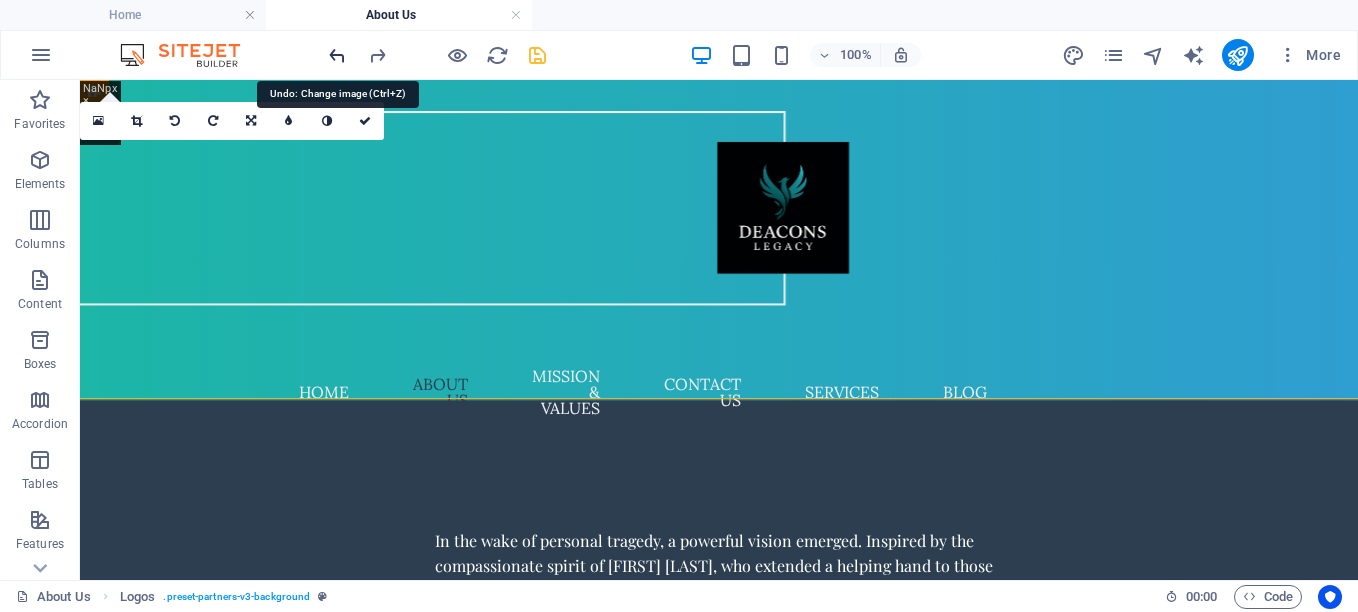 click at bounding box center (337, 55) 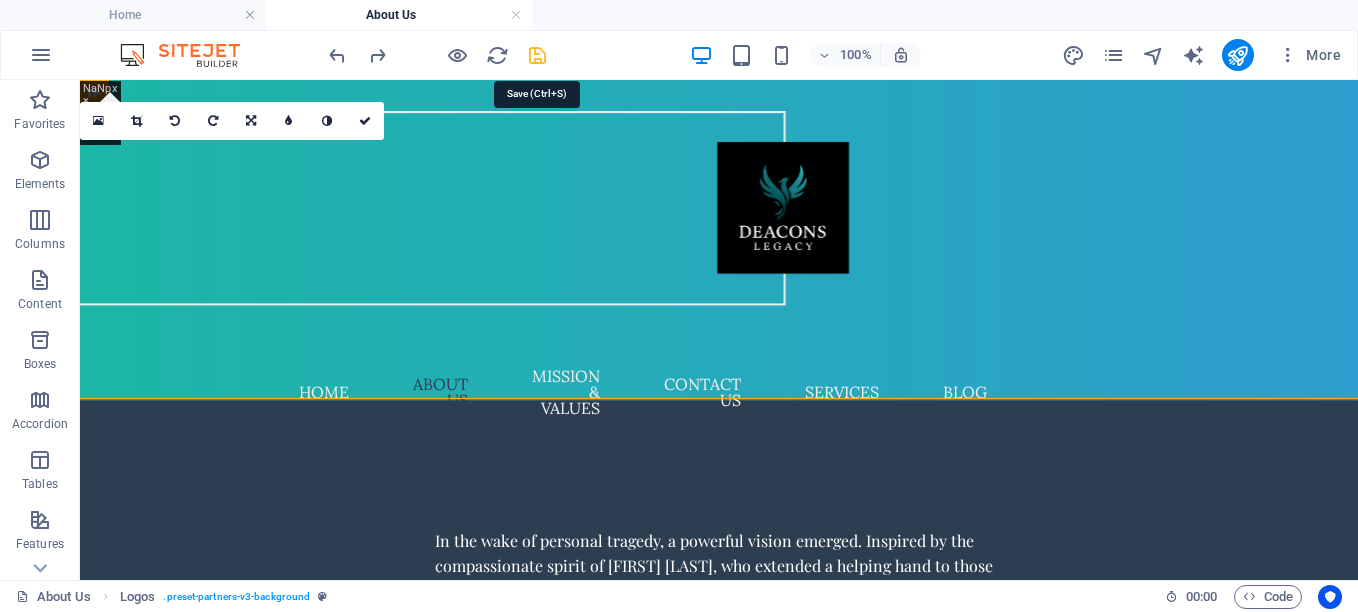 click at bounding box center (537, 55) 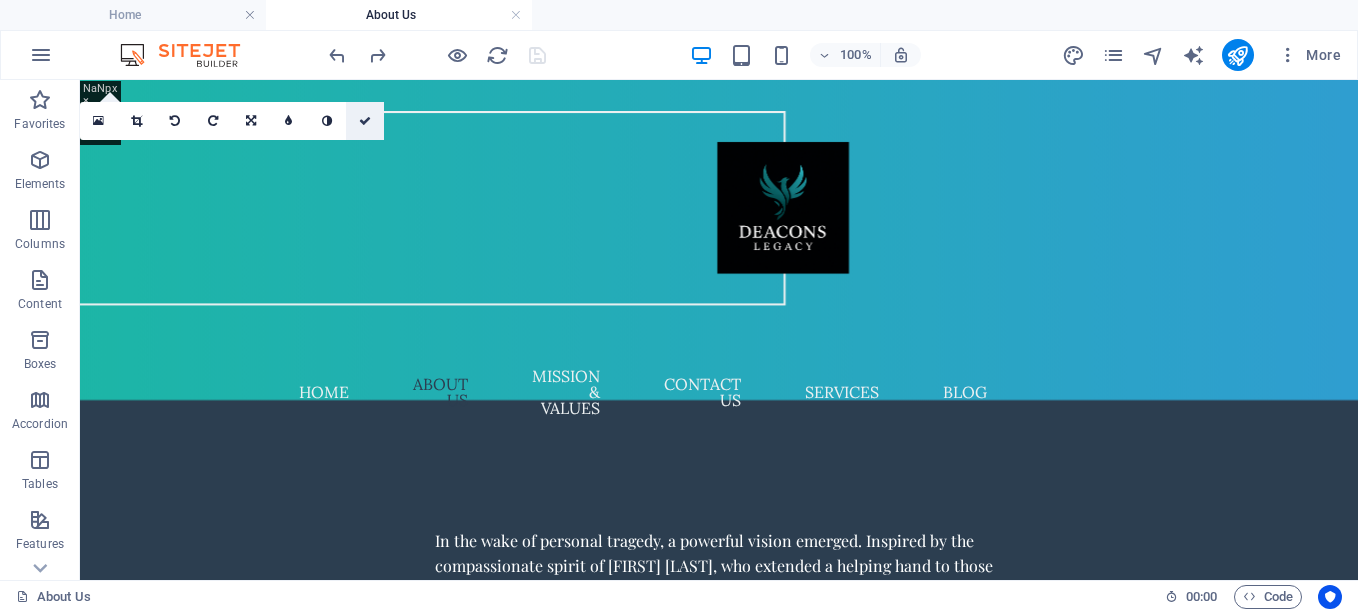 click at bounding box center [365, 121] 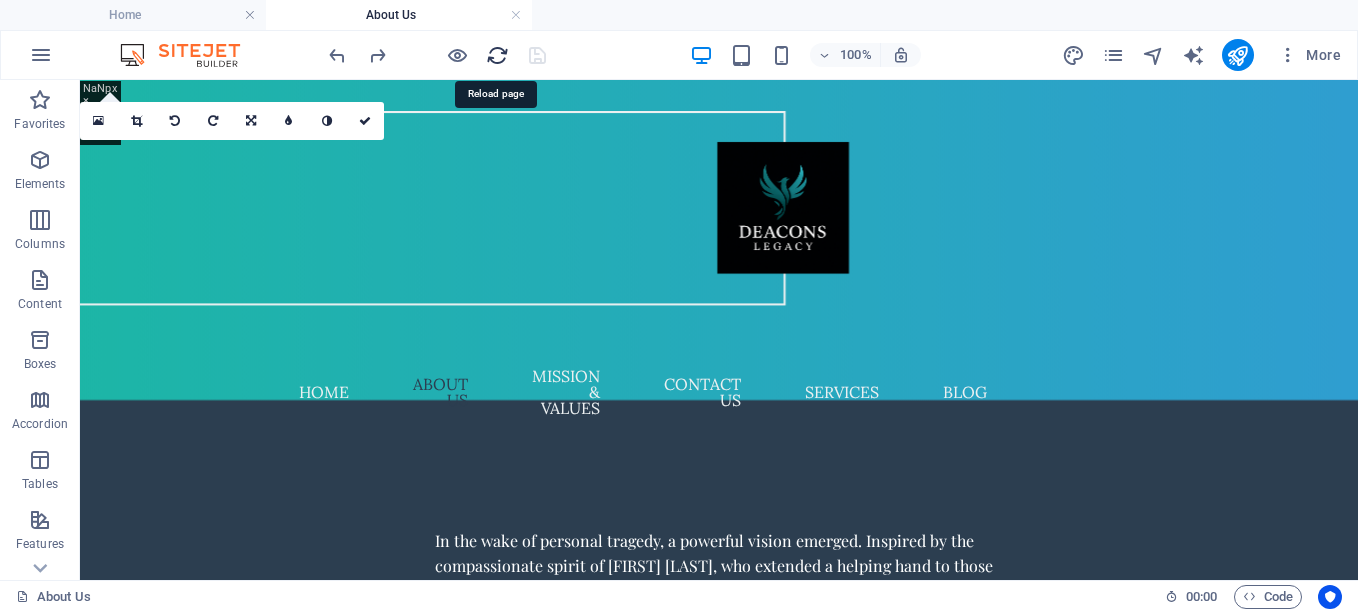 click at bounding box center (497, 55) 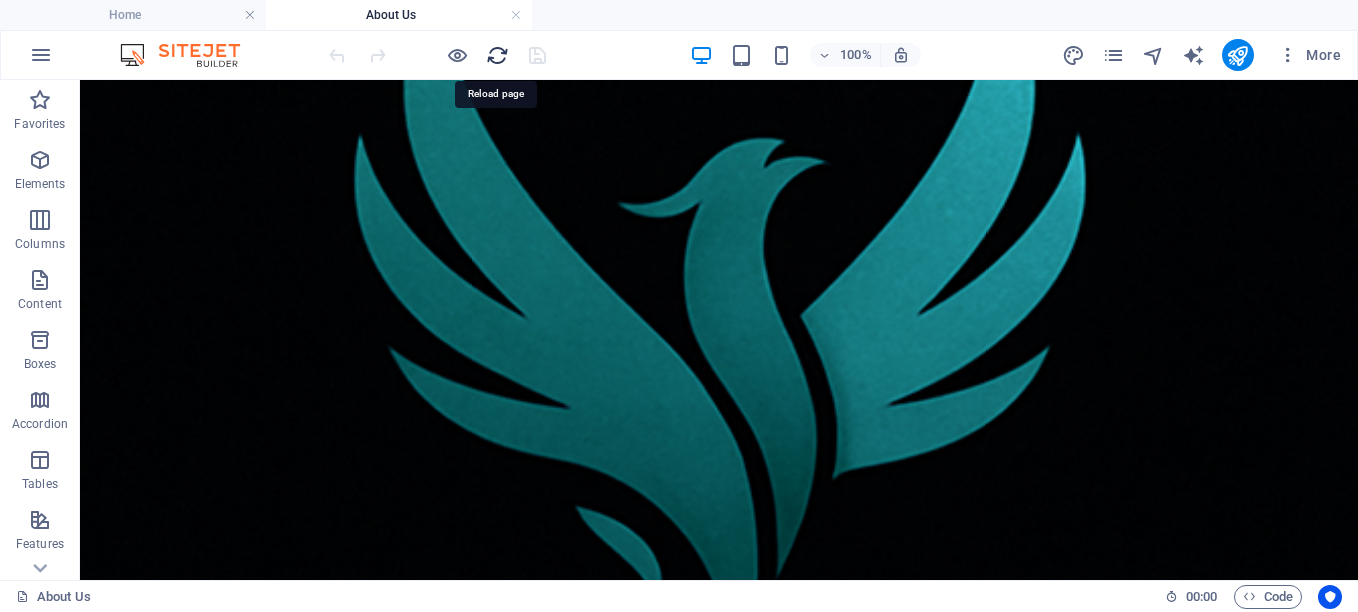 scroll, scrollTop: 0, scrollLeft: 0, axis: both 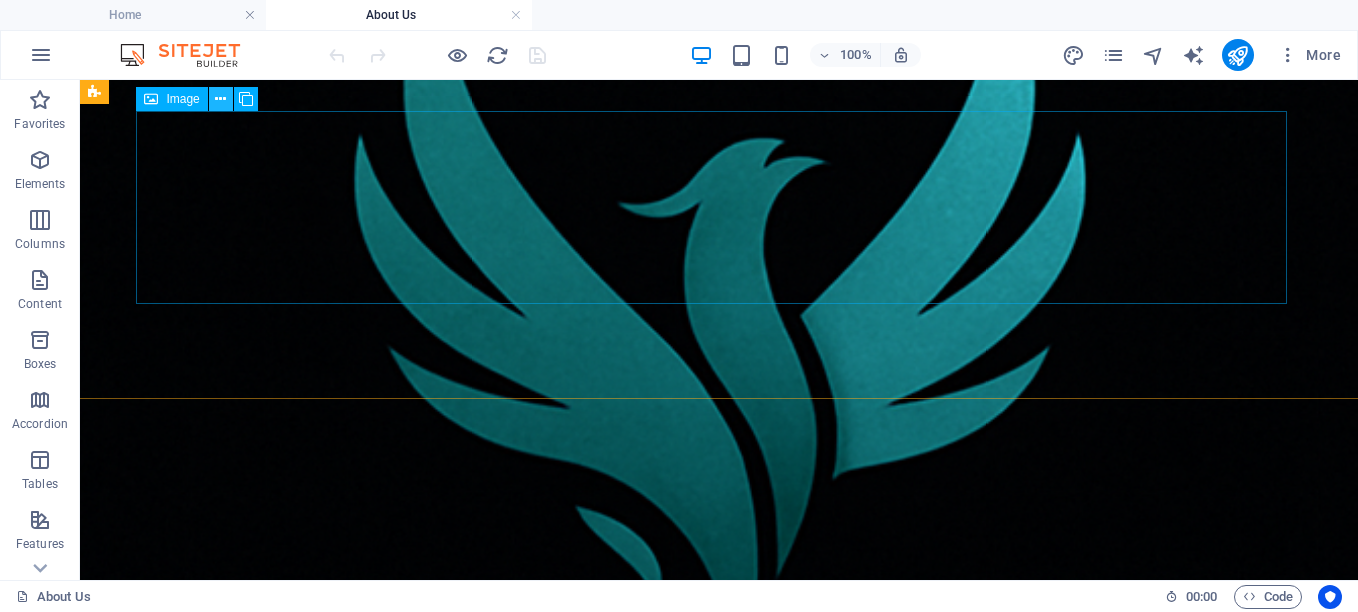 click at bounding box center [220, 99] 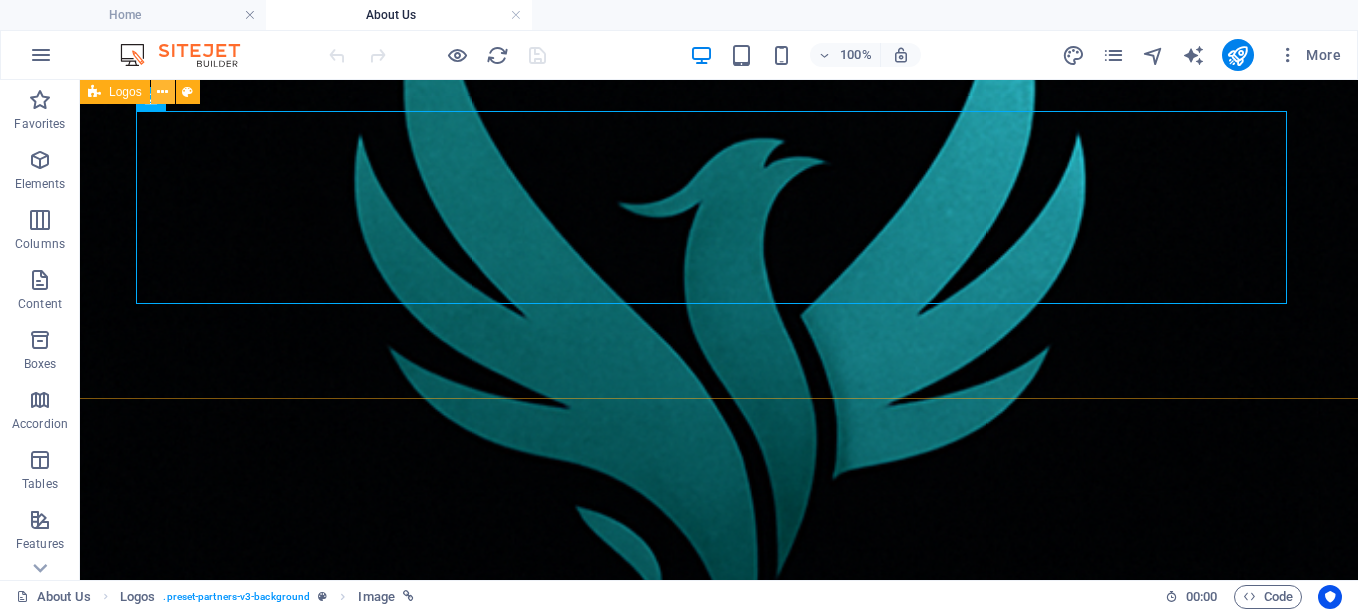 click at bounding box center (162, 92) 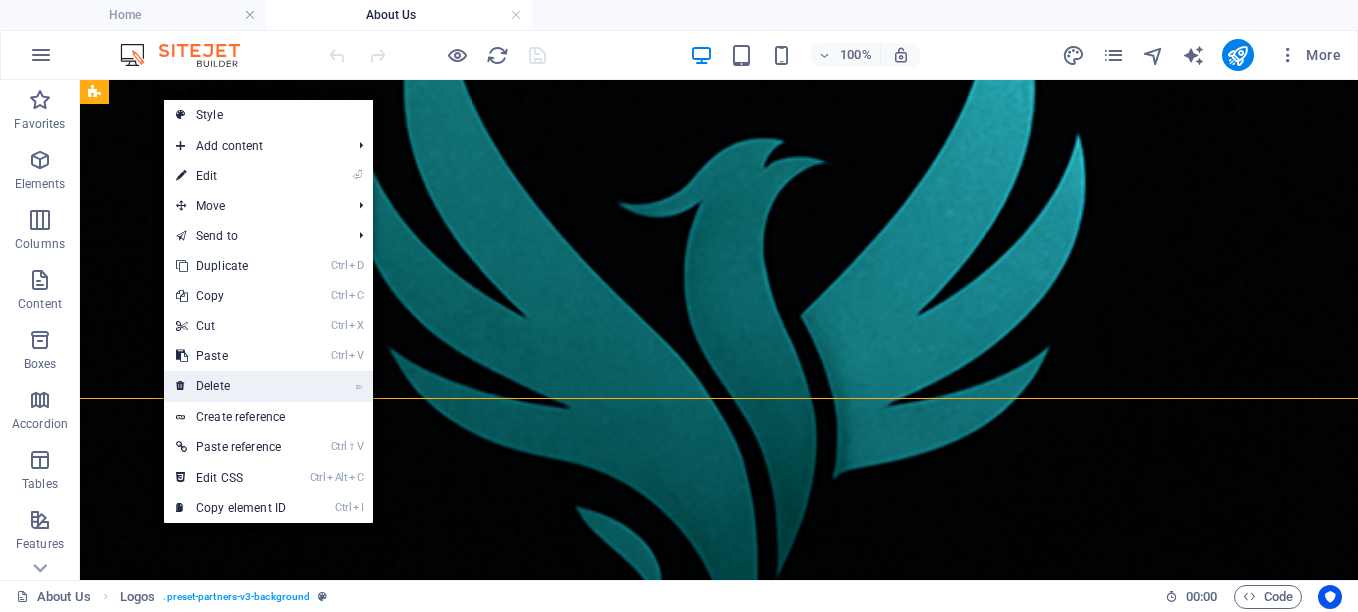 click on "⌦  Delete" at bounding box center [231, 386] 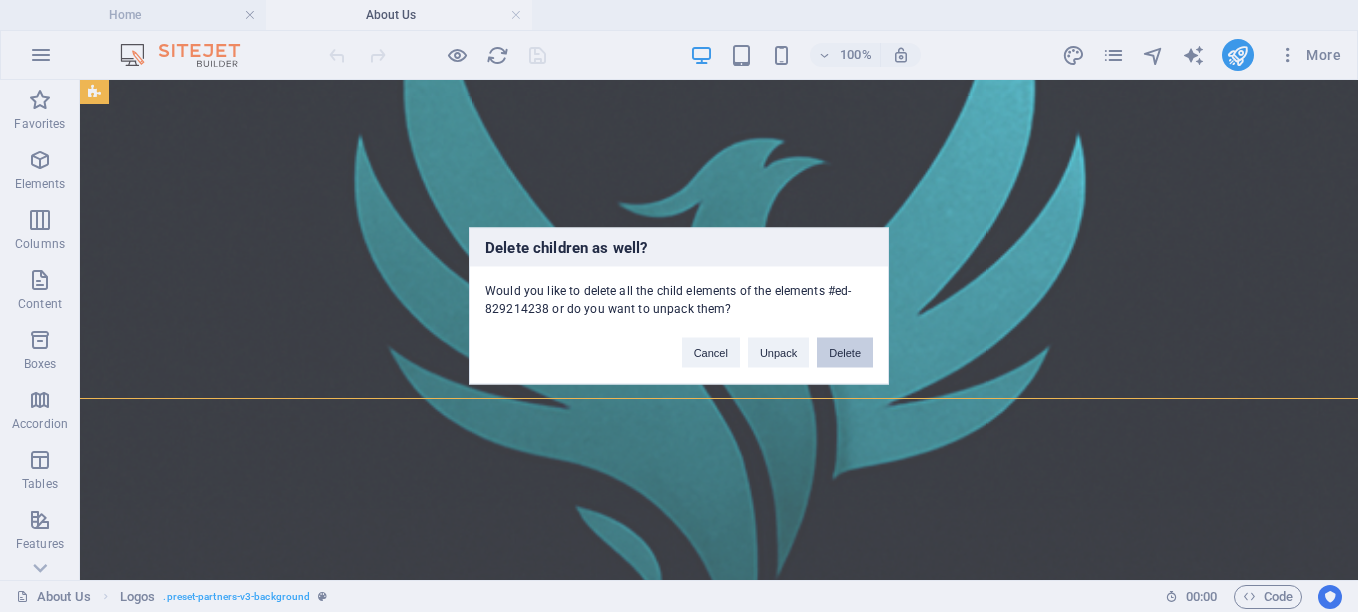 click on "Delete" at bounding box center (845, 353) 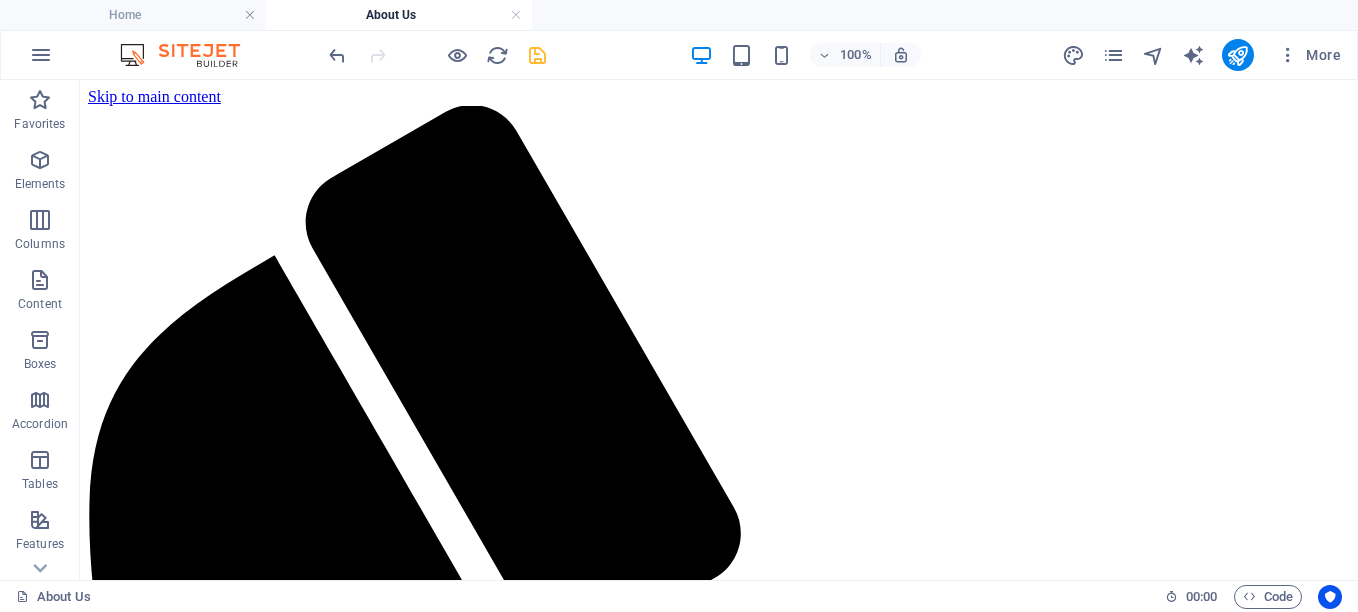 click at bounding box center [537, 55] 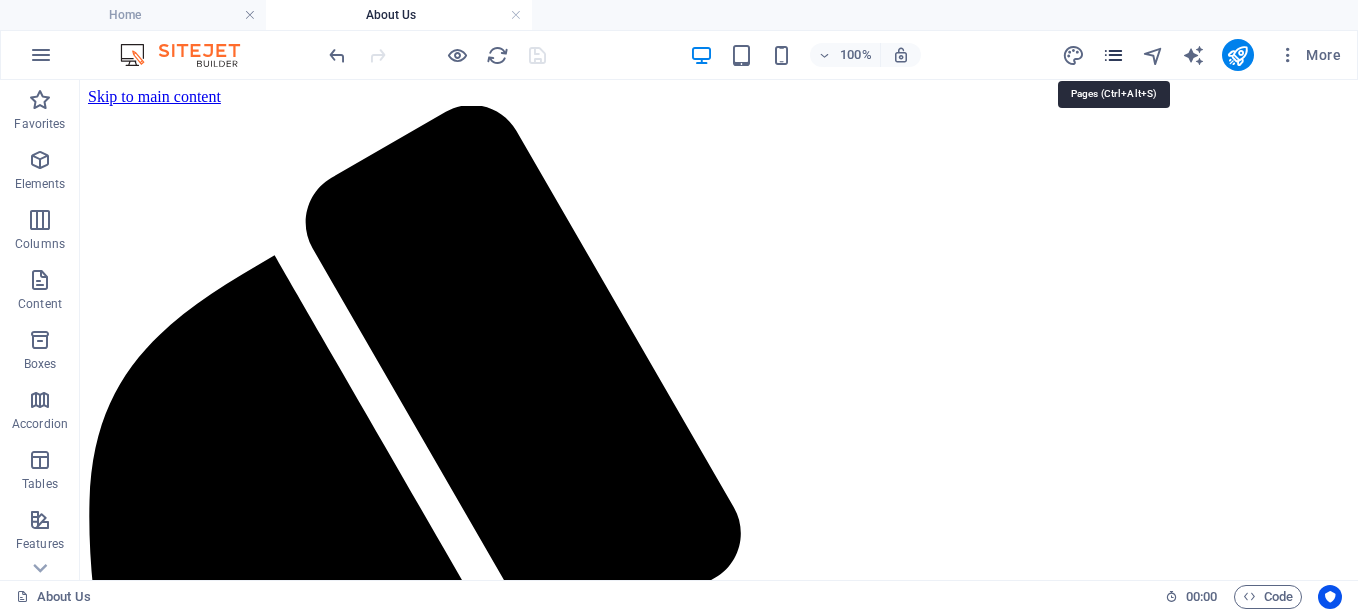click at bounding box center (1113, 55) 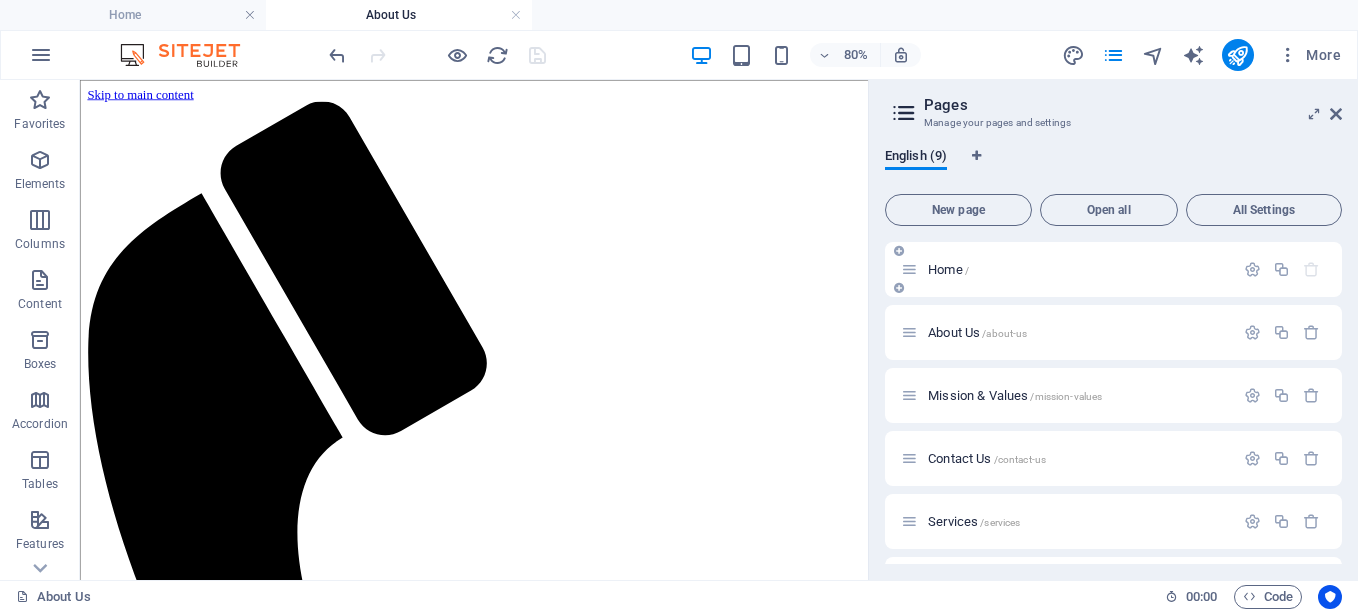 click on "Home /" at bounding box center [948, 269] 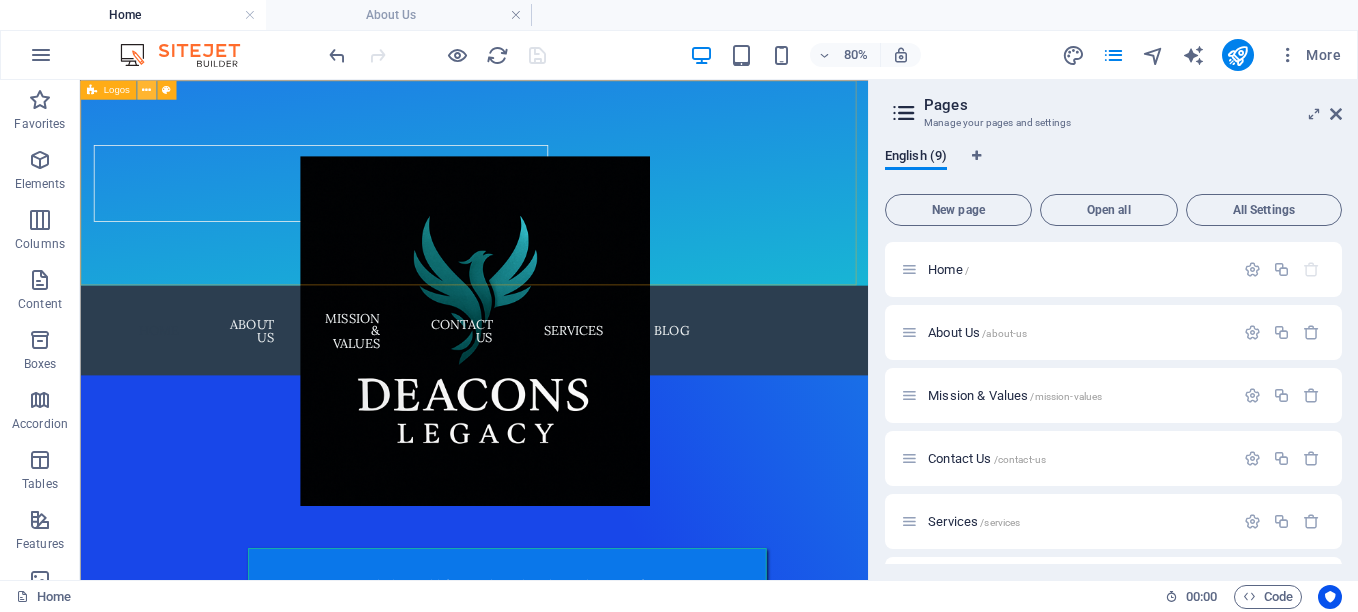 click at bounding box center [146, 89] 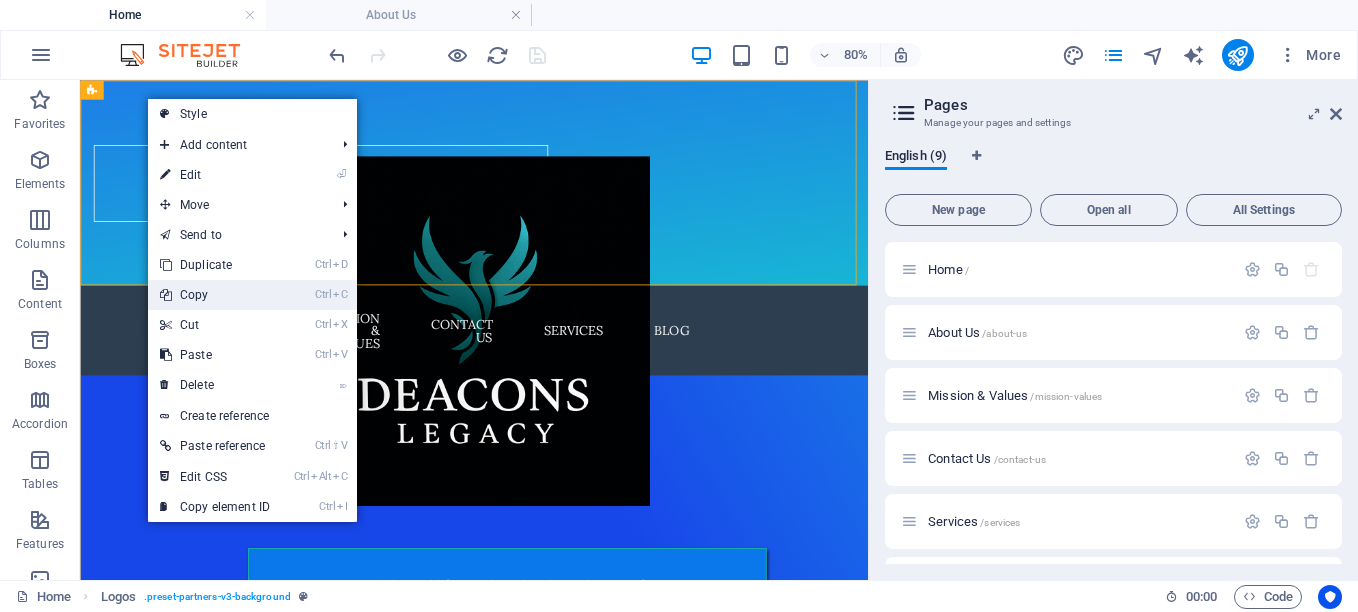 click on "Ctrl C  Copy" at bounding box center [252, 295] 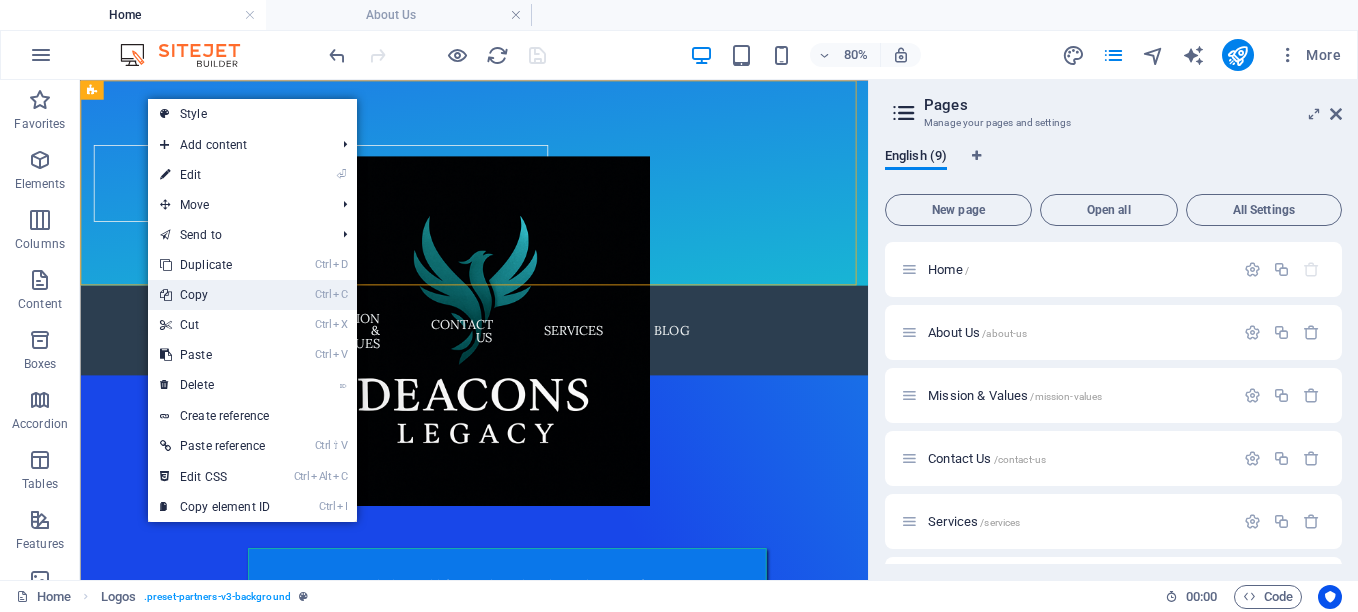 click on "Ctrl C  Copy" at bounding box center (215, 295) 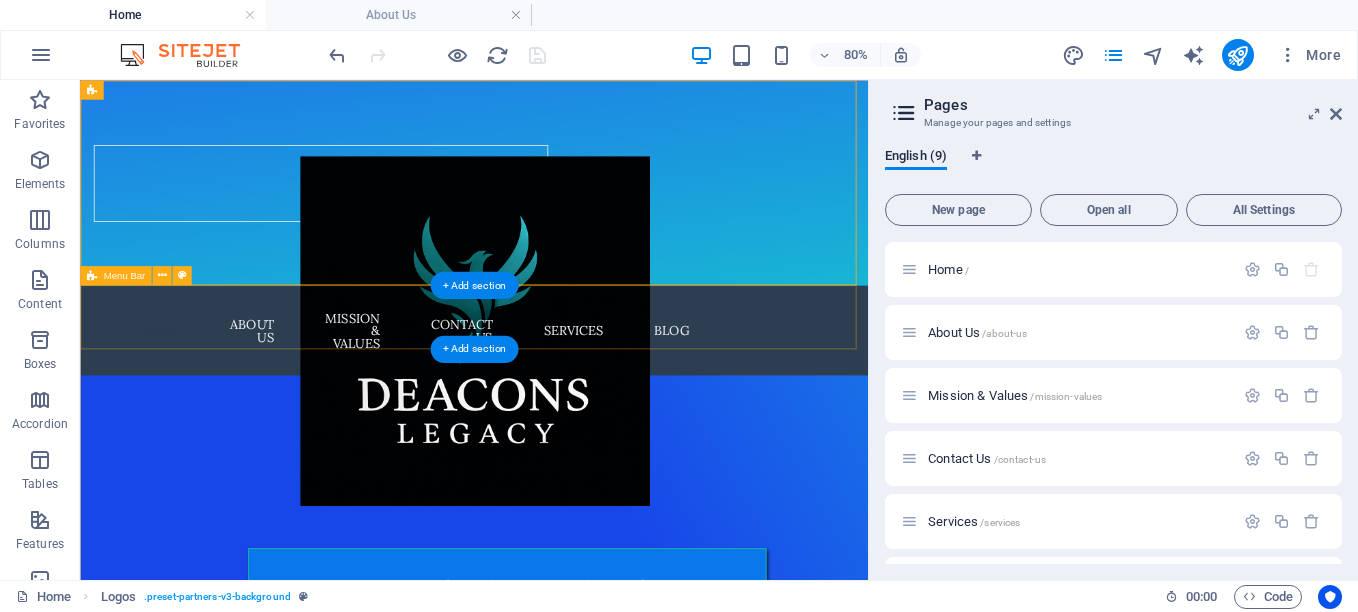 click on "Menu Home About Us Mission & Values Contact Us Services Blog" at bounding box center (572, 392) 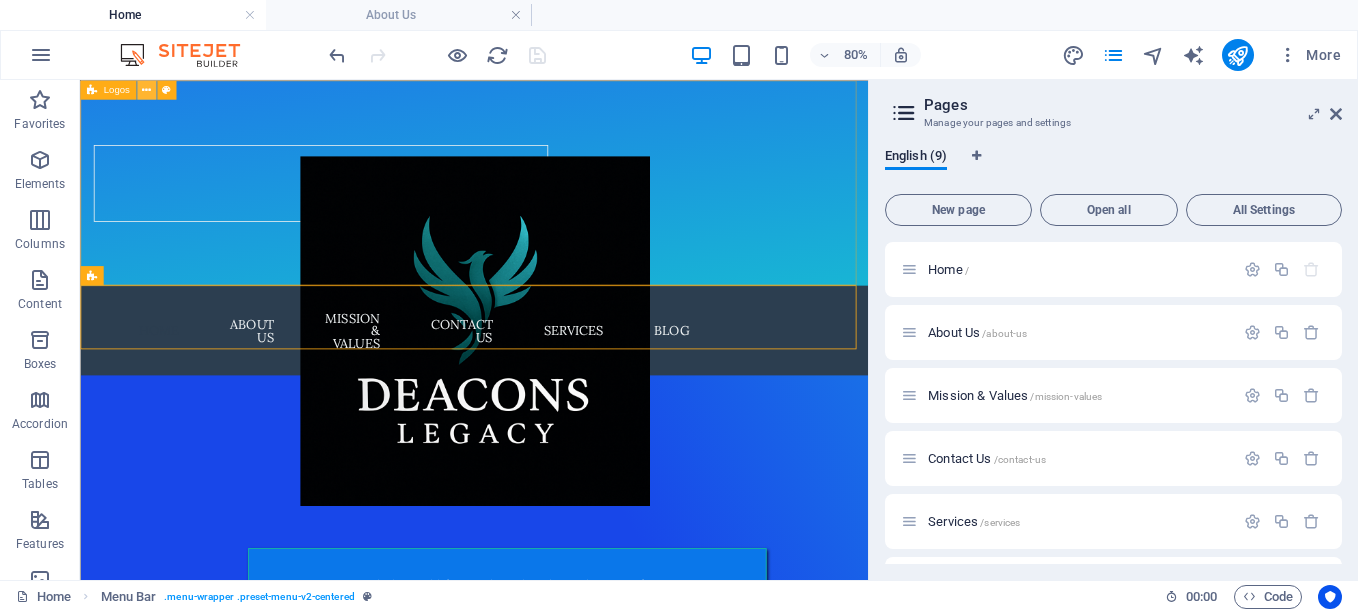 click at bounding box center [146, 89] 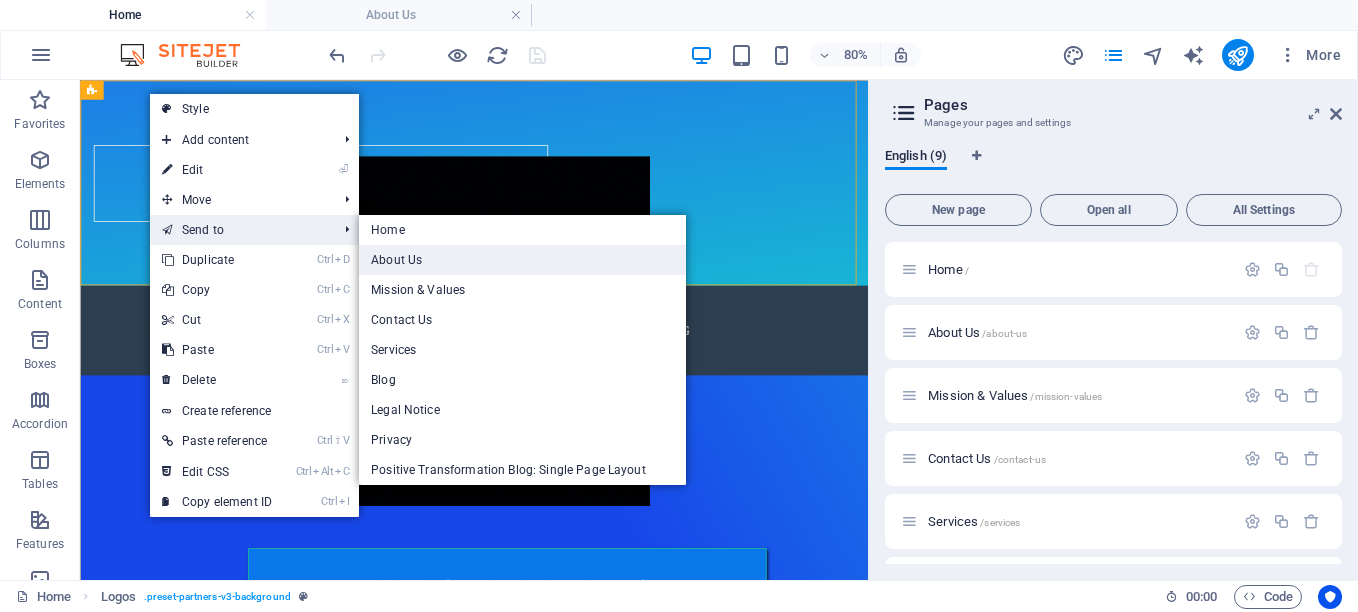 click on "About Us" at bounding box center (522, 260) 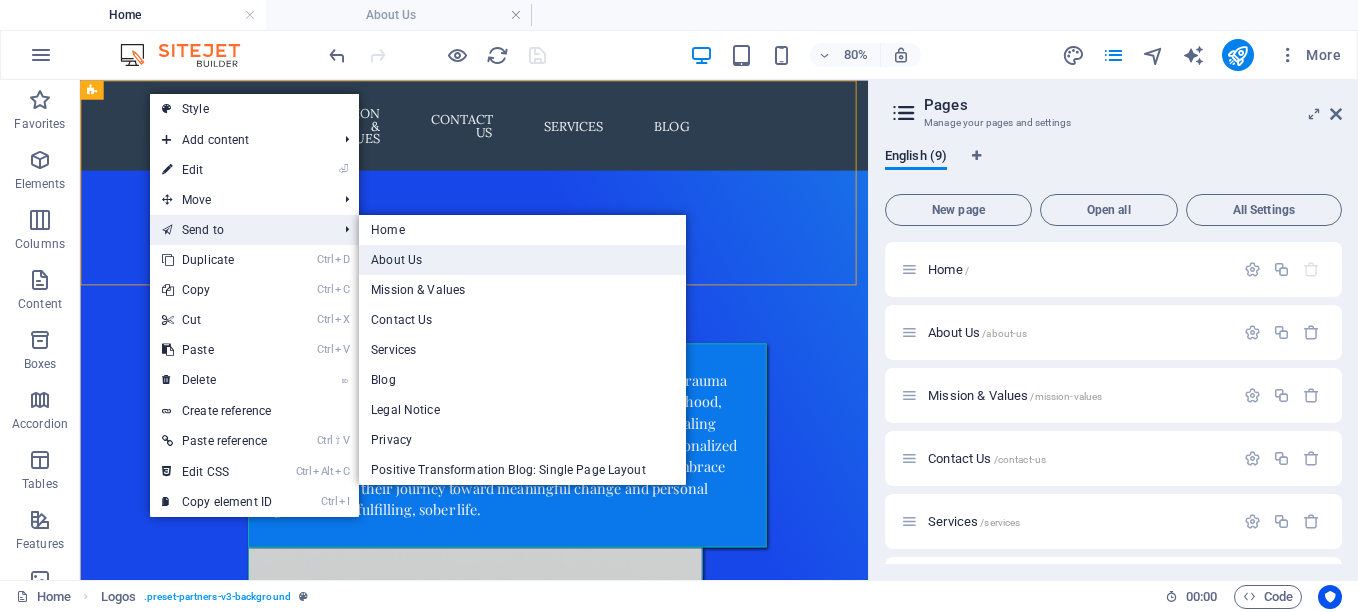 select on "%" 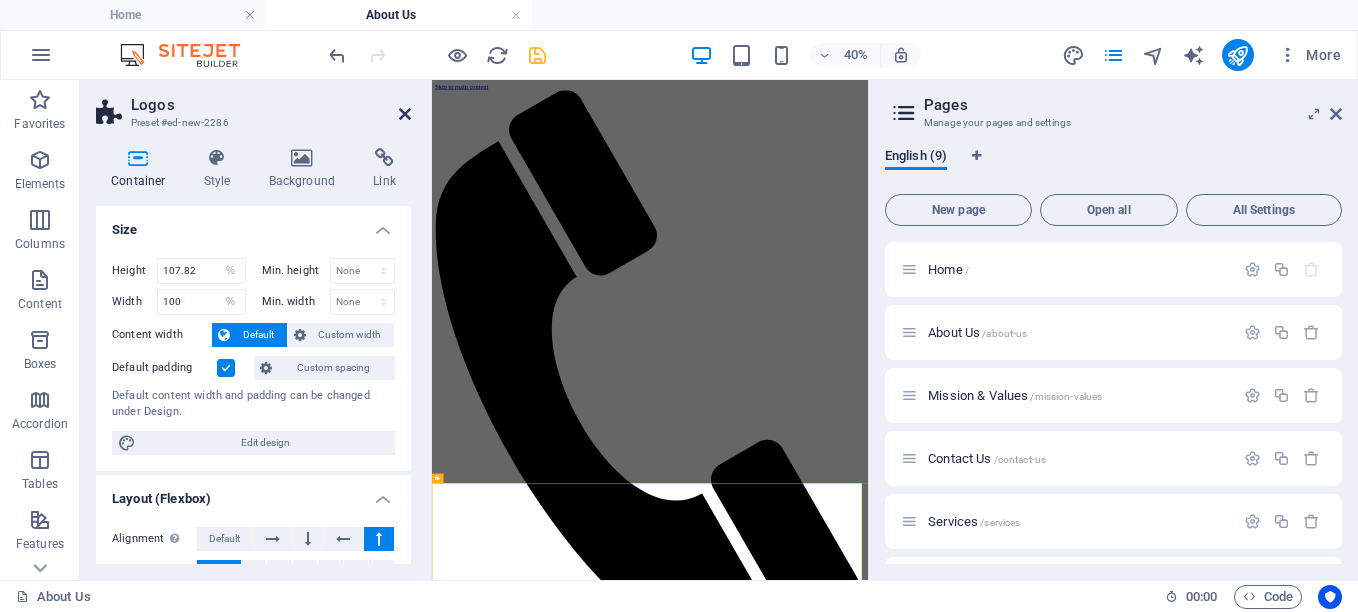 click at bounding box center [405, 114] 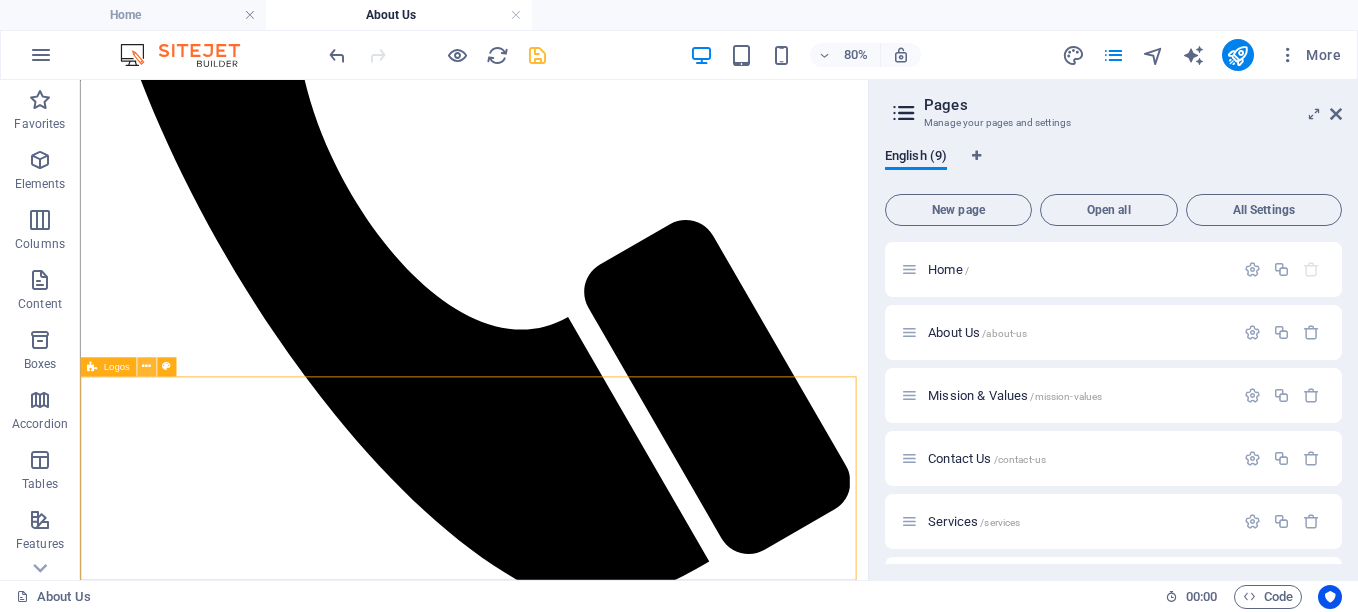 click at bounding box center [146, 366] 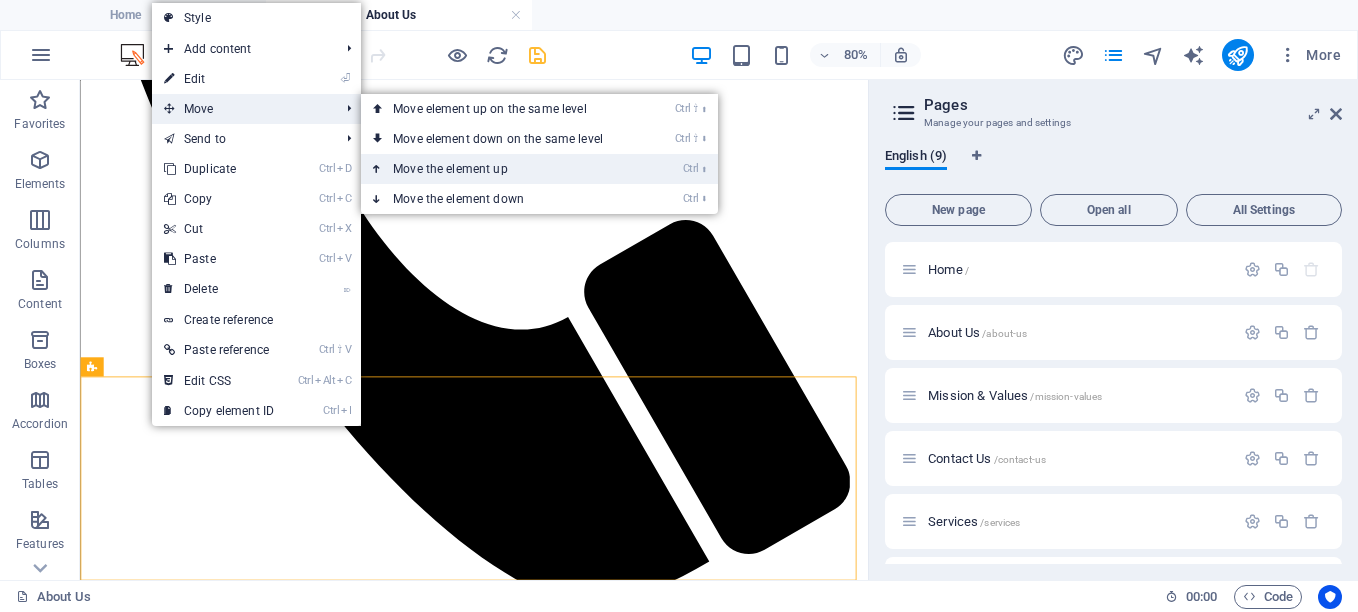 click on "Ctrl ⬆  Move the element up" at bounding box center (502, 169) 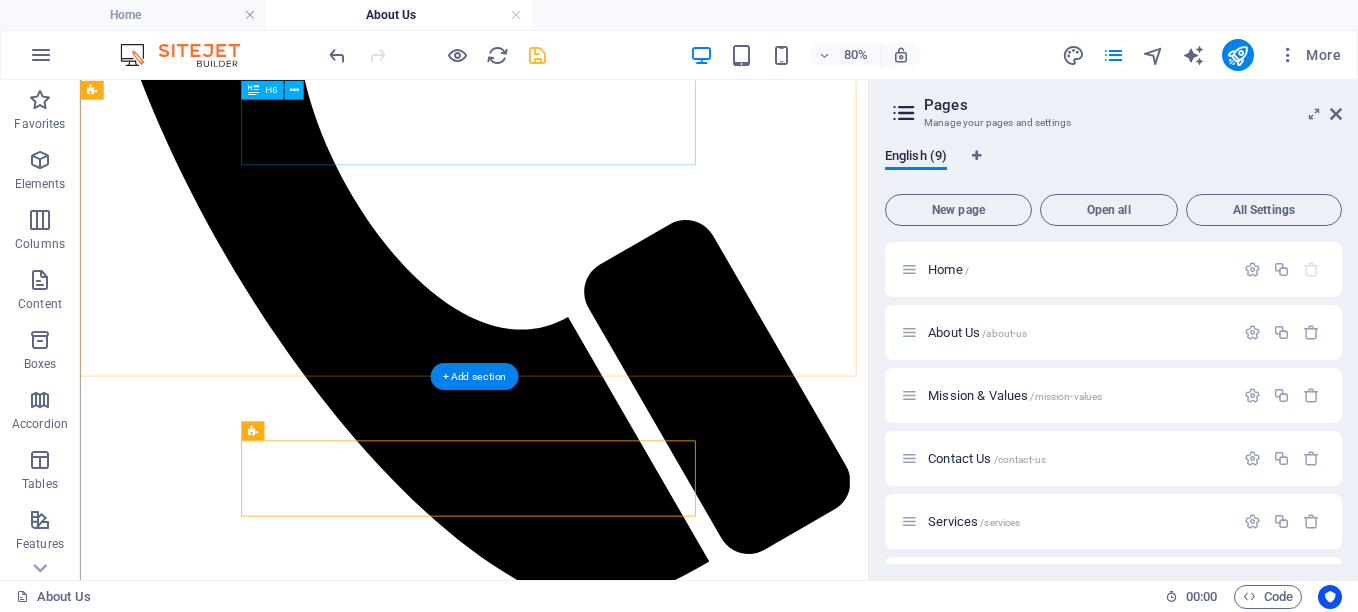scroll, scrollTop: 336, scrollLeft: 0, axis: vertical 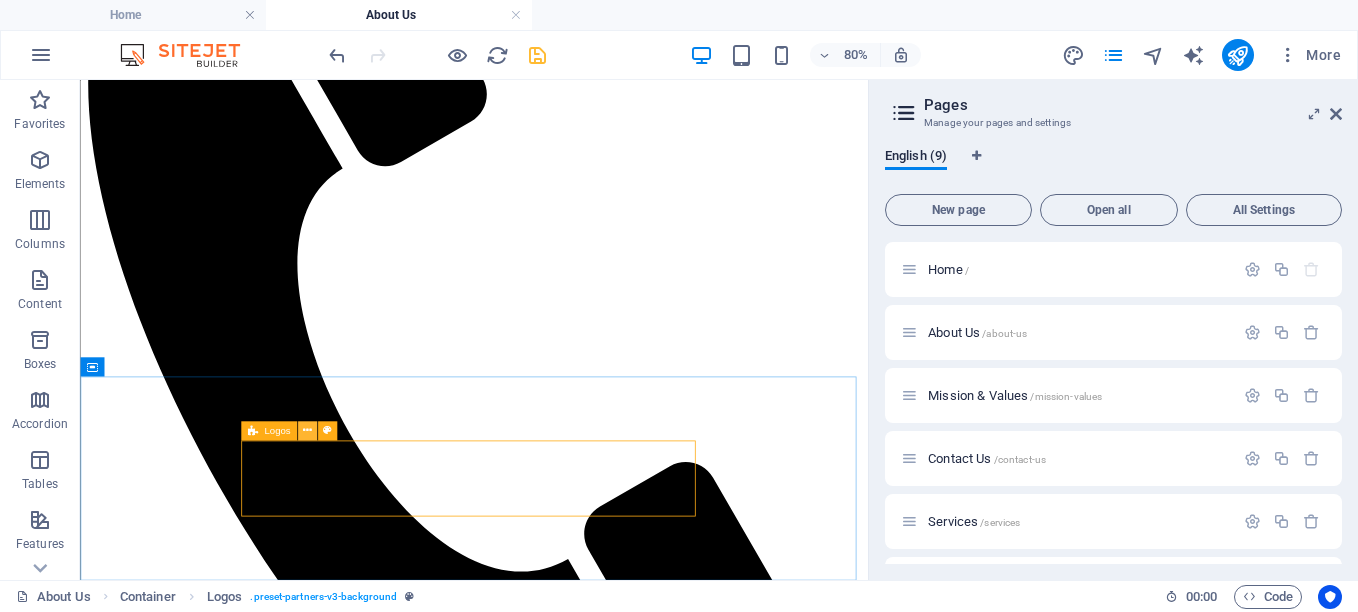 click at bounding box center [307, 430] 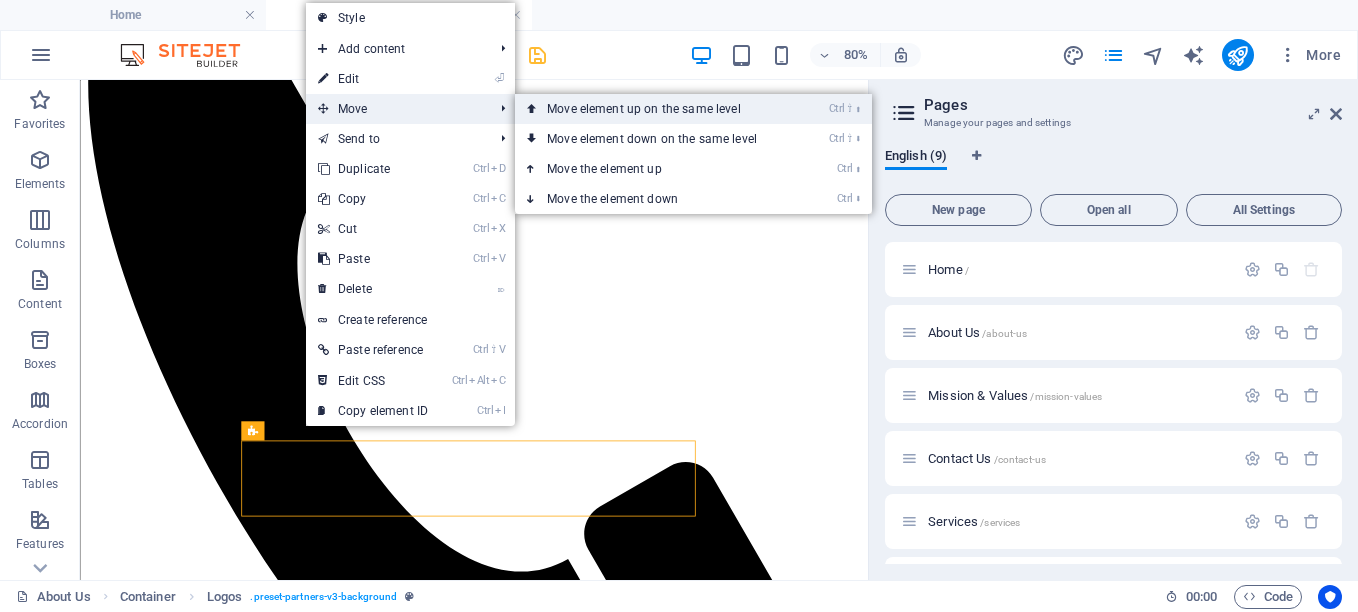 click on "Ctrl ⇧ ⬆  Move element up on the same level" at bounding box center [656, 109] 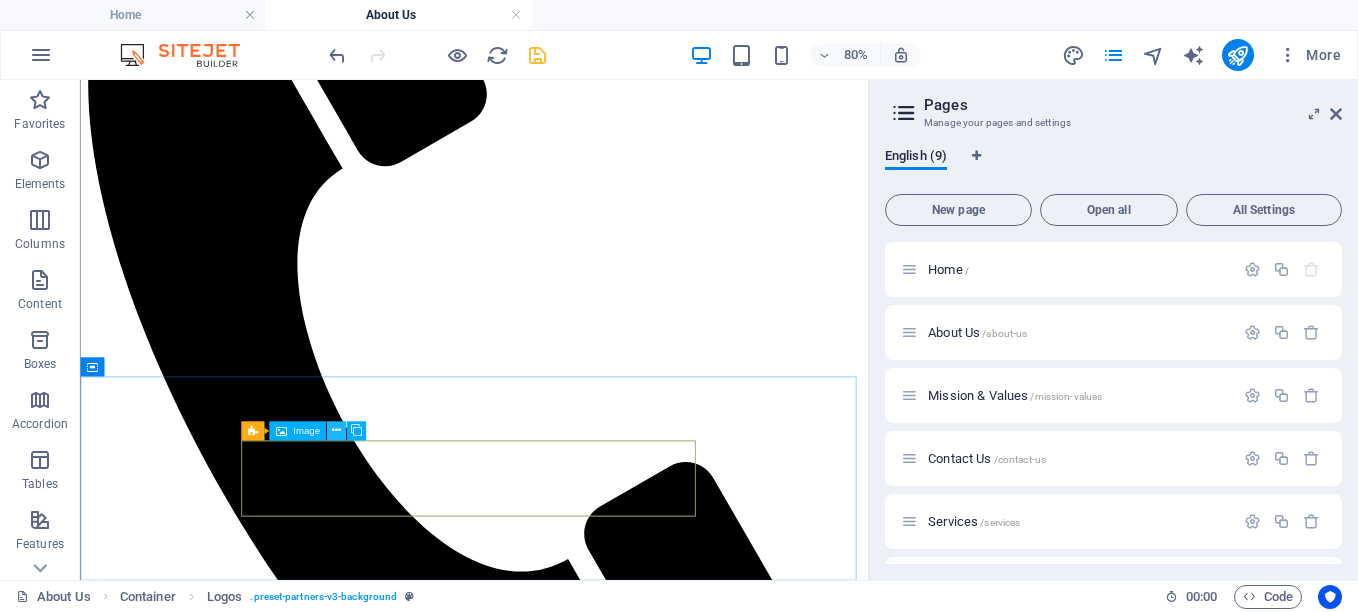 click at bounding box center (336, 430) 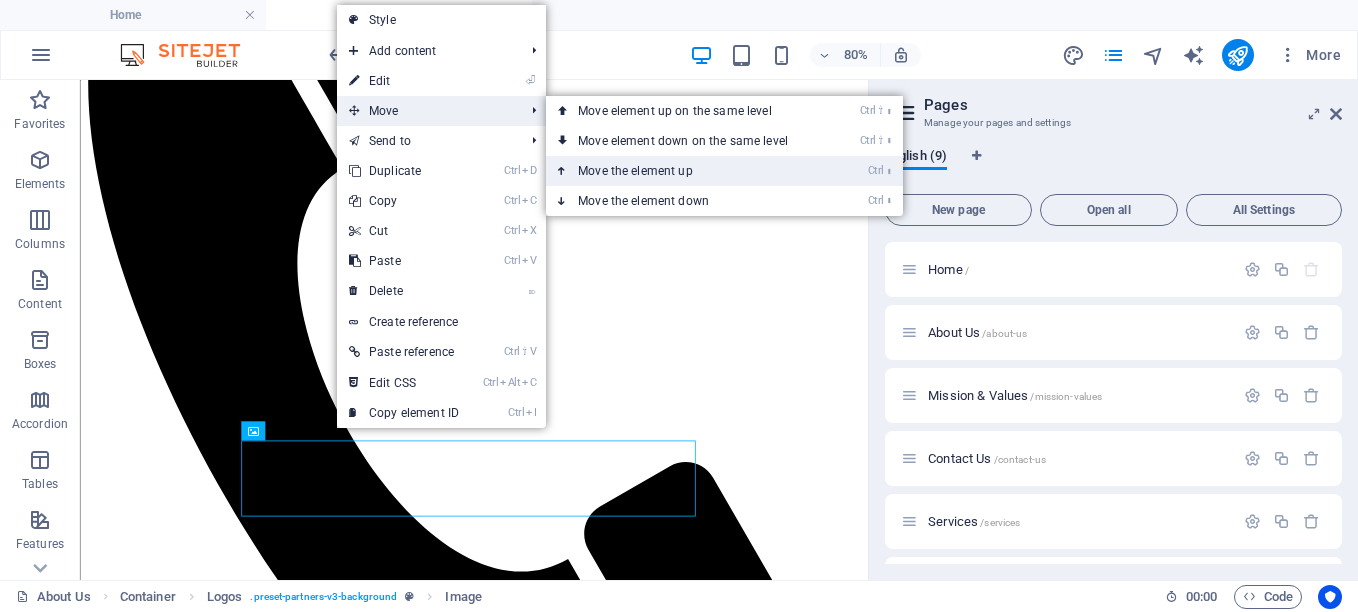 click on "Ctrl ⬆  Move the element up" at bounding box center (687, 171) 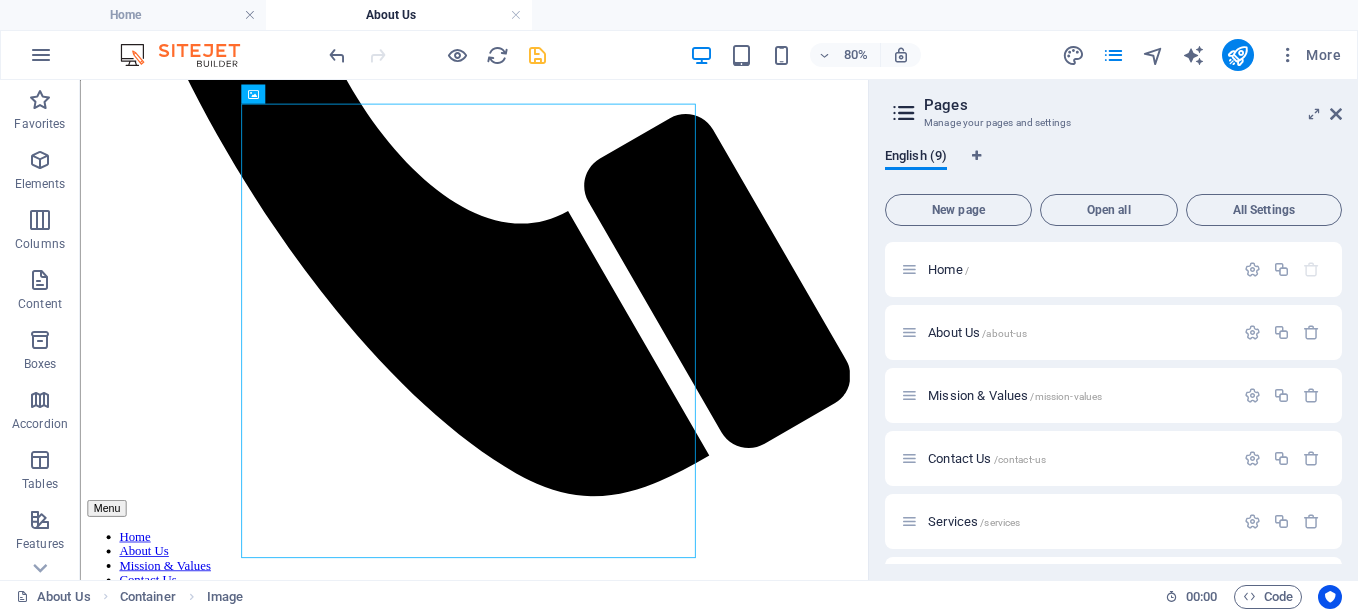 scroll, scrollTop: 935, scrollLeft: 0, axis: vertical 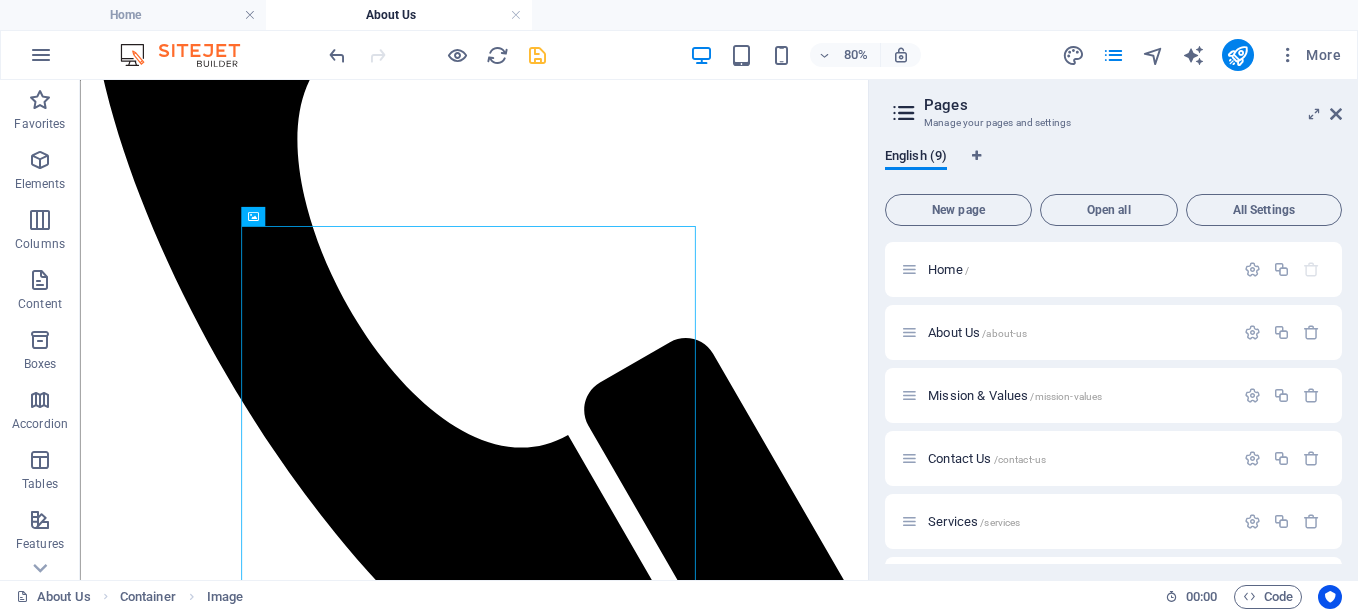 drag, startPoint x: 1052, startPoint y: 437, endPoint x: 948, endPoint y: 386, distance: 115.83177 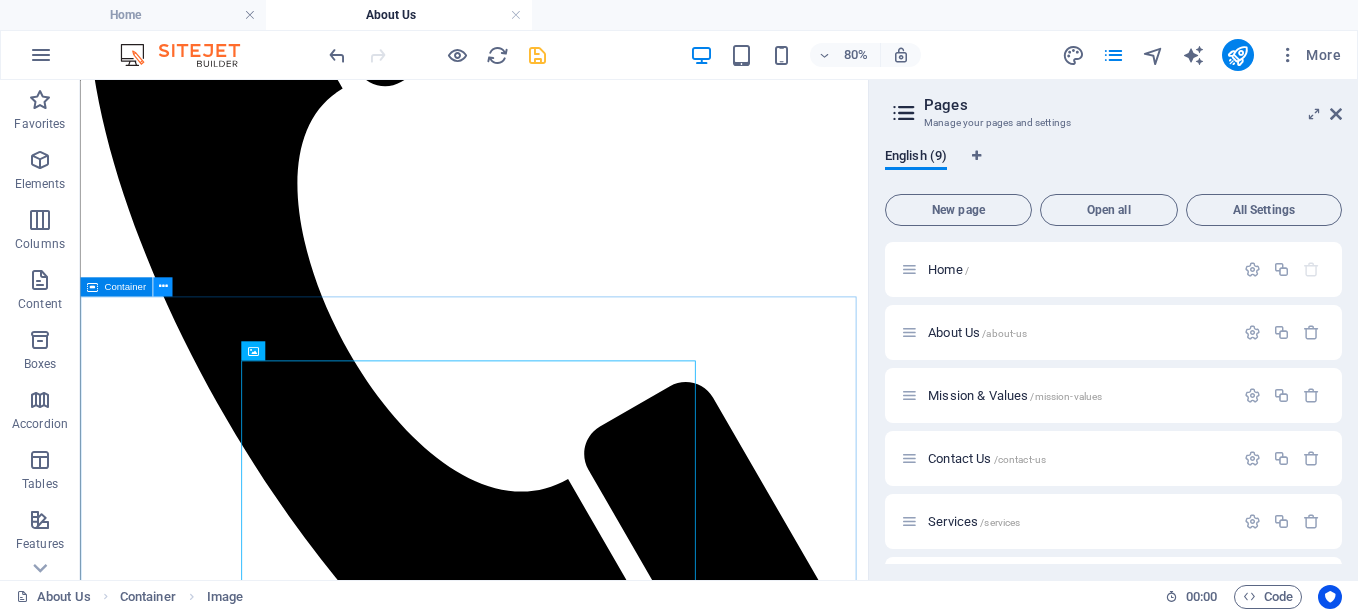 click at bounding box center [162, 286] 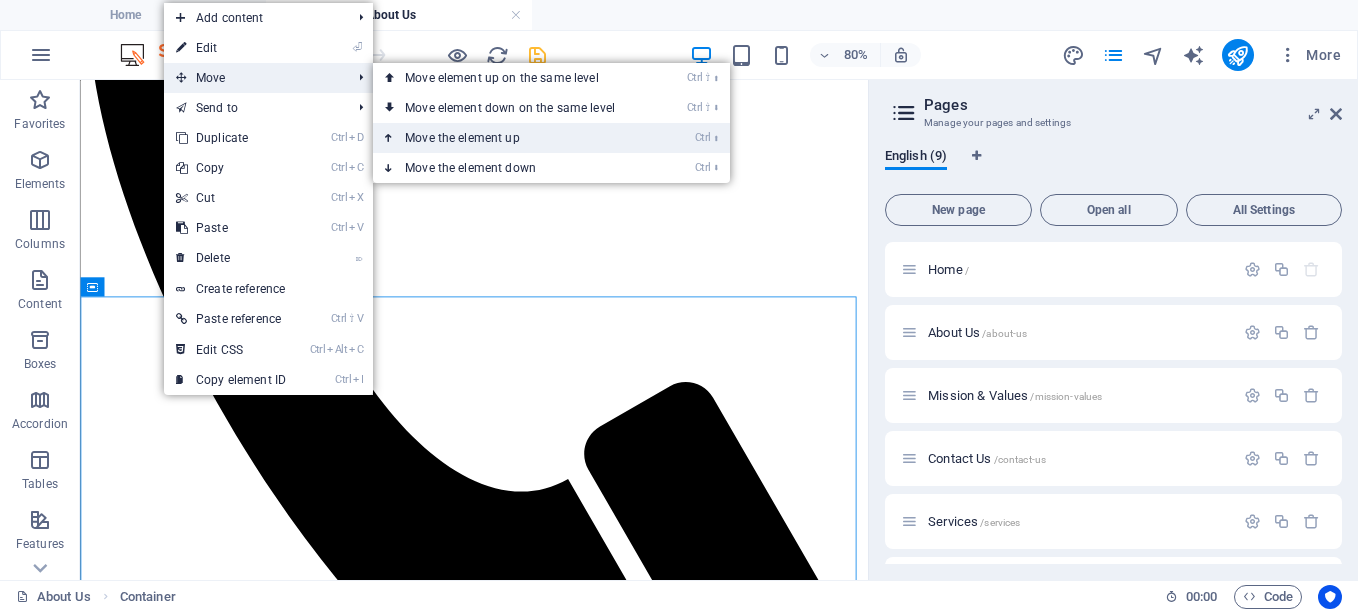 click on "Ctrl ⬆  Move the element up" at bounding box center [514, 138] 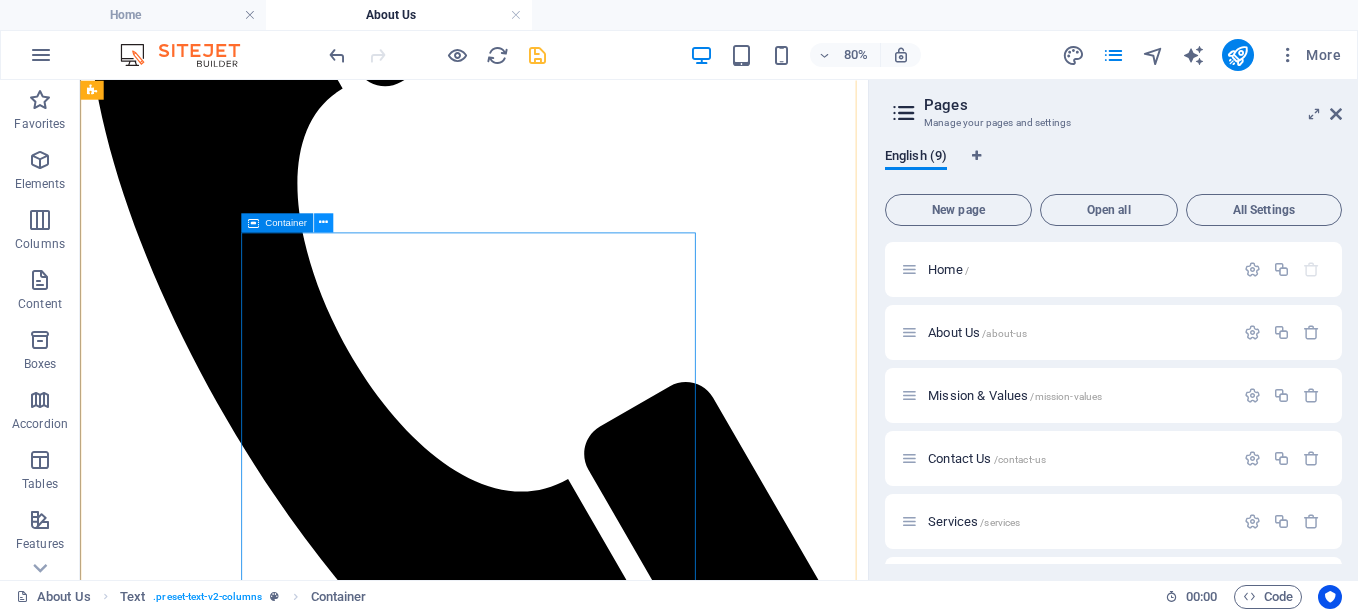 click at bounding box center [323, 222] 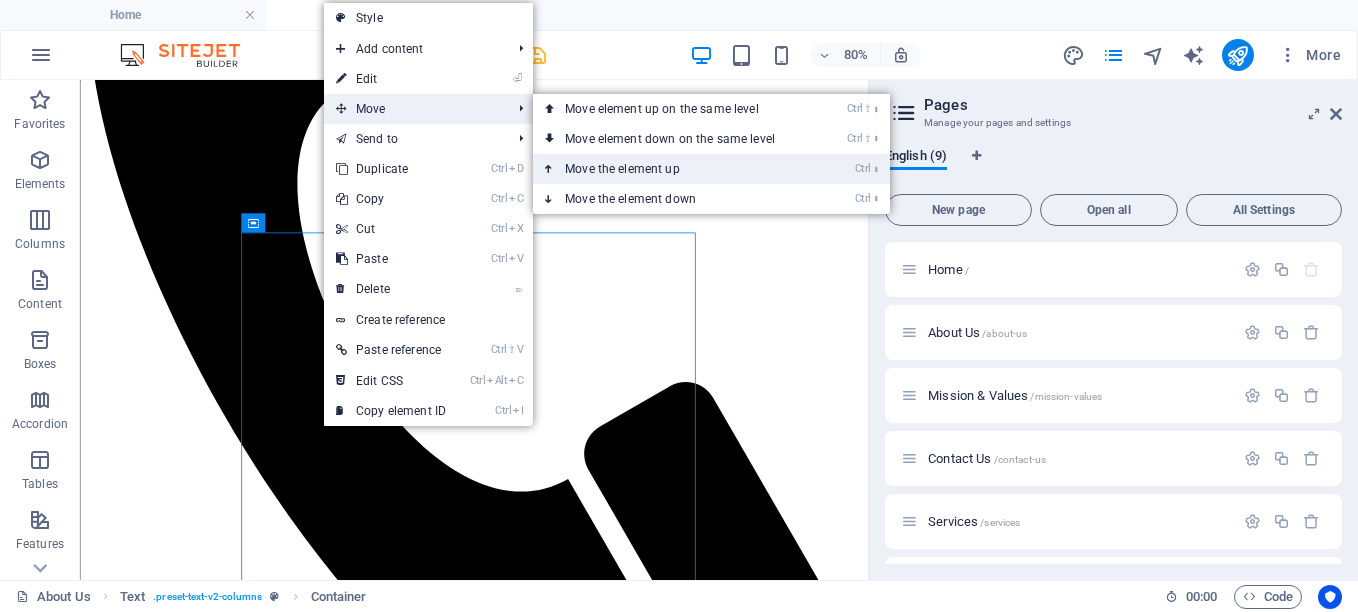 click on "Ctrl ⬆  Move the element up" at bounding box center (674, 169) 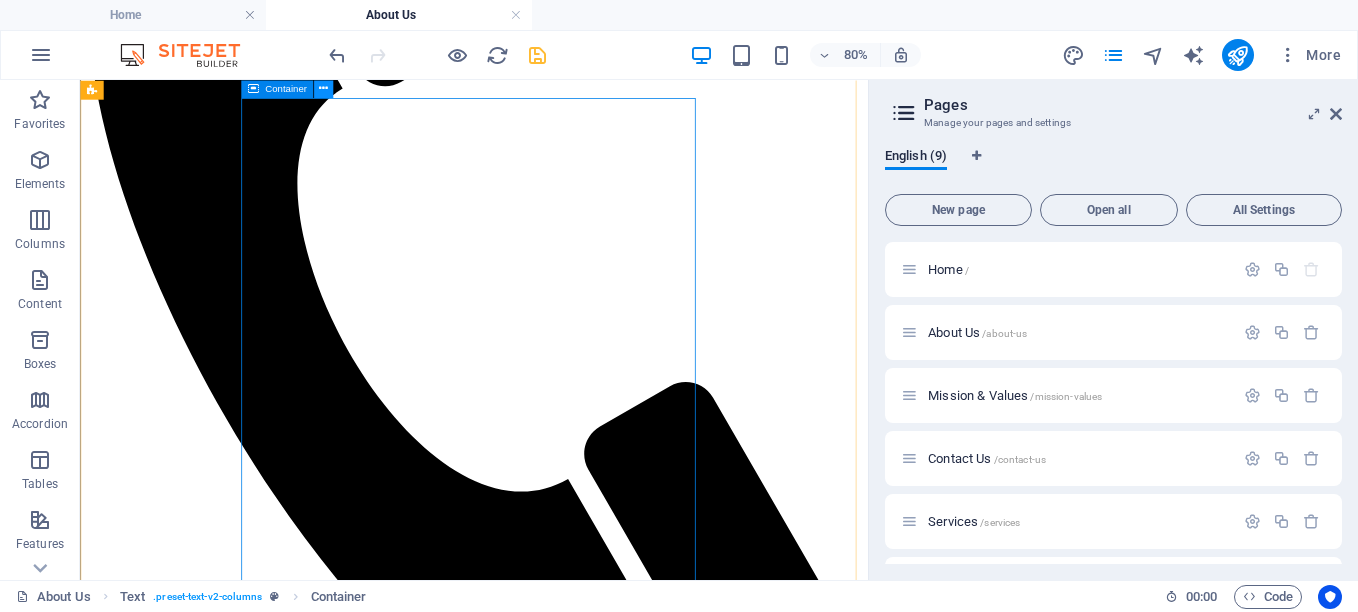 click at bounding box center [323, 87] 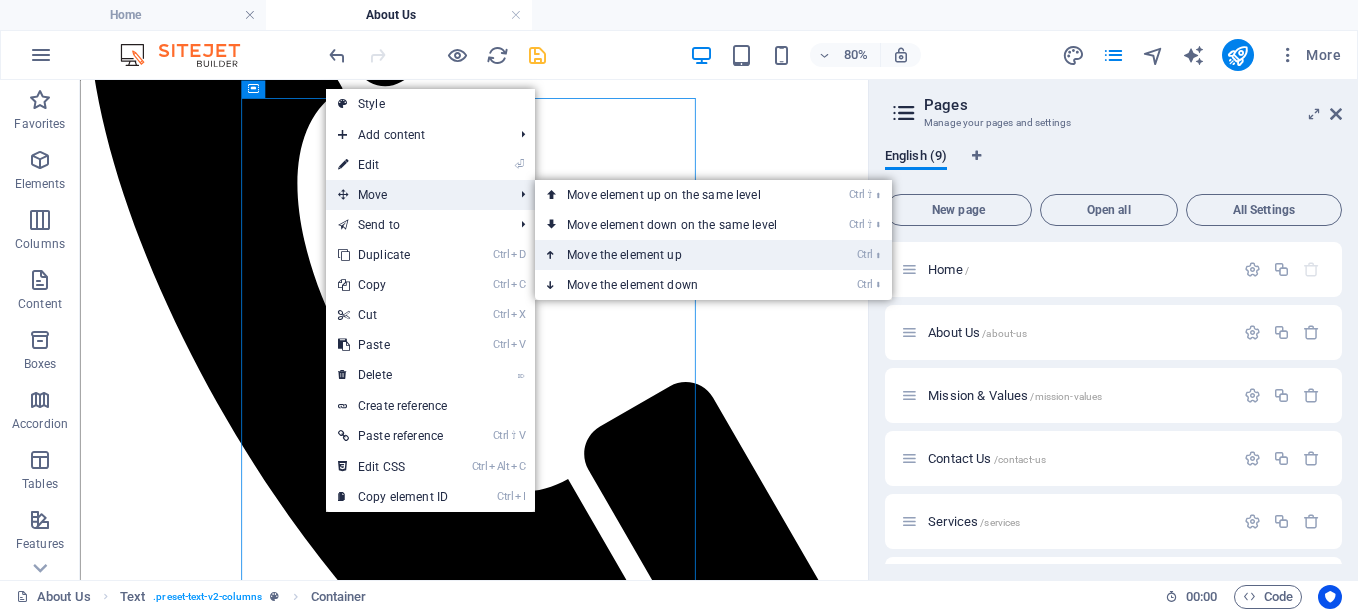 click on "Ctrl ⬆  Move the element up" at bounding box center (676, 255) 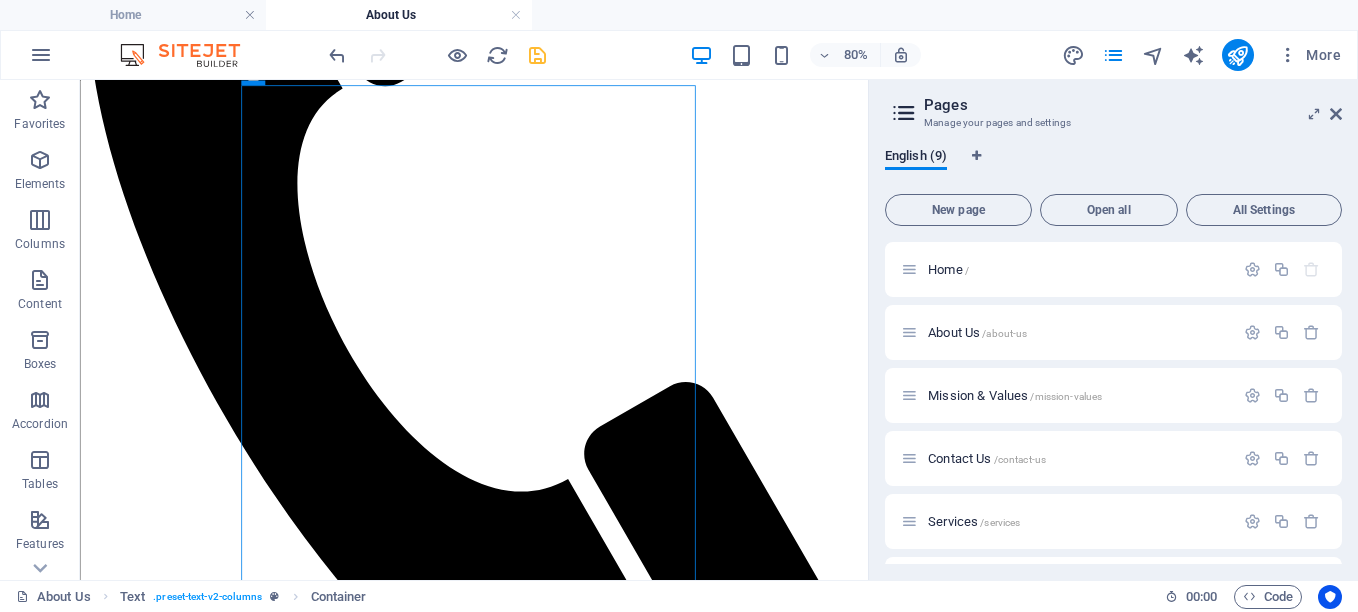 click on "Pages Manage your pages and settings" at bounding box center [1115, 106] 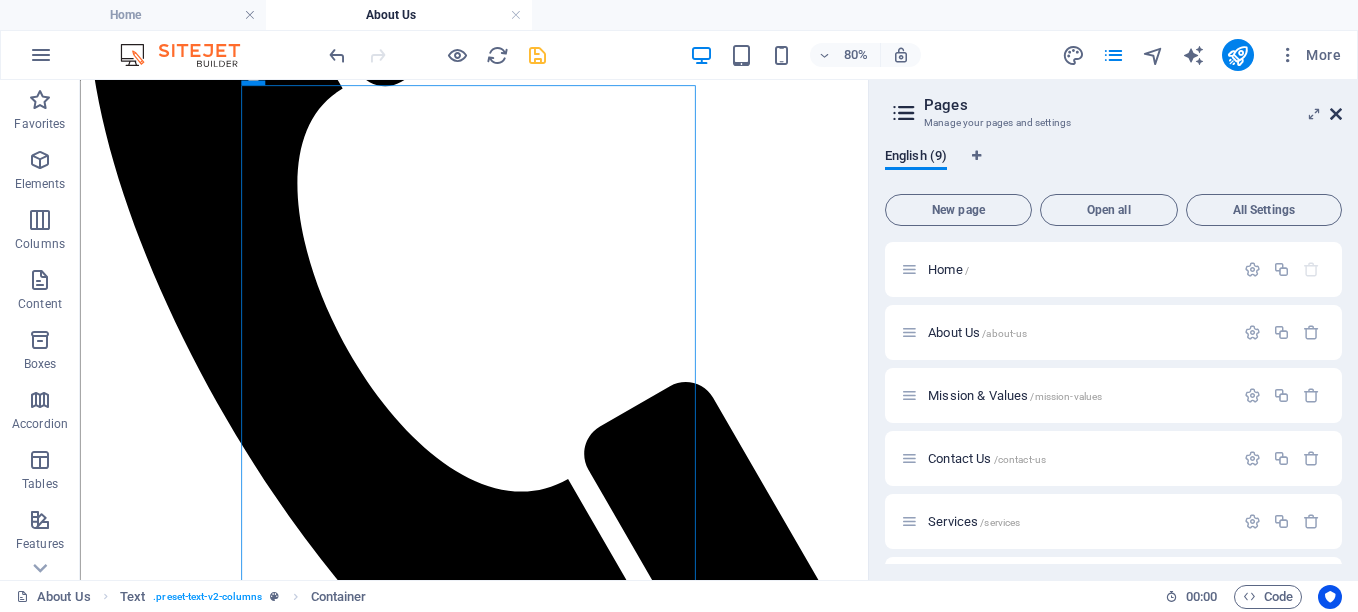click at bounding box center [1336, 114] 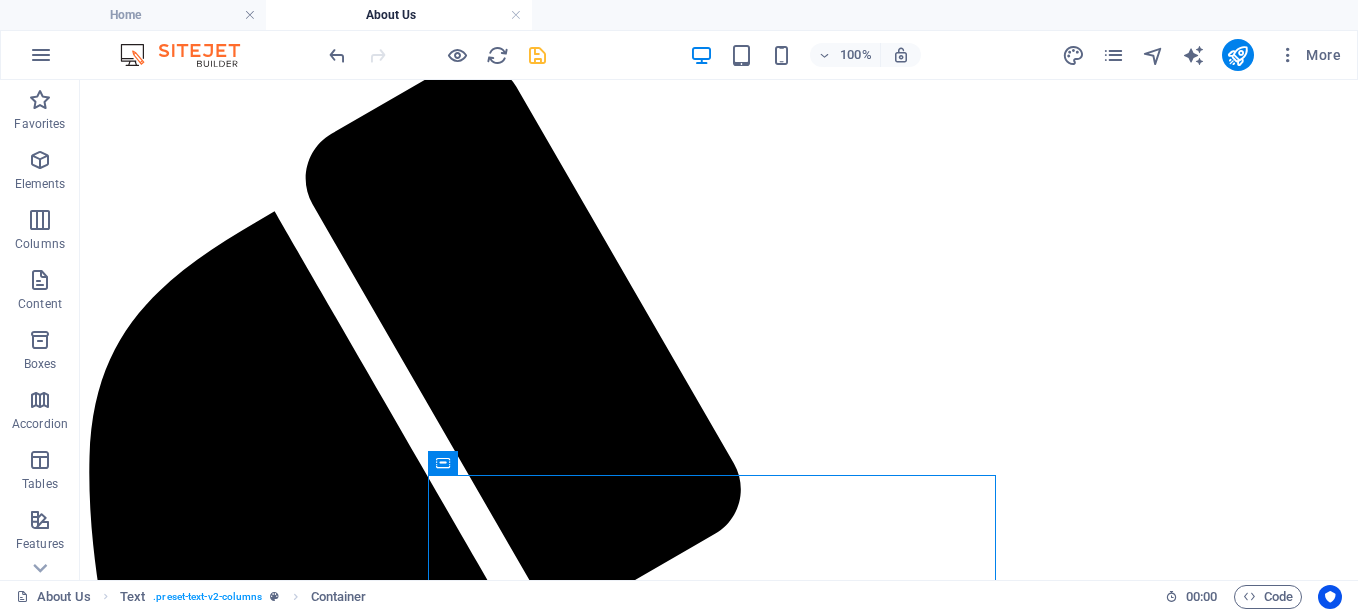 scroll, scrollTop: 47, scrollLeft: 0, axis: vertical 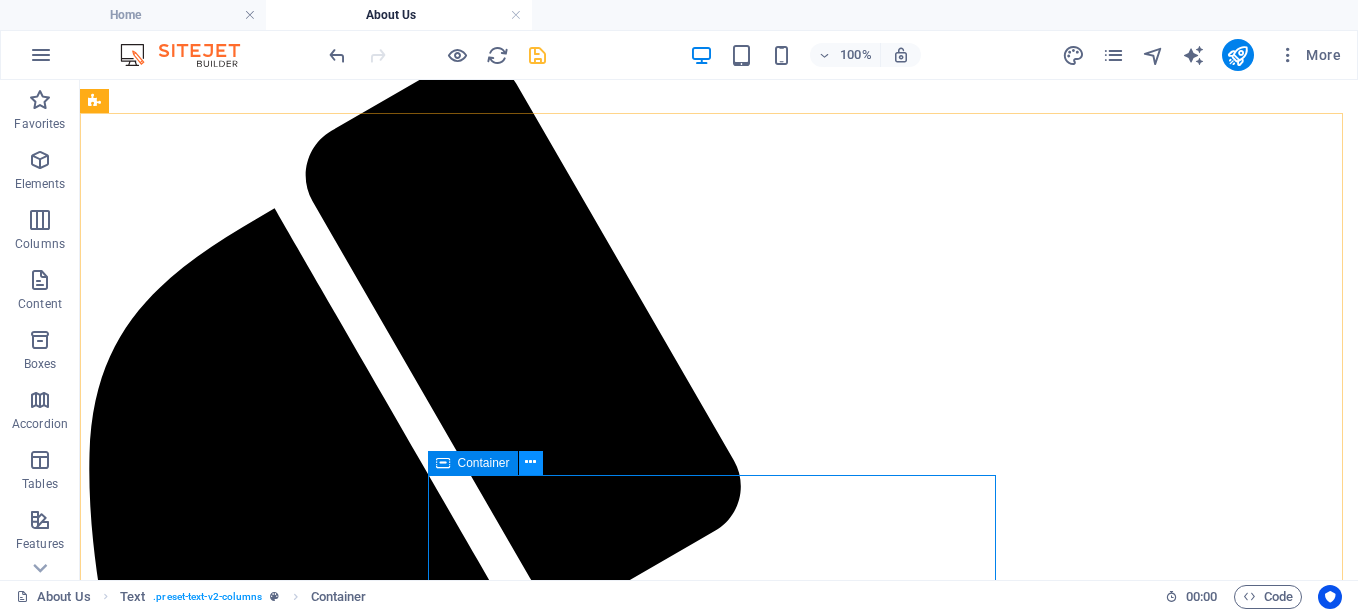 click at bounding box center [530, 462] 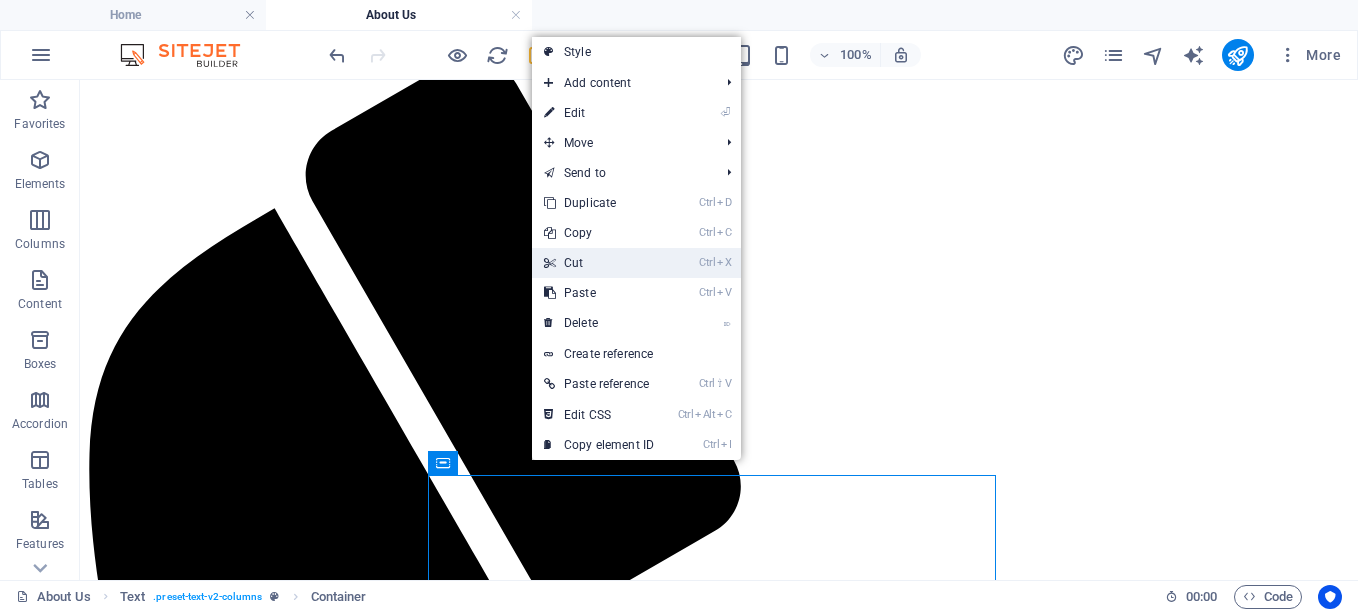 click on "Ctrl X  Cut" at bounding box center [599, 263] 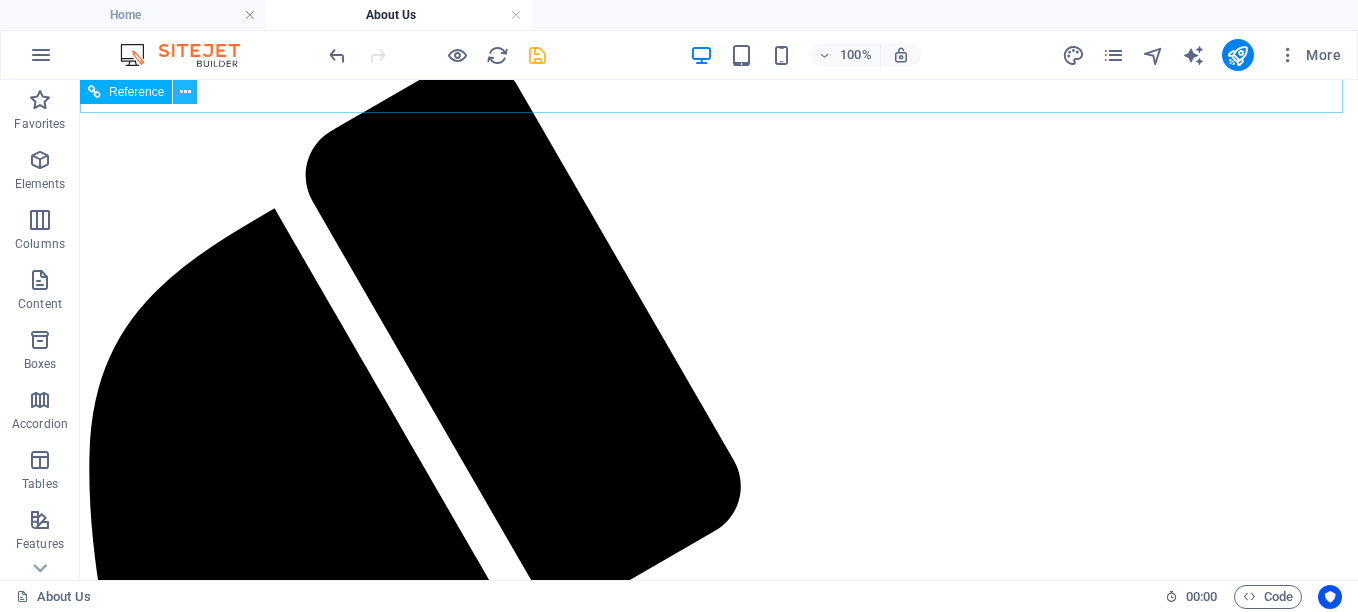 click at bounding box center (185, 92) 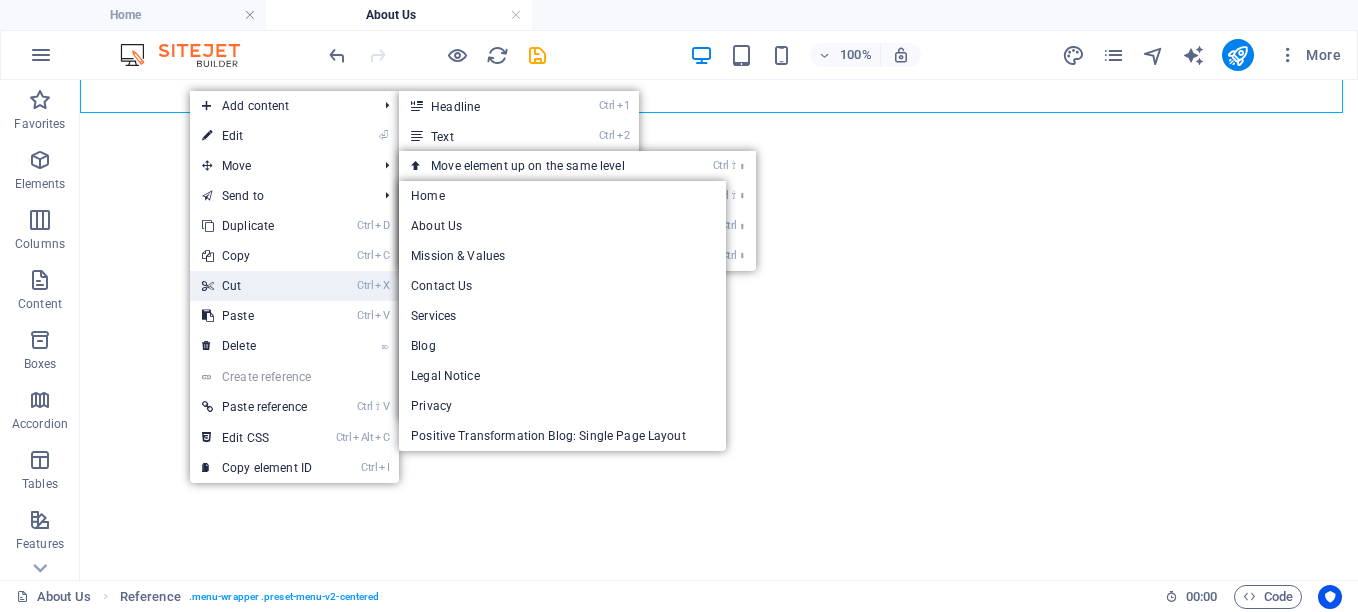 scroll, scrollTop: 0, scrollLeft: 0, axis: both 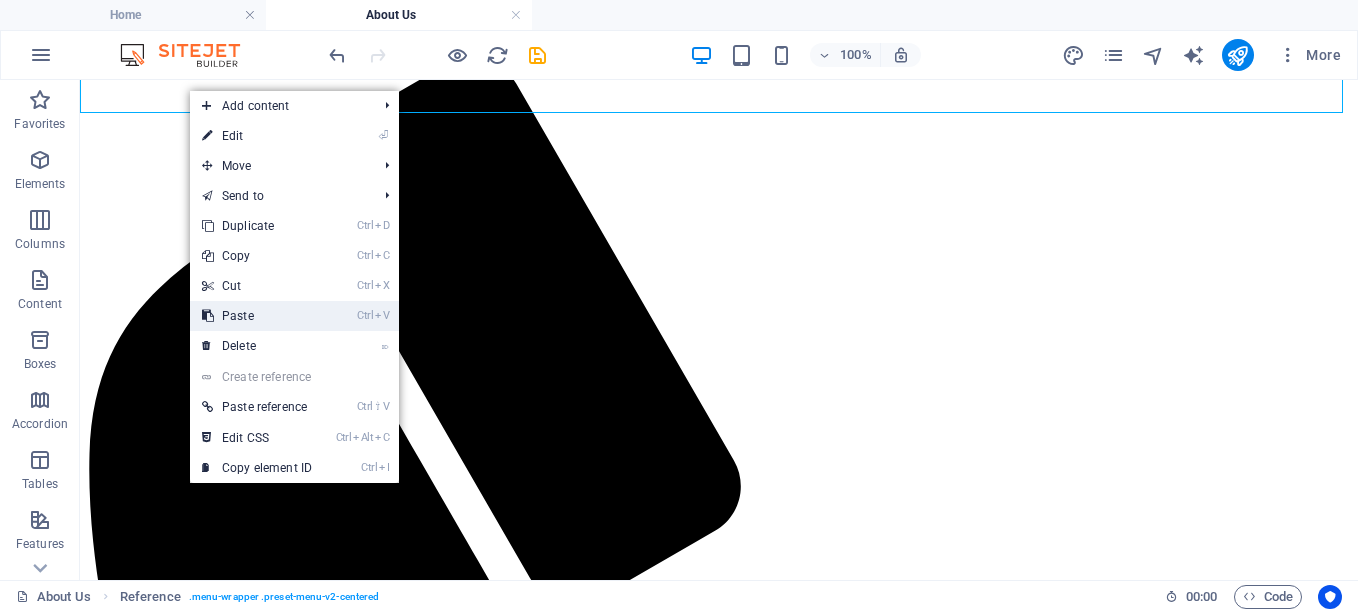 click on "Ctrl V  Paste" at bounding box center [257, 316] 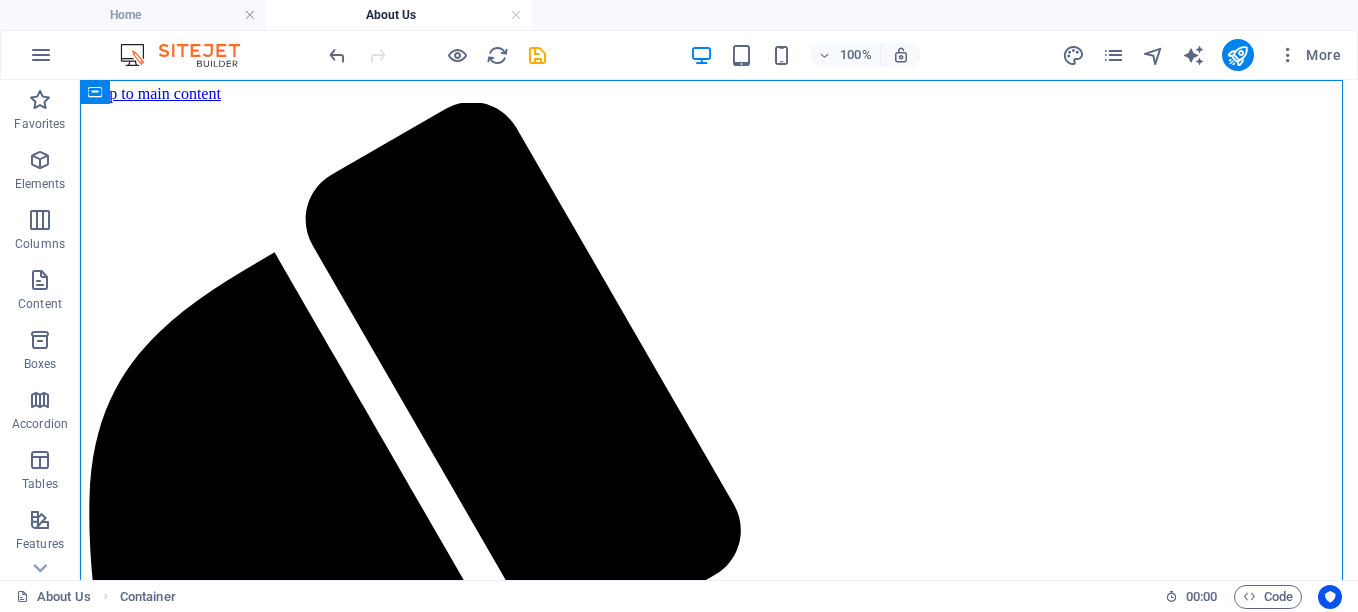 scroll, scrollTop: 0, scrollLeft: 0, axis: both 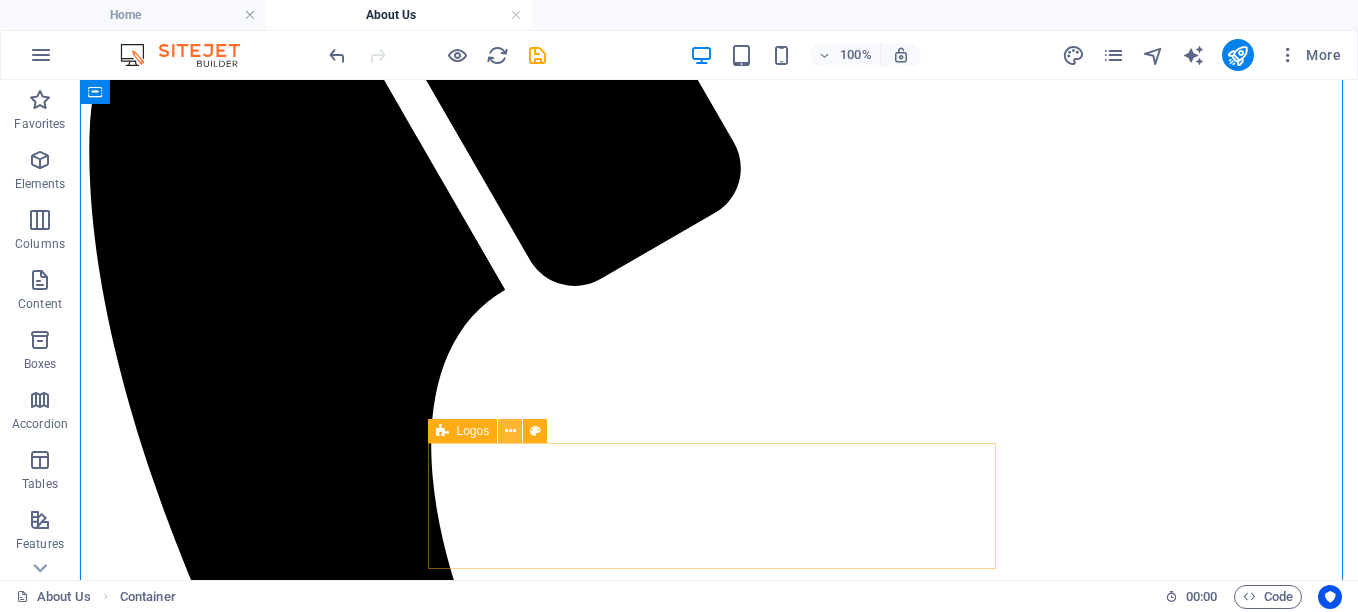 click at bounding box center [510, 431] 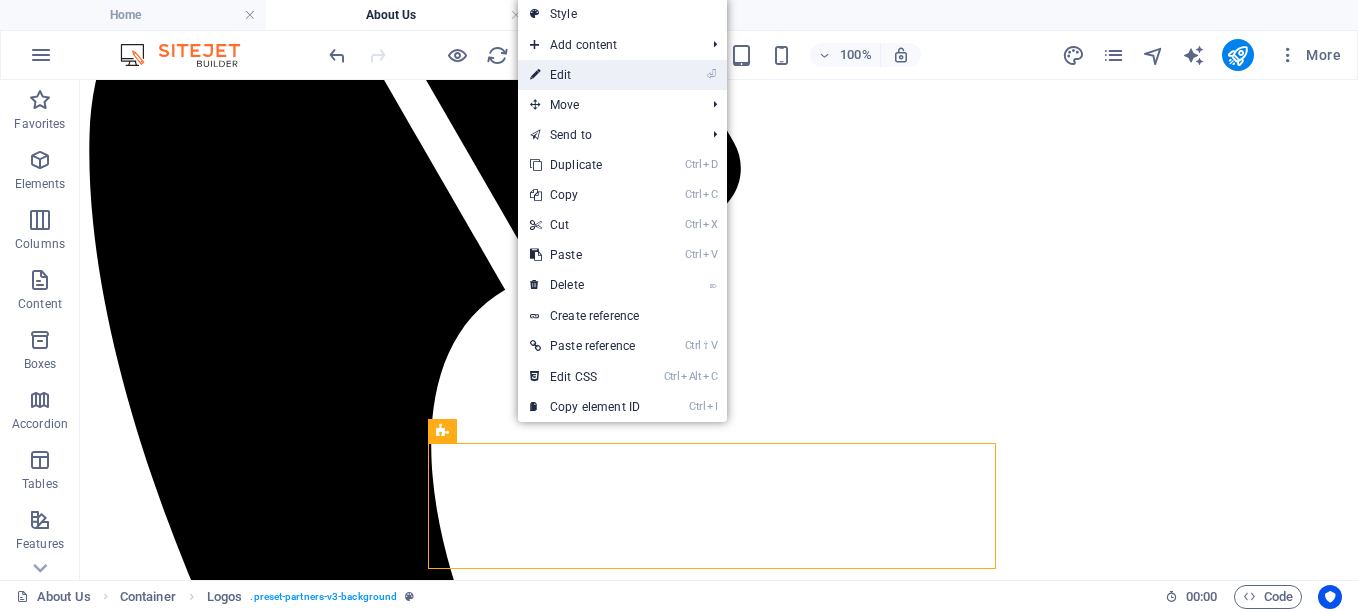 click on "⏎  Edit" at bounding box center [585, 75] 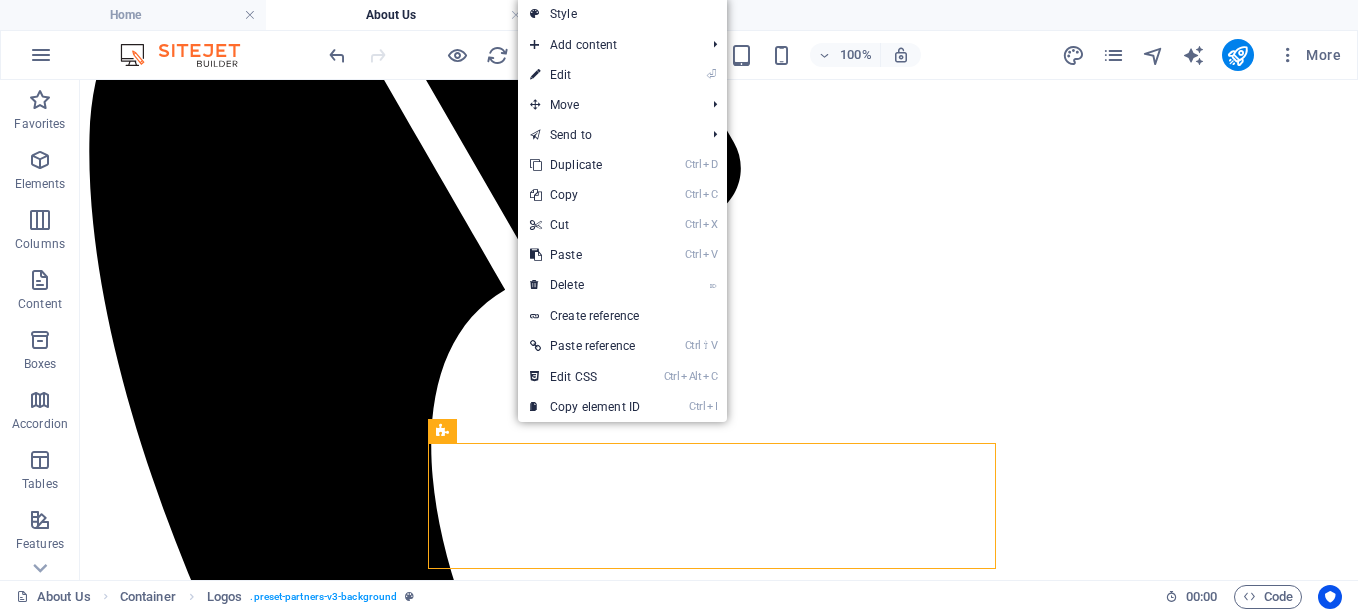 select on "%" 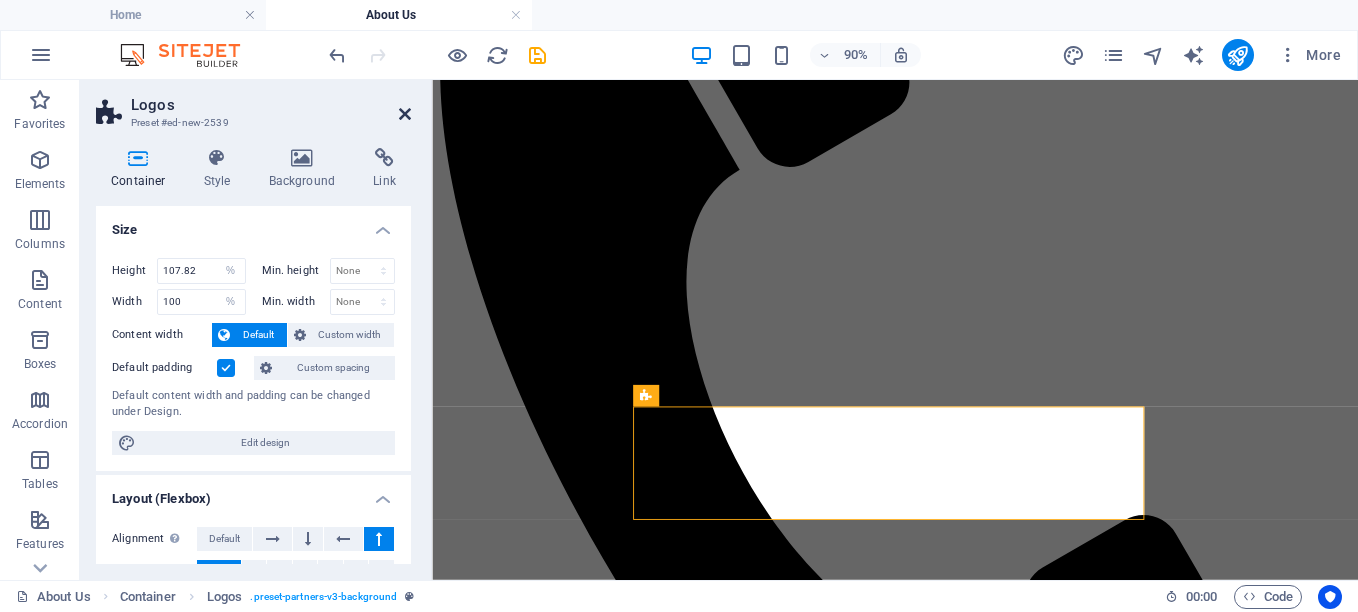 click at bounding box center (405, 114) 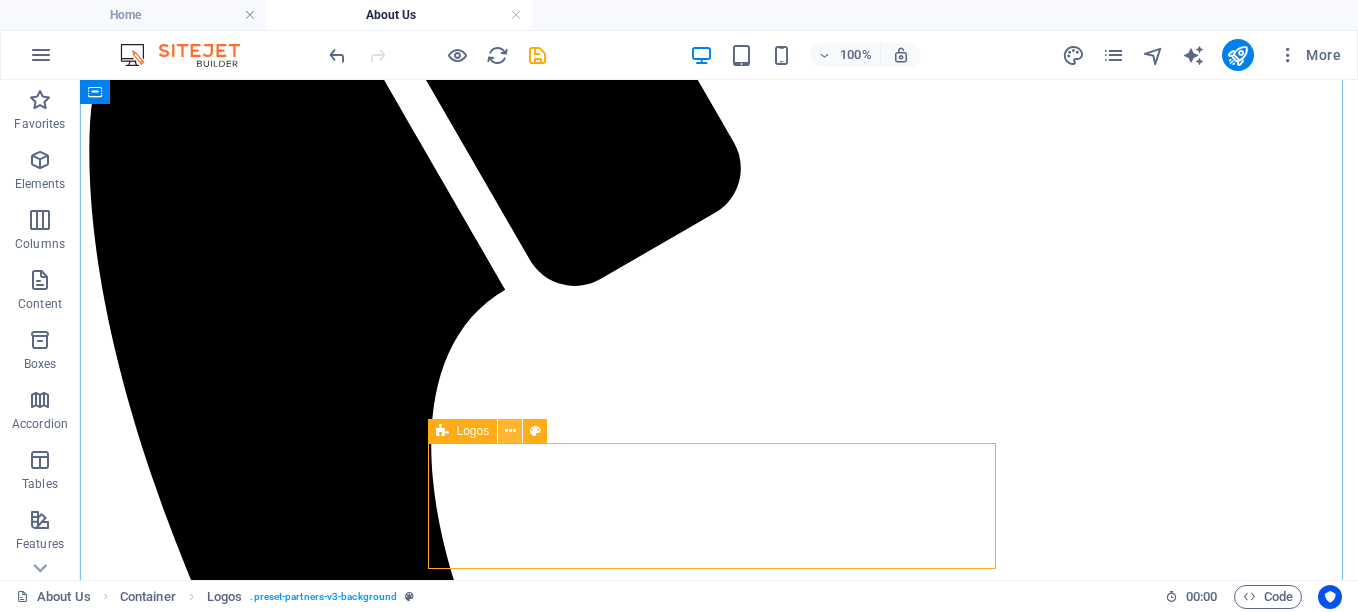 click at bounding box center [510, 431] 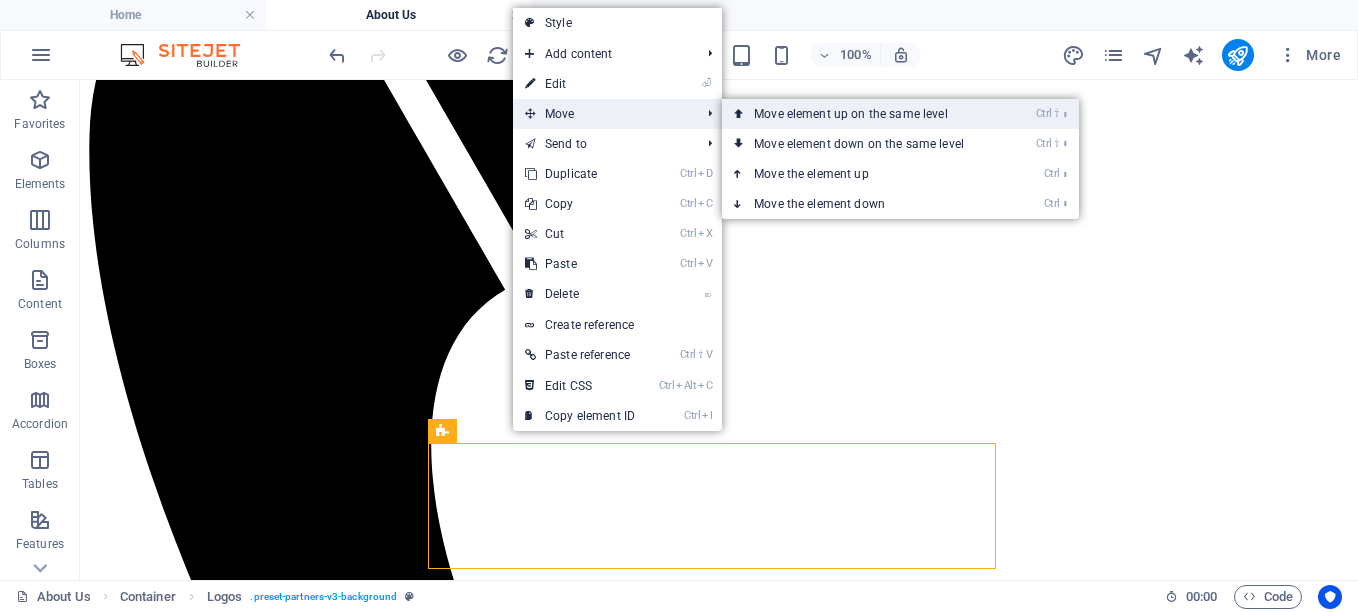click on "Ctrl ⇧ ⬆  Move element up on the same level" at bounding box center [863, 114] 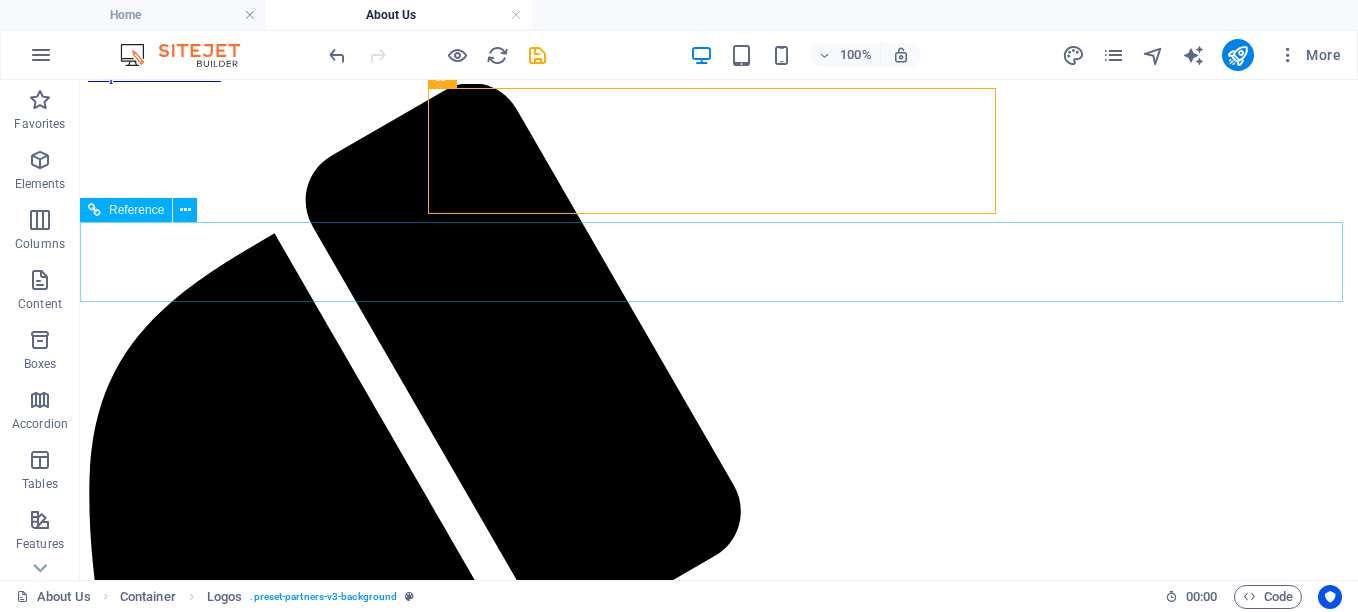 scroll, scrollTop: 0, scrollLeft: 0, axis: both 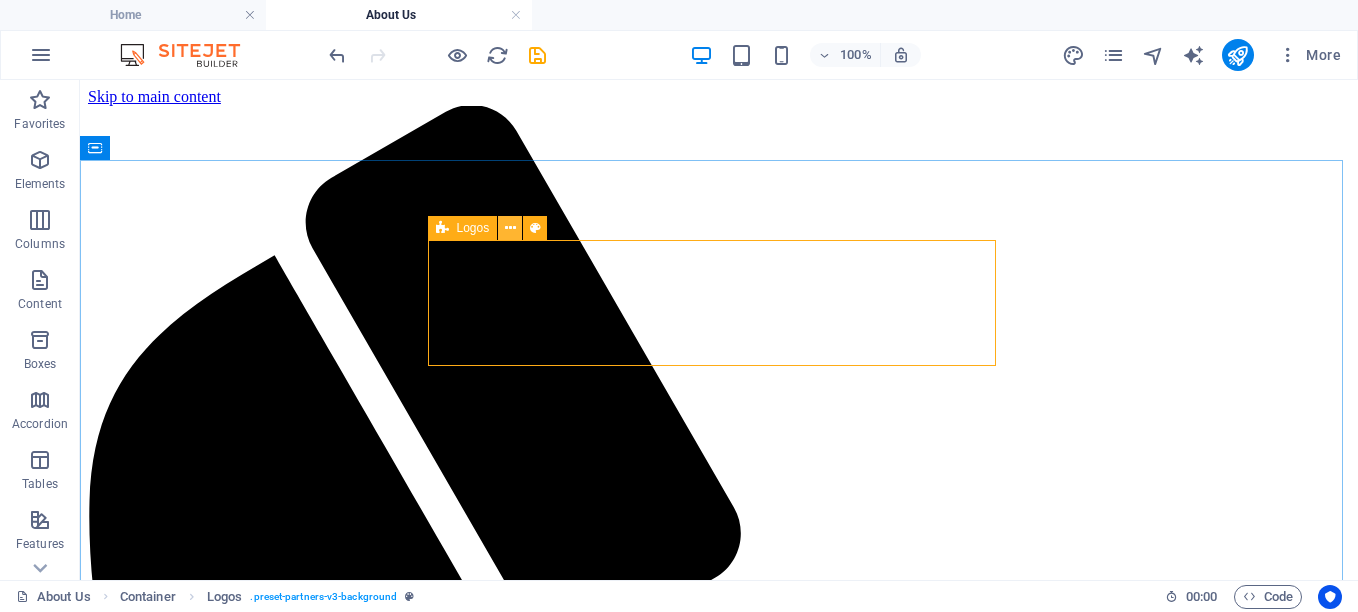 click at bounding box center [510, 228] 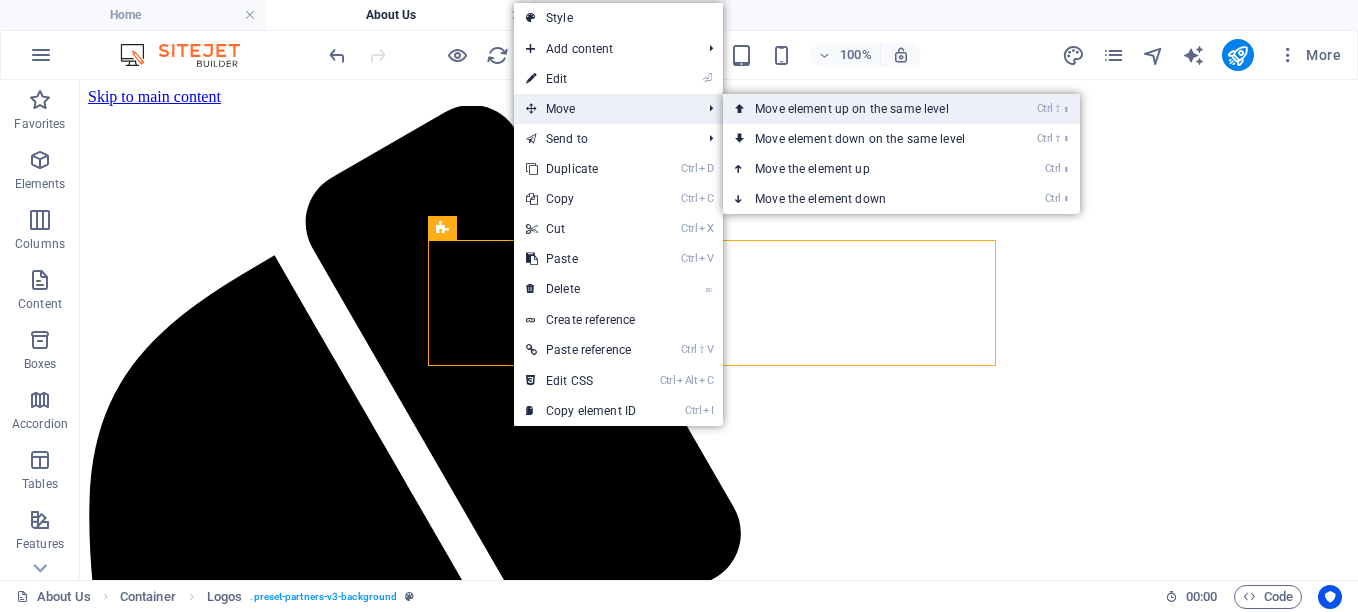 click on "Ctrl ⇧ ⬆  Move element up on the same level" at bounding box center (864, 109) 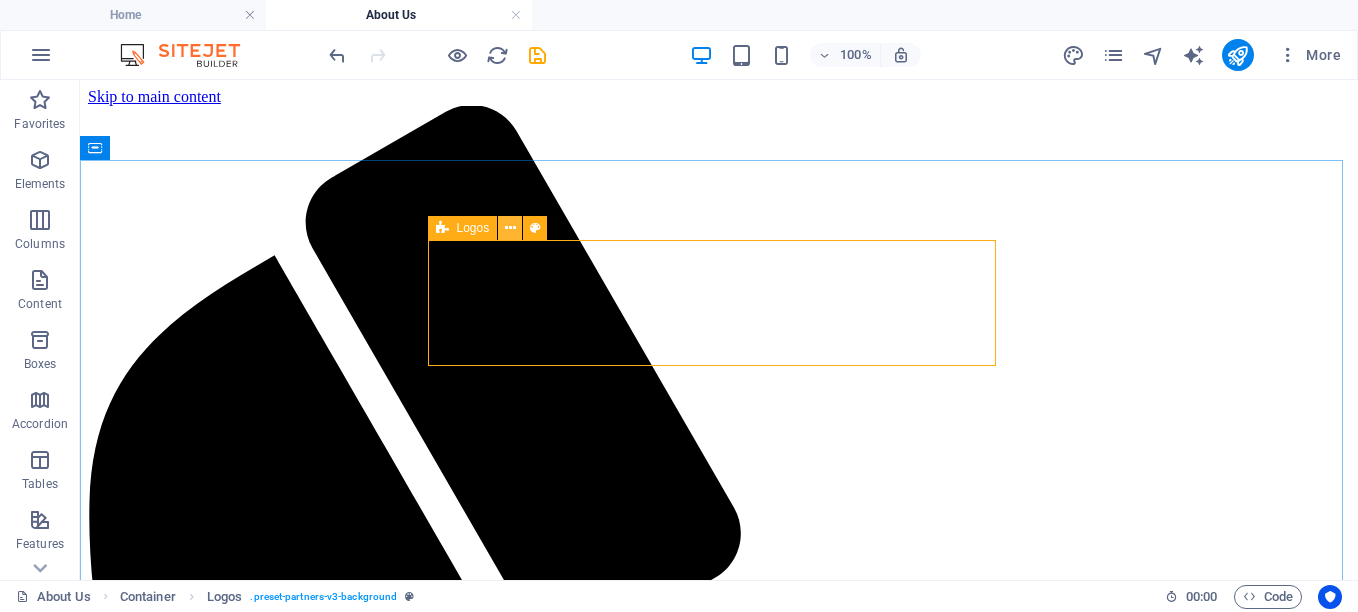 click at bounding box center [510, 228] 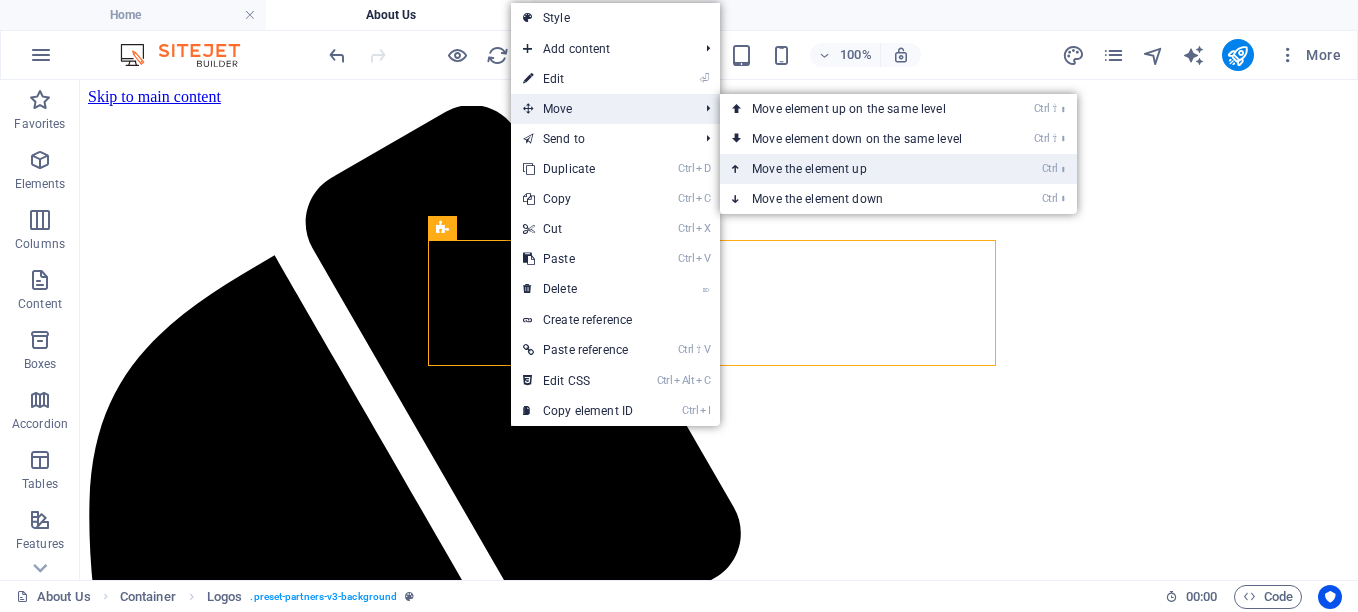 click on "Ctrl ⬆  Move the element up" at bounding box center (861, 169) 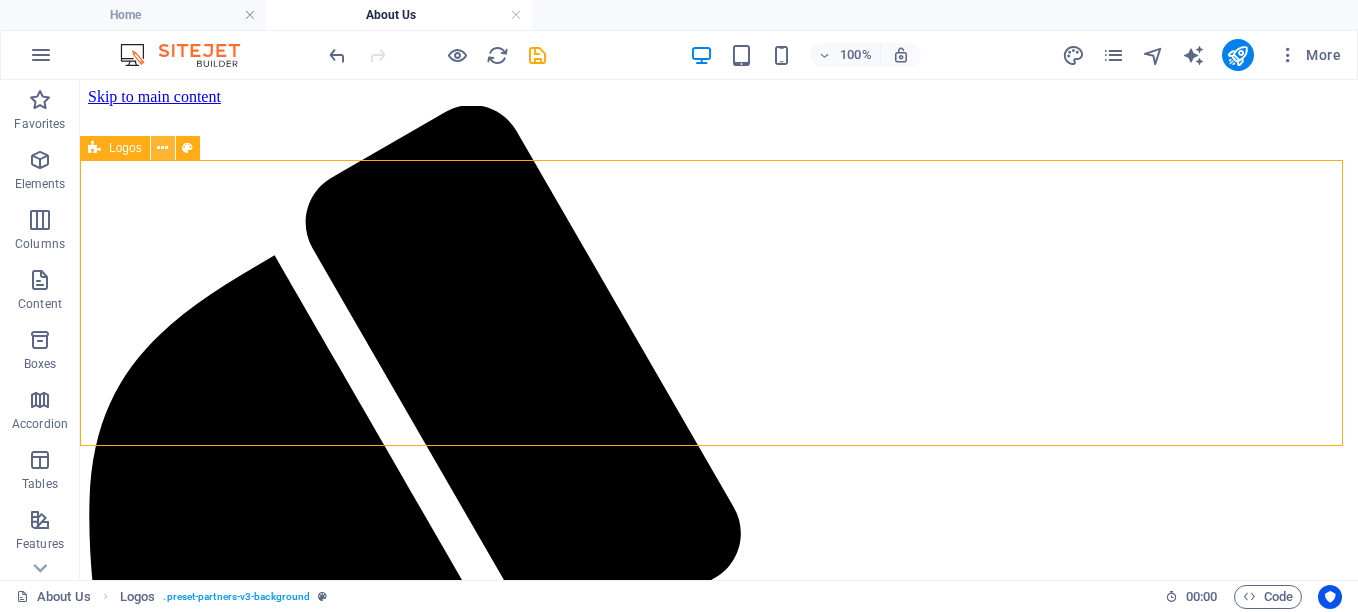 click at bounding box center [162, 148] 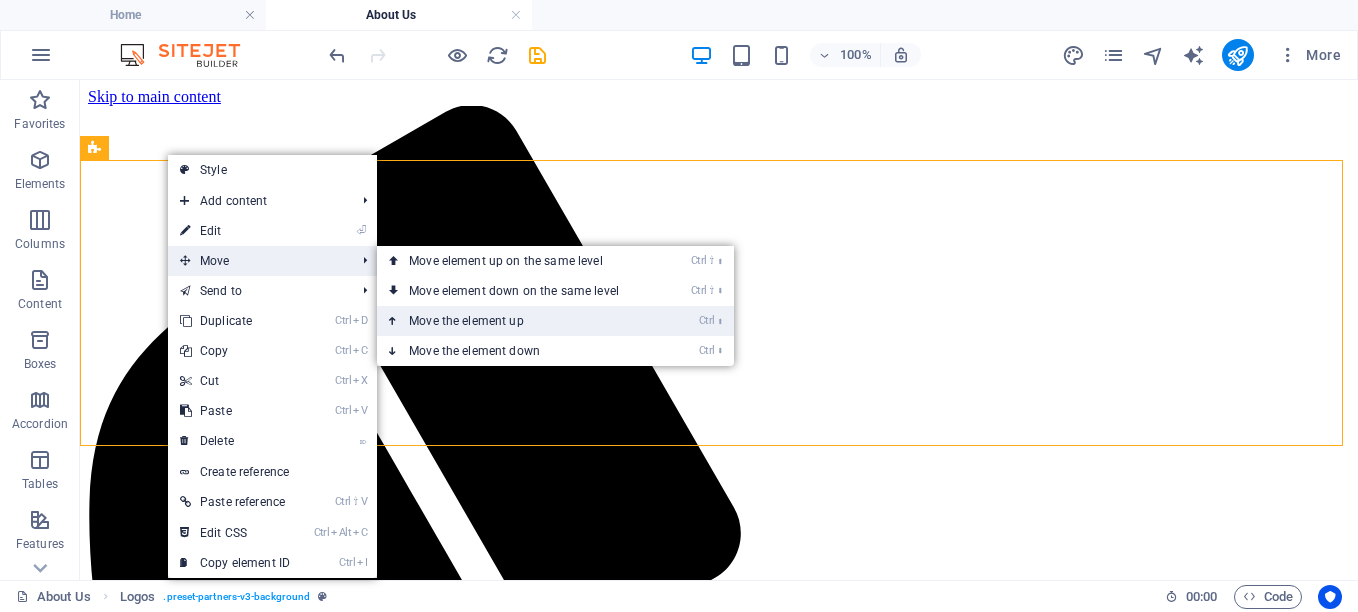 click on "Ctrl ⬆  Move the element up" at bounding box center [518, 321] 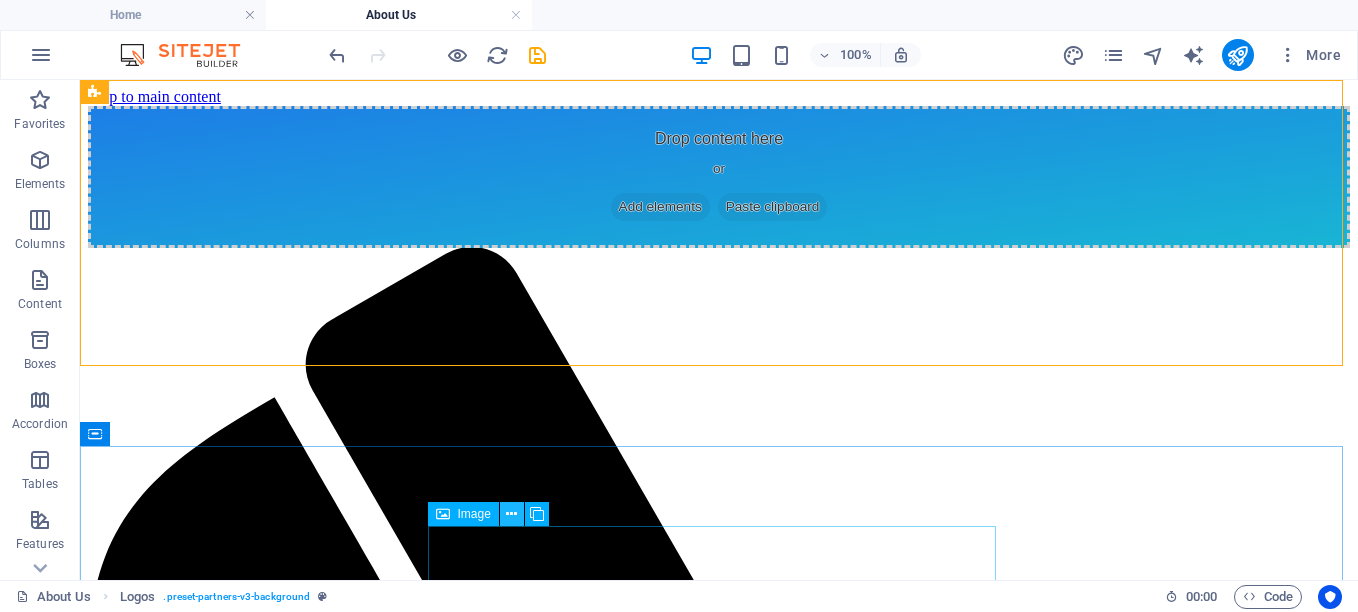 click at bounding box center (511, 514) 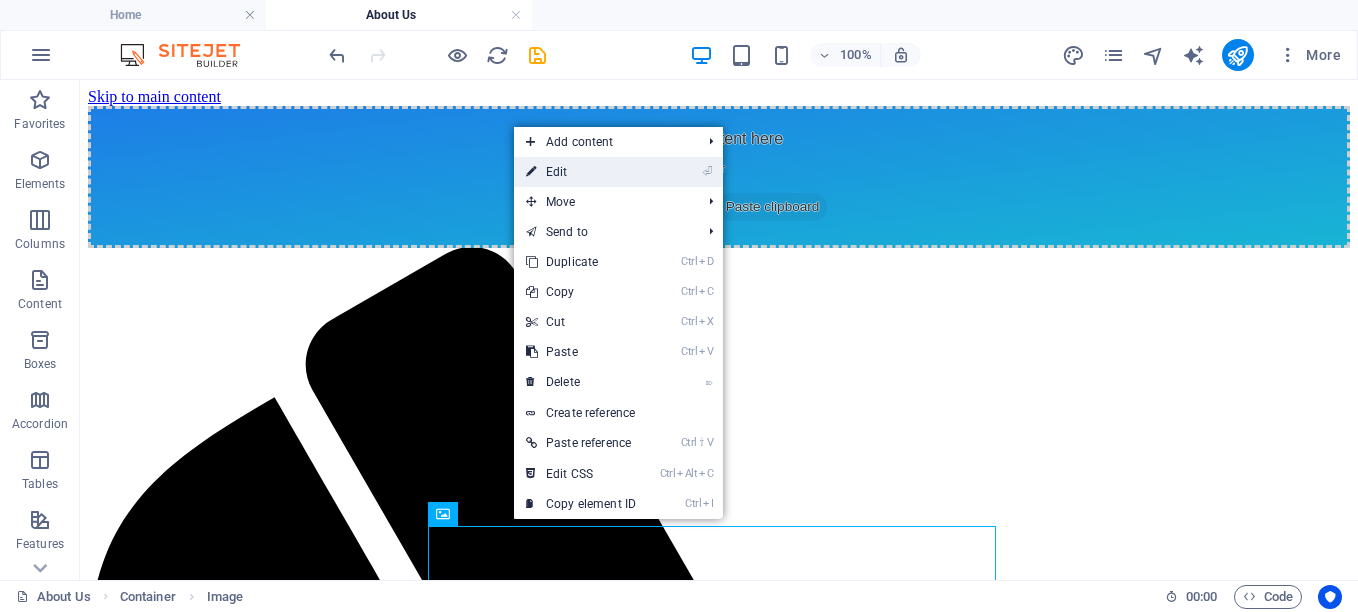 click on "⏎  Edit" at bounding box center (581, 172) 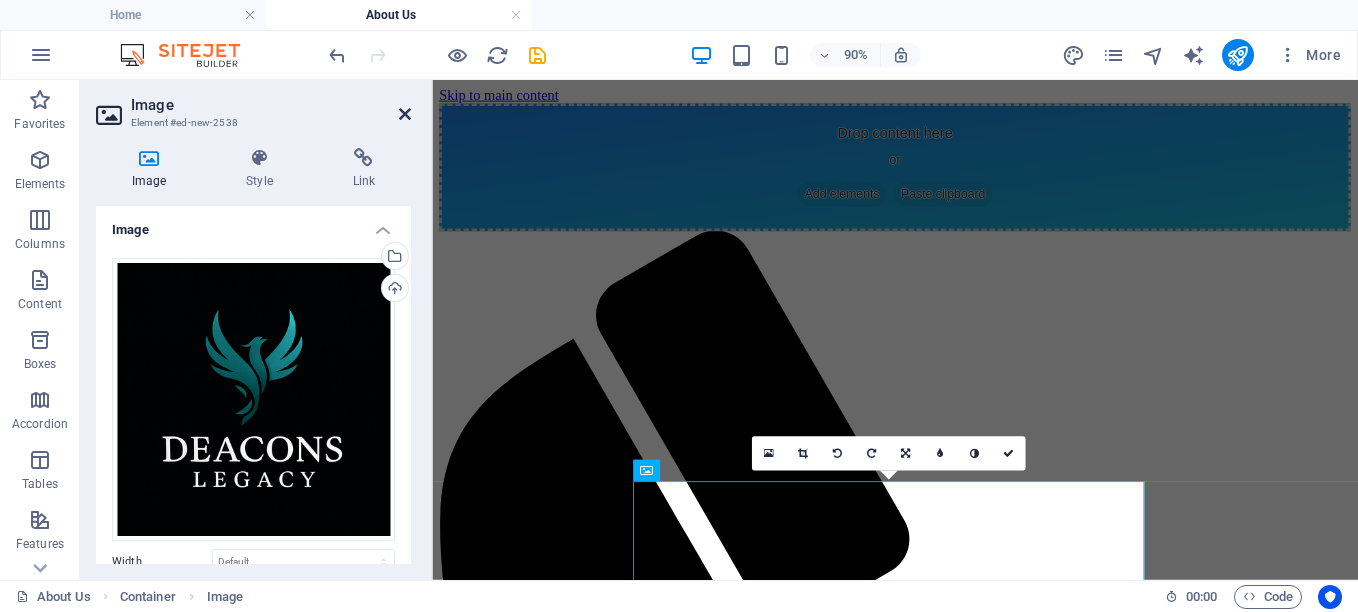 click at bounding box center [405, 114] 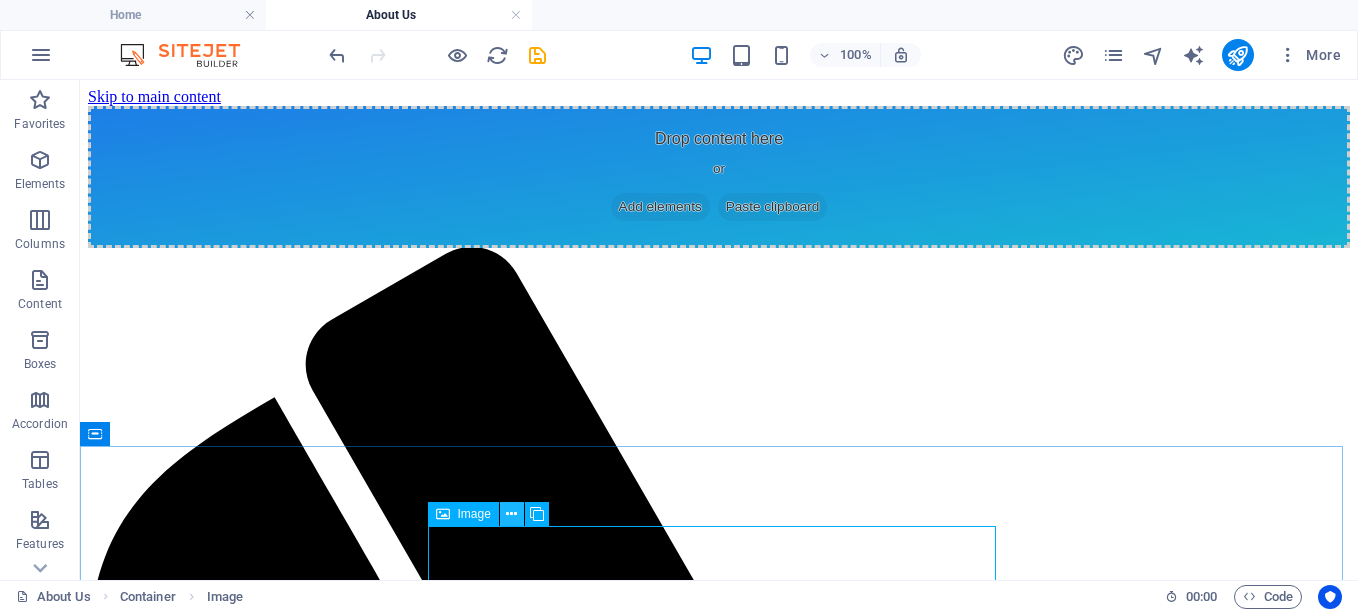 click at bounding box center (511, 514) 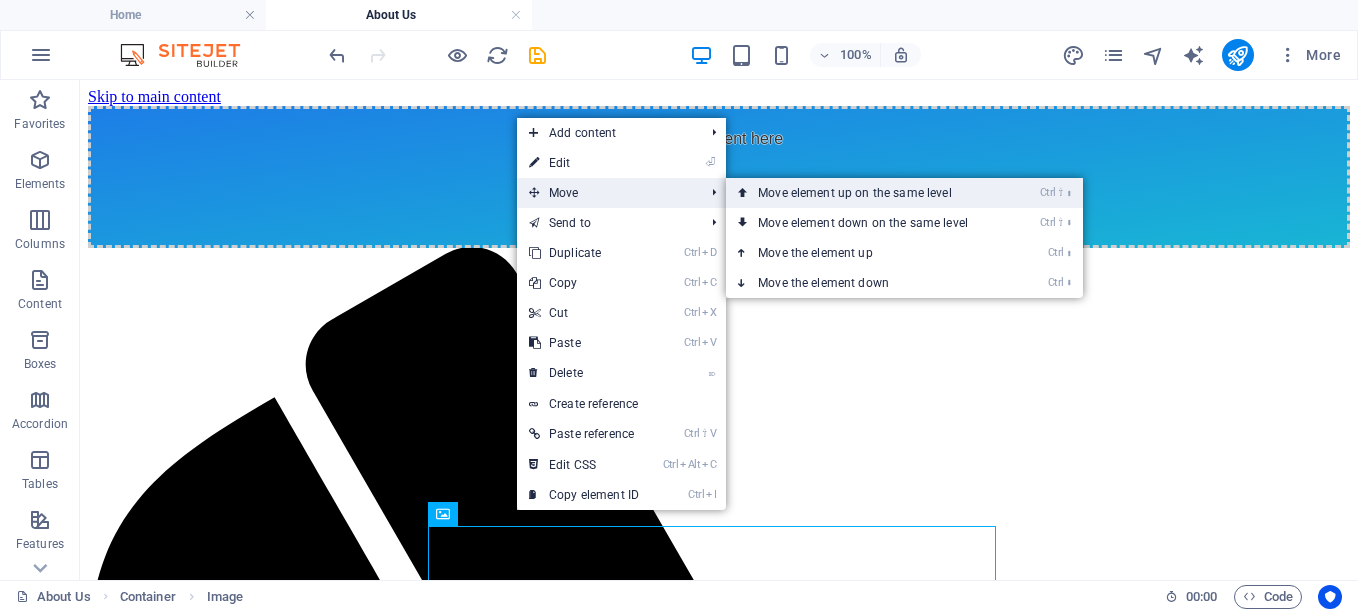 click on "Ctrl ⇧ ⬆  Move element up on the same level" at bounding box center (867, 193) 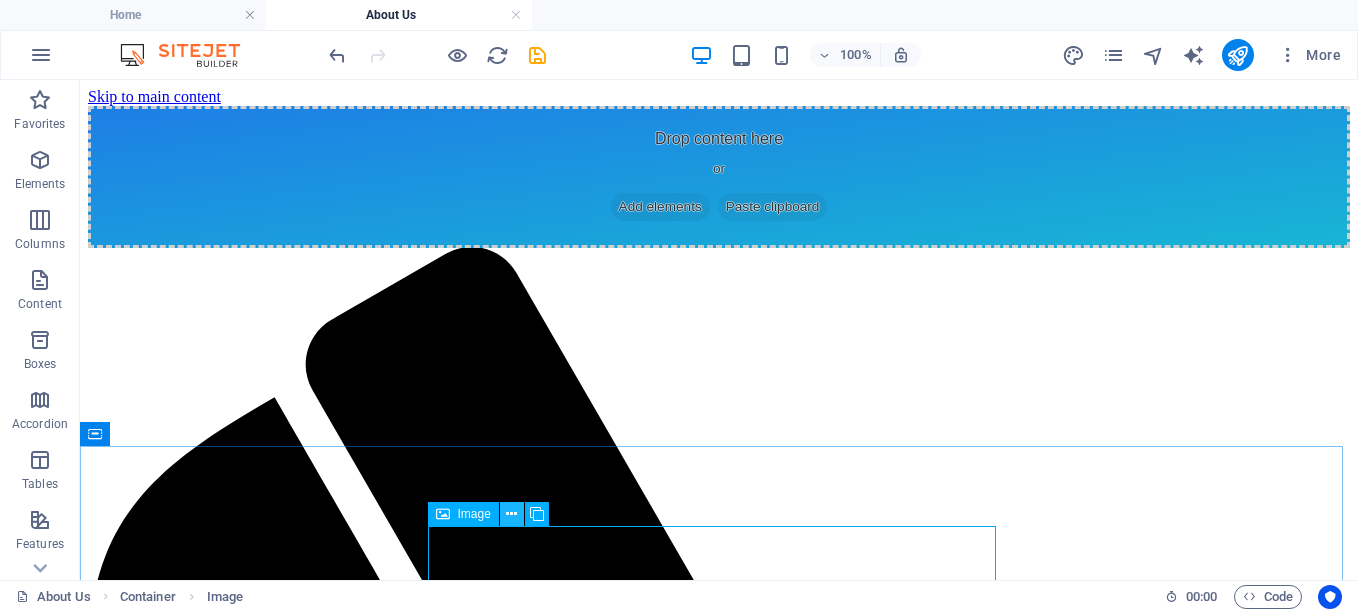 click at bounding box center (511, 514) 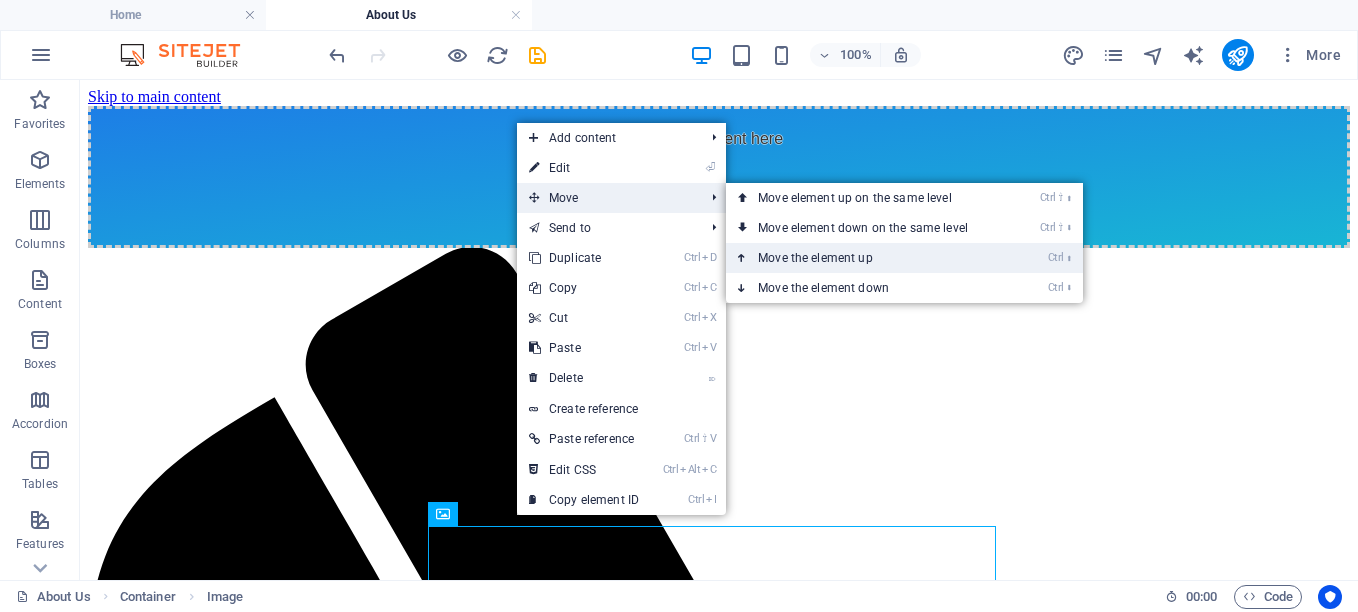 click on "Ctrl ⬆  Move the element up" at bounding box center (867, 258) 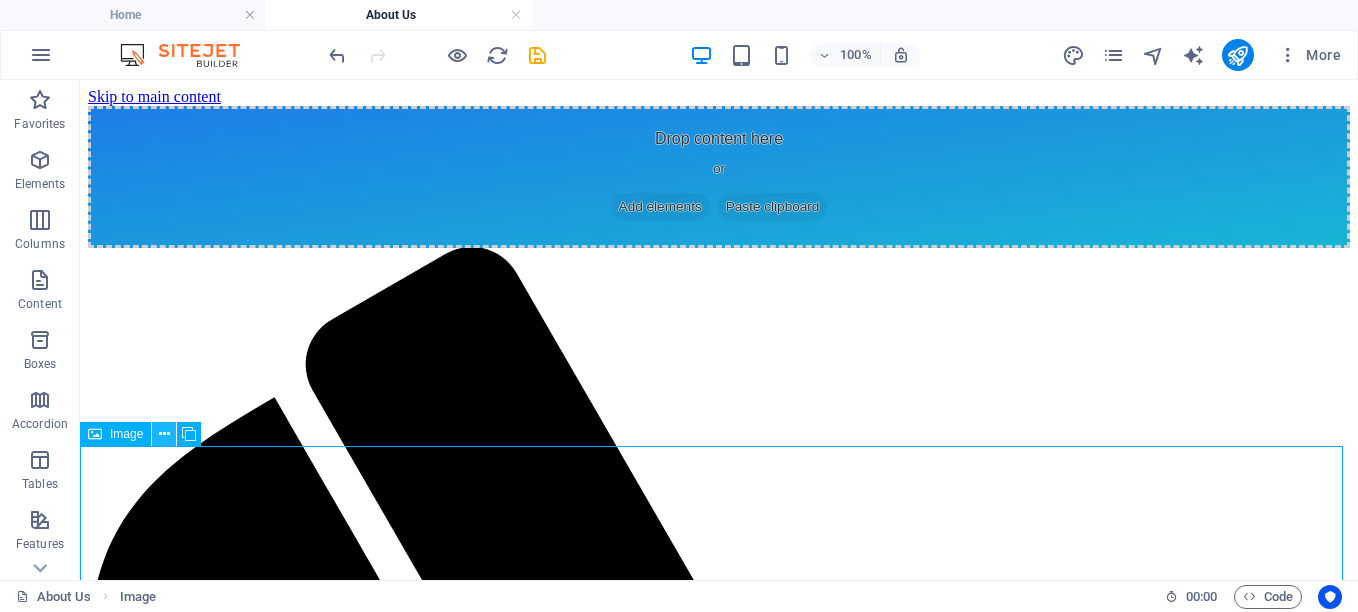 click at bounding box center (164, 434) 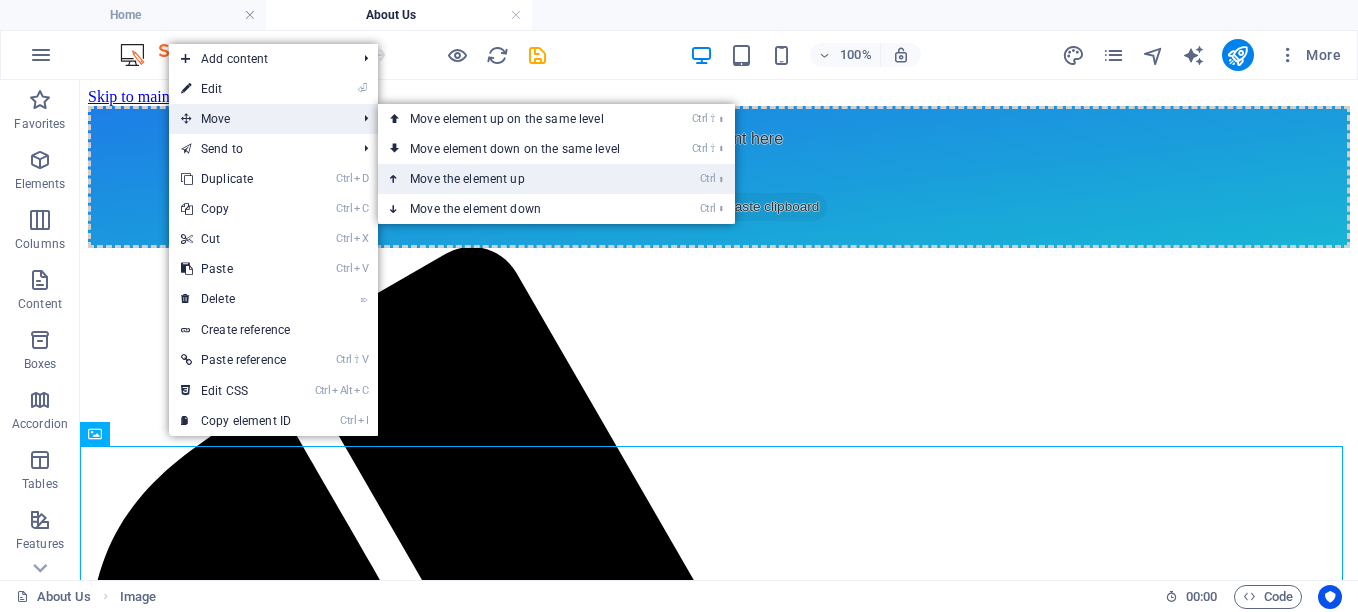 click on "Ctrl ⬆  Move the element up" at bounding box center (519, 179) 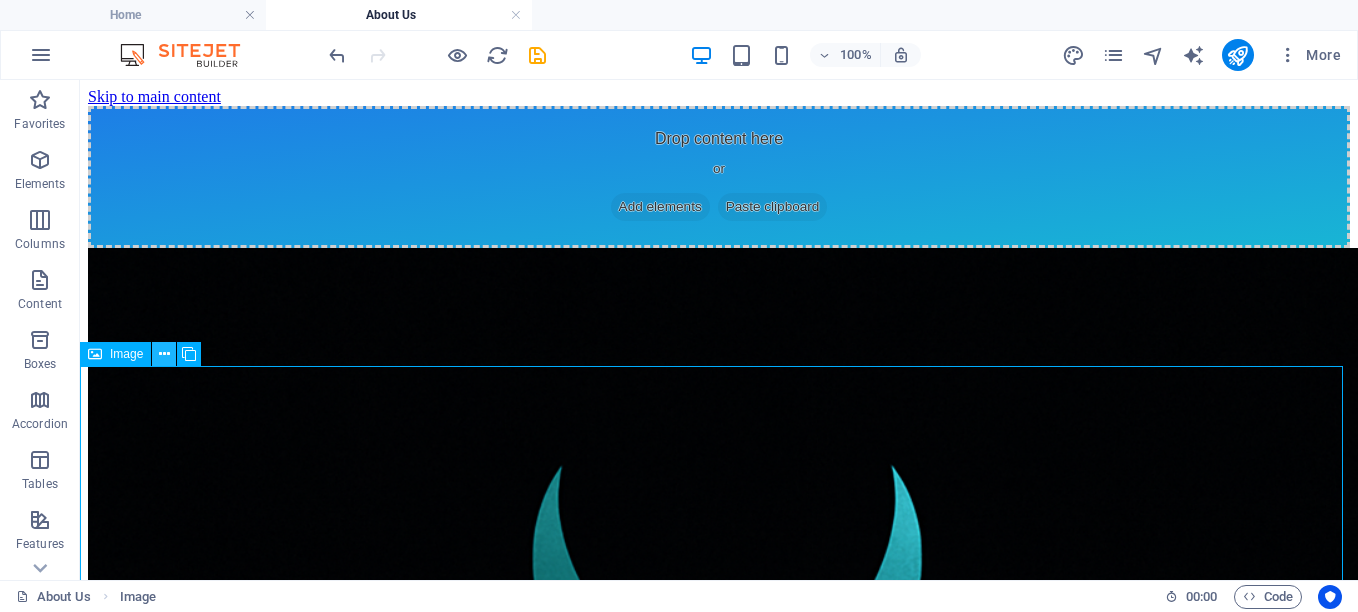 click at bounding box center (164, 354) 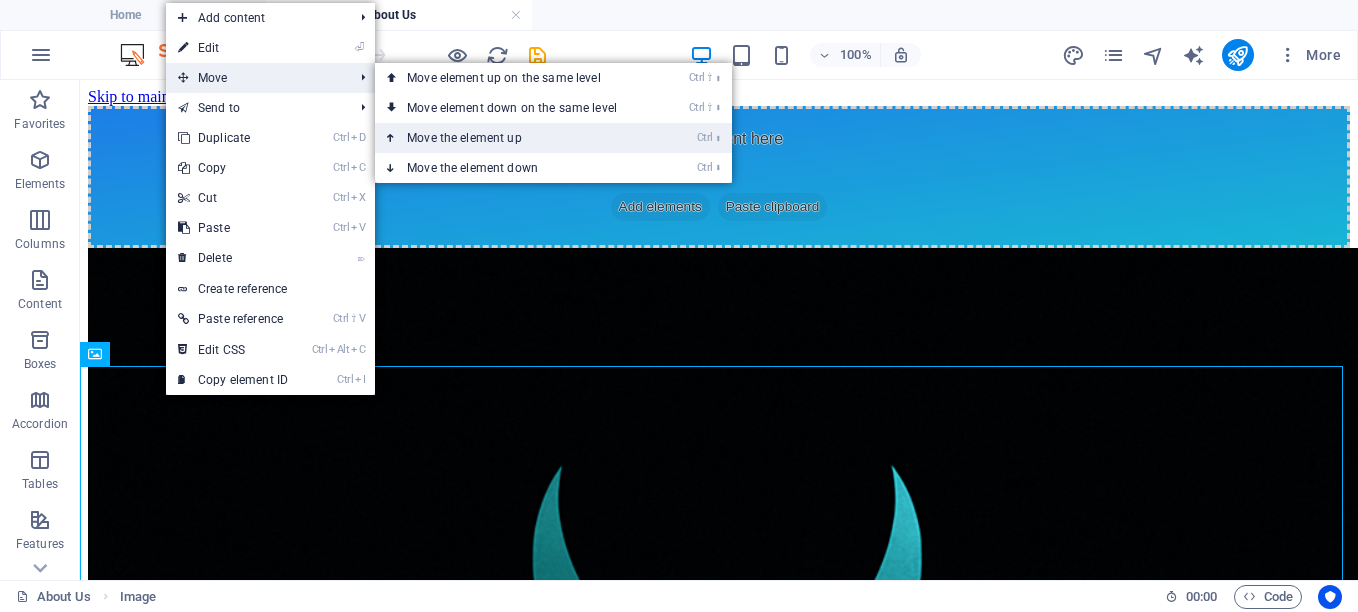 click on "Ctrl ⬆  Move the element up" at bounding box center [516, 138] 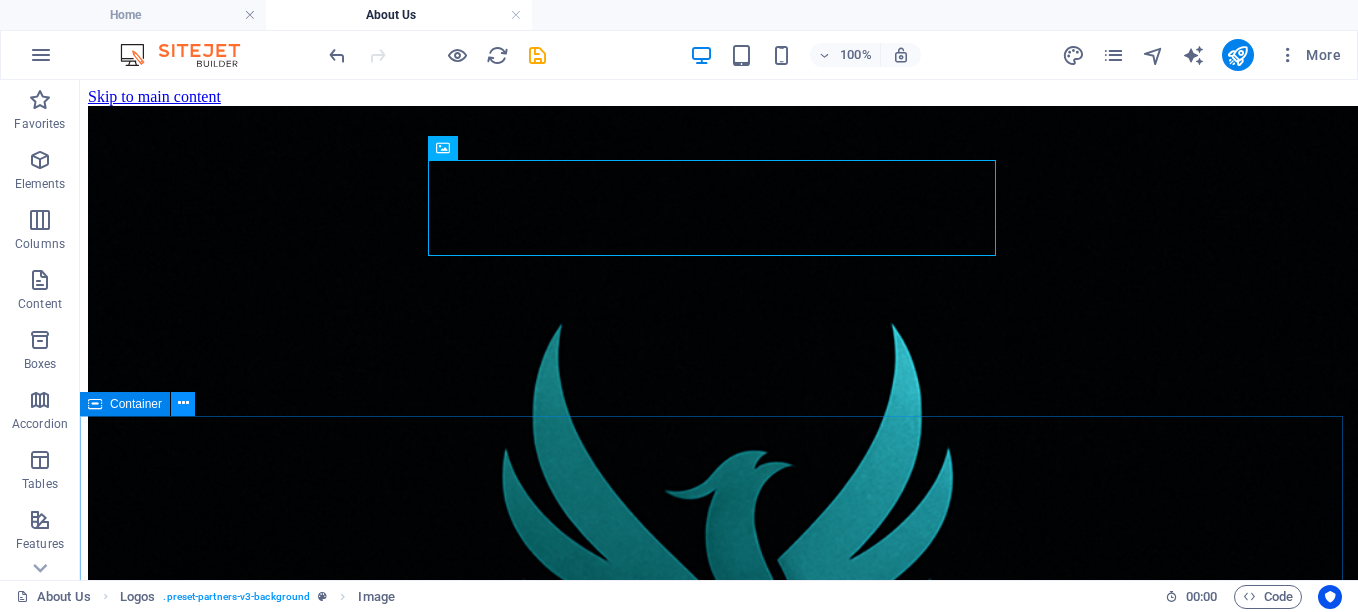 click at bounding box center [183, 404] 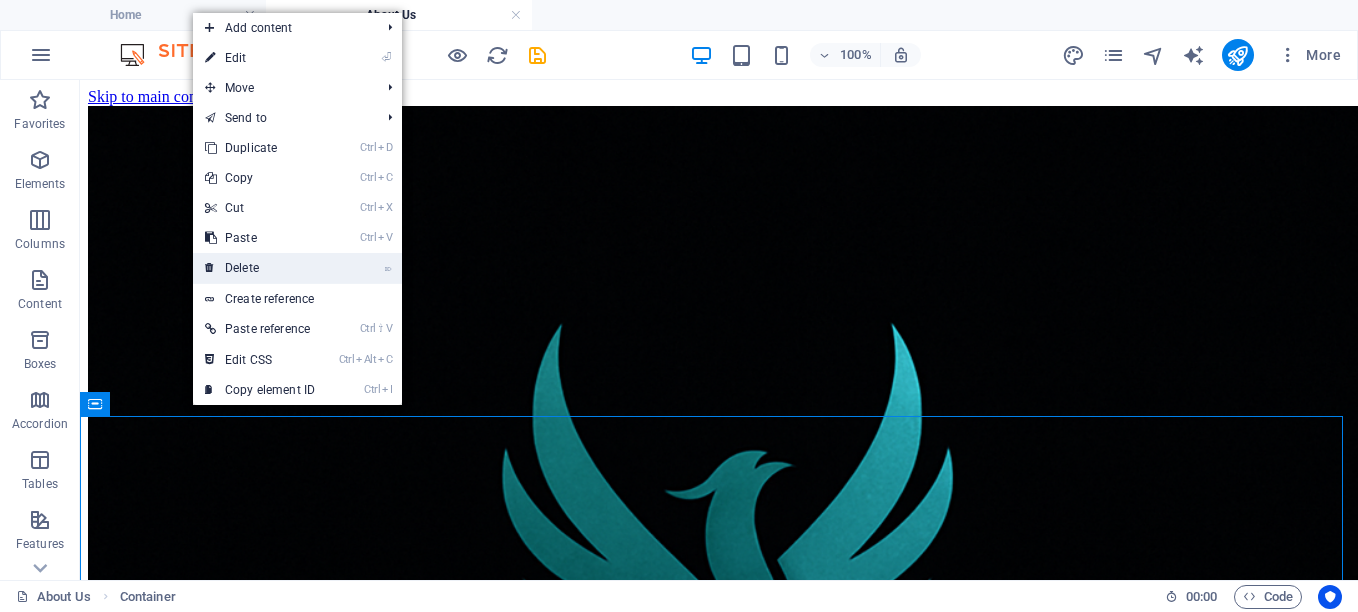 click on "⌦  Delete" at bounding box center [260, 268] 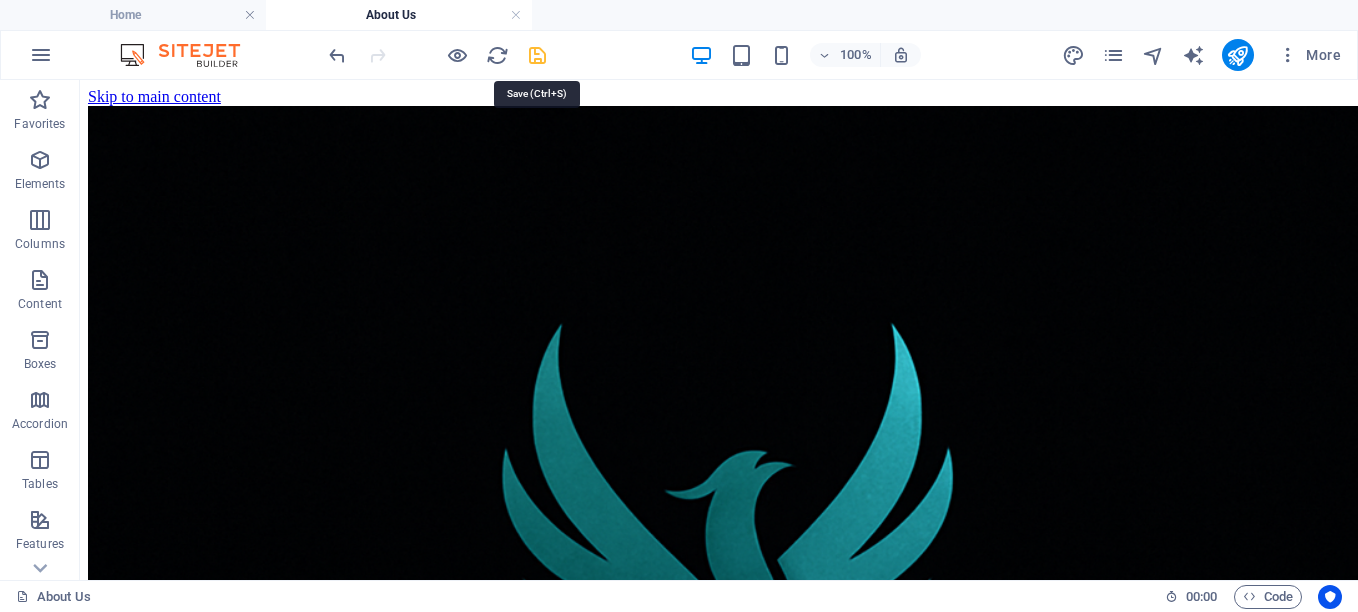 click at bounding box center (537, 55) 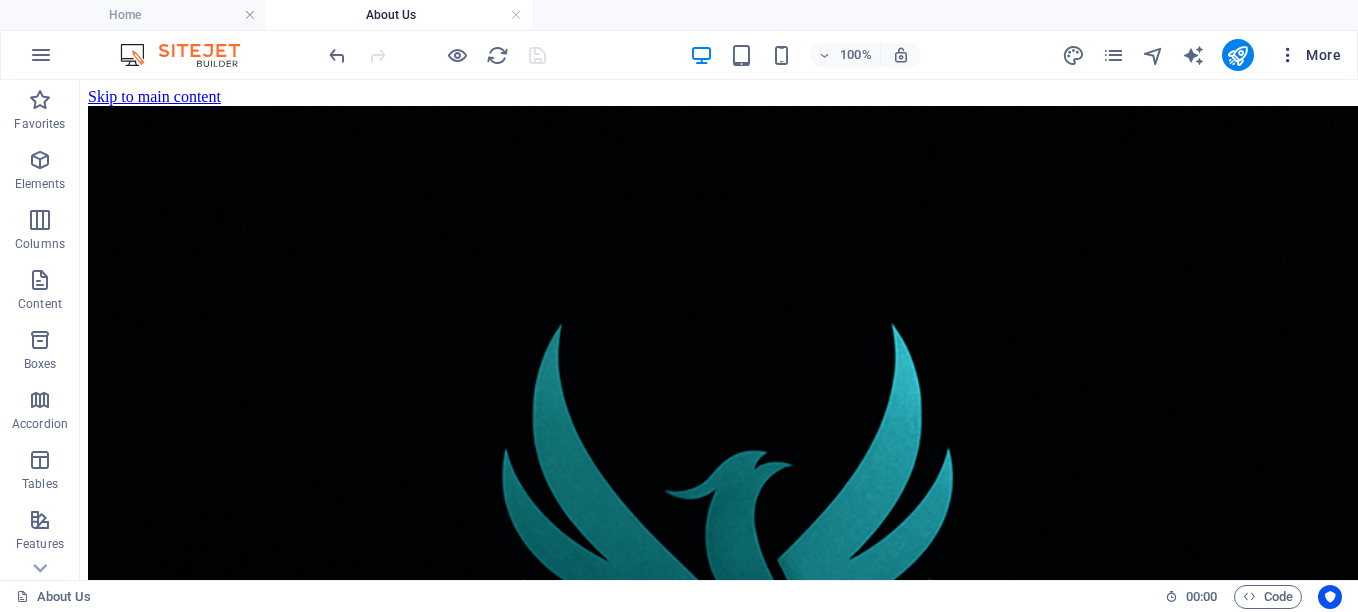 click at bounding box center (1288, 55) 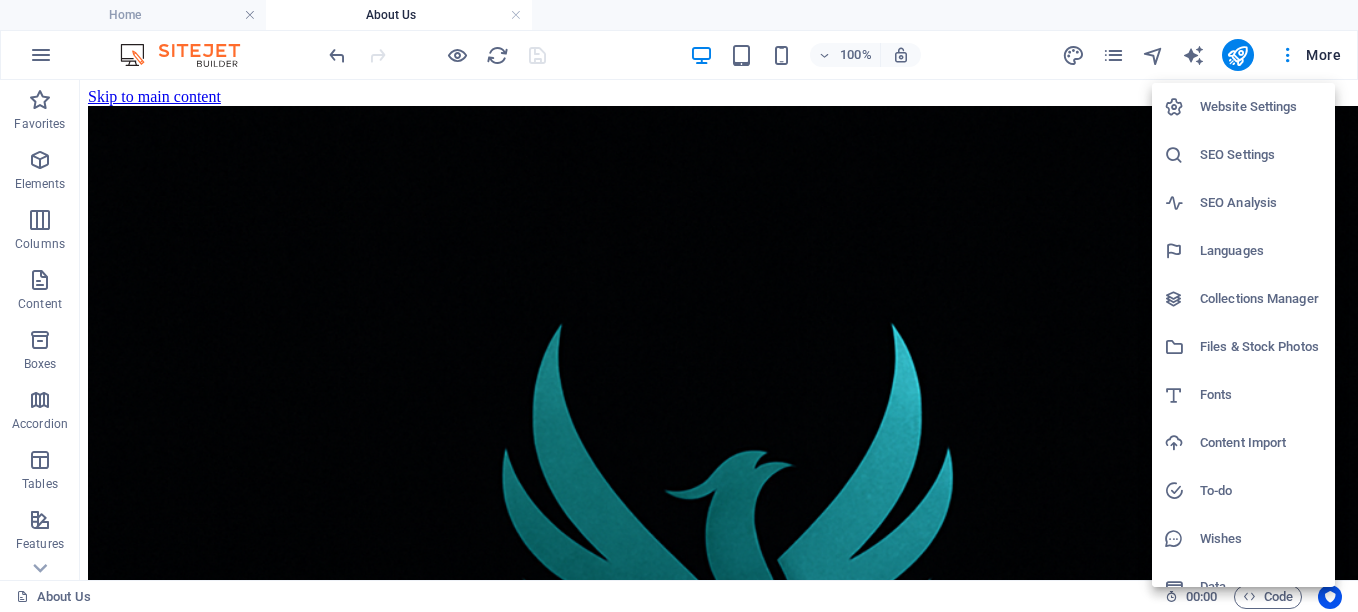 click at bounding box center [679, 306] 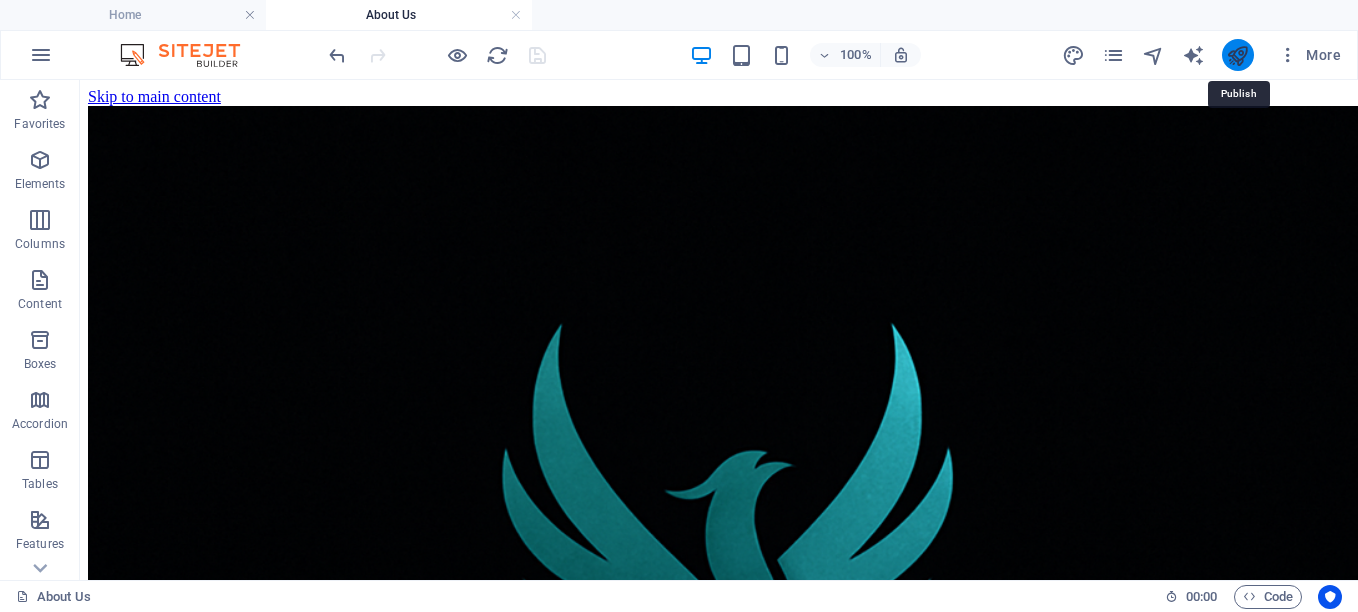 click at bounding box center (1237, 55) 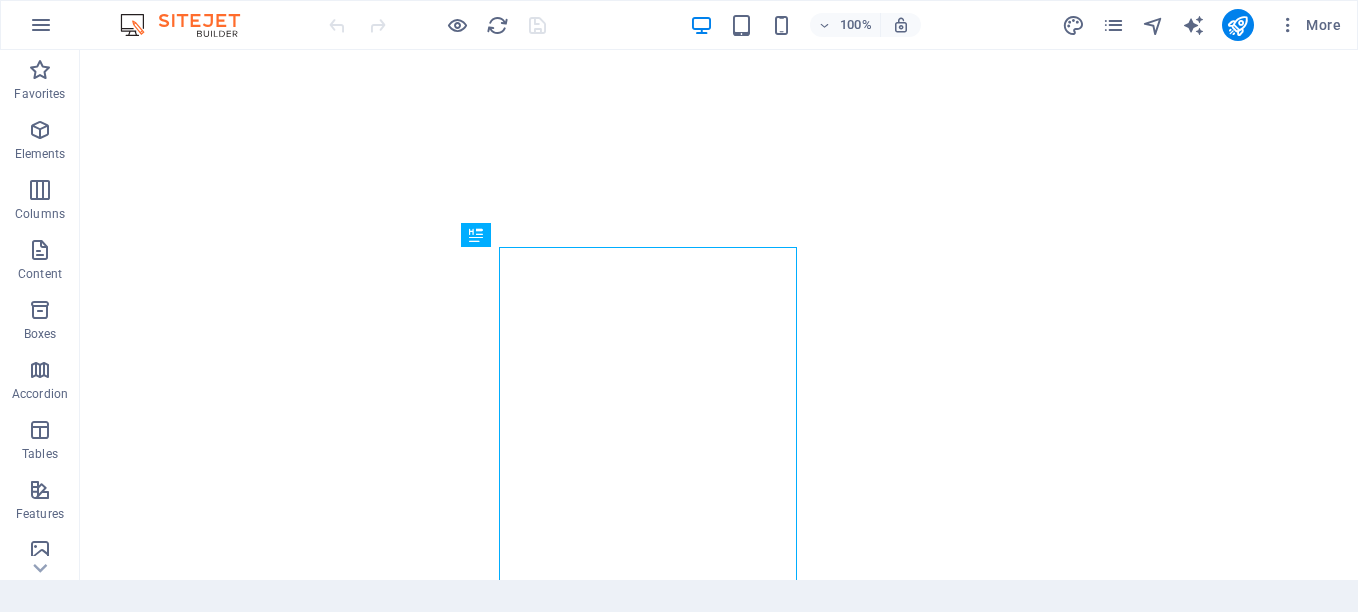 scroll, scrollTop: 0, scrollLeft: 0, axis: both 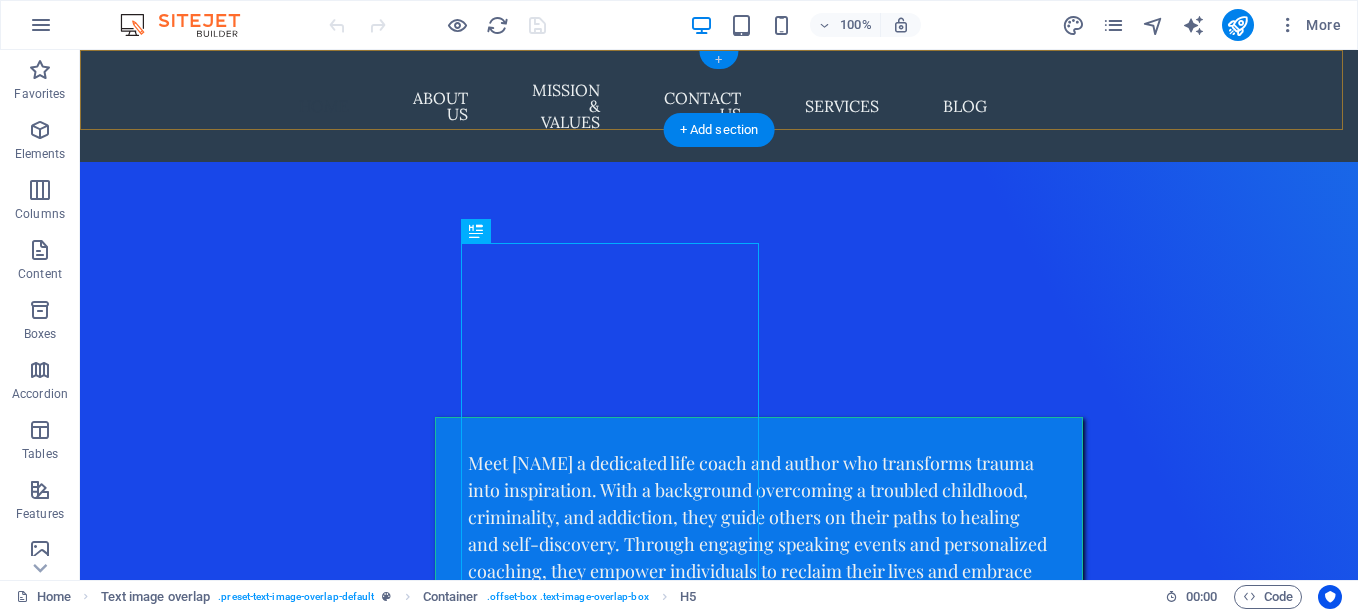 click on "+" at bounding box center (718, 60) 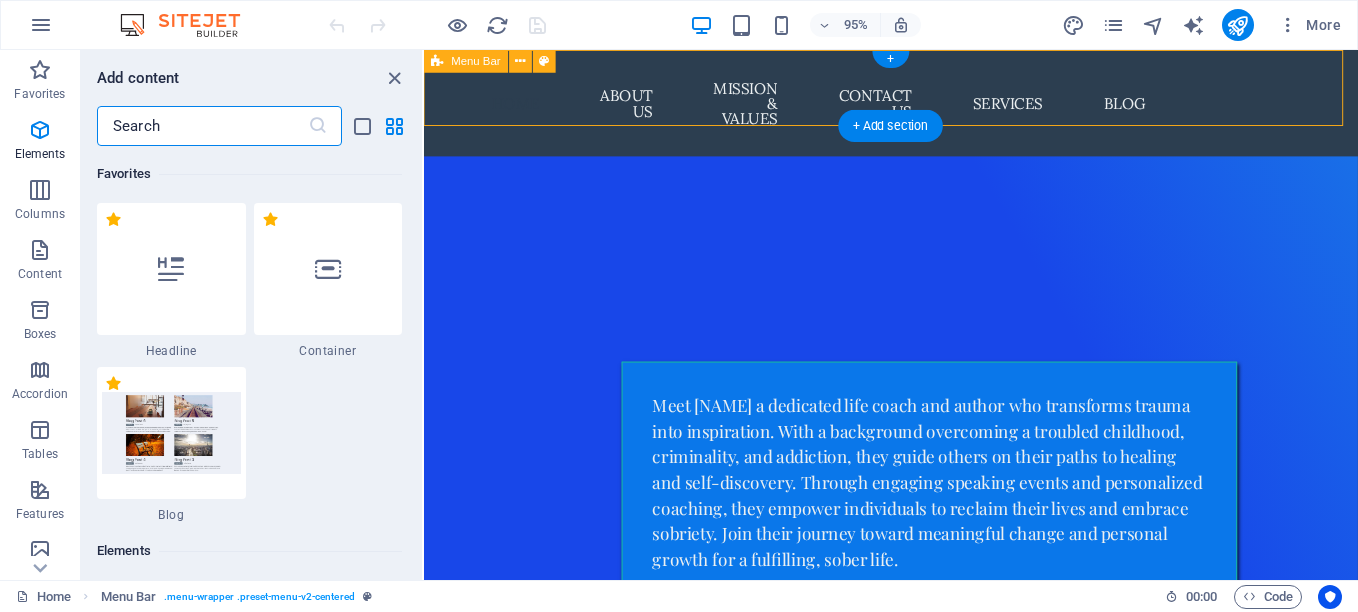 scroll, scrollTop: 3663, scrollLeft: 0, axis: vertical 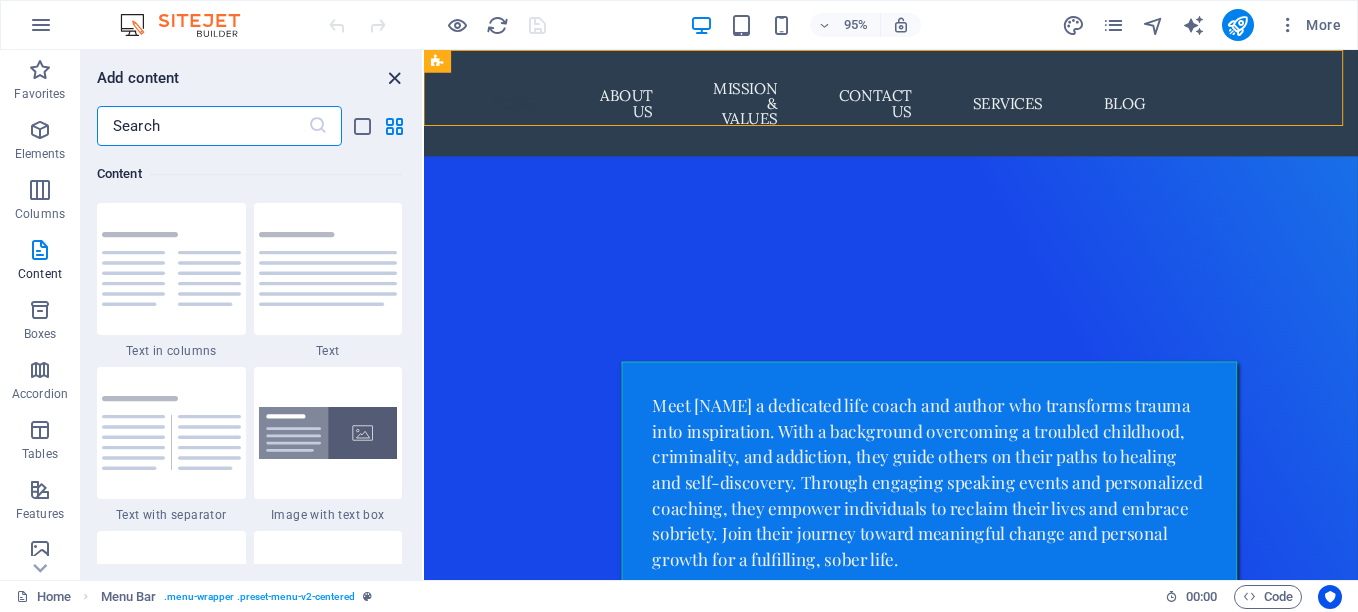 click at bounding box center (394, 78) 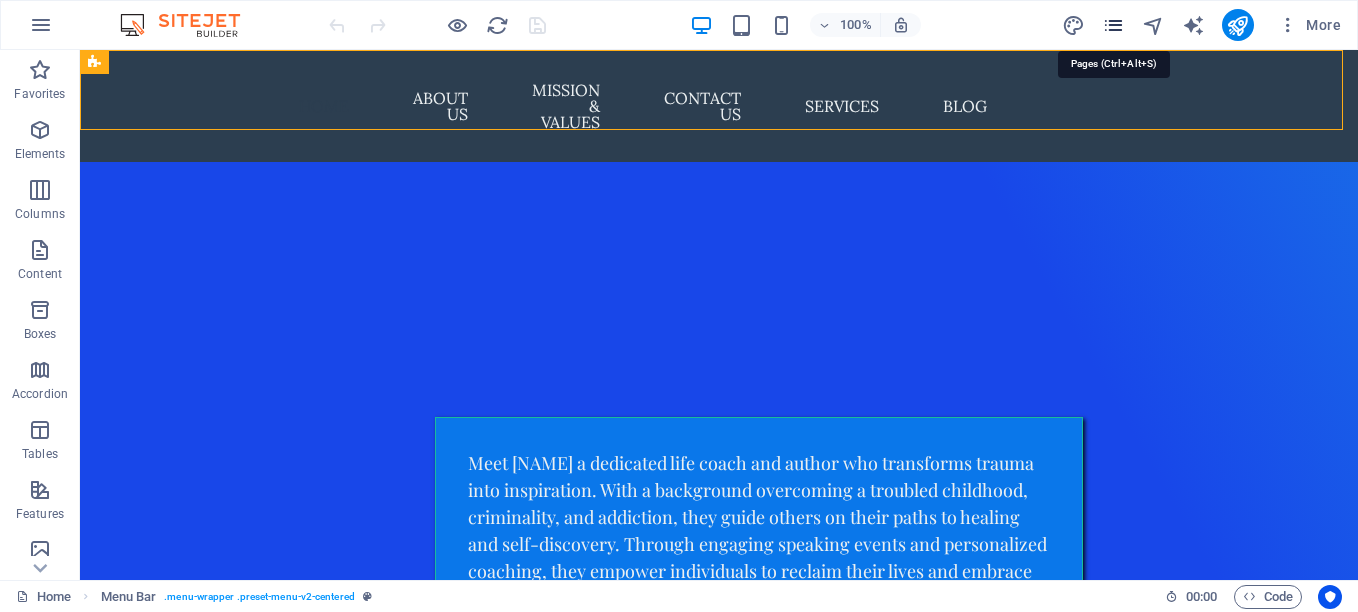 click at bounding box center (1113, 25) 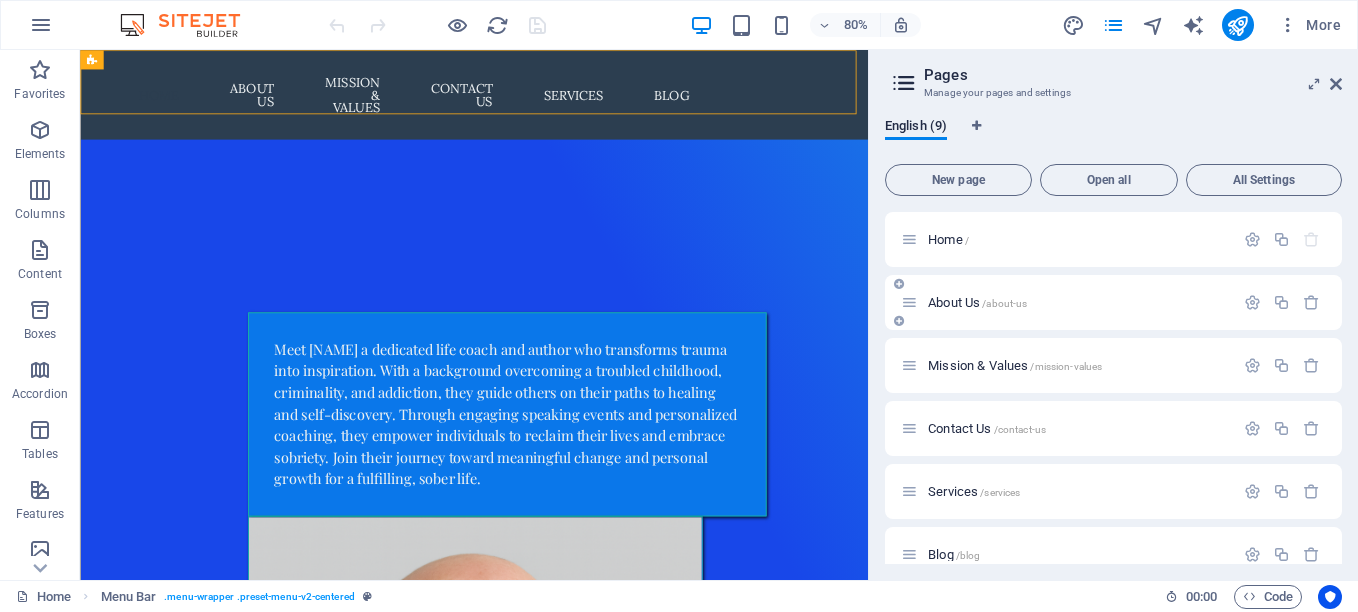 click on "About Us /about-us" at bounding box center (977, 302) 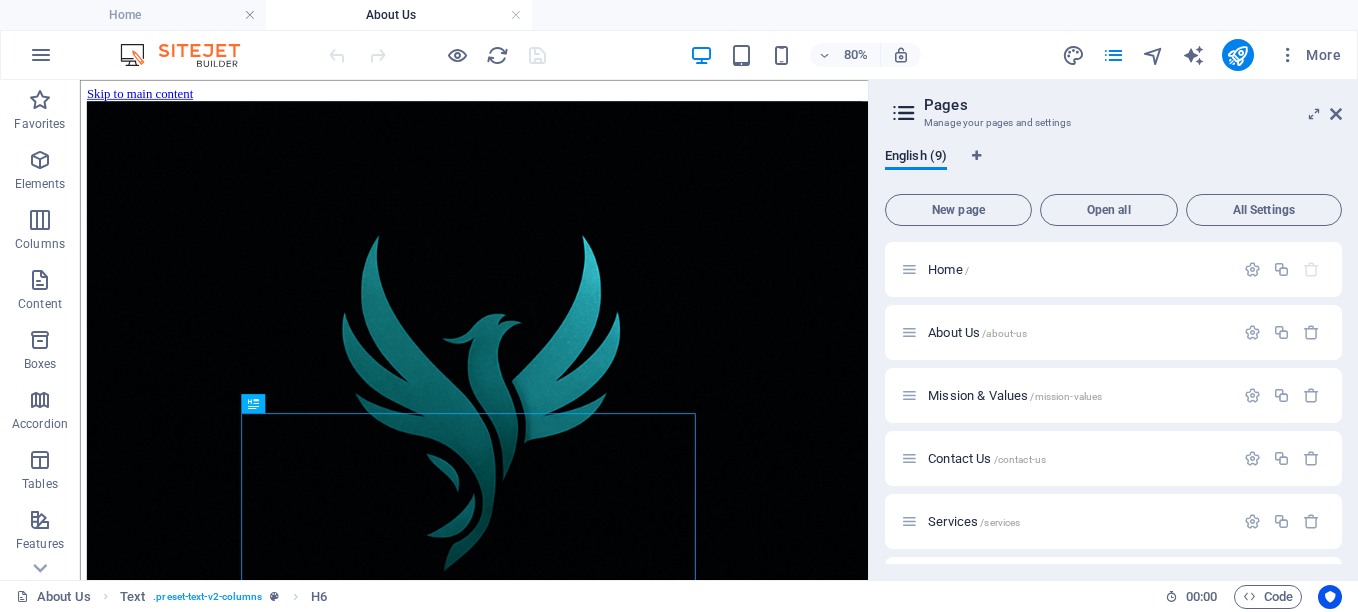 scroll, scrollTop: 0, scrollLeft: 0, axis: both 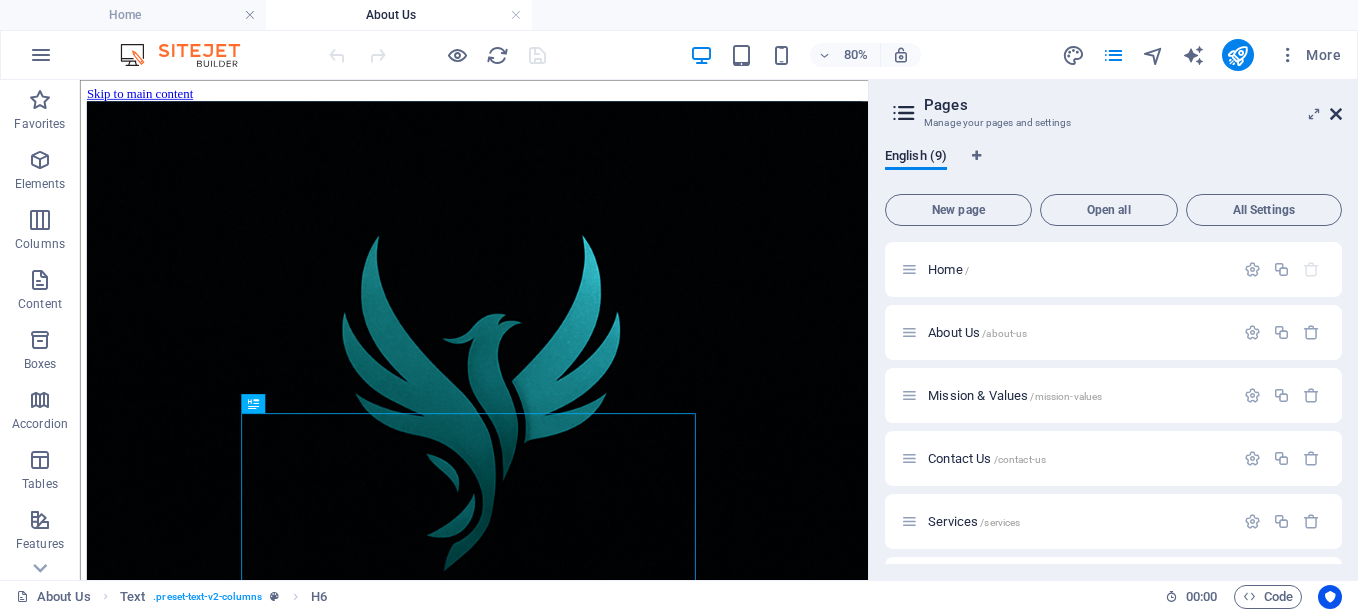 click at bounding box center (1336, 114) 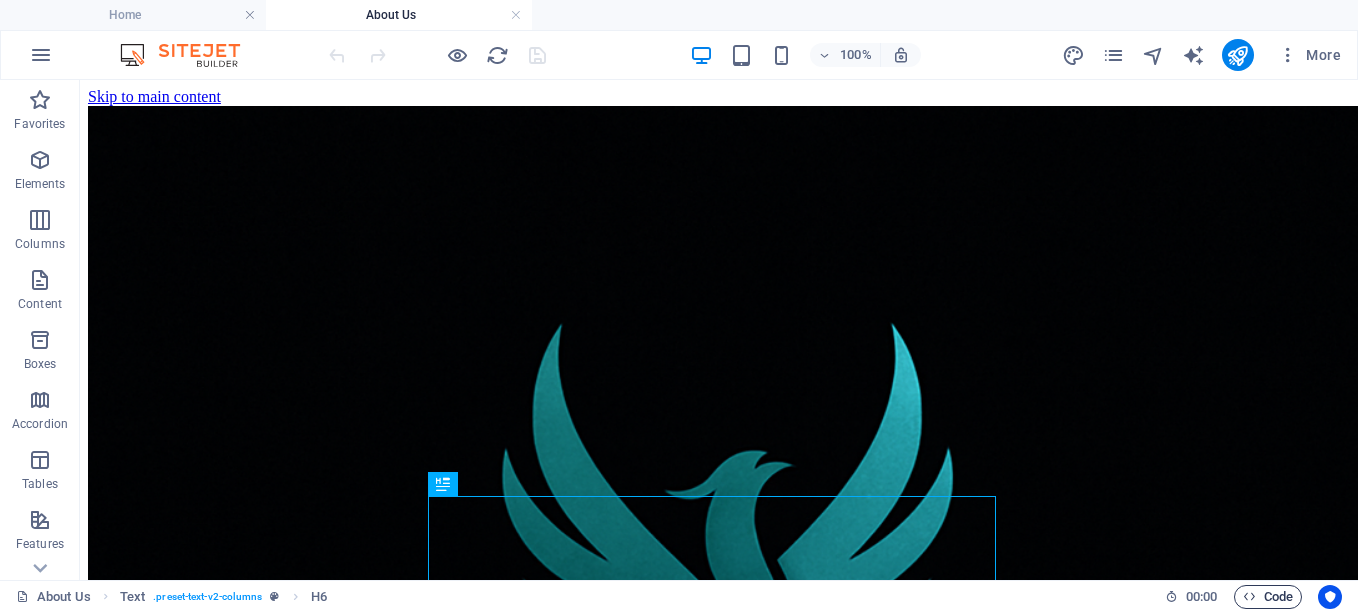 click at bounding box center [1249, 596] 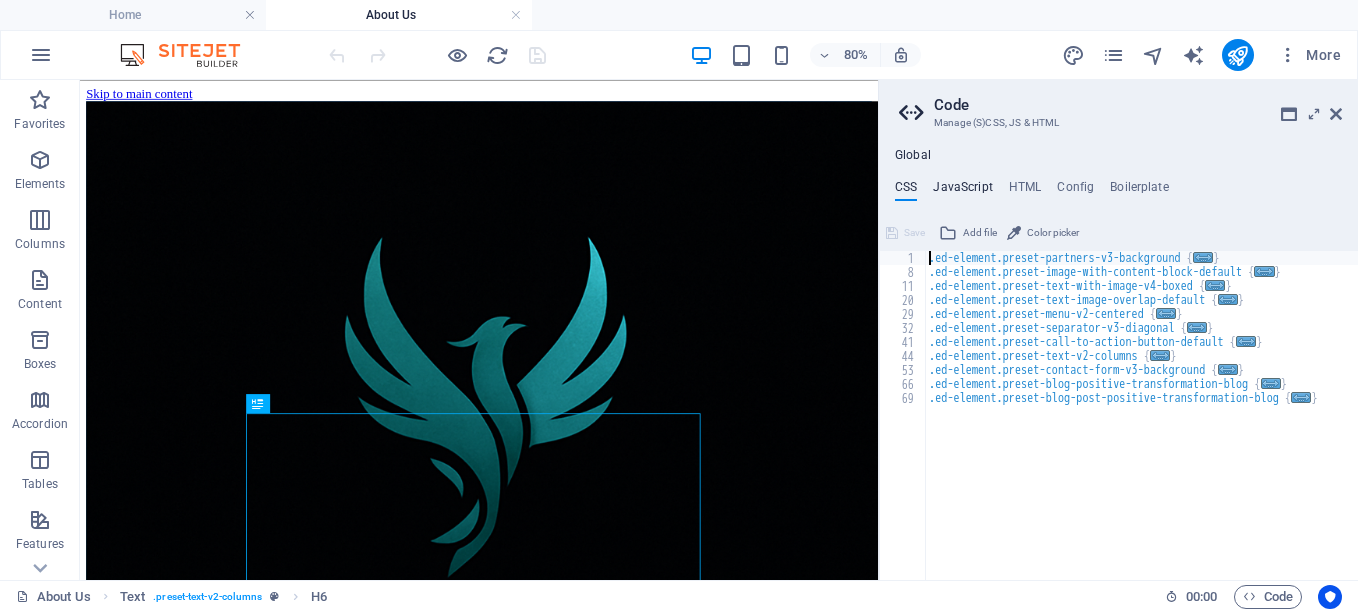 click on "JavaScript" at bounding box center (962, 191) 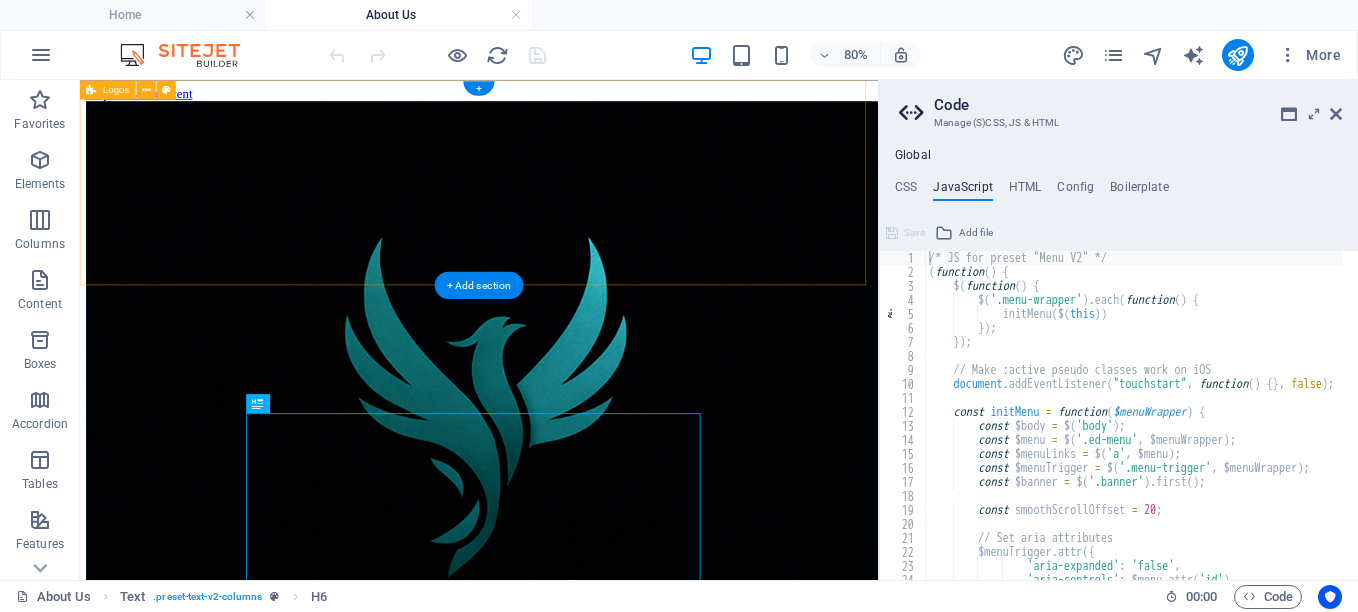 click at bounding box center [579, 607] 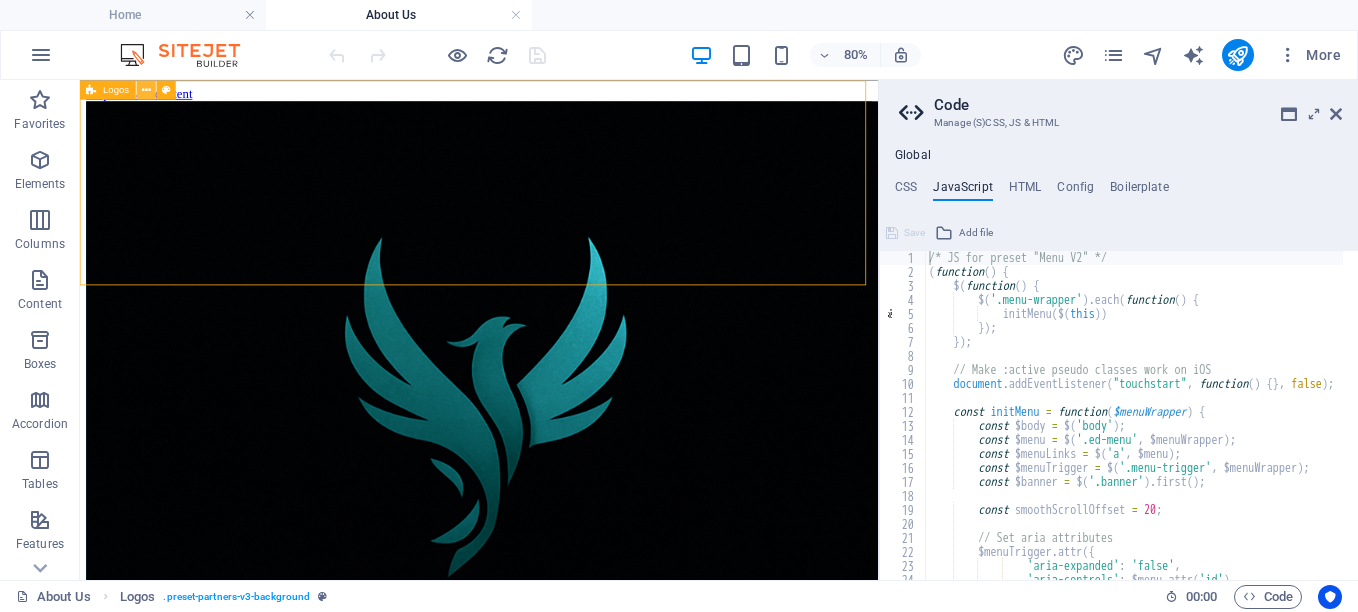 click at bounding box center (146, 89) 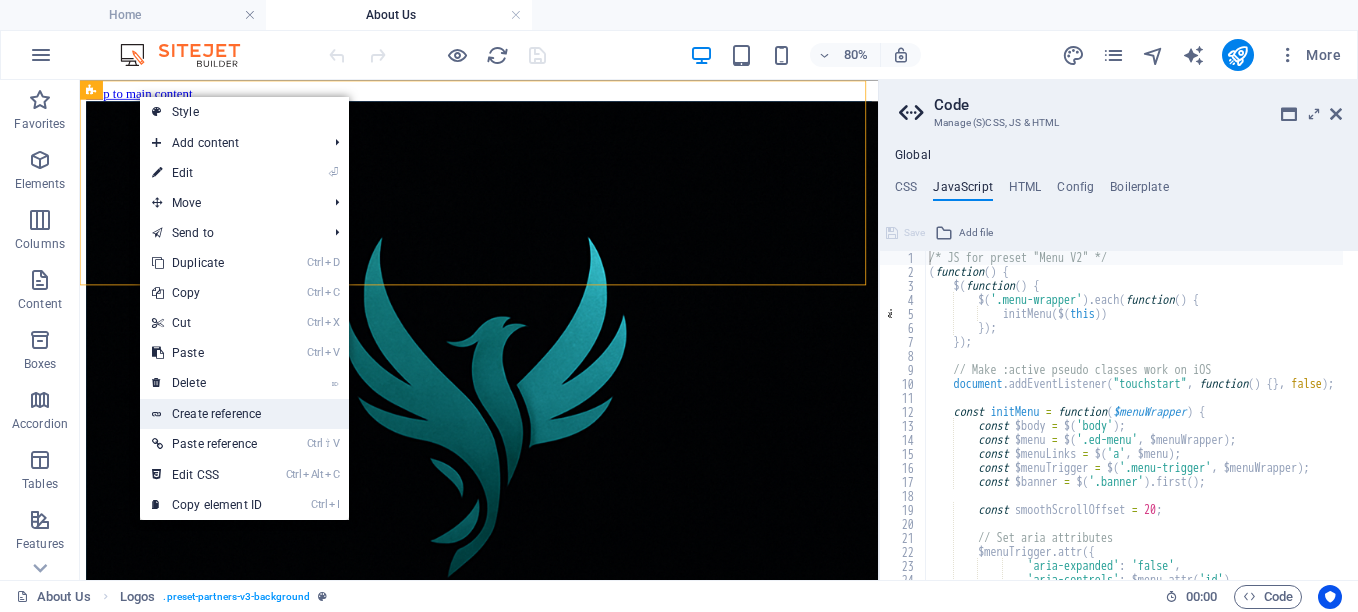 click on "Create reference" at bounding box center [244, 414] 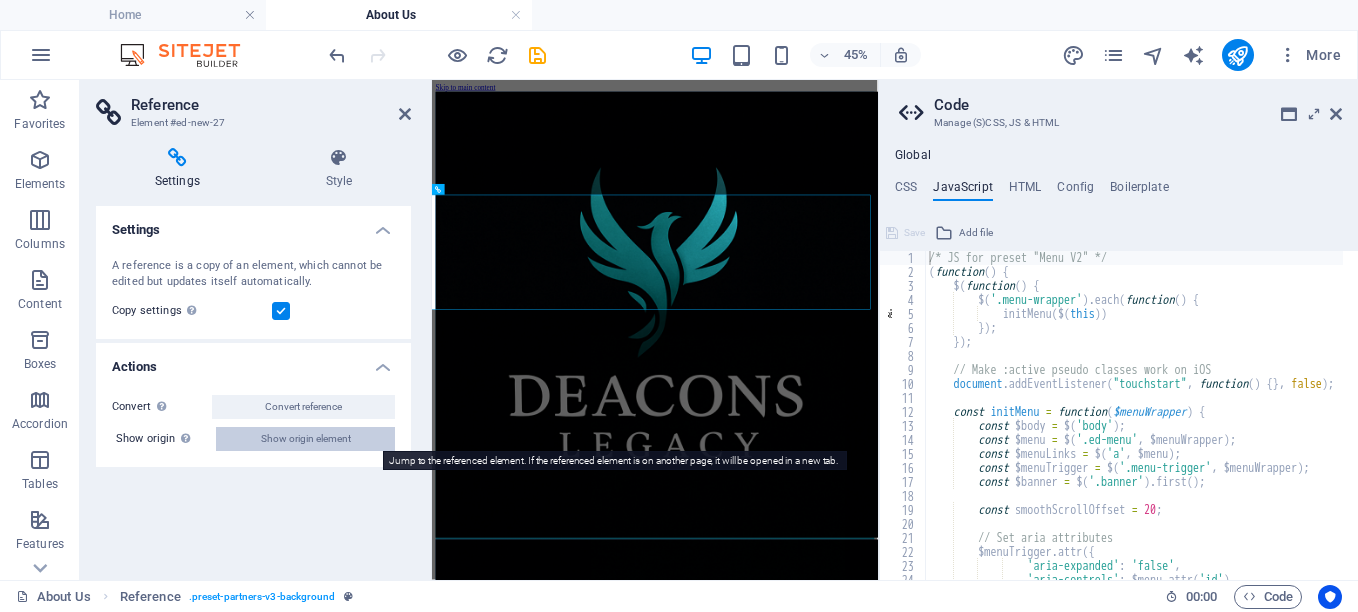 click on "Show origin element" at bounding box center [306, 439] 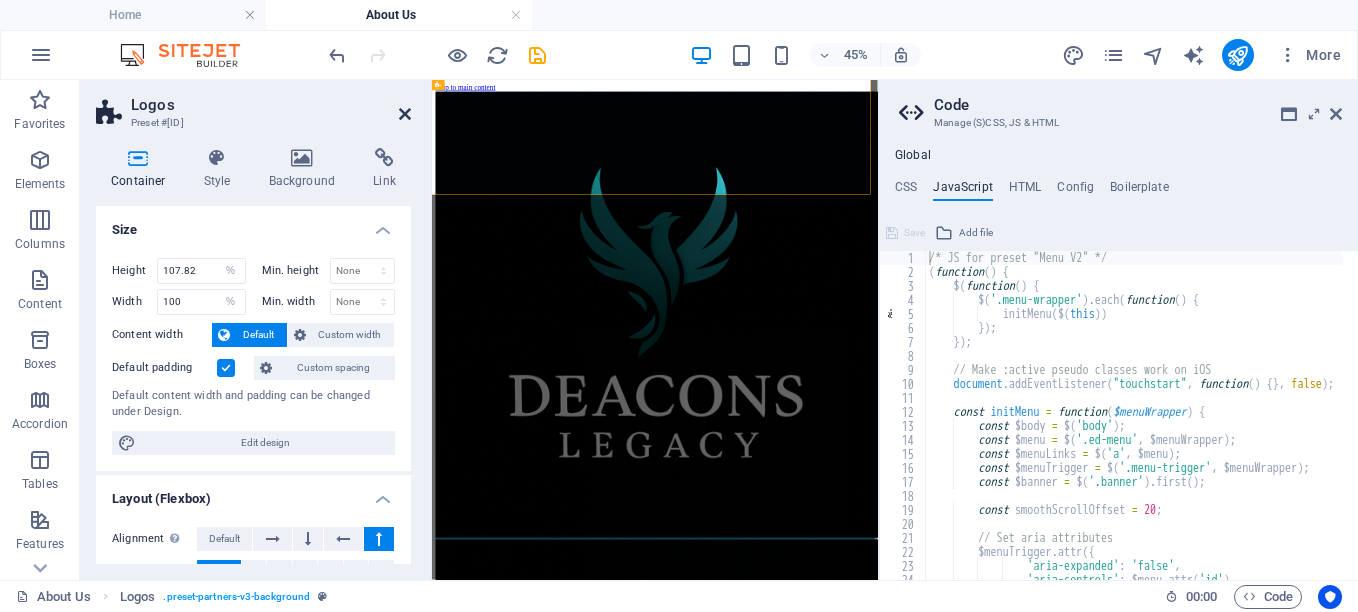 click at bounding box center [405, 114] 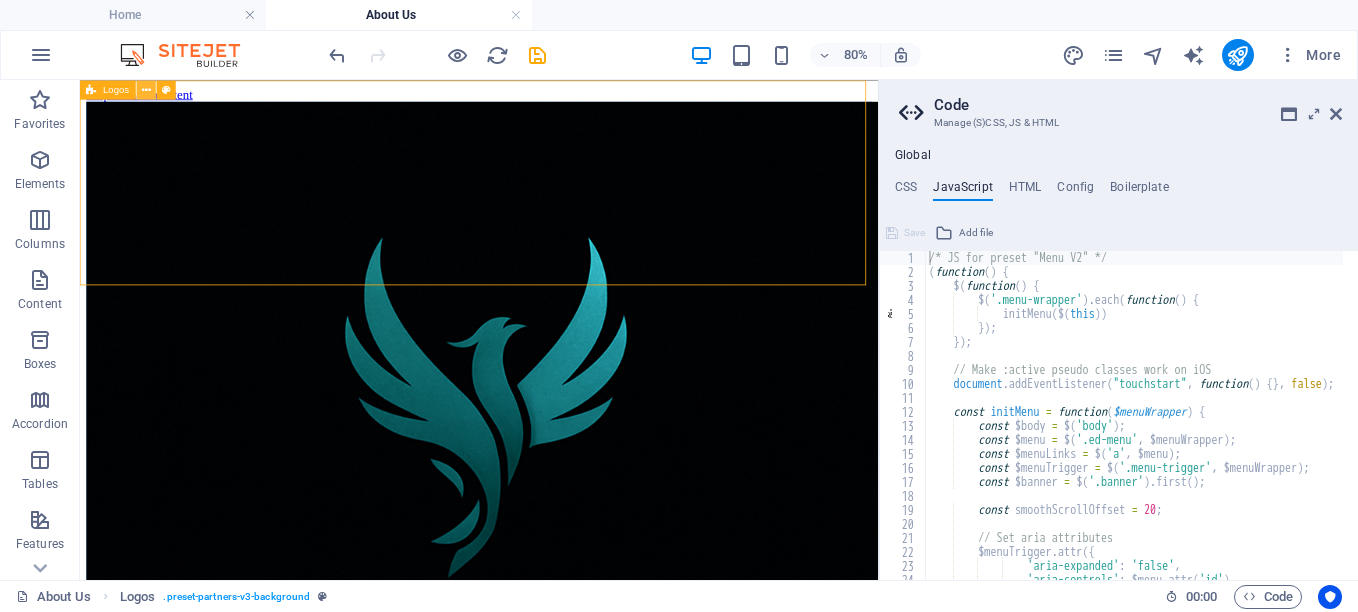 click at bounding box center [146, 89] 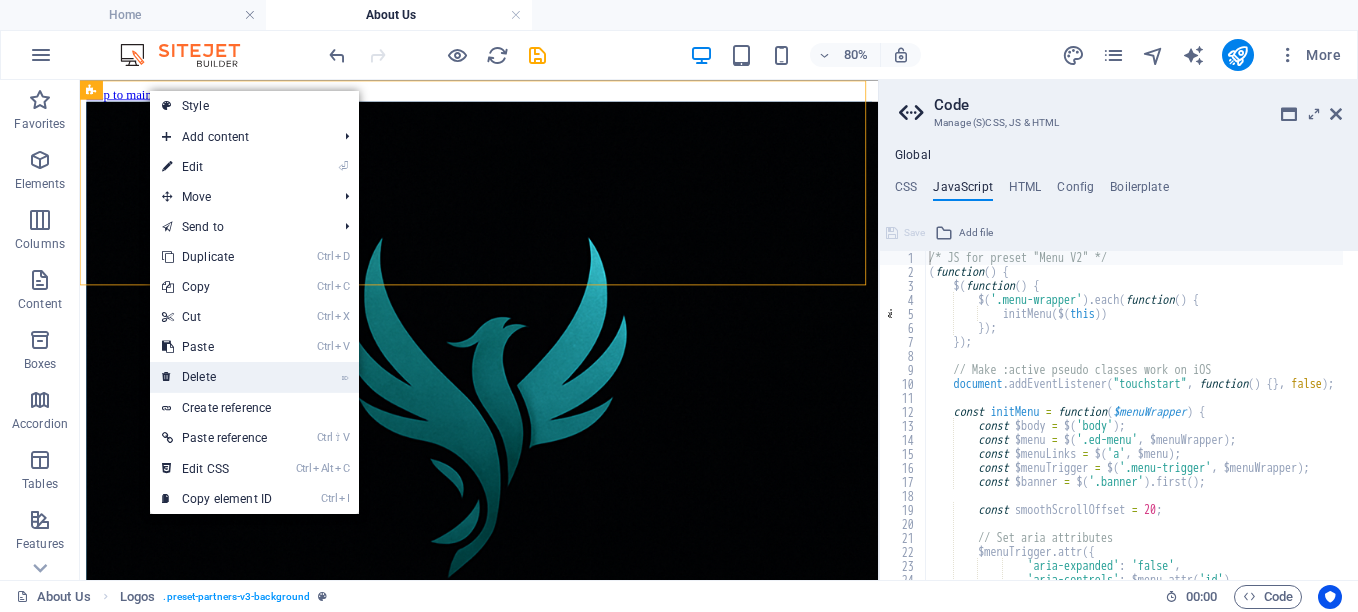 click on "⌦  Delete" at bounding box center [217, 377] 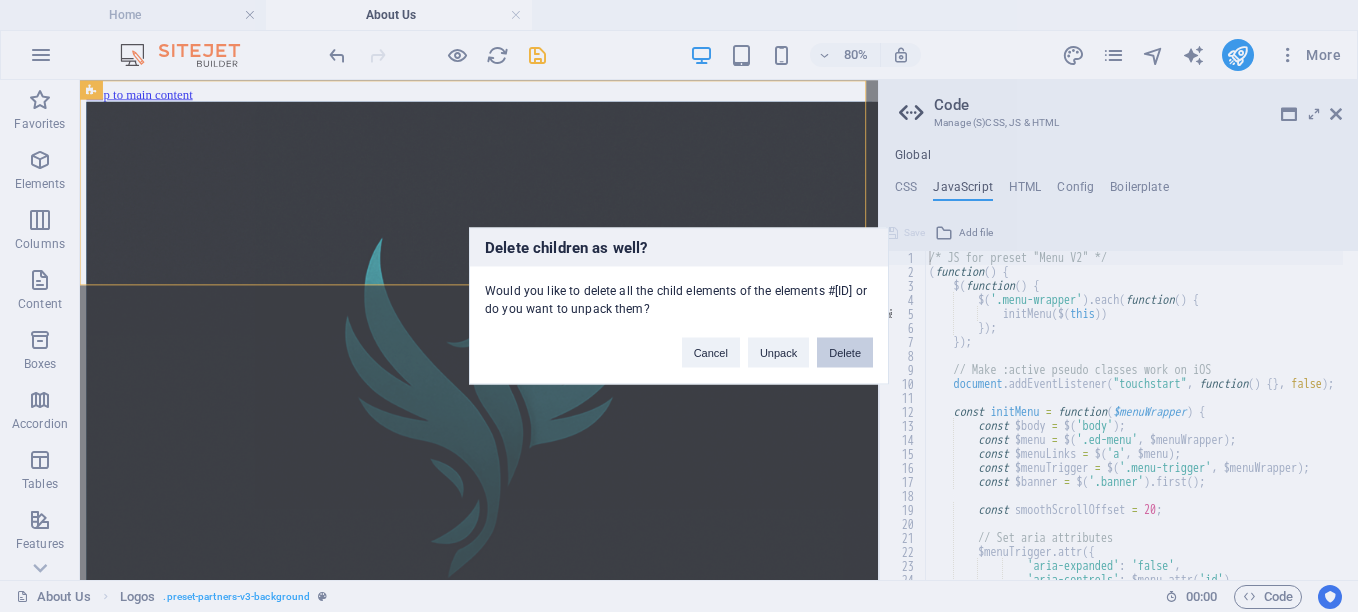 click on "Delete" at bounding box center (845, 353) 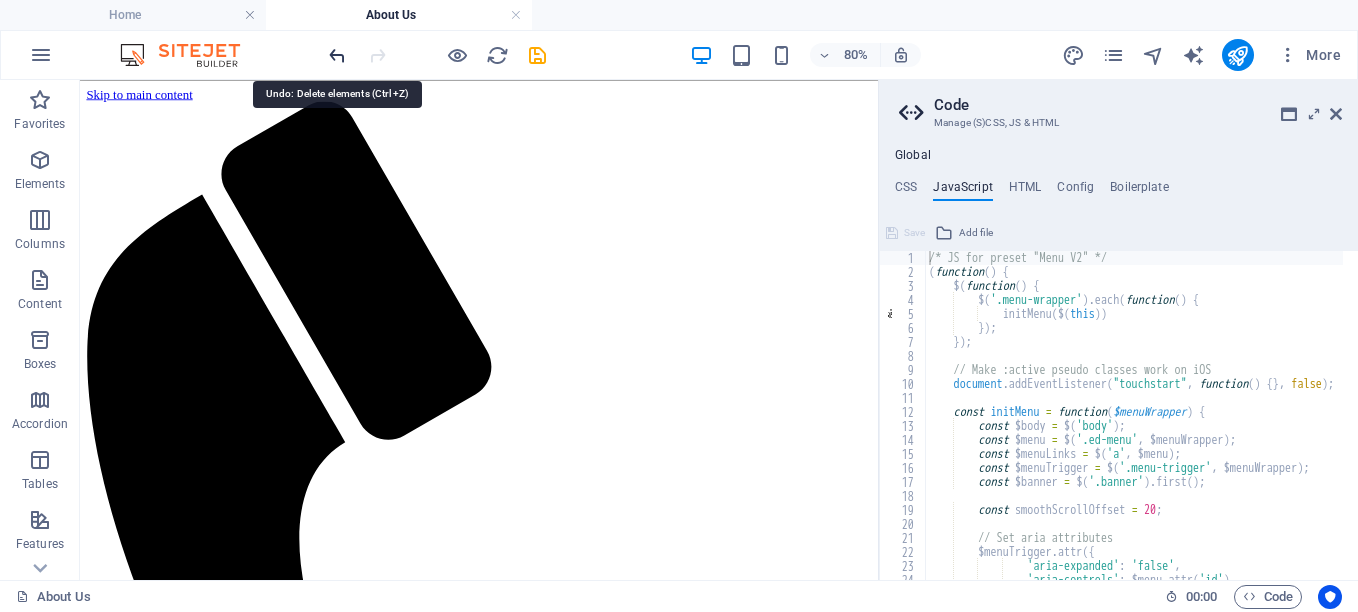 click at bounding box center (337, 55) 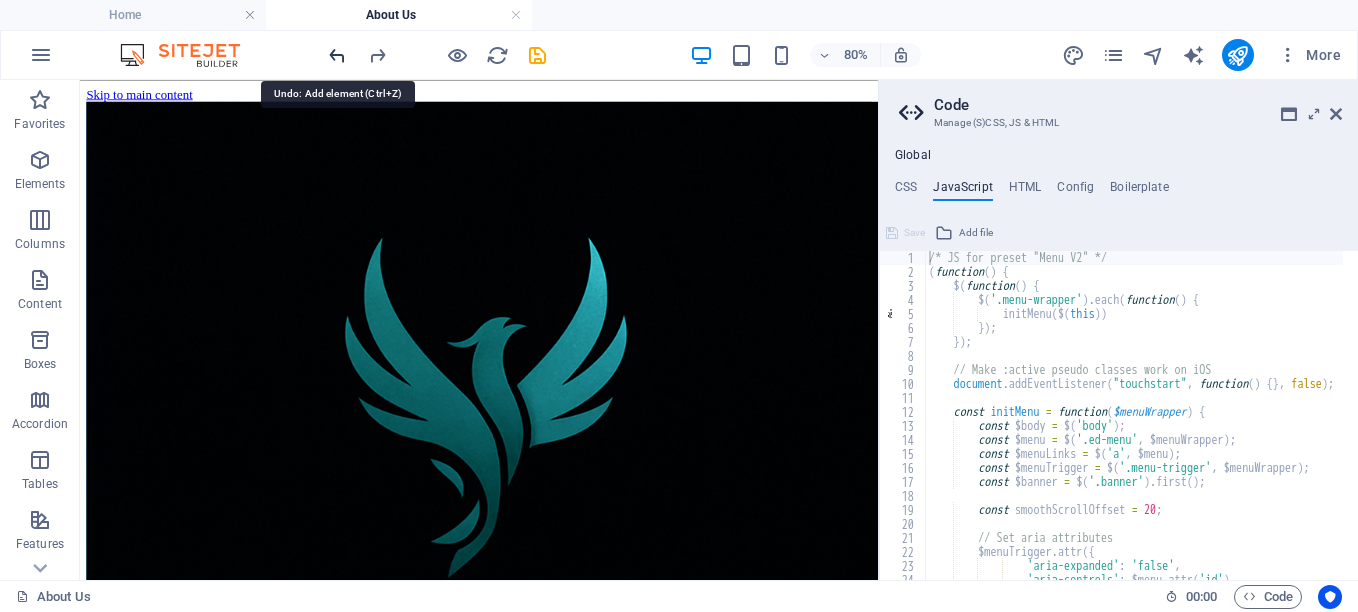 click at bounding box center [337, 55] 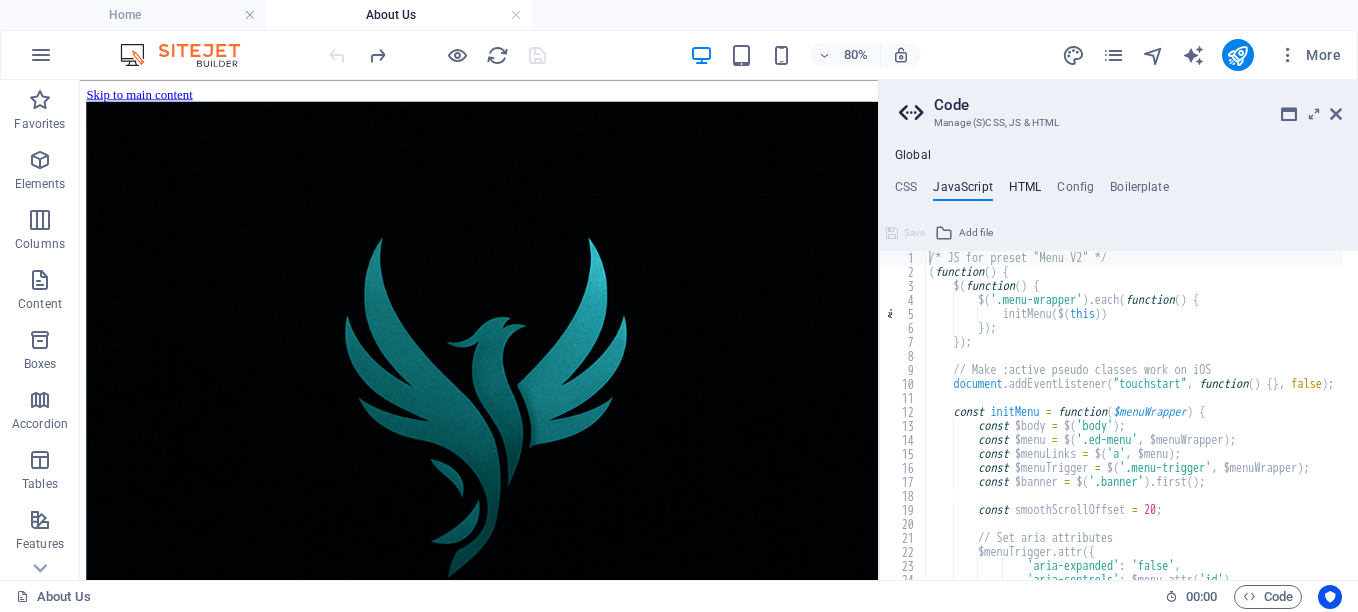 click on "HTML" at bounding box center [1025, 191] 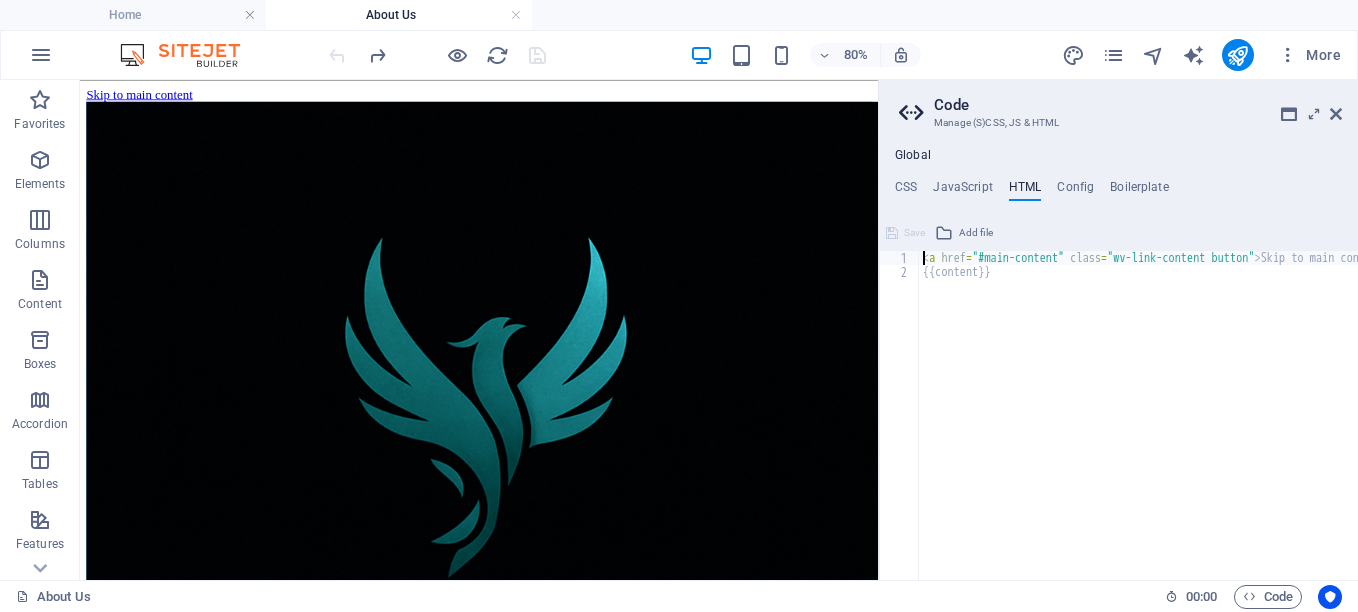 click on "Global CSS JavaScript HTML Config Boilerplate .ed-element.preset-partners-v3-background { 1 8 11 20 29 32 41 44 53 66 69 .ed-element.preset-partners-v3-background   { ... } .ed-element.preset-image-with-content-block-default   { ... } .ed-element.preset-text-with-image-v4-boxed   { ... } .ed-element.preset-text-image-overlap-default   { ... } .ed-element.preset-menu-v2-centered   { ... } .ed-element.preset-separator-v3-diagonal   { ... } .ed-element.preset-call-to-action-button-default   { ... } .ed-element.preset-text-v2-columns   { ... } .ed-element.preset-contact-form-v3-background   { ... } .ed-element.preset-blog-positive-transformation-blog   { ... } .ed-element.preset-blog-post-positive-transformation-blog   { ... }     XXXXXXXXXXXXXXXXXXXXXXXXXXXXXXXXXXXXXXXXXXXXXXXXXXXXXXXXXXXXXXXXXXXXXXXXXXXXXXXXXXXXXXXXXXXXXXXXXXXXXXXXXXXXXXXXXXXXXXXXXXXXXXXXXXXXXXXXXXXXXXXXXXXXXXXXXXXXXXXXXXXXXXXXXXXXXXXXXXXXXXXXXXXXXXXXXXXXXXXXXXXXXXXXXXXXXXXXXXXXXXXXXXXXXXXXXXXXXXXXXXXXXXXXXXXXXXXX Save Add file Color picker 1" at bounding box center [1118, 364] 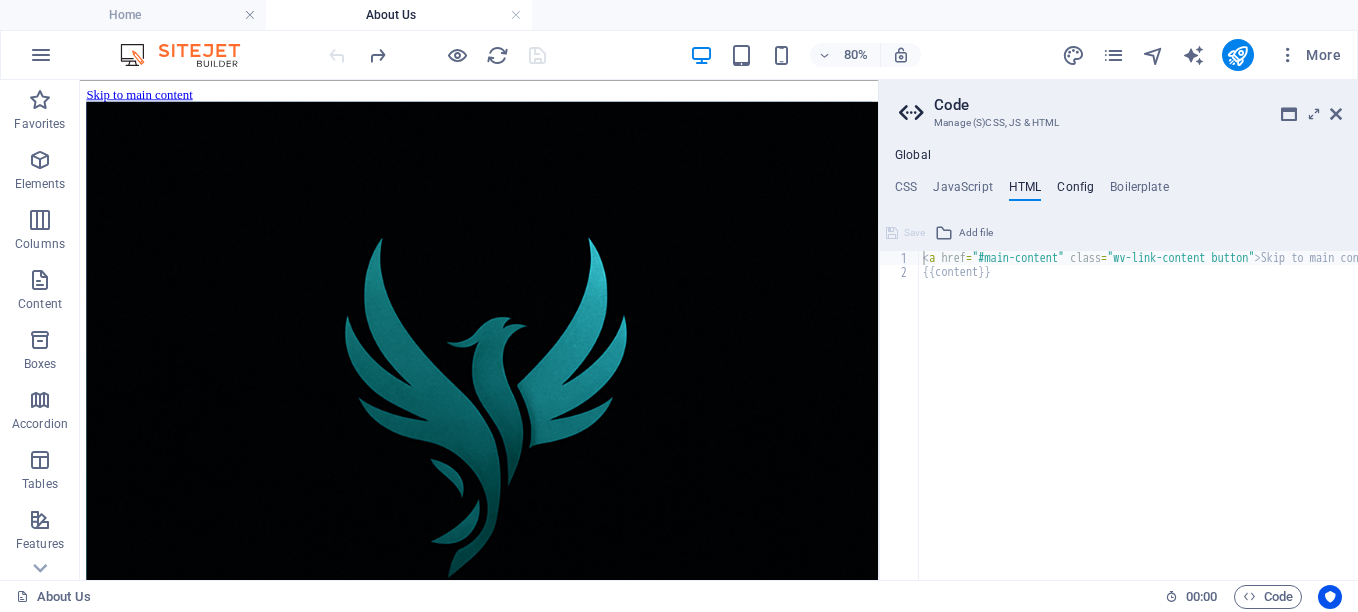 click on "Config" at bounding box center (1075, 191) 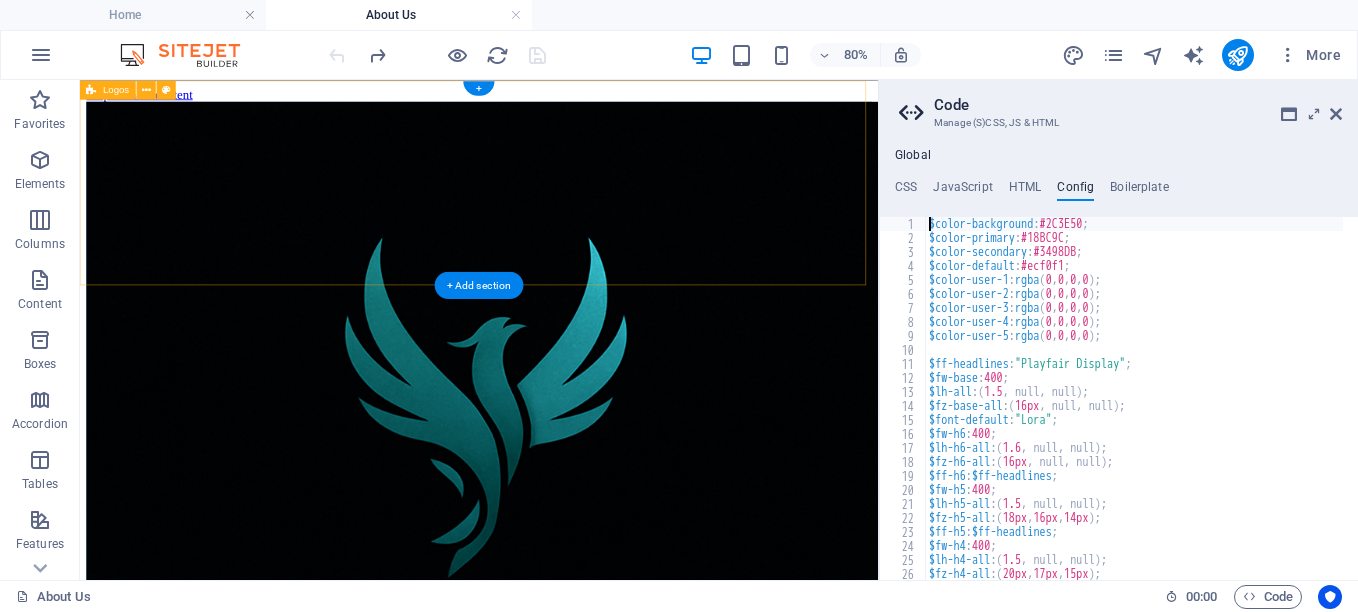 click at bounding box center (579, 607) 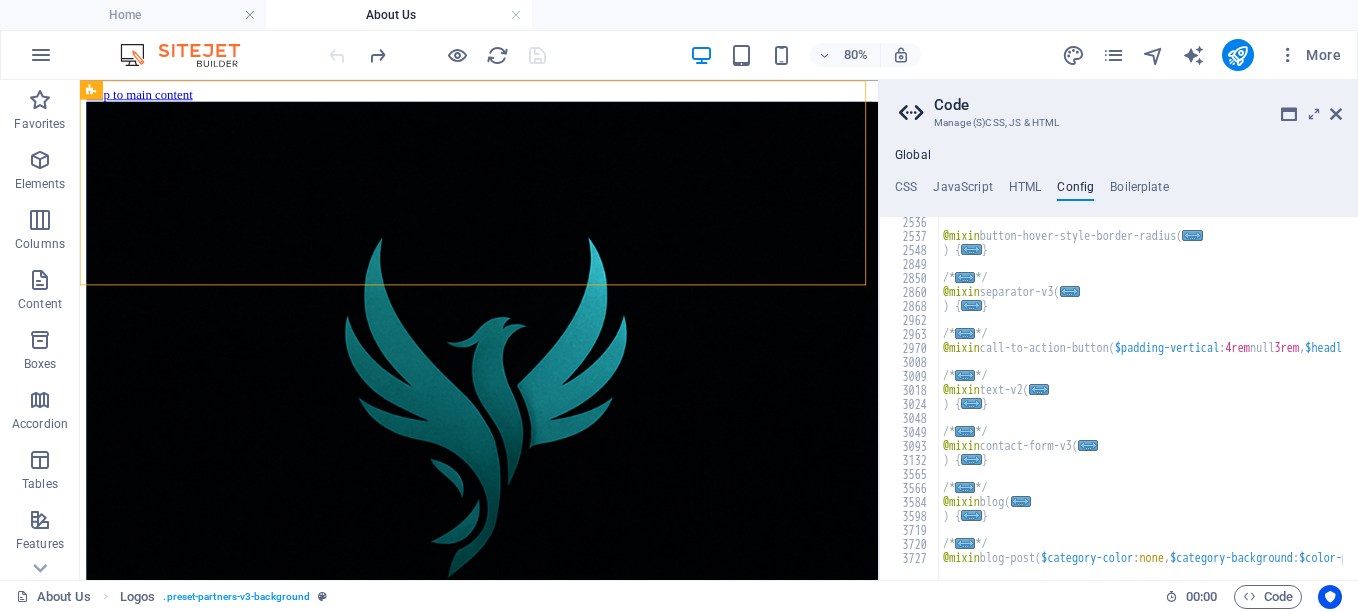 scroll, scrollTop: 1402, scrollLeft: 0, axis: vertical 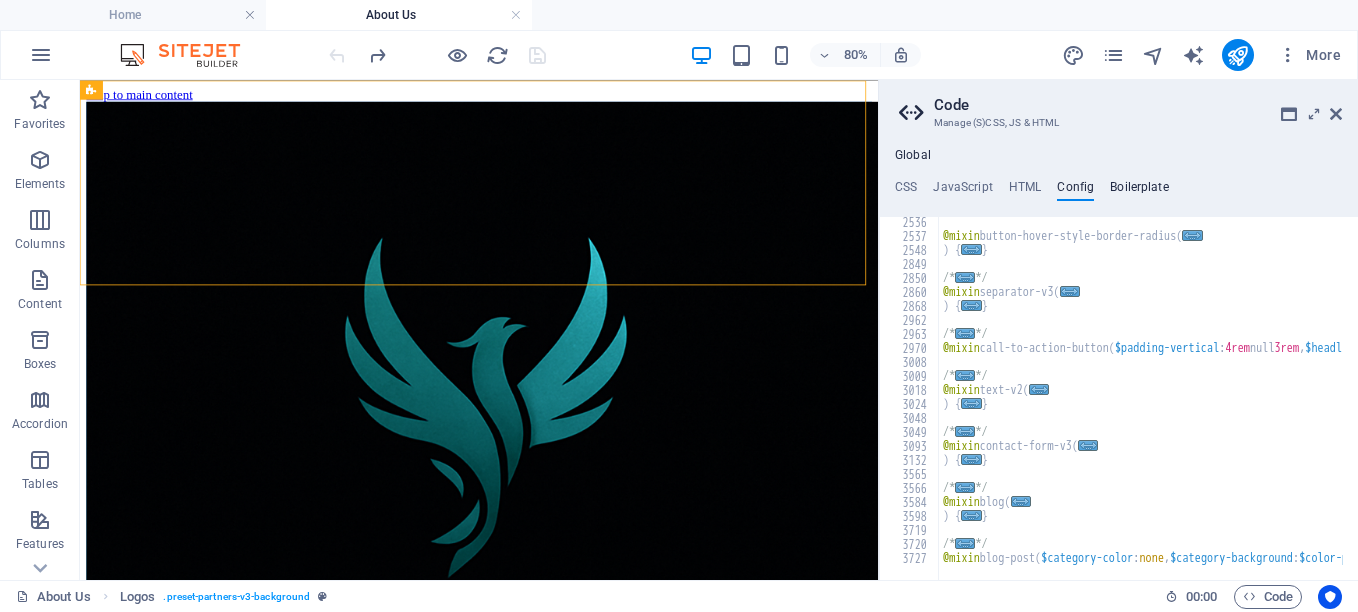click on "Boilerplate" at bounding box center [1139, 191] 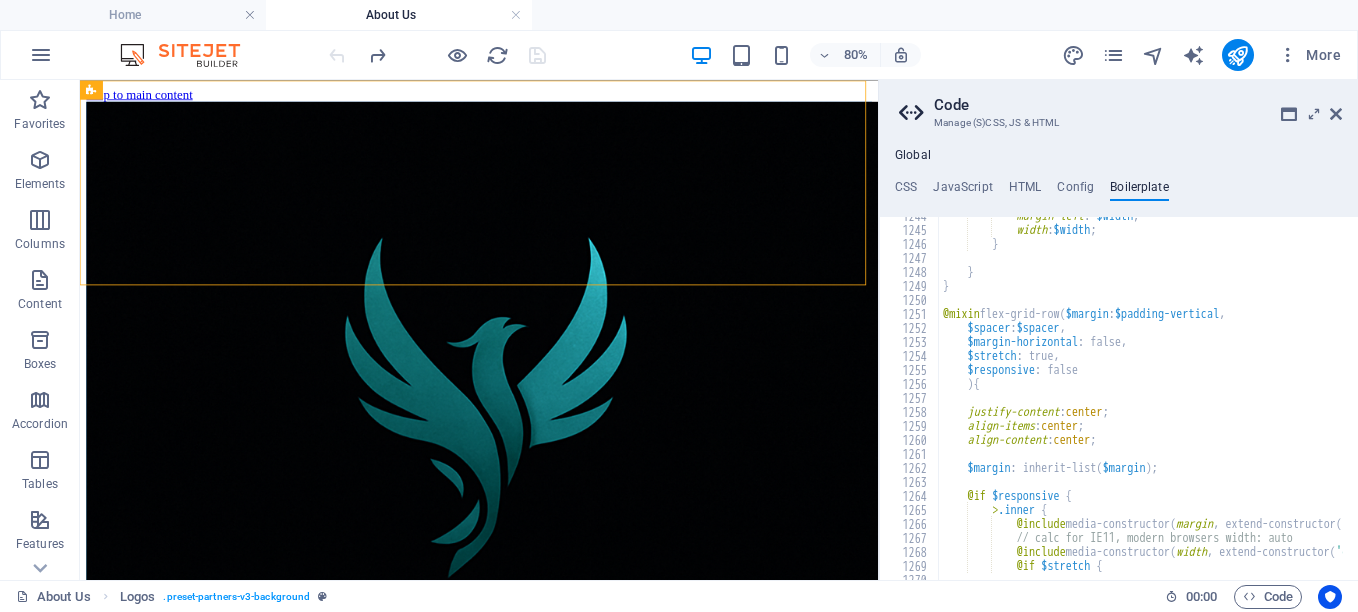 scroll, scrollTop: 5258, scrollLeft: 0, axis: vertical 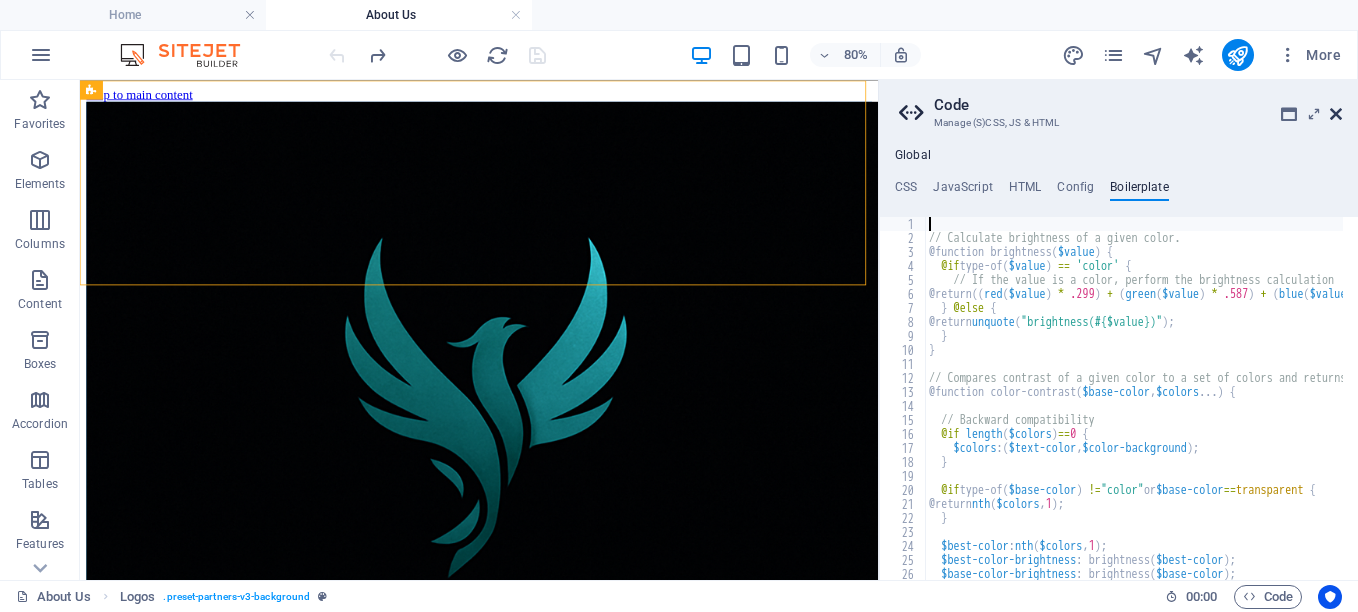click at bounding box center [1336, 114] 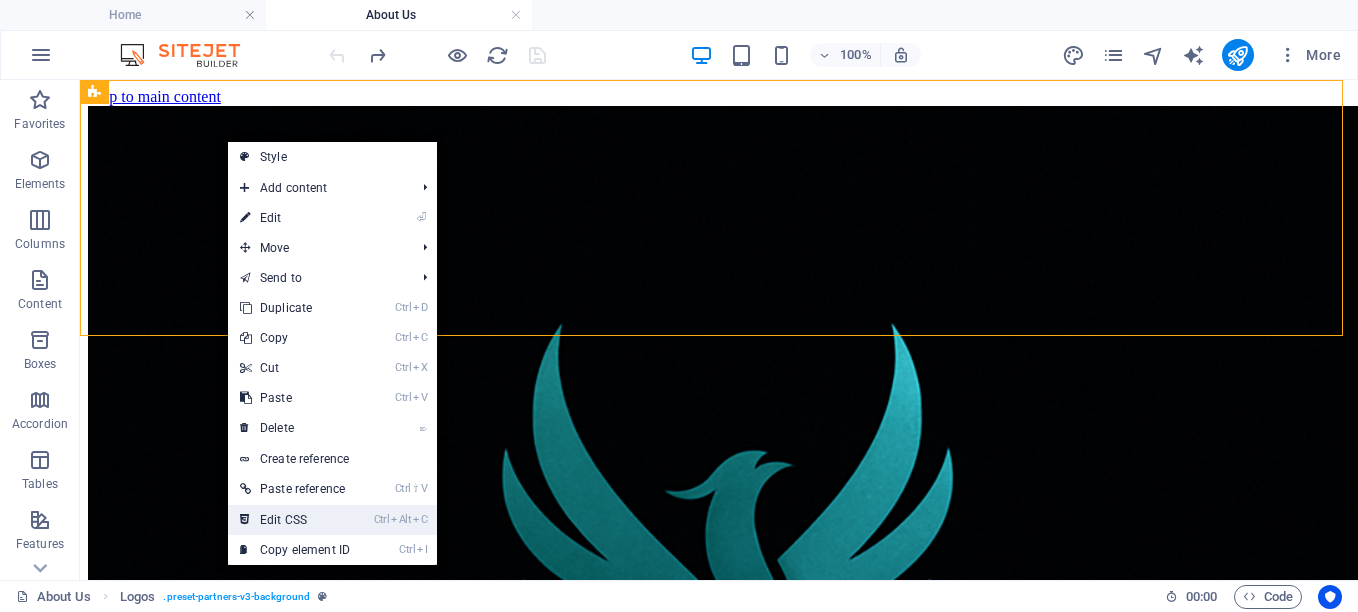 click on "Ctrl Alt C  Edit CSS" at bounding box center (295, 520) 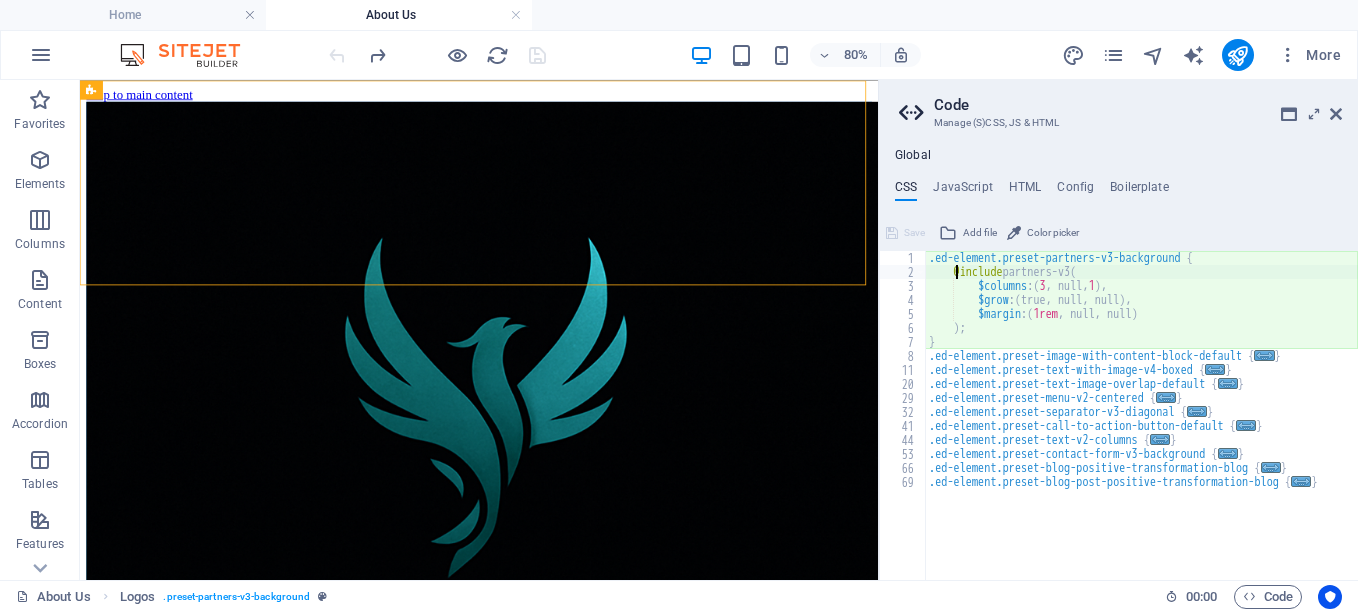 click on "CSS" at bounding box center [906, 191] 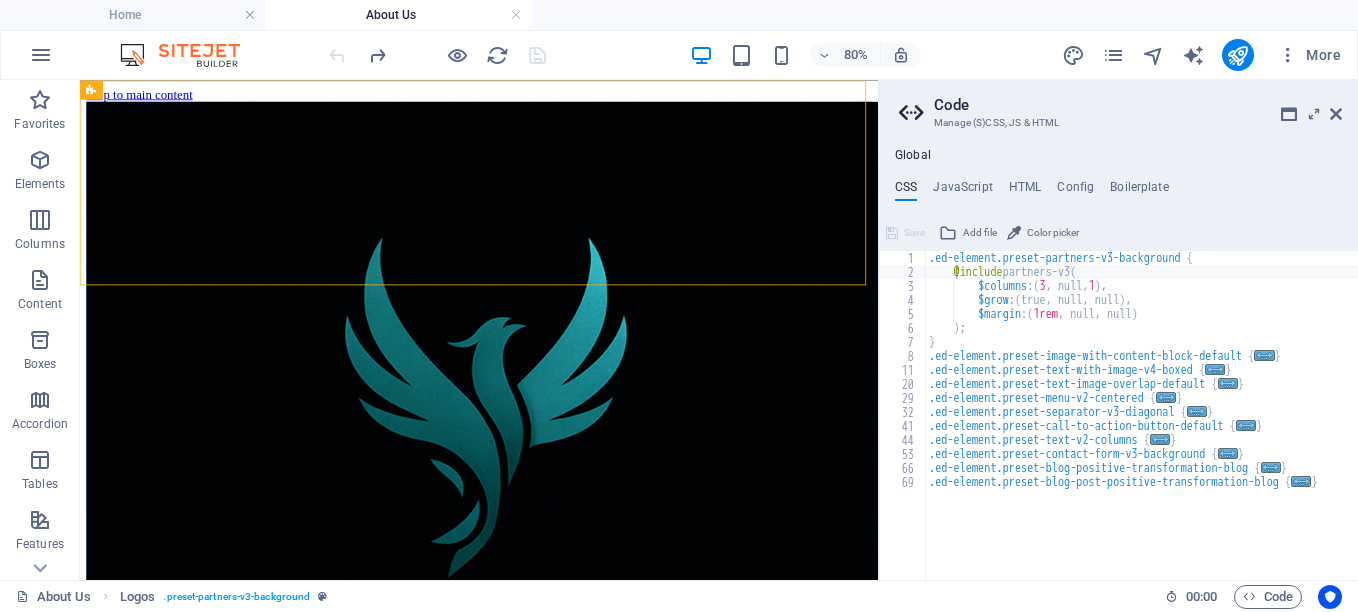 click on ".ed-element.preset-partners-v3-background   {      @include  partners-v3 (           $columns :  ( 3 , null,  1 ) ,            $grow :  ( true, null, null ) ,            $margin :  ( 1rem , null, null )      ) ; } .ed-element.preset-image-with-content-block-default   { ... } .ed-element.preset-text-with-image-v4-boxed   { ... } .ed-element.preset-text-image-overlap-default   { ... } .ed-element.preset-menu-v2-centered   { ... } .ed-element.preset-separator-v3-diagonal   { ... } .ed-element.preset-call-to-action-button-default   { ... } .ed-element.preset-text-v2-columns   { ... } .ed-element.preset-contact-form-v3-background   { ... } .ed-element.preset-blog-positive-transformation-blog   { ... } .ed-element.preset-blog-post-positive-transformation-blog   { ... }" at bounding box center [1141, 429] 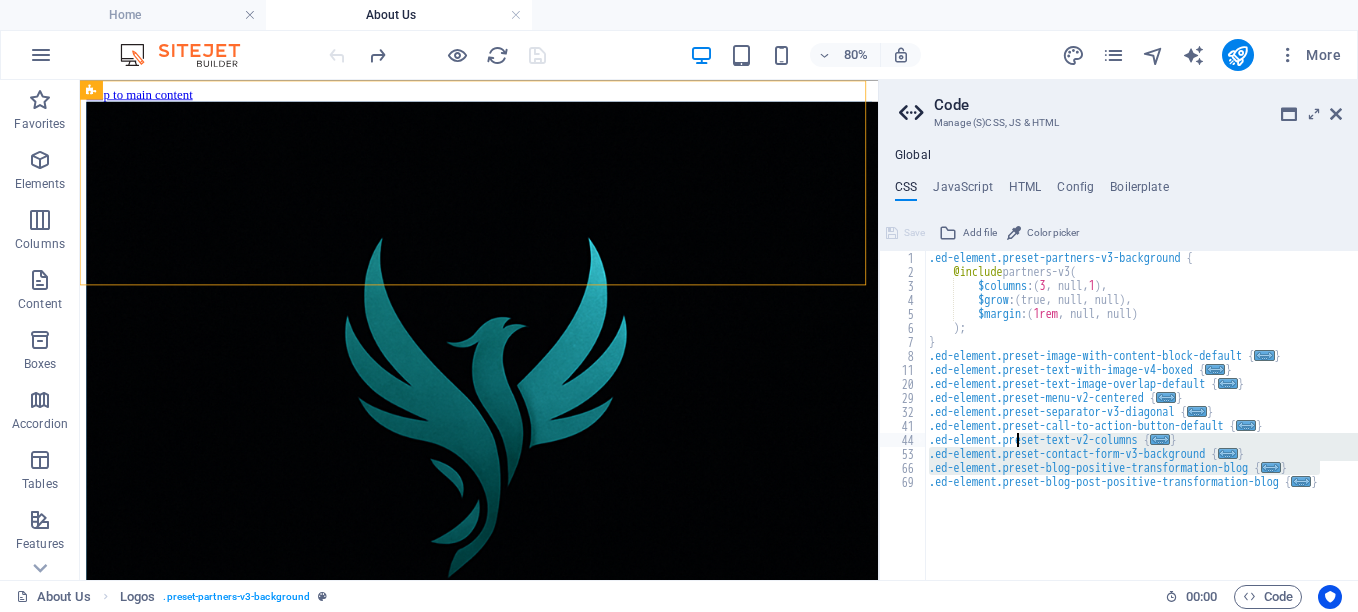 drag, startPoint x: 1354, startPoint y: 475, endPoint x: 1018, endPoint y: 447, distance: 337.16464 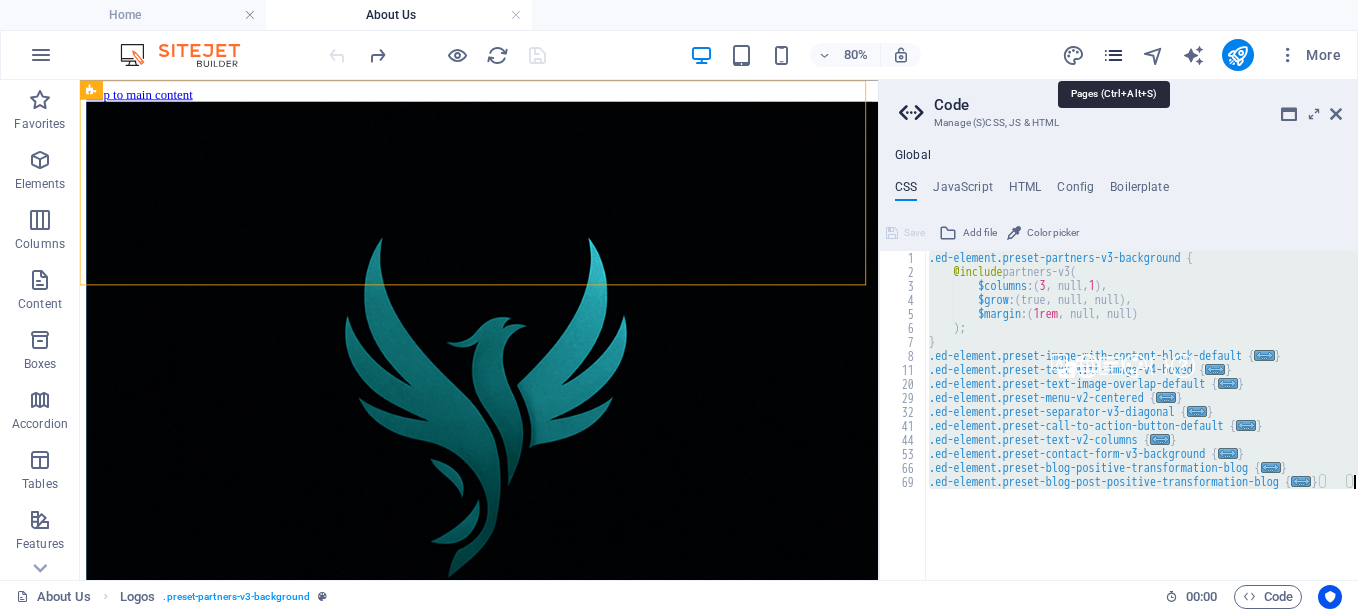 click at bounding box center (1113, 55) 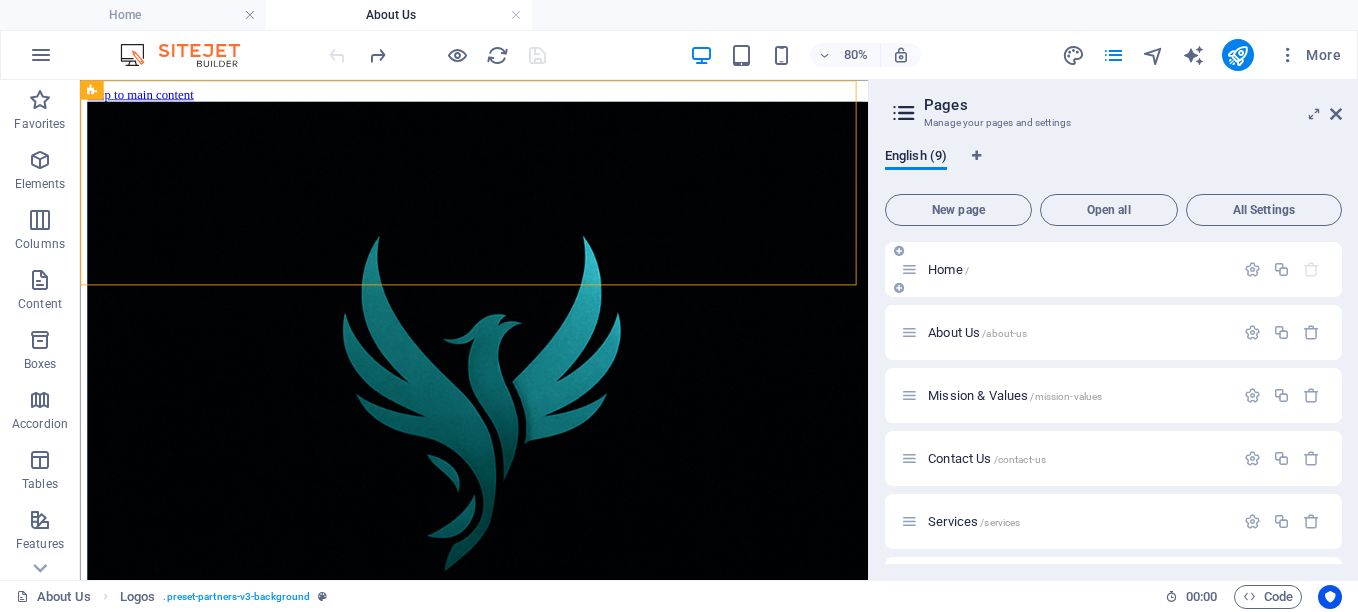 click on "Home /" at bounding box center (1067, 269) 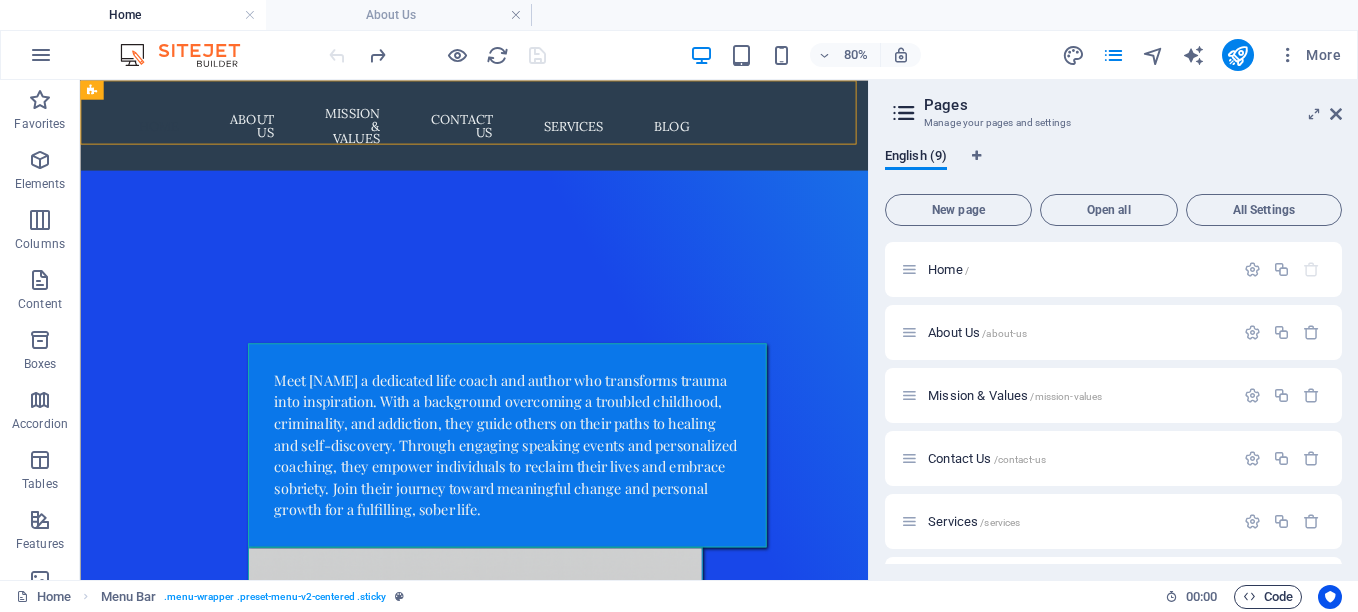 click on "Code" at bounding box center (1268, 597) 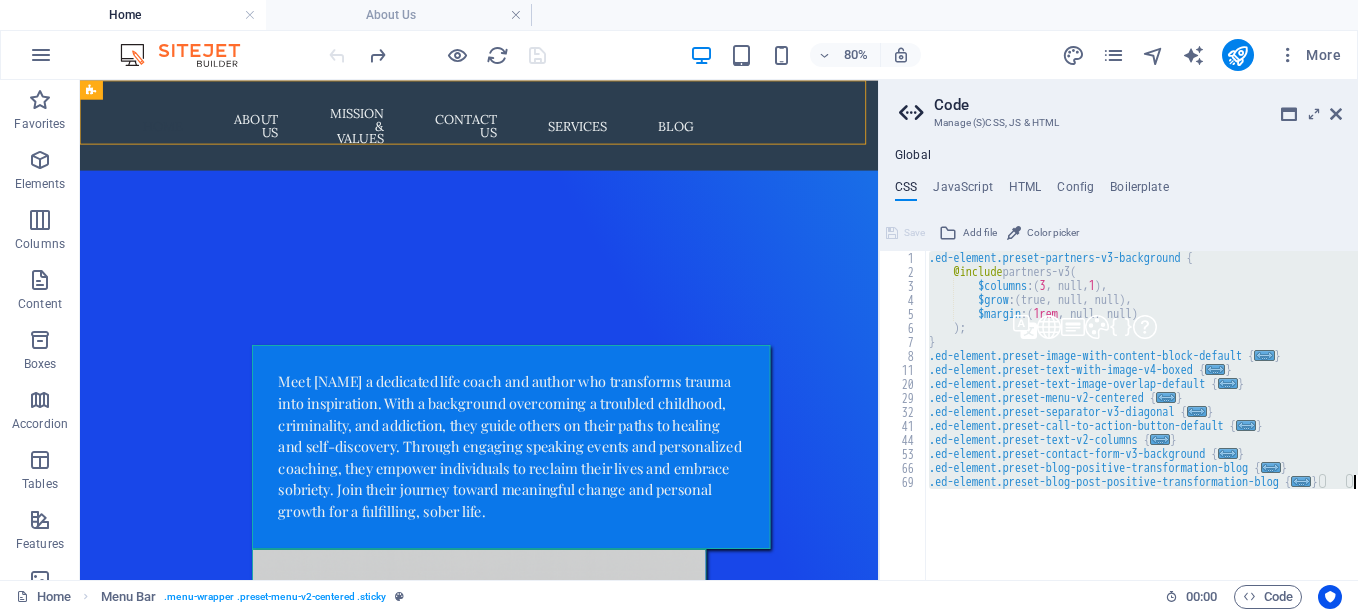 type on "}" 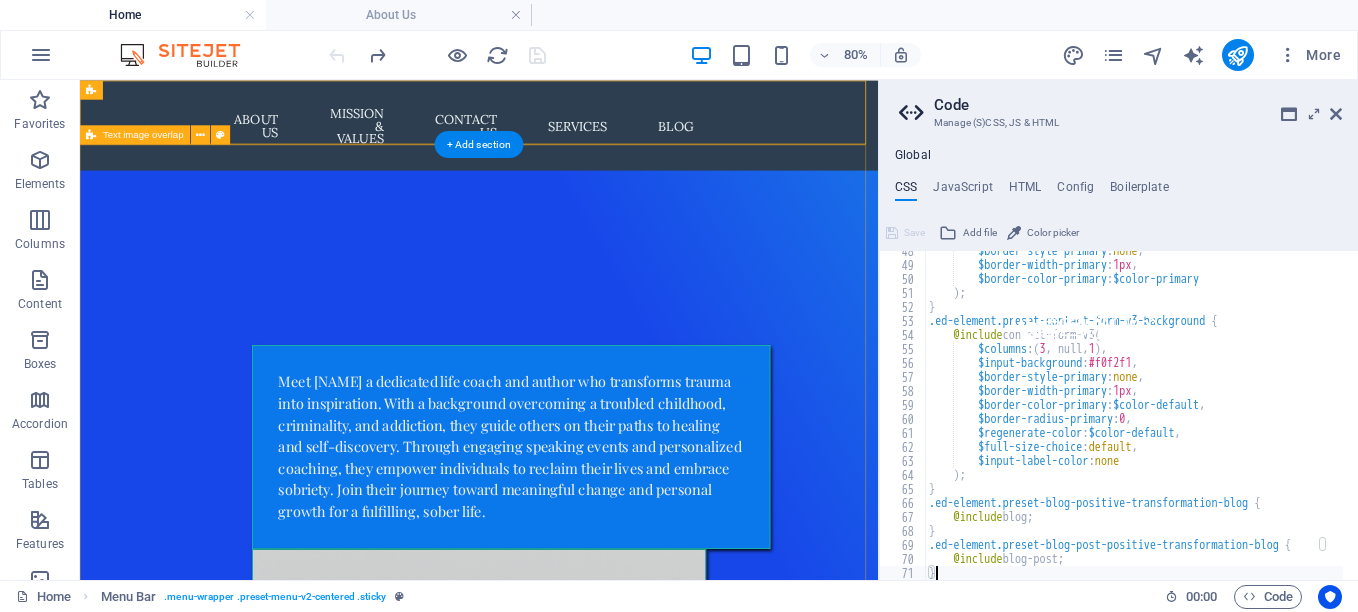 scroll, scrollTop: 665, scrollLeft: 0, axis: vertical 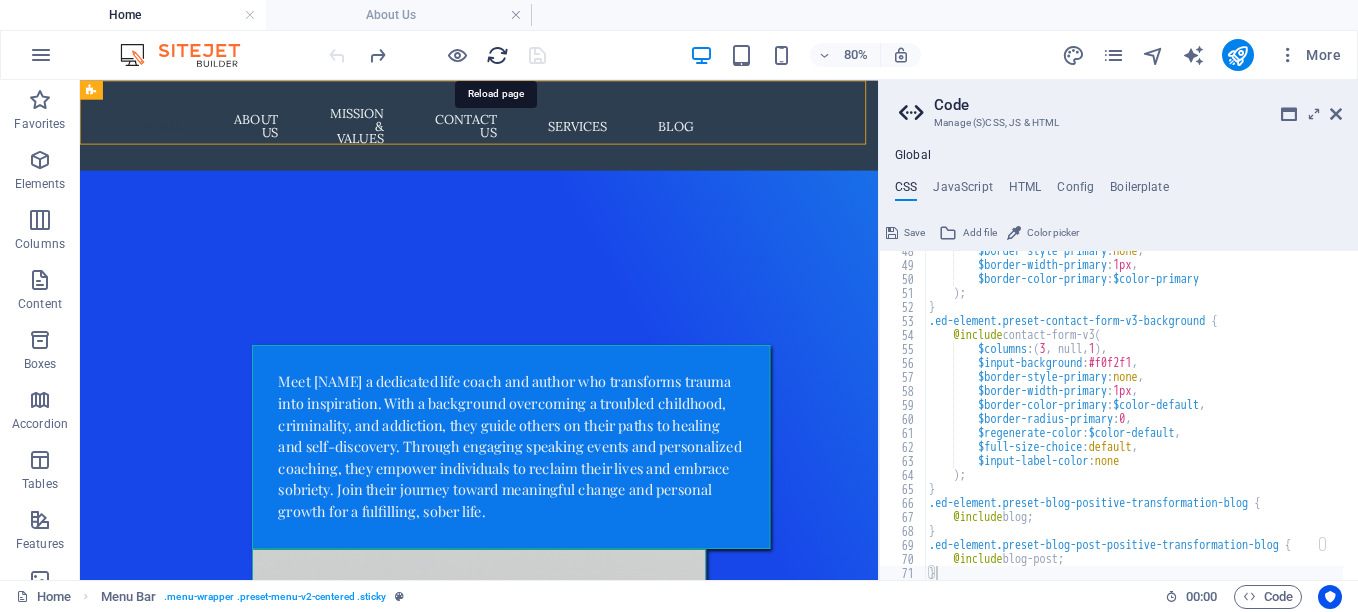 click at bounding box center [497, 55] 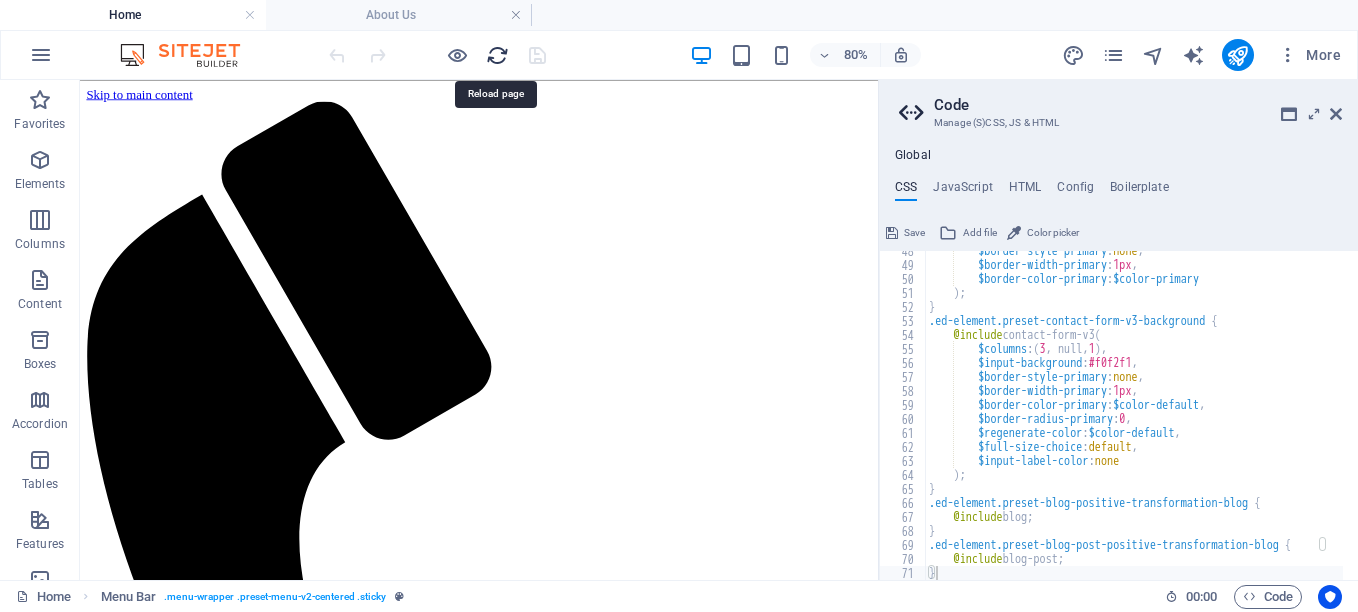 scroll, scrollTop: 0, scrollLeft: 0, axis: both 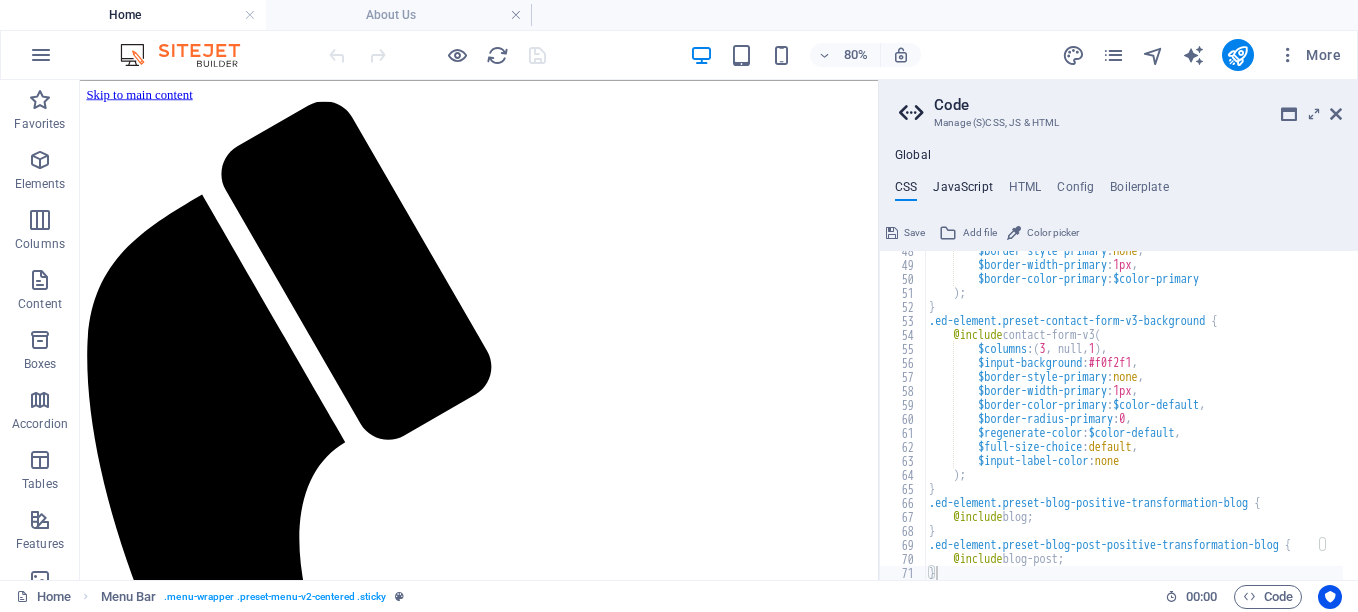 click on "JavaScript" at bounding box center (962, 191) 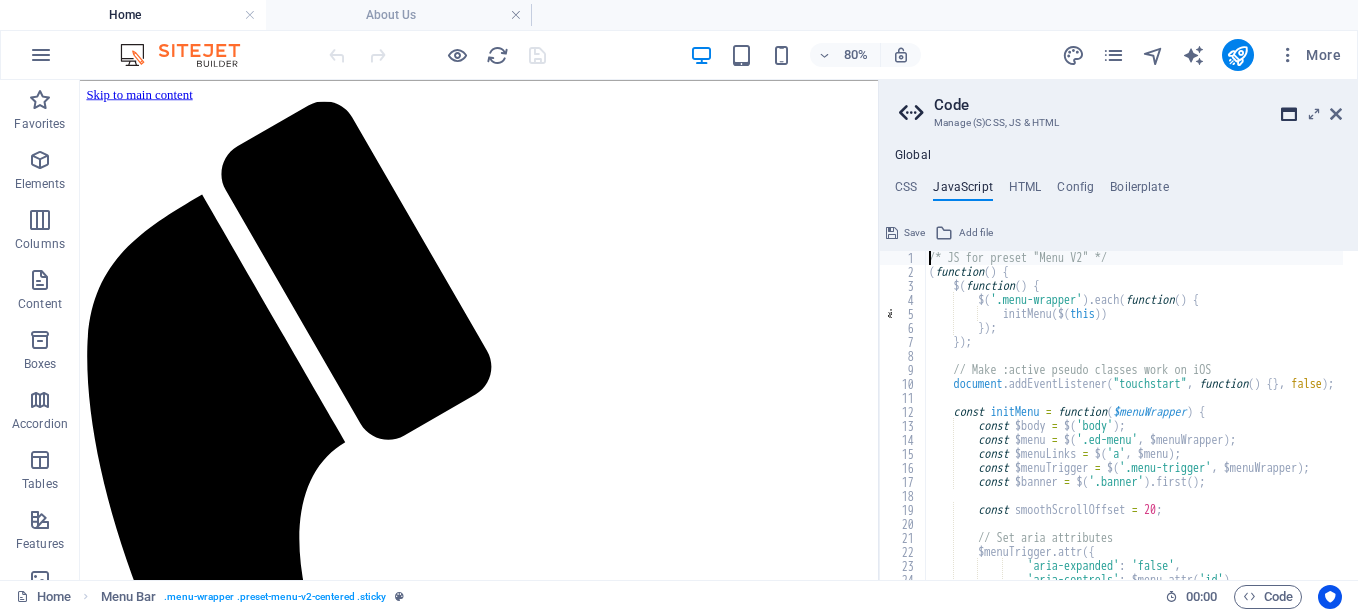 click at bounding box center (1289, 114) 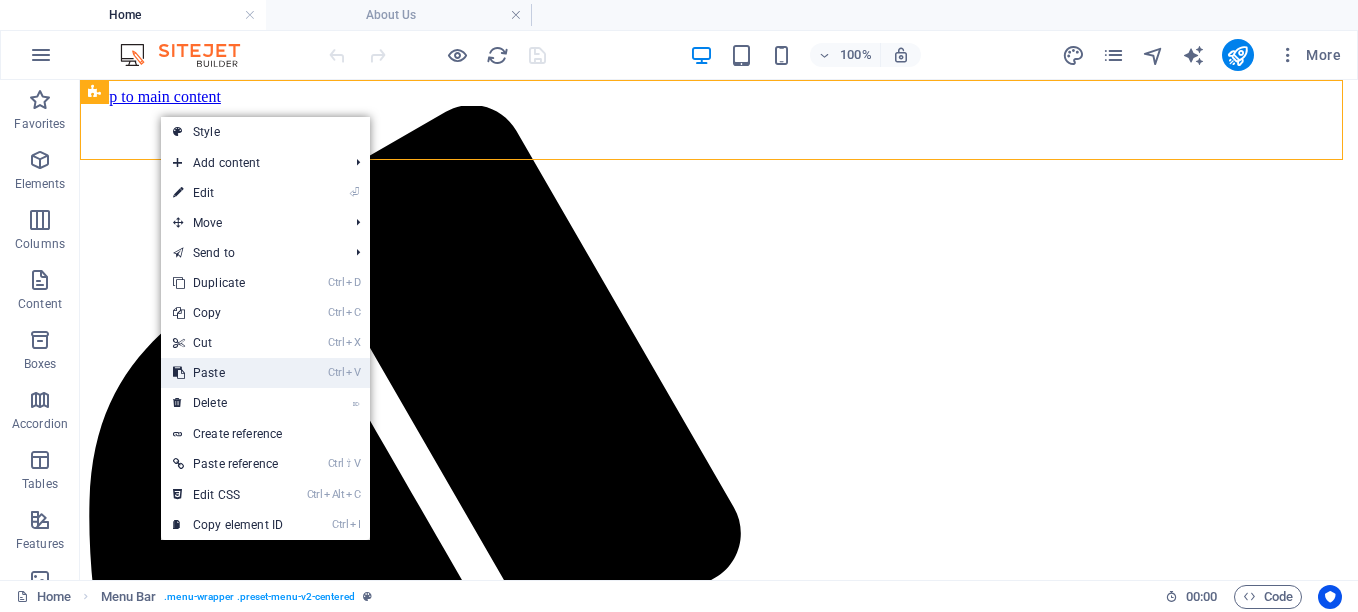 click on "Ctrl V  Paste" at bounding box center (228, 373) 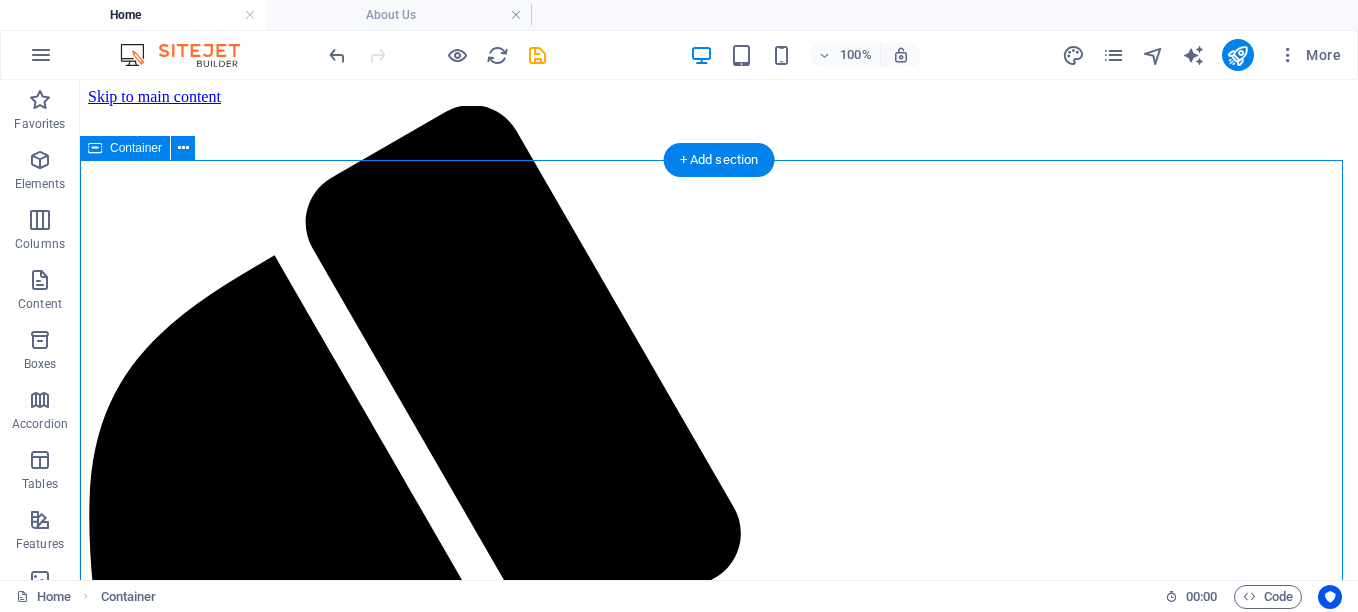 drag, startPoint x: 304, startPoint y: 448, endPoint x: 532, endPoint y: 319, distance: 261.96375 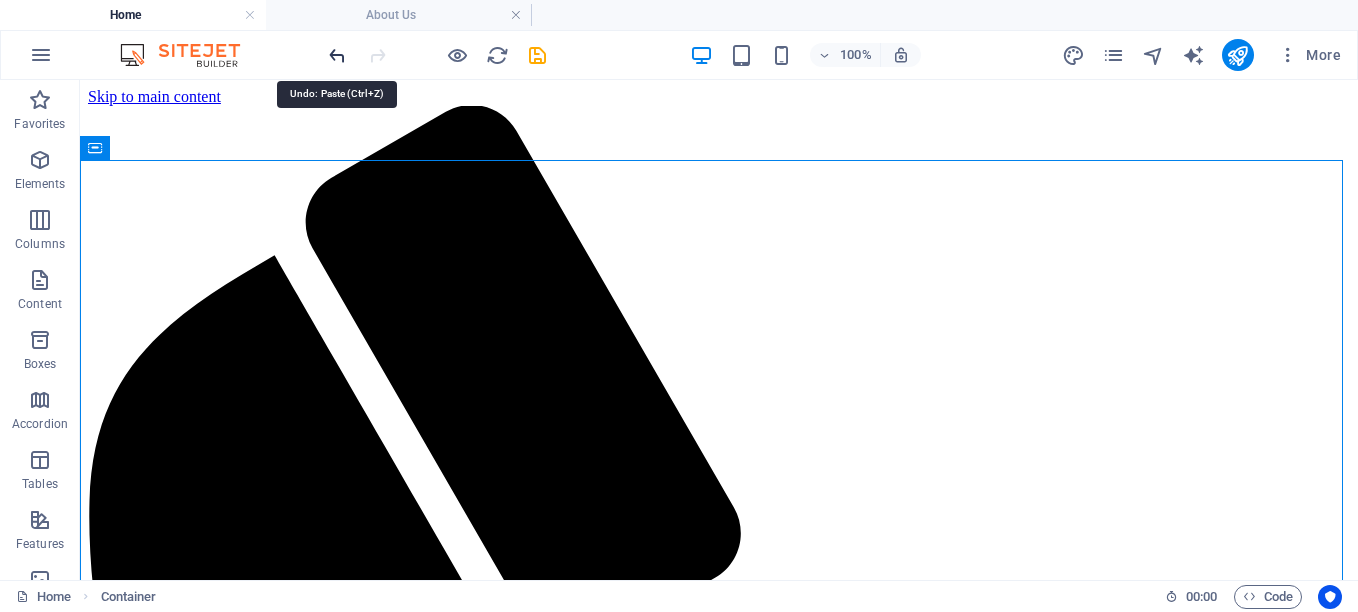 click at bounding box center (337, 55) 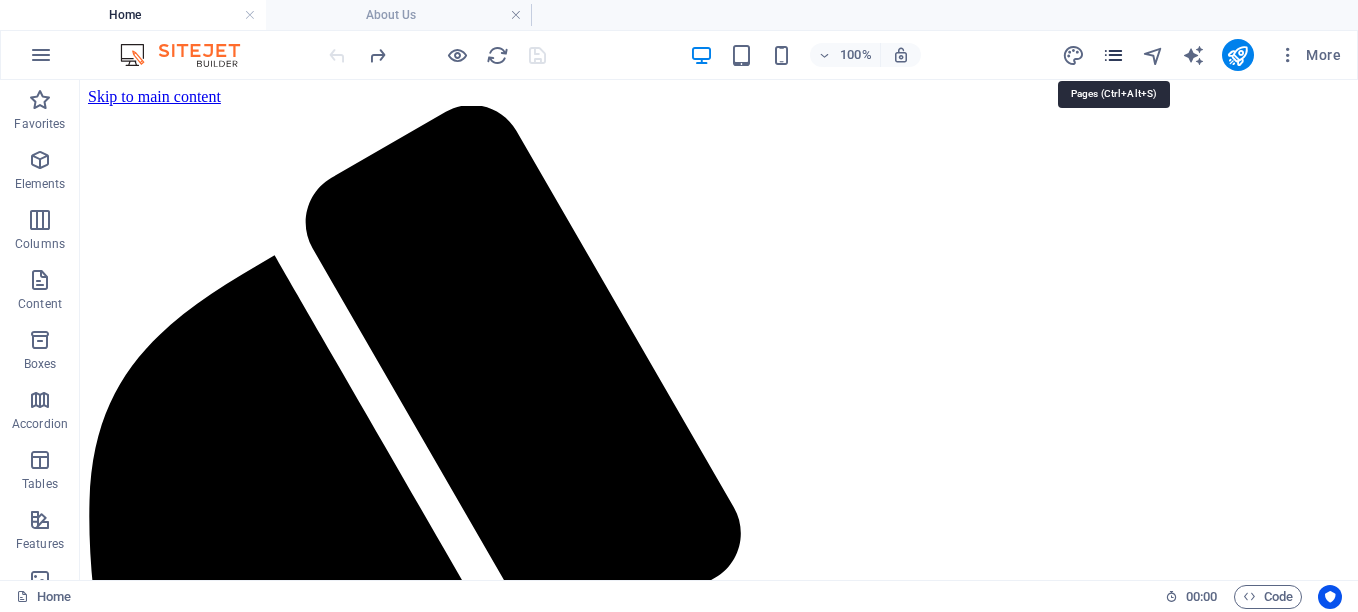 click at bounding box center (1113, 55) 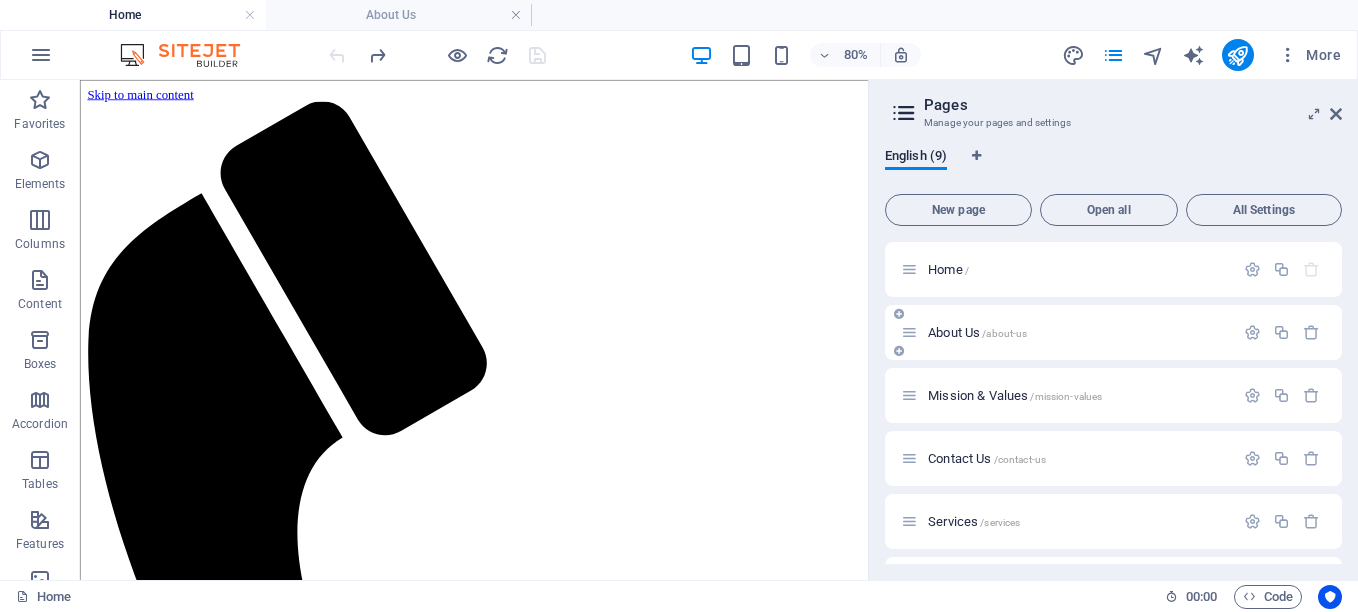 click on "About Us /about-us" at bounding box center [977, 332] 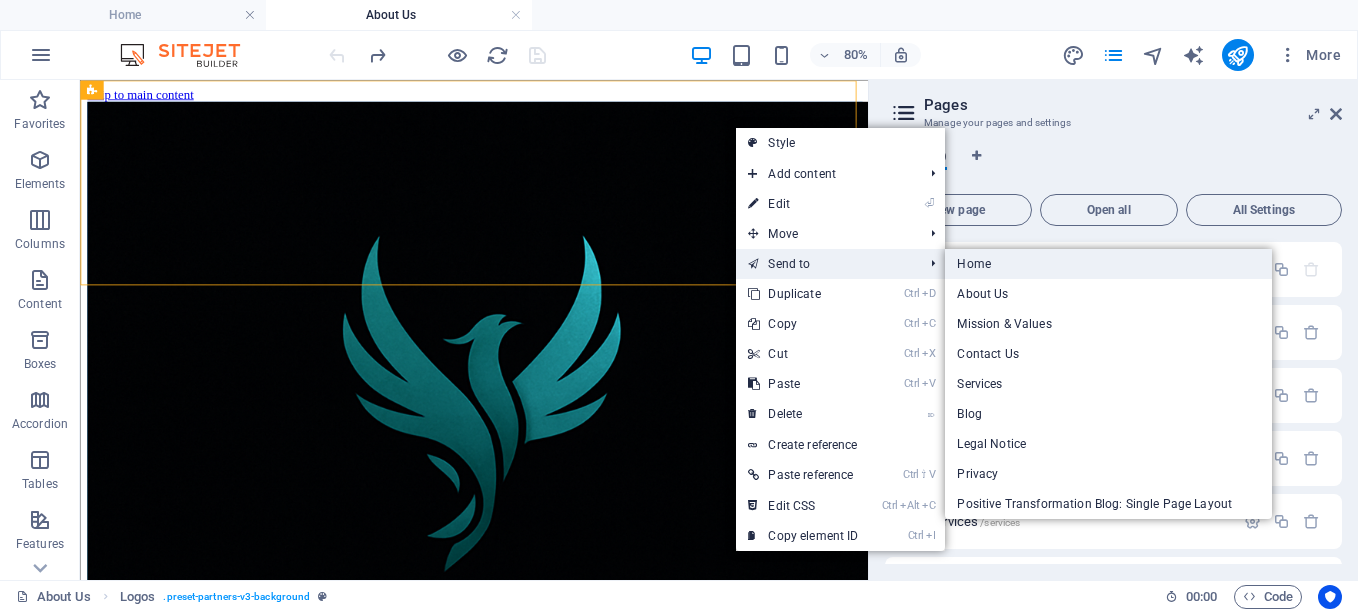 click on "Home" at bounding box center (1108, 264) 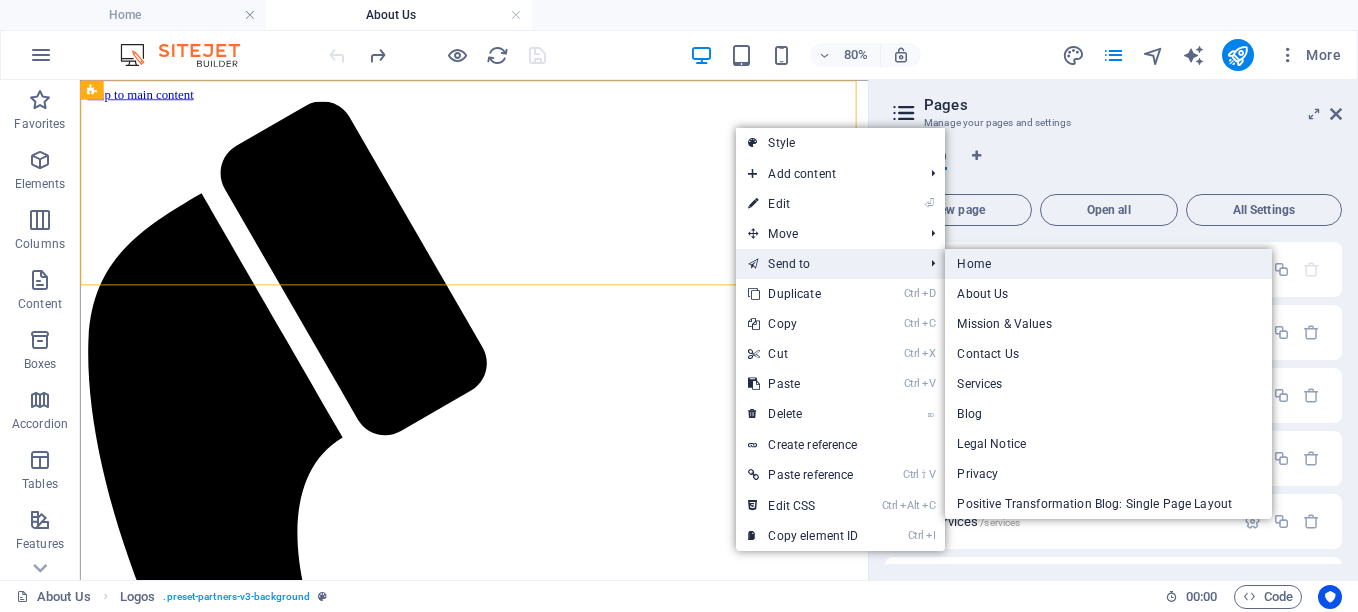 select on "%" 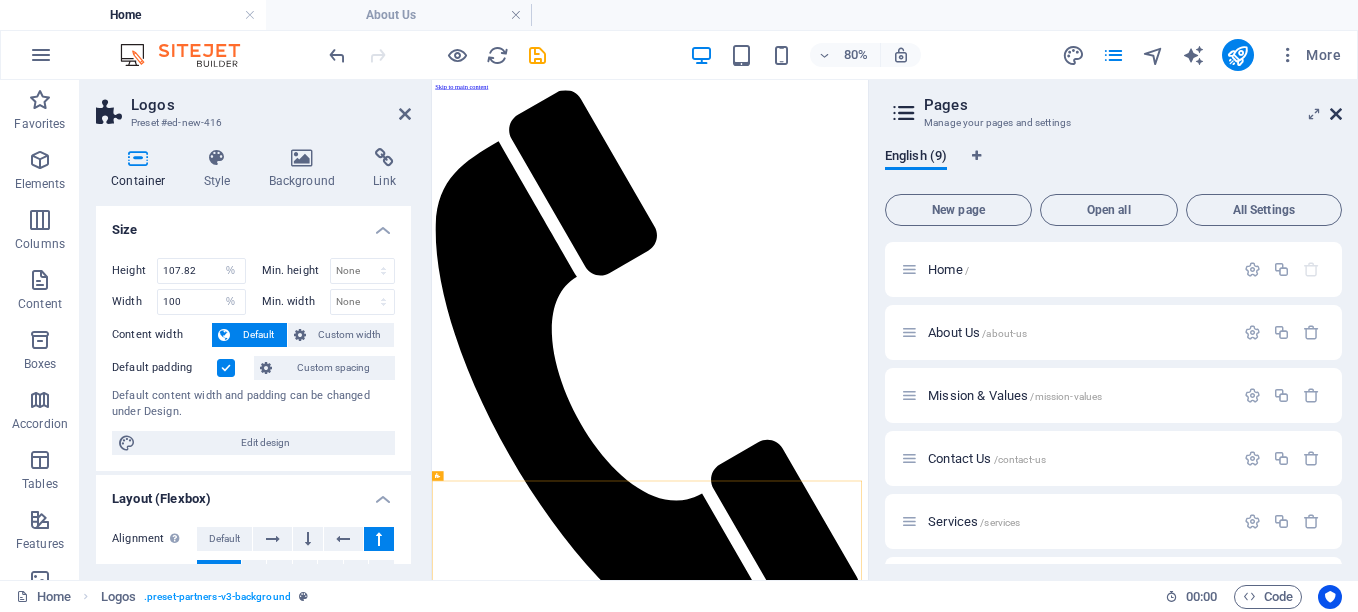 click at bounding box center [1336, 114] 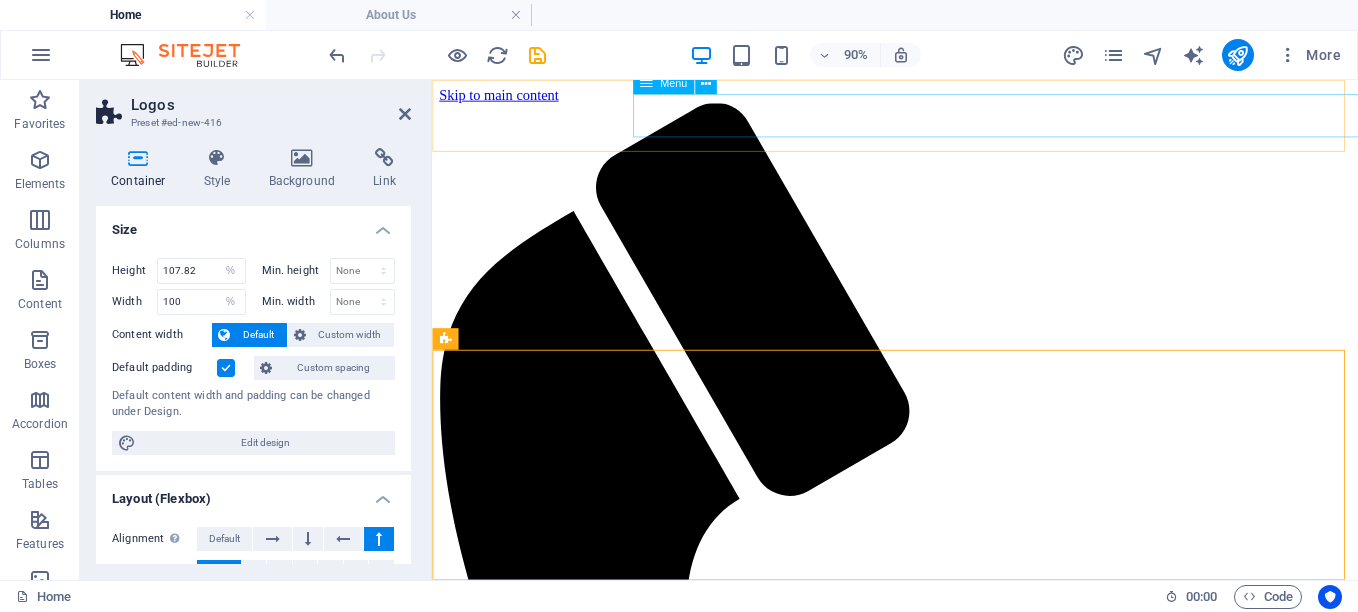 scroll, scrollTop: 702, scrollLeft: 0, axis: vertical 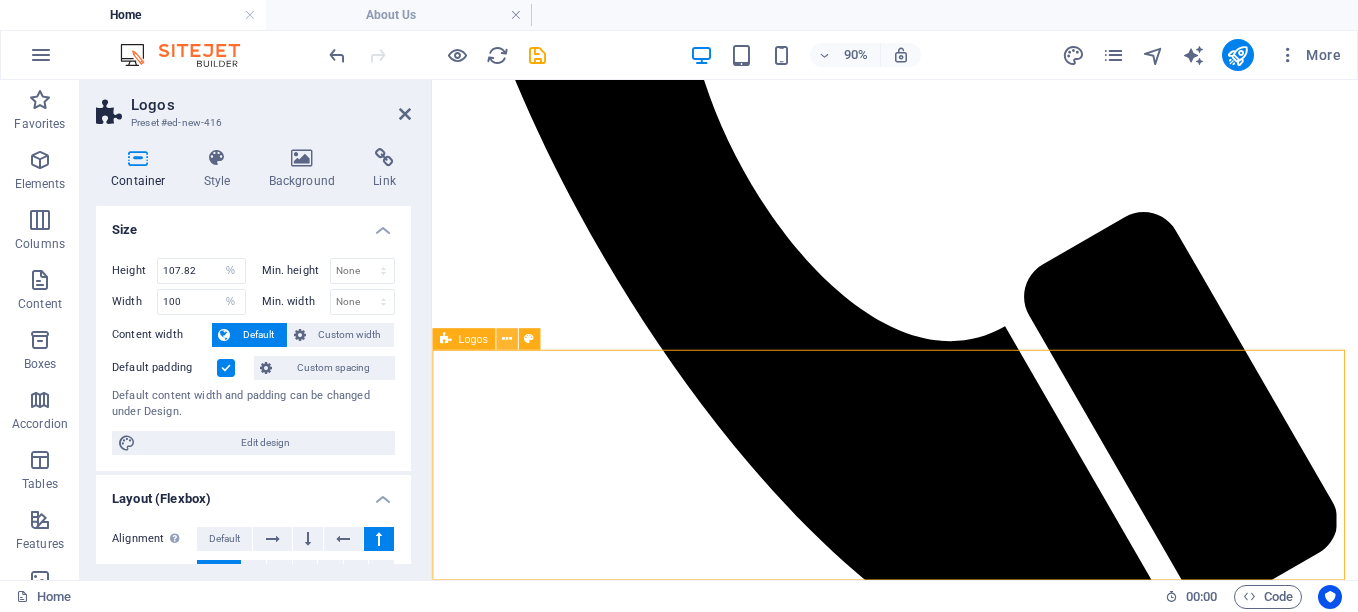 click at bounding box center [506, 339] 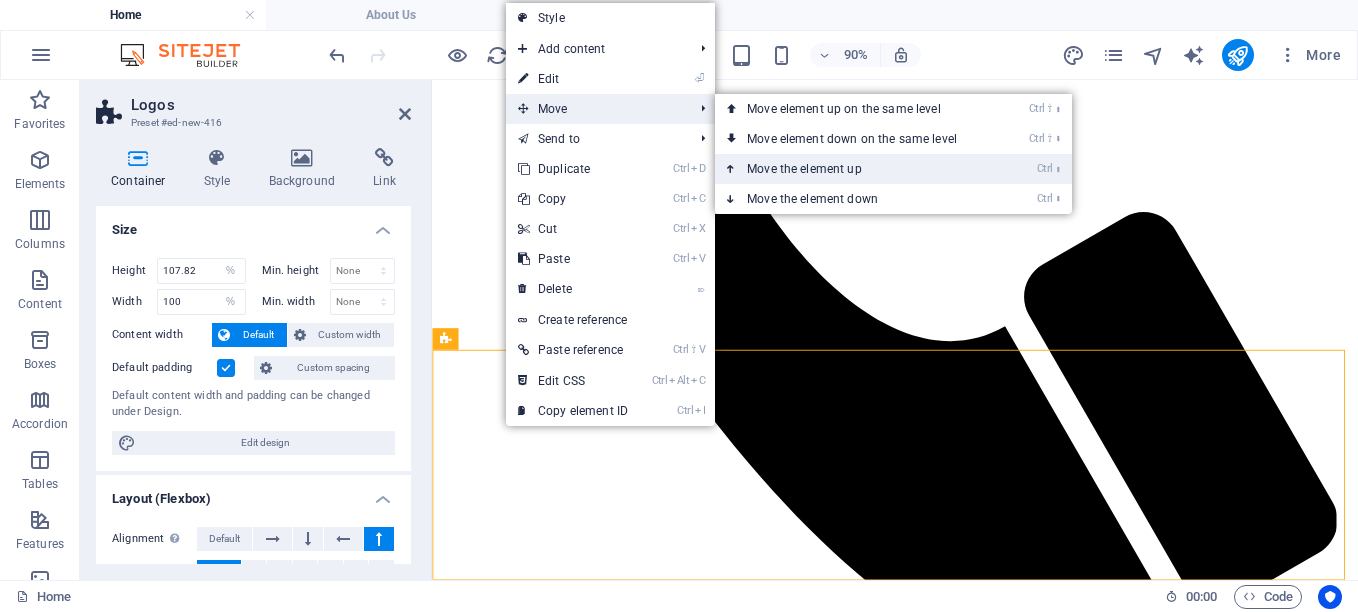 click on "Ctrl ⬆  Move the element up" at bounding box center (856, 169) 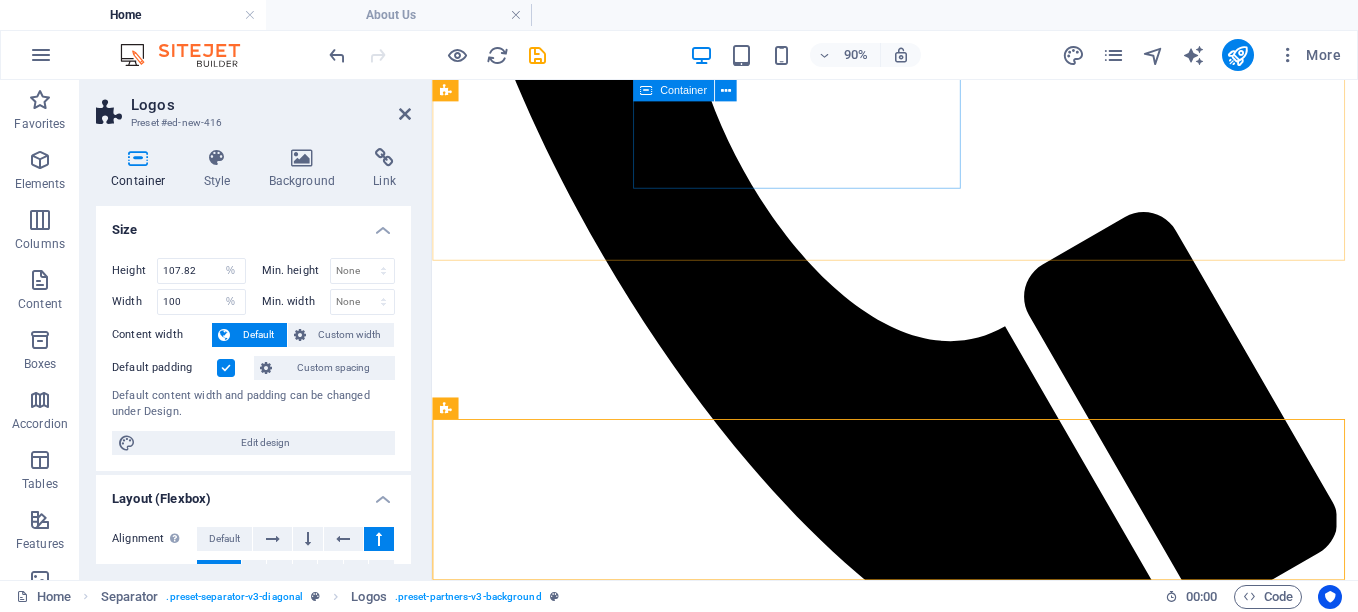 scroll, scrollTop: 483, scrollLeft: 0, axis: vertical 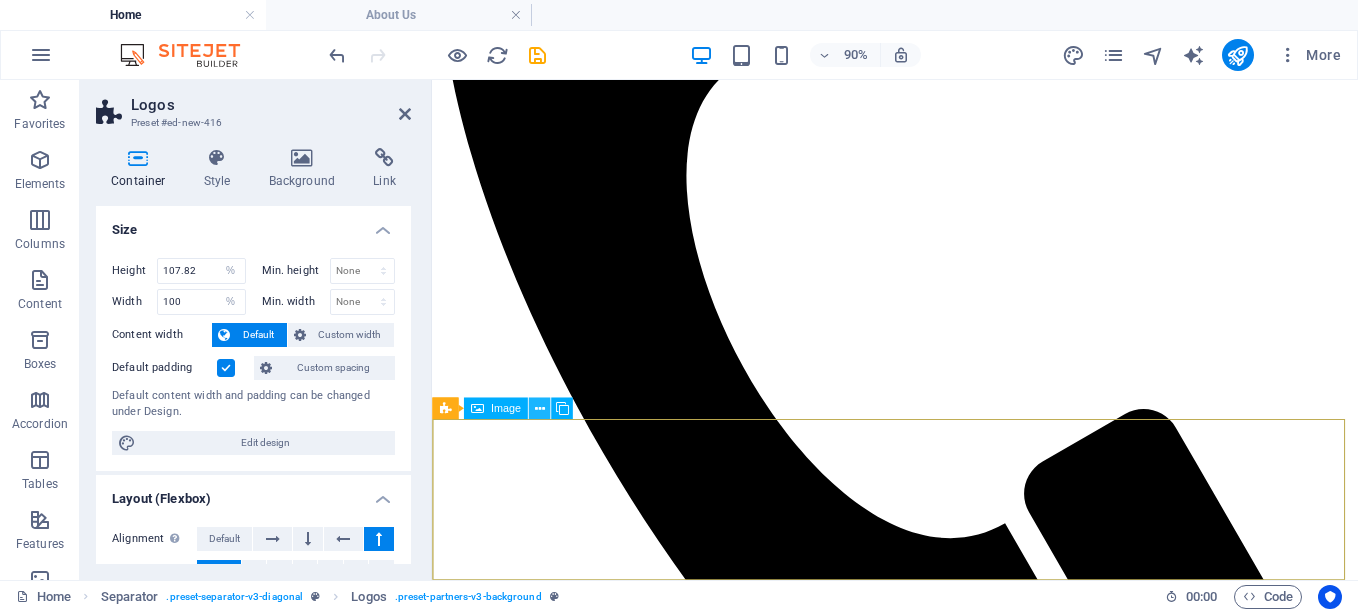 click at bounding box center (539, 408) 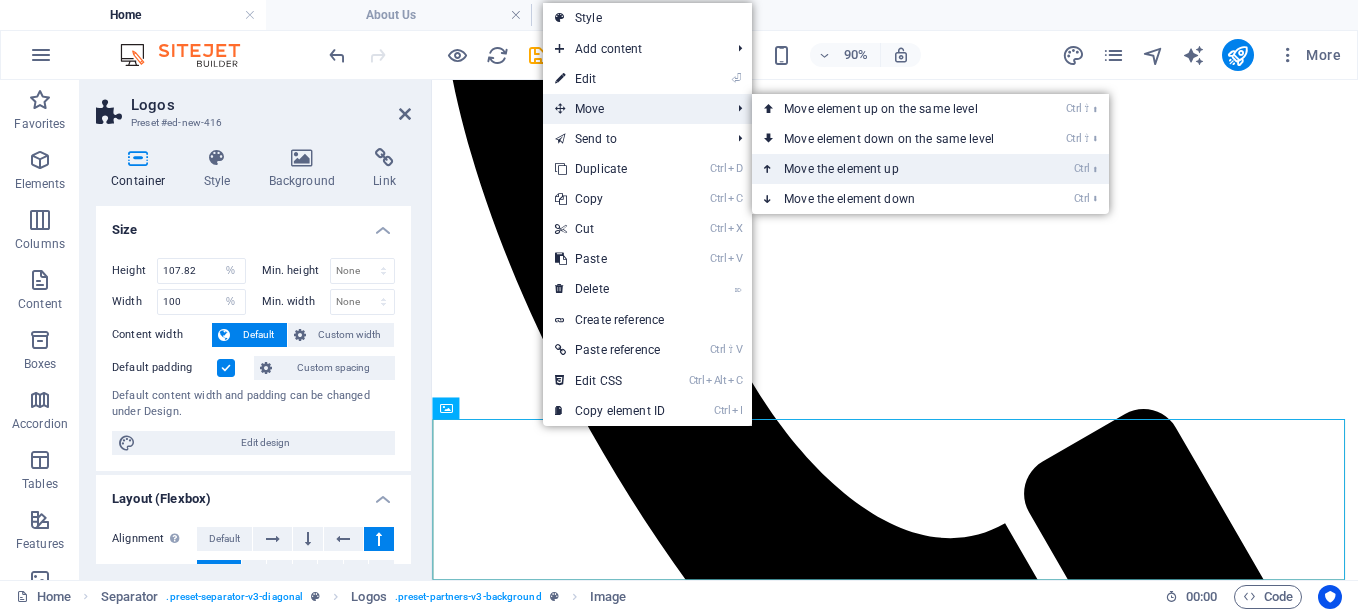 click on "Ctrl ⬆  Move the element up" at bounding box center (893, 169) 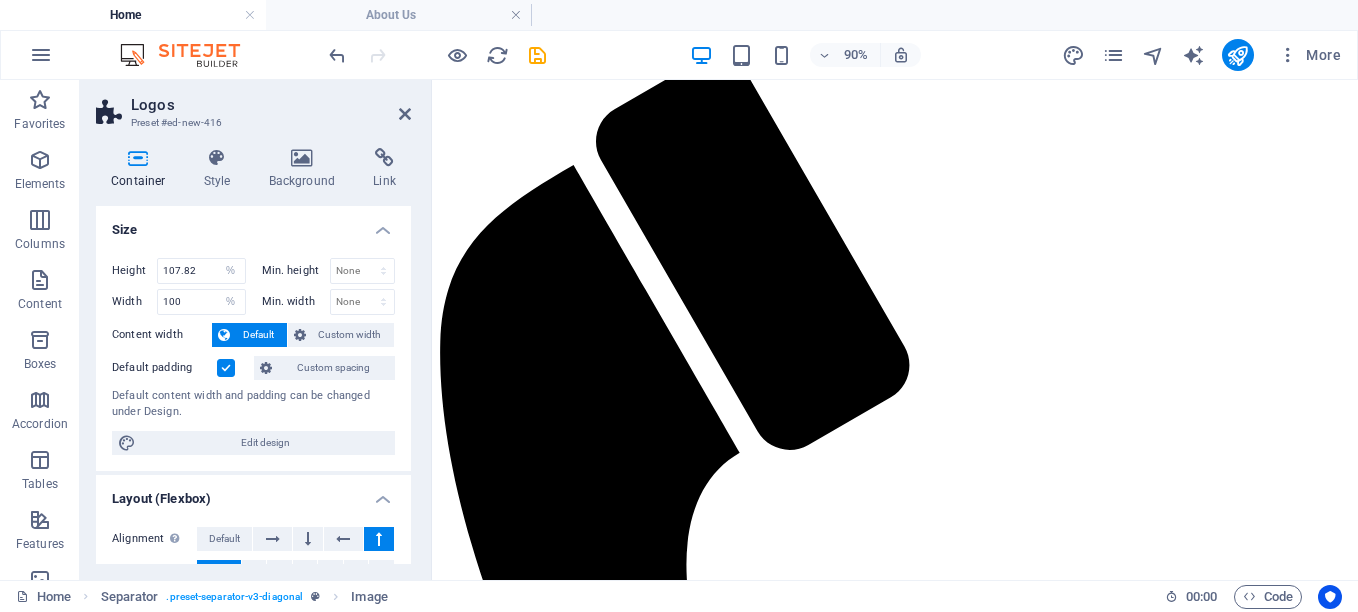 scroll, scrollTop: 0, scrollLeft: 0, axis: both 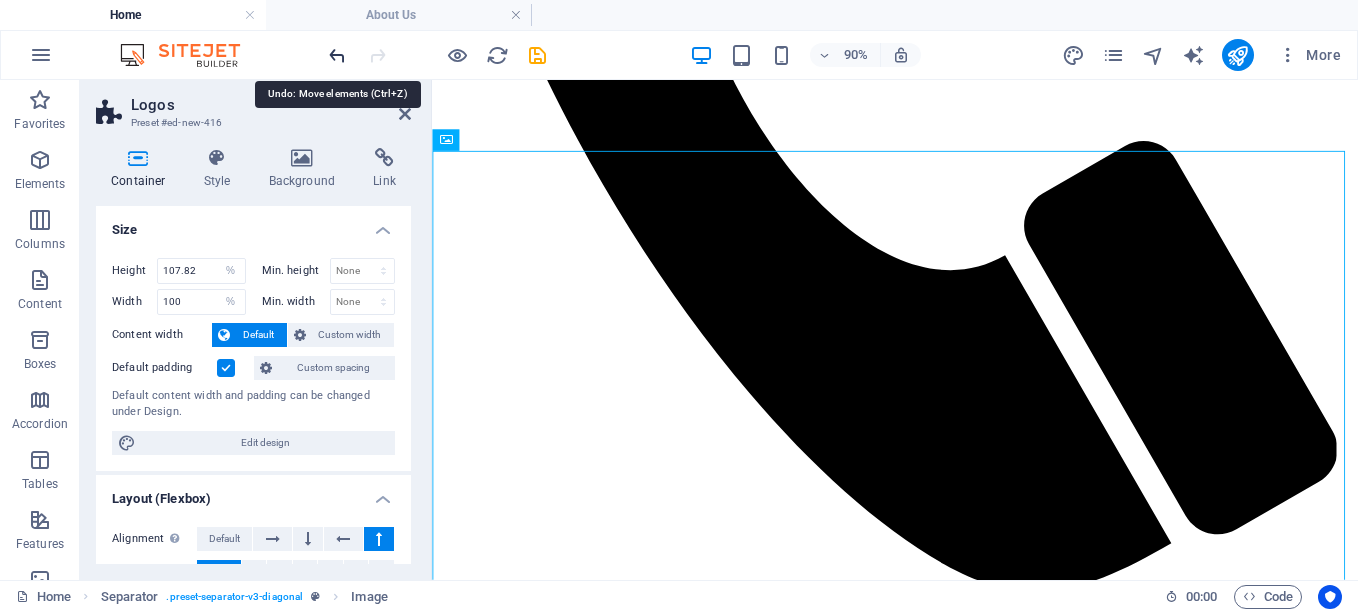 click at bounding box center [337, 55] 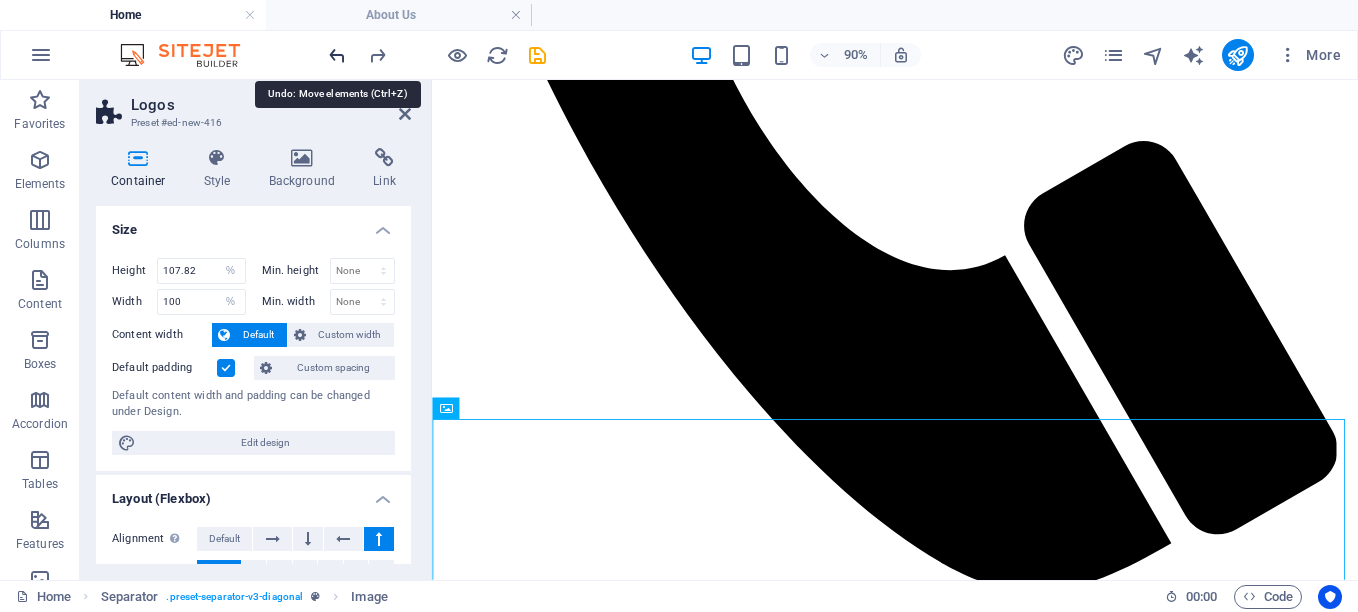 scroll, scrollTop: 483, scrollLeft: 0, axis: vertical 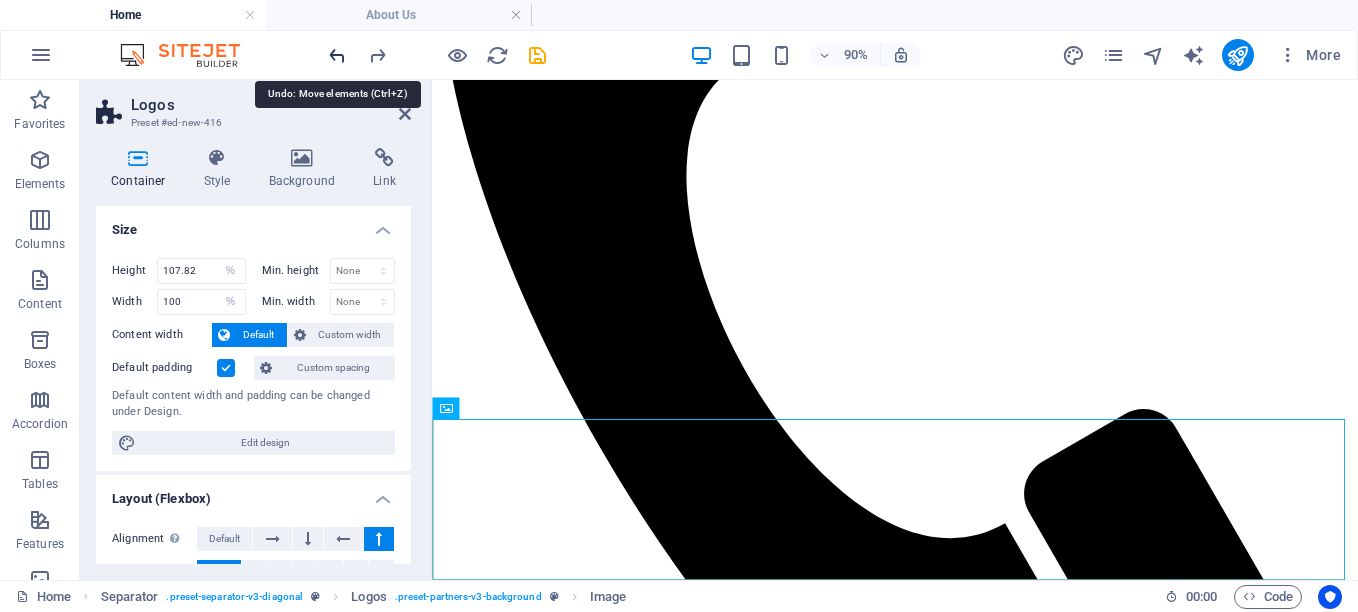 click at bounding box center [337, 55] 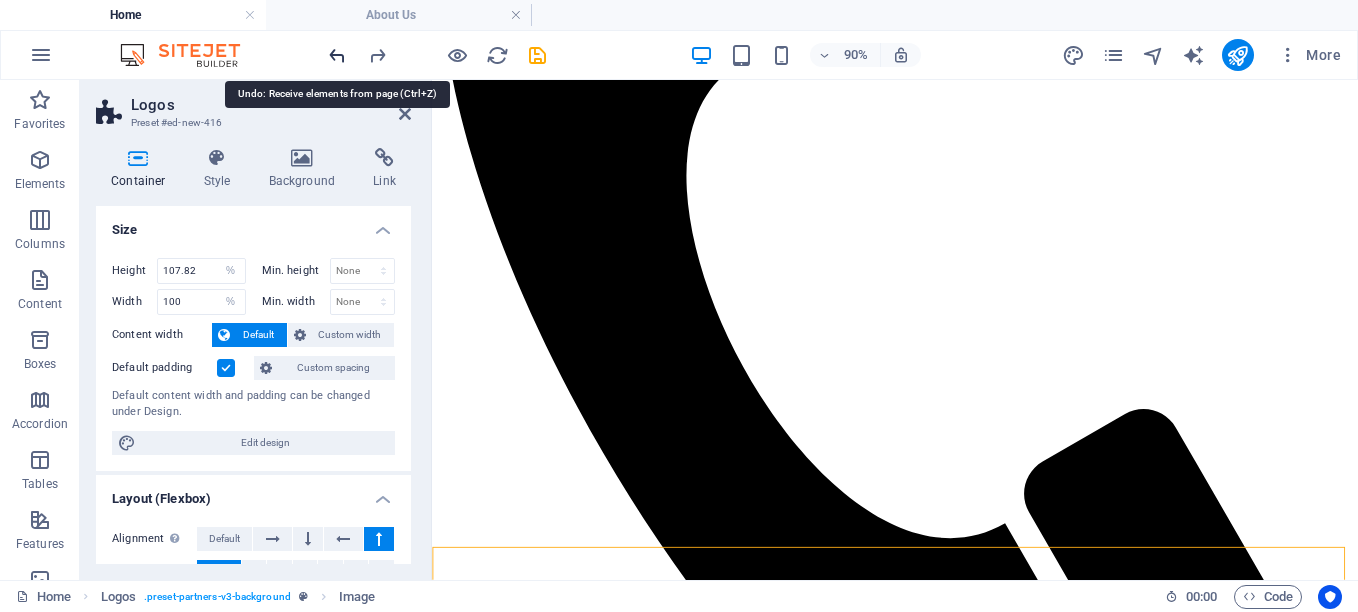 click at bounding box center [337, 55] 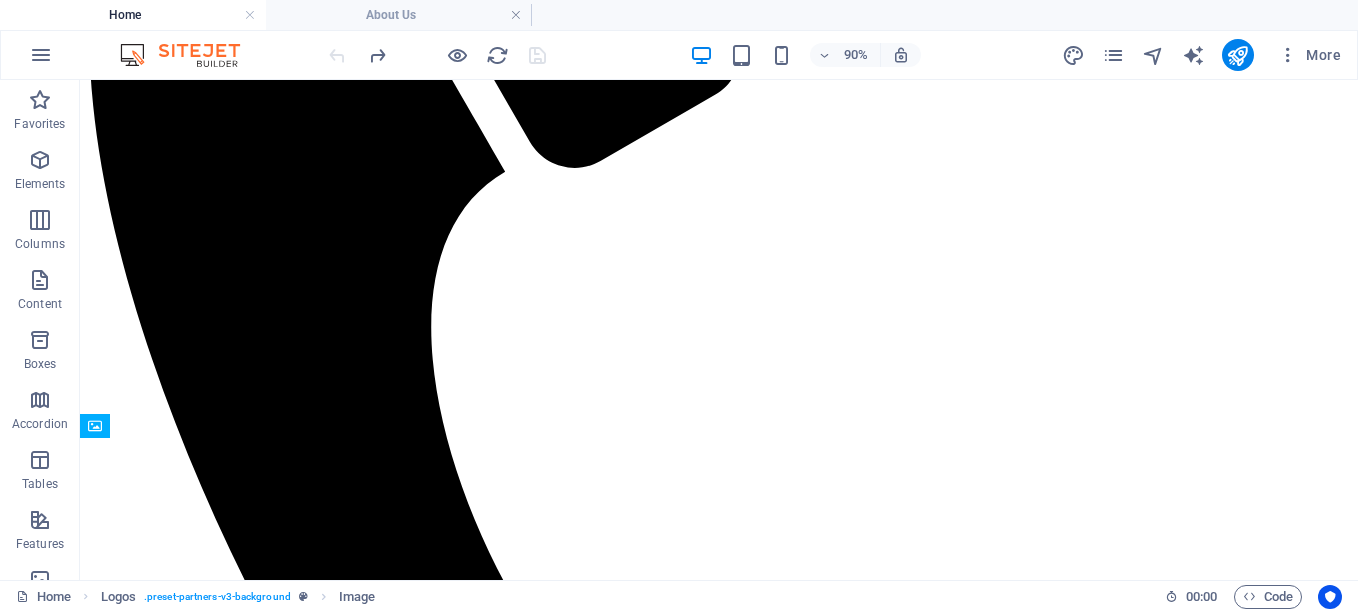 scroll, scrollTop: 502, scrollLeft: 0, axis: vertical 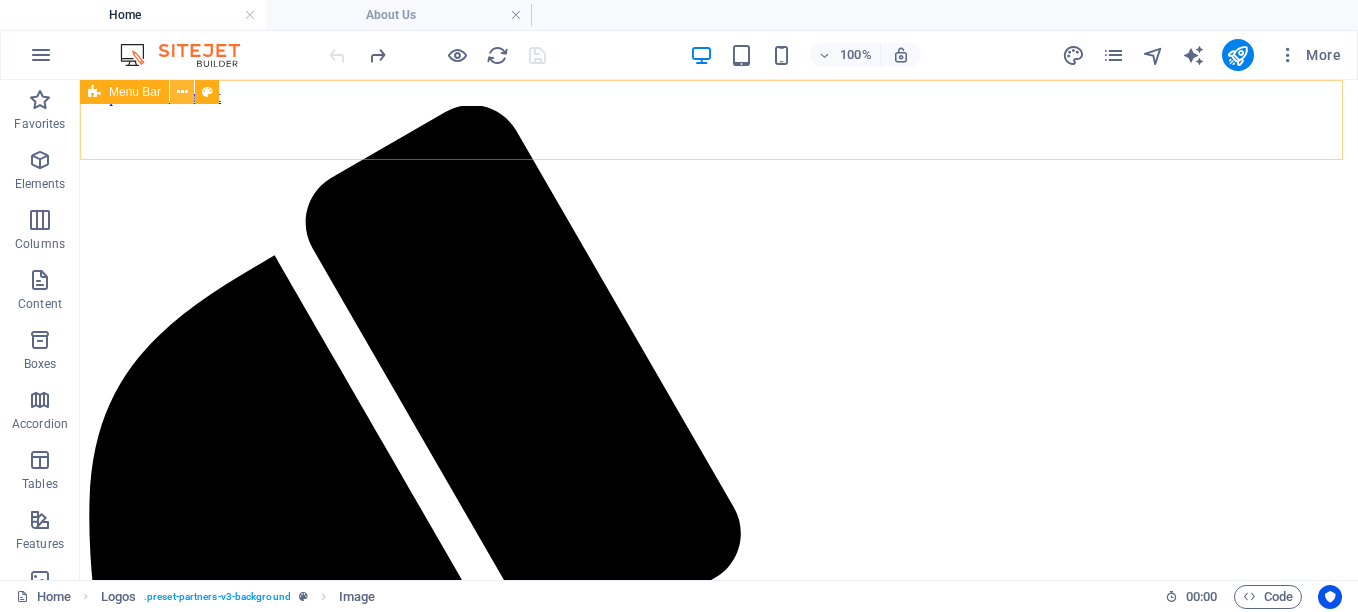 click at bounding box center (182, 92) 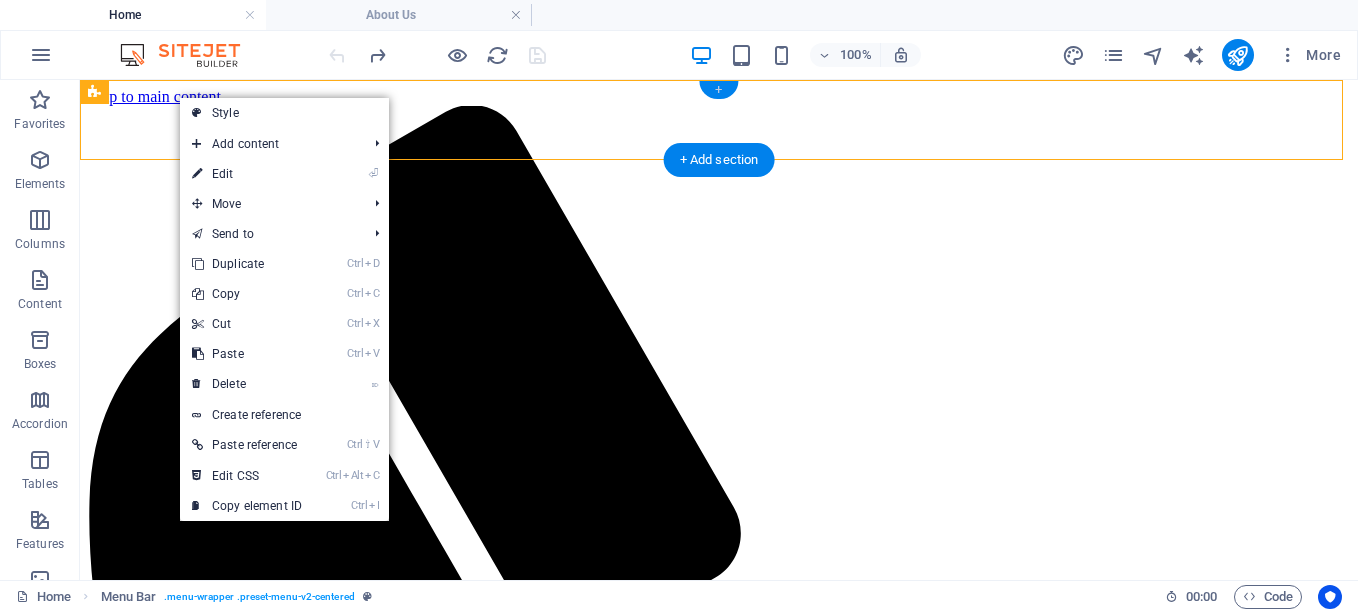 click on "+" at bounding box center [718, 90] 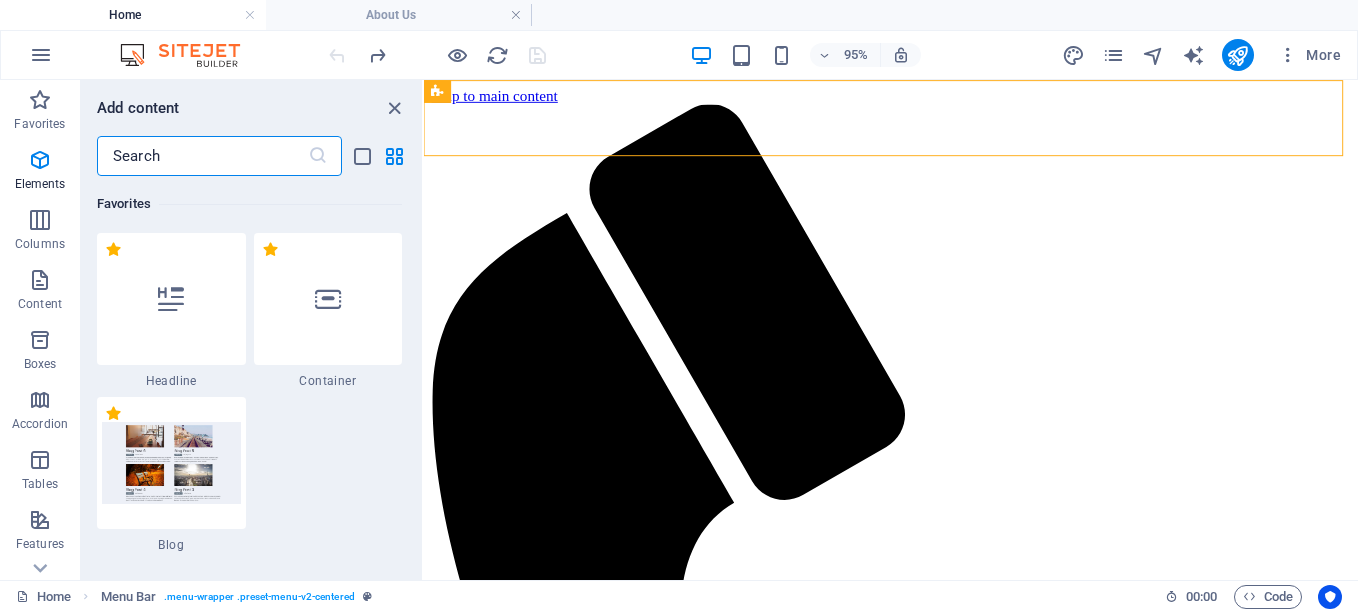 scroll, scrollTop: 3663, scrollLeft: 0, axis: vertical 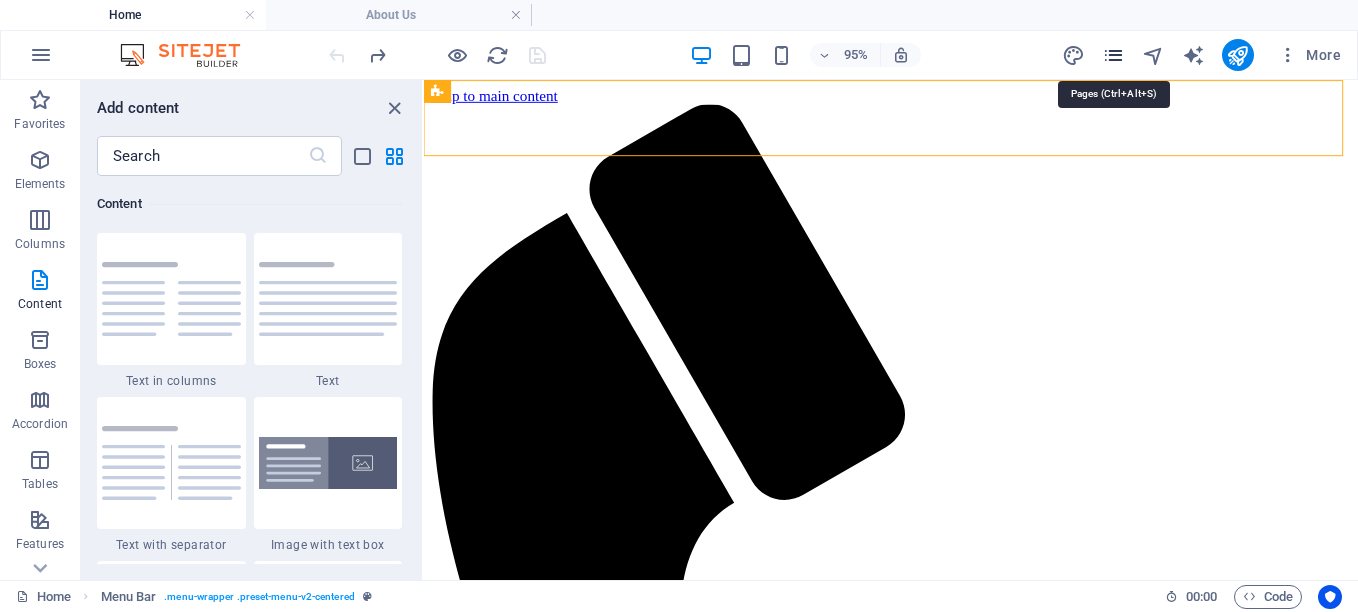 click at bounding box center (1113, 55) 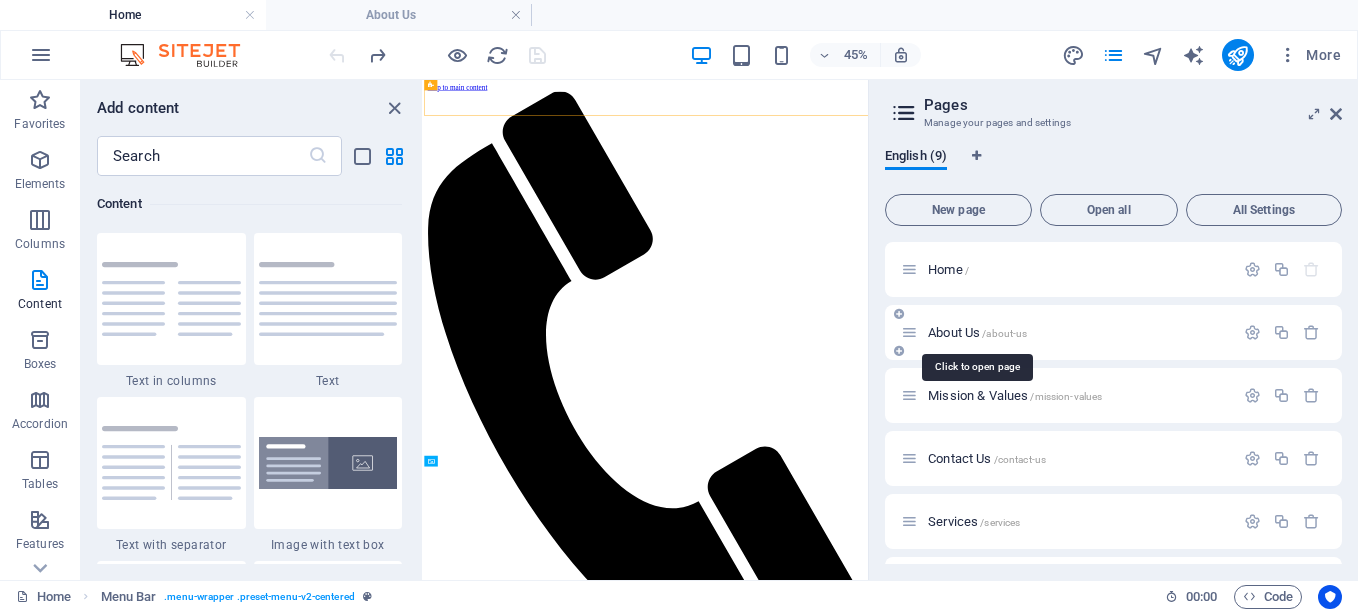 click on "About Us /about-us" at bounding box center [977, 332] 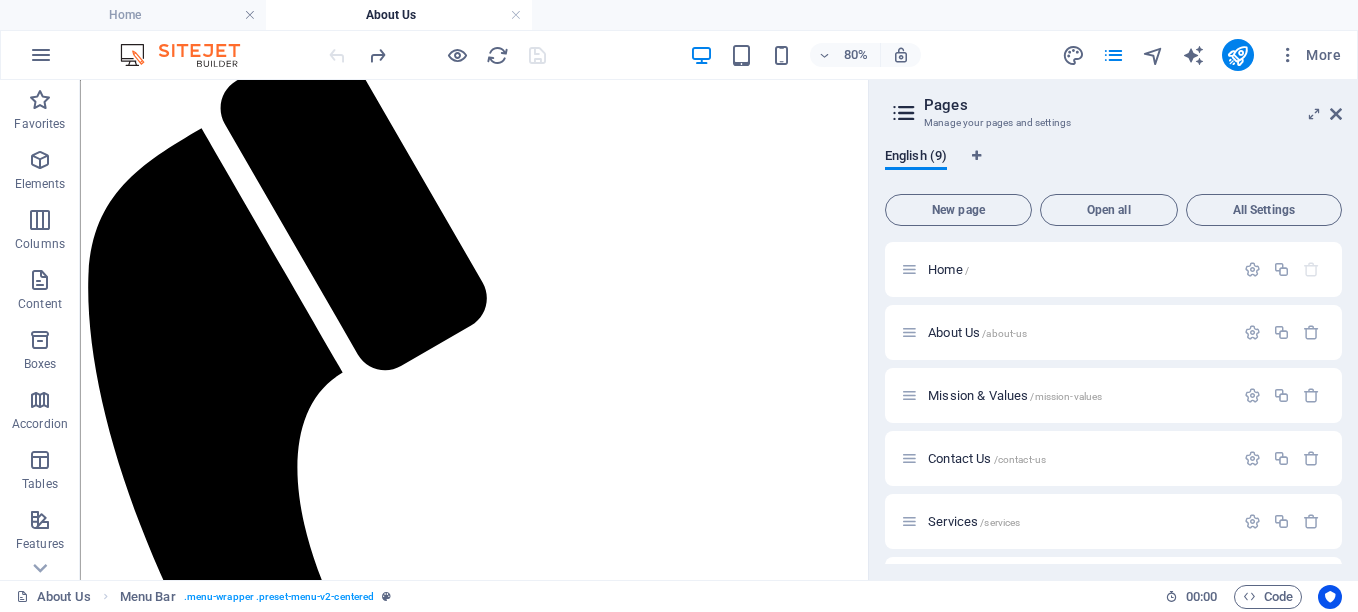 scroll, scrollTop: 0, scrollLeft: 0, axis: both 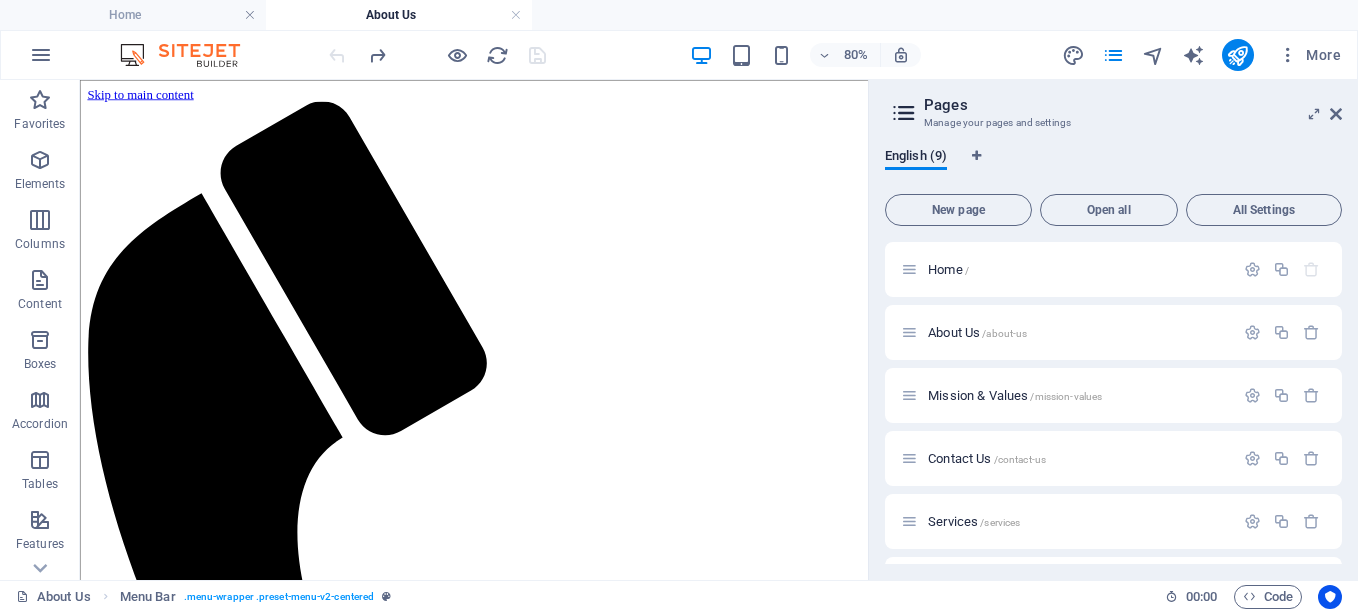 click at bounding box center [437, 55] 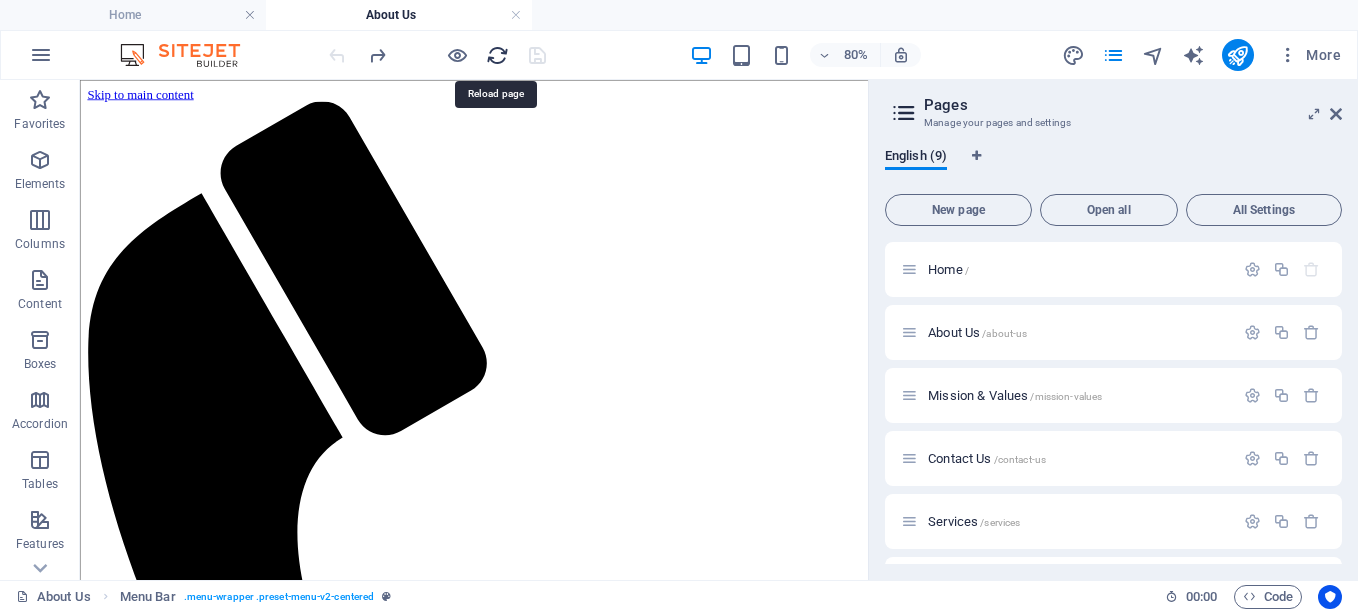 click at bounding box center (497, 55) 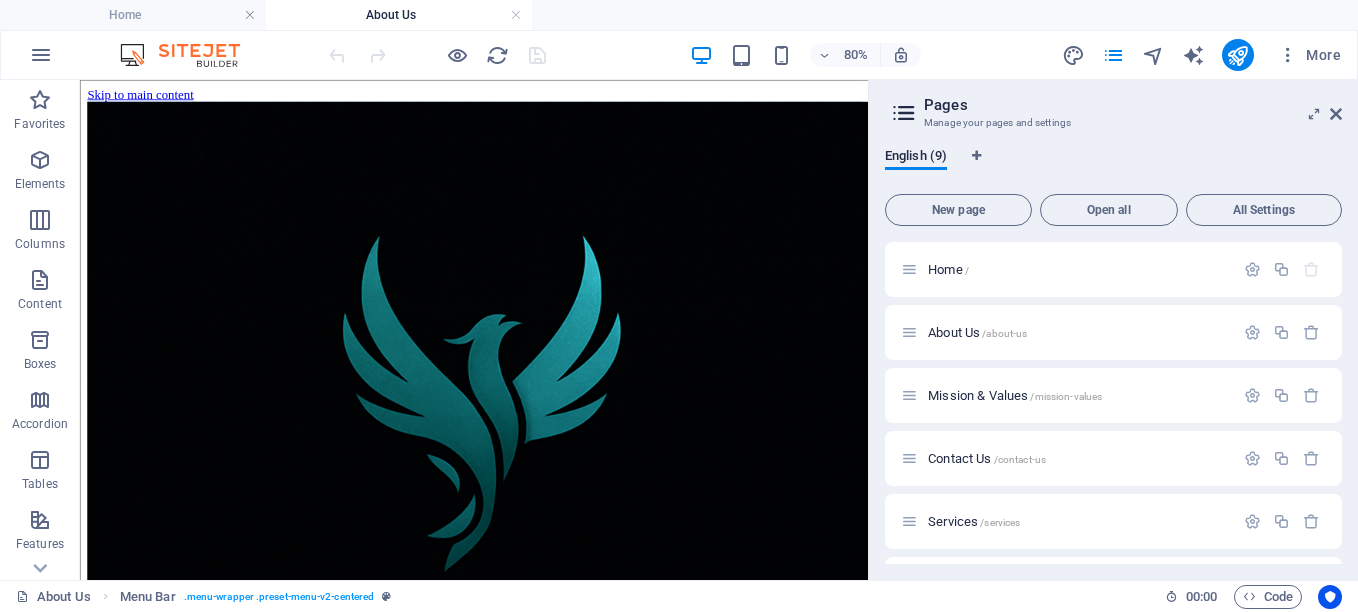scroll, scrollTop: 0, scrollLeft: 0, axis: both 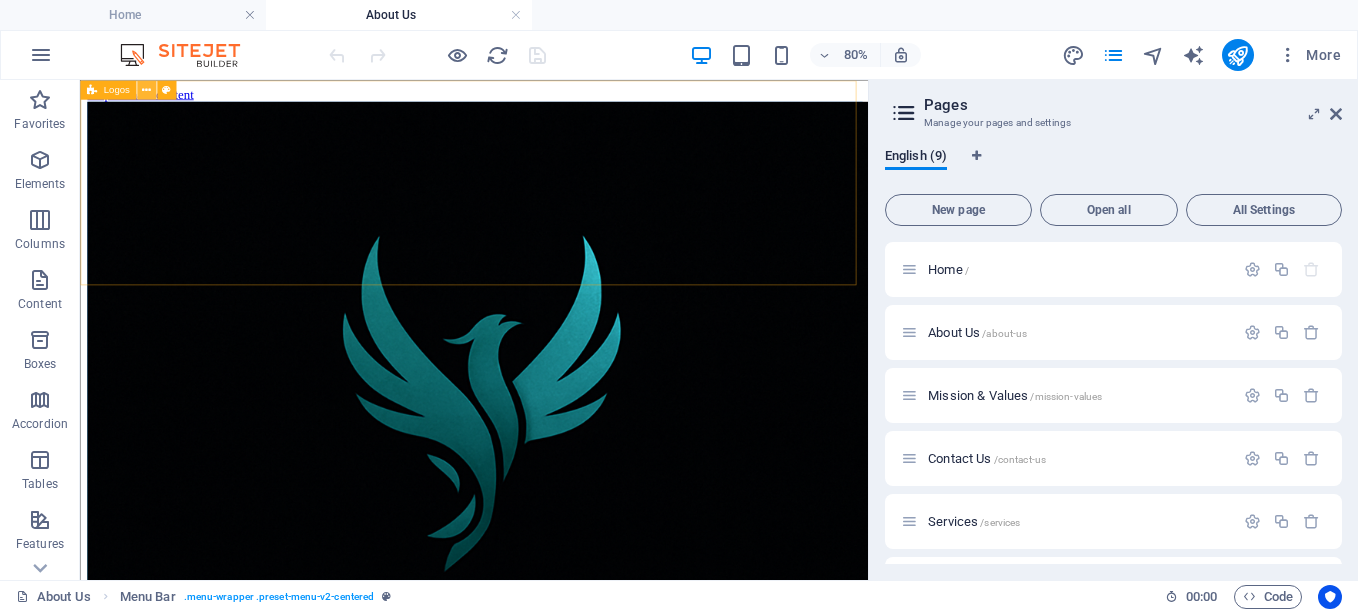 click at bounding box center (146, 89) 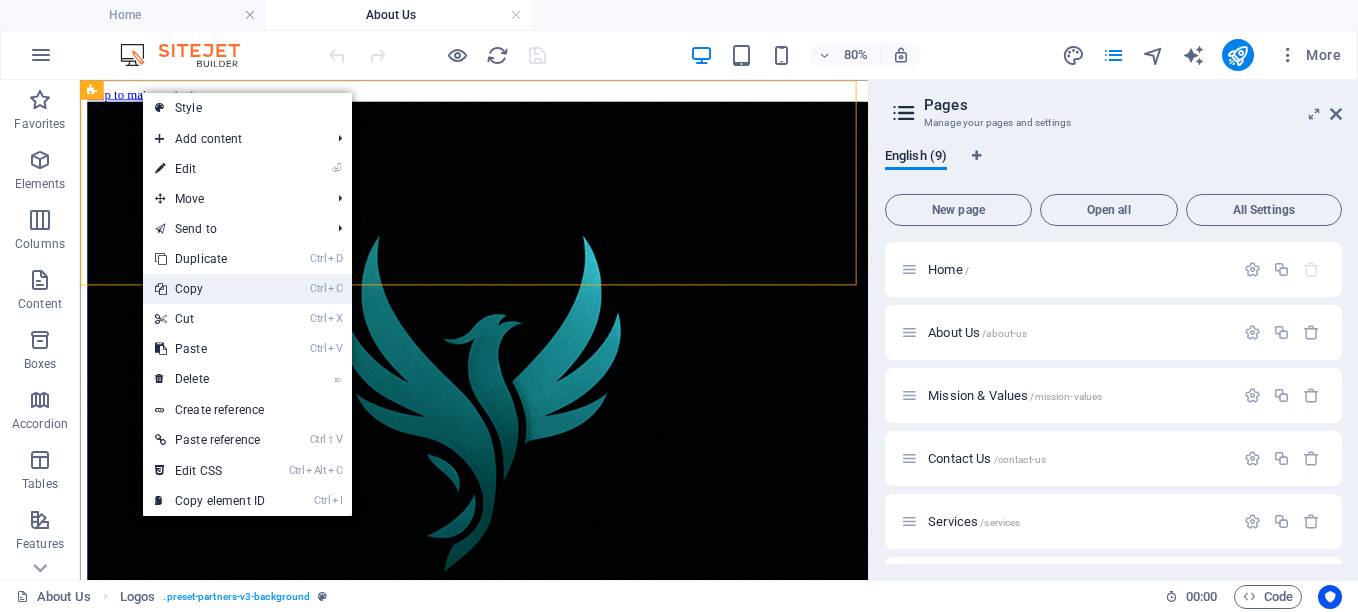 click on "Ctrl C  Copy" at bounding box center [210, 289] 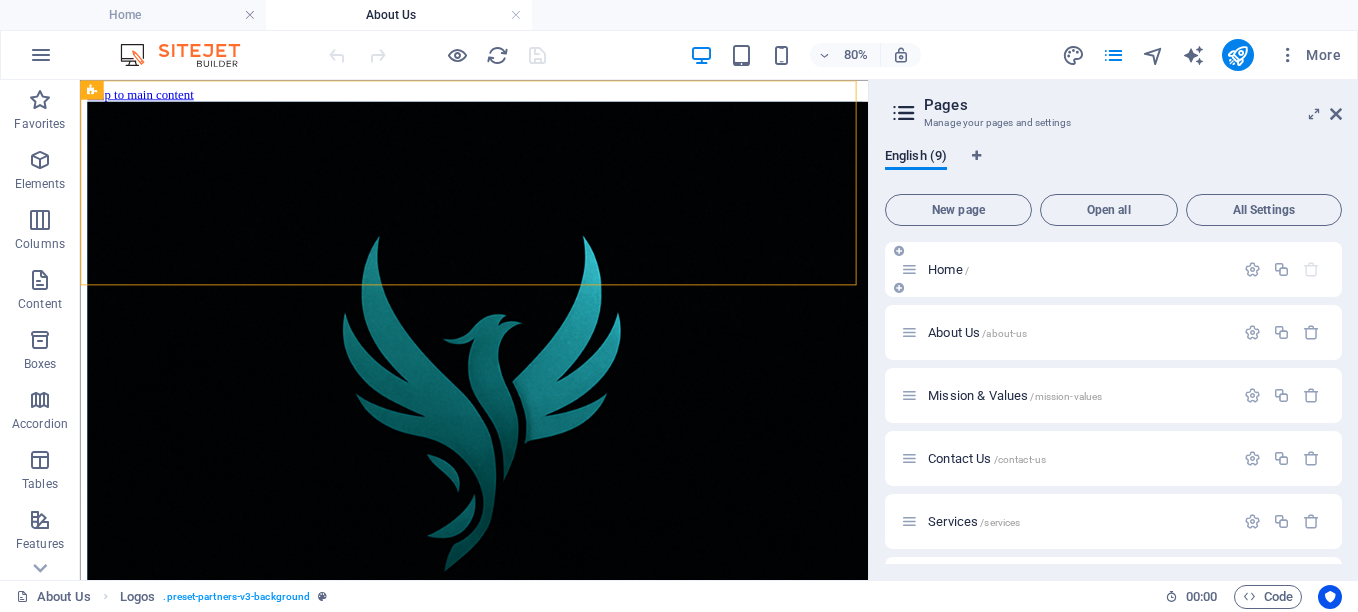 click on "Home /" at bounding box center [948, 269] 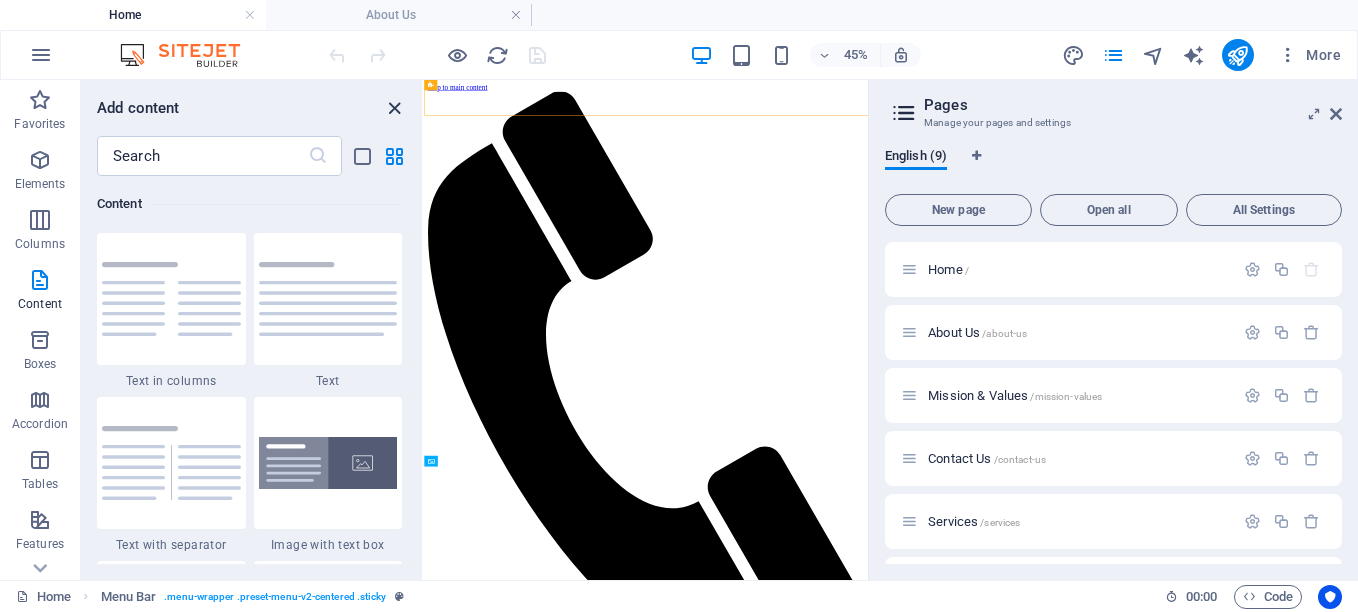 click at bounding box center [394, 108] 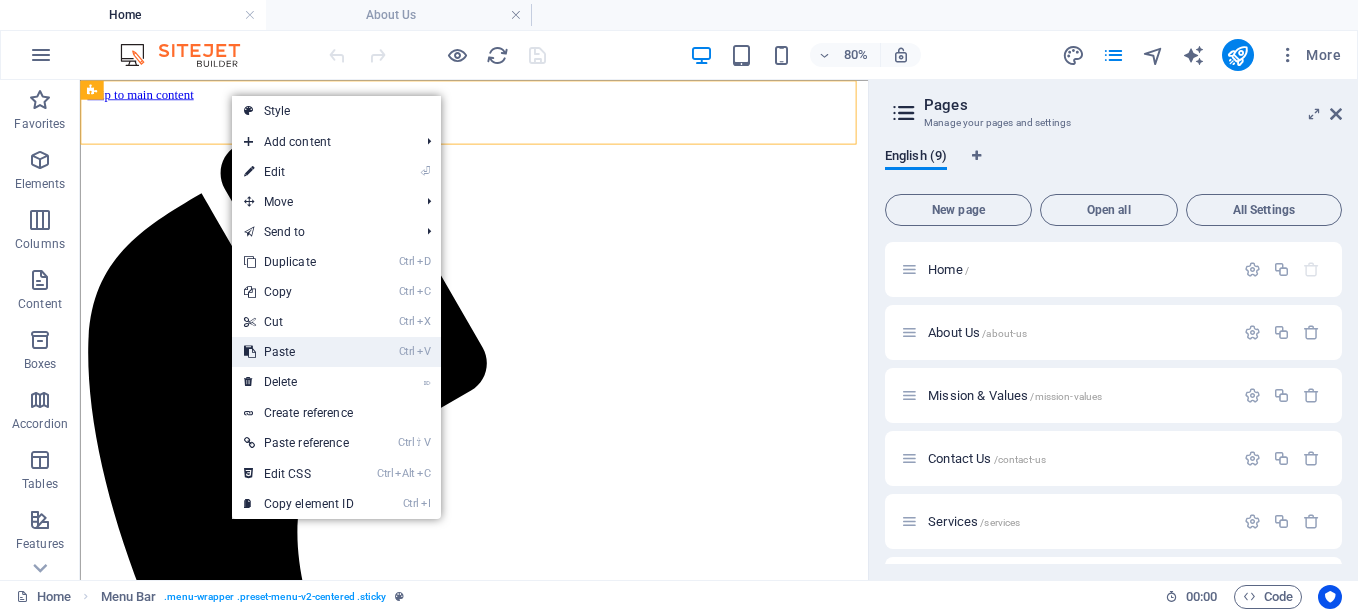 click on "Ctrl V  Paste" at bounding box center (299, 352) 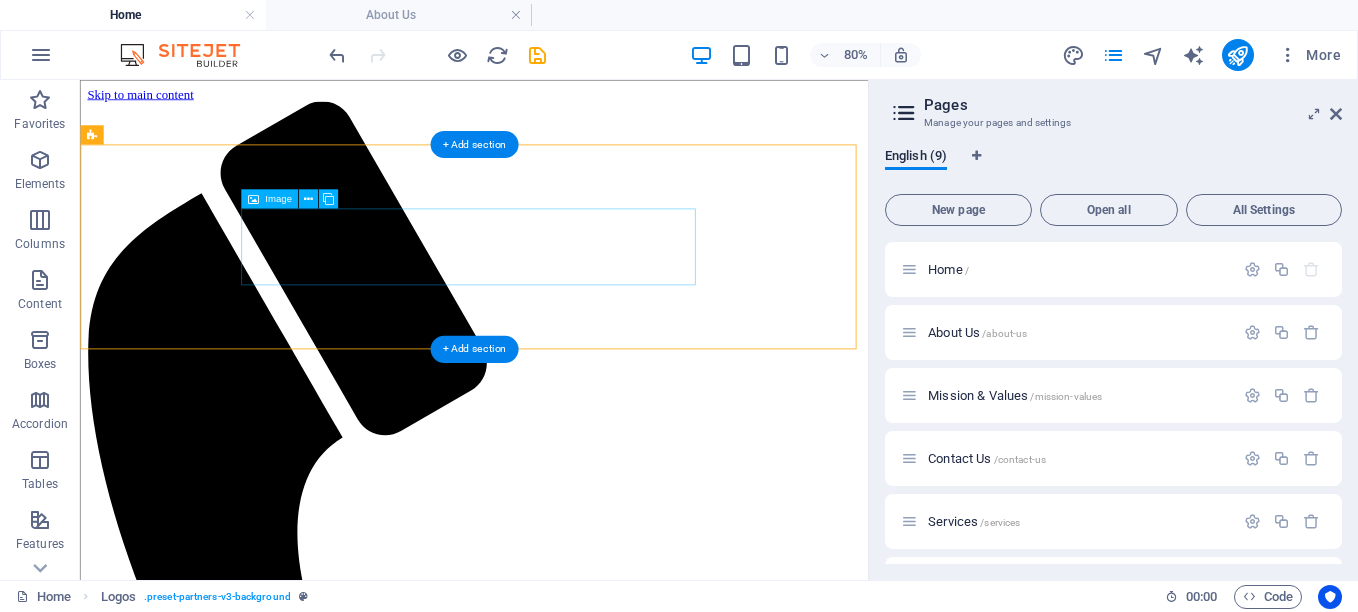 drag, startPoint x: 455, startPoint y: 241, endPoint x: 372, endPoint y: 186, distance: 99.56907 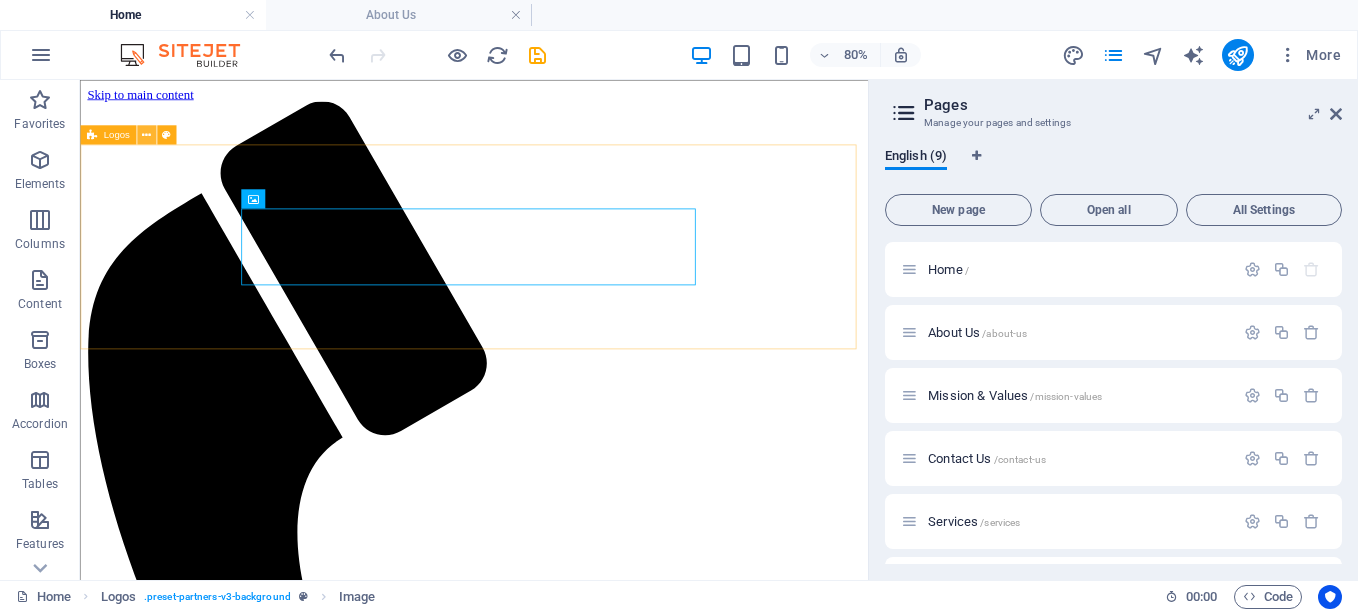 click at bounding box center (146, 134) 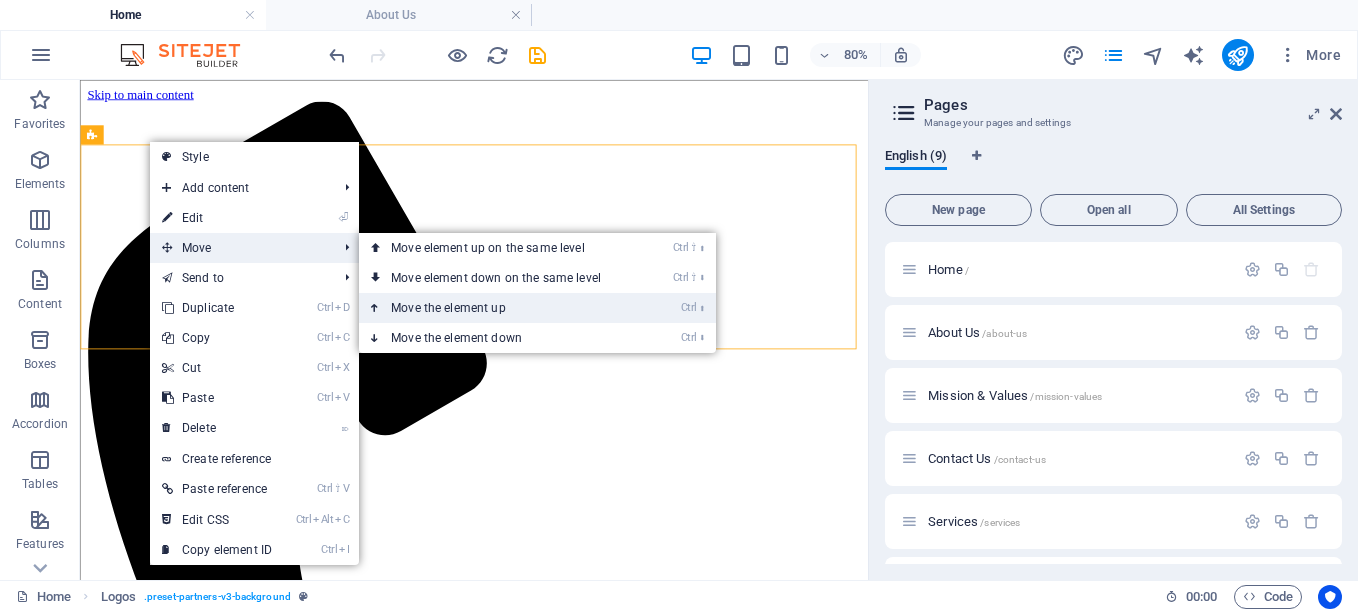 click on "Ctrl ⬆  Move the element up" at bounding box center [500, 308] 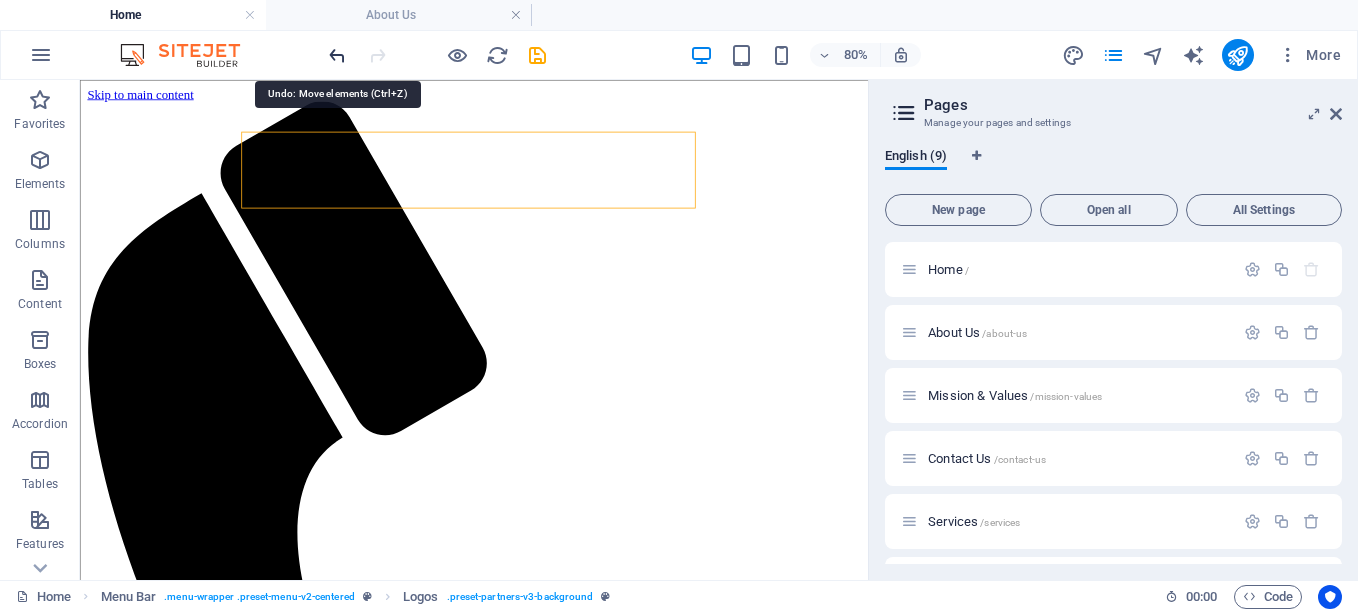 click at bounding box center (337, 55) 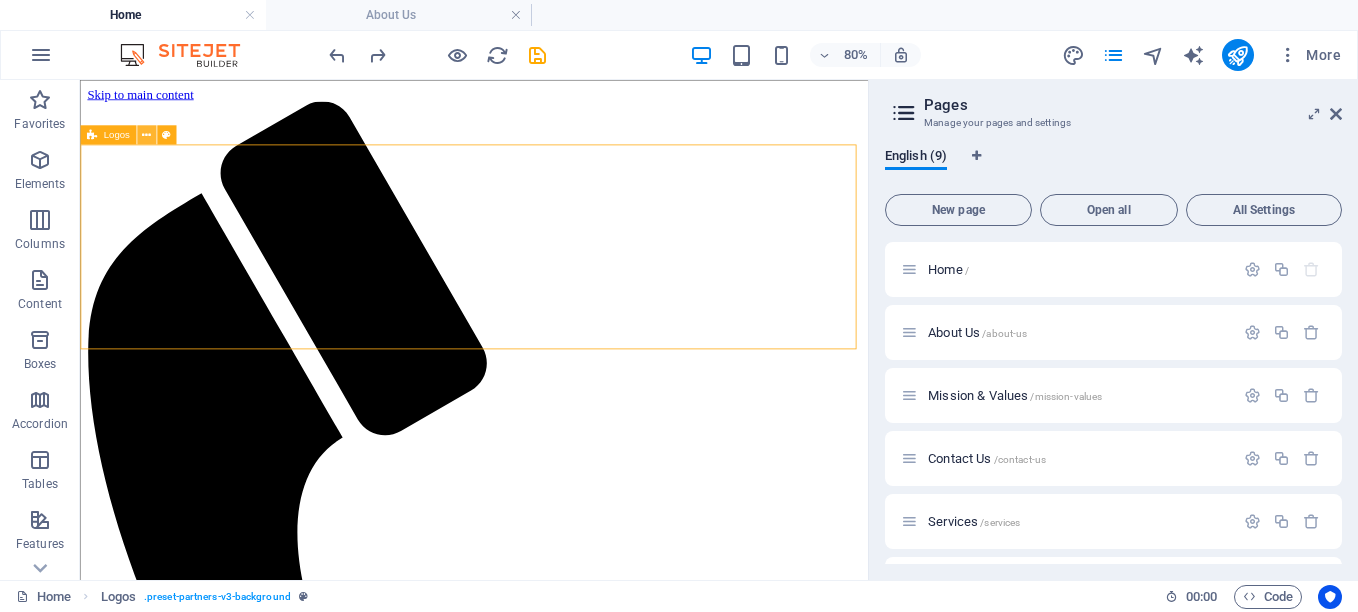 click at bounding box center [146, 134] 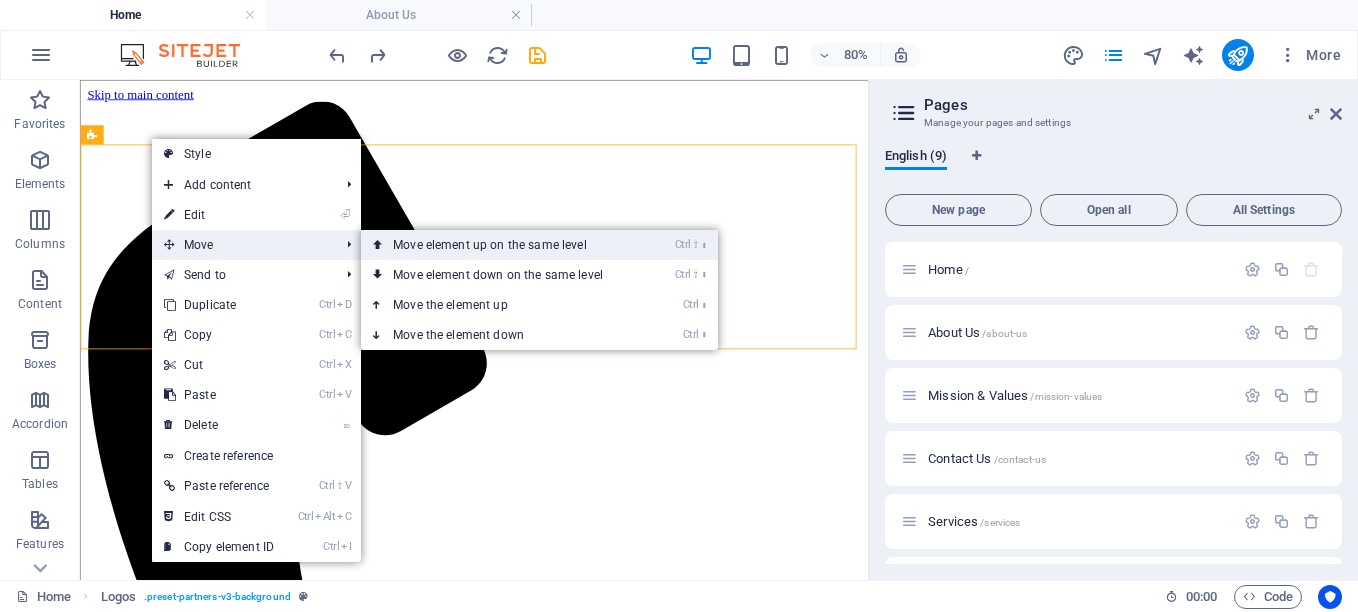 click on "Ctrl ⇧ ⬆  Move element up on the same level" at bounding box center [502, 245] 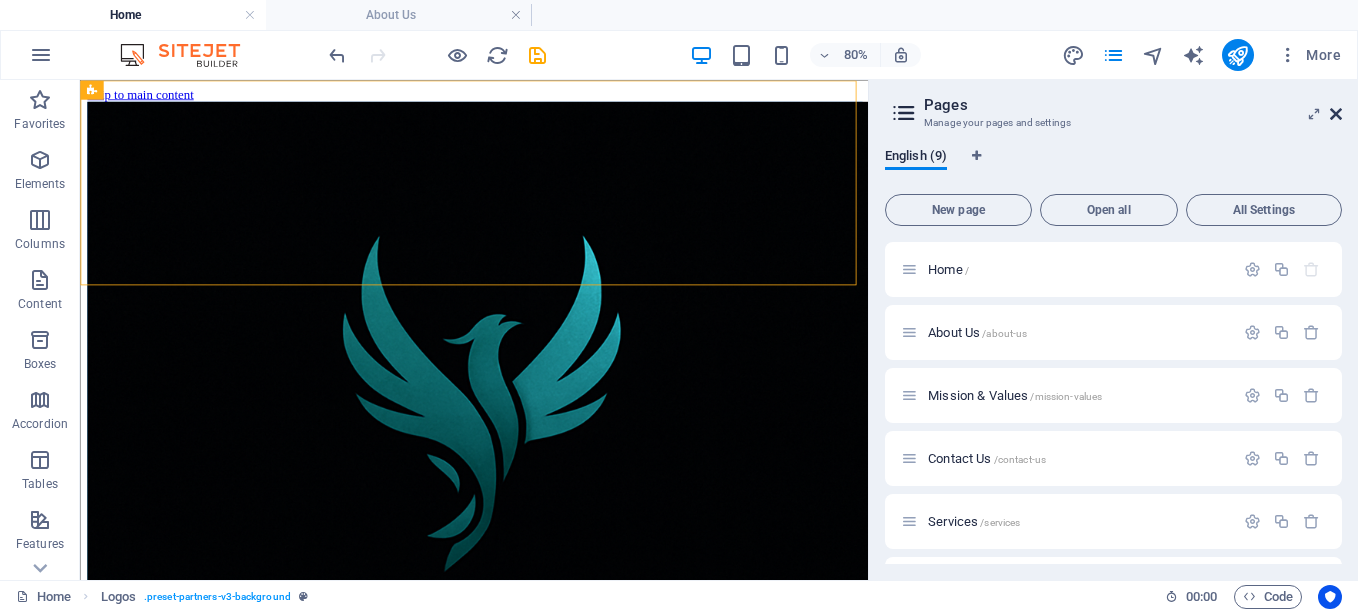click at bounding box center (1336, 114) 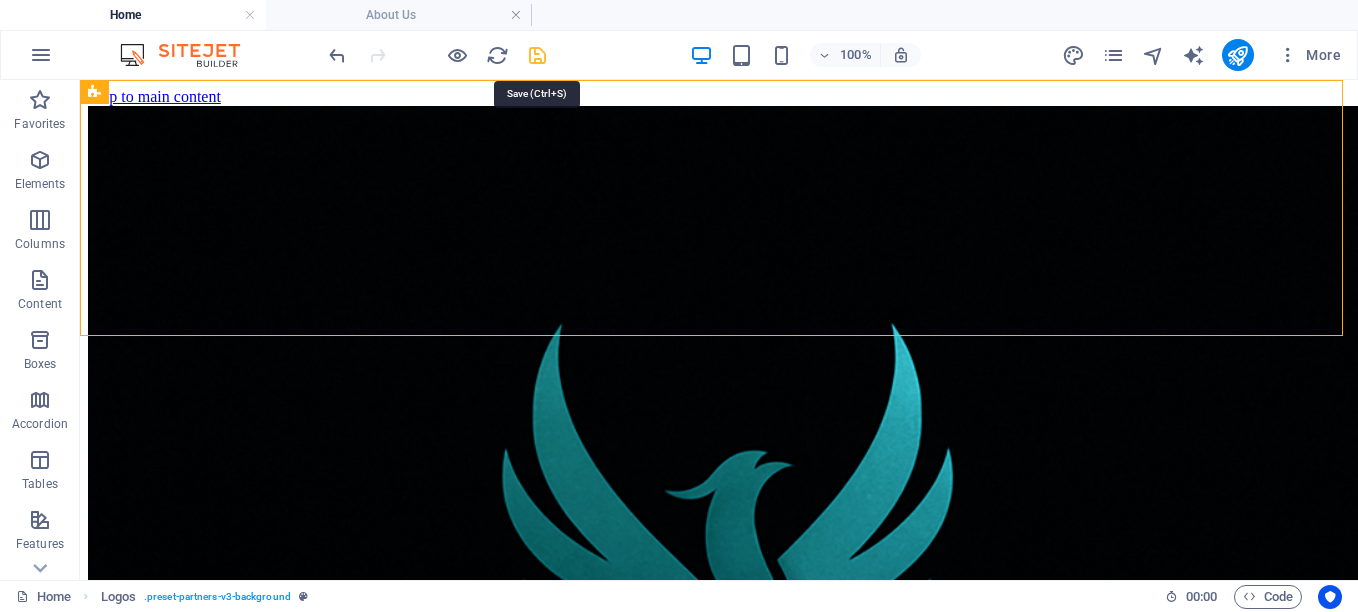 click at bounding box center (537, 55) 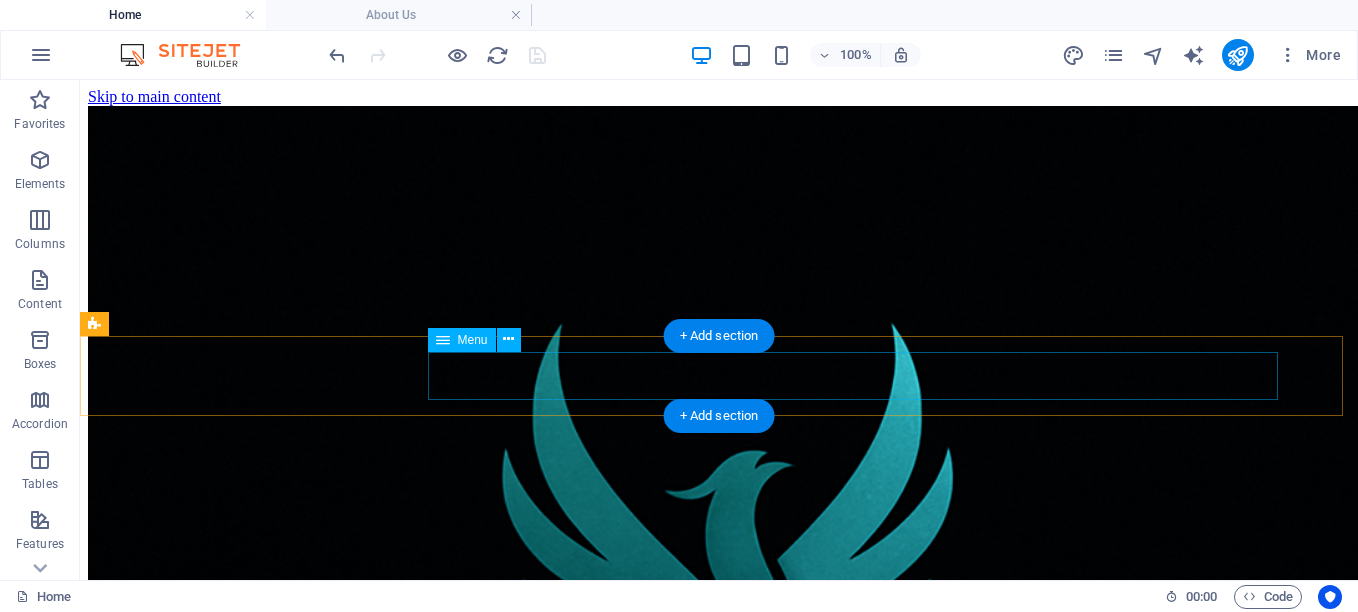 click on "Home About Us Mission & Values Contact Us Services Blog" at bounding box center [719, 3137] 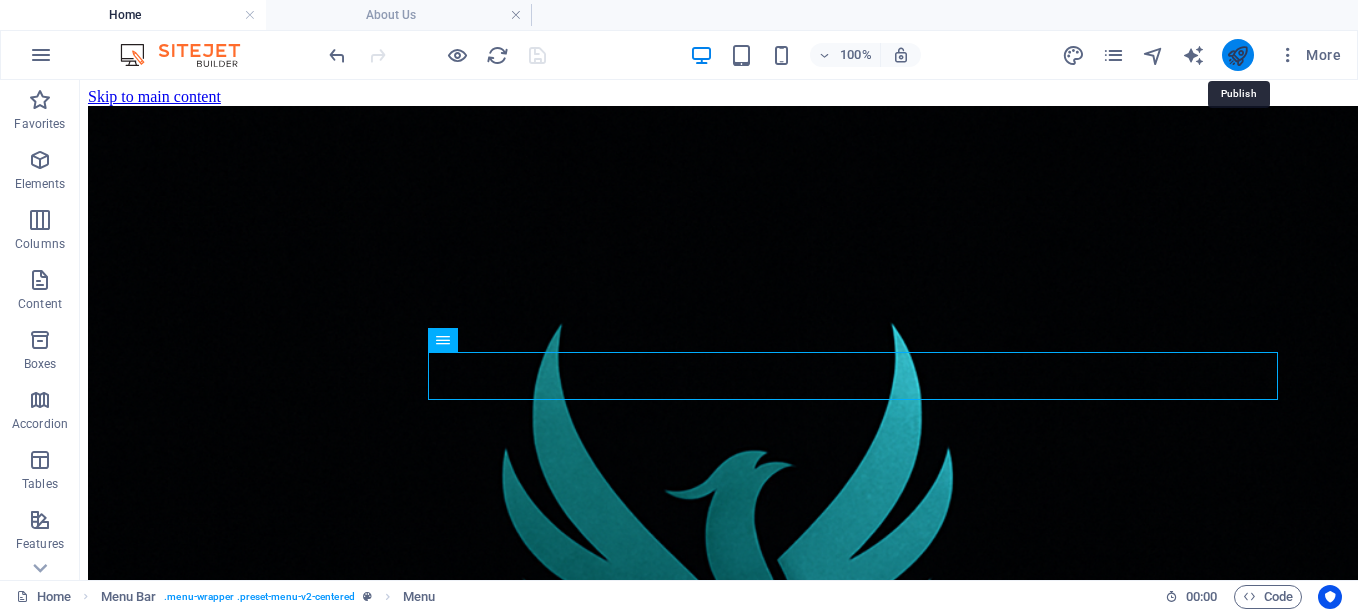 click at bounding box center (1237, 55) 